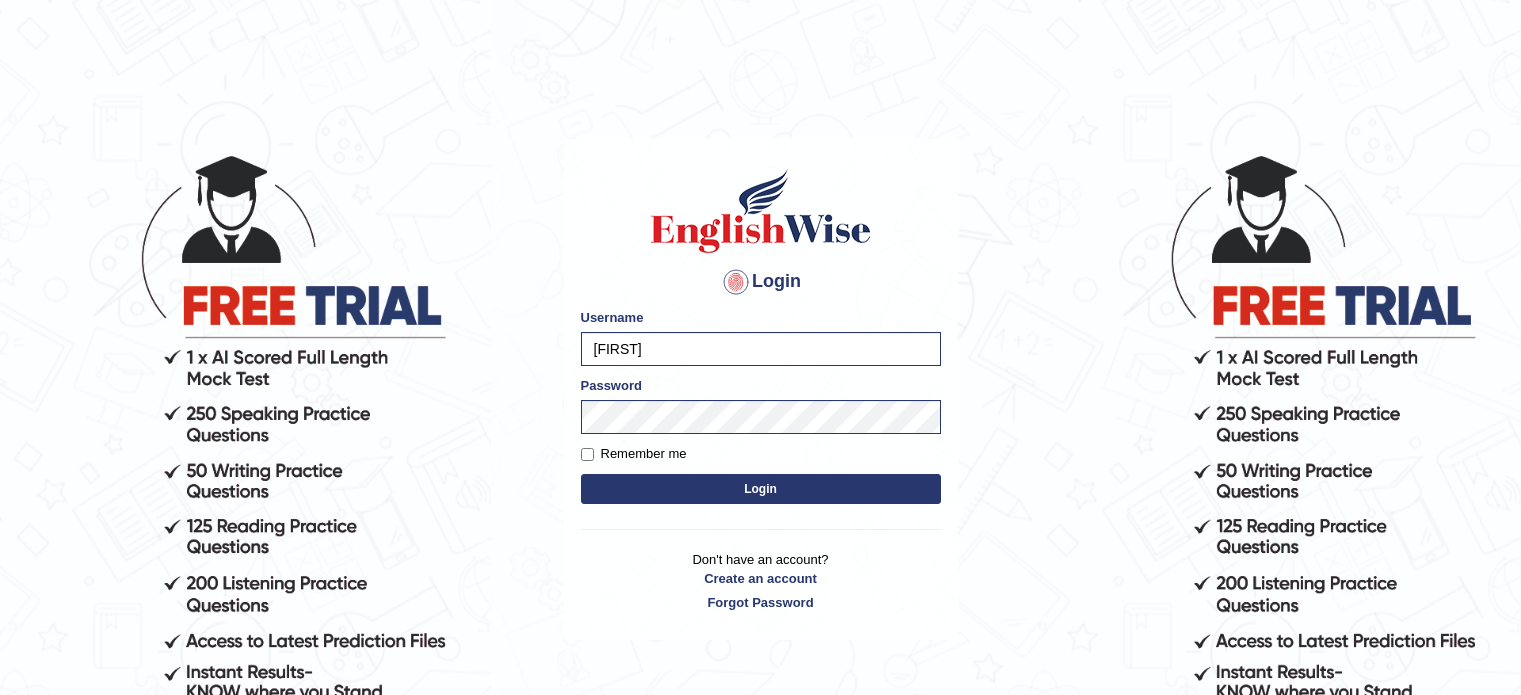scroll, scrollTop: 0, scrollLeft: 0, axis: both 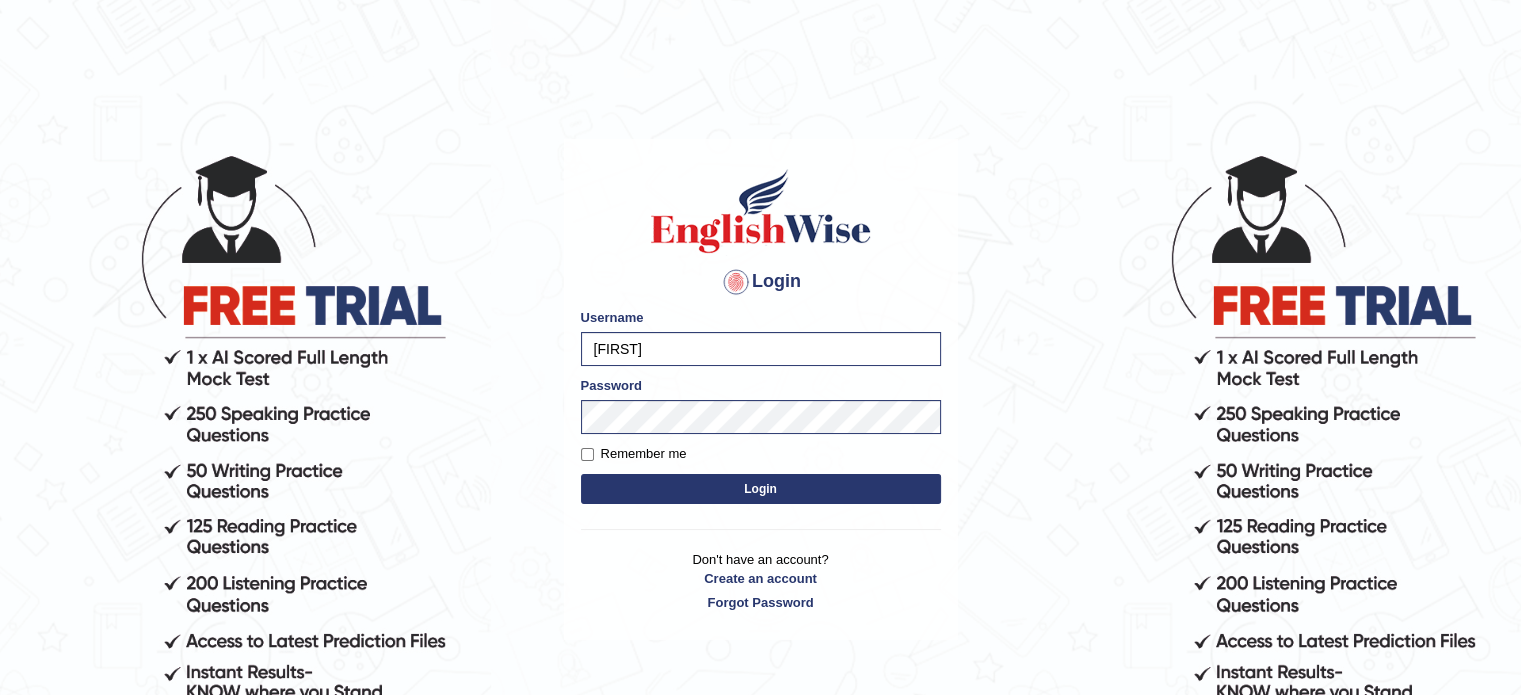 click on "Login" at bounding box center [761, 489] 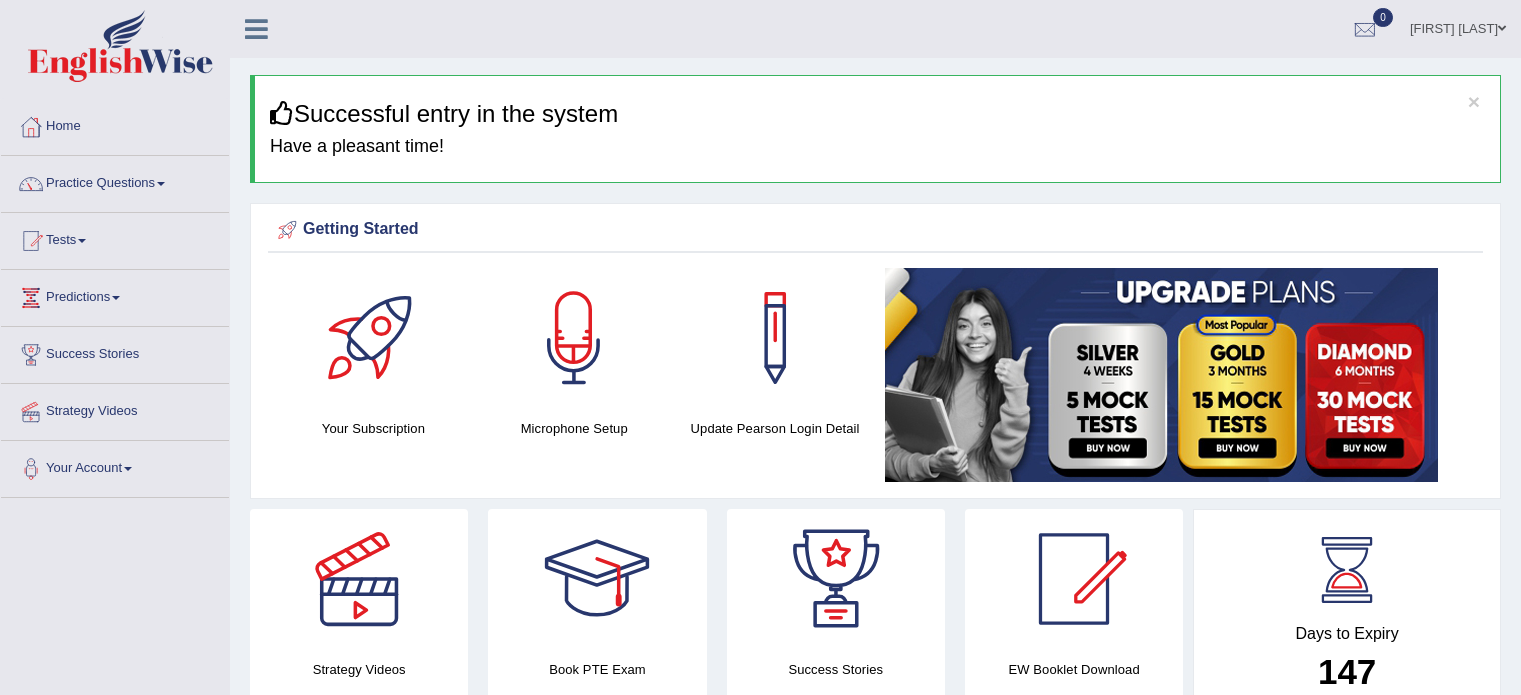 scroll, scrollTop: 0, scrollLeft: 0, axis: both 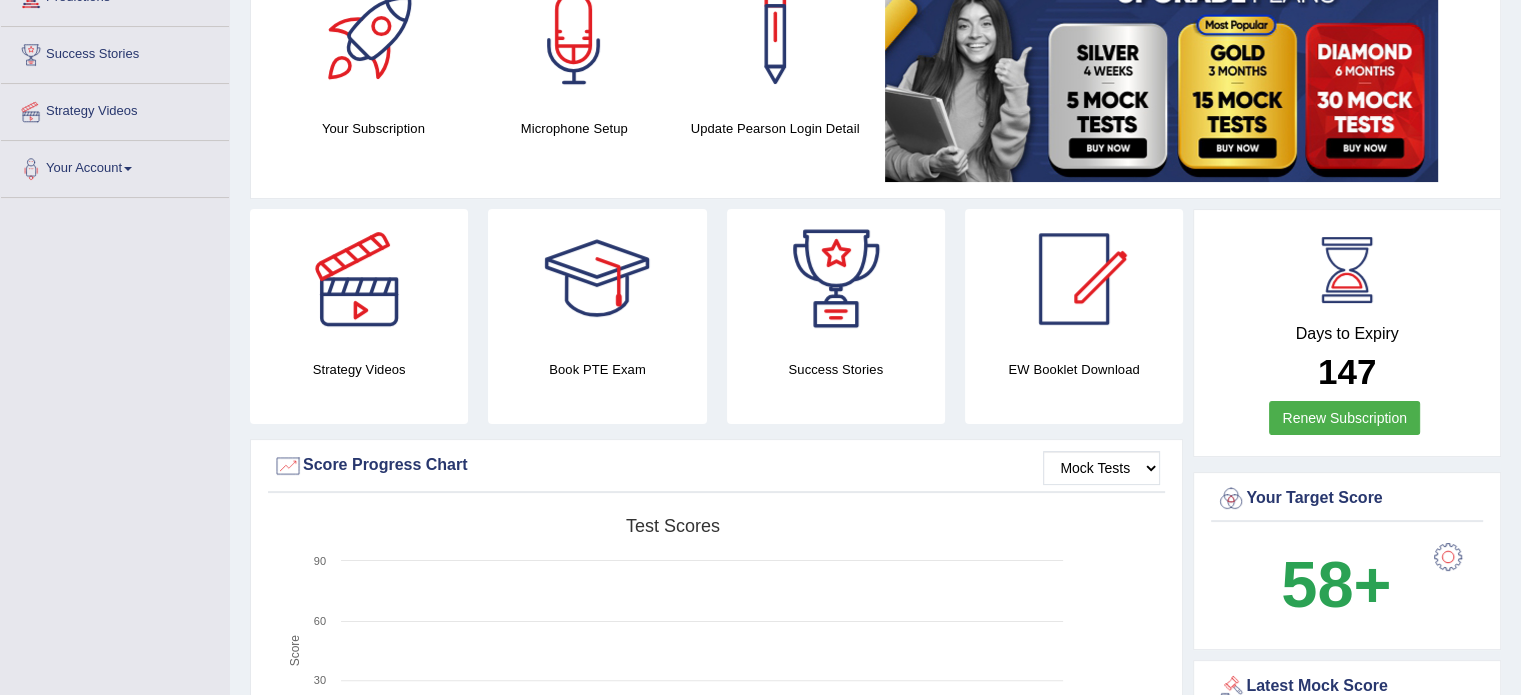 drag, startPoint x: 1535, startPoint y: 292, endPoint x: 1476, endPoint y: 349, distance: 82.036575 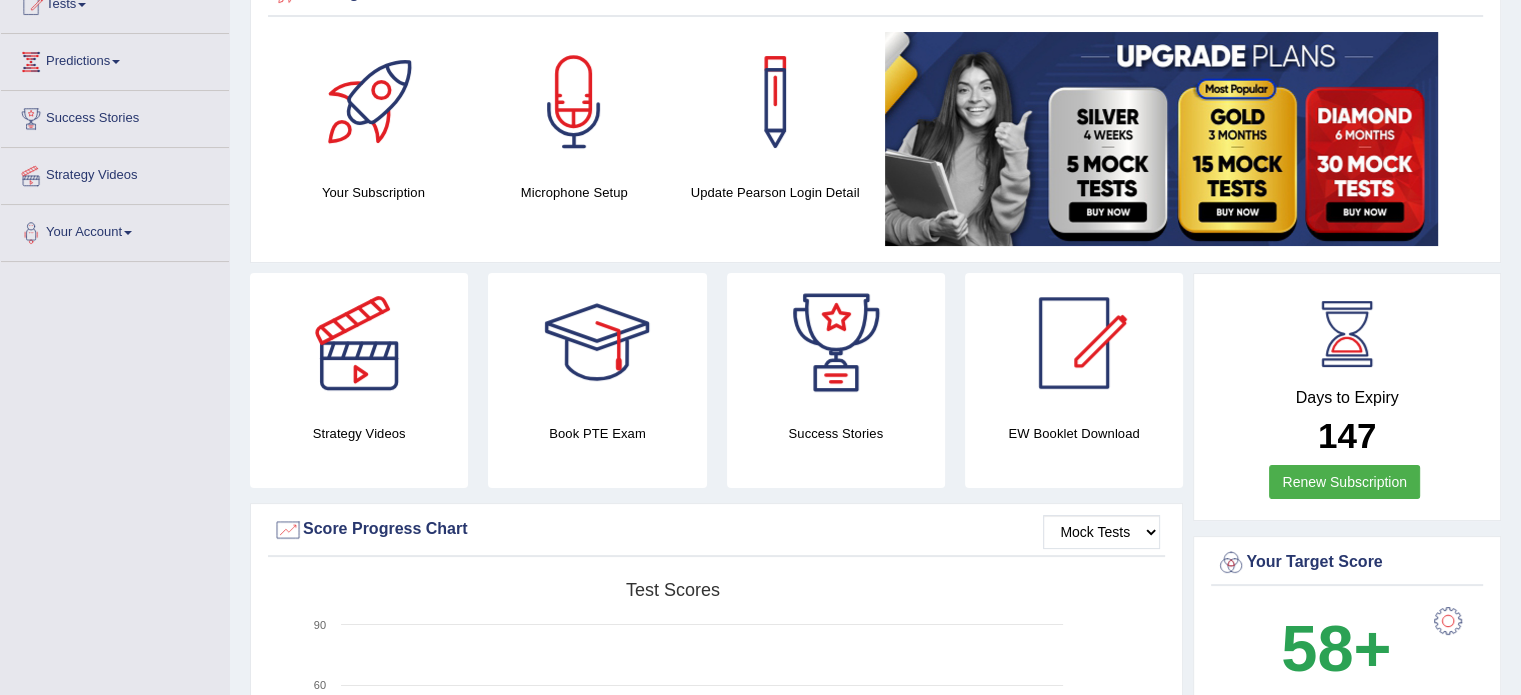 scroll, scrollTop: 0, scrollLeft: 0, axis: both 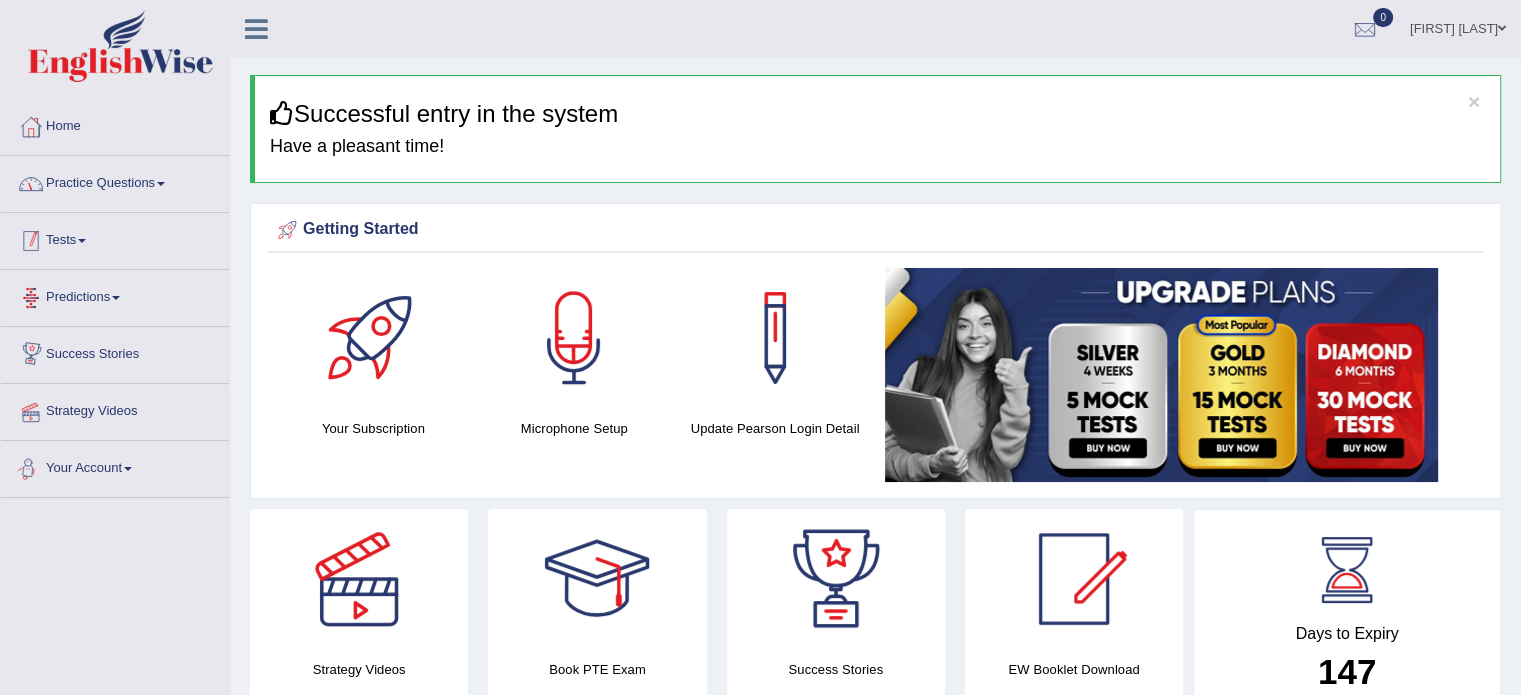 click on "Practice Questions" at bounding box center [115, 181] 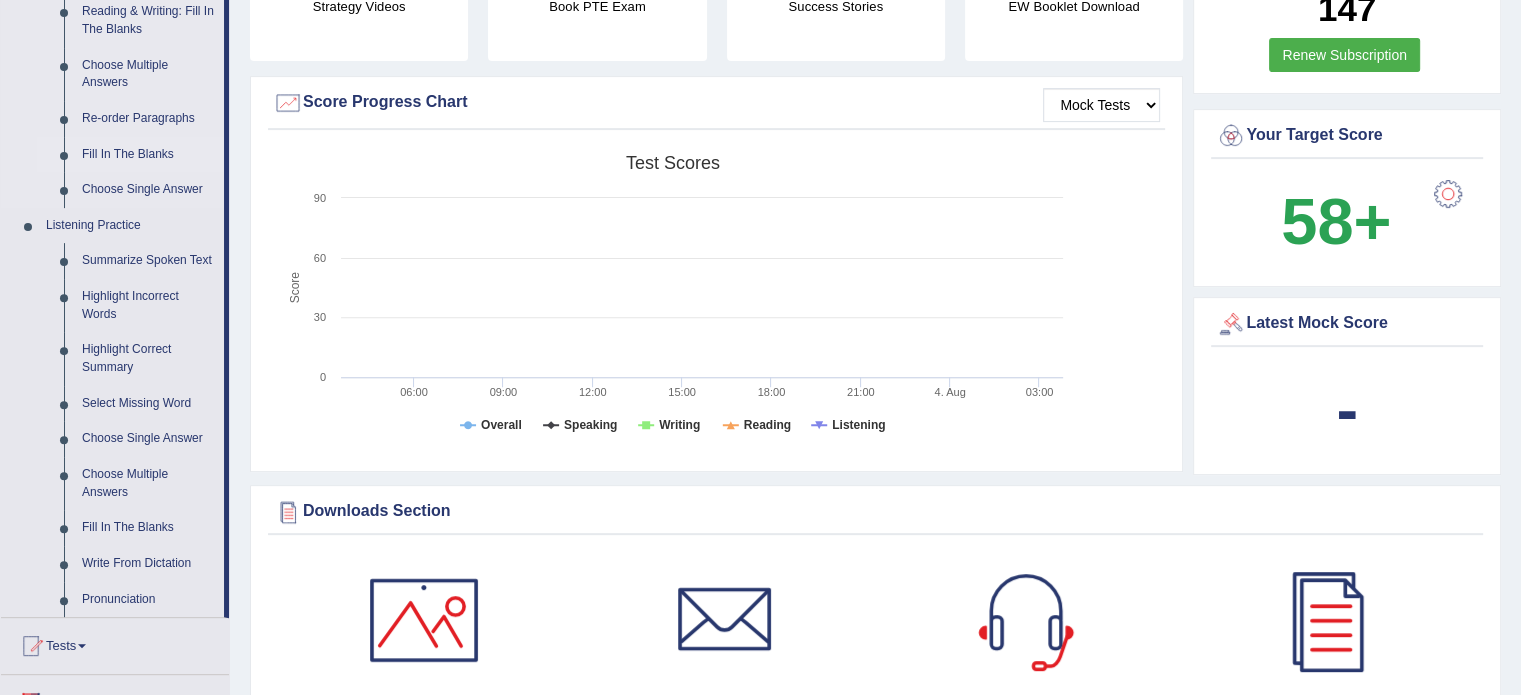scroll, scrollTop: 700, scrollLeft: 0, axis: vertical 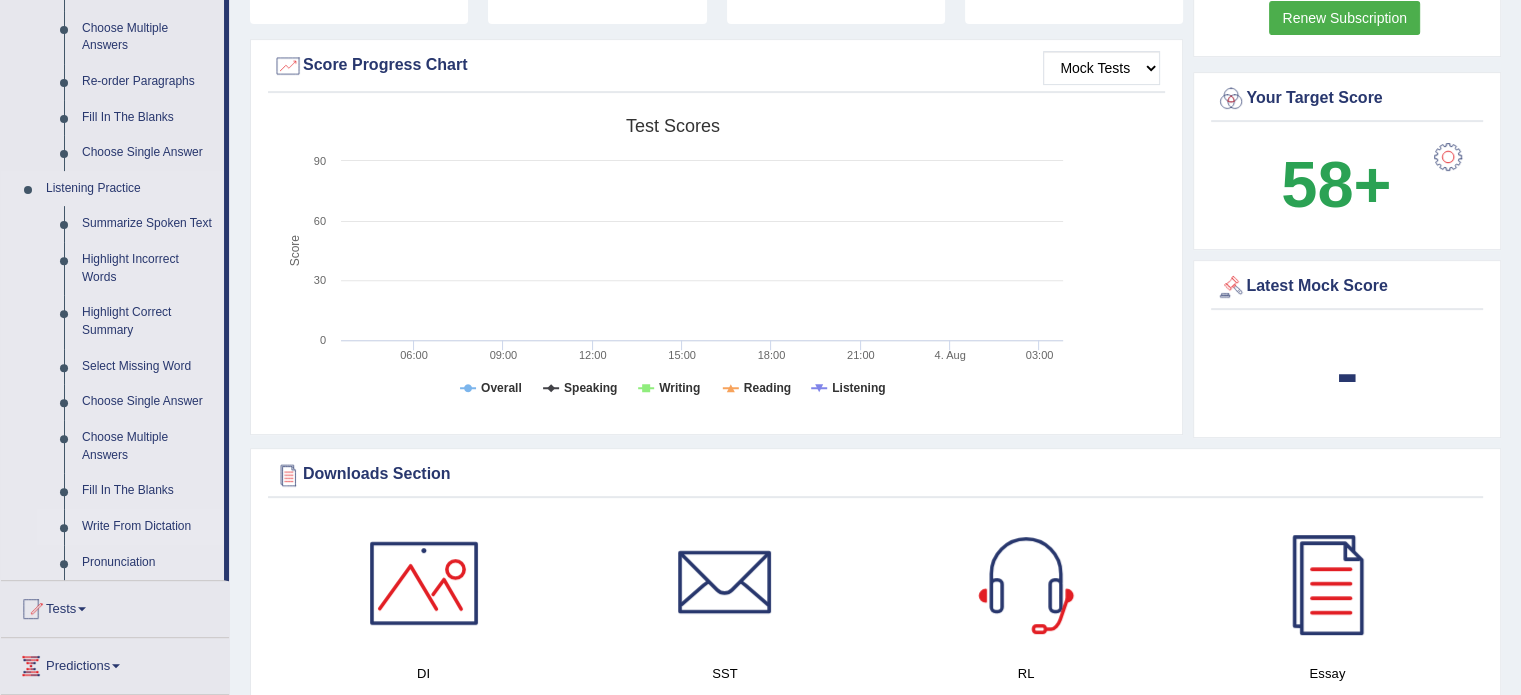 click on "Write From Dictation" at bounding box center (148, 527) 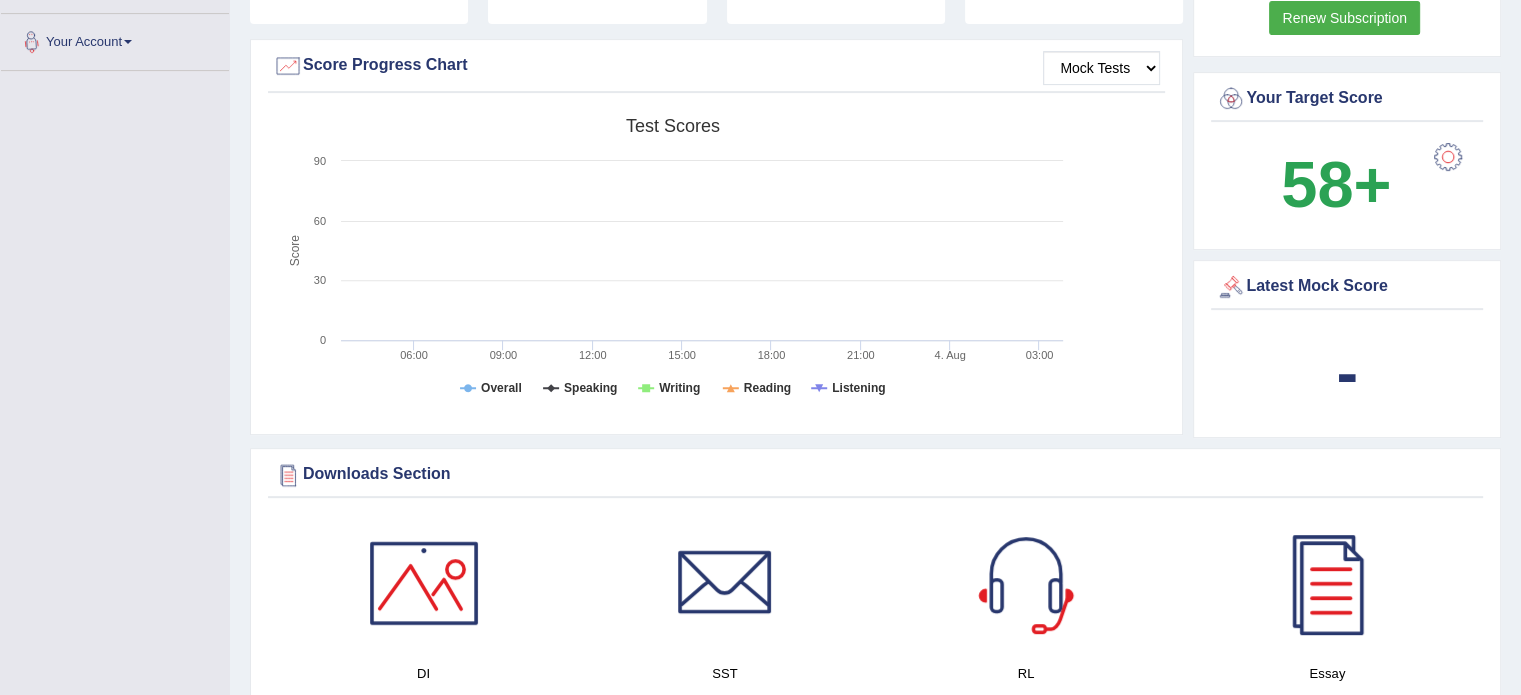 scroll, scrollTop: 340, scrollLeft: 0, axis: vertical 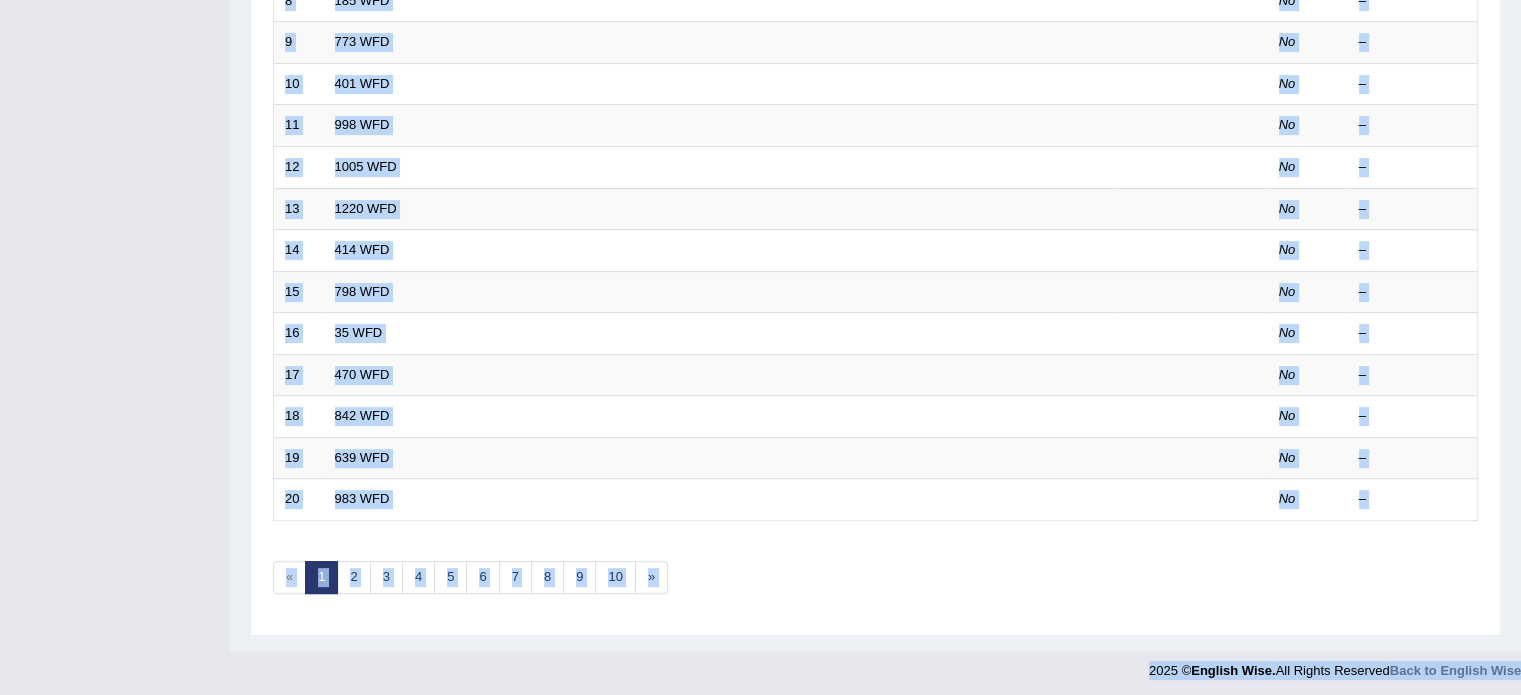 drag, startPoint x: 709, startPoint y: 742, endPoint x: 504, endPoint y: 742, distance: 205 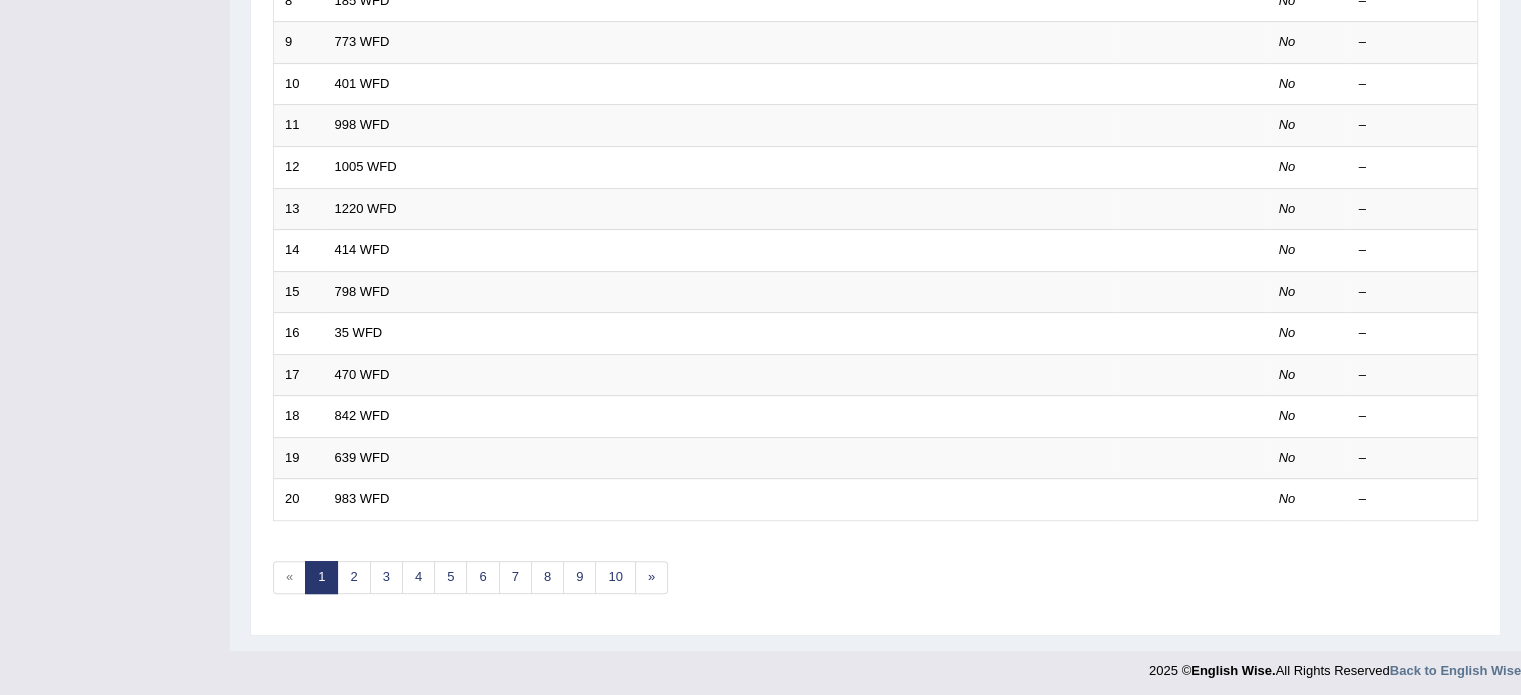 click on "Toggle navigation
Home
Practice Questions   Speaking Practice Read Aloud
Repeat Sentence
Describe Image
Re-tell Lecture
Answer Short Question
Summarize Group Discussion
Respond To A Situation
Writing Practice  Summarize Written Text
Write Essay
Reading Practice  Reading & Writing: Fill In The Blanks
Choose Multiple Answers
Re-order Paragraphs
Fill In The Blanks
Choose Single Answer
Listening Practice  Summarize Spoken Text
Highlight Incorrect Words
Highlight Correct Summary
Select Missing Word
Choose Single Answer
Choose Multiple Answers
Fill In The Blanks
Write From Dictation
Pronunciation
Tests  Take Practice Sectional Test
Take Mock Test" at bounding box center [760, 34] 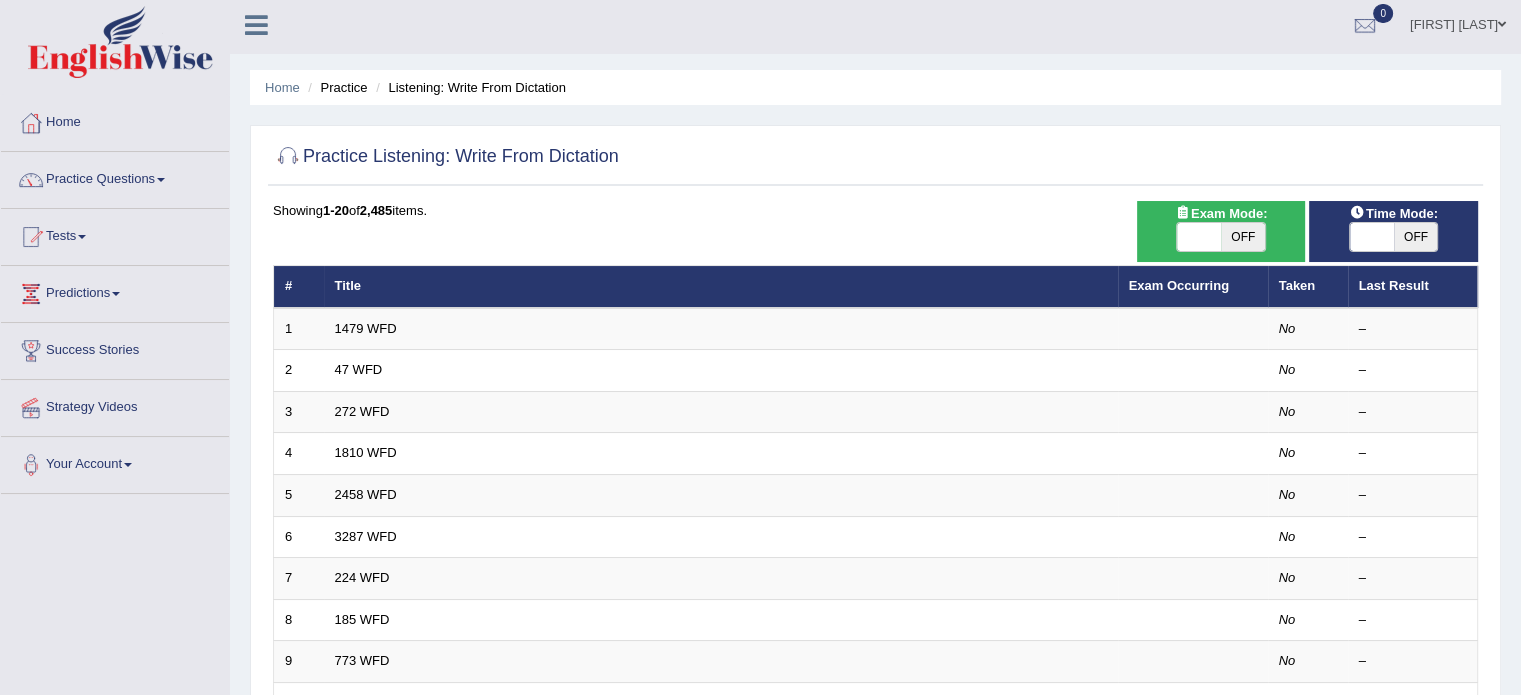 scroll, scrollTop: 0, scrollLeft: 0, axis: both 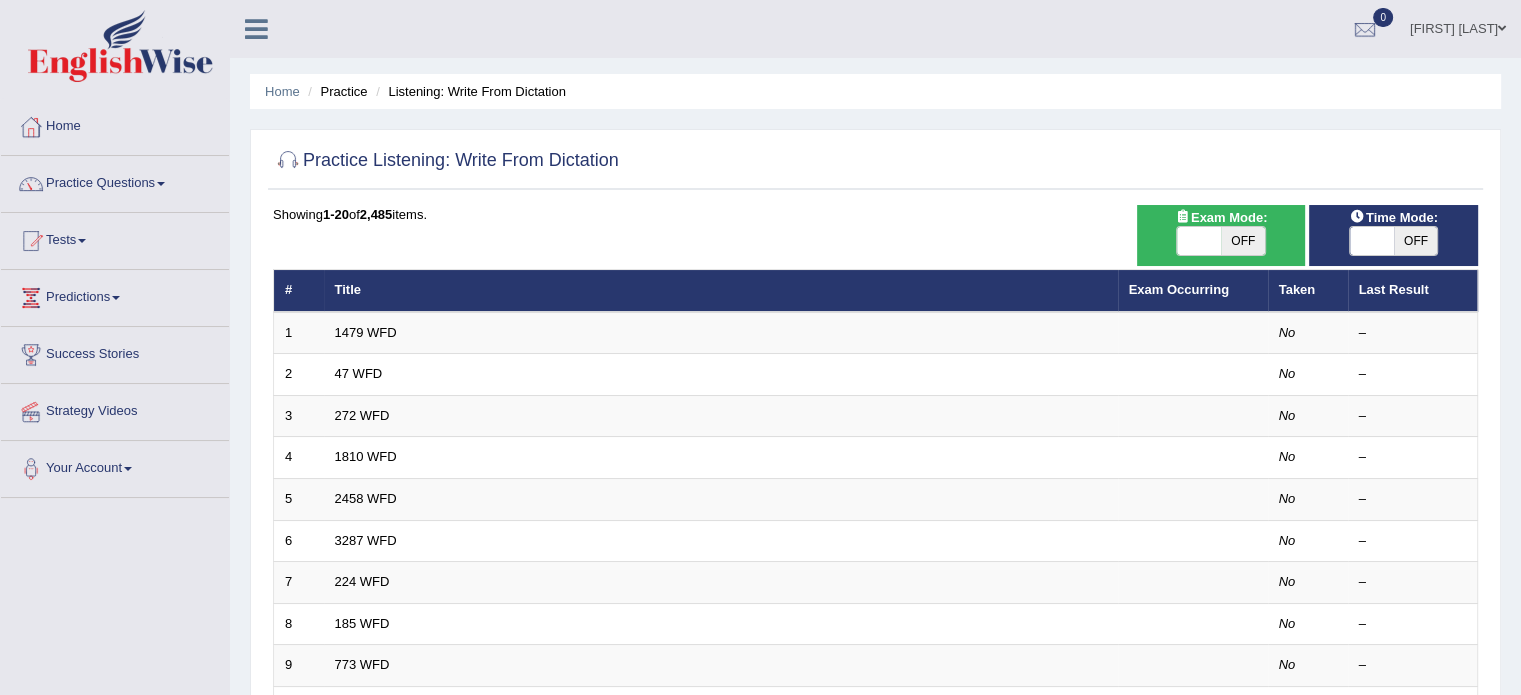click on "OFF" at bounding box center [1416, 241] 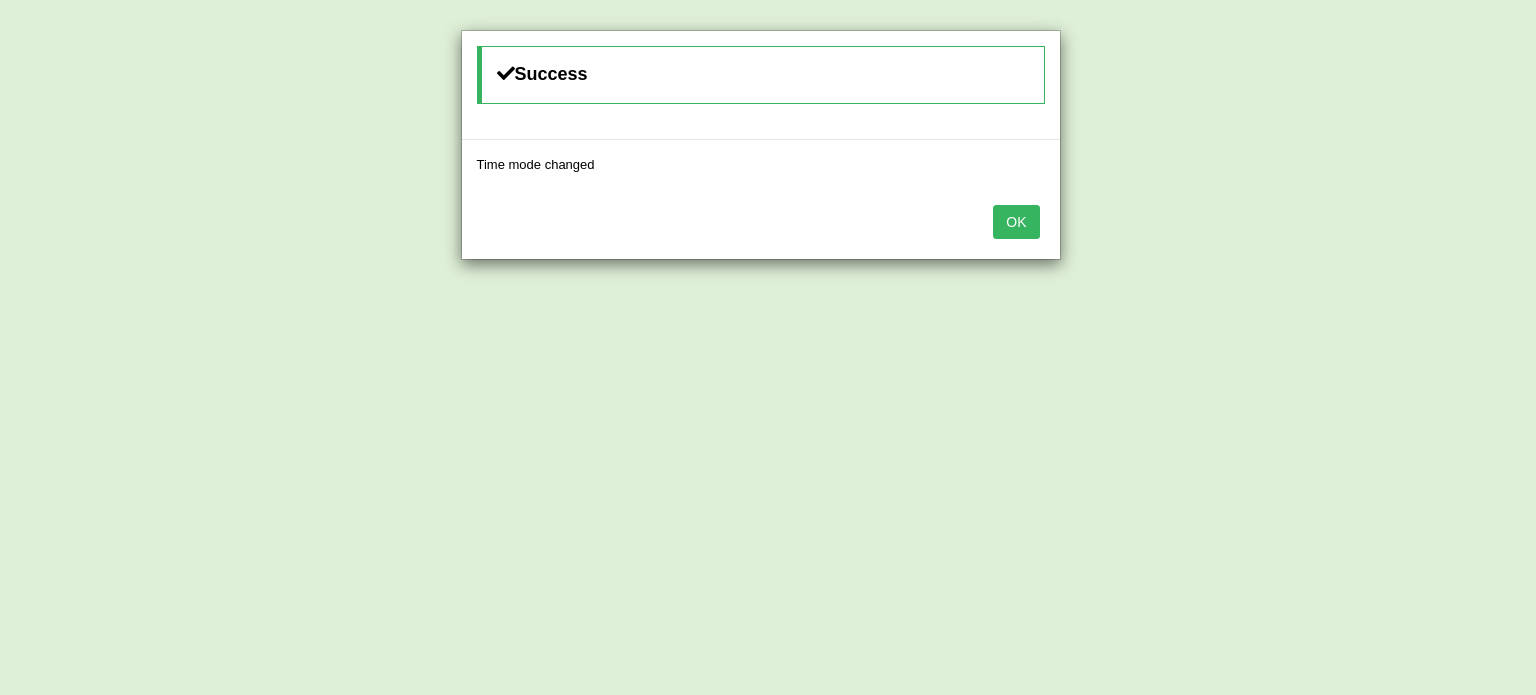 click on "OK" at bounding box center [1016, 222] 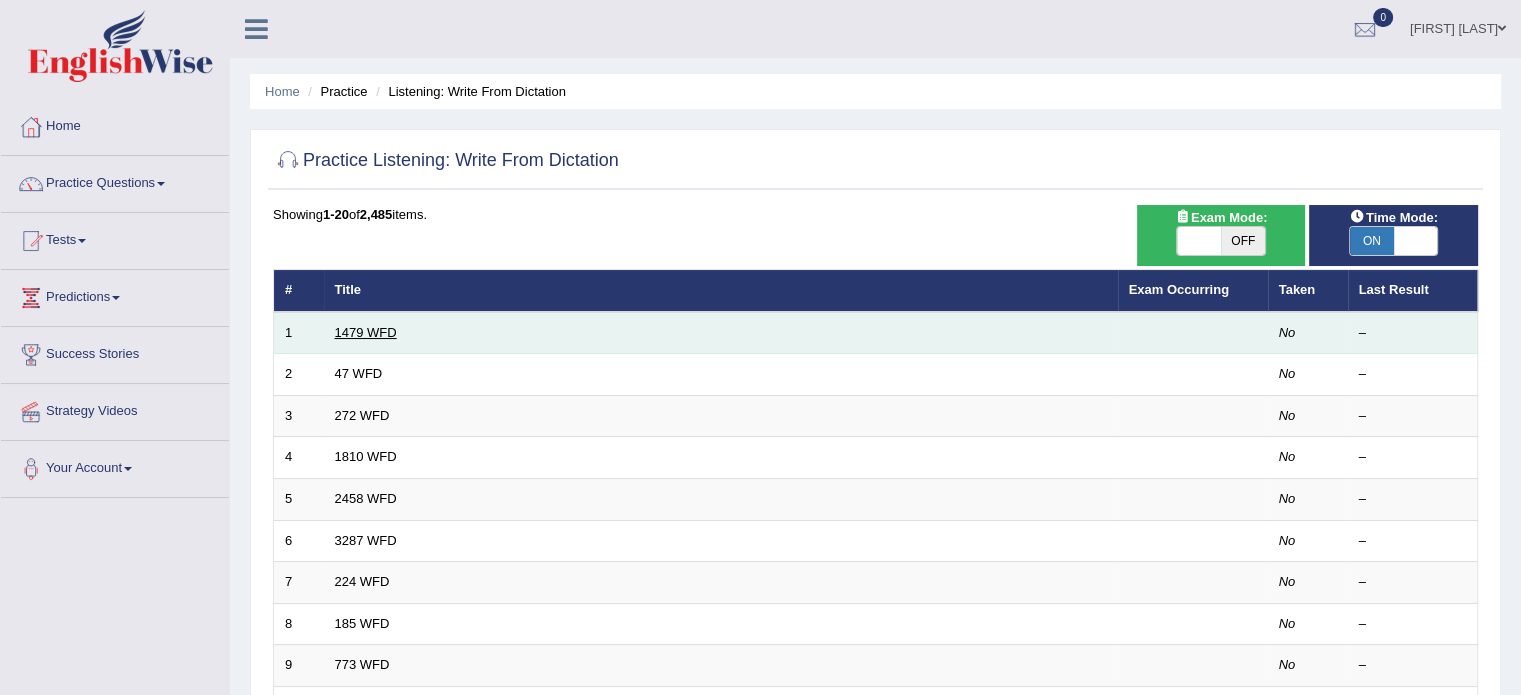 click on "1479 WFD" at bounding box center (366, 332) 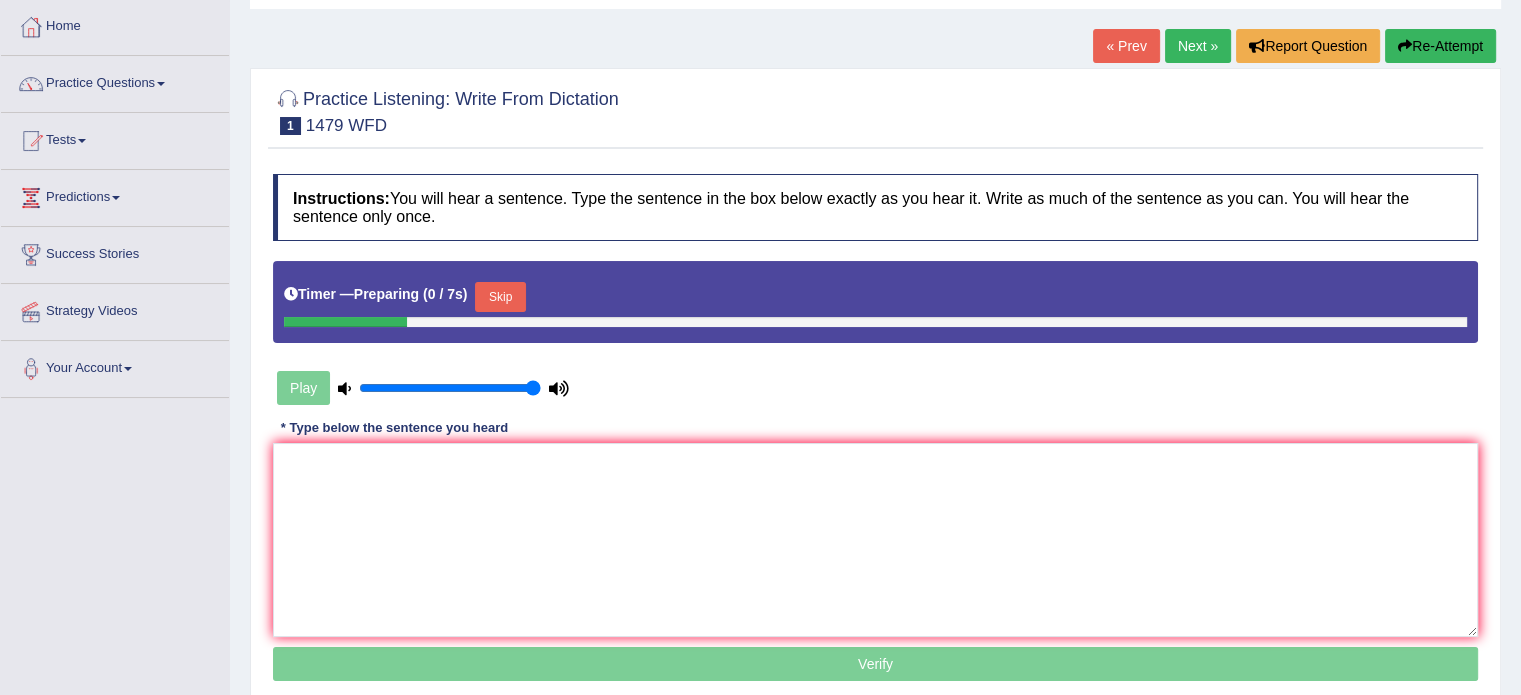 scroll, scrollTop: 100, scrollLeft: 0, axis: vertical 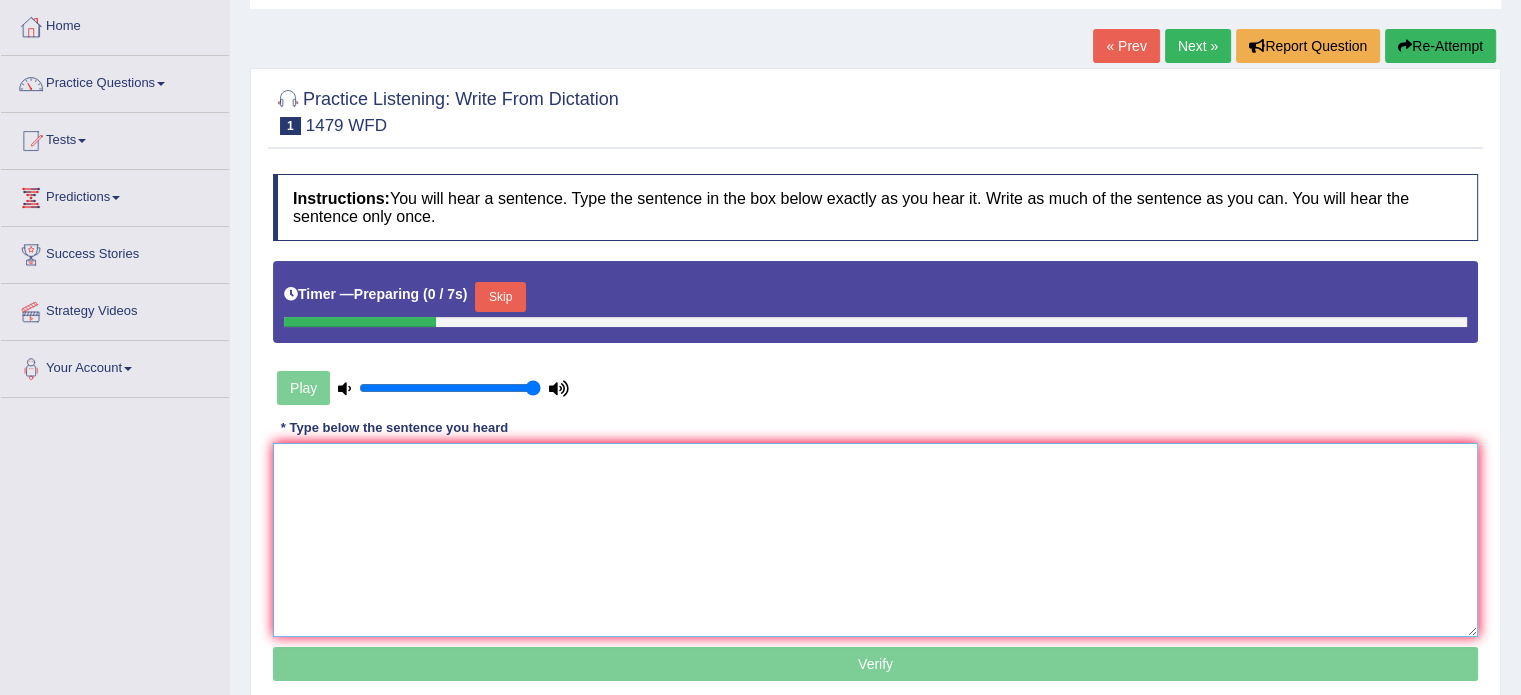 click at bounding box center [875, 540] 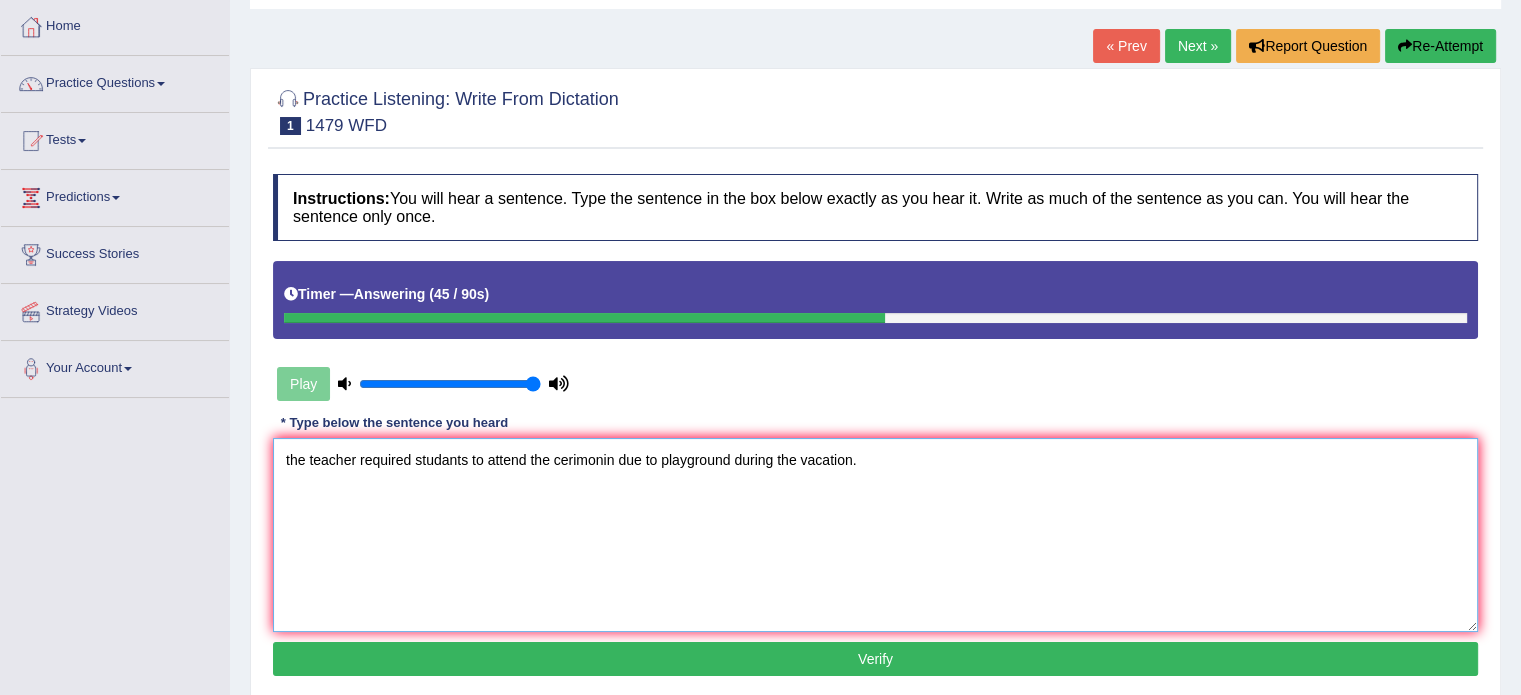 click on "the teacher required studants to attend the cerimonin due to playground during the vacation." at bounding box center (875, 535) 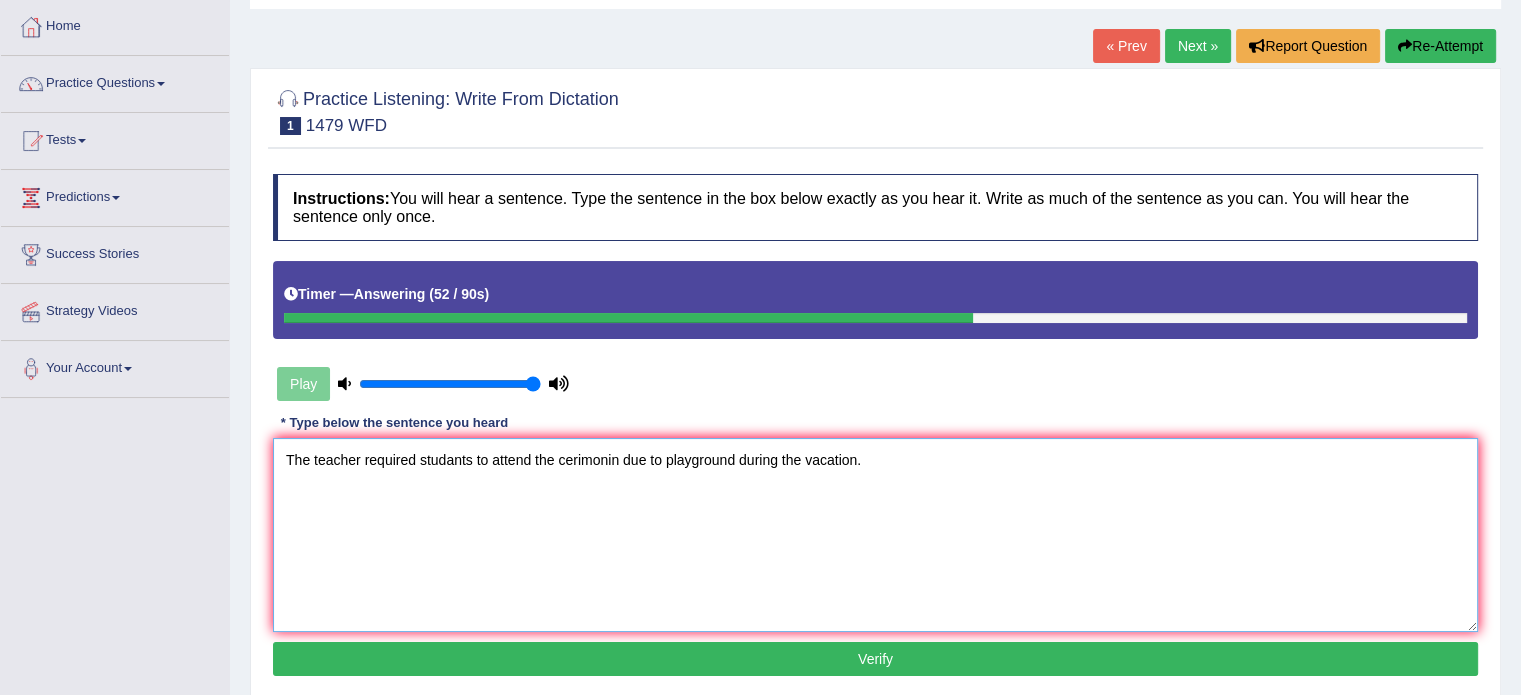 click on "The teacher required studants to attend the cerimonin due to playground during the vacation." at bounding box center (875, 535) 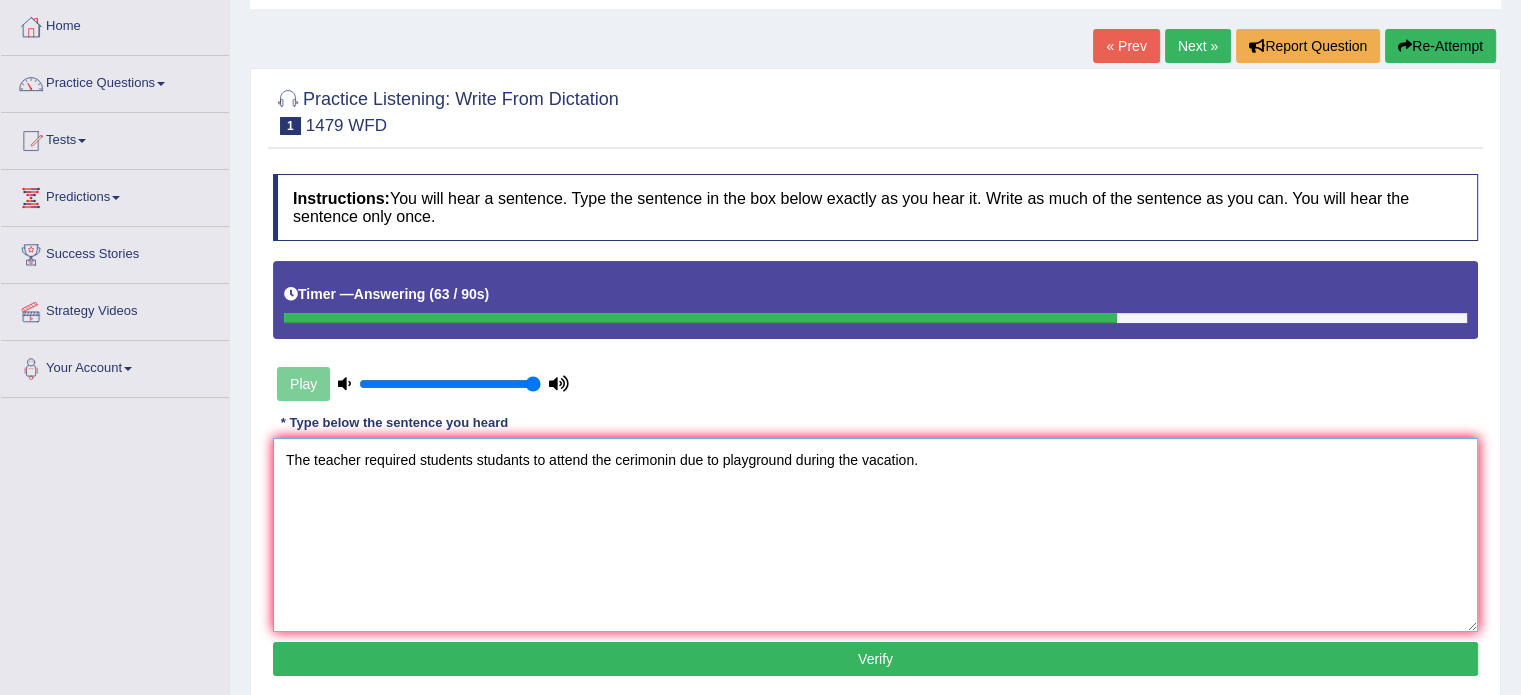click on "The teacher required students studants to attend the cerimonin due to playground during the vacation." at bounding box center (875, 535) 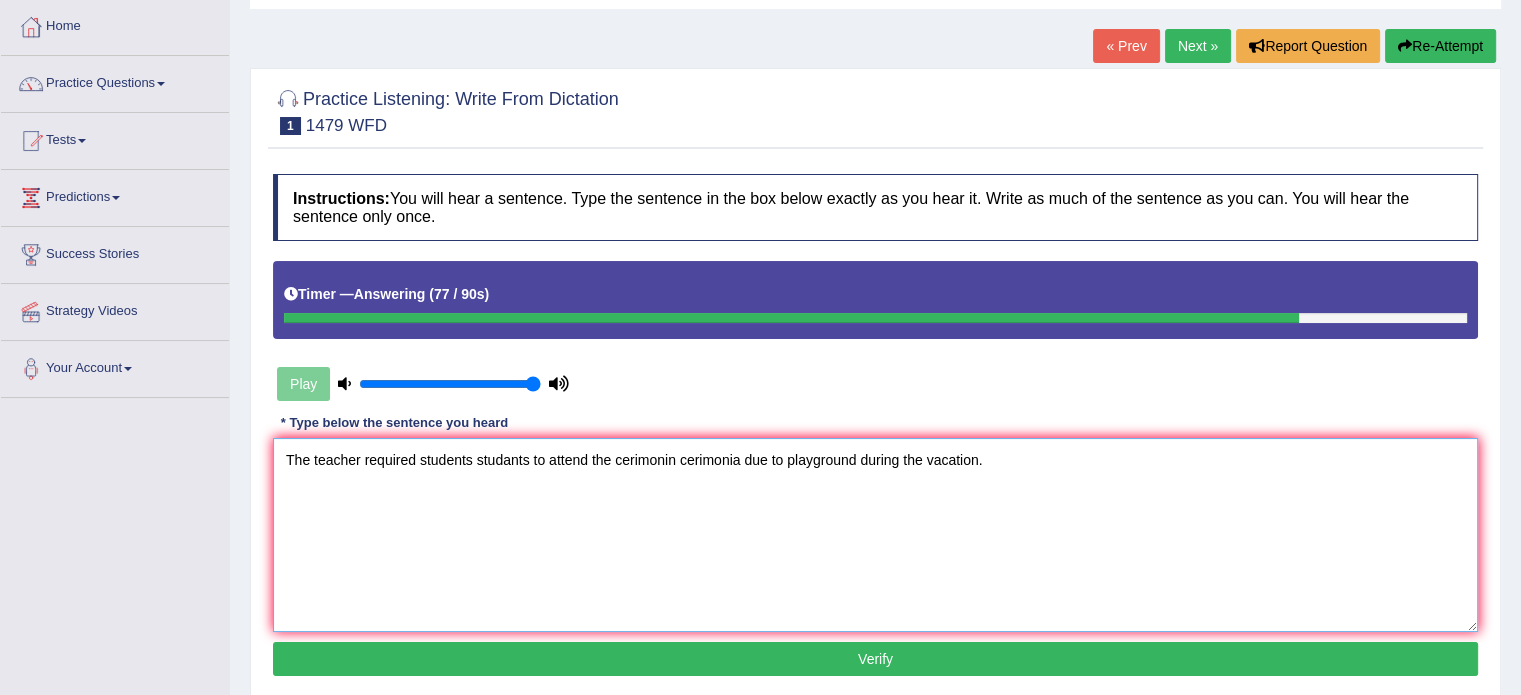 click on "The teacher required students studants to attend the cerimonin cerimonia due to playground during the vacation." at bounding box center (875, 535) 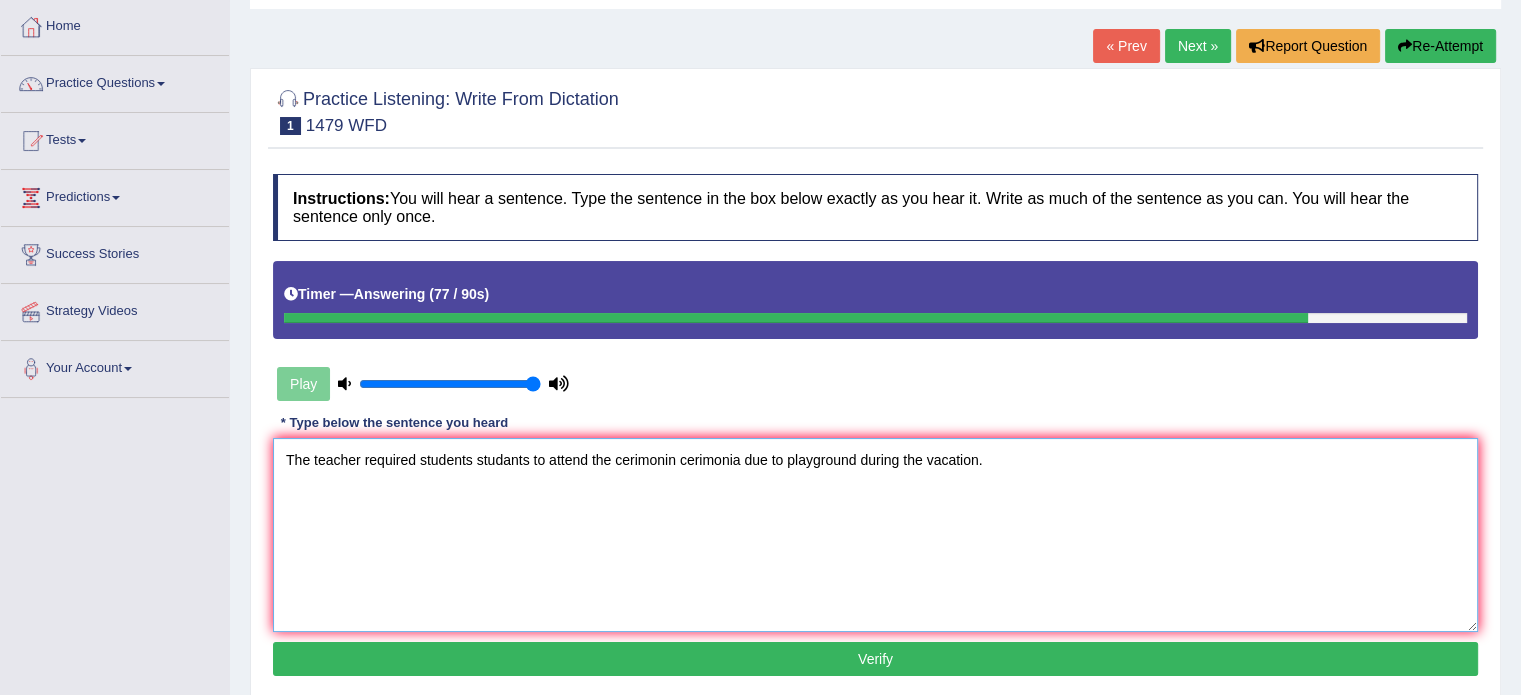 click on "The teacher required students studants to attend the cerimonin cerimonia due to playground during the vacation." at bounding box center [875, 535] 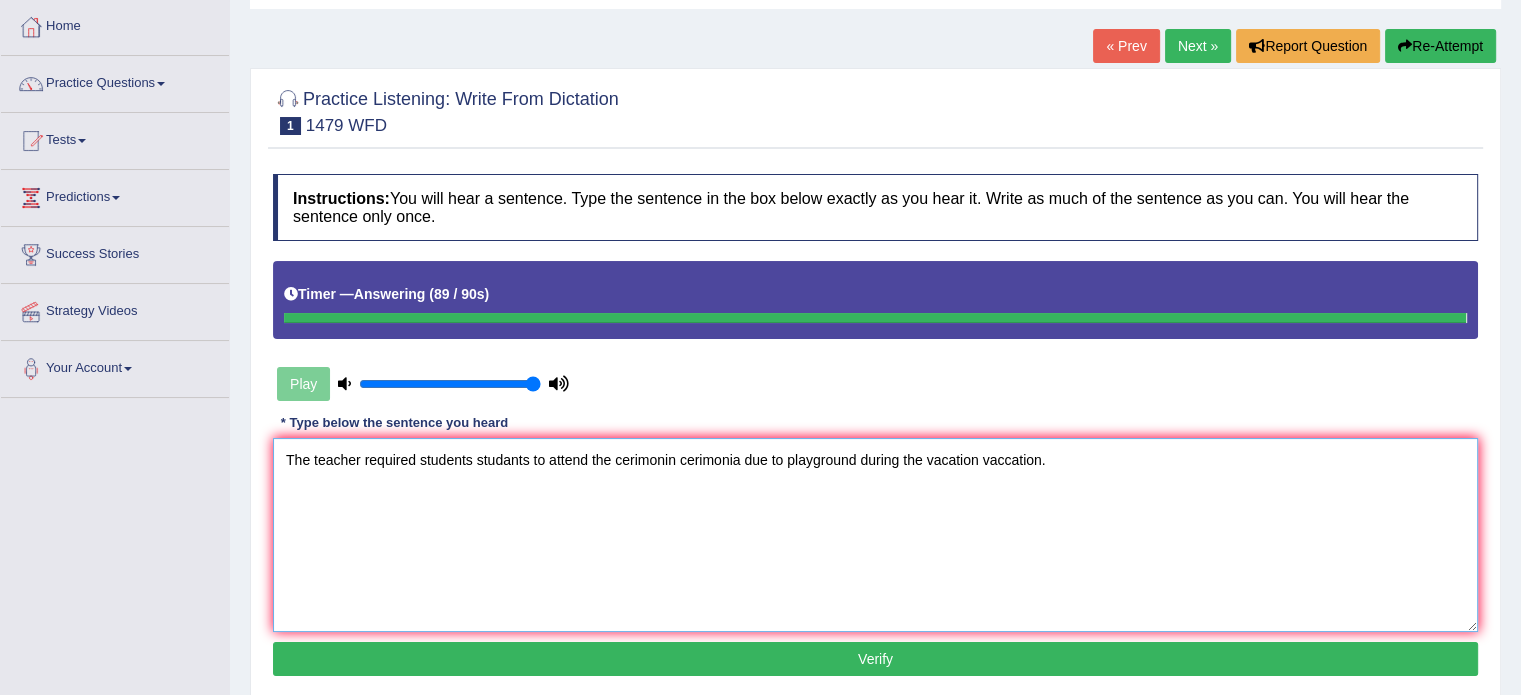 type on "The teacher required students studants to attend the cerimonin cerimonia due to playground during the vacation vaccation." 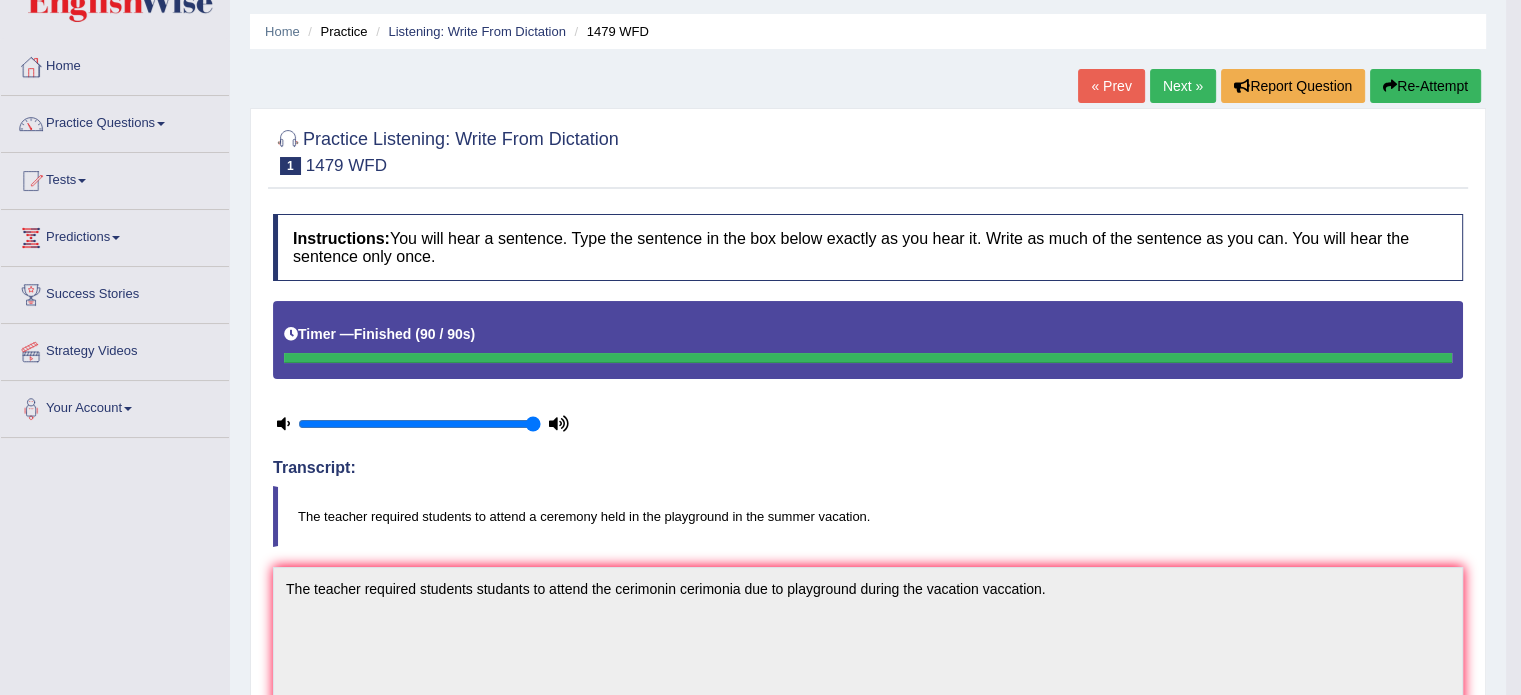 scroll, scrollTop: 52, scrollLeft: 0, axis: vertical 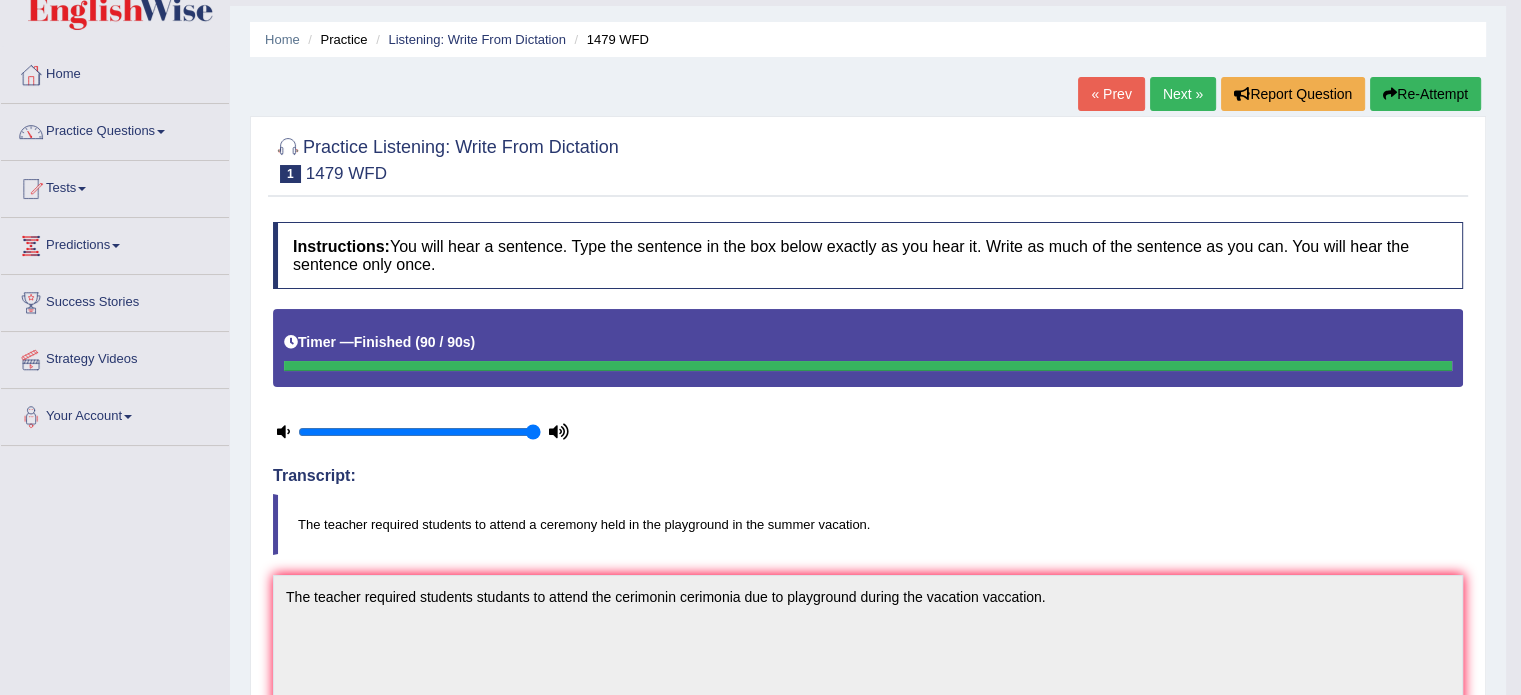 click on "Re-Attempt" at bounding box center (1425, 94) 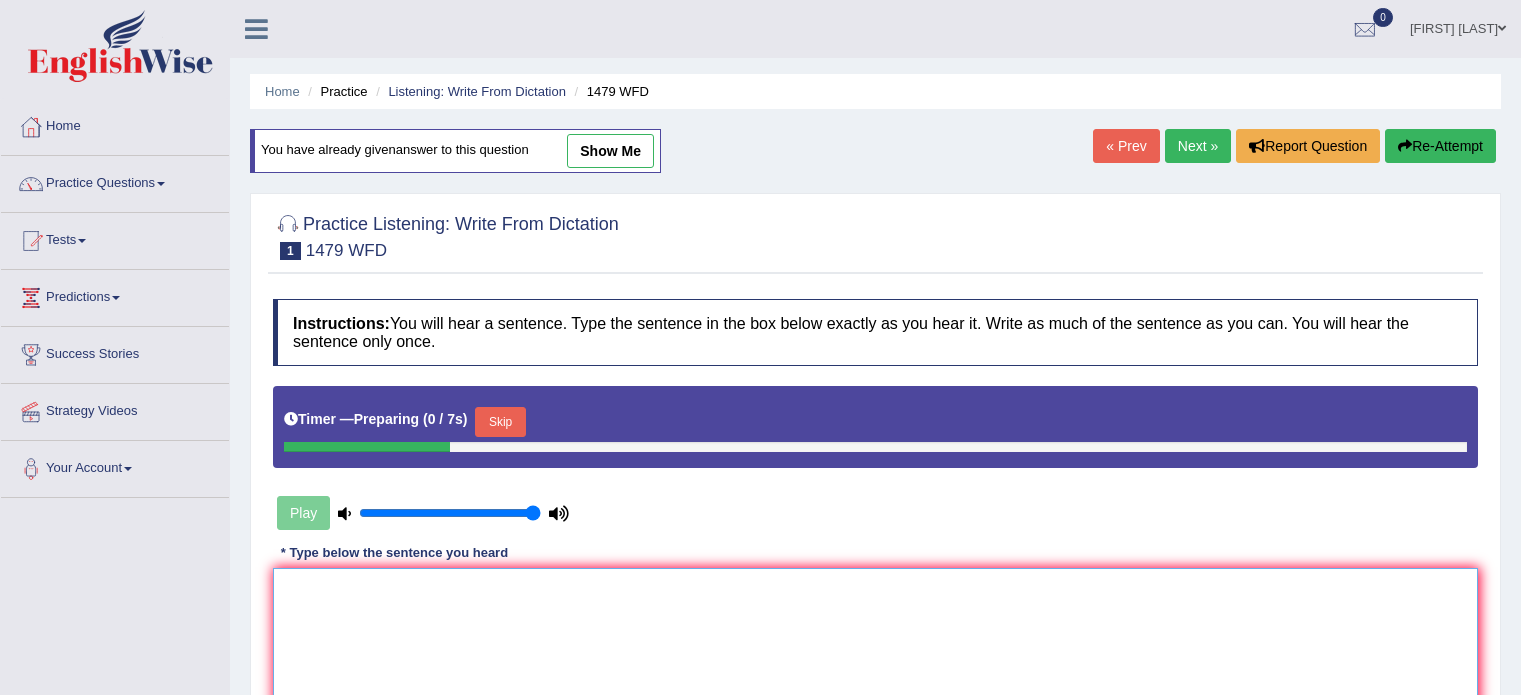 drag, startPoint x: 0, startPoint y: 0, endPoint x: 524, endPoint y: 354, distance: 632.3701 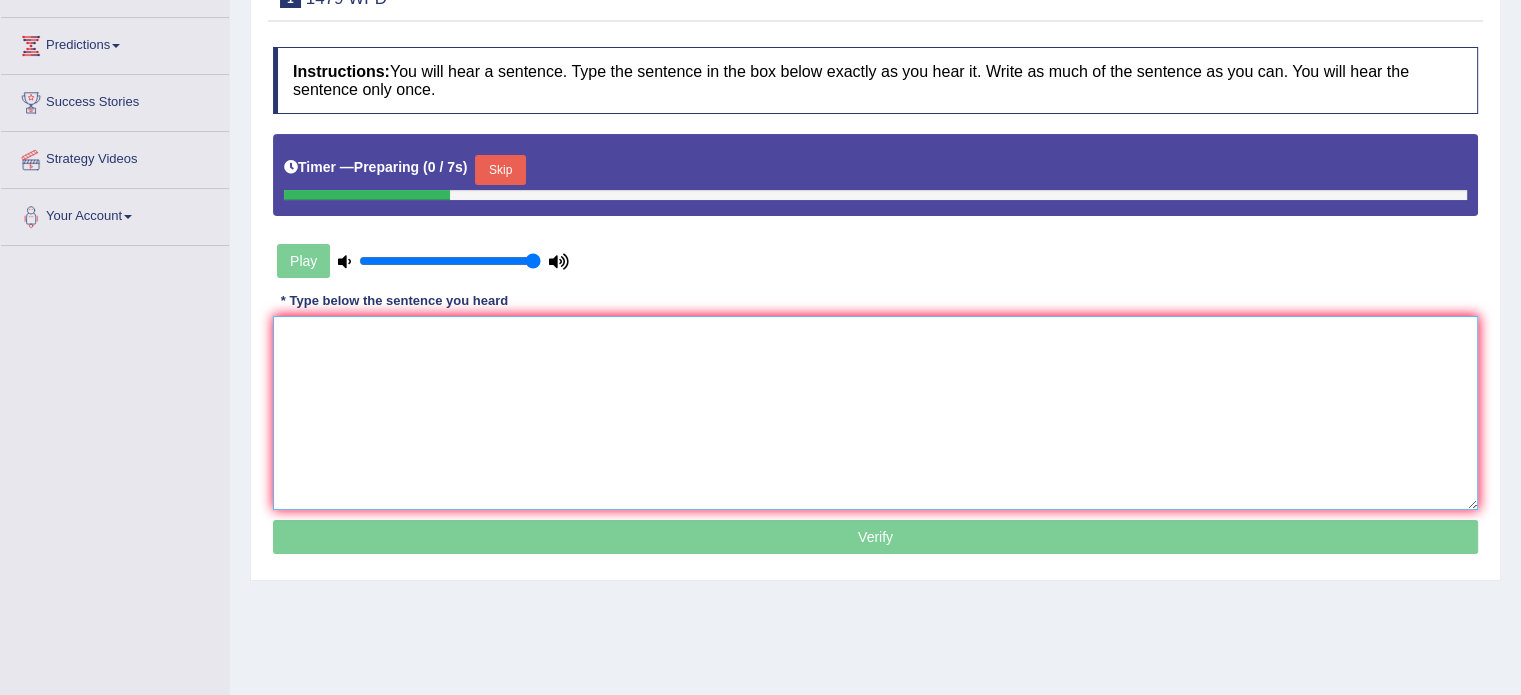 scroll, scrollTop: 252, scrollLeft: 0, axis: vertical 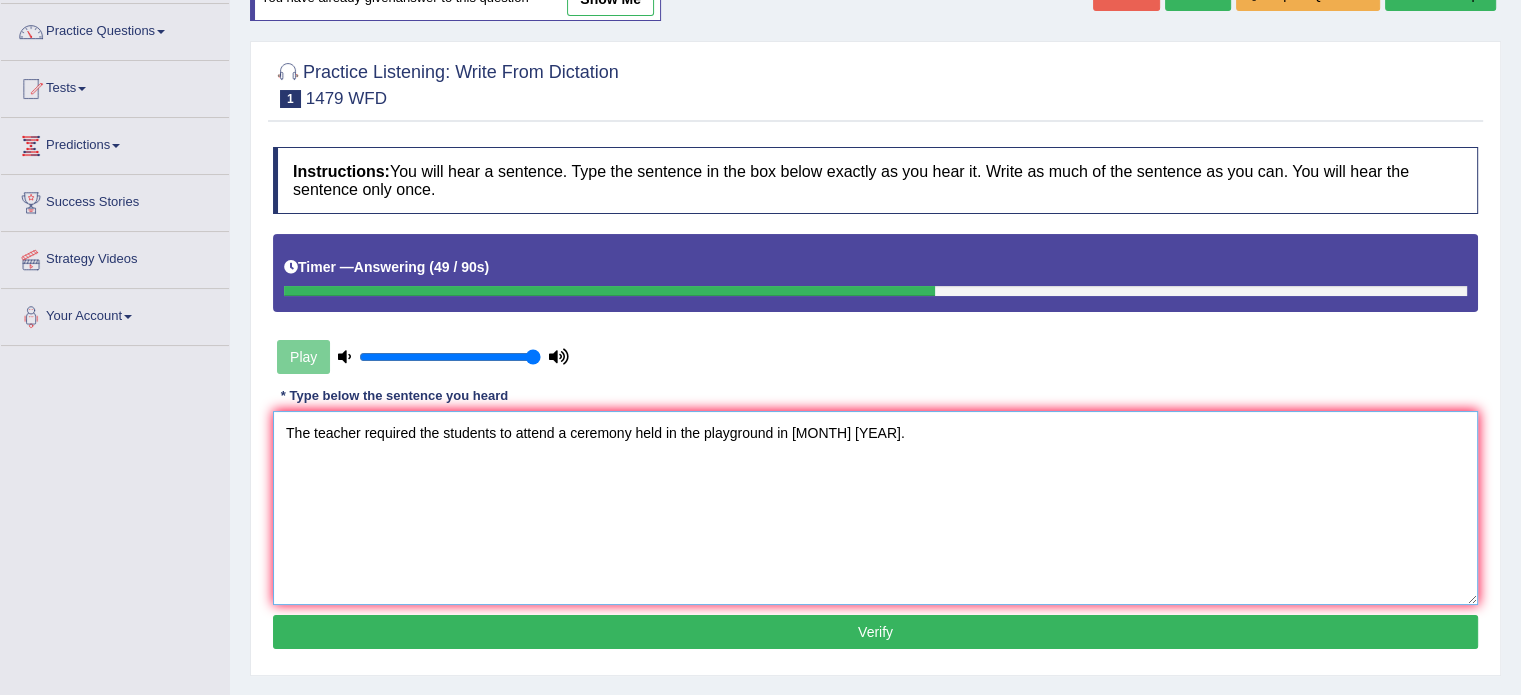 drag, startPoint x: 440, startPoint y: 433, endPoint x: 420, endPoint y: 431, distance: 20.09975 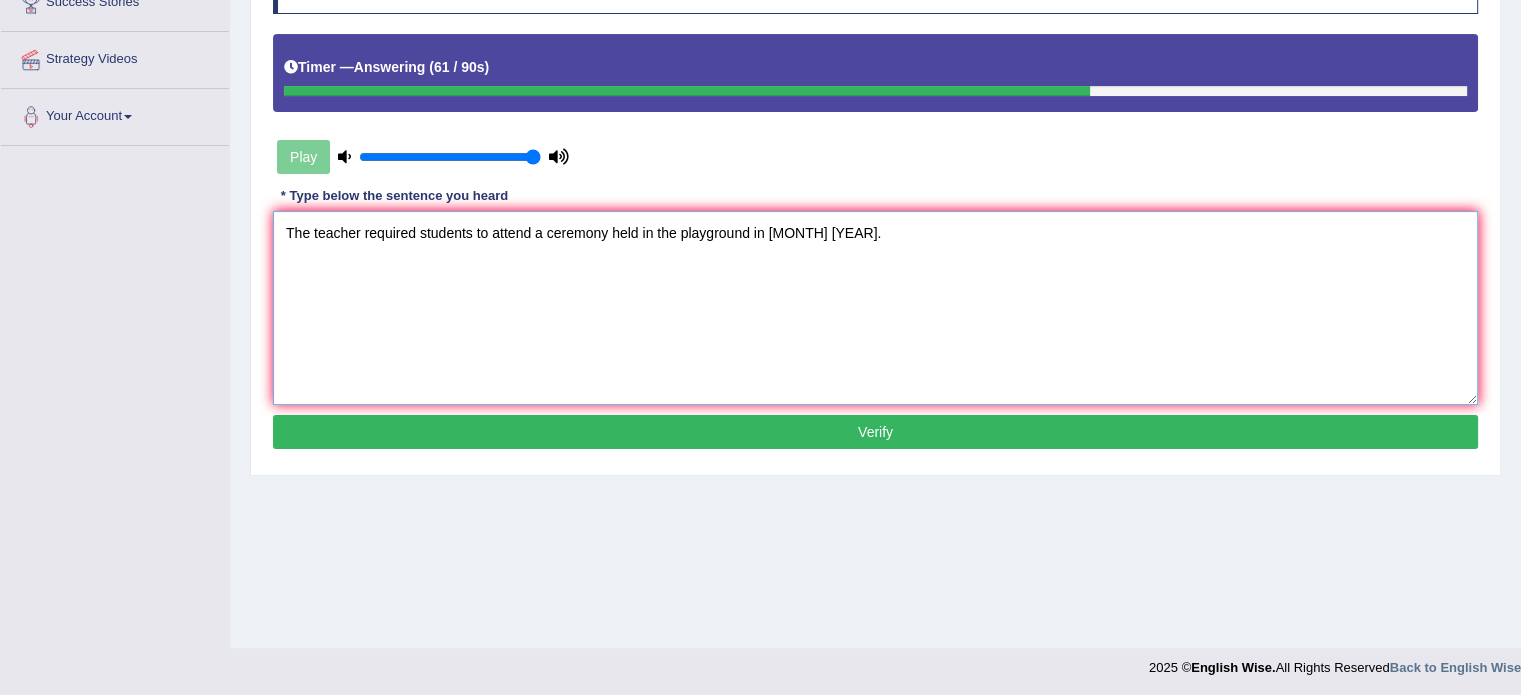 scroll, scrollTop: 355, scrollLeft: 0, axis: vertical 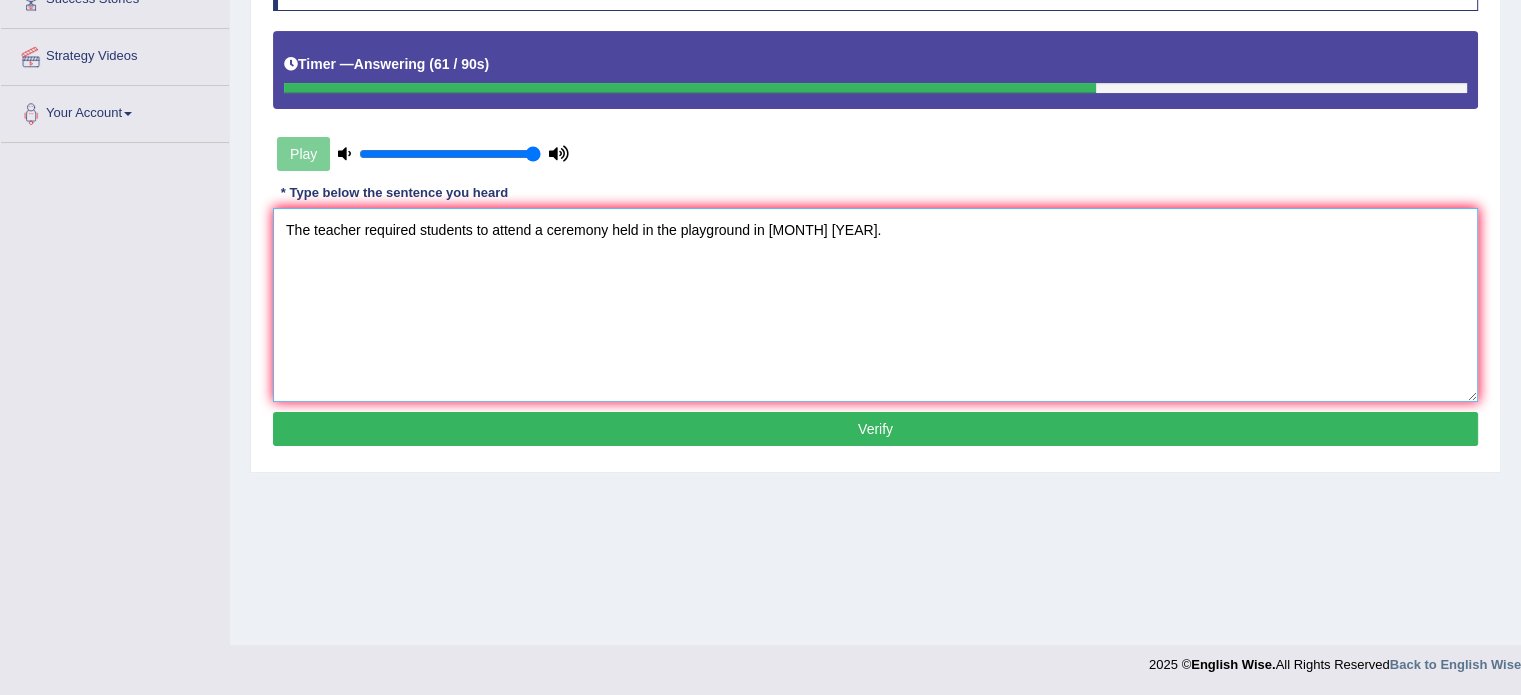 type on "The teacher required students to attend a ceremony held in the playground in summer vacation." 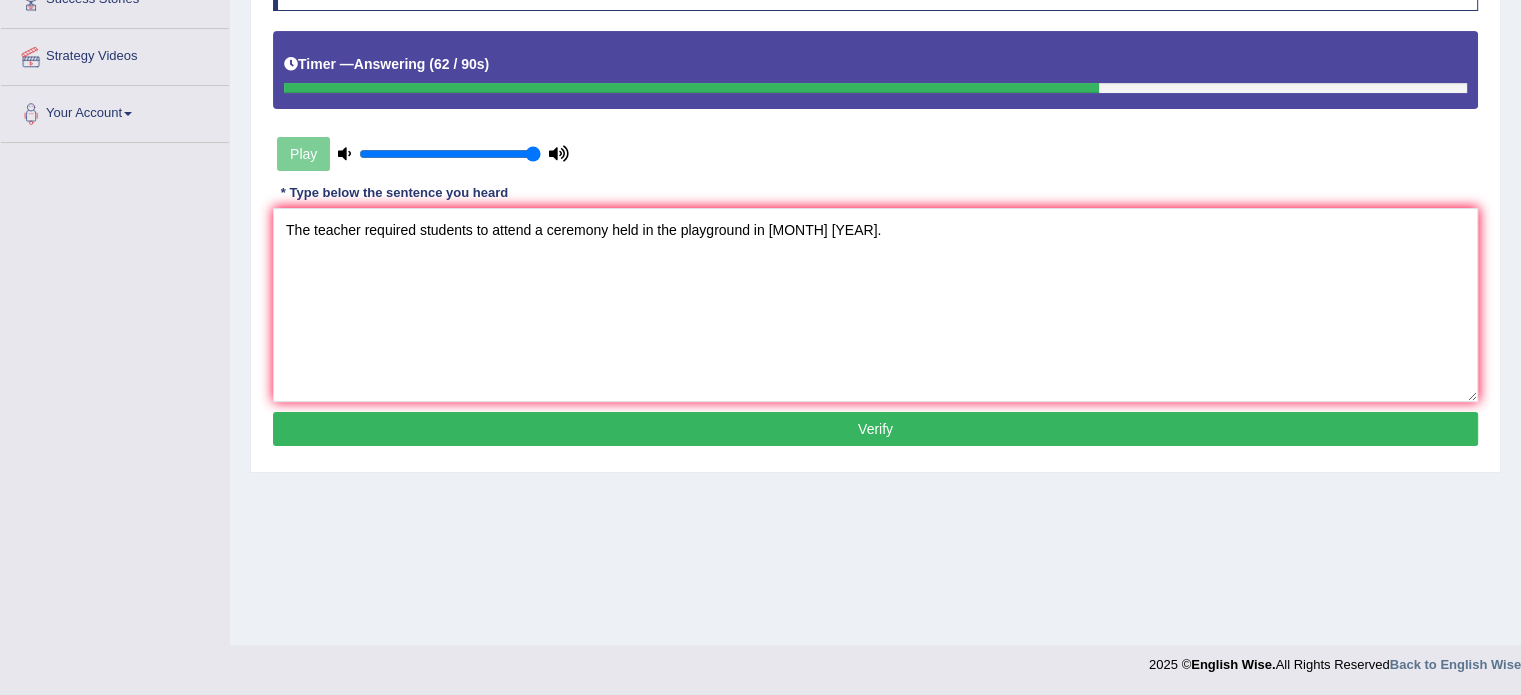 click on "Verify" at bounding box center (875, 429) 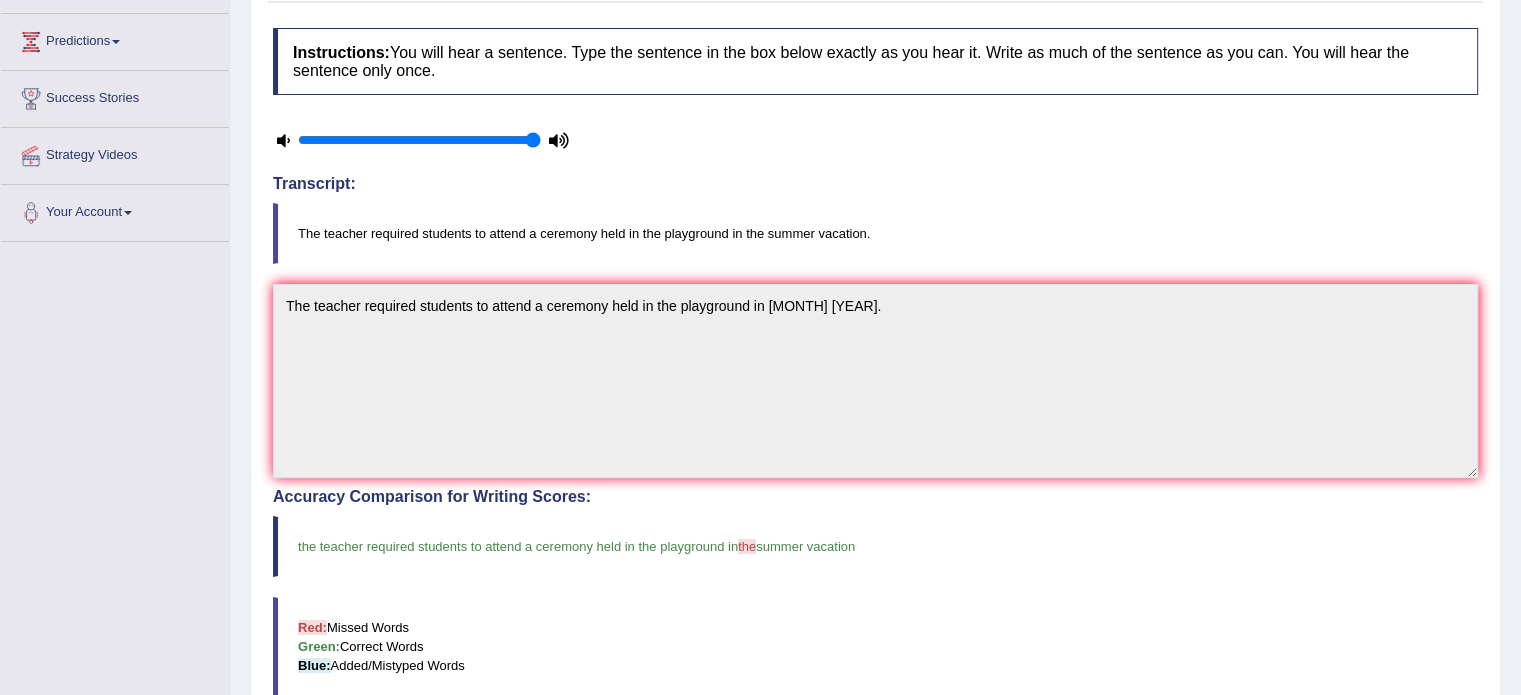 scroll, scrollTop: 65, scrollLeft: 0, axis: vertical 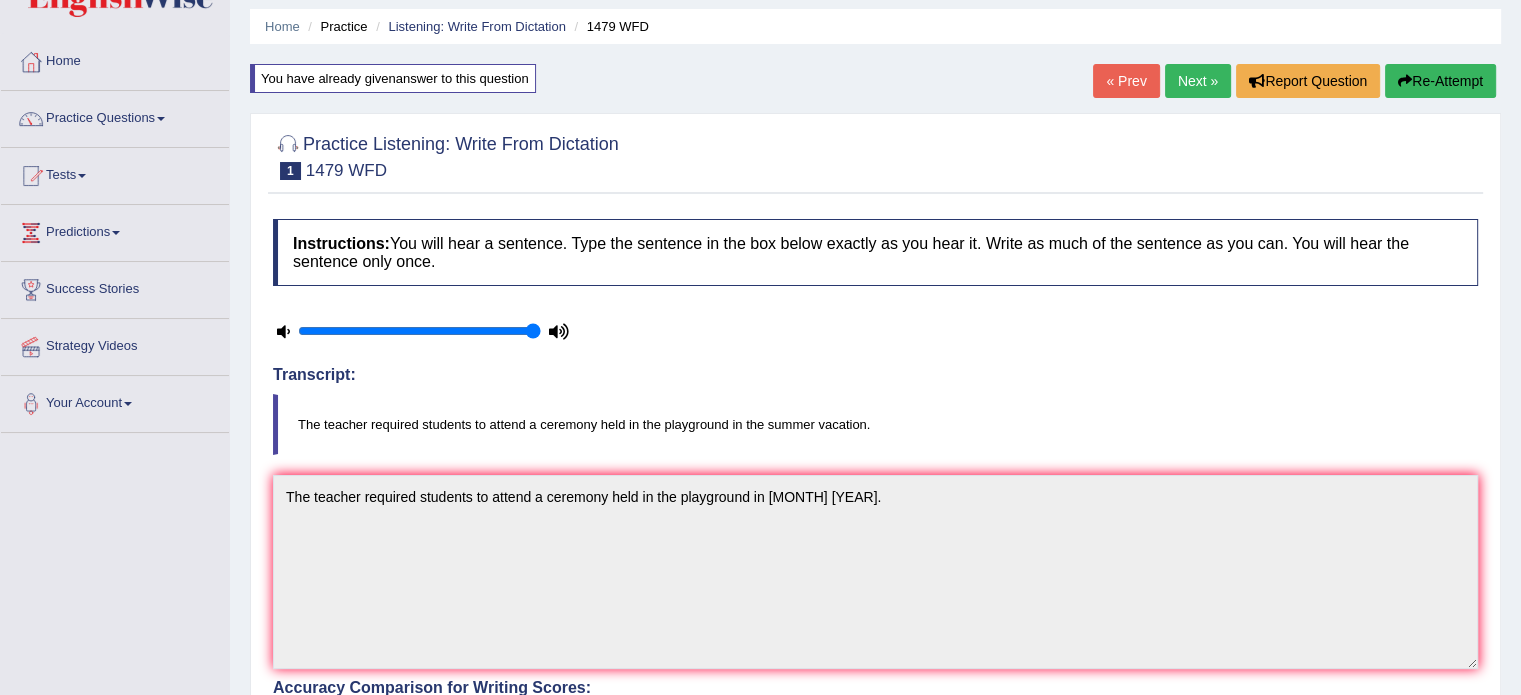 click on "Next »" at bounding box center (1198, 81) 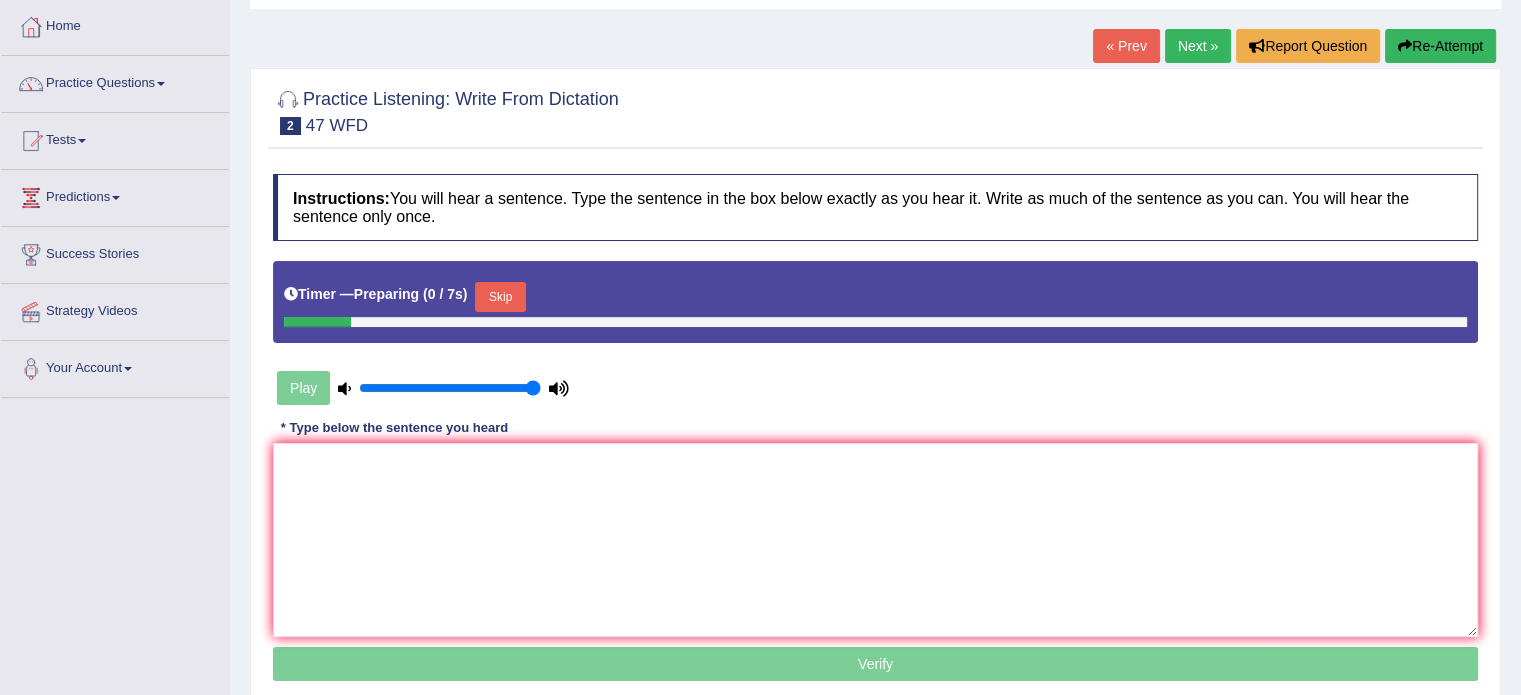 scroll, scrollTop: 0, scrollLeft: 0, axis: both 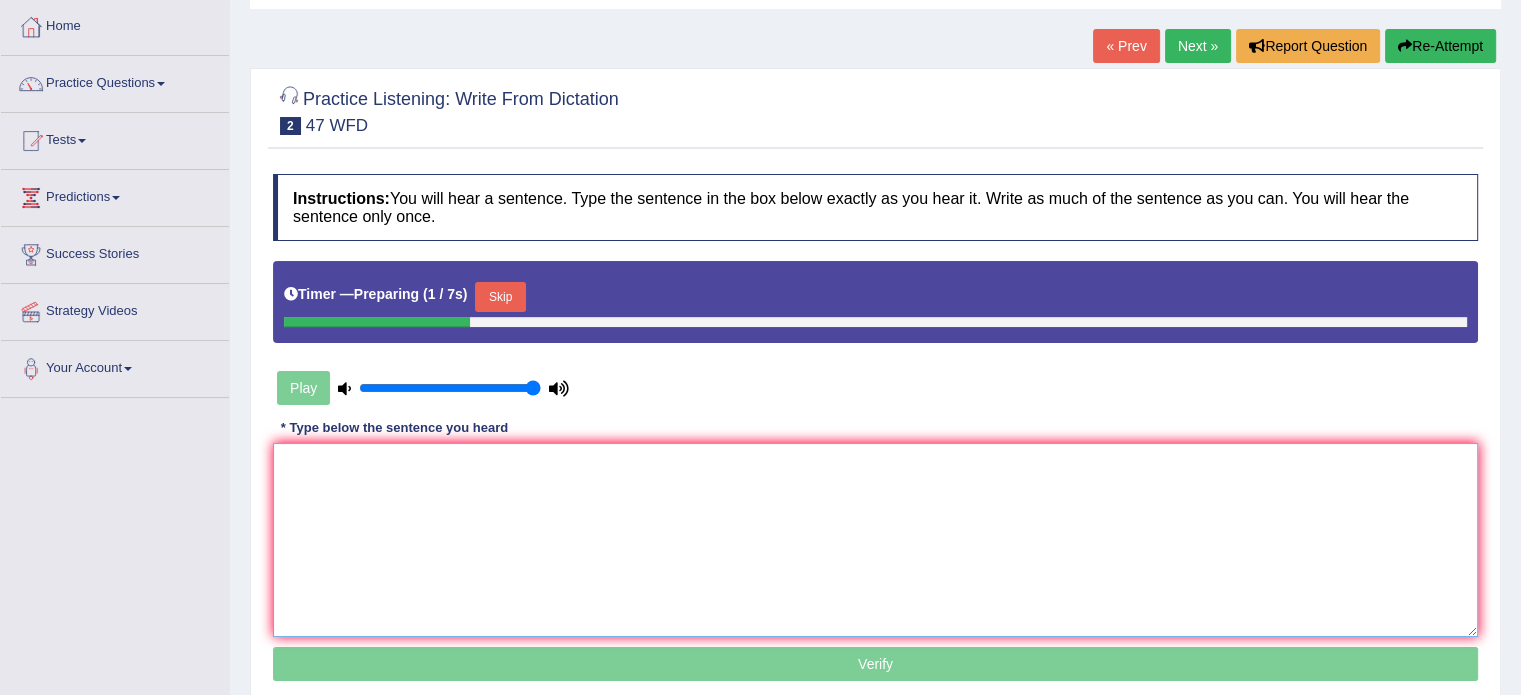 click at bounding box center [875, 540] 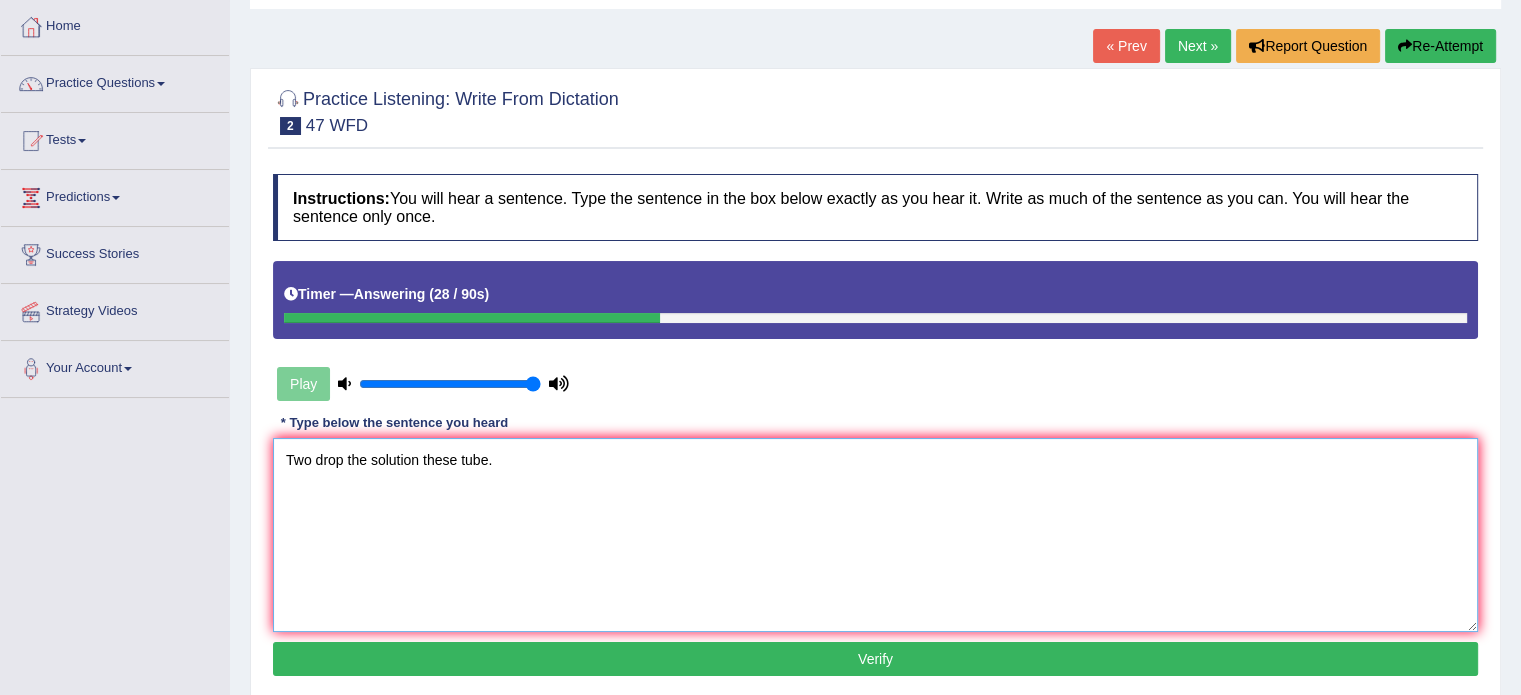 click on "Two drop the solution these tube." at bounding box center [875, 535] 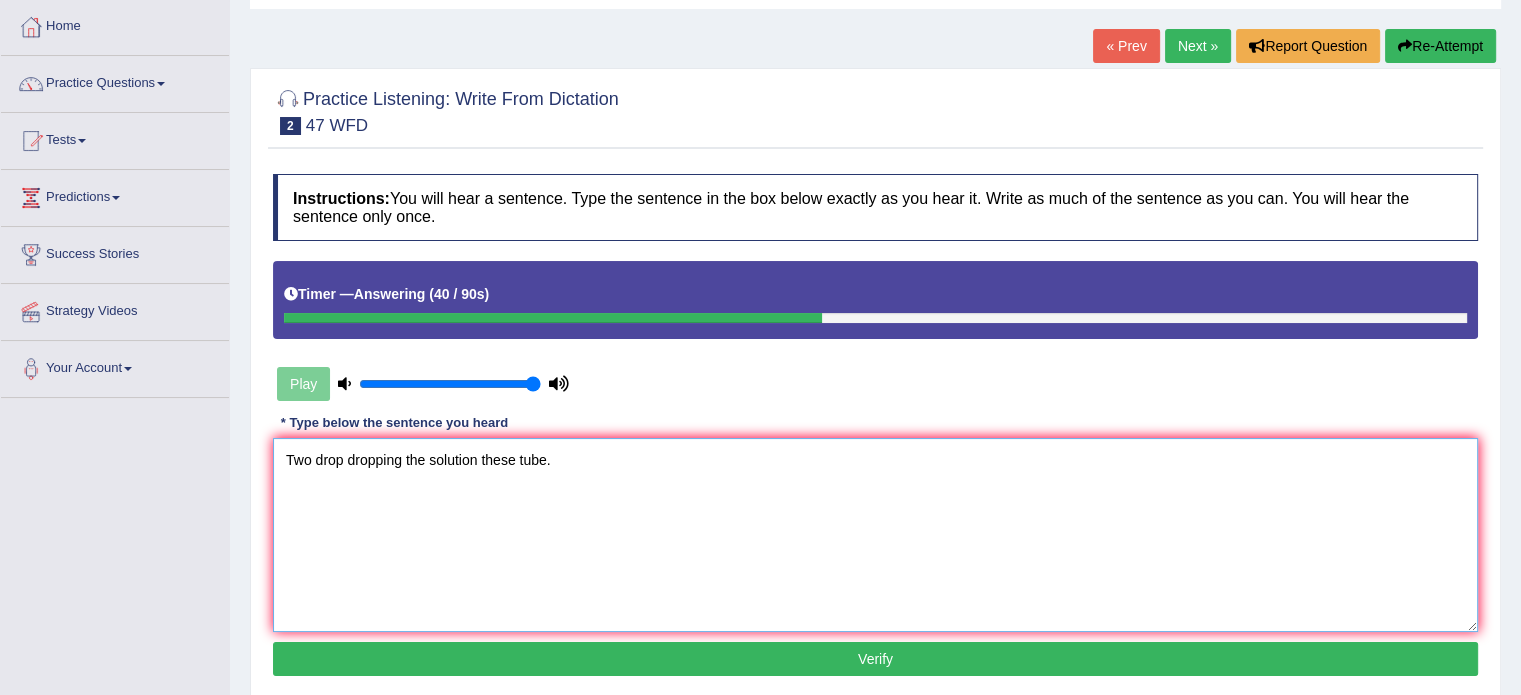 click on "Two drop dropping the solution these tube." at bounding box center [875, 535] 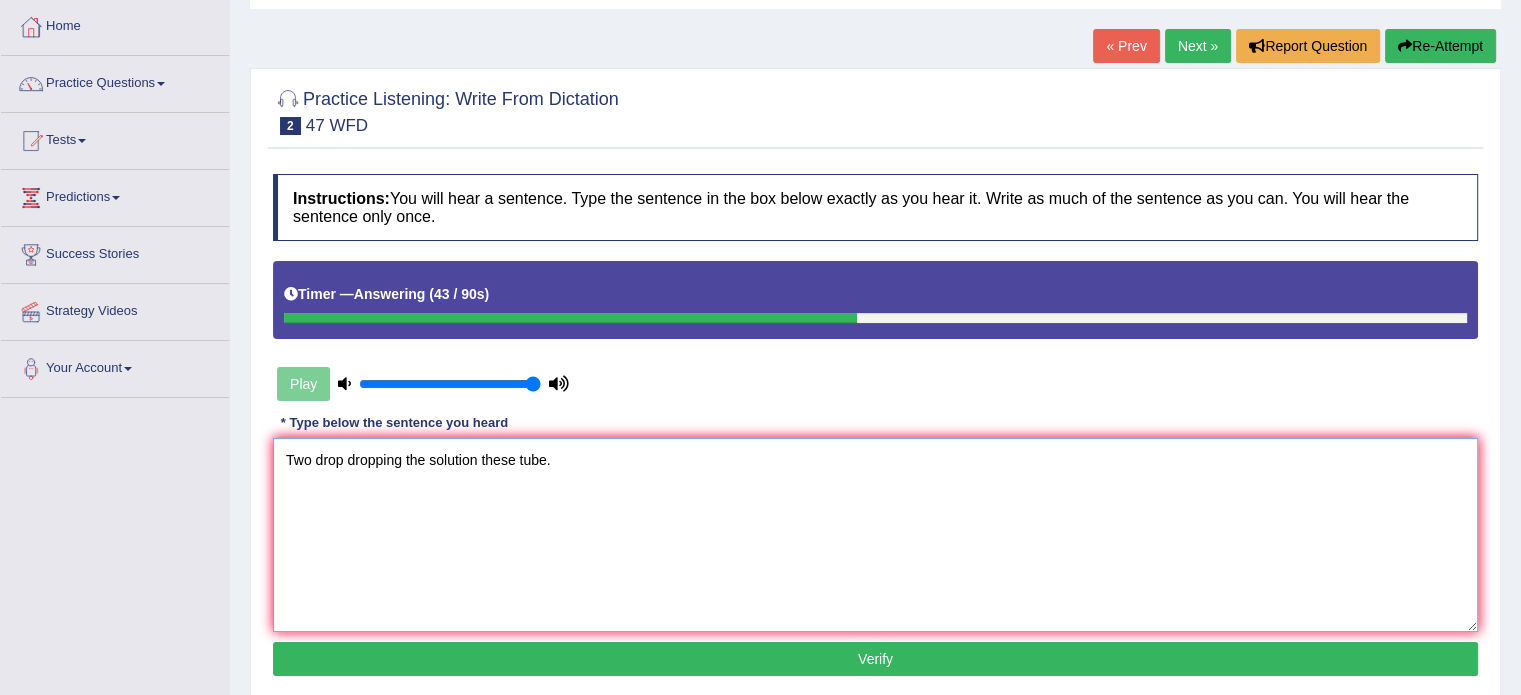 scroll, scrollTop: 200, scrollLeft: 0, axis: vertical 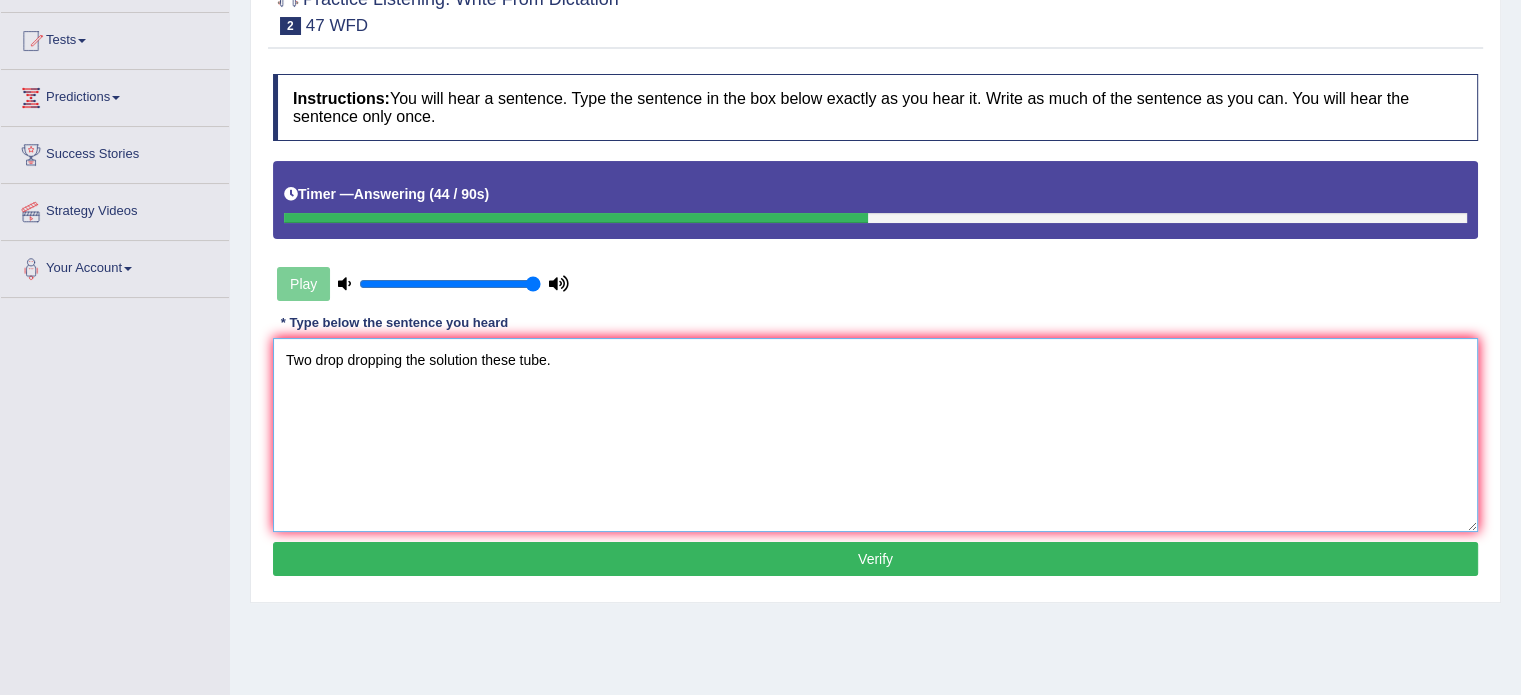type on "Two drop dropping the solution these tube." 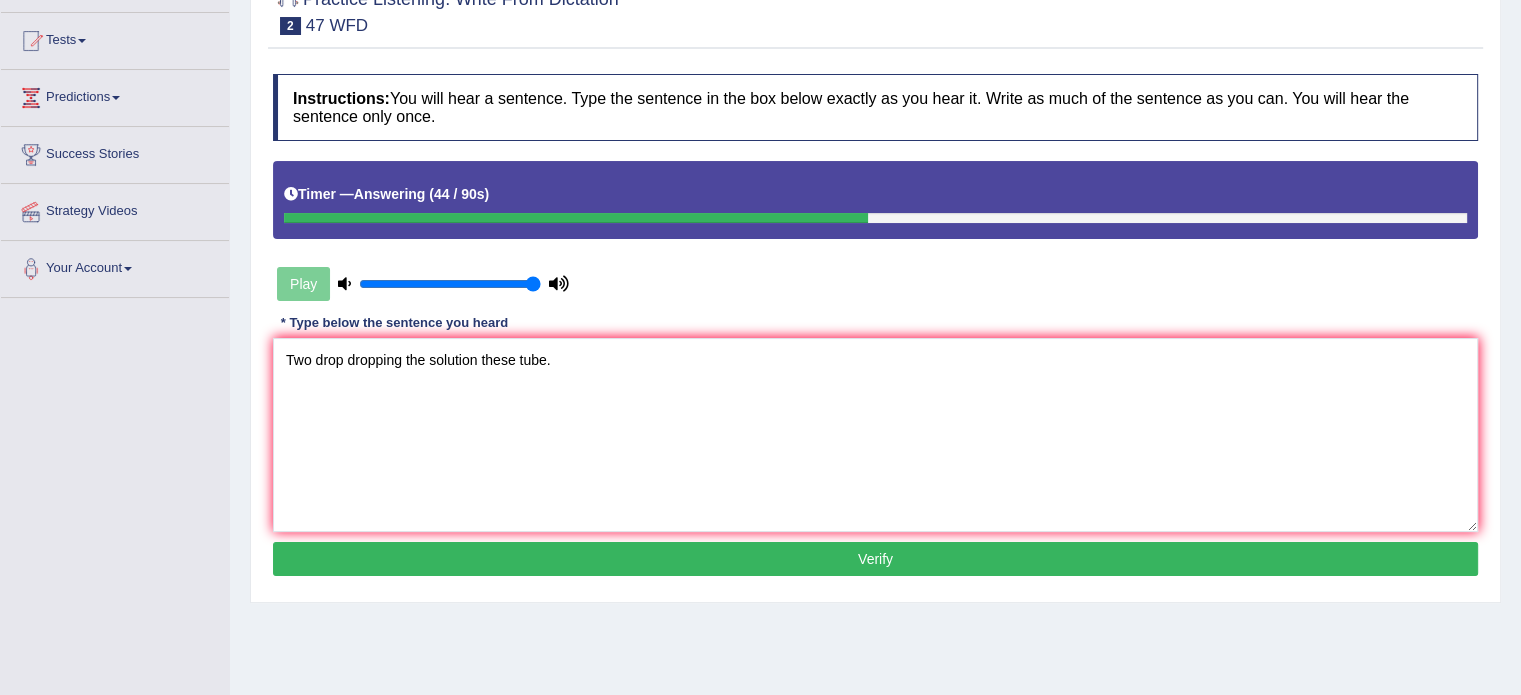 click on "Verify" at bounding box center (875, 559) 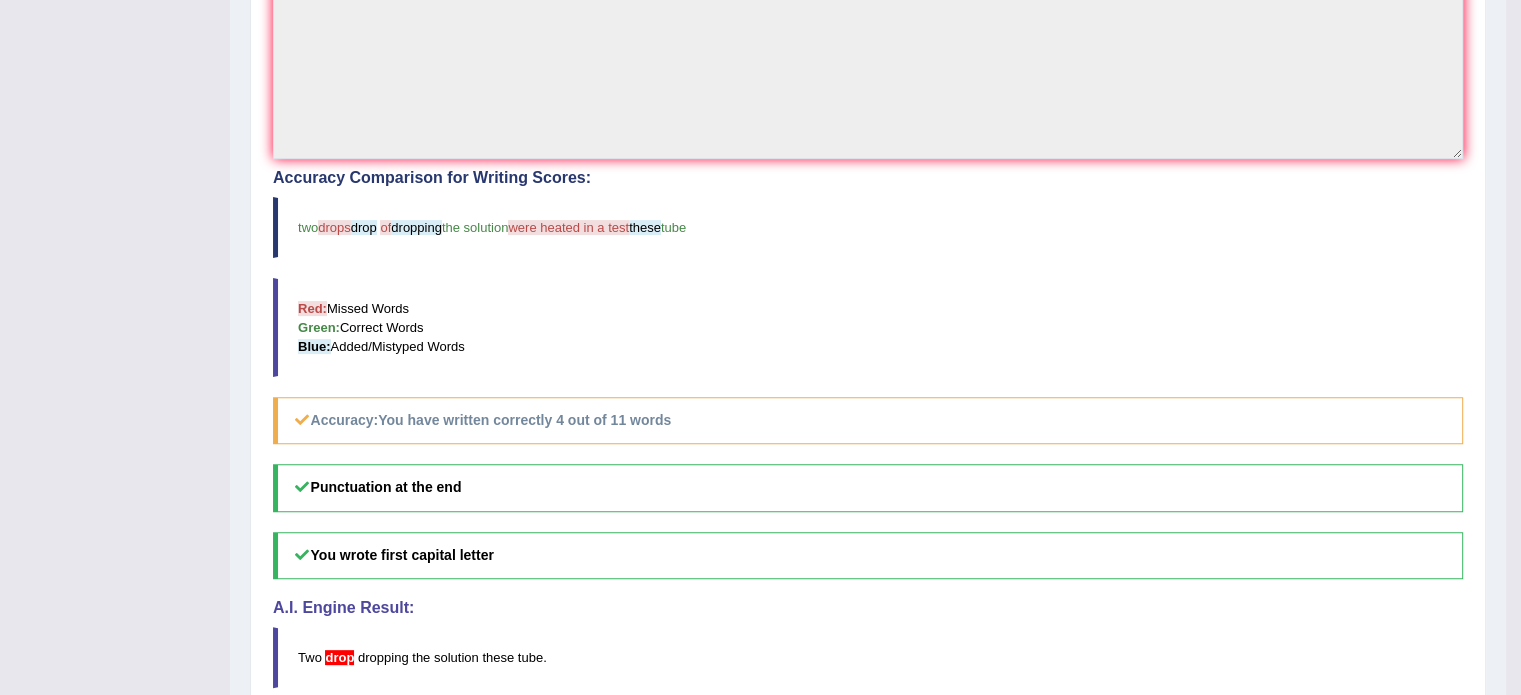 scroll, scrollTop: 600, scrollLeft: 0, axis: vertical 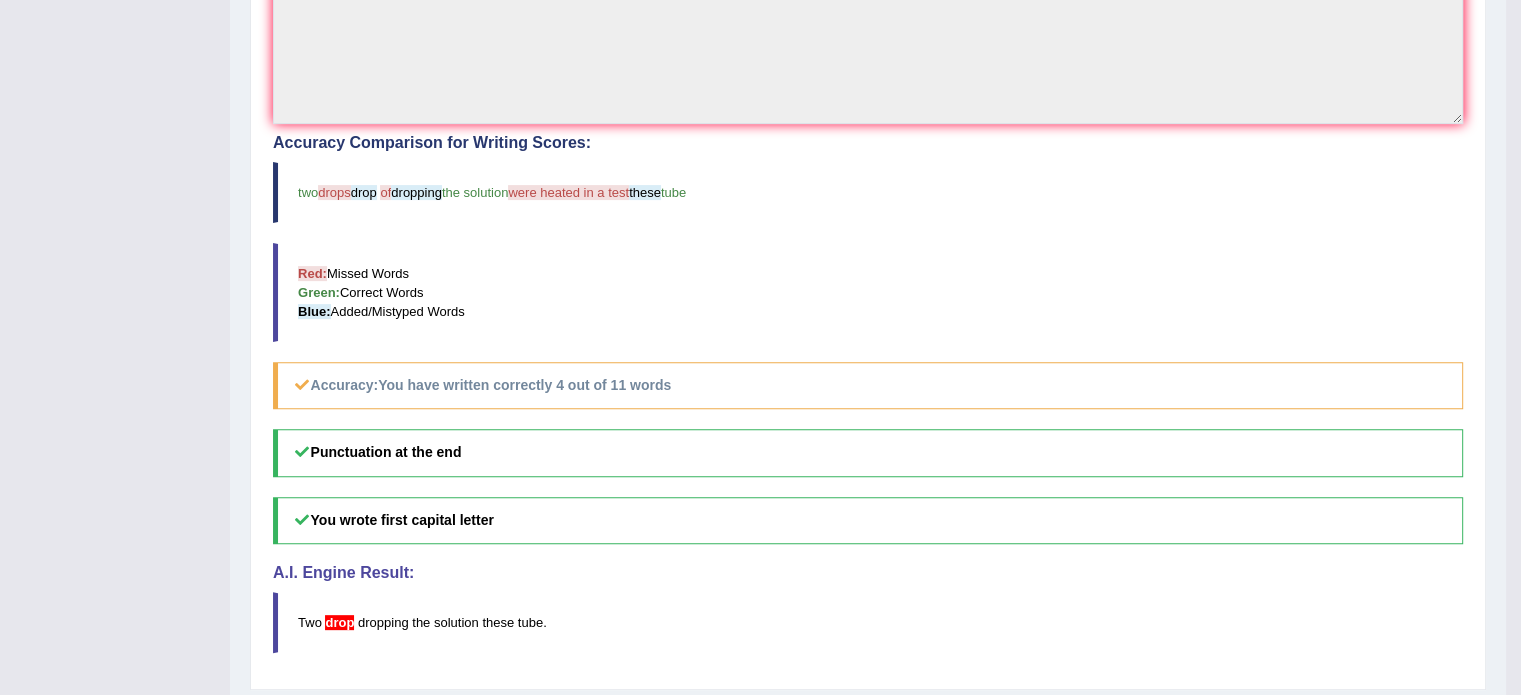 click on "Punctuation at the end" at bounding box center (868, 452) 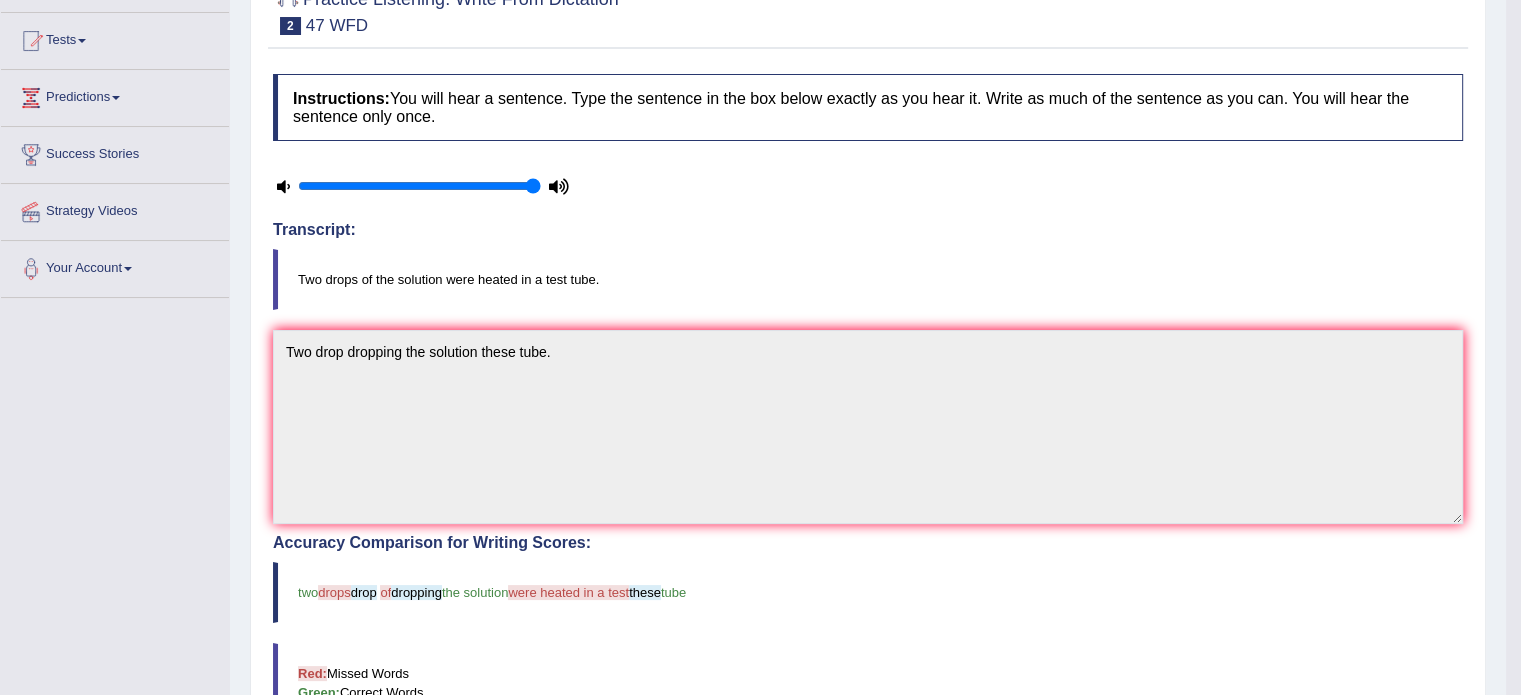 scroll, scrollTop: 100, scrollLeft: 0, axis: vertical 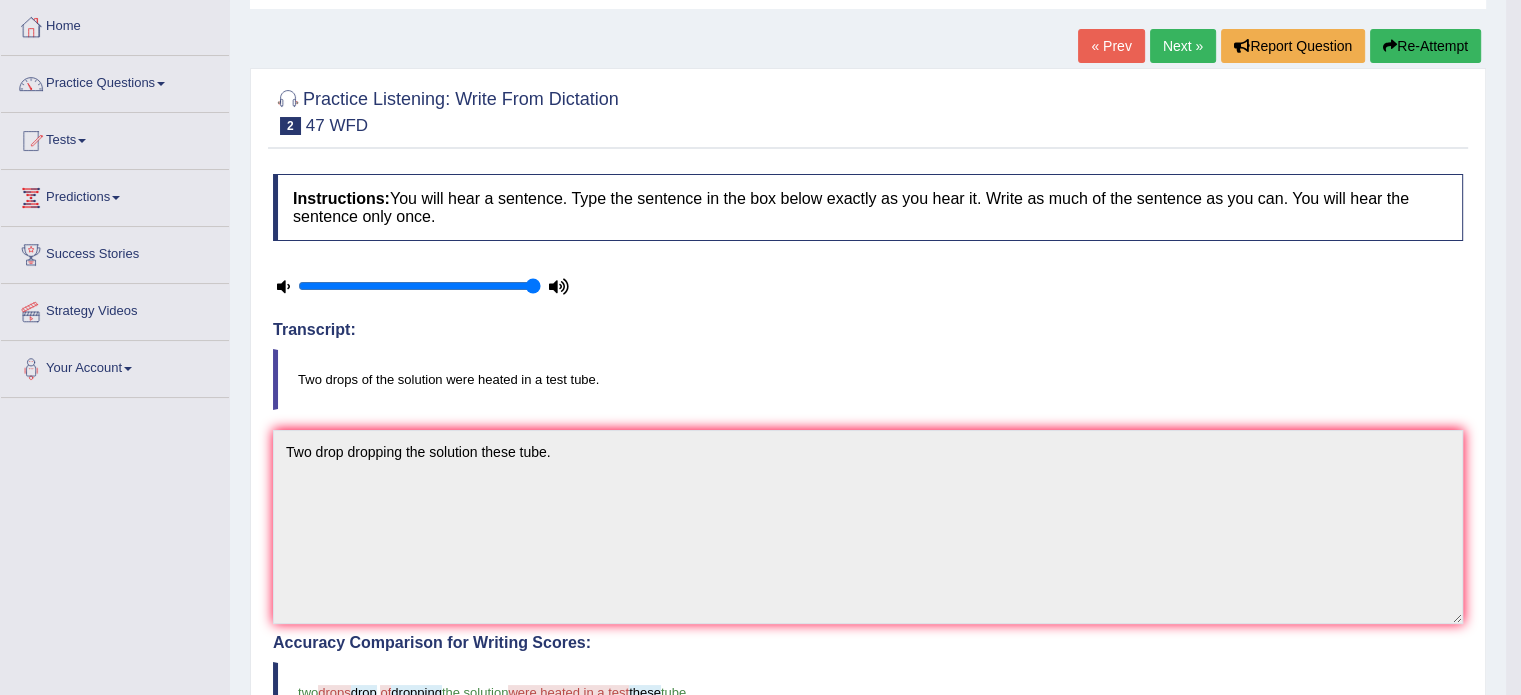 click on "Re-Attempt" at bounding box center (1425, 46) 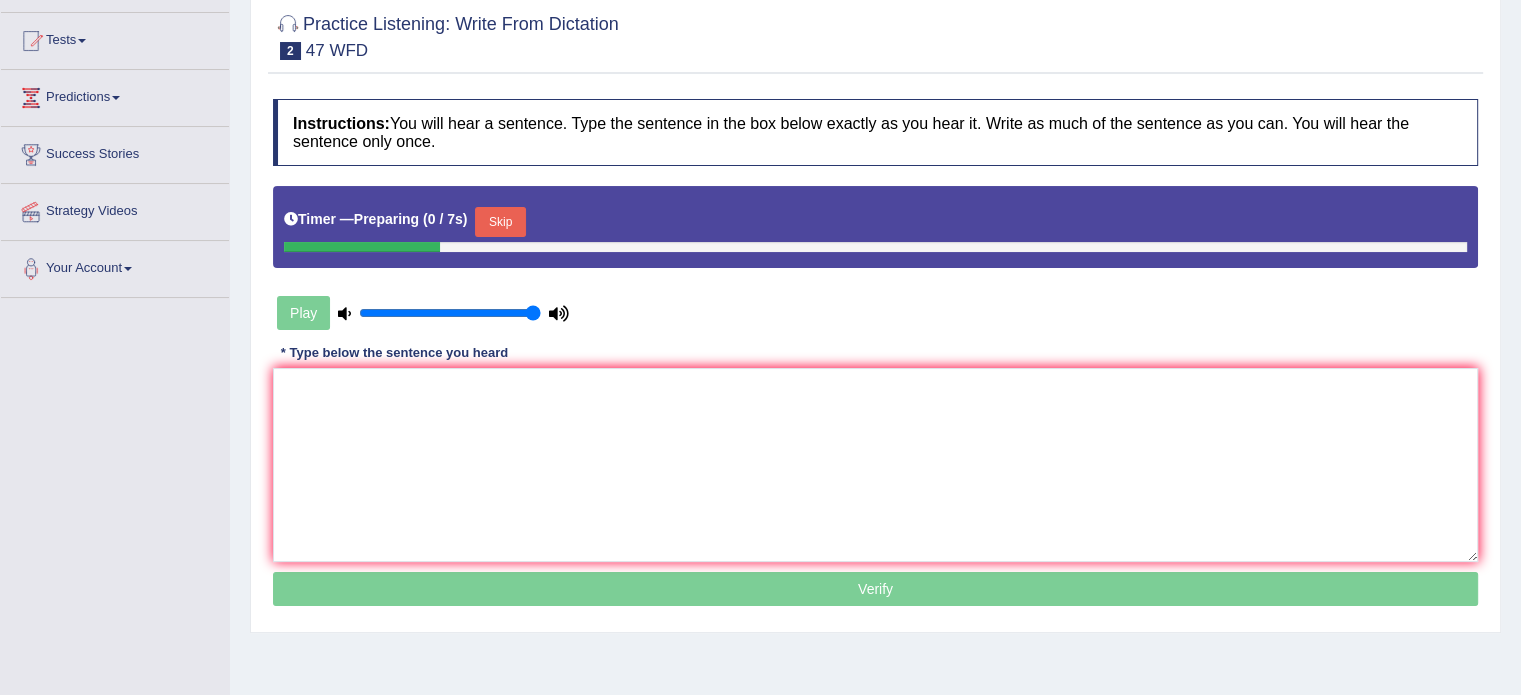 scroll, scrollTop: 200, scrollLeft: 0, axis: vertical 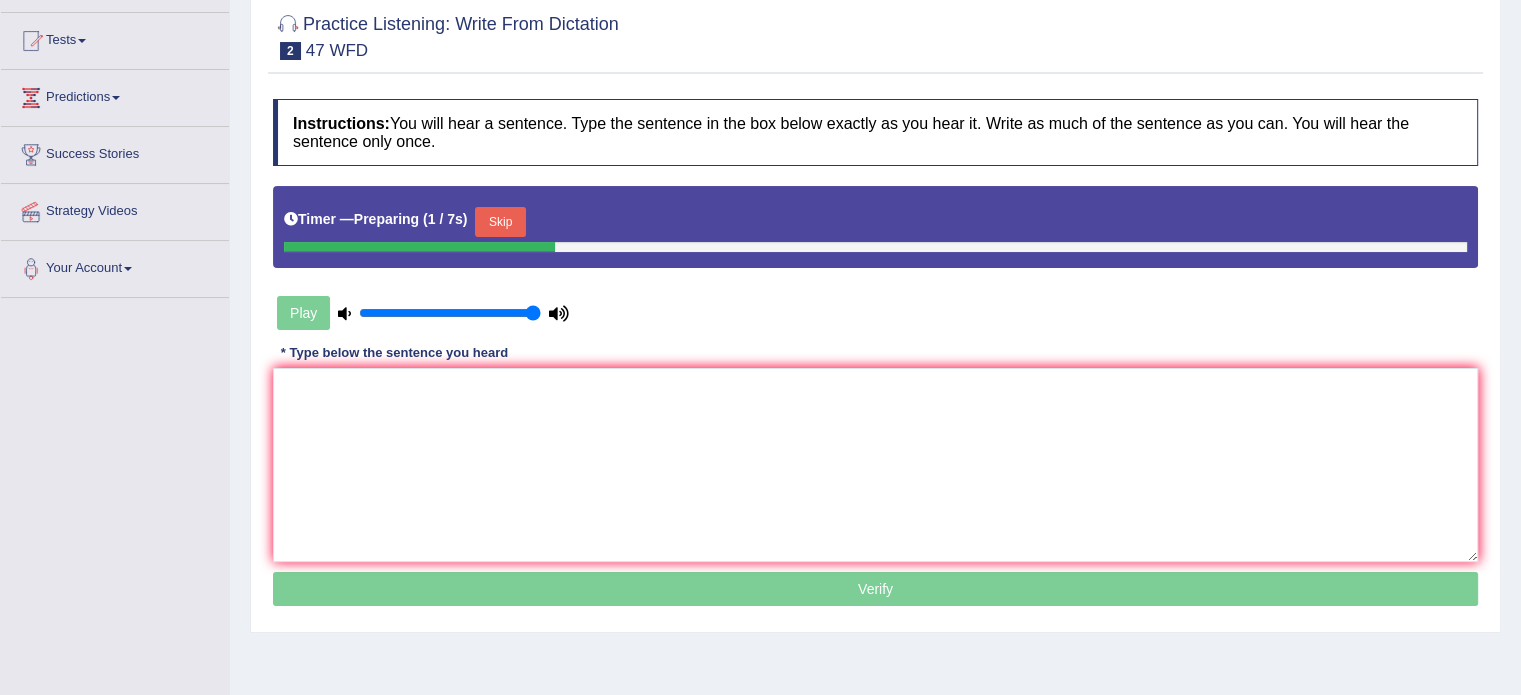 click on "Skip" at bounding box center [500, 222] 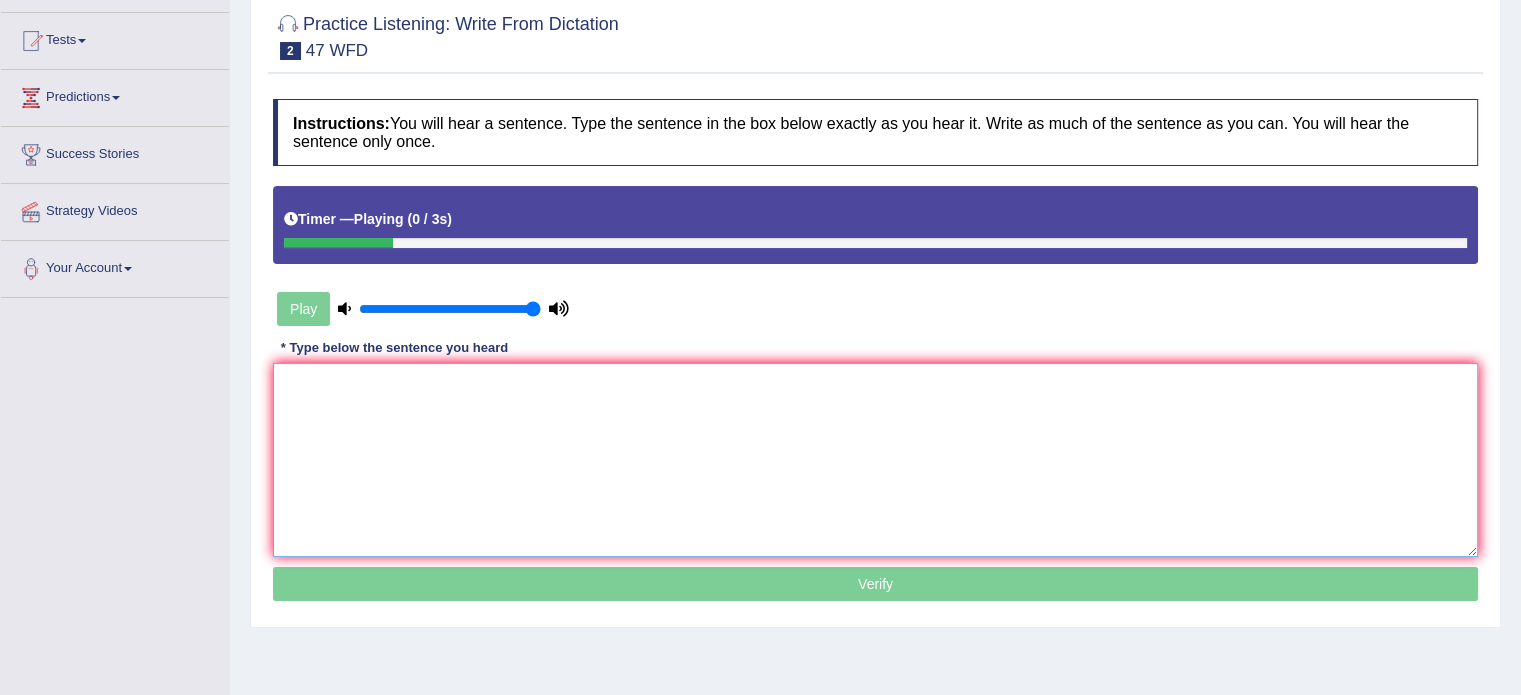 click at bounding box center (875, 460) 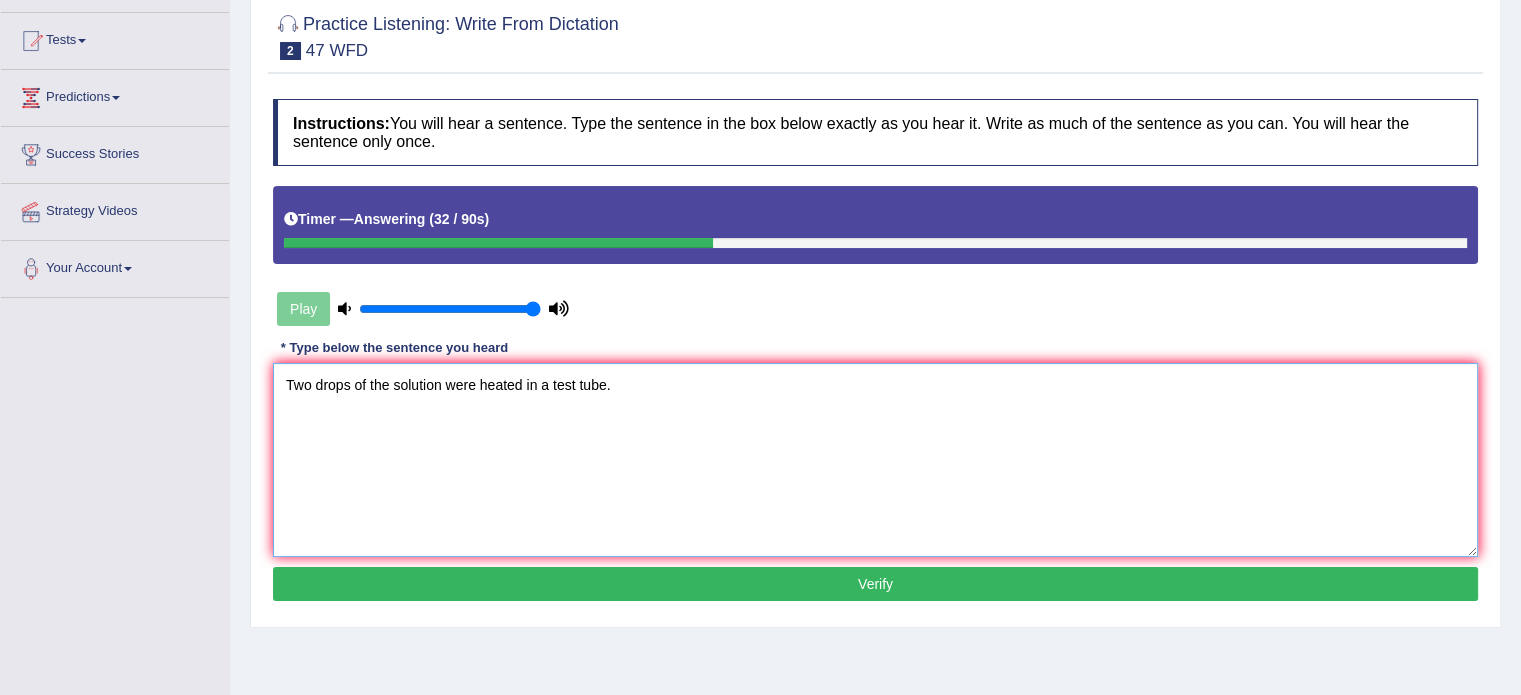 type on "Two drops of the solution were heated in a test tube." 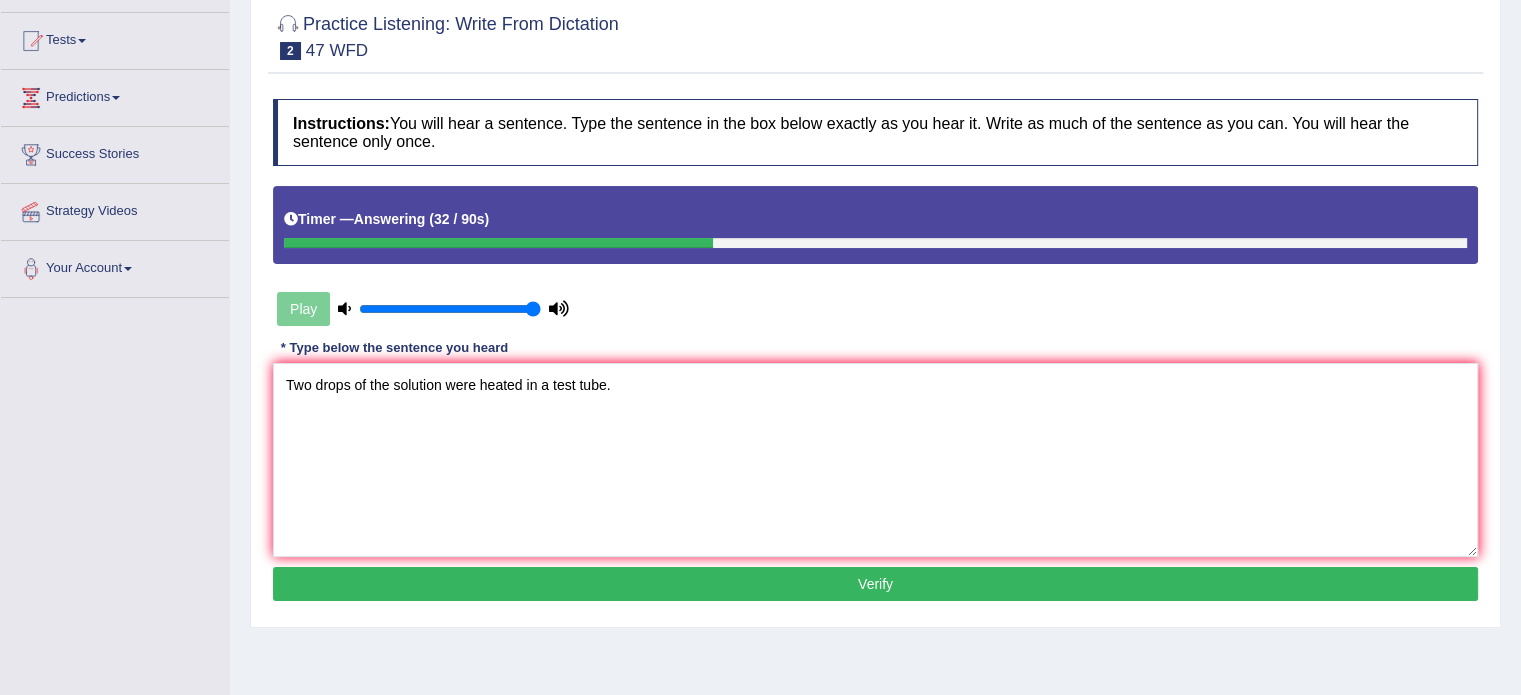 click on "Verify" at bounding box center (875, 584) 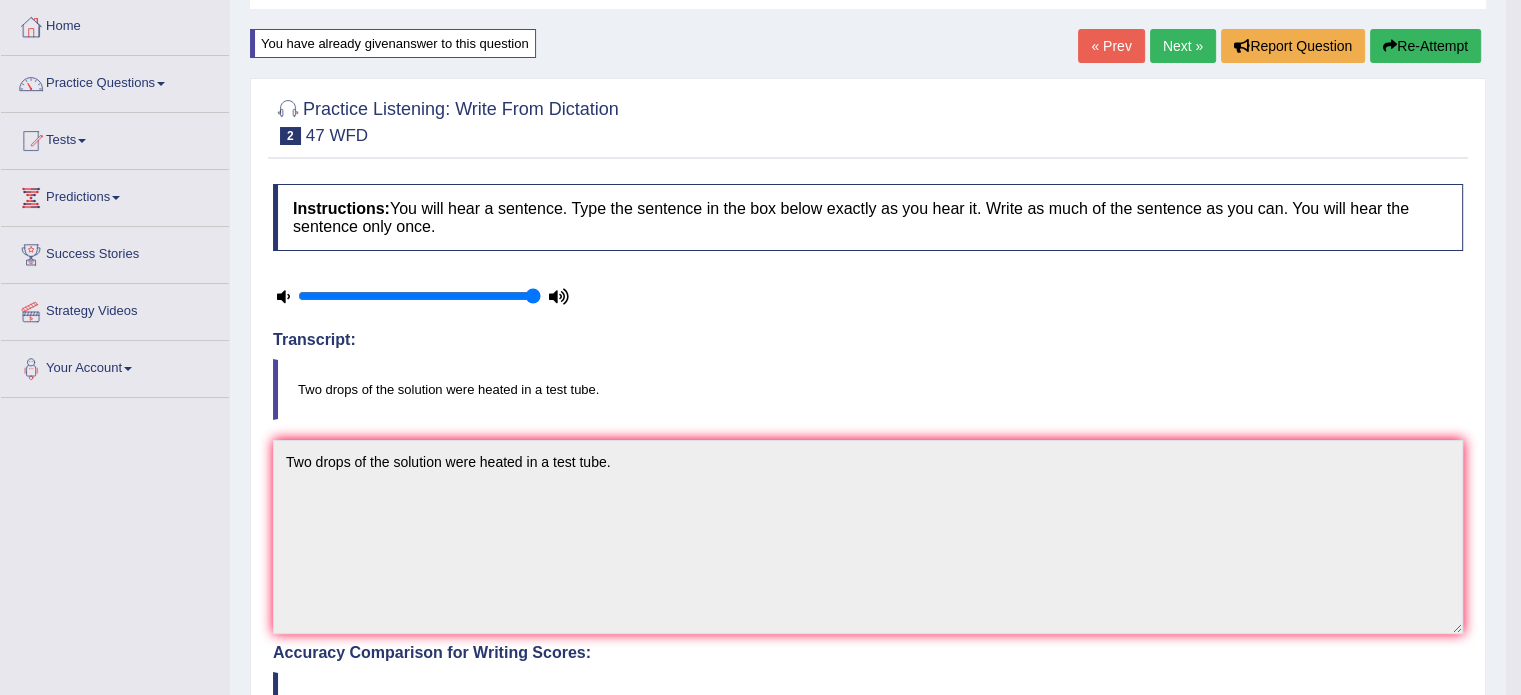 scroll, scrollTop: 0, scrollLeft: 0, axis: both 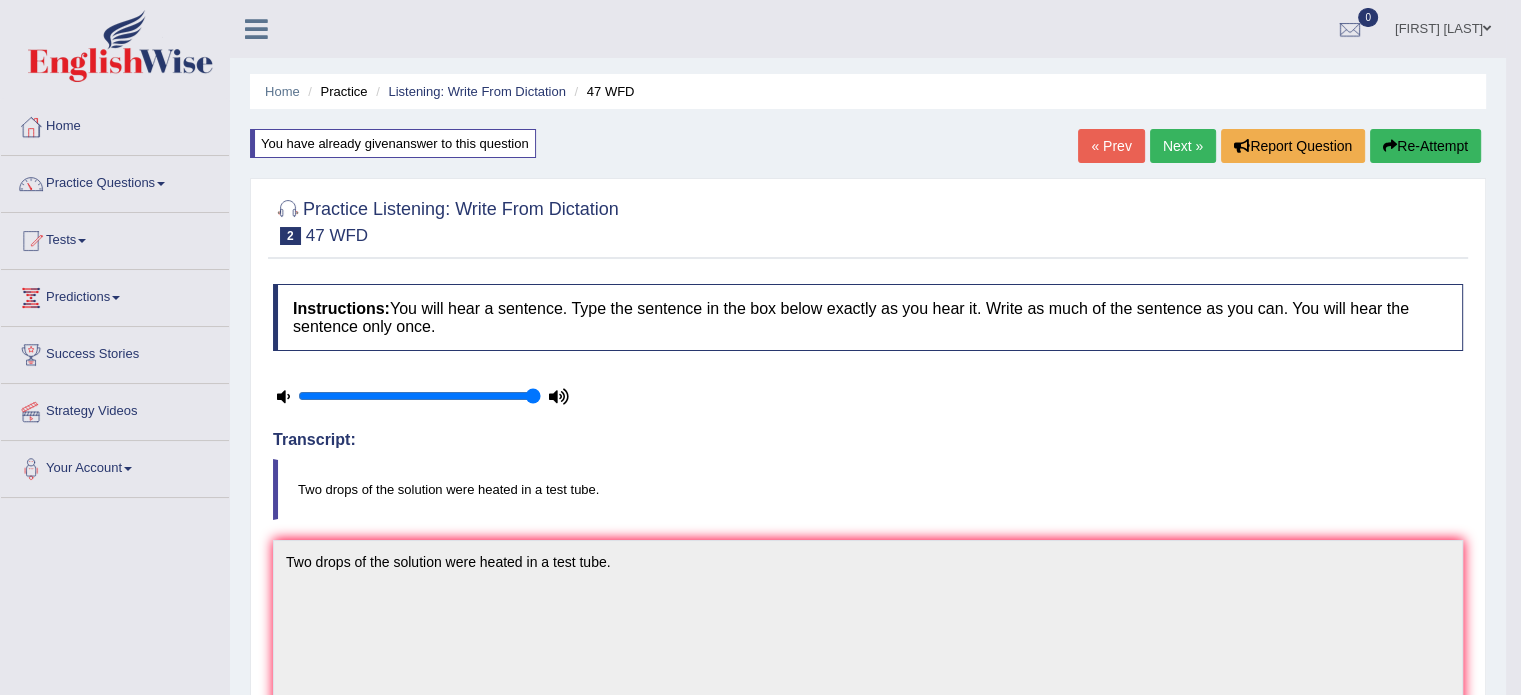 click on "Next »" at bounding box center [1183, 146] 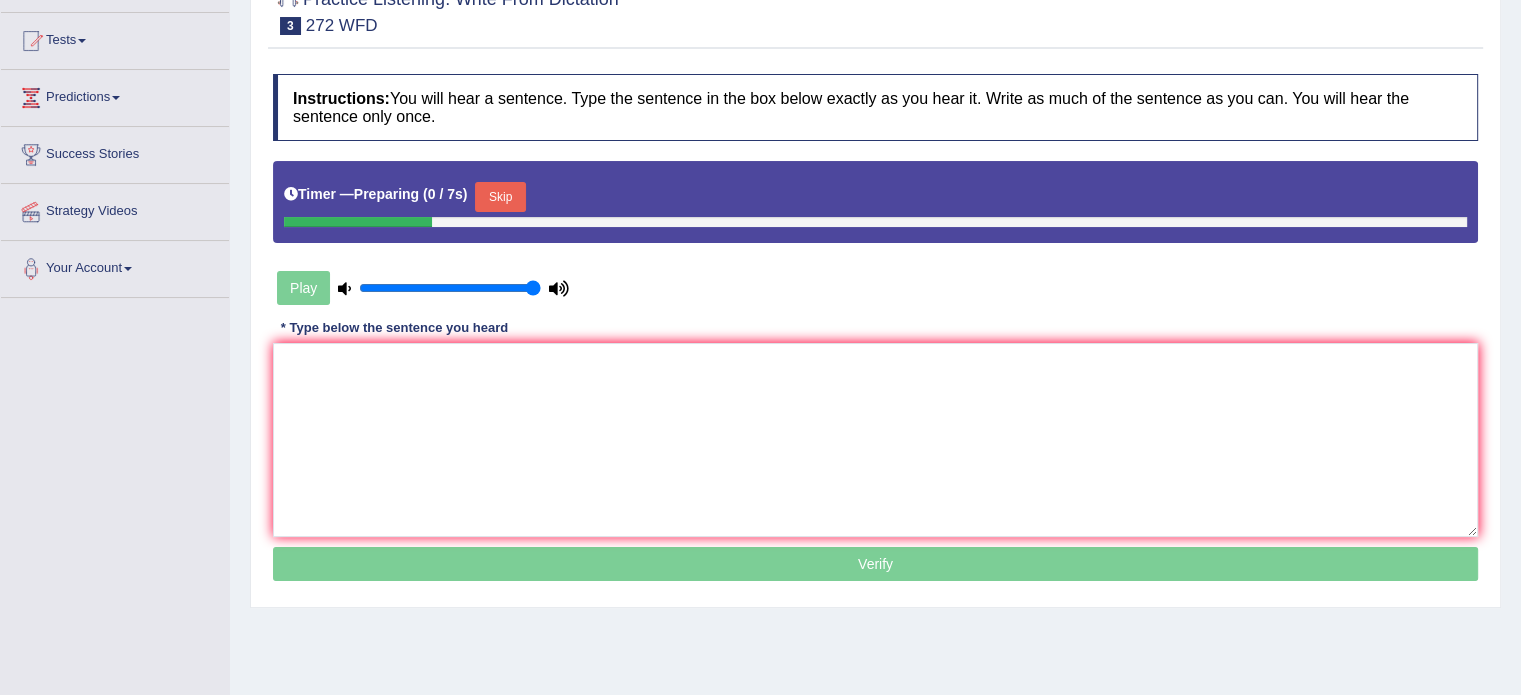 scroll, scrollTop: 200, scrollLeft: 0, axis: vertical 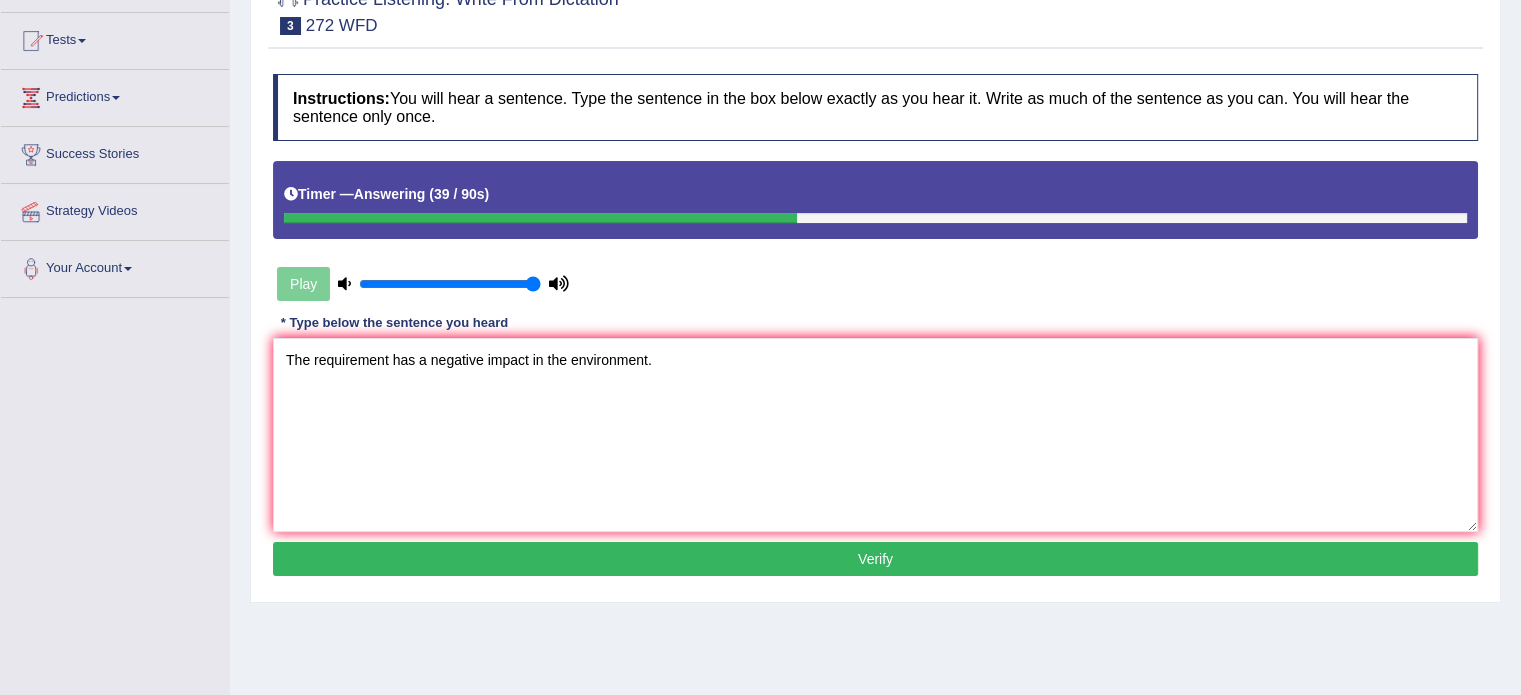 click on "The requirement has a negative impact in the environment." at bounding box center [875, 435] 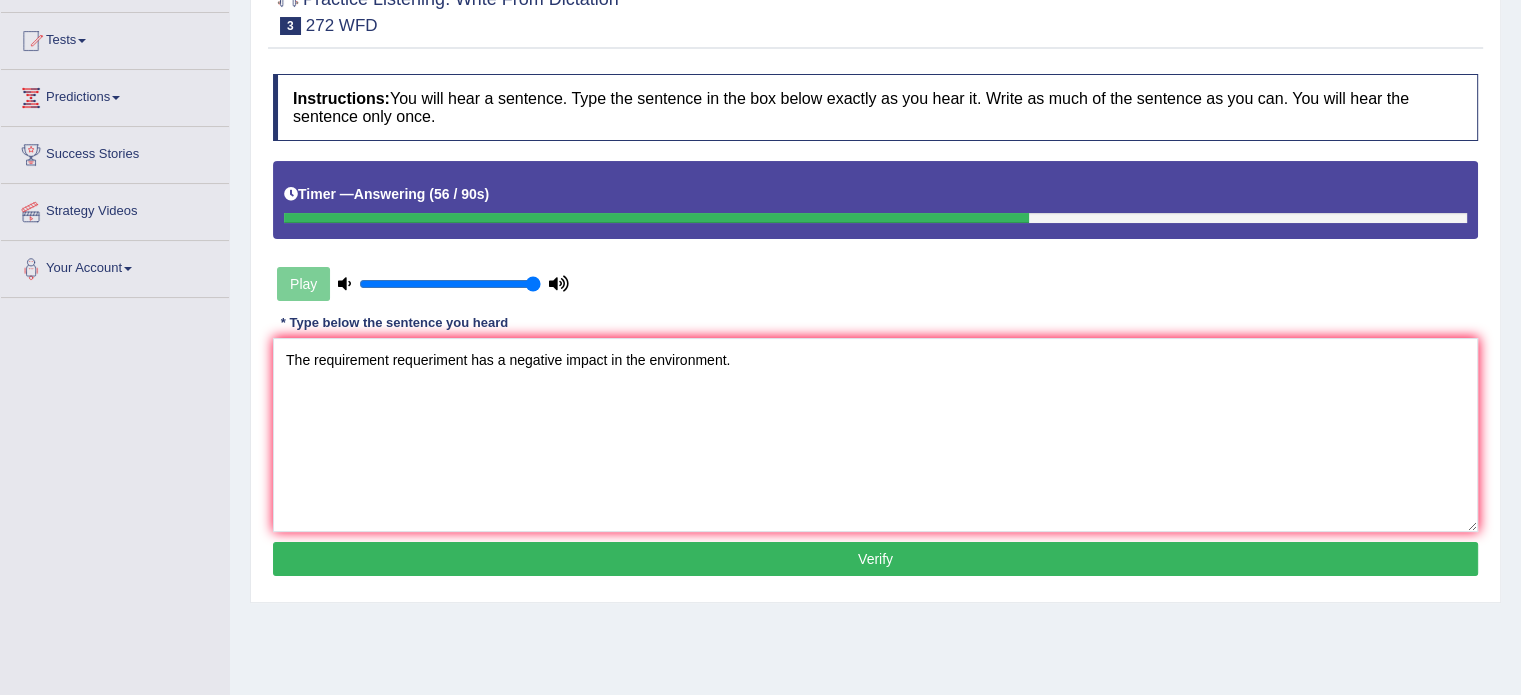 type on "The requirement requeriment has a negative impact in the environment." 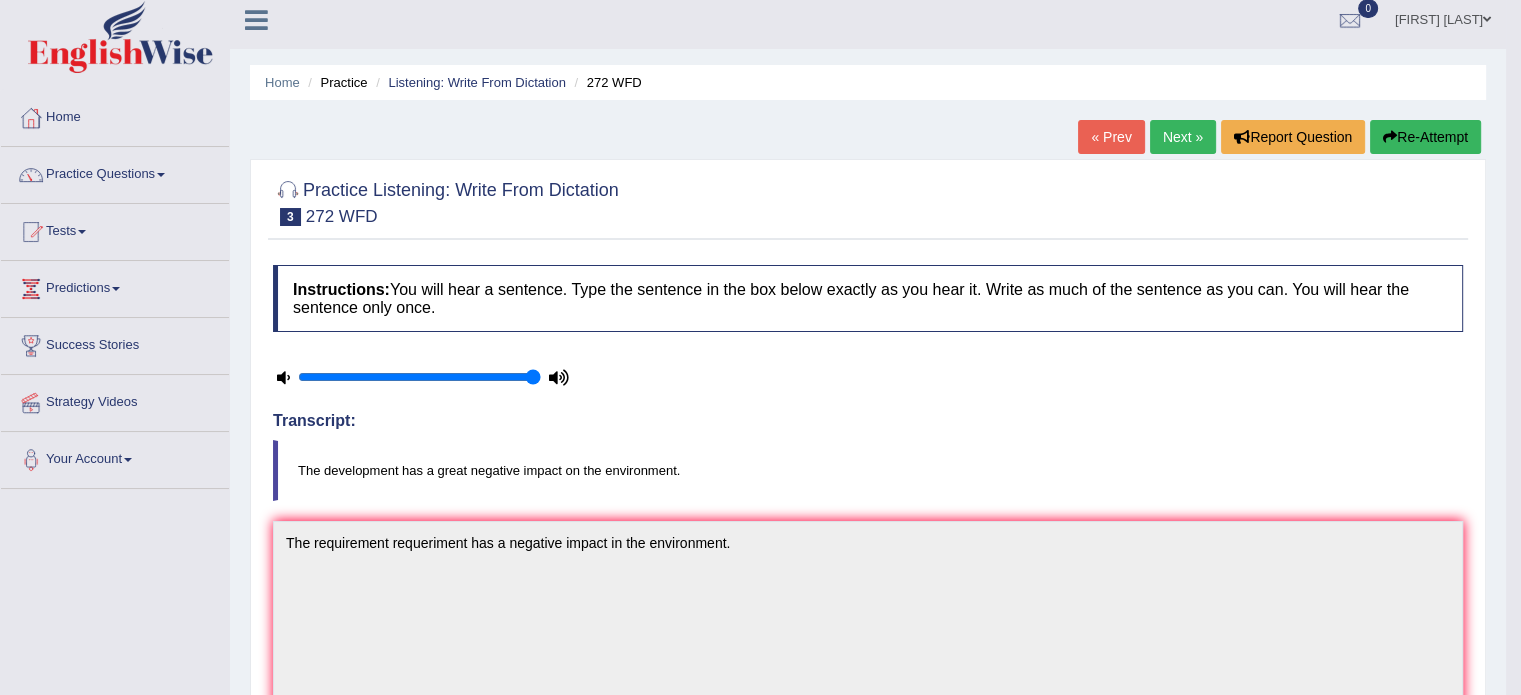 scroll, scrollTop: 0, scrollLeft: 0, axis: both 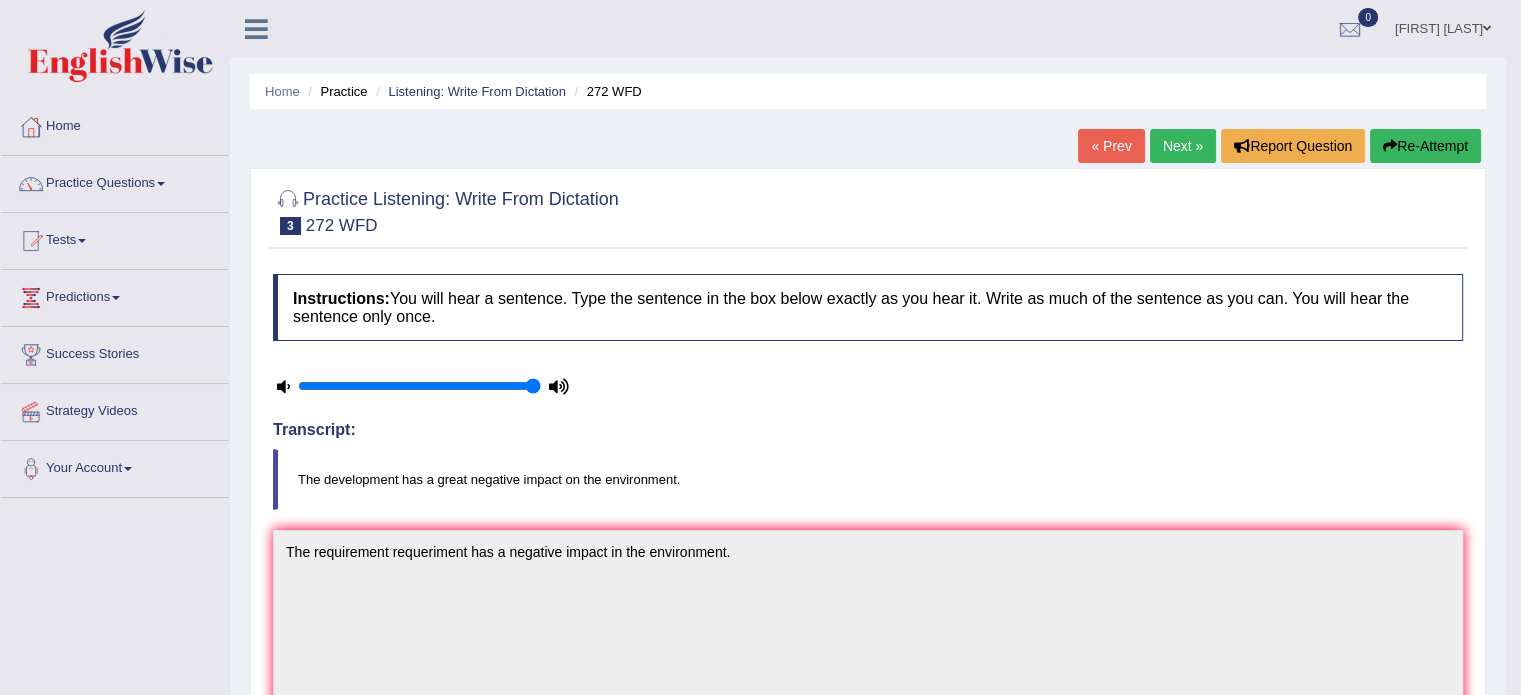 click on "Next »" at bounding box center (1183, 146) 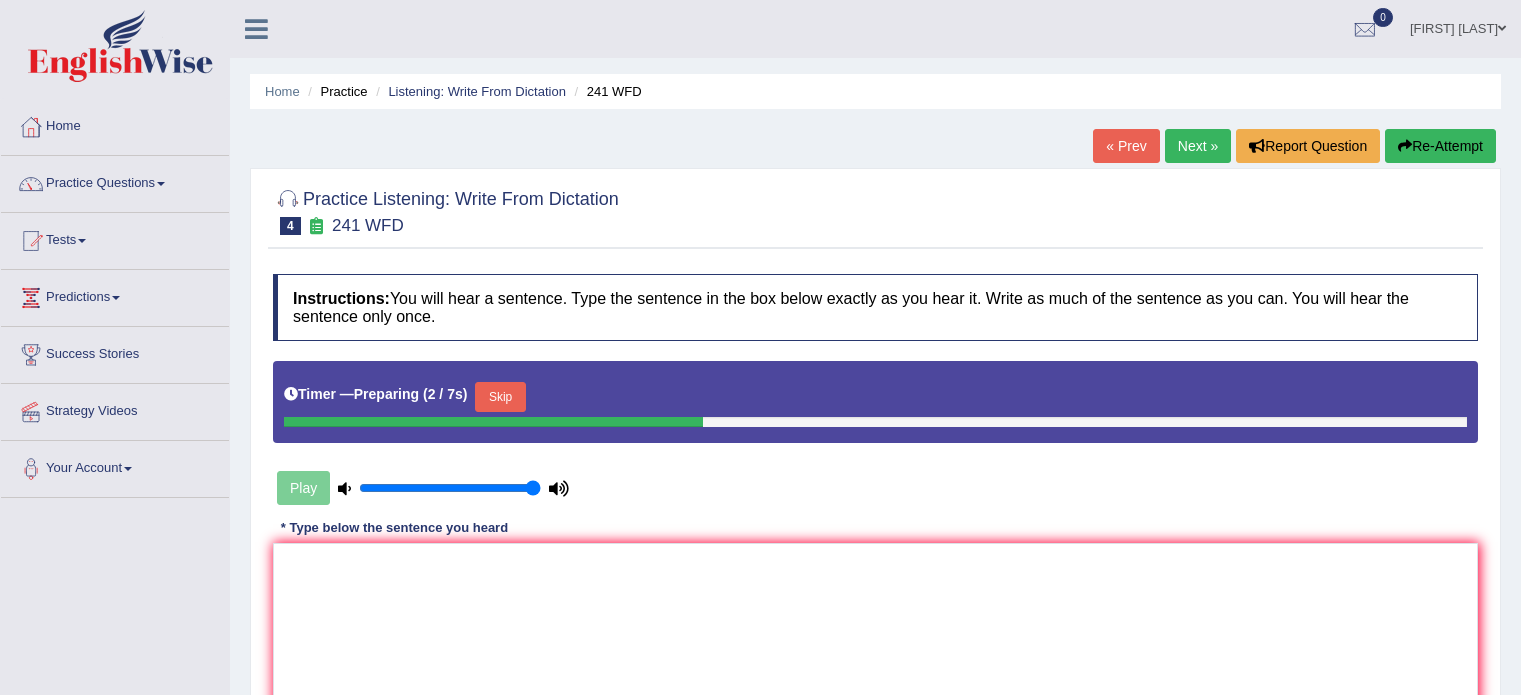 scroll, scrollTop: 100, scrollLeft: 0, axis: vertical 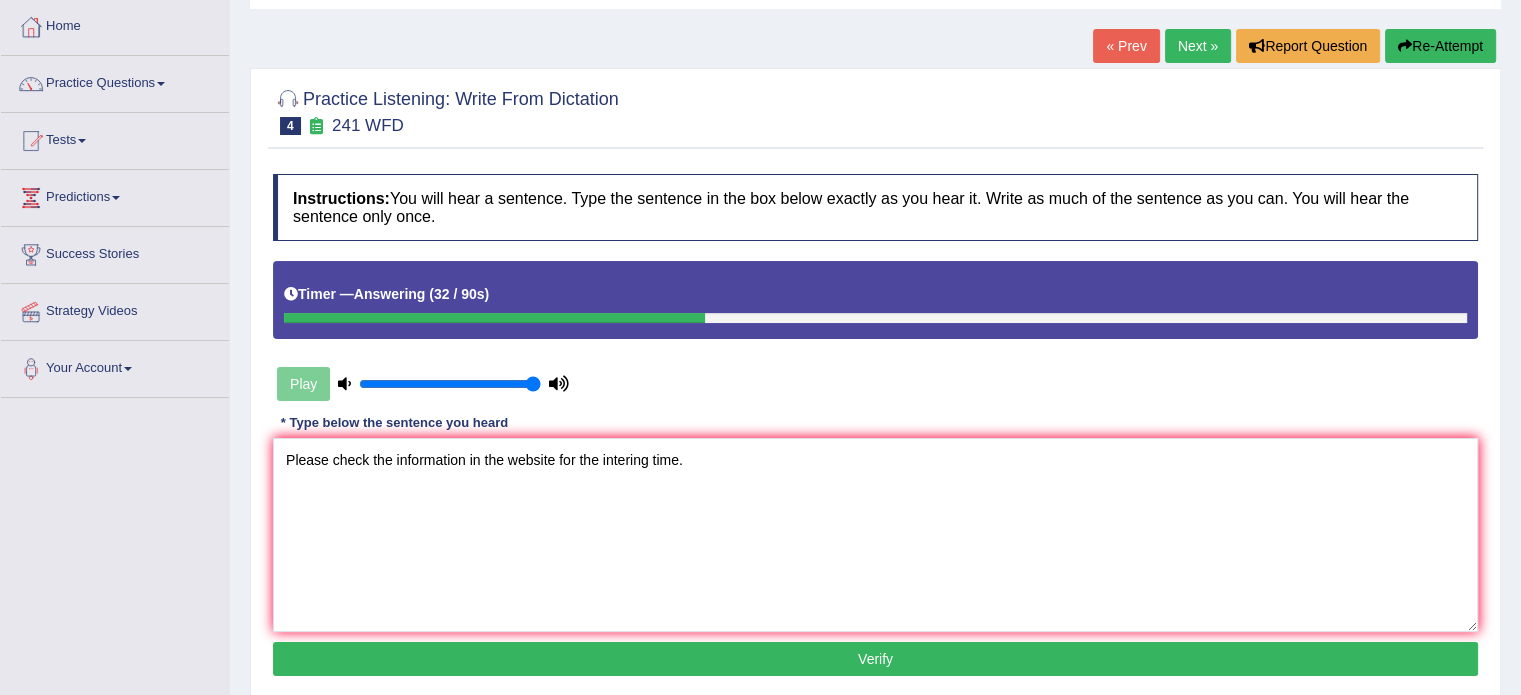 click on "Please check the information in the website for the intering time." at bounding box center [875, 535] 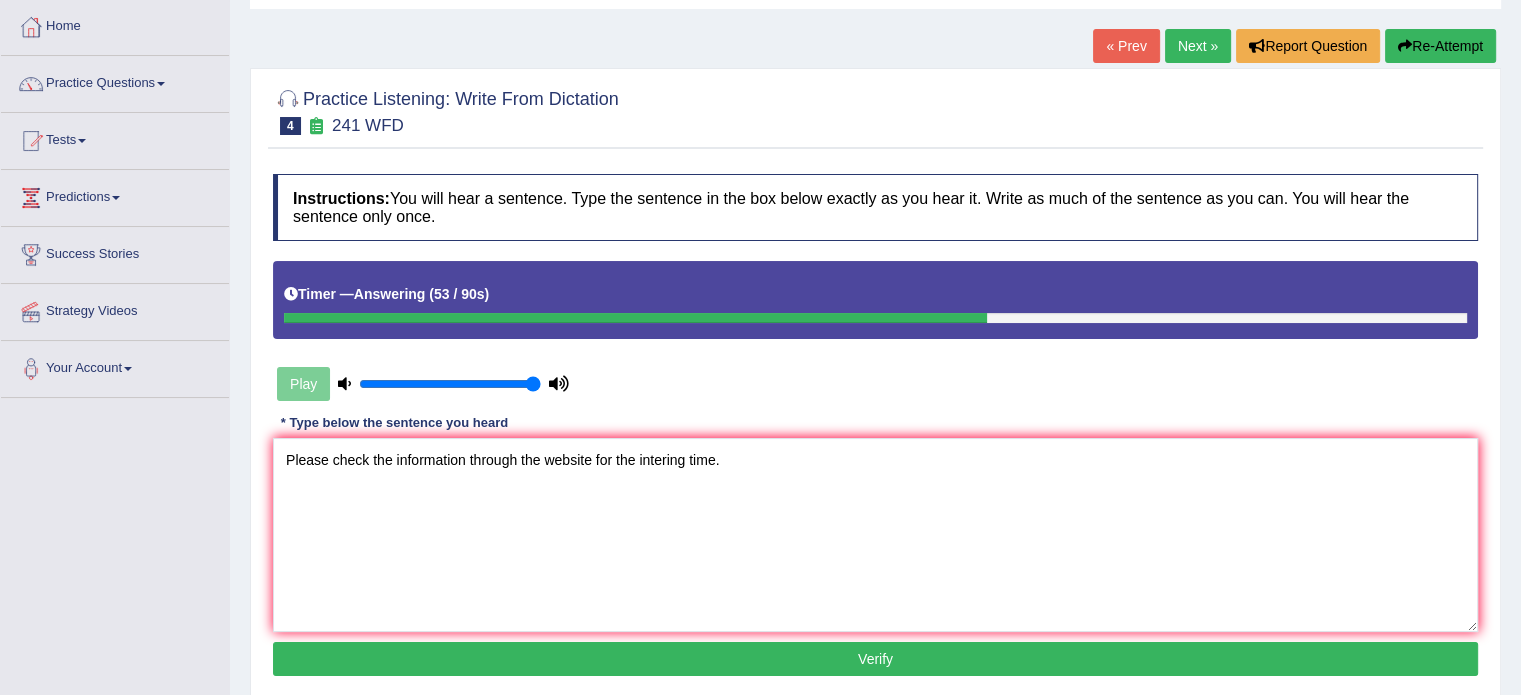 drag, startPoint x: 683, startPoint y: 466, endPoint x: 660, endPoint y: 460, distance: 23.769728 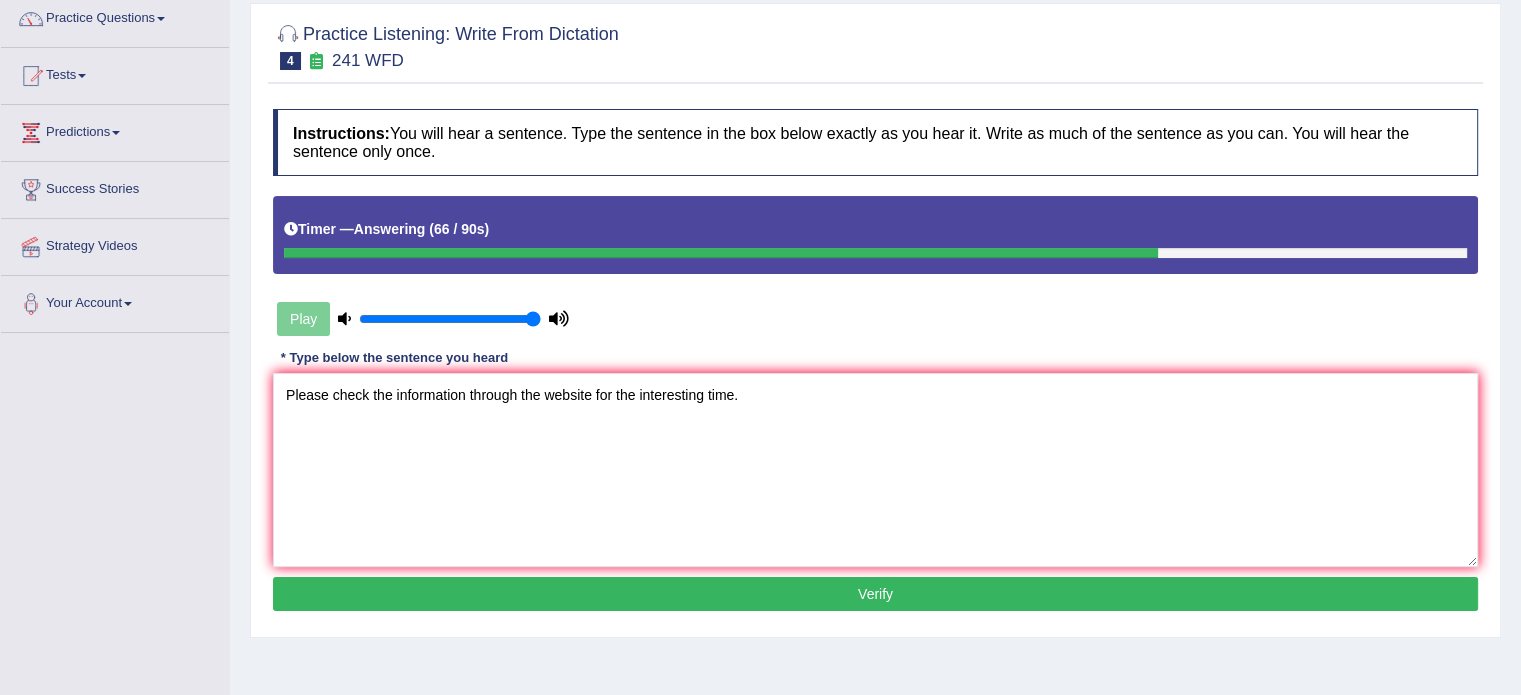scroll, scrollTop: 200, scrollLeft: 0, axis: vertical 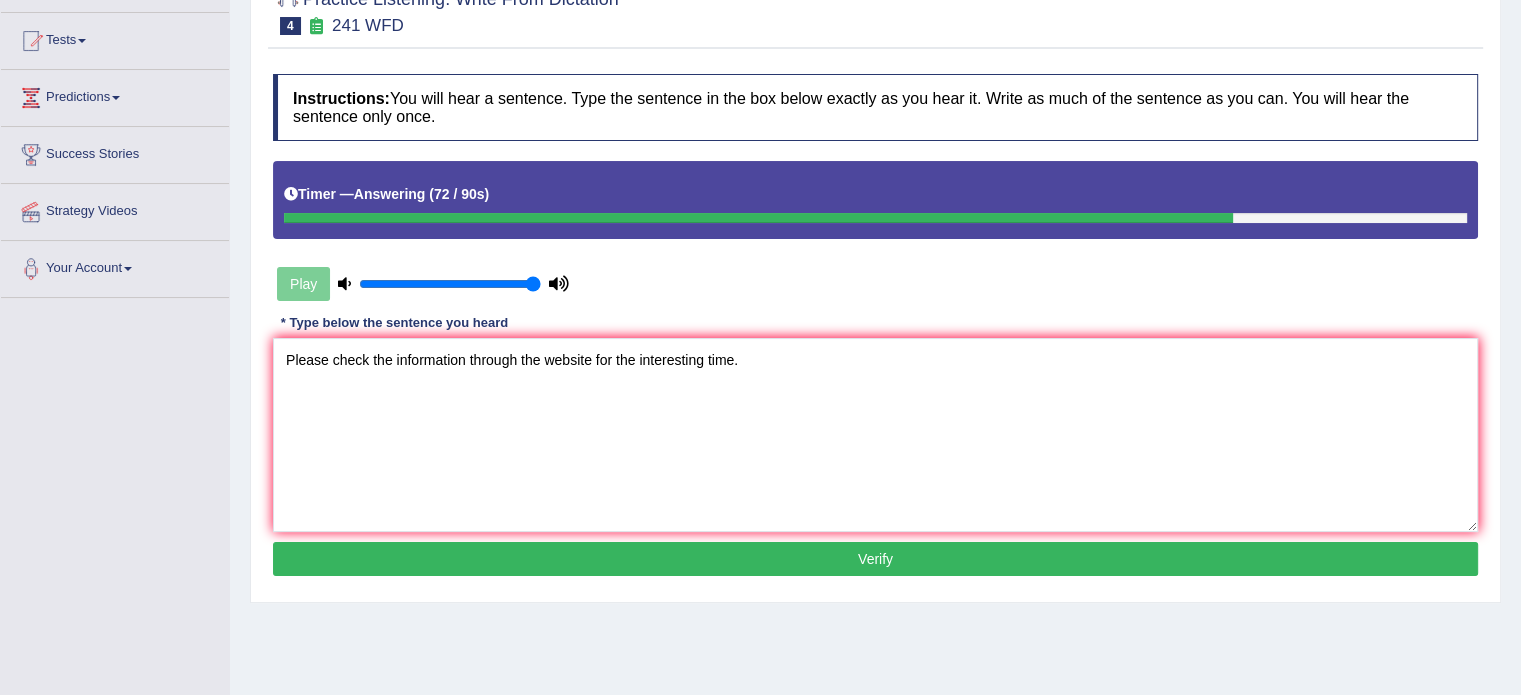 type on "Please check the information through the website for the interesting time." 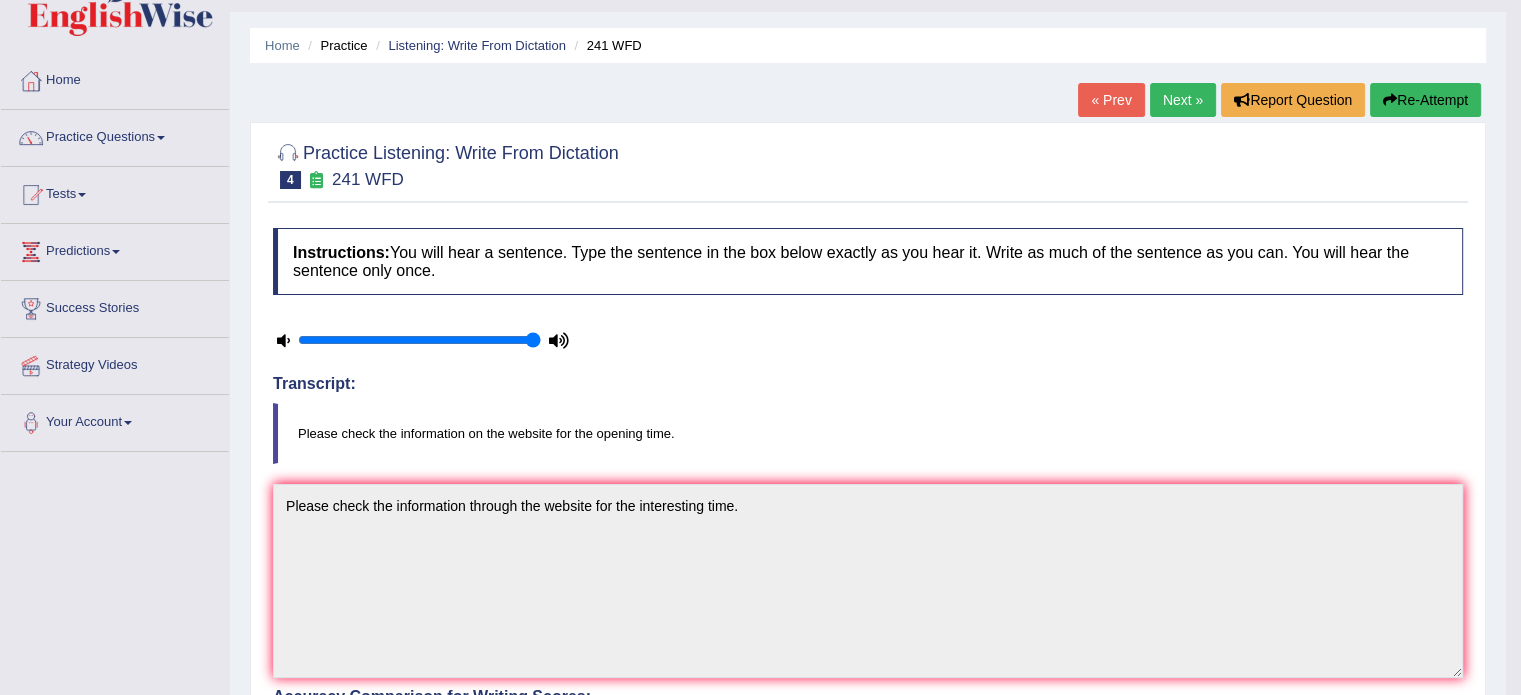 scroll, scrollTop: 0, scrollLeft: 0, axis: both 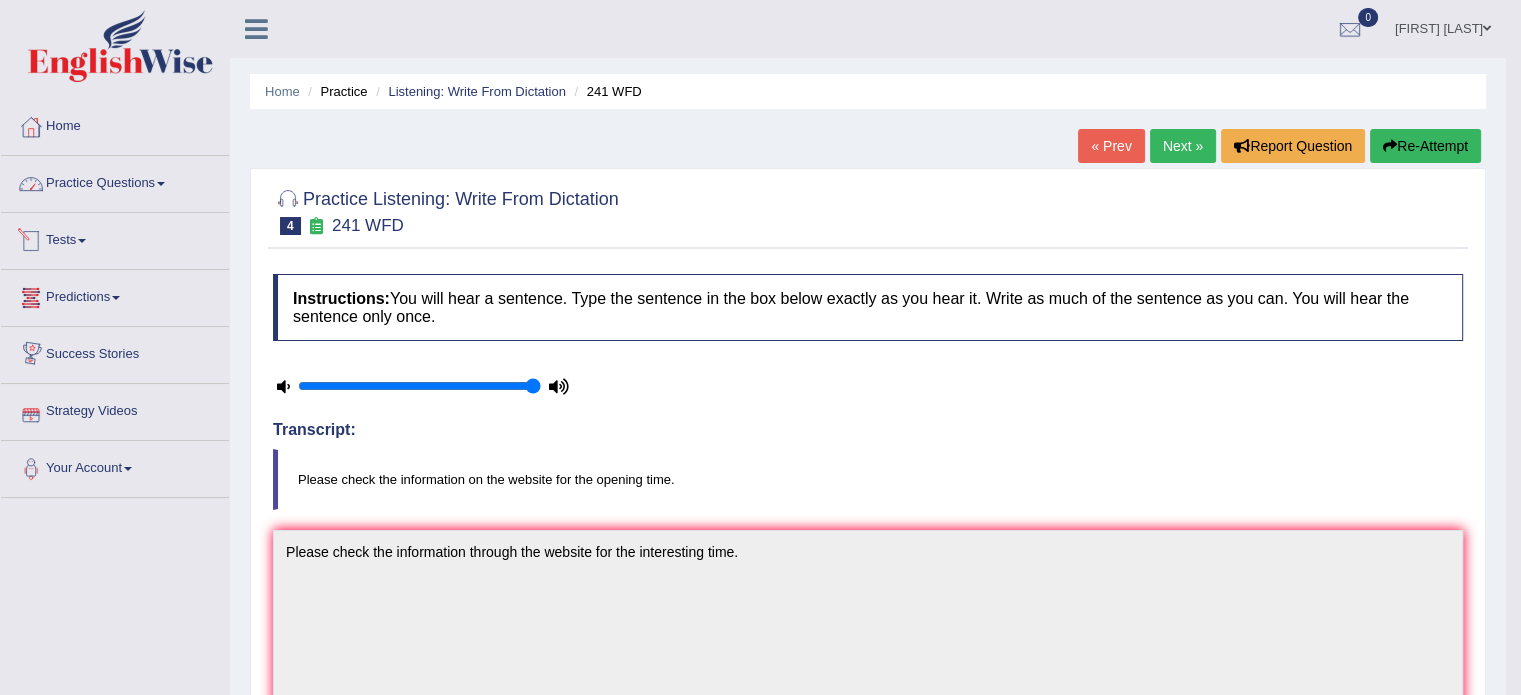 click on "Practice Questions" at bounding box center [115, 181] 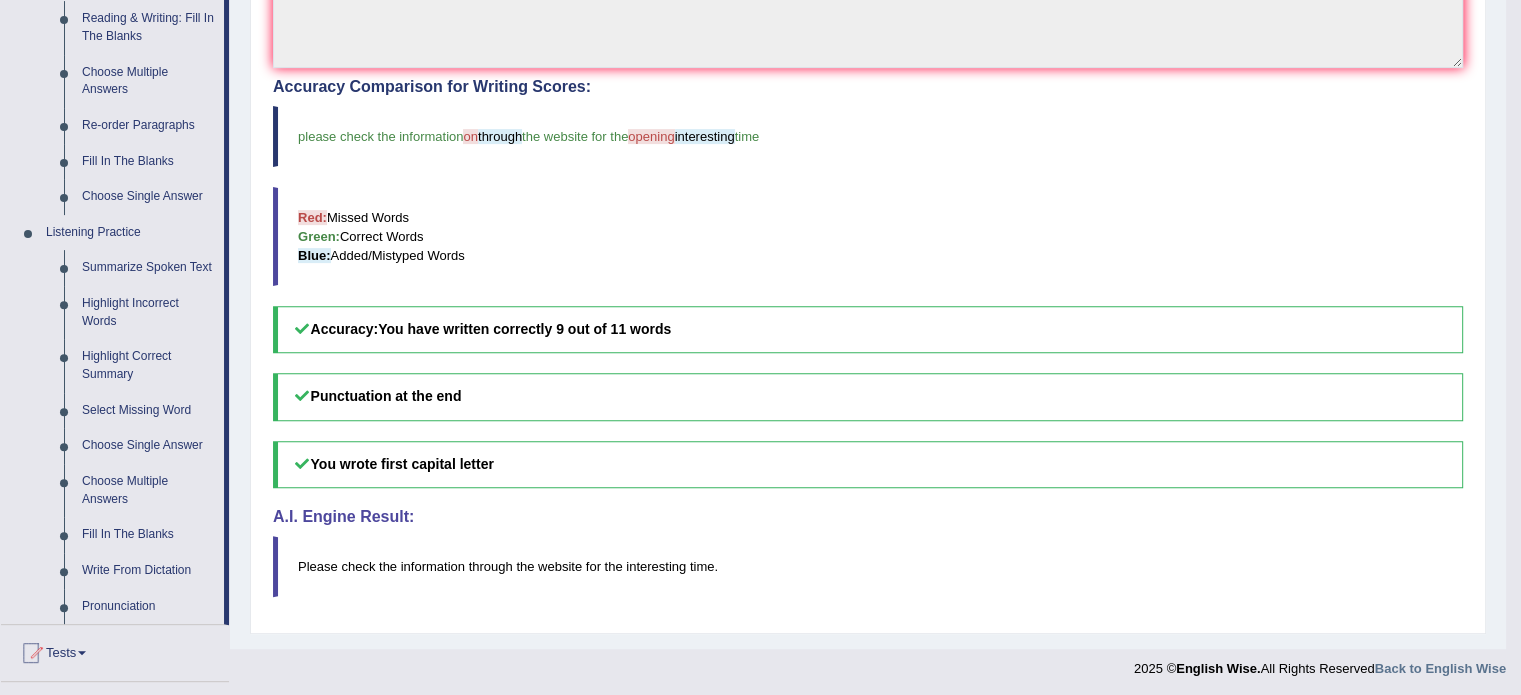 scroll, scrollTop: 870, scrollLeft: 0, axis: vertical 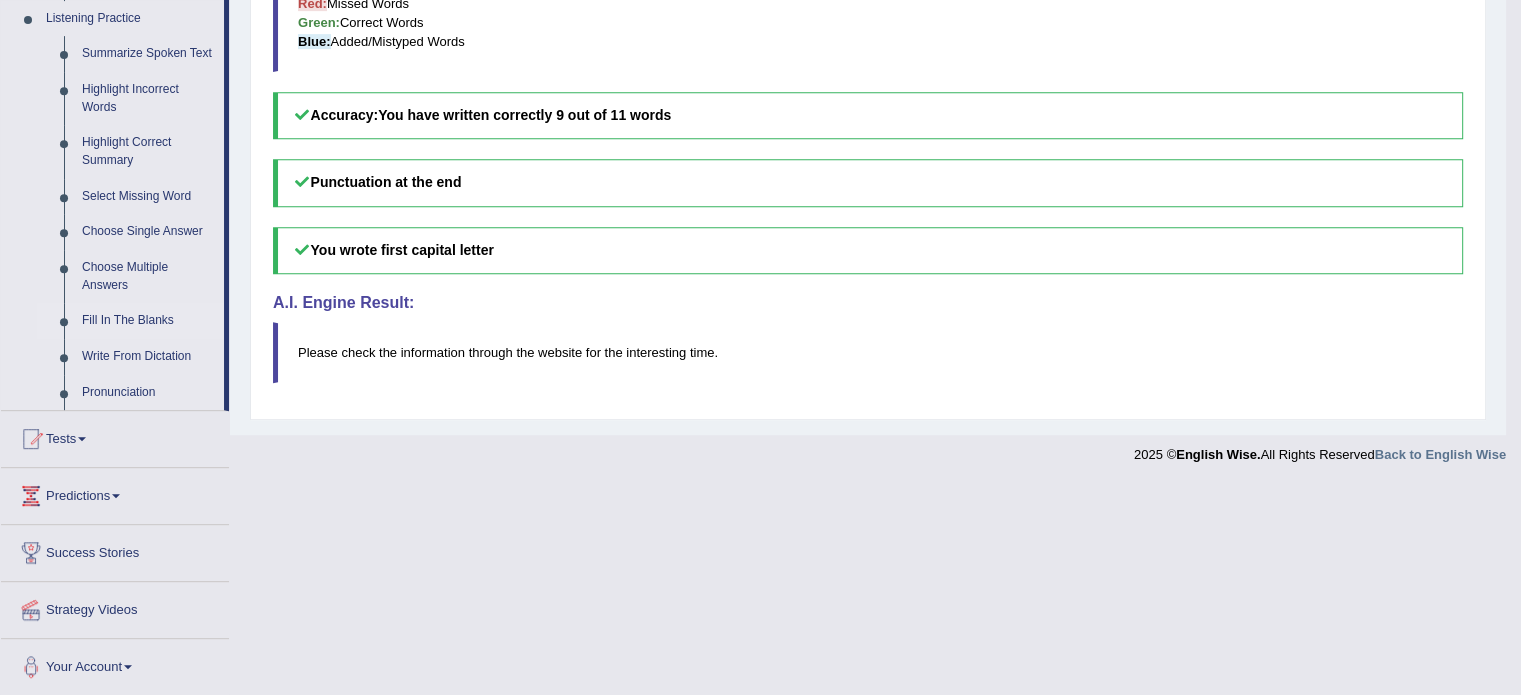 click on "Fill In The Blanks" at bounding box center (148, 321) 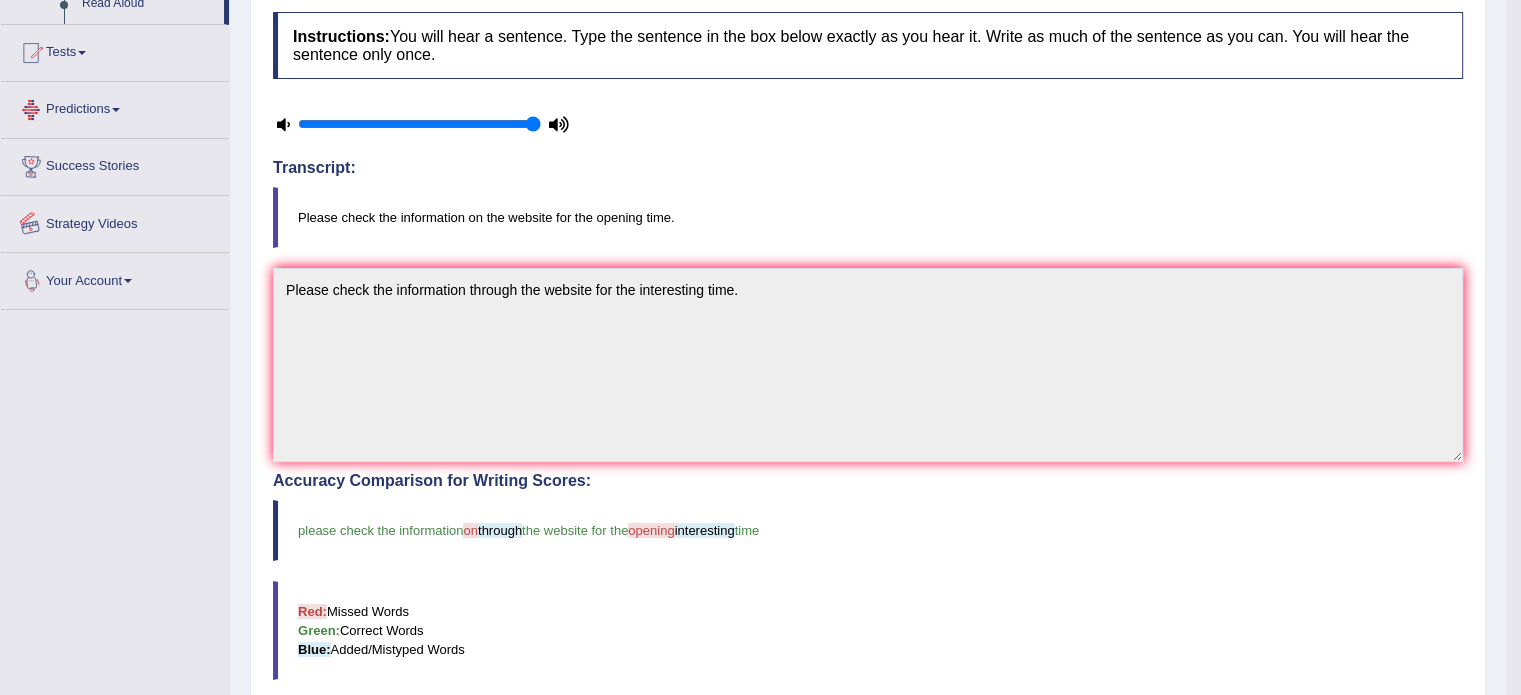 scroll, scrollTop: 387, scrollLeft: 0, axis: vertical 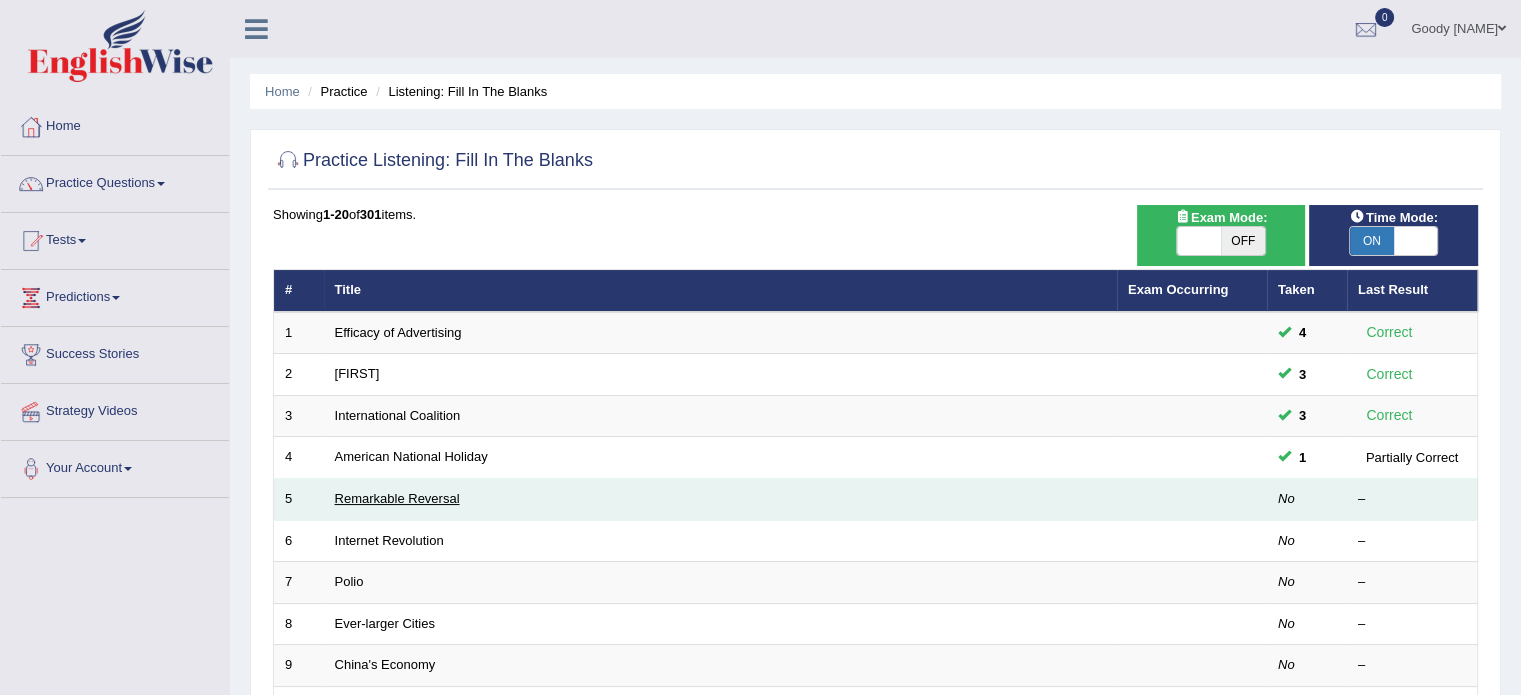 click on "Remarkable Reversal" at bounding box center [397, 498] 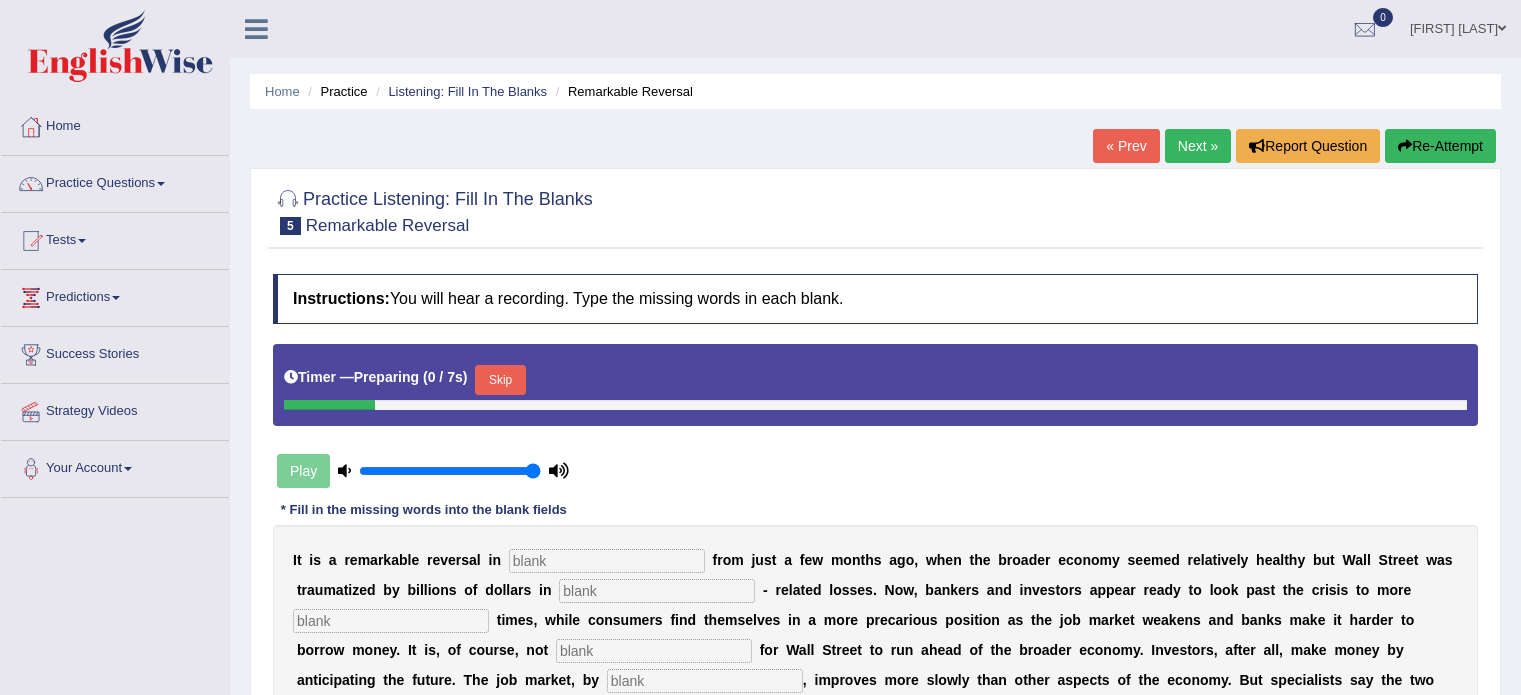 scroll, scrollTop: 200, scrollLeft: 0, axis: vertical 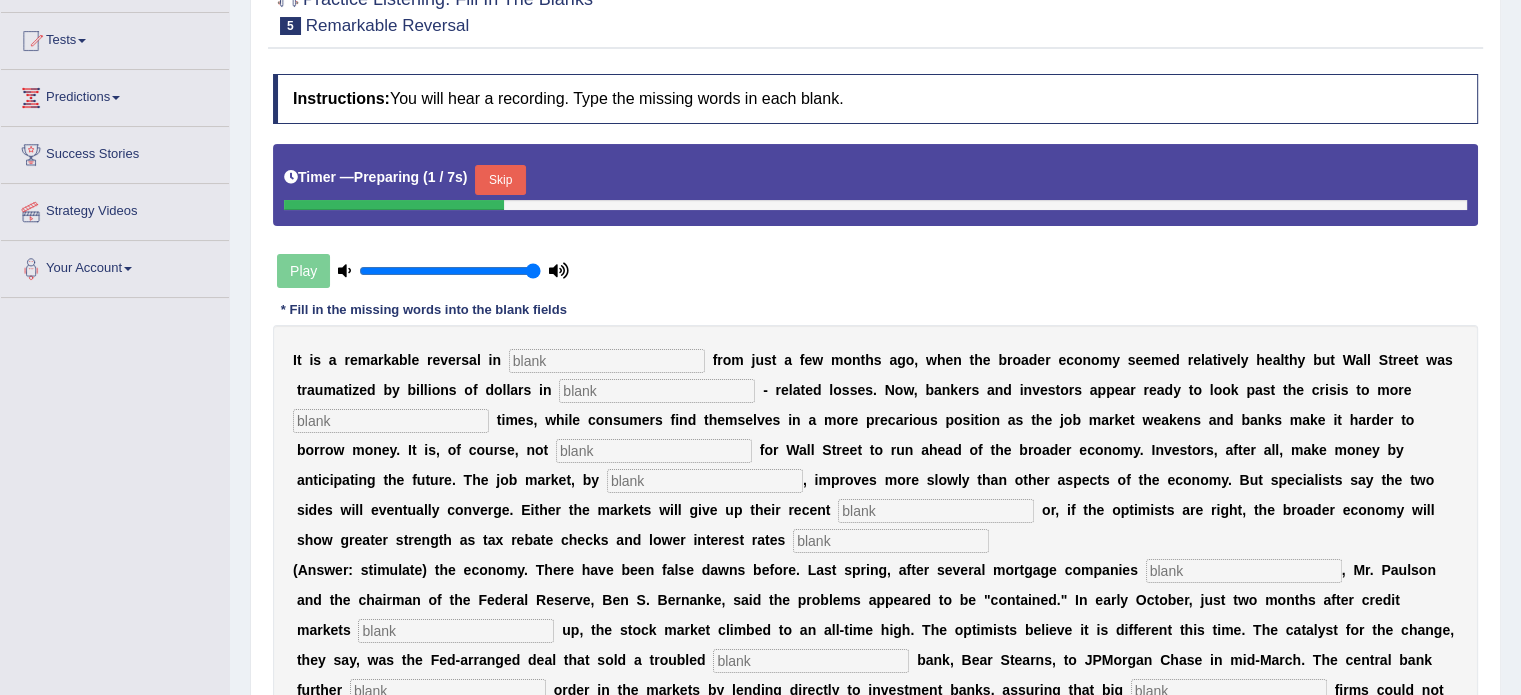 click at bounding box center [607, 361] 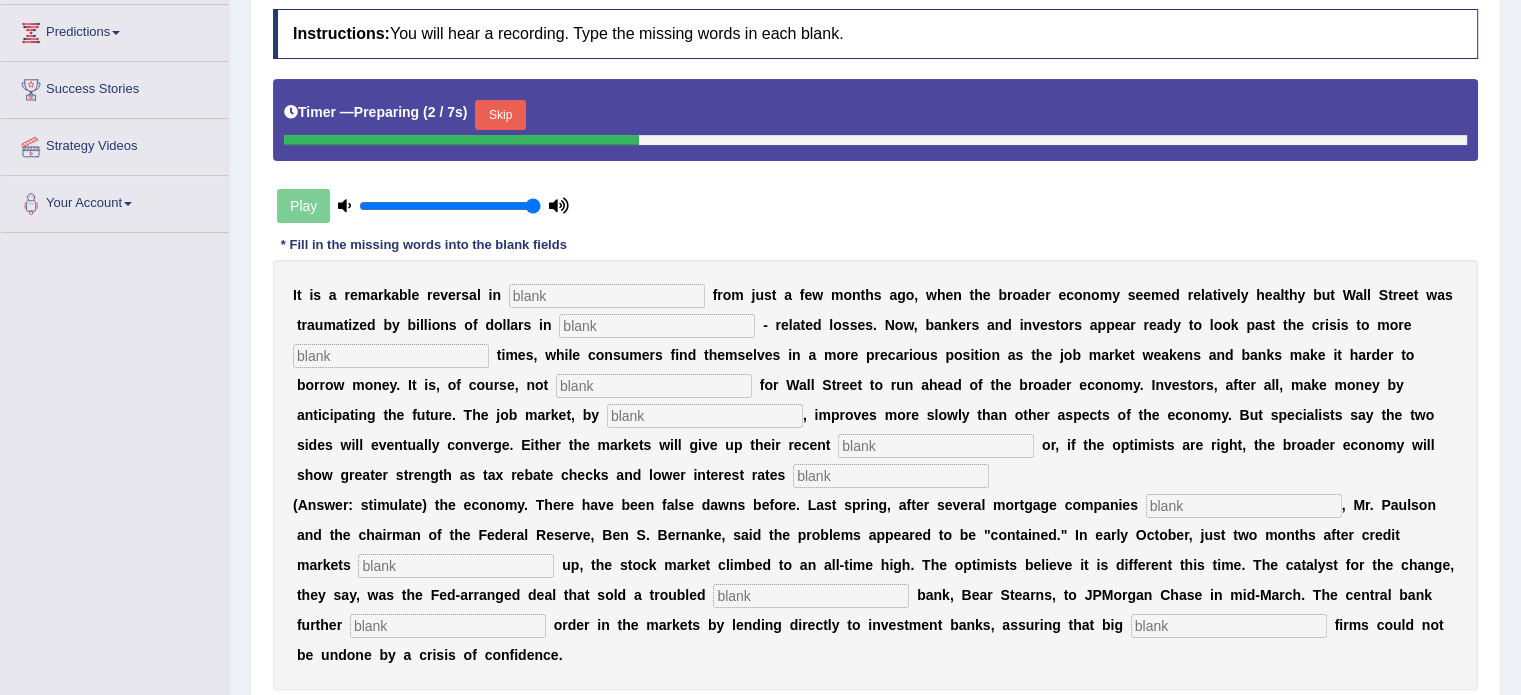 scroll, scrollTop: 300, scrollLeft: 0, axis: vertical 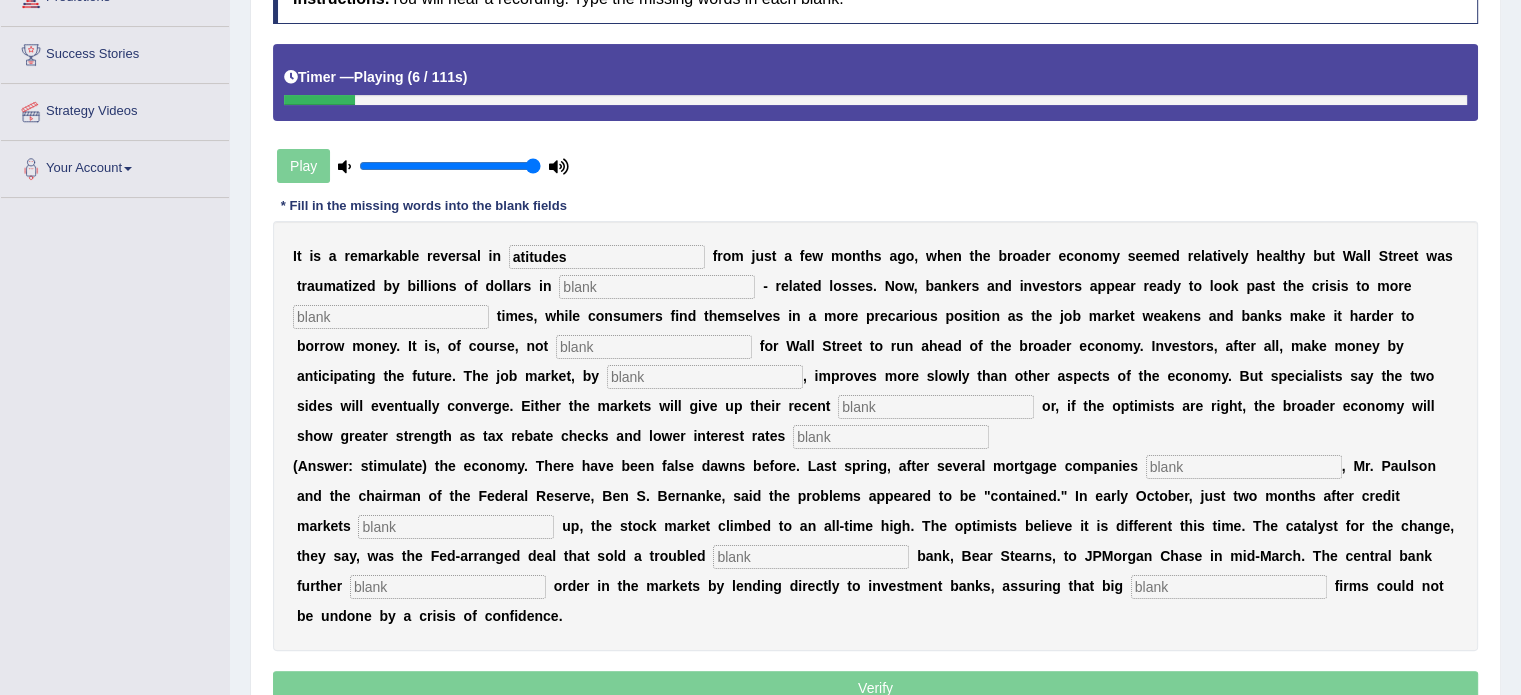 type on "atitudes" 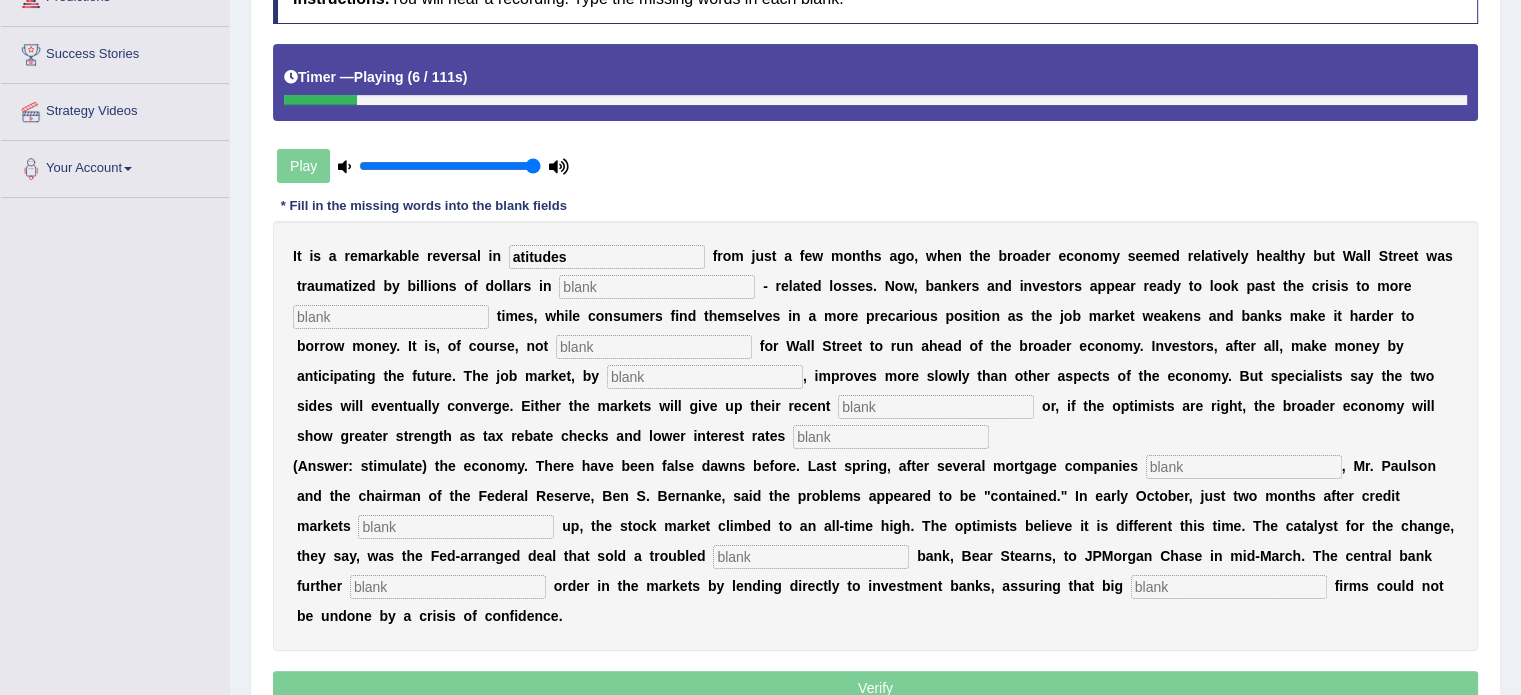 click at bounding box center (657, 287) 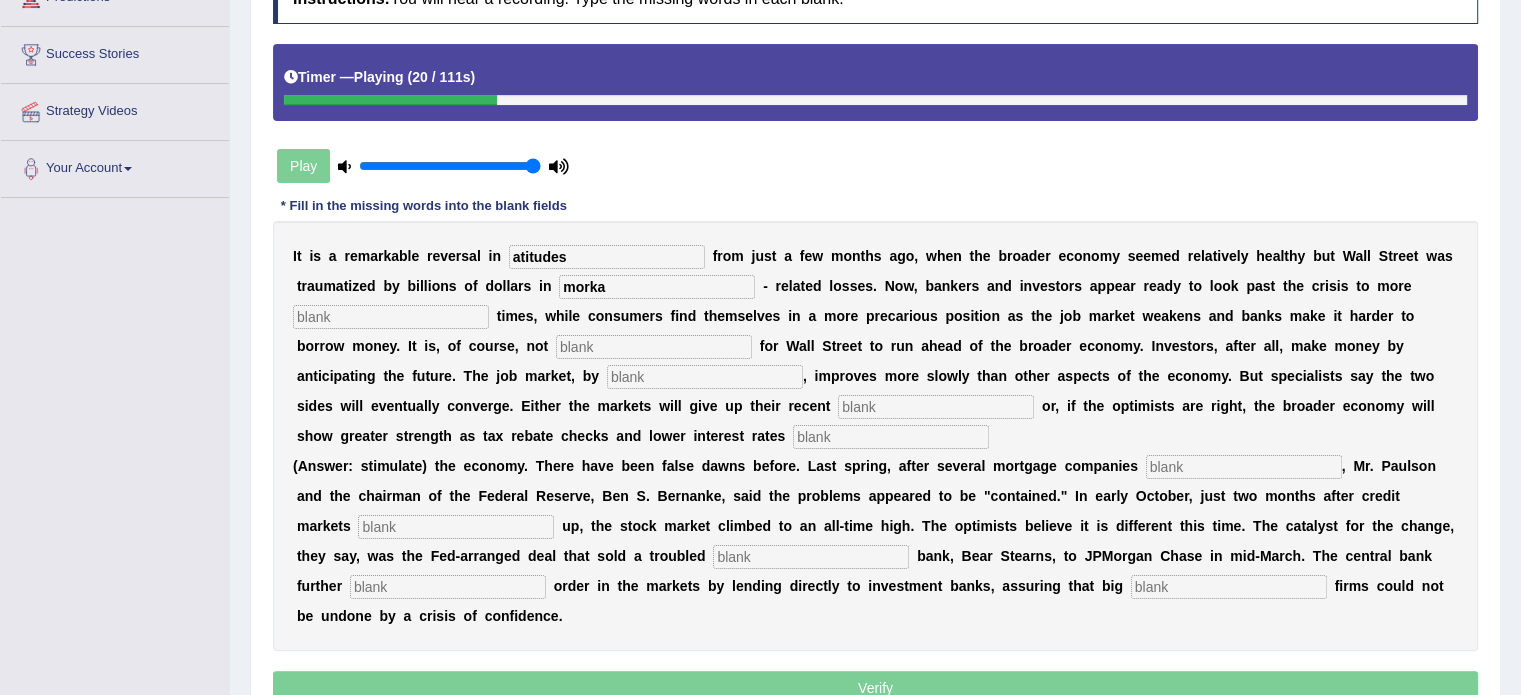 type on "morka" 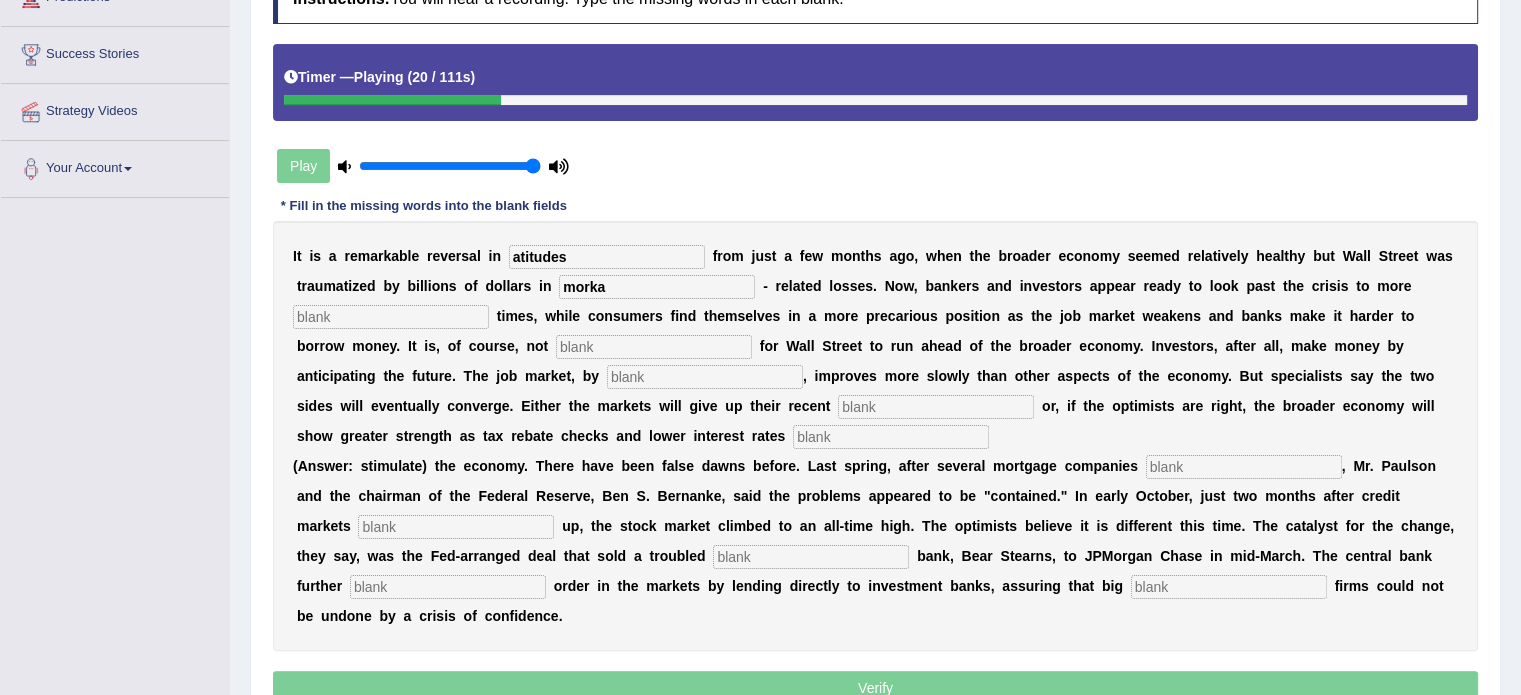 click at bounding box center (391, 317) 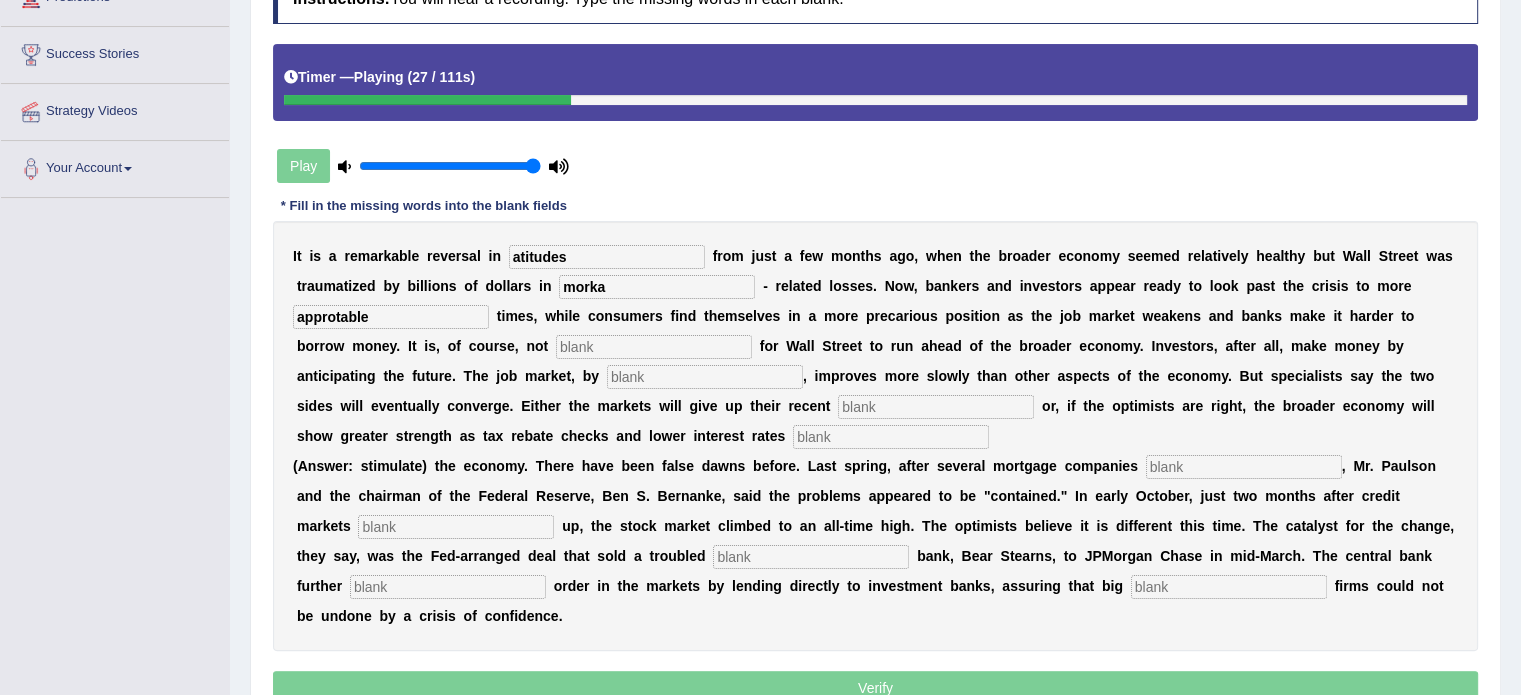 type on "approtable" 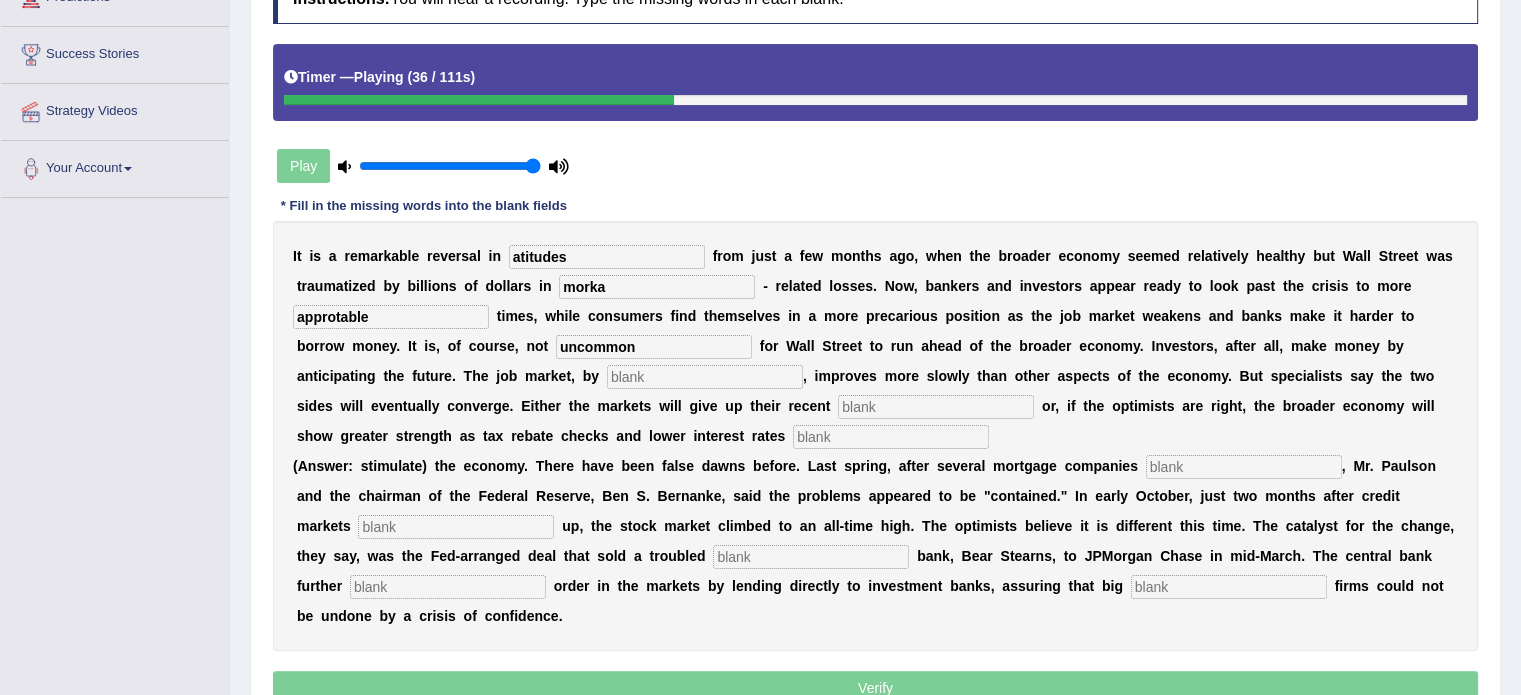 type on "uncommon" 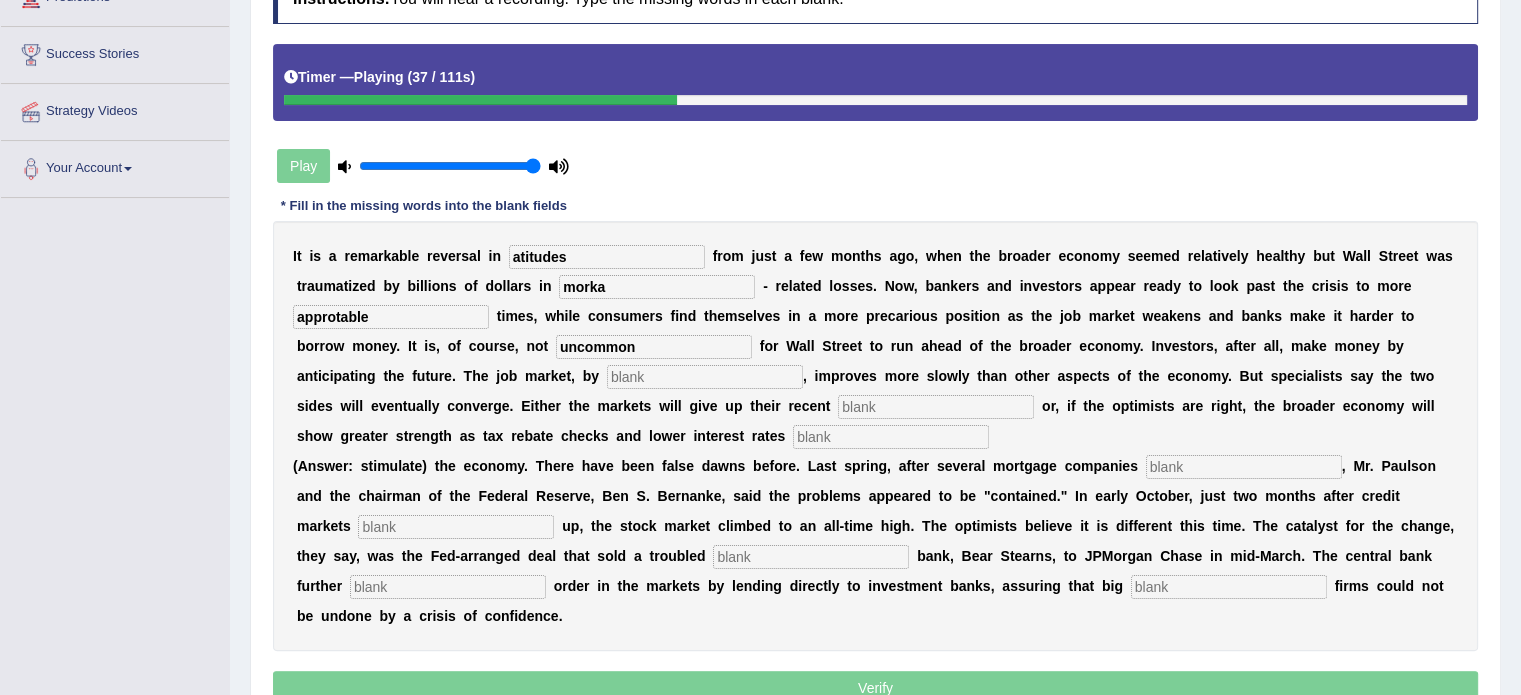 click at bounding box center (705, 377) 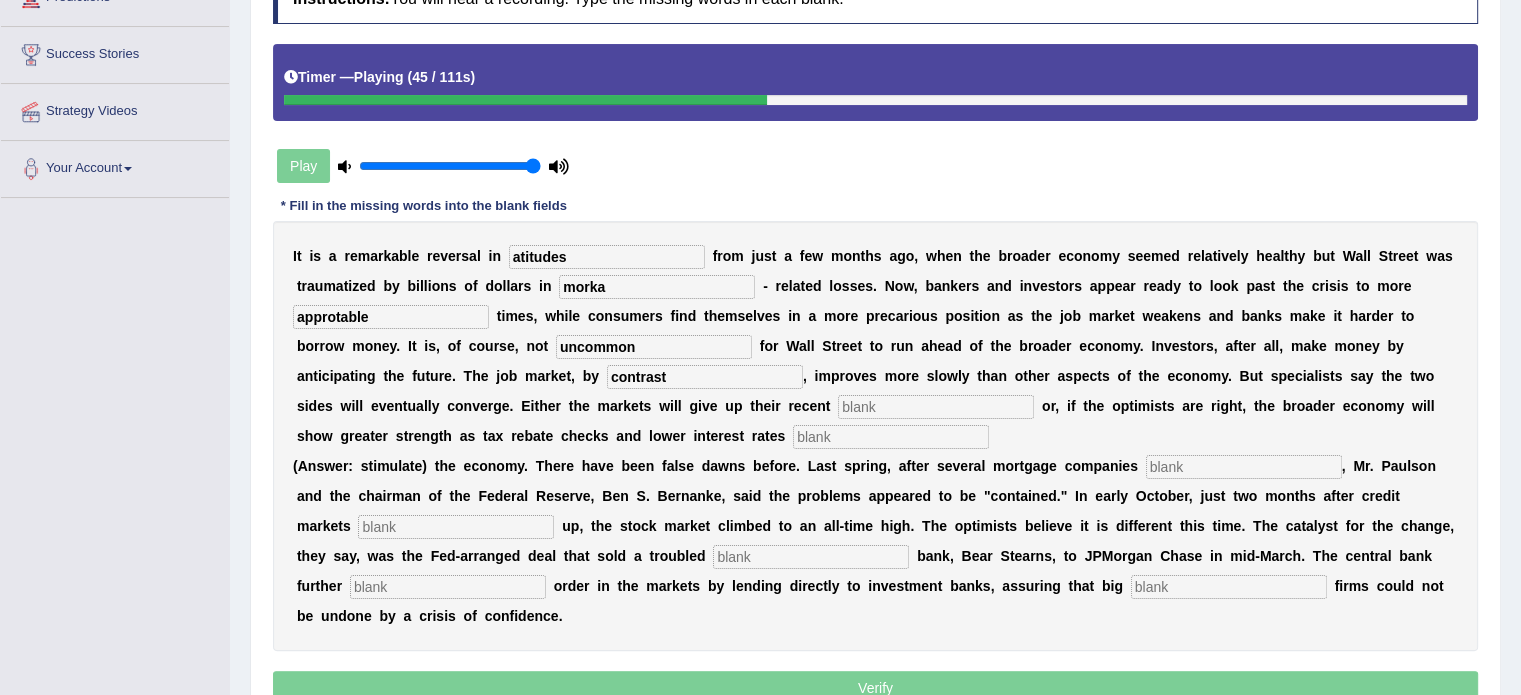 type on "contrast" 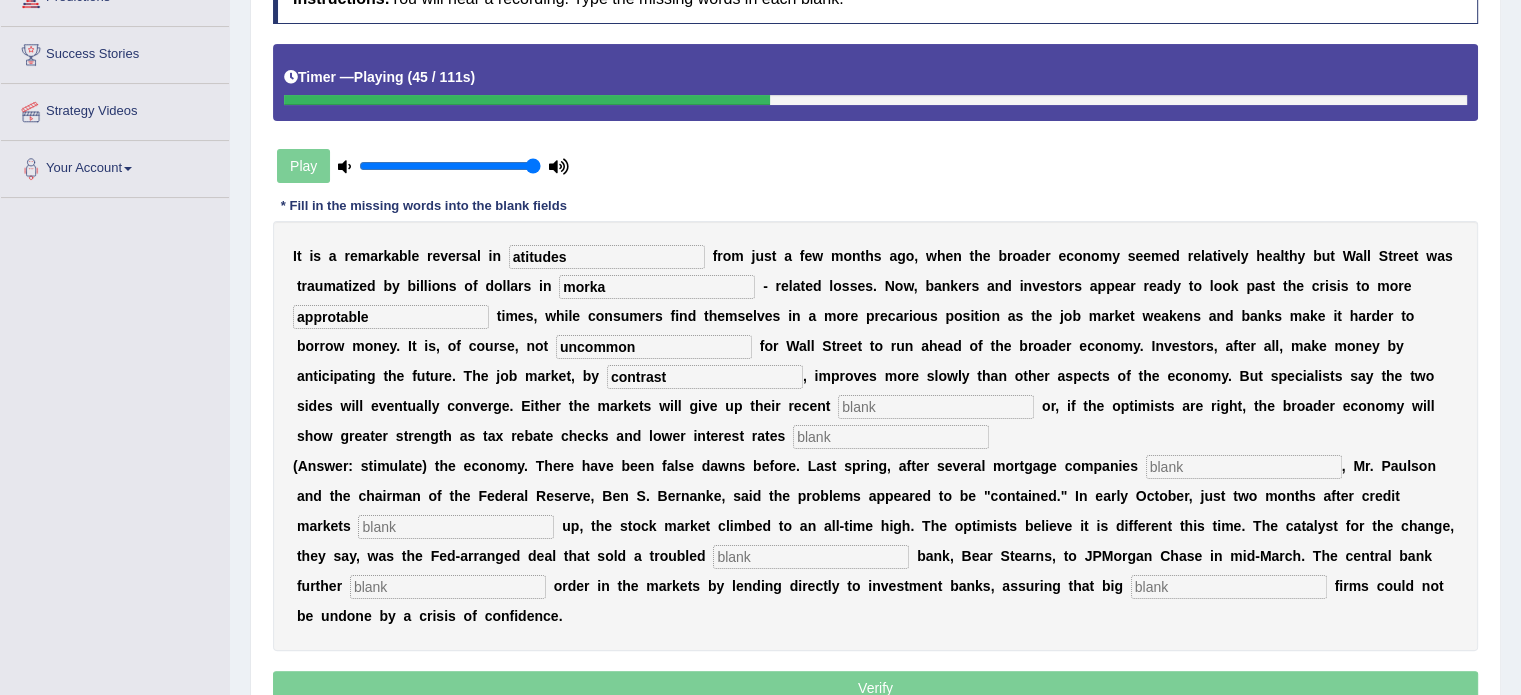 click at bounding box center (936, 407) 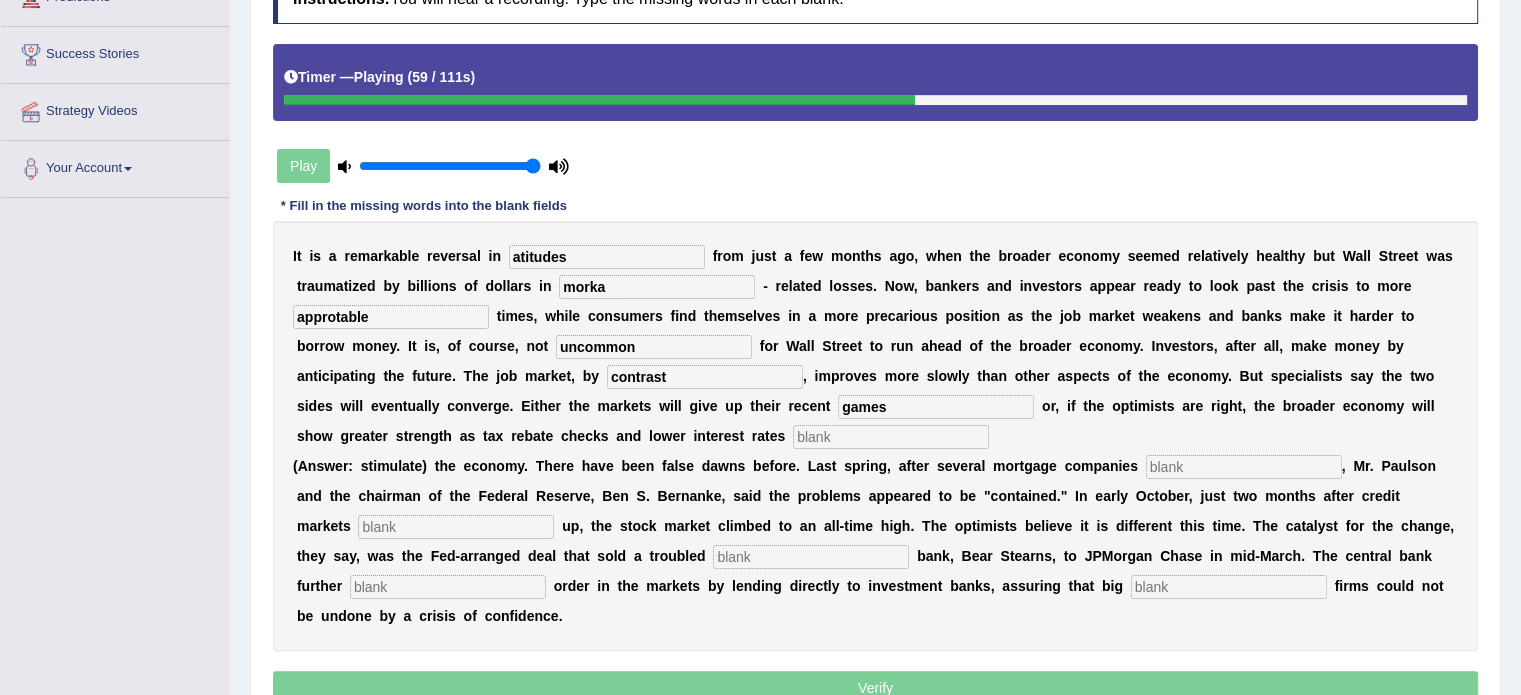 type on "games" 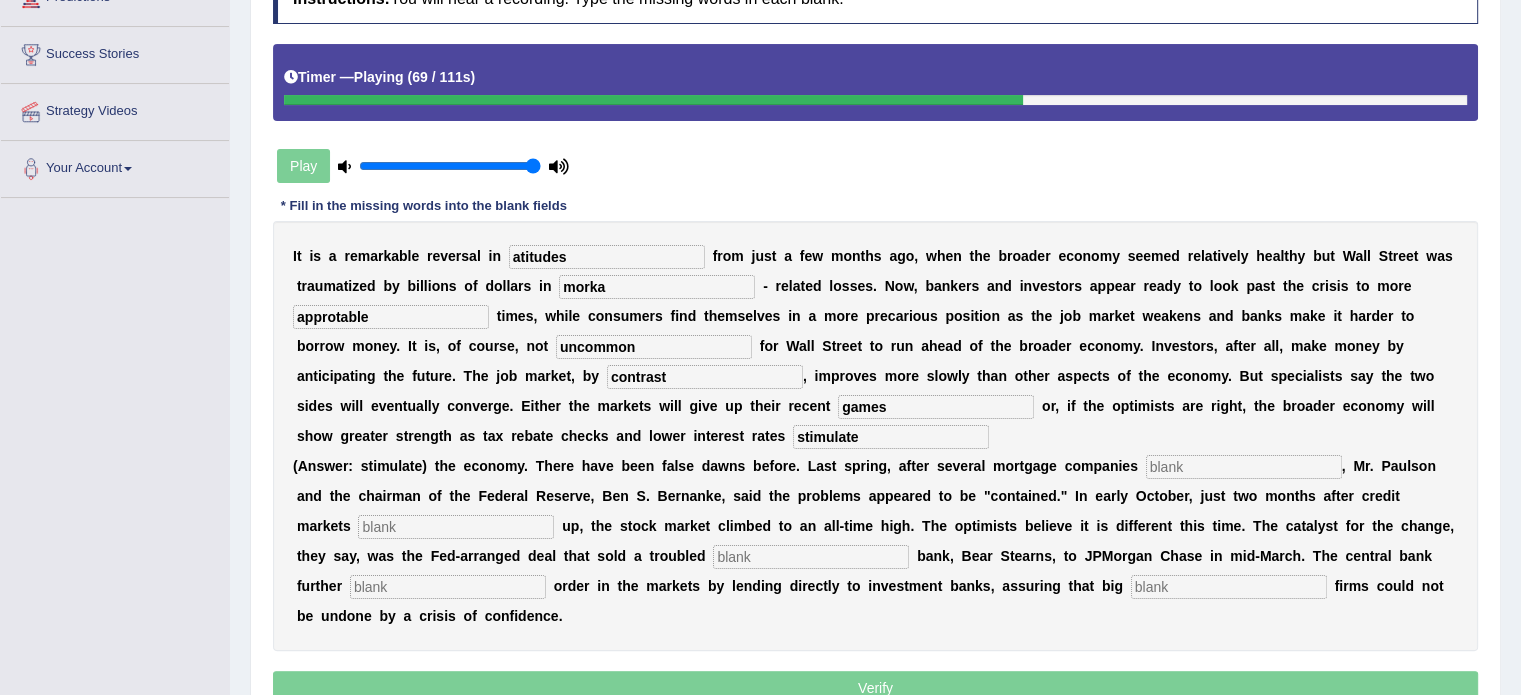 type on "stimulate" 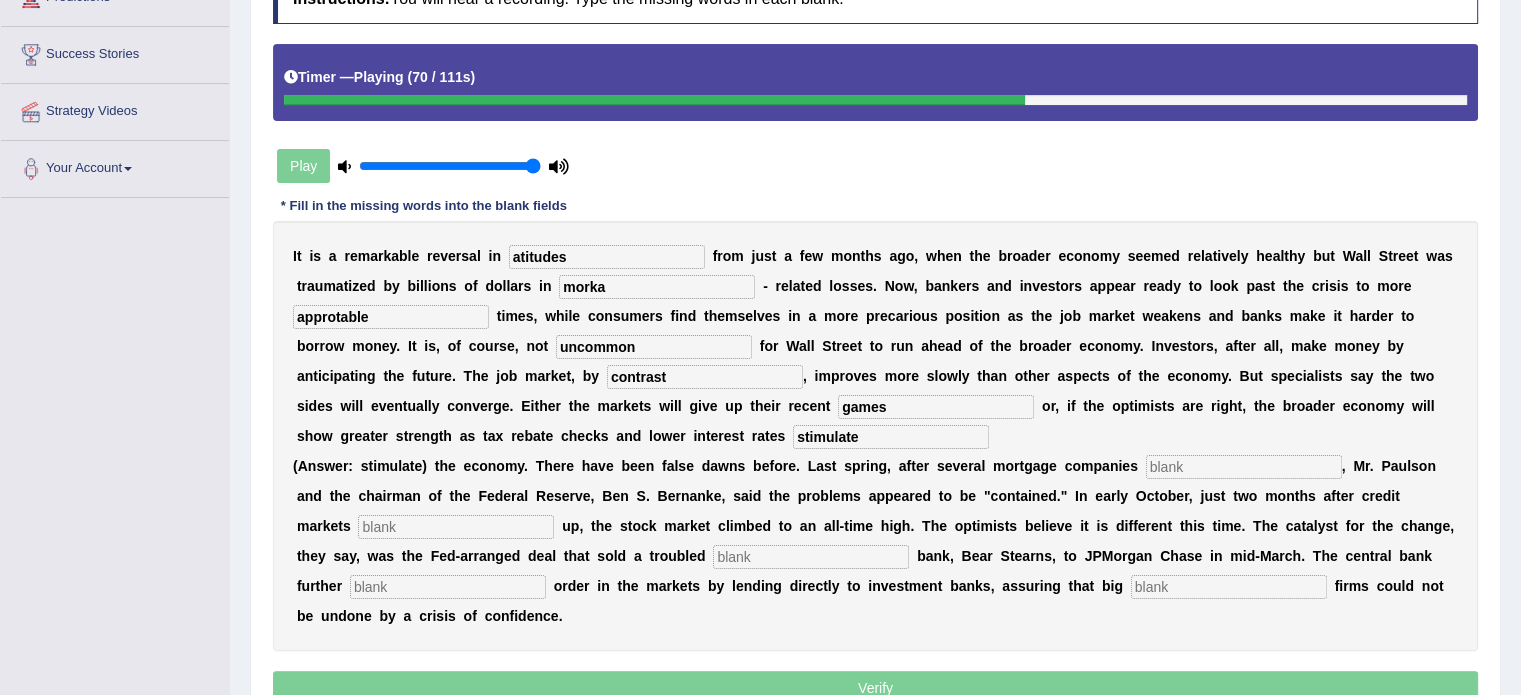 click at bounding box center (1244, 467) 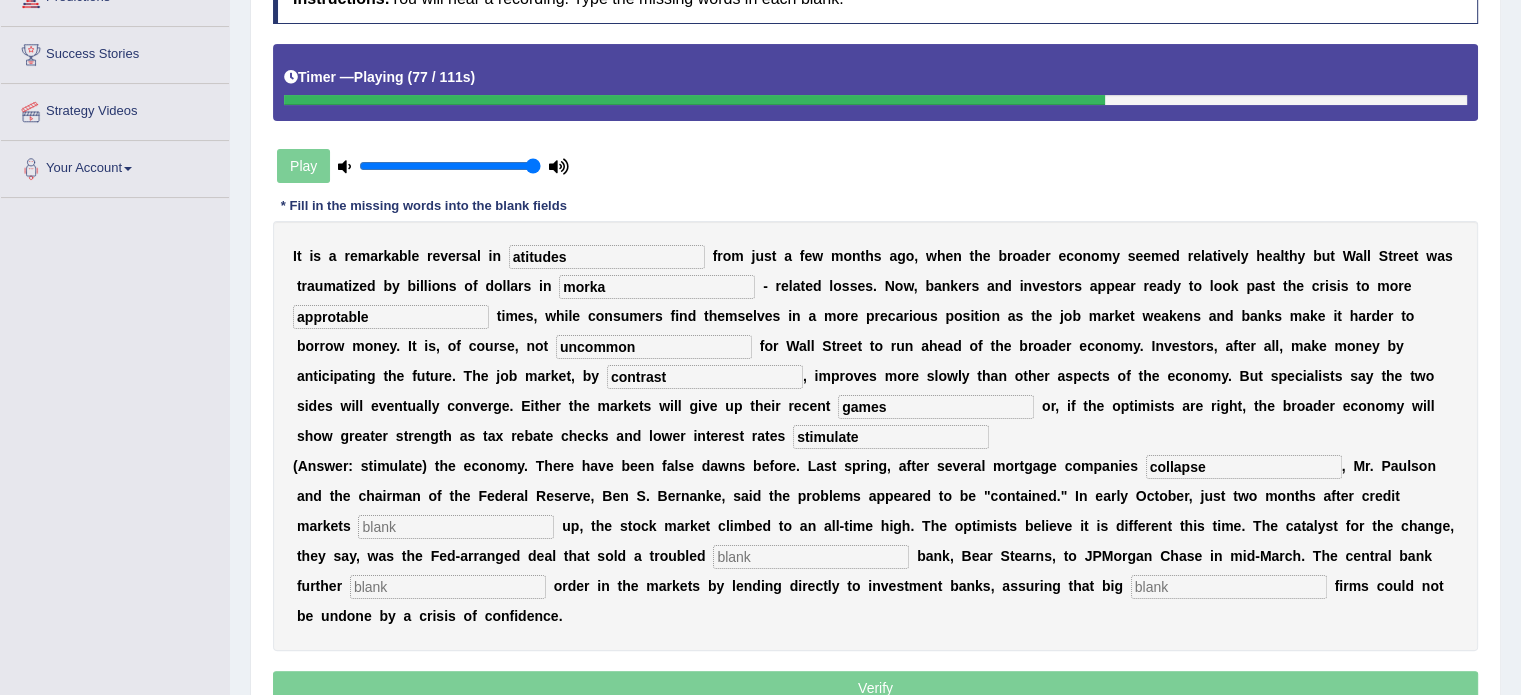 type on "collapse" 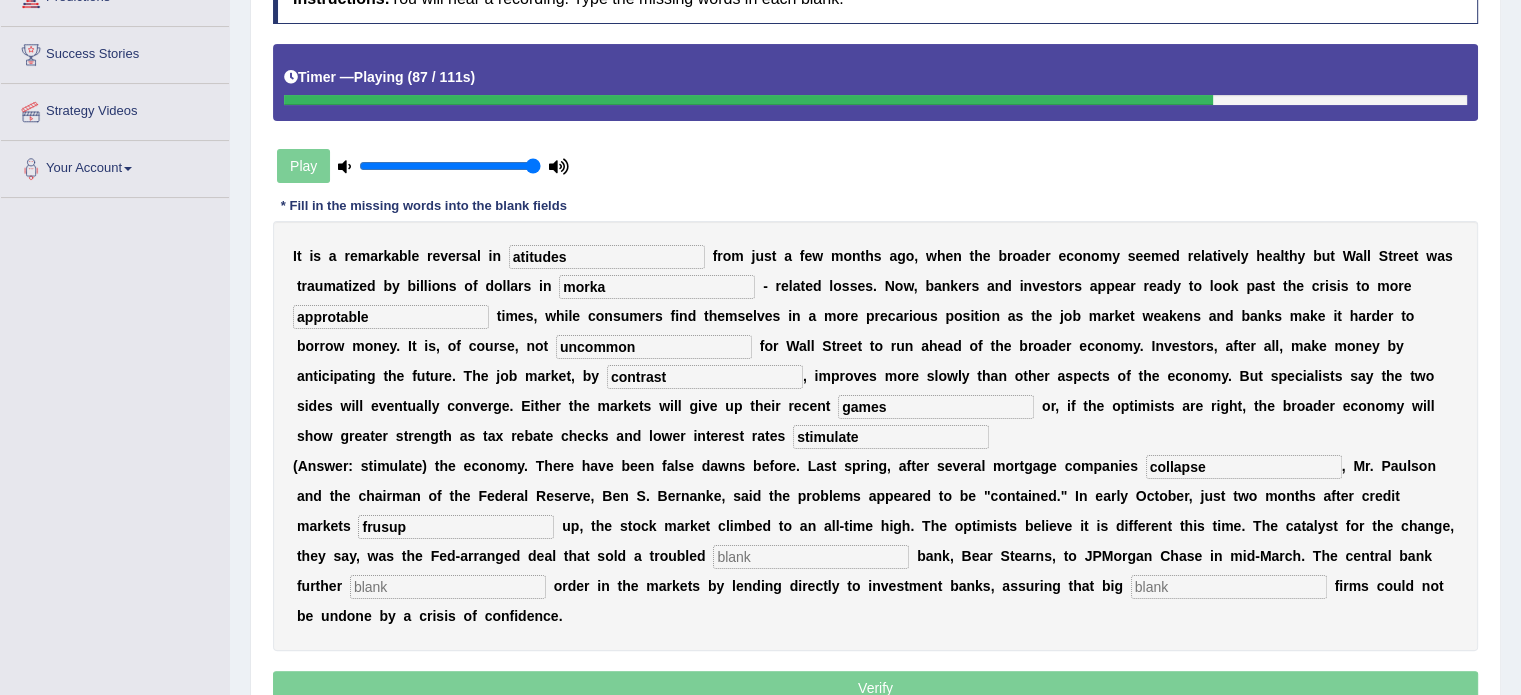 type on "frusup" 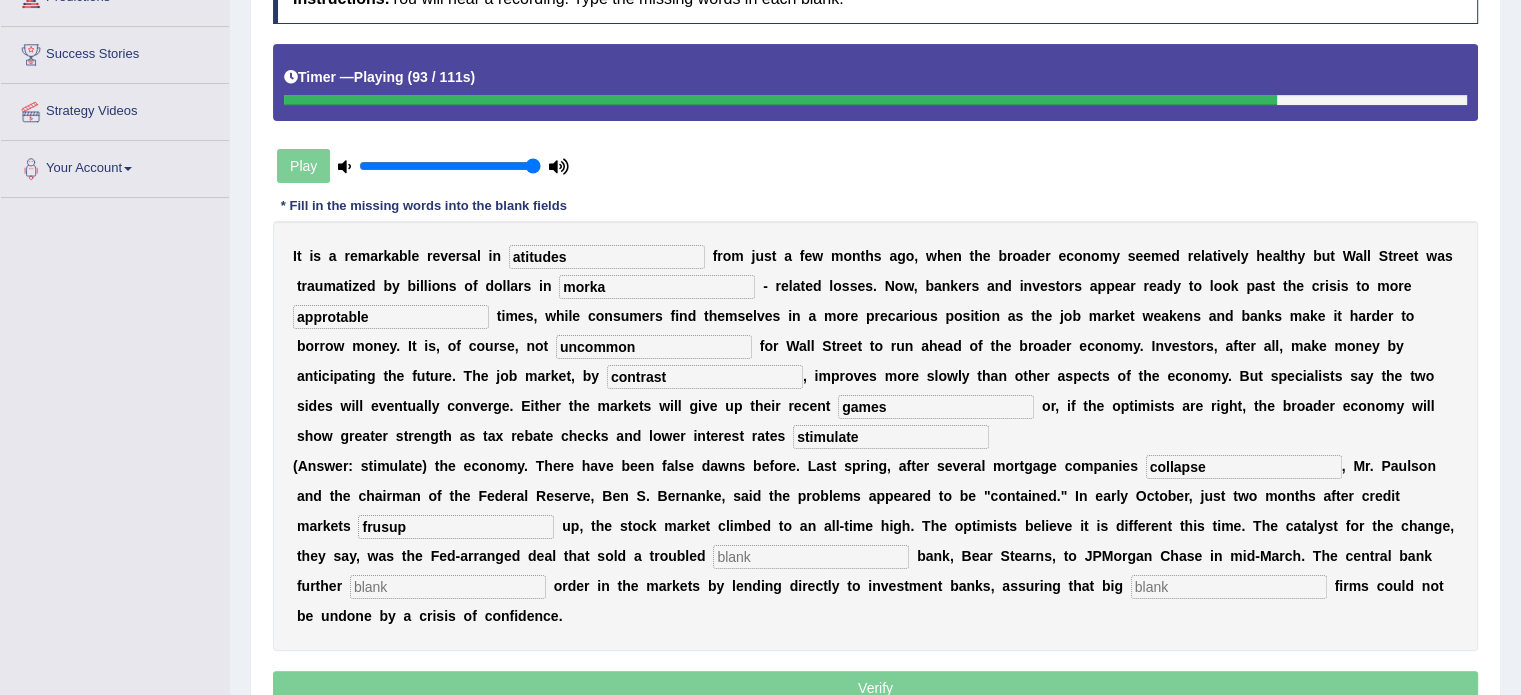 click at bounding box center (811, 557) 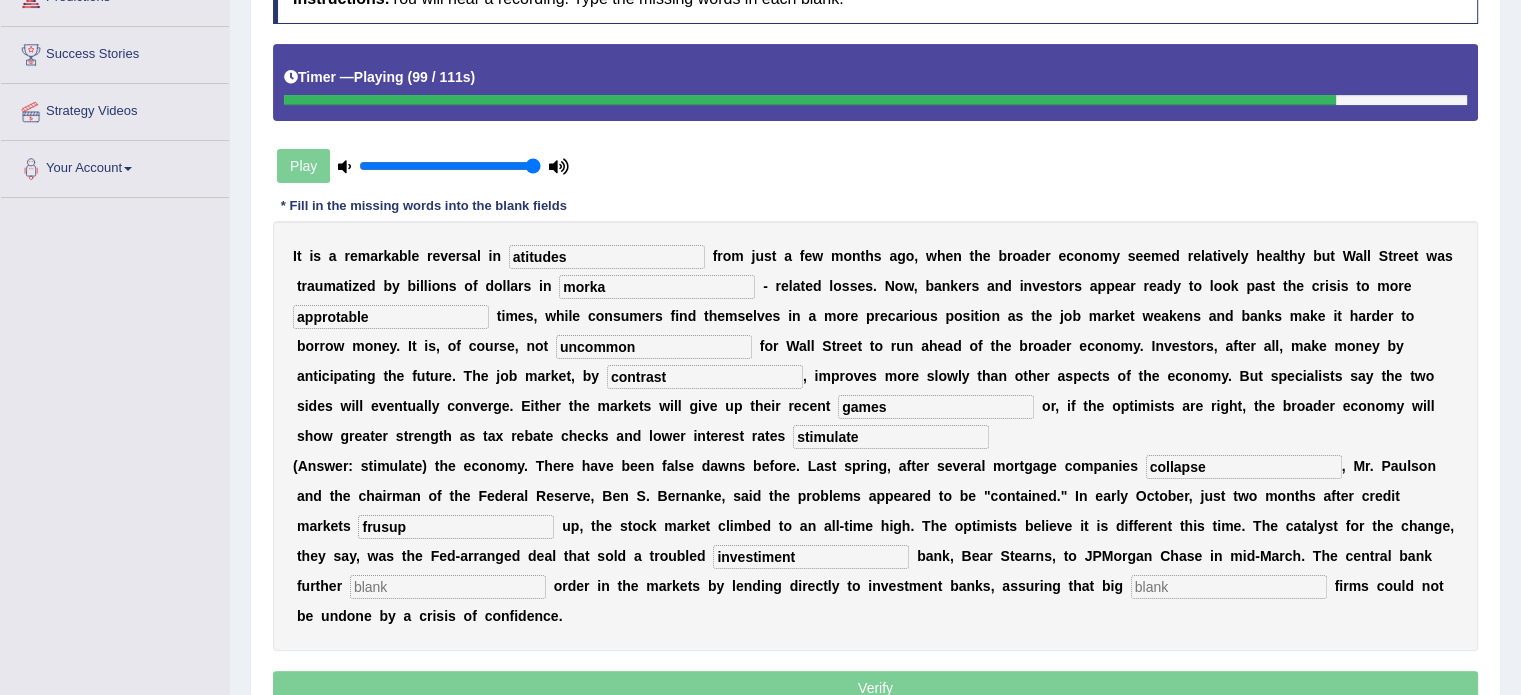 type on "investiment" 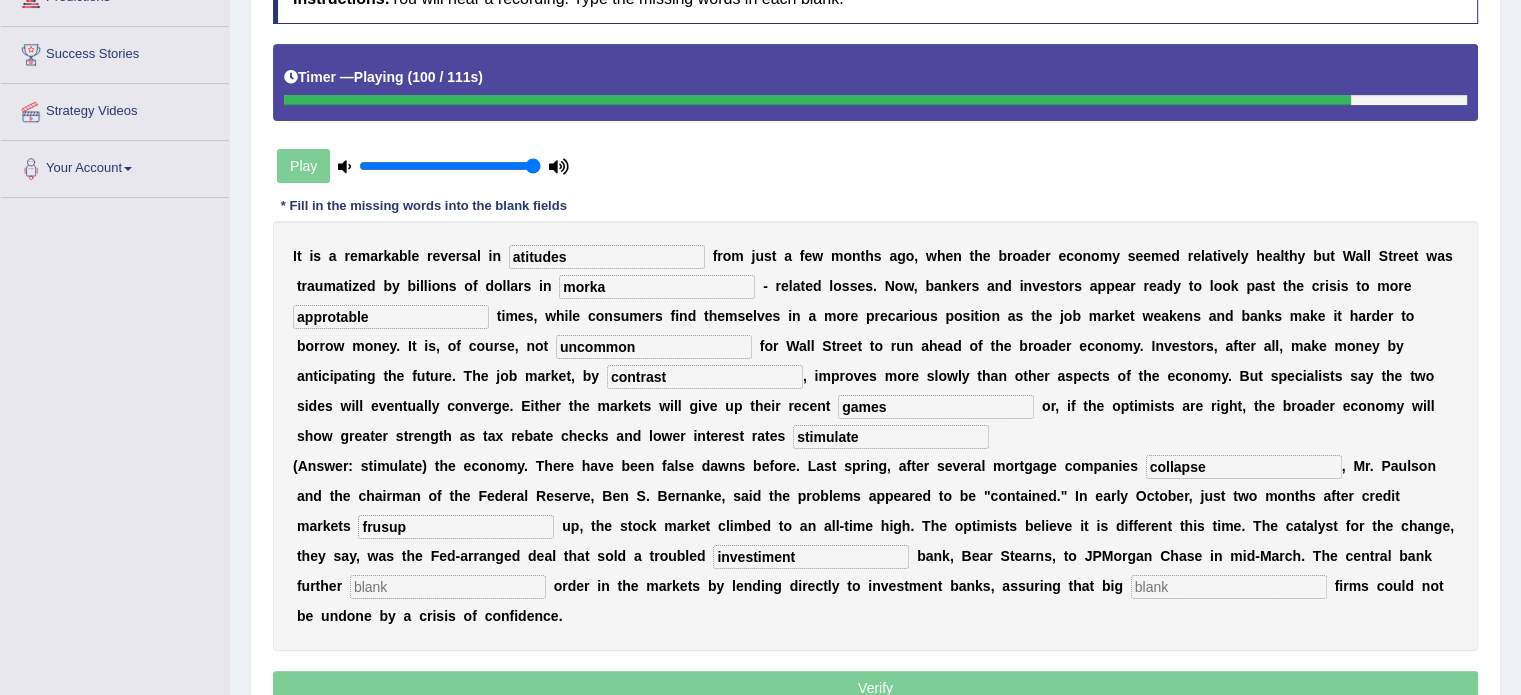 click at bounding box center (448, 587) 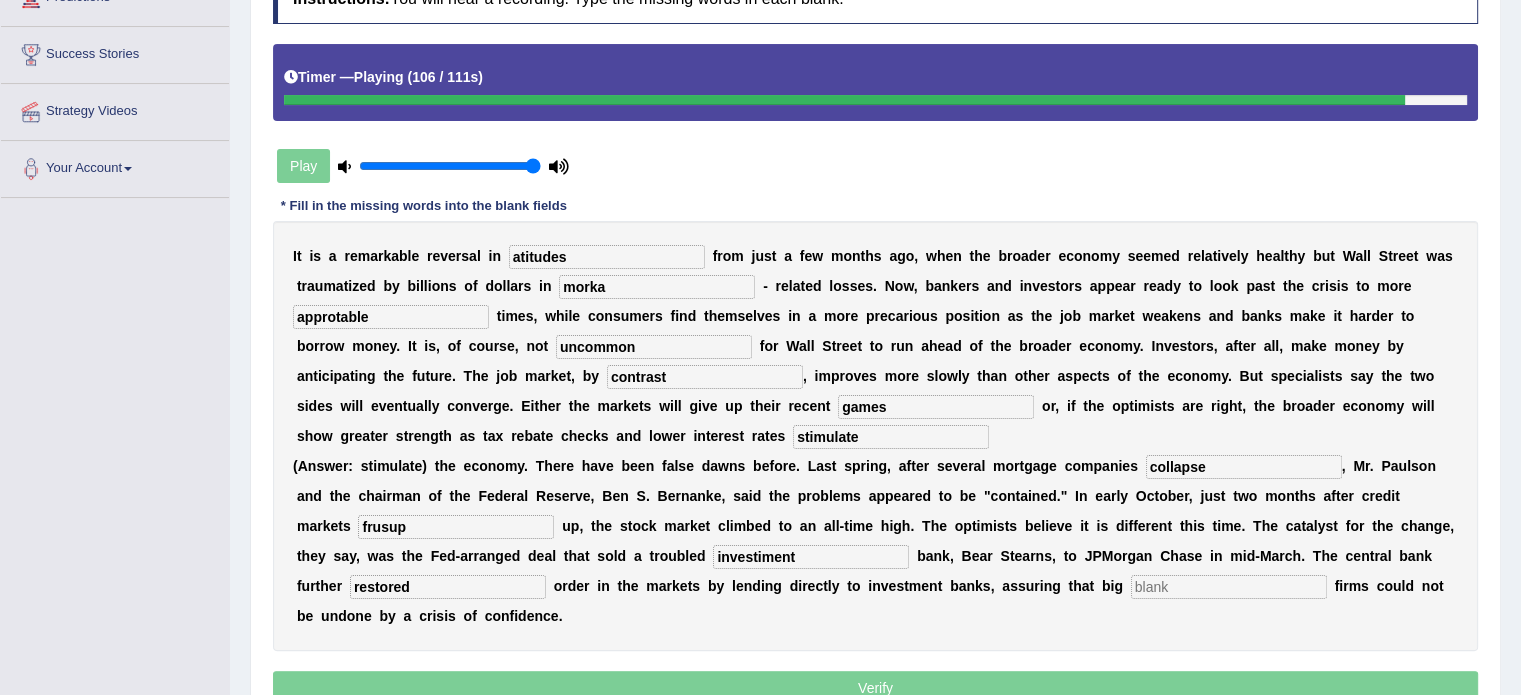 type on "restored" 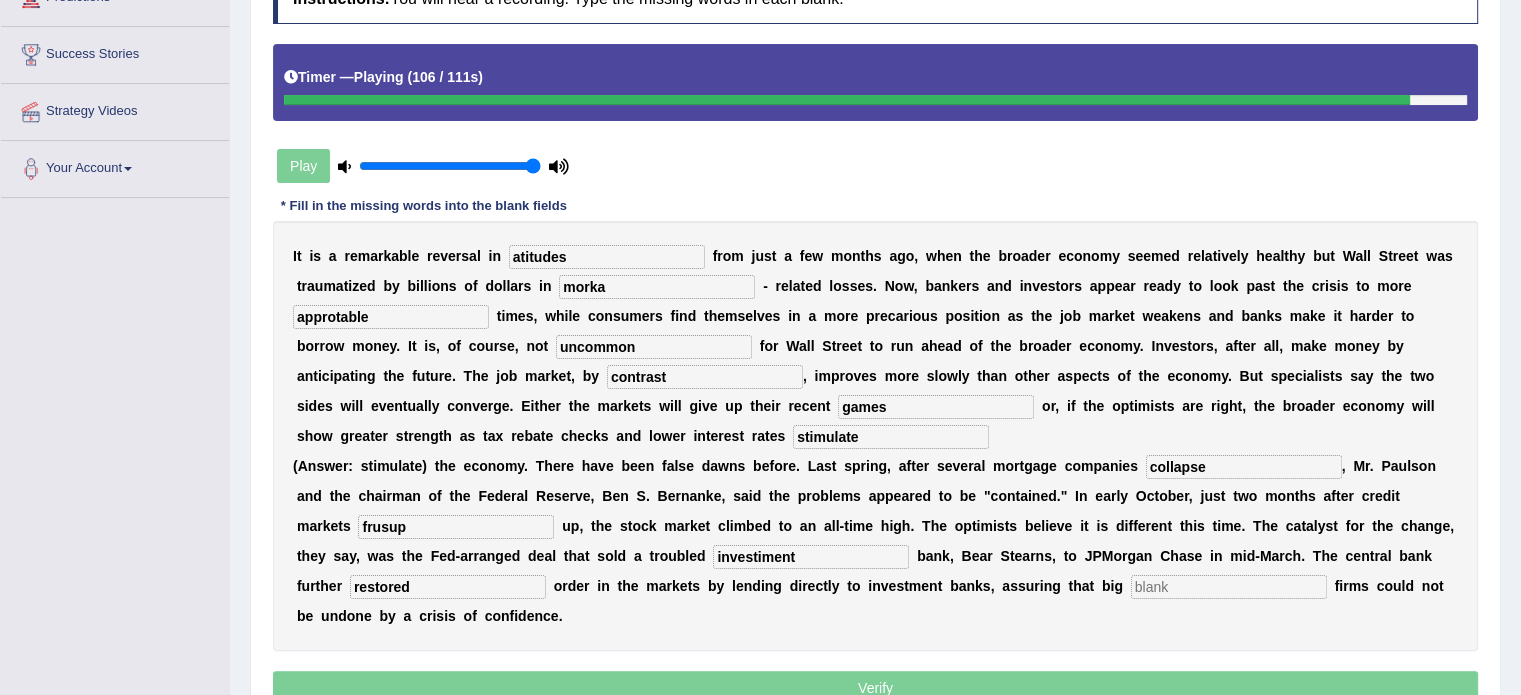 click at bounding box center [1229, 587] 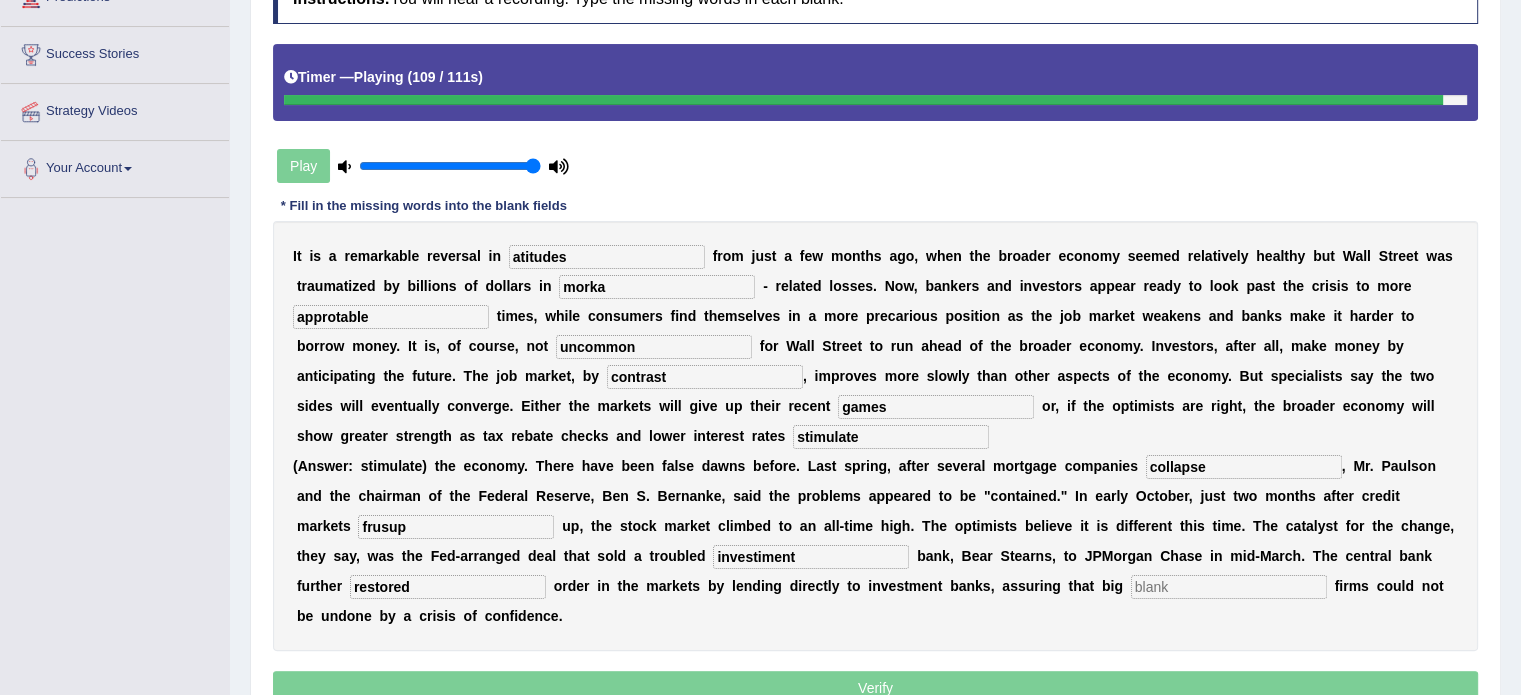 type on "r" 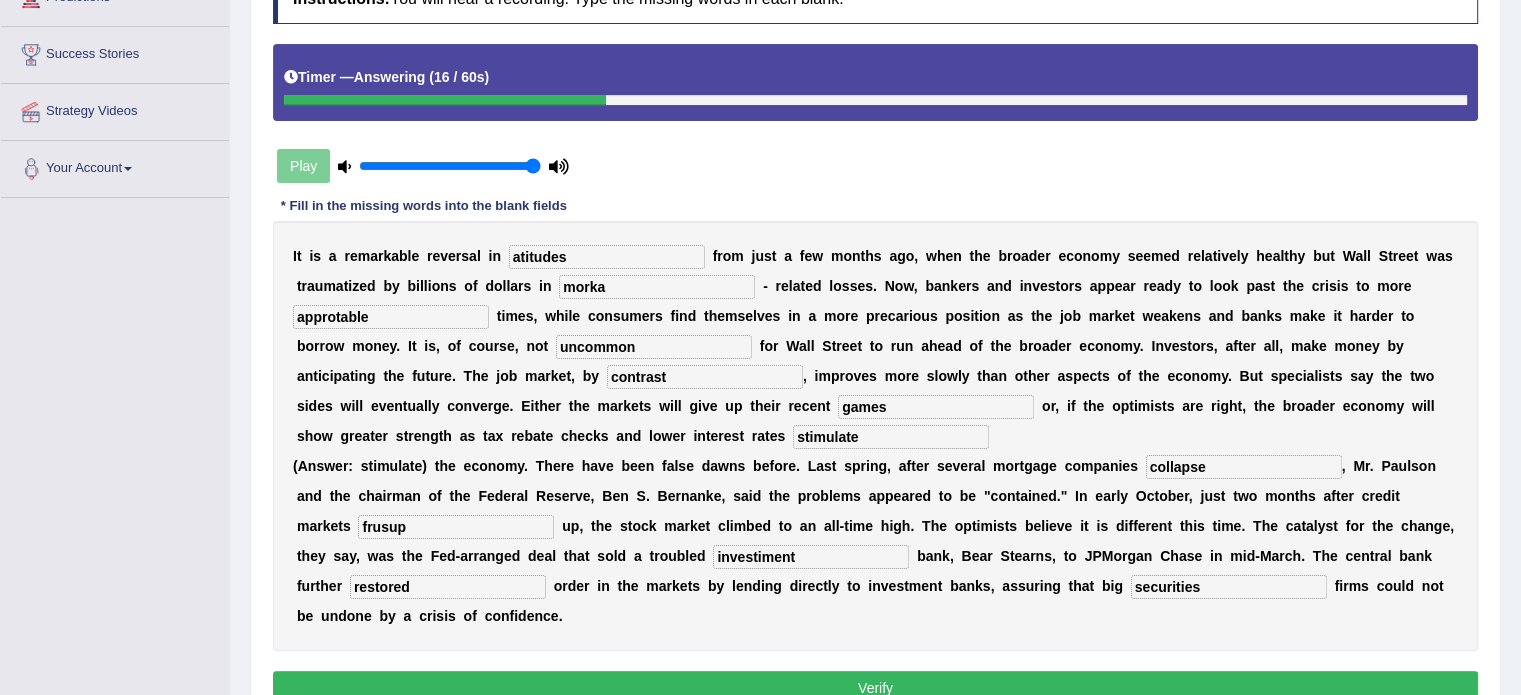 type on "securities" 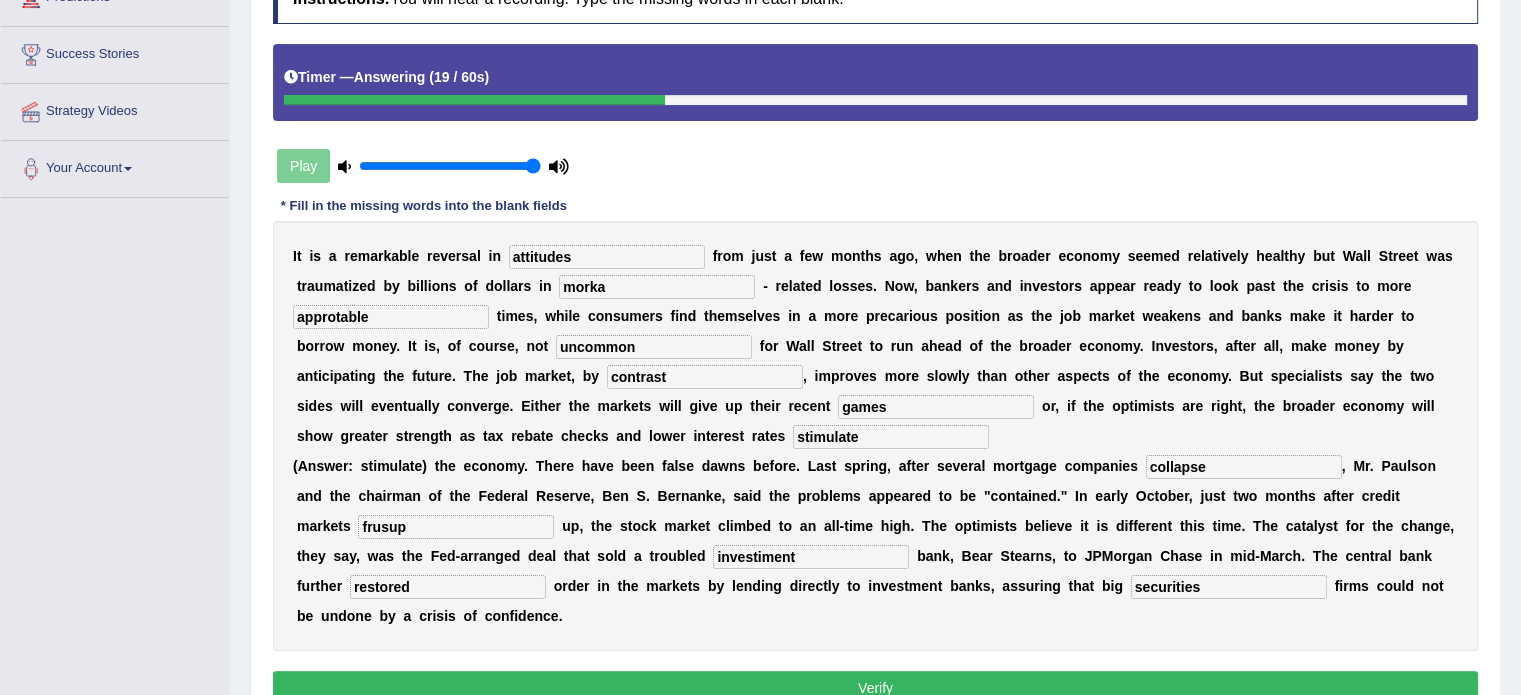 click on "attitudes" at bounding box center (607, 257) 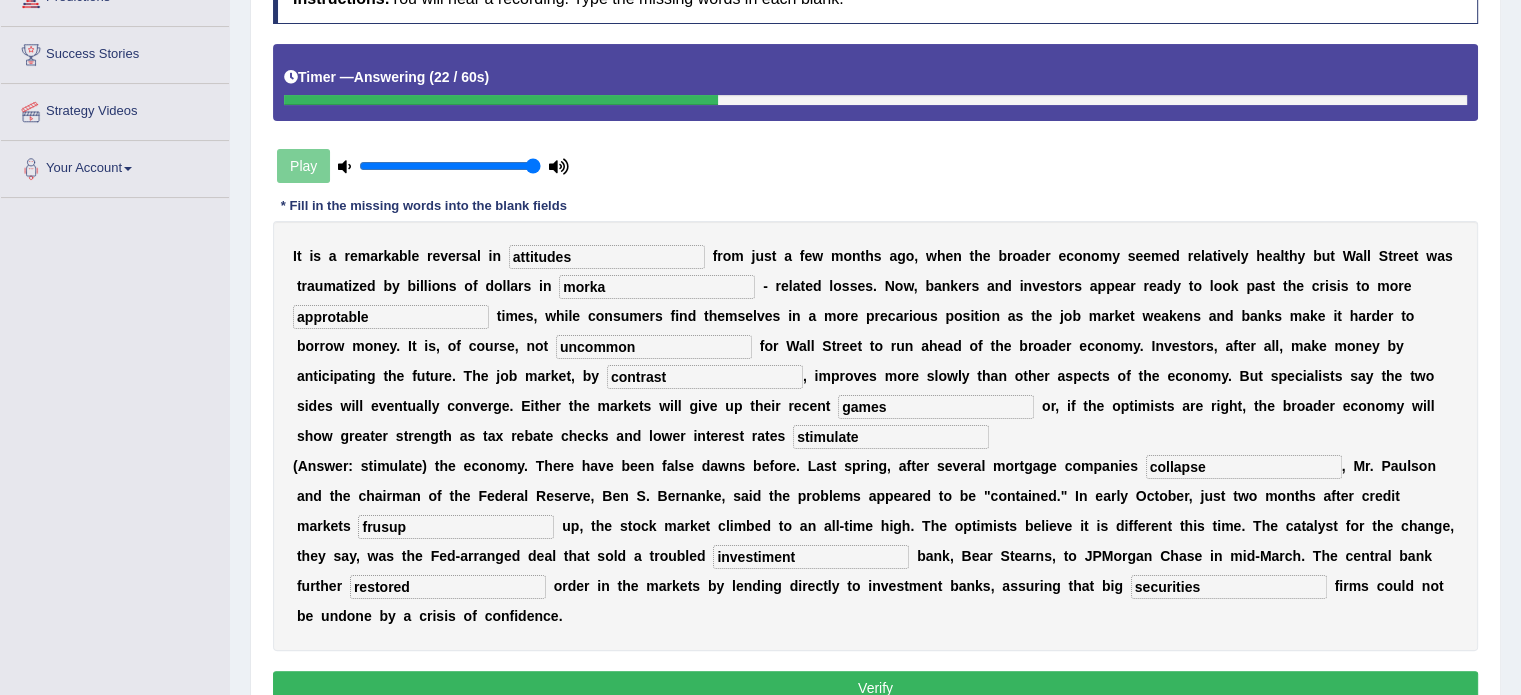 type on "attitudes" 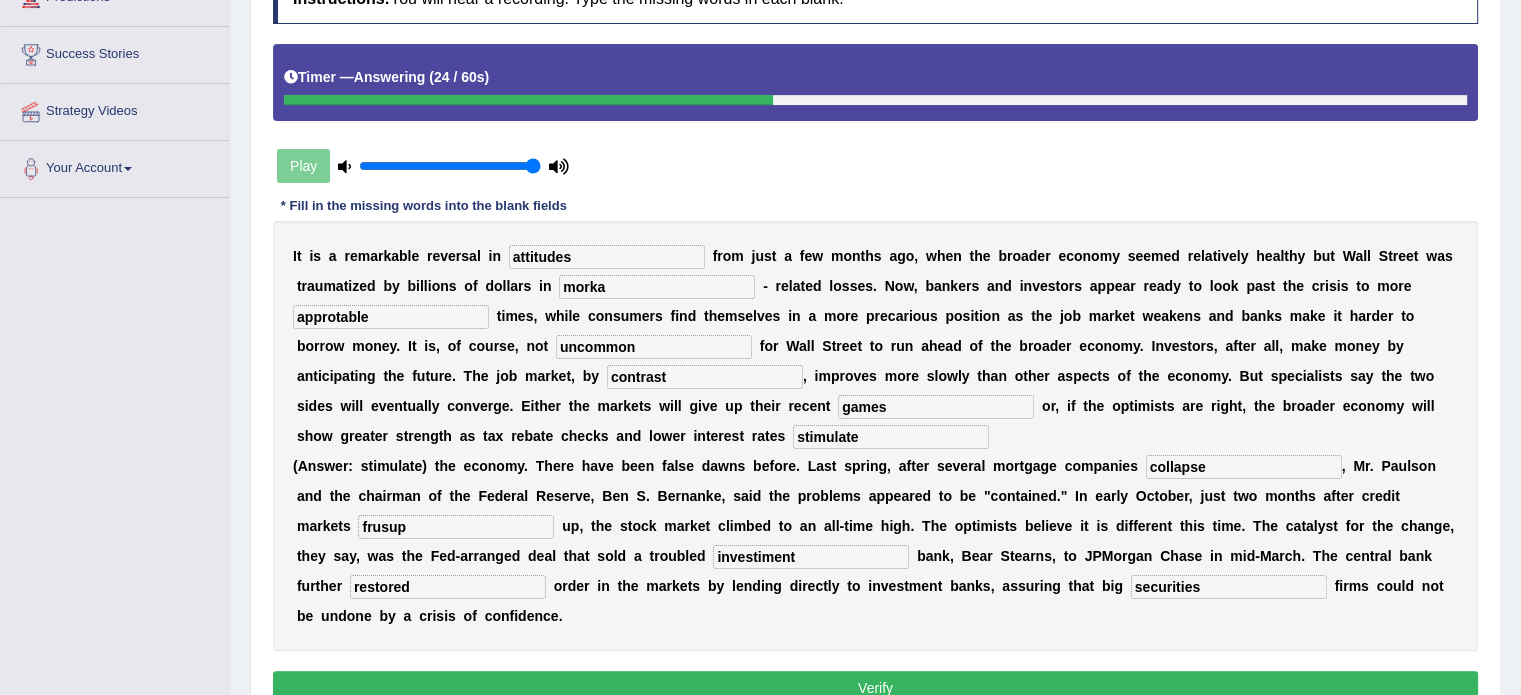 click on "approtable" at bounding box center [391, 317] 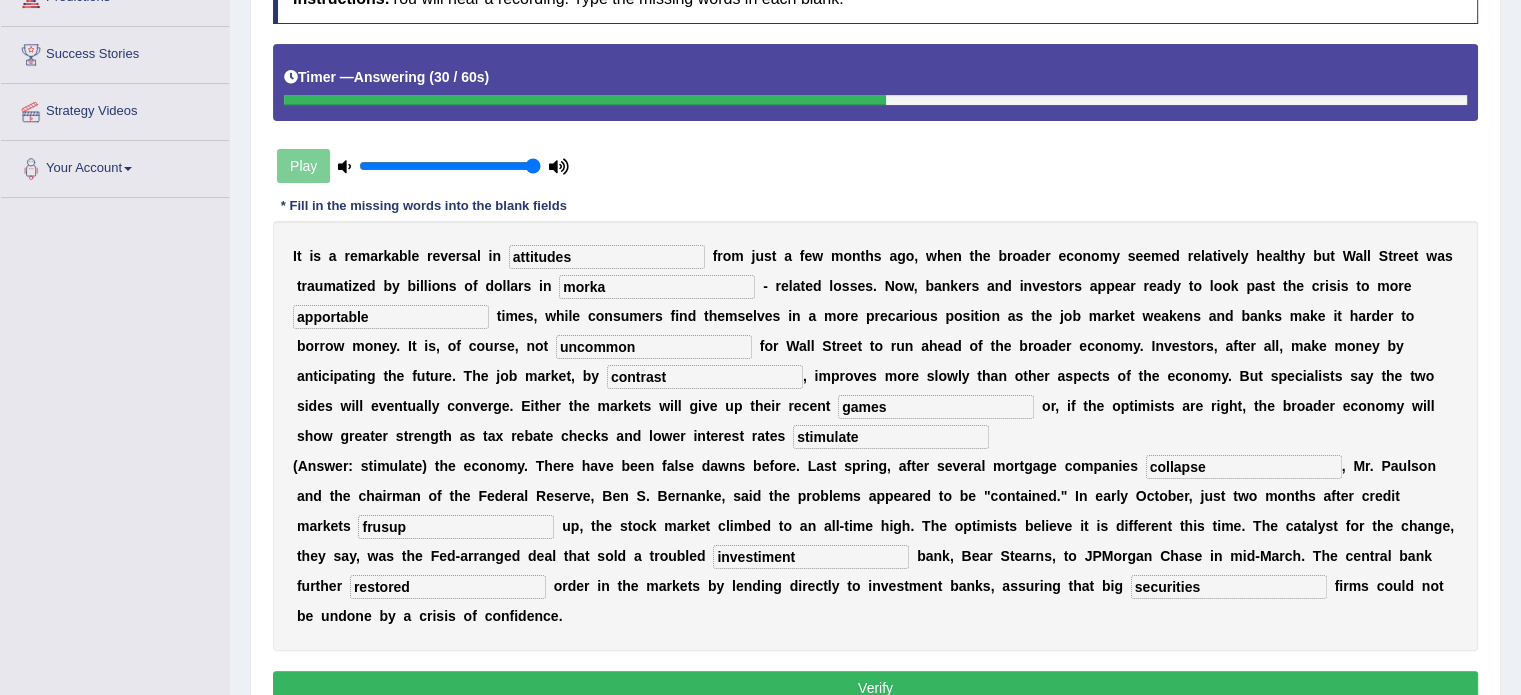 type on "apportable" 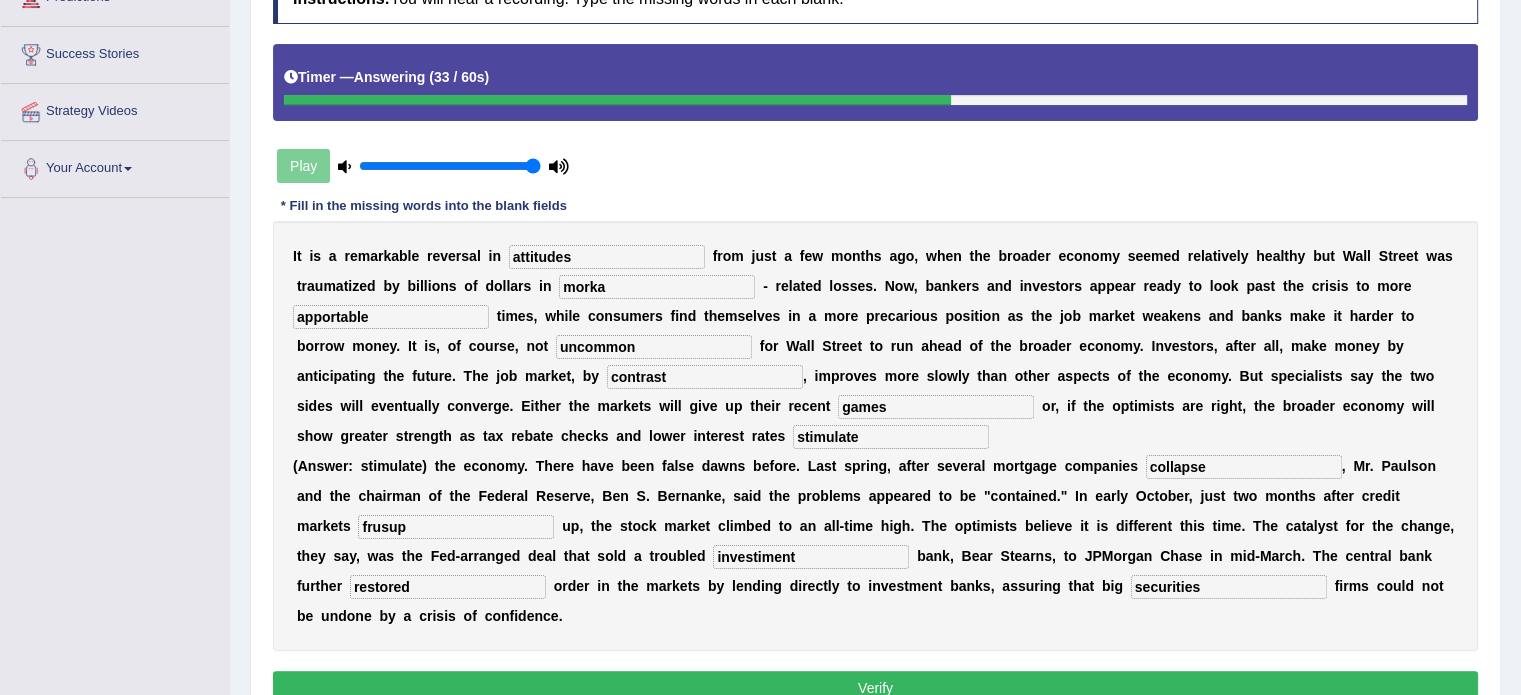 click on "stimulate" at bounding box center [891, 437] 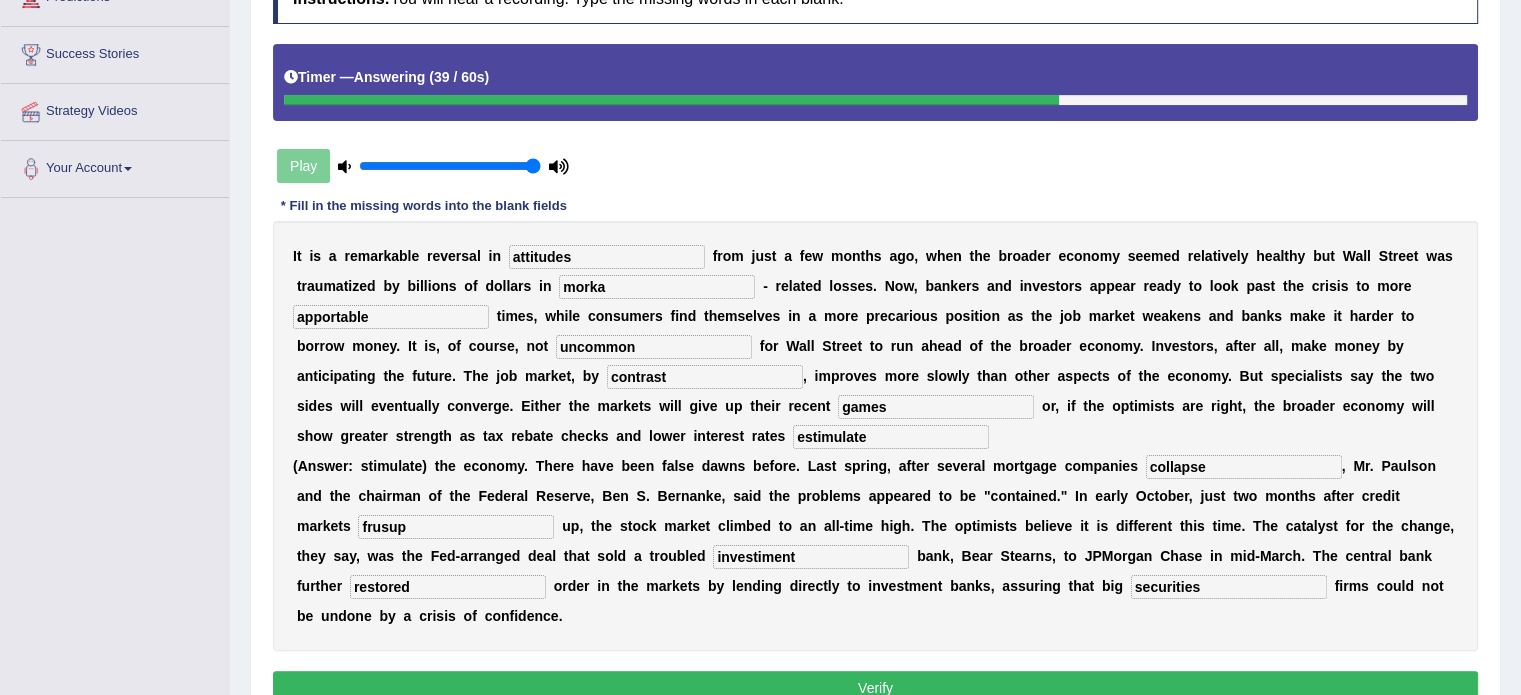 type on "estimulate" 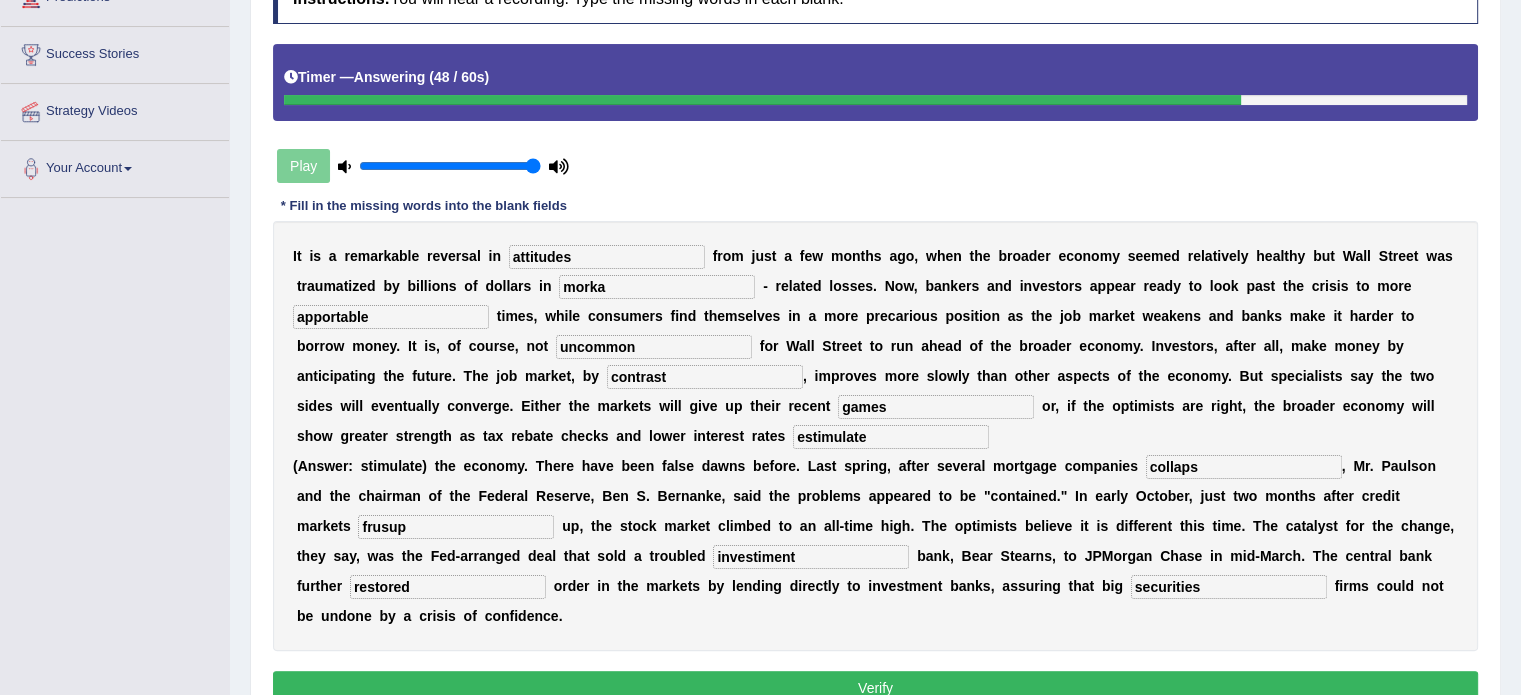 type on "collapse" 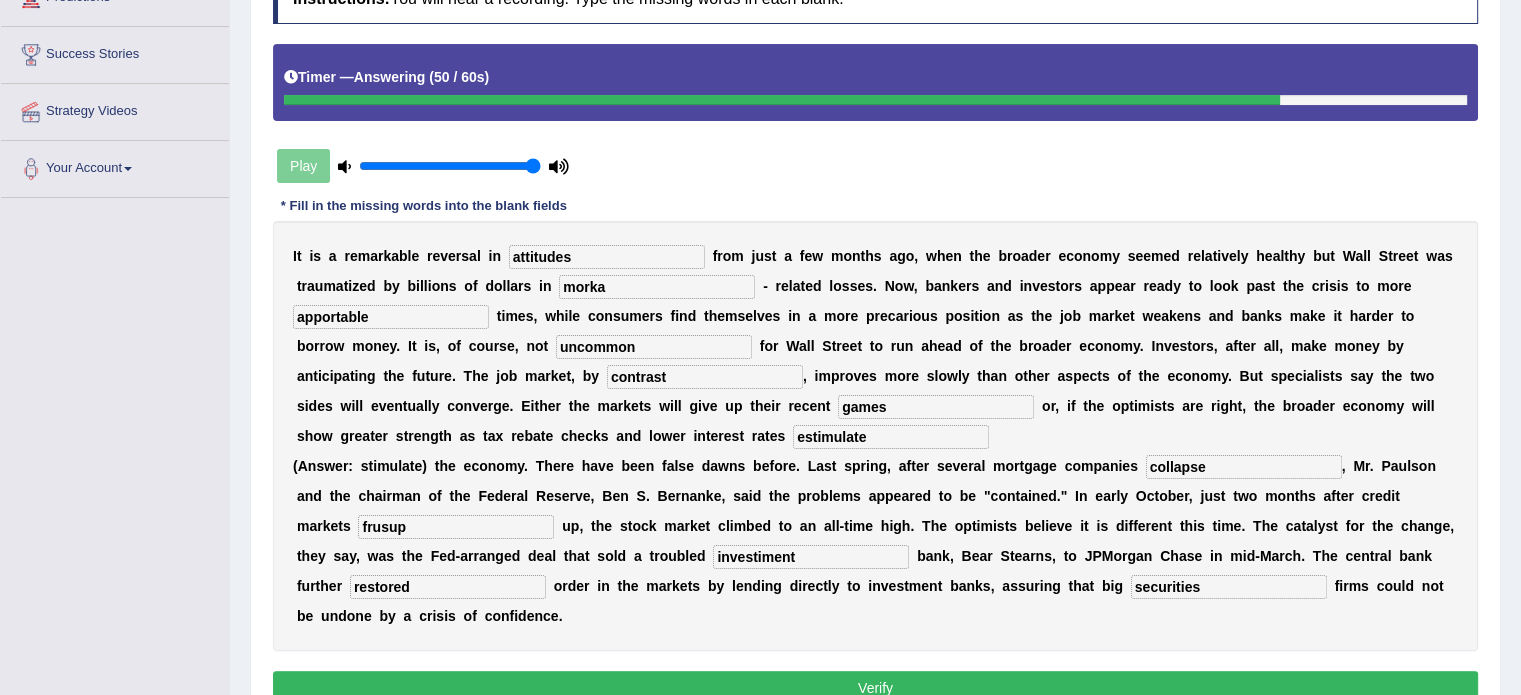 click on "frusup" at bounding box center [456, 527] 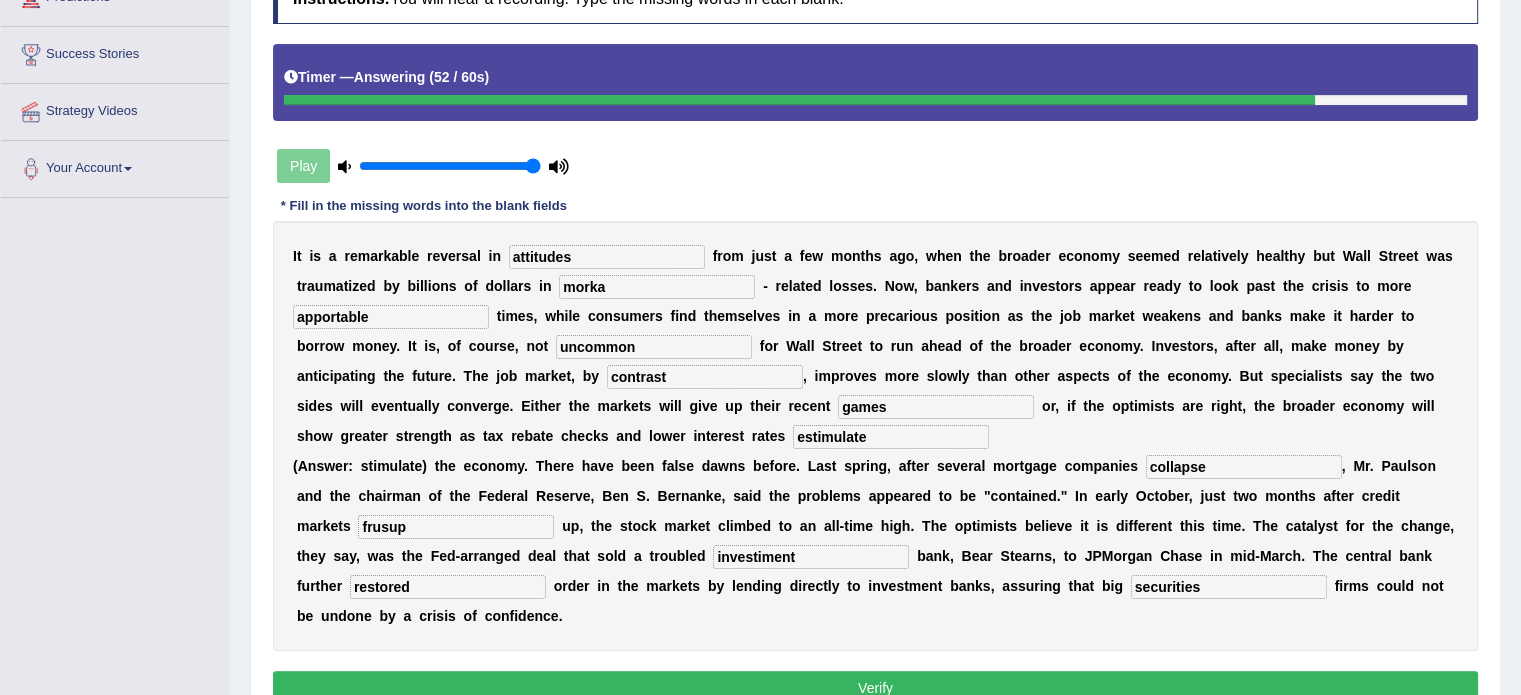 click on "frusup" at bounding box center (456, 527) 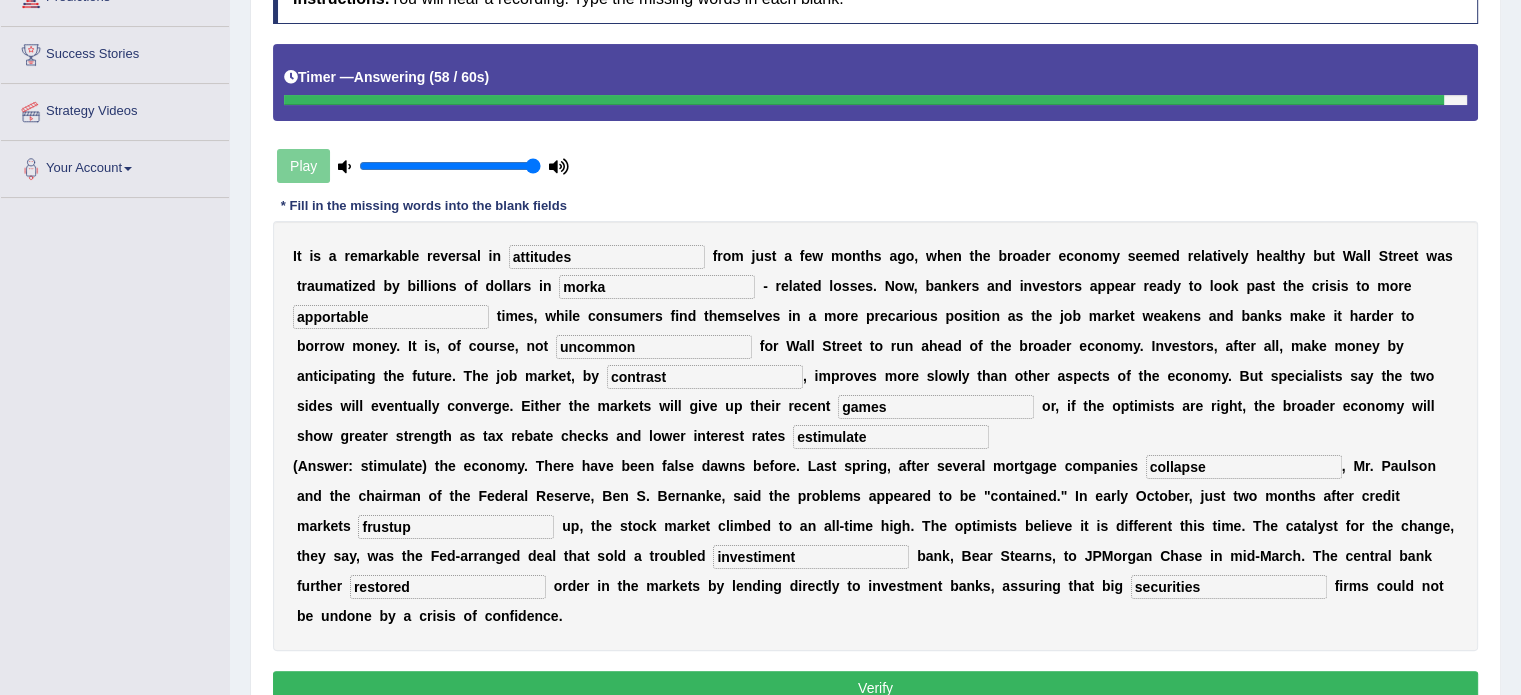 type on "frustup" 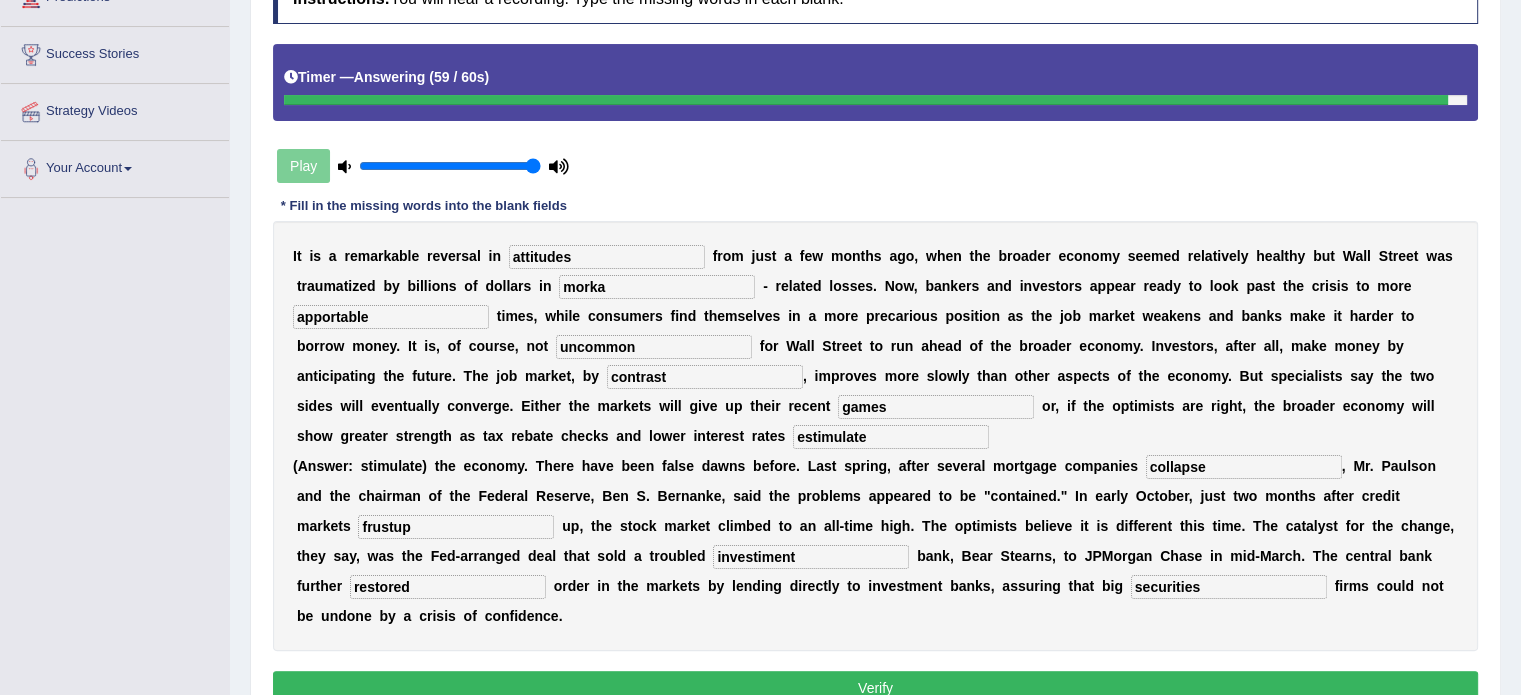 click on "restored" at bounding box center [448, 587] 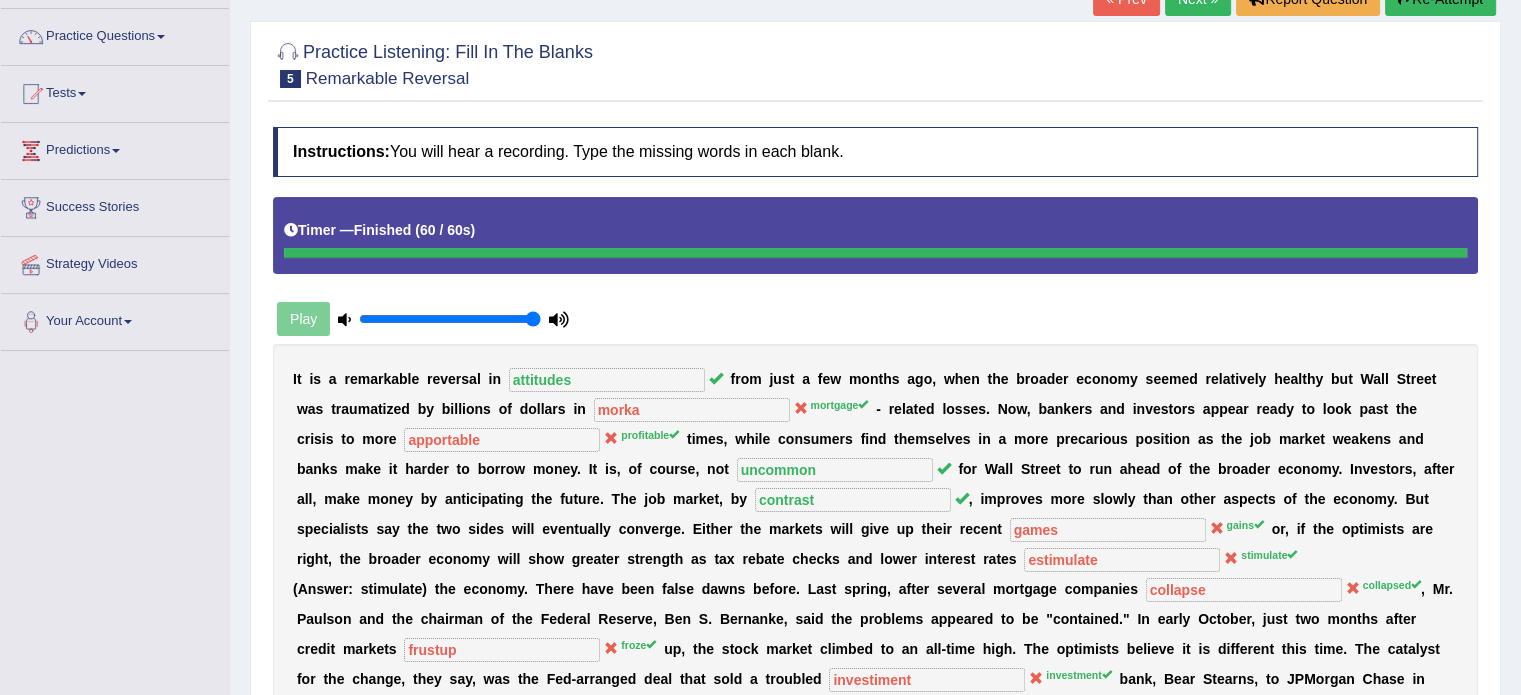 scroll, scrollTop: 103, scrollLeft: 0, axis: vertical 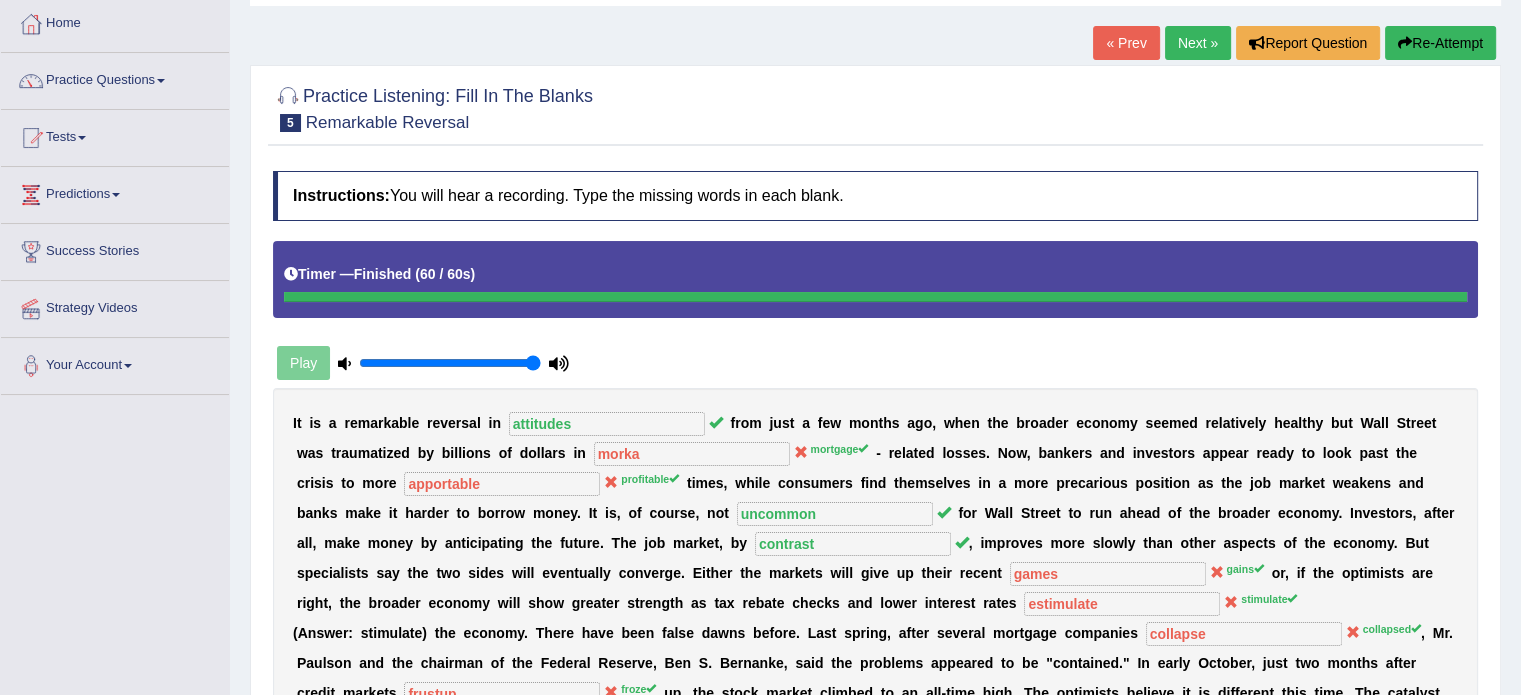 click on "Re-Attempt" at bounding box center (1440, 43) 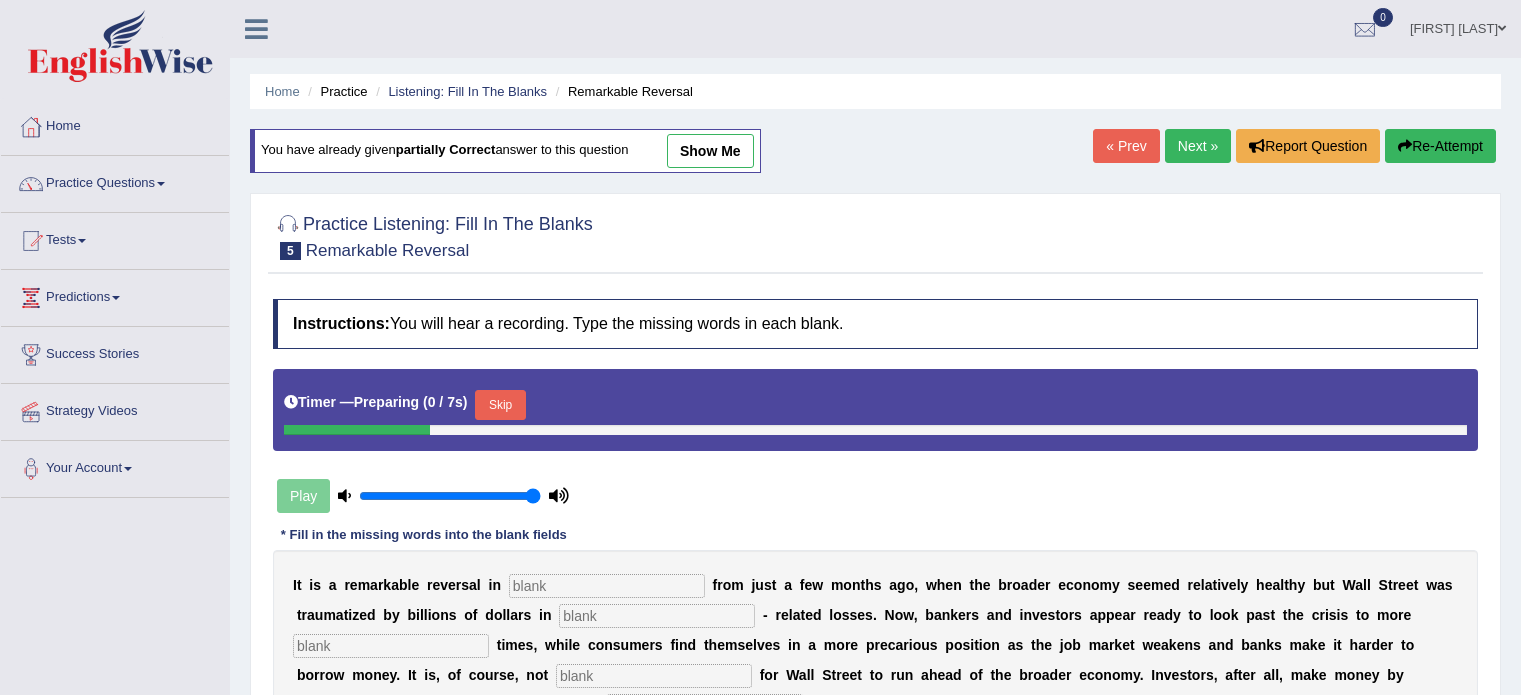 scroll, scrollTop: 229, scrollLeft: 0, axis: vertical 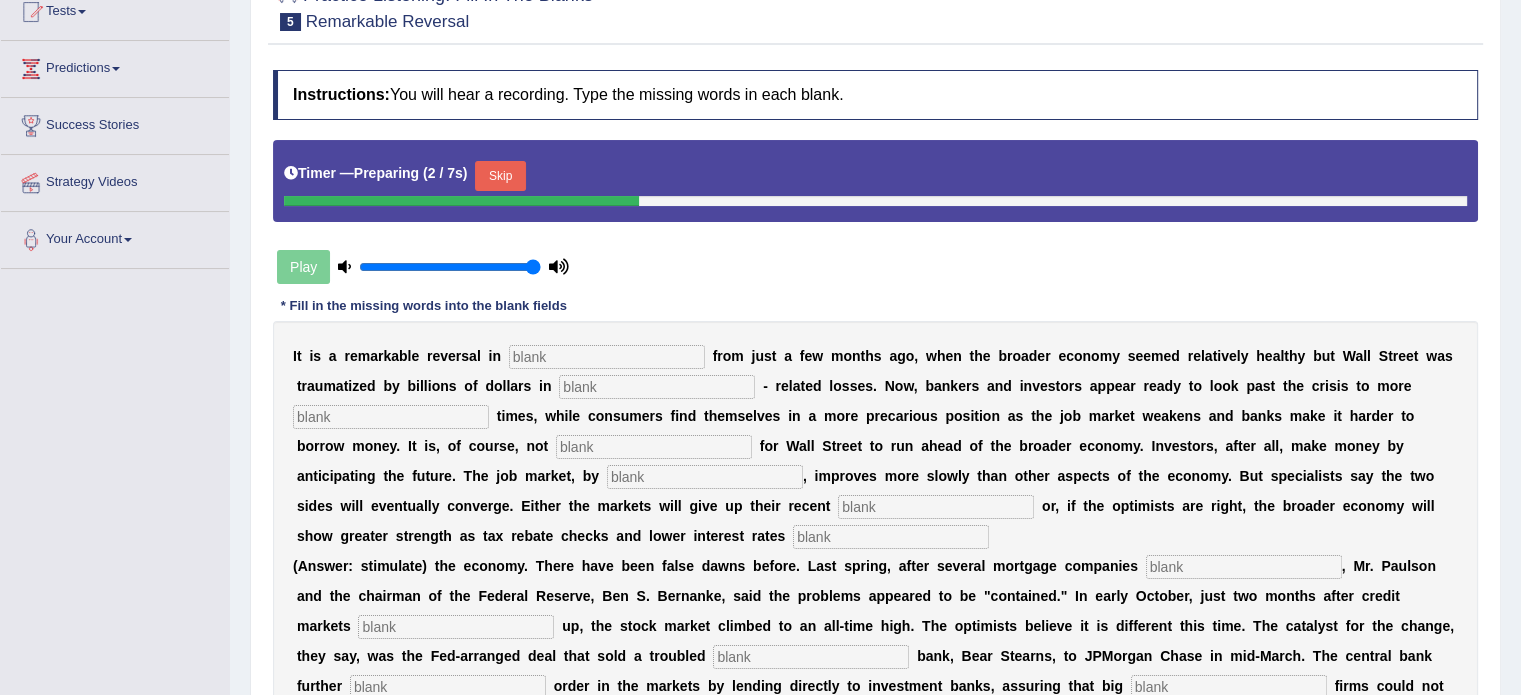 click at bounding box center (607, 357) 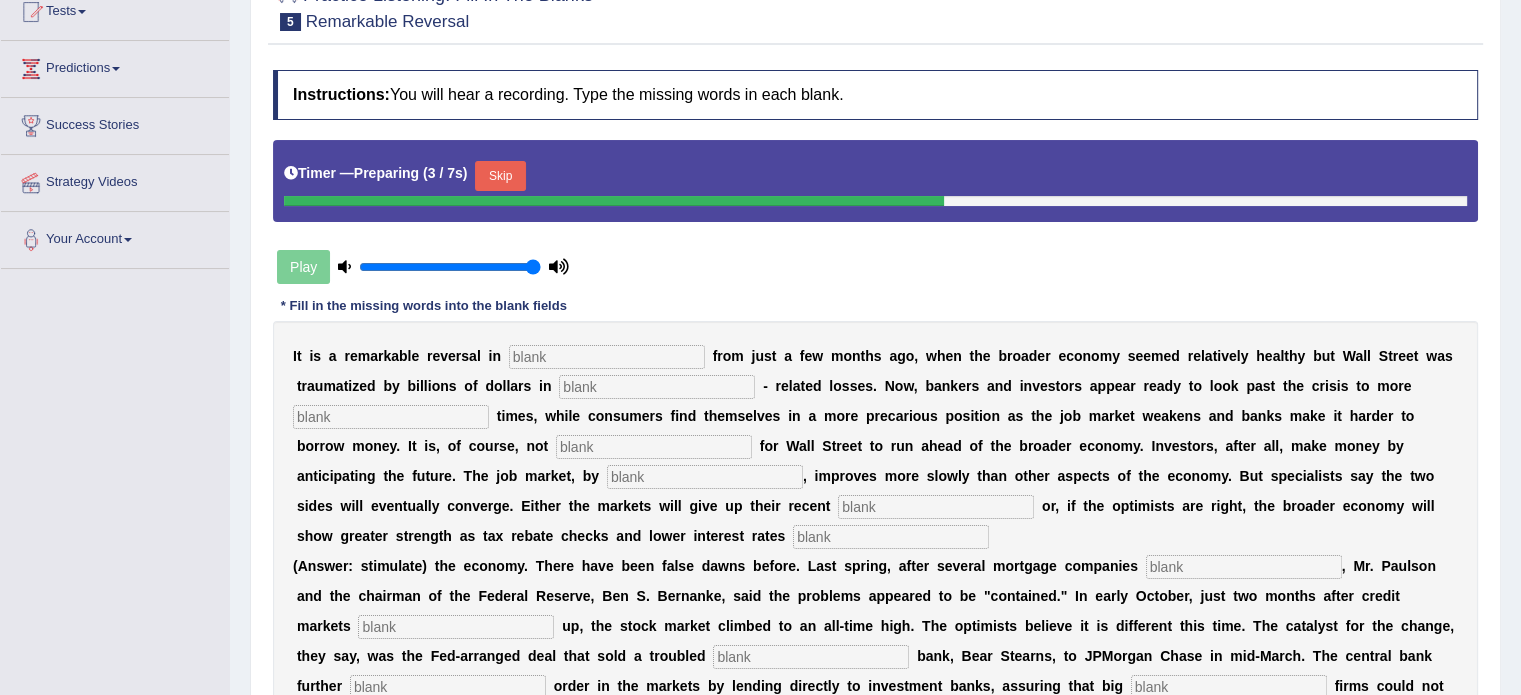 type on "a" 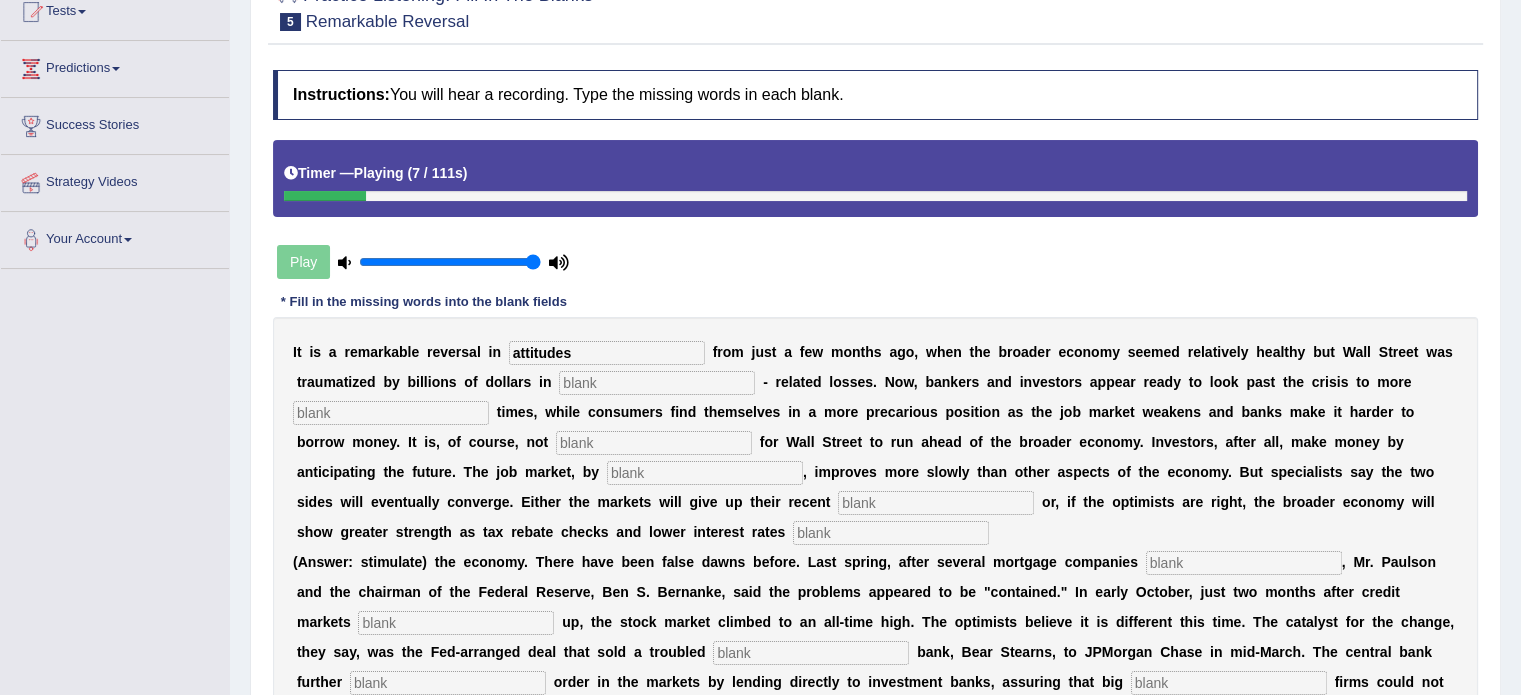 type on "attitudes" 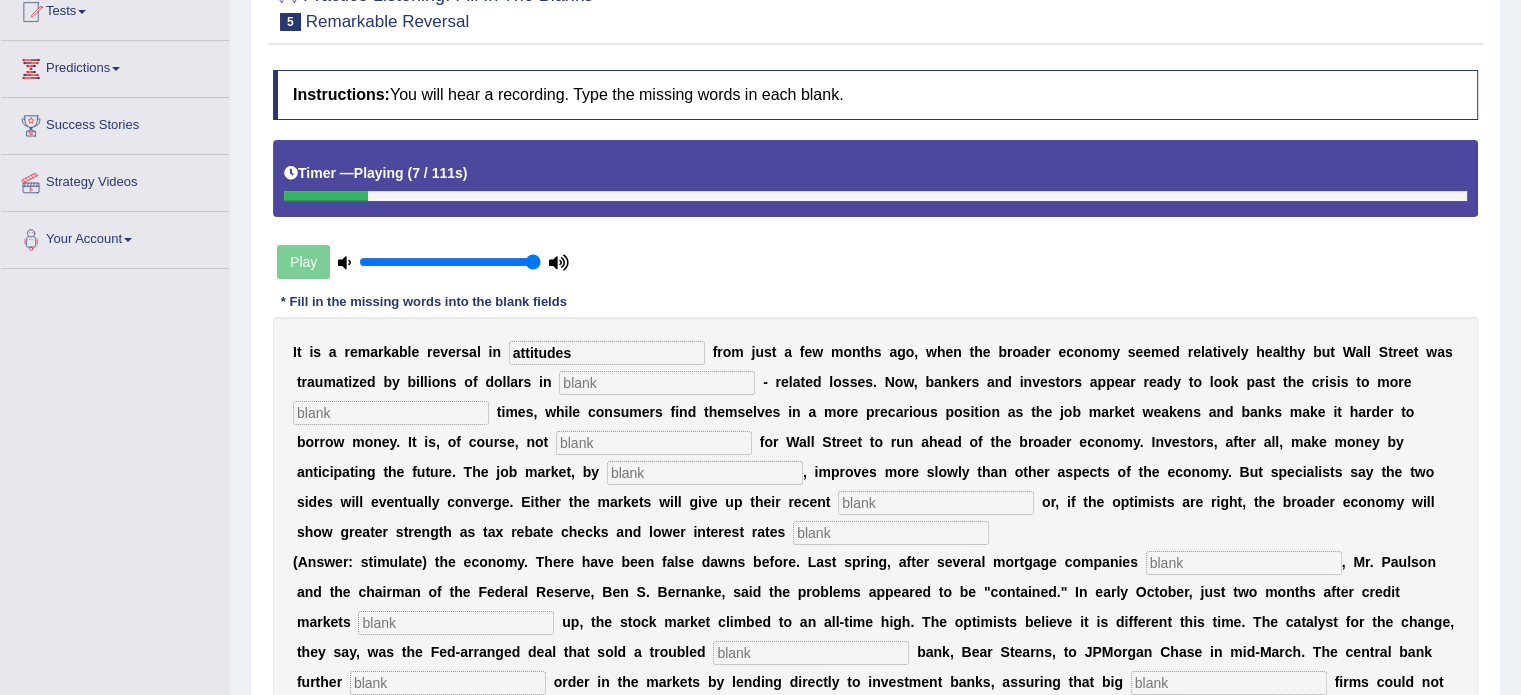 click at bounding box center (657, 383) 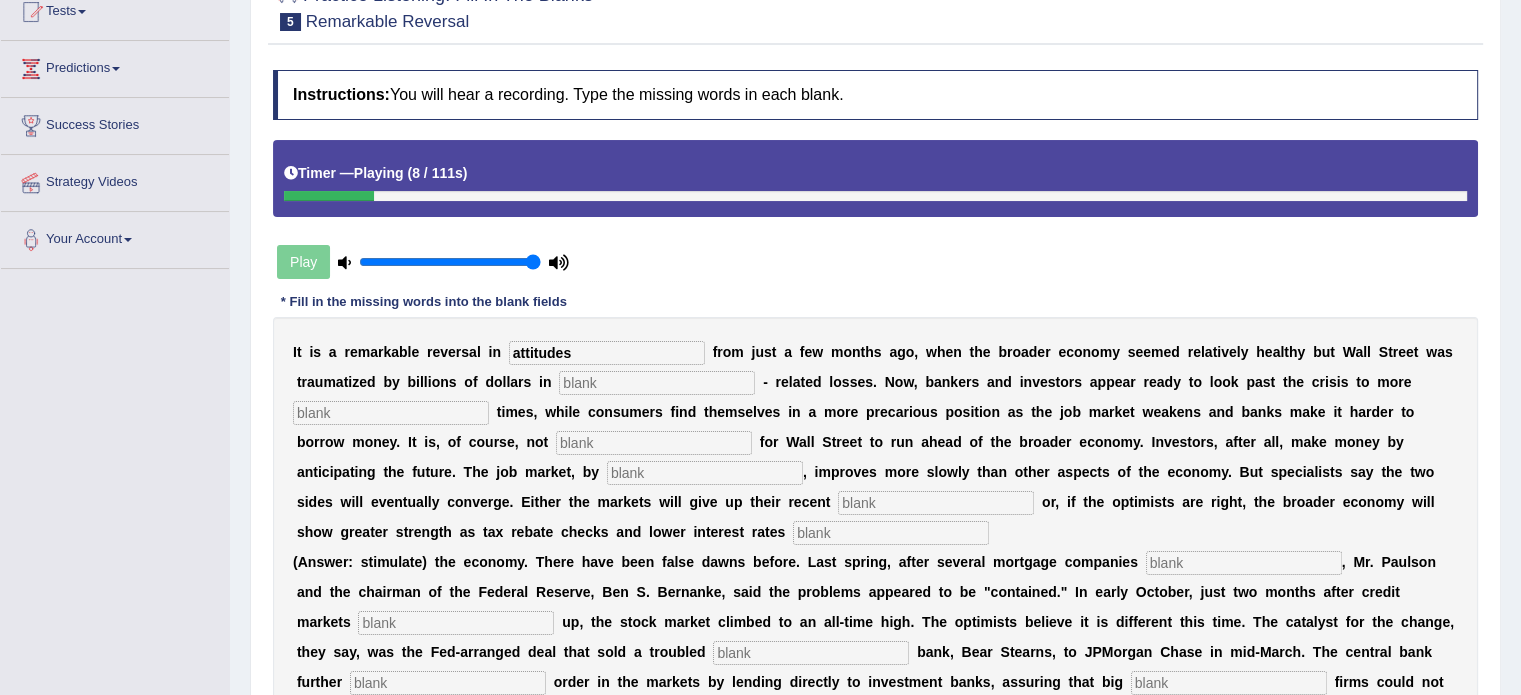 click on "I t   i s   a   r e m a r k a b l e   r e v e r s a l   i n   attitudes   f r o m   j u s t   a   f e w   m o n t h s   a g o ,   w h e n   t h e   b r o a d e r   e c o n o m y   s e e m e d   r e l a t i v e l y   h e a l t h y   b u t   Wall Street   w a s   t r a u m a t i z e d   b y   b i l l i o n s   o f   d o l l a r s   i n   -   r e l a t e d   l o s s e s .   N o w ,   b a n k e r s   a n d   i n v e s t o r s   a p p e a r   r e a d y   t o   l o o k   p a s t   t h e   c r i s i s   t o   m o r e   t i m e s ,   w h i l e   c o n s u m e r s   f i n d   t h e m s e l v e s   i n   a   m o r e   p r e c a r i o u s   p o s i t i o n   a s   t h e   j o b   m a r k e t   w e a k e n s   a n d   b a n k s   m a k e   i t   h a r d e r   t o   b o r r o w   m o n e y .   I t   i s ,   o f   c o u r s e ,   n o t   f o r   Wall" at bounding box center [875, 532] 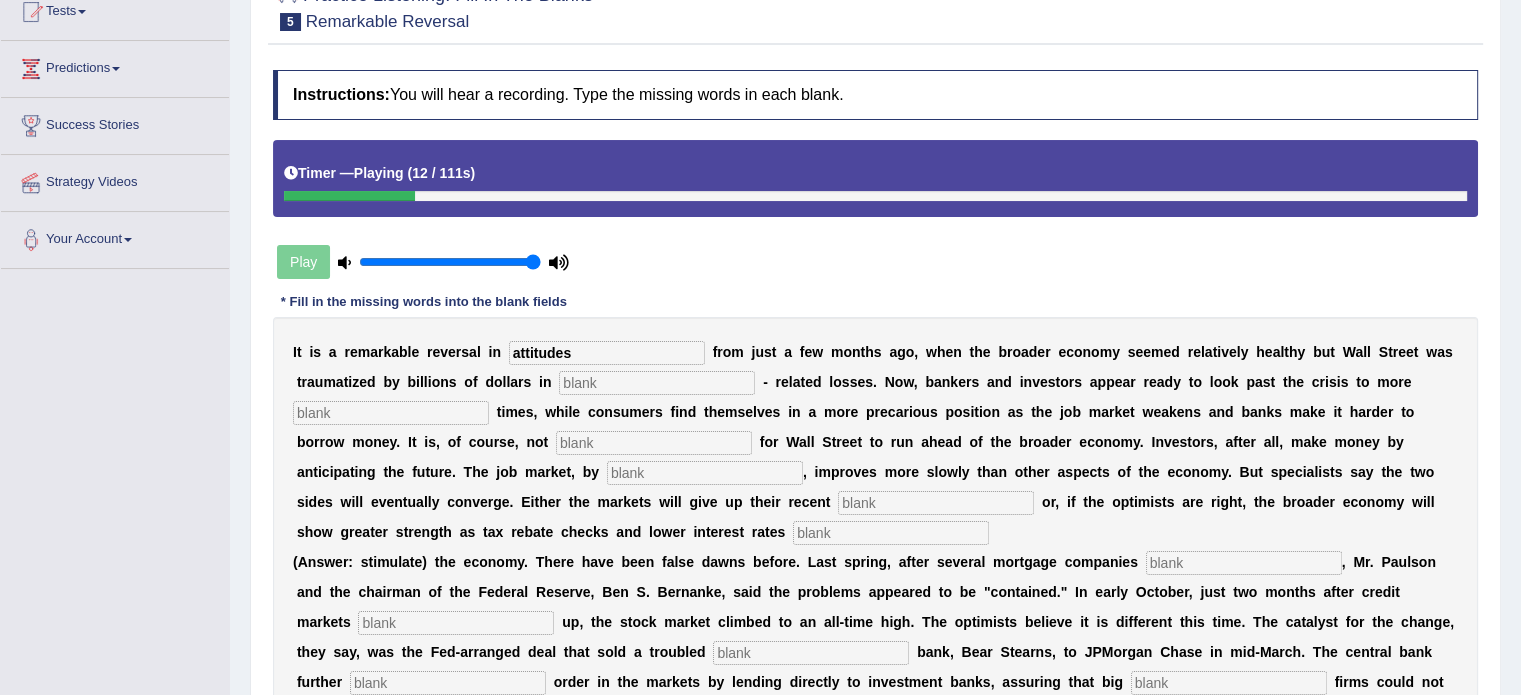 click at bounding box center (657, 383) 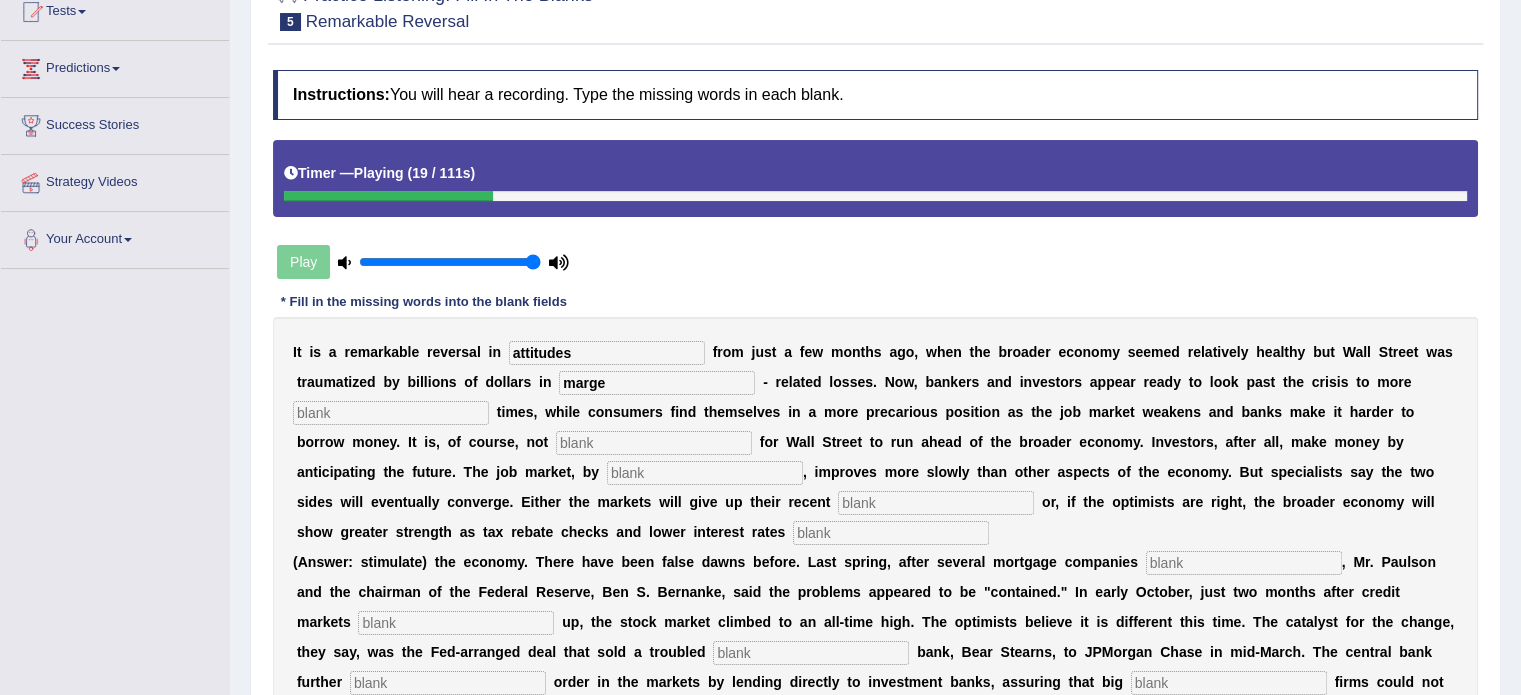 type on "marge" 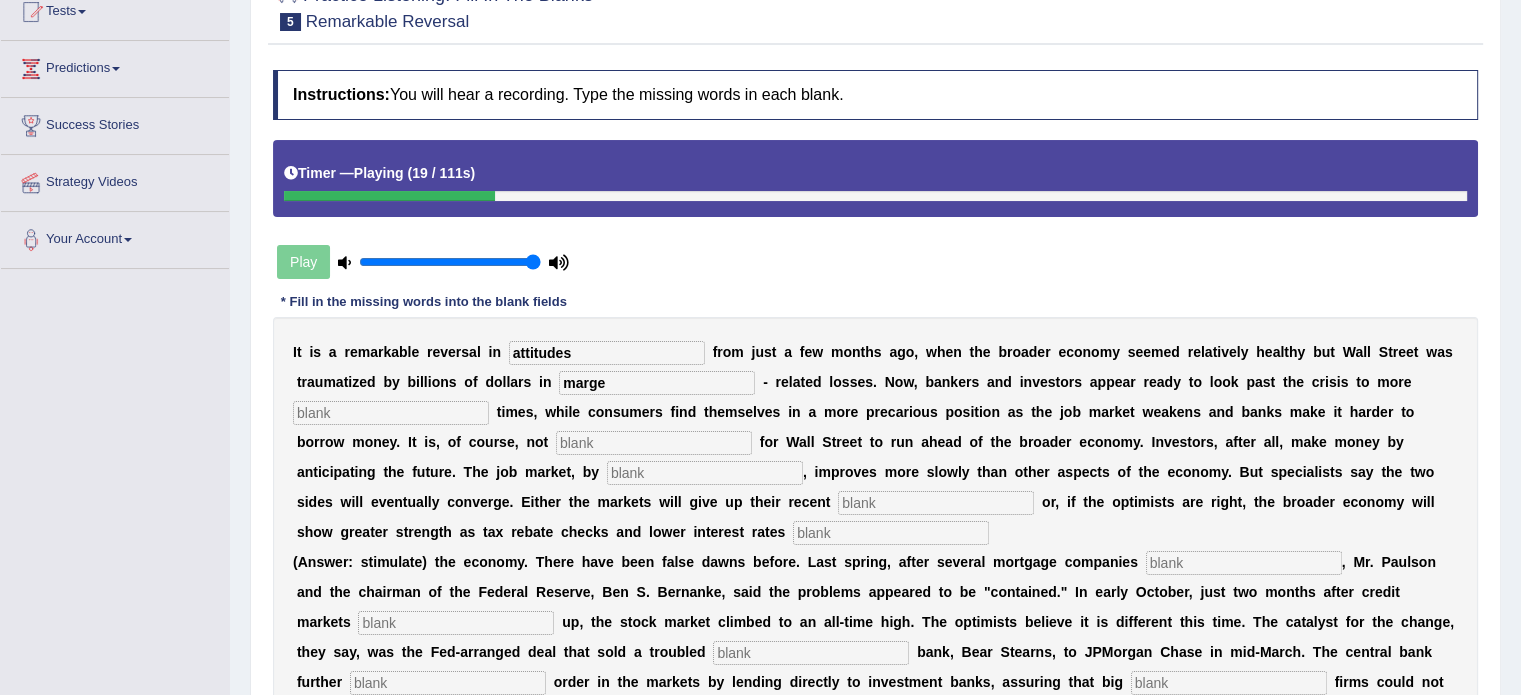 click at bounding box center [391, 413] 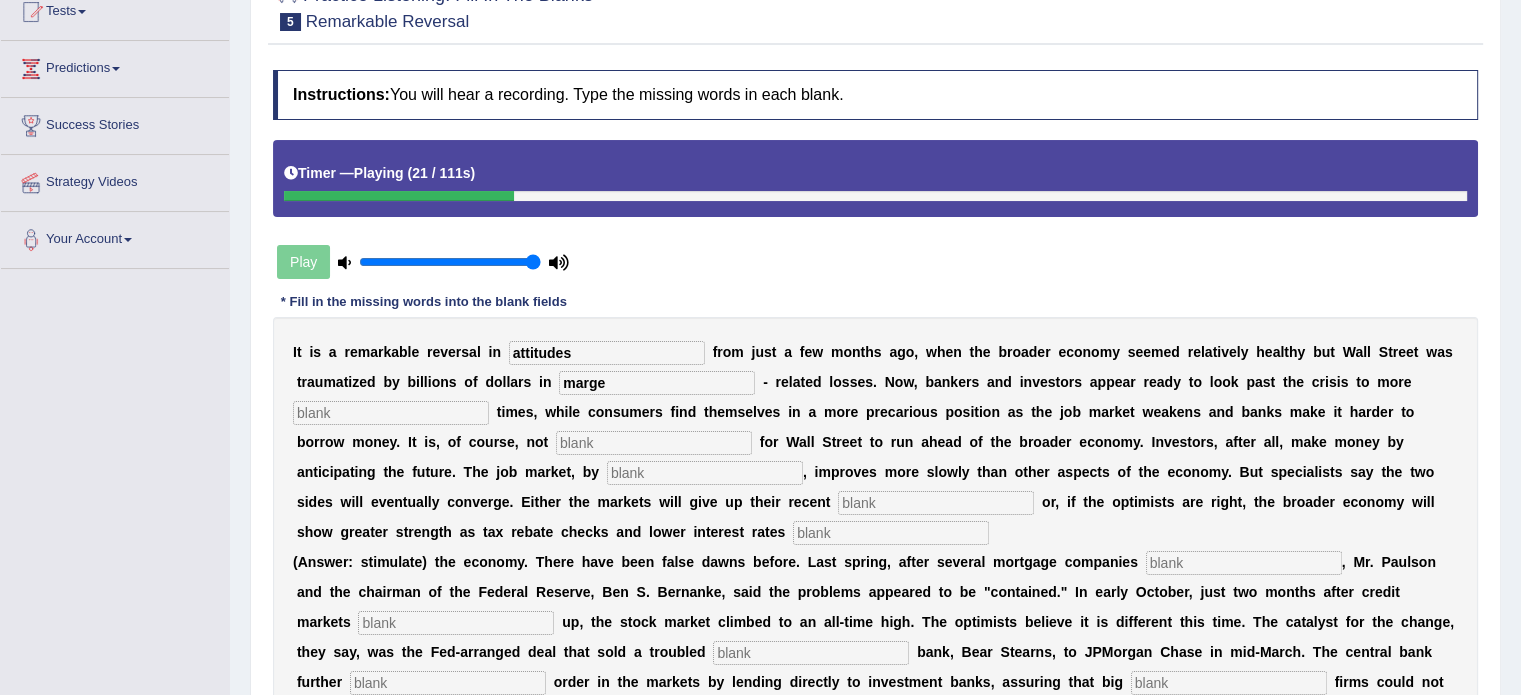 click at bounding box center (391, 413) 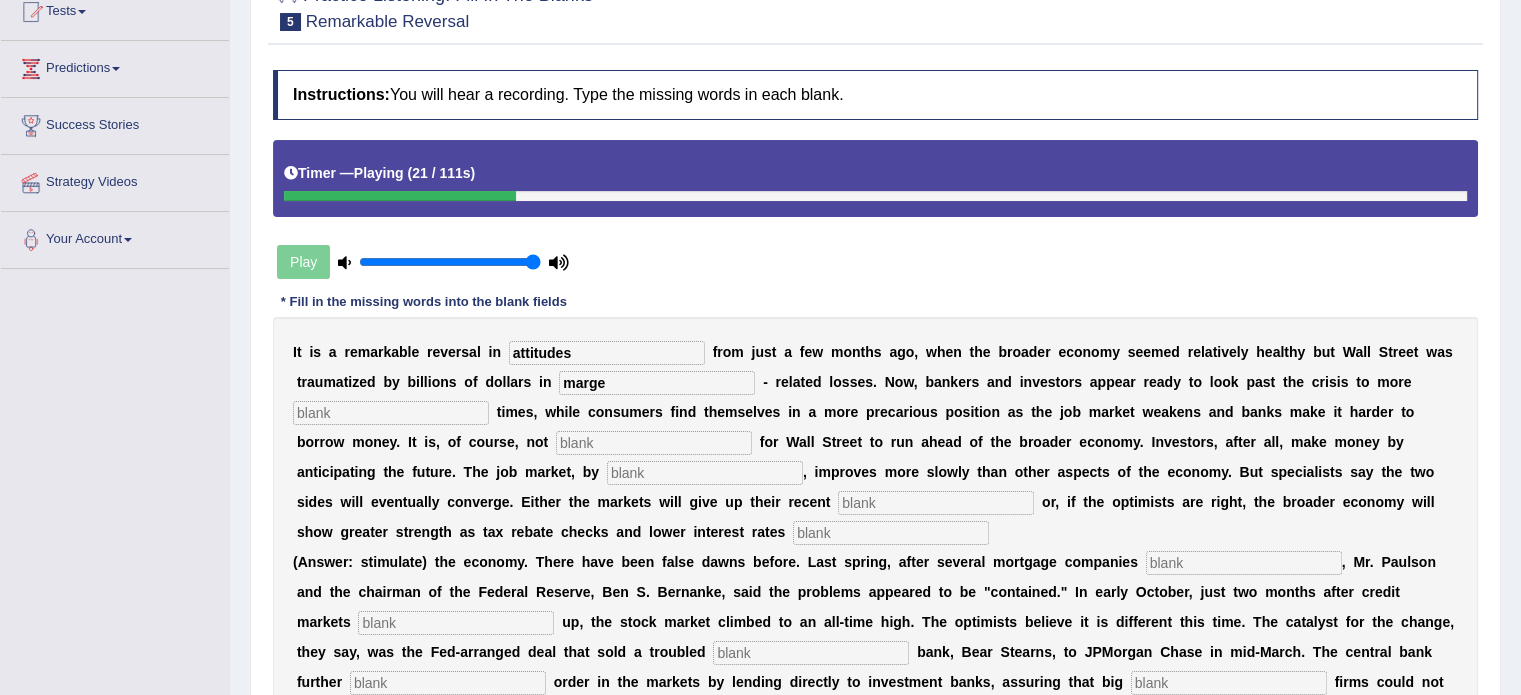 type on "a" 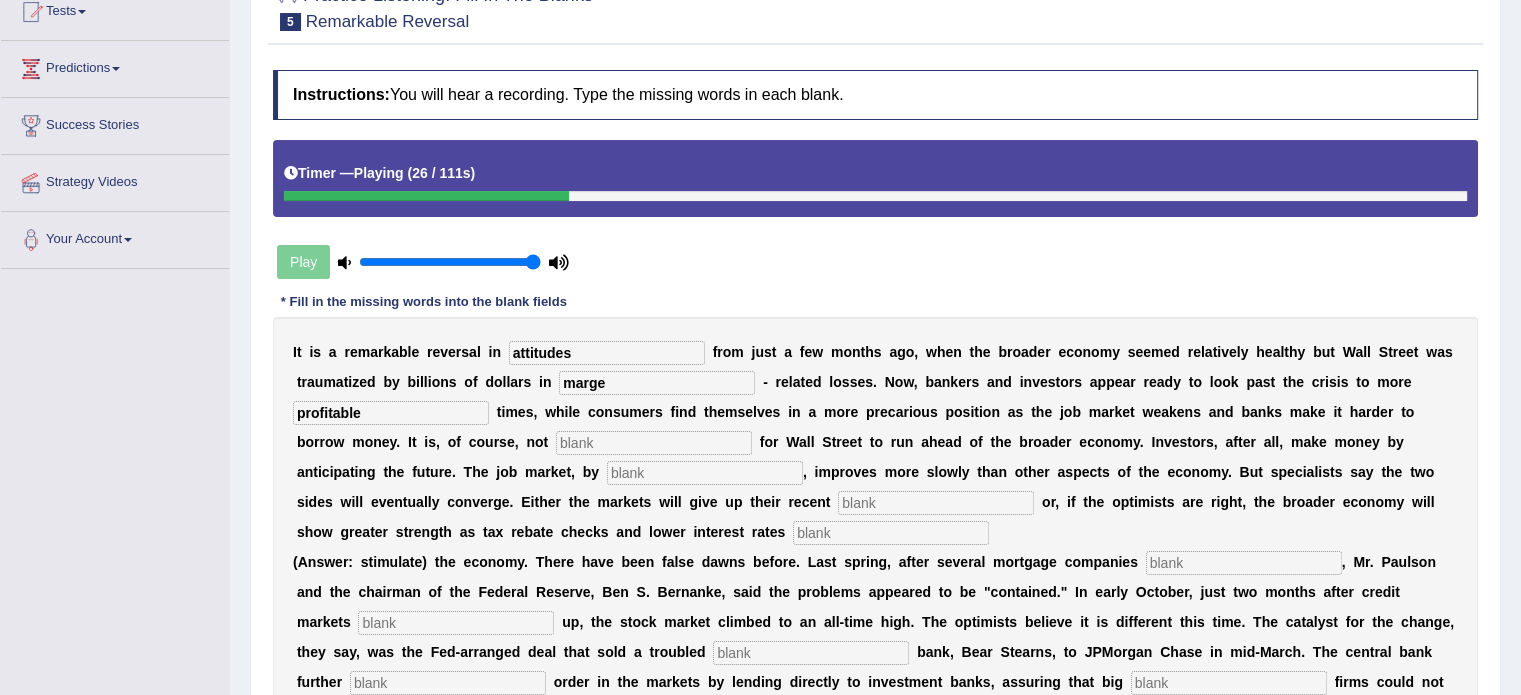 type on "profitable" 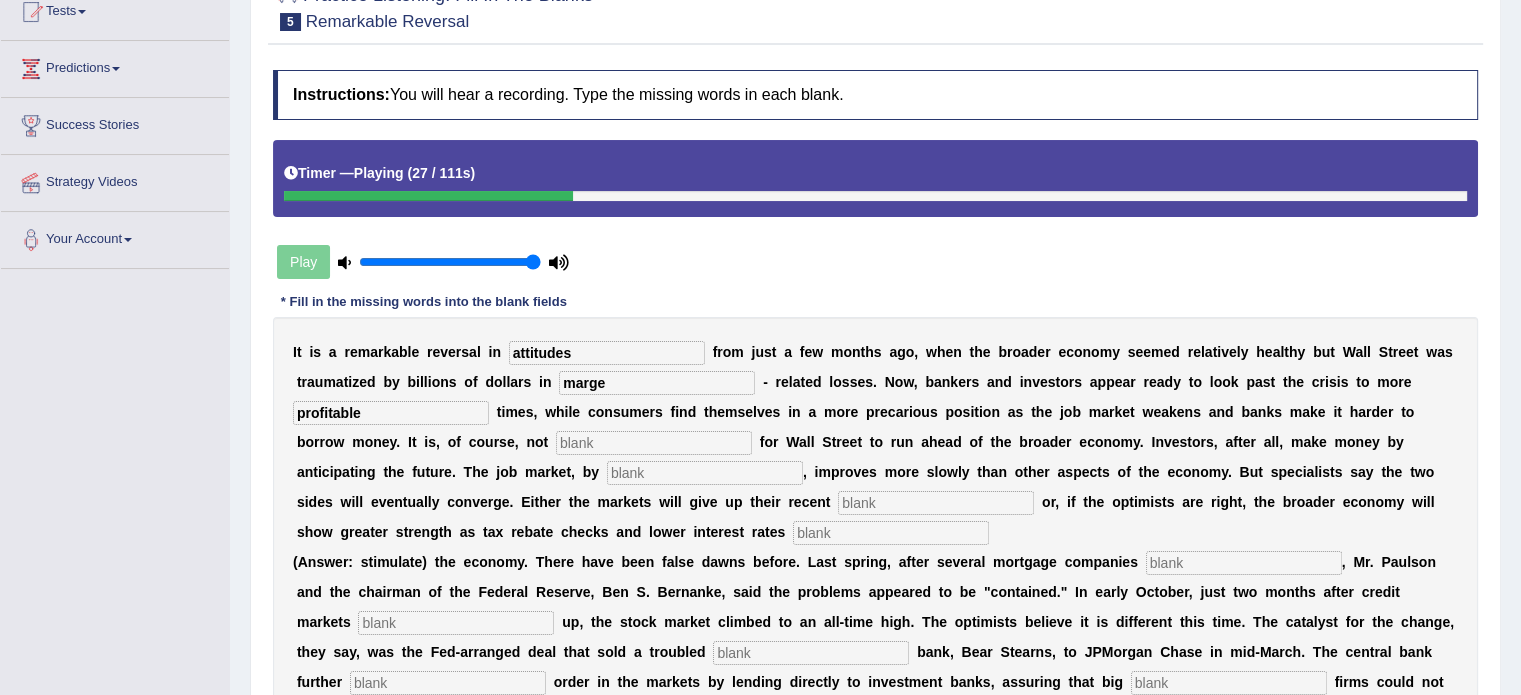click at bounding box center [654, 443] 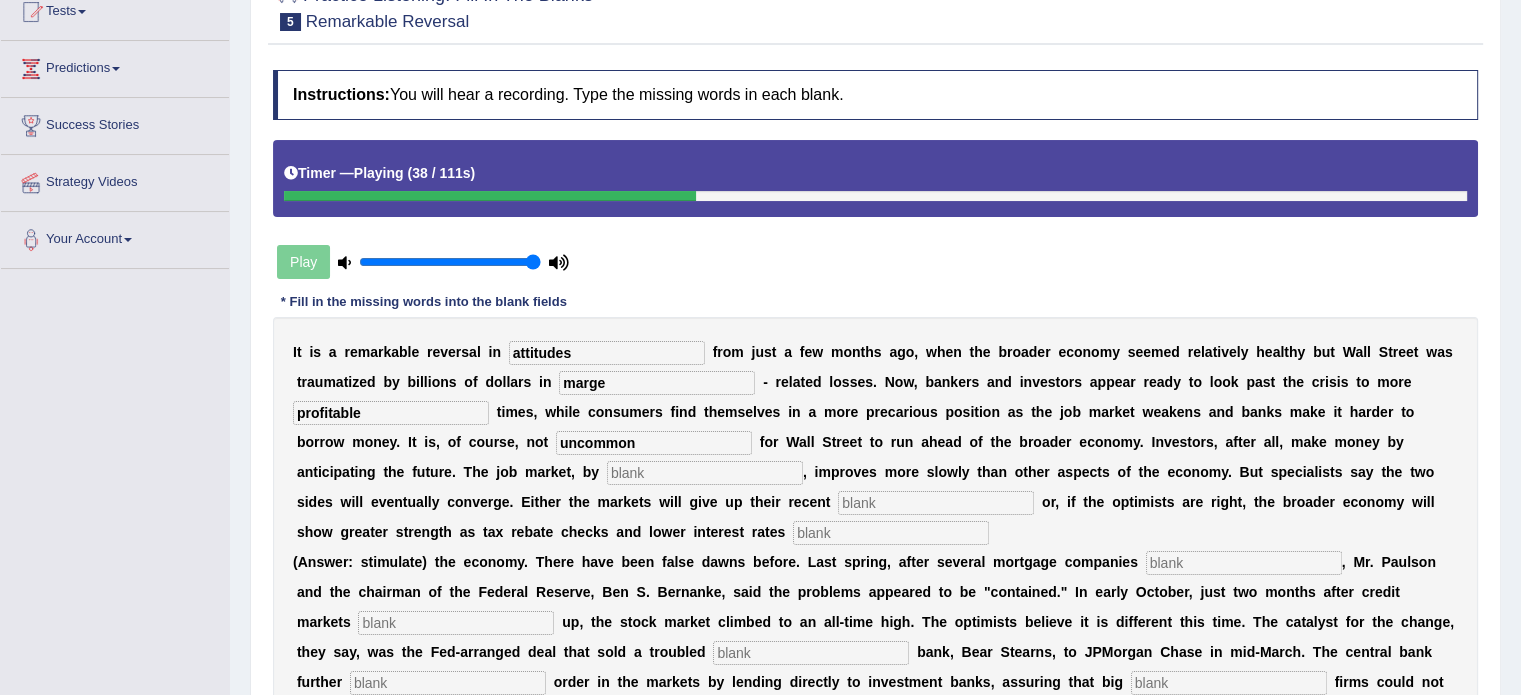type on "uncommon" 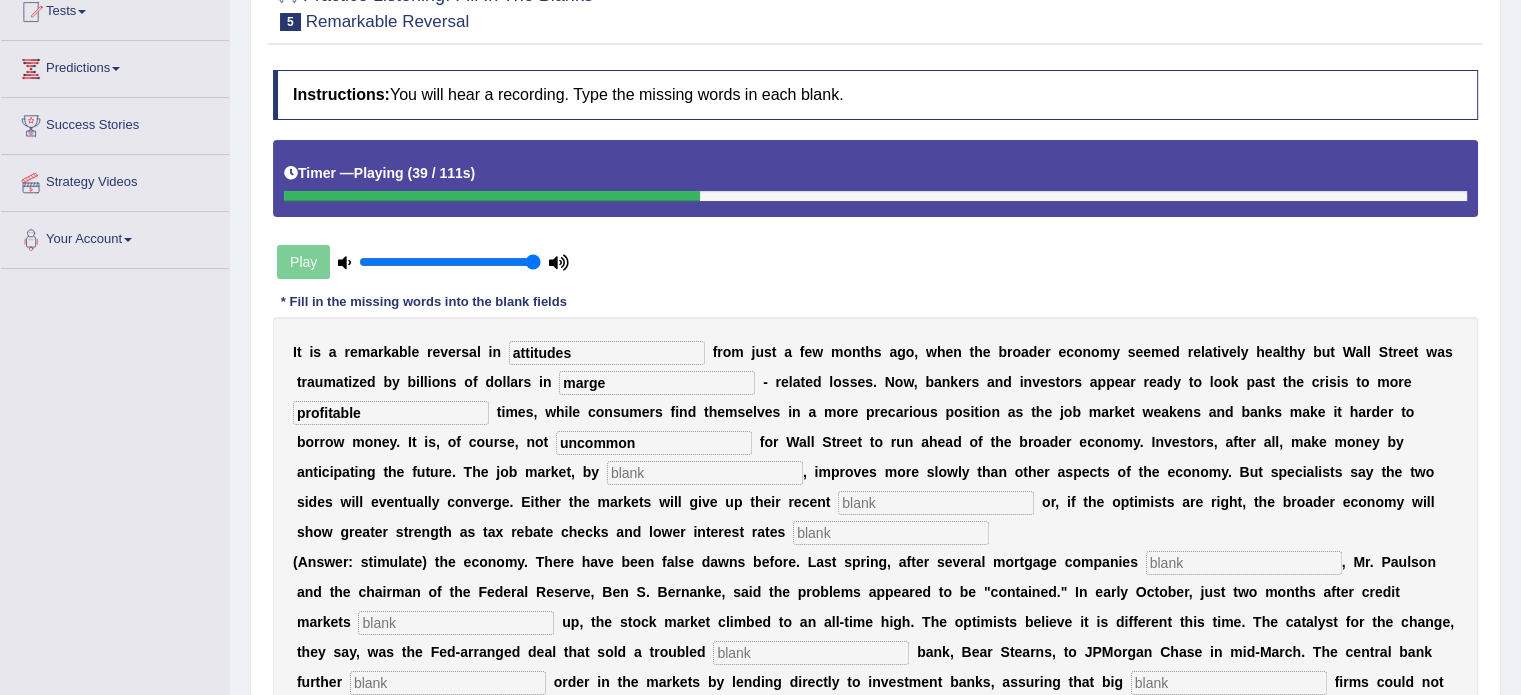 click at bounding box center (705, 473) 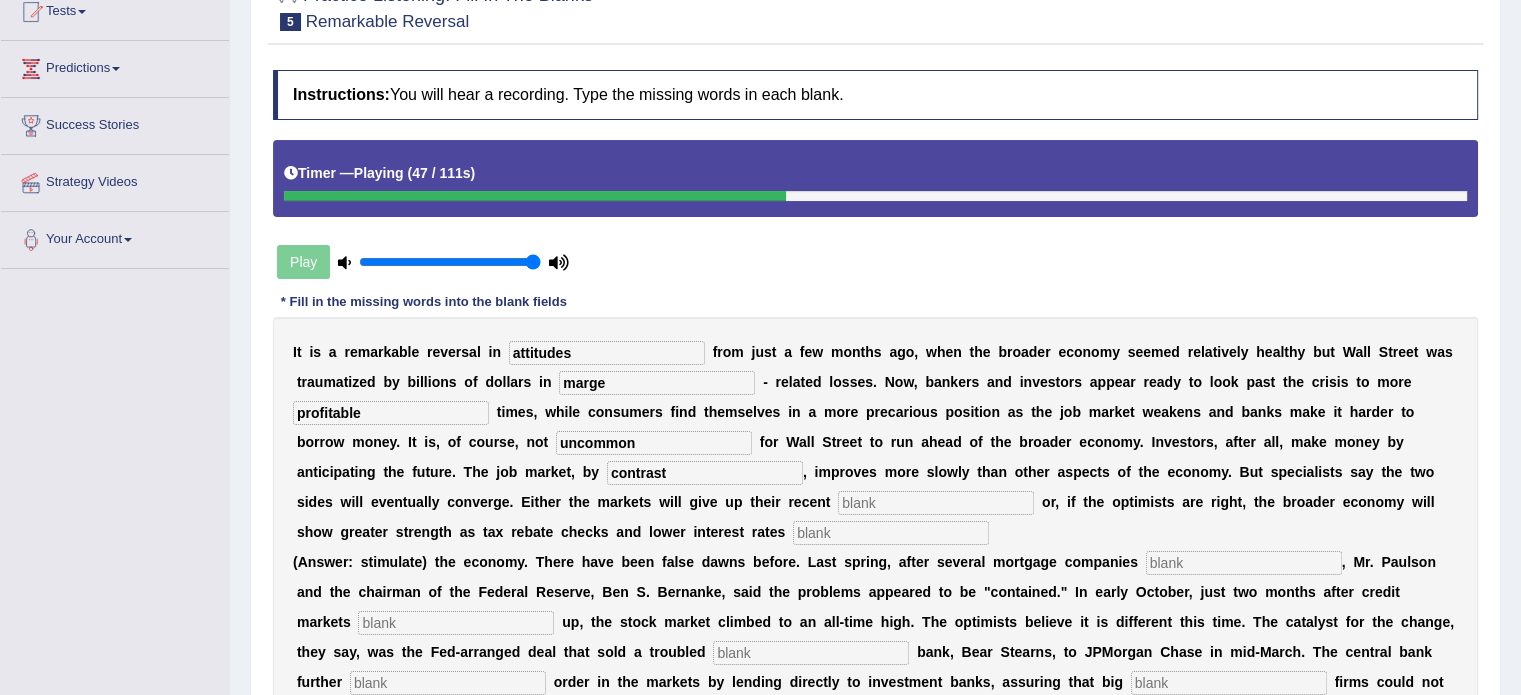 type on "contrast" 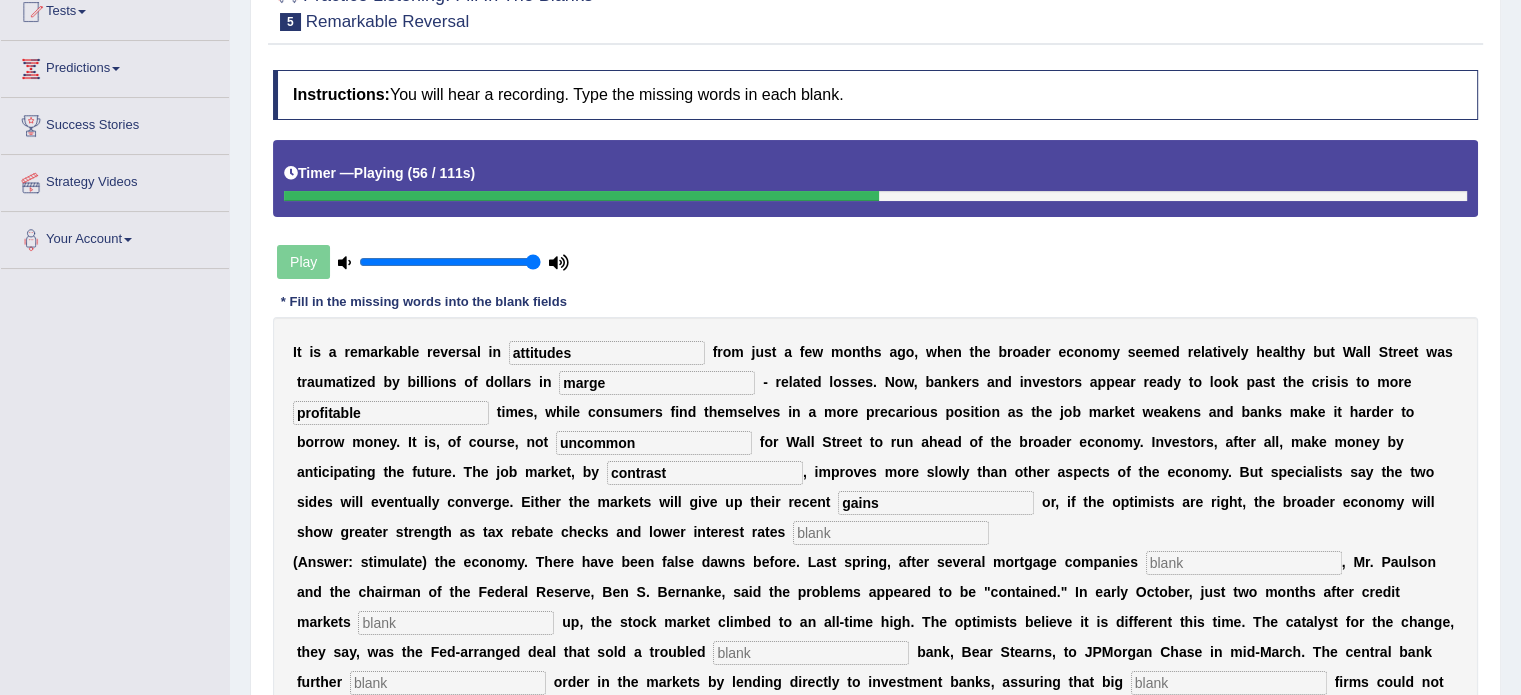 type on "gains" 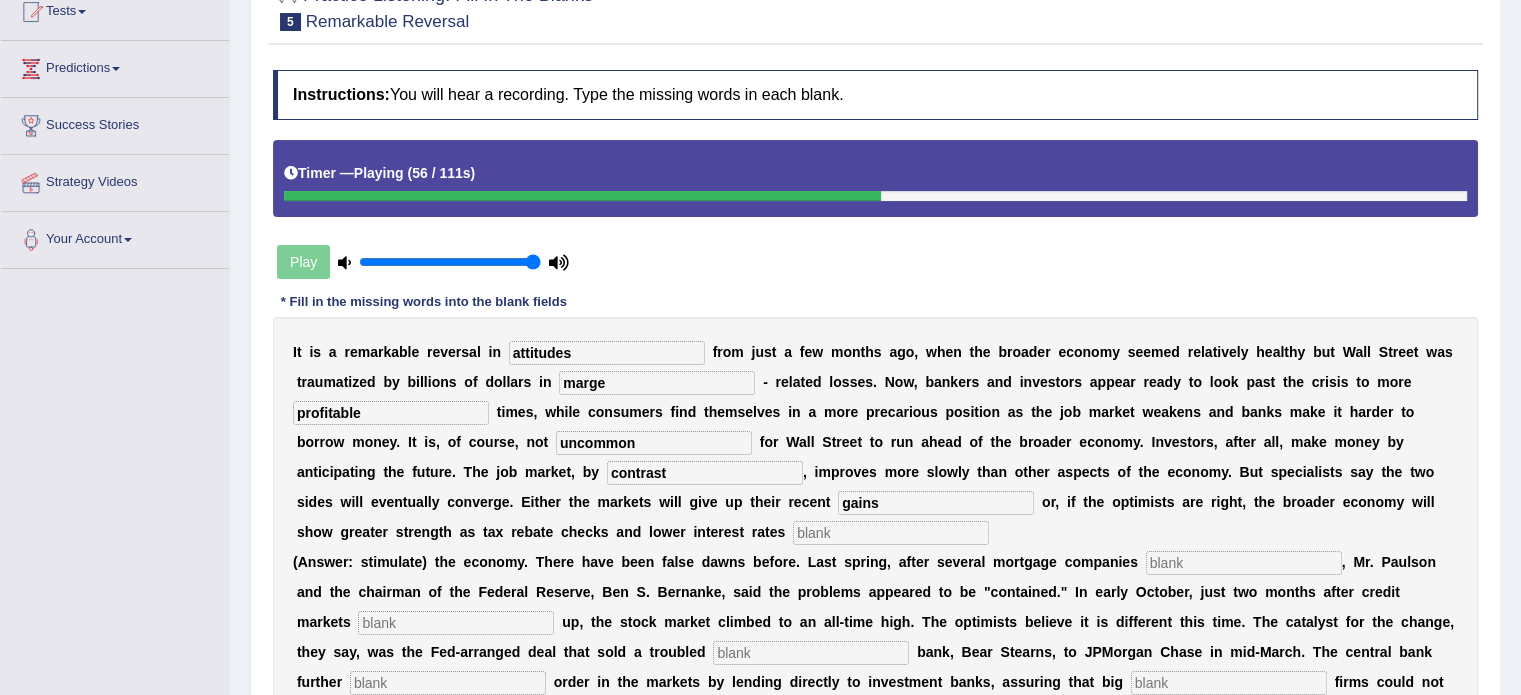 click at bounding box center (891, 533) 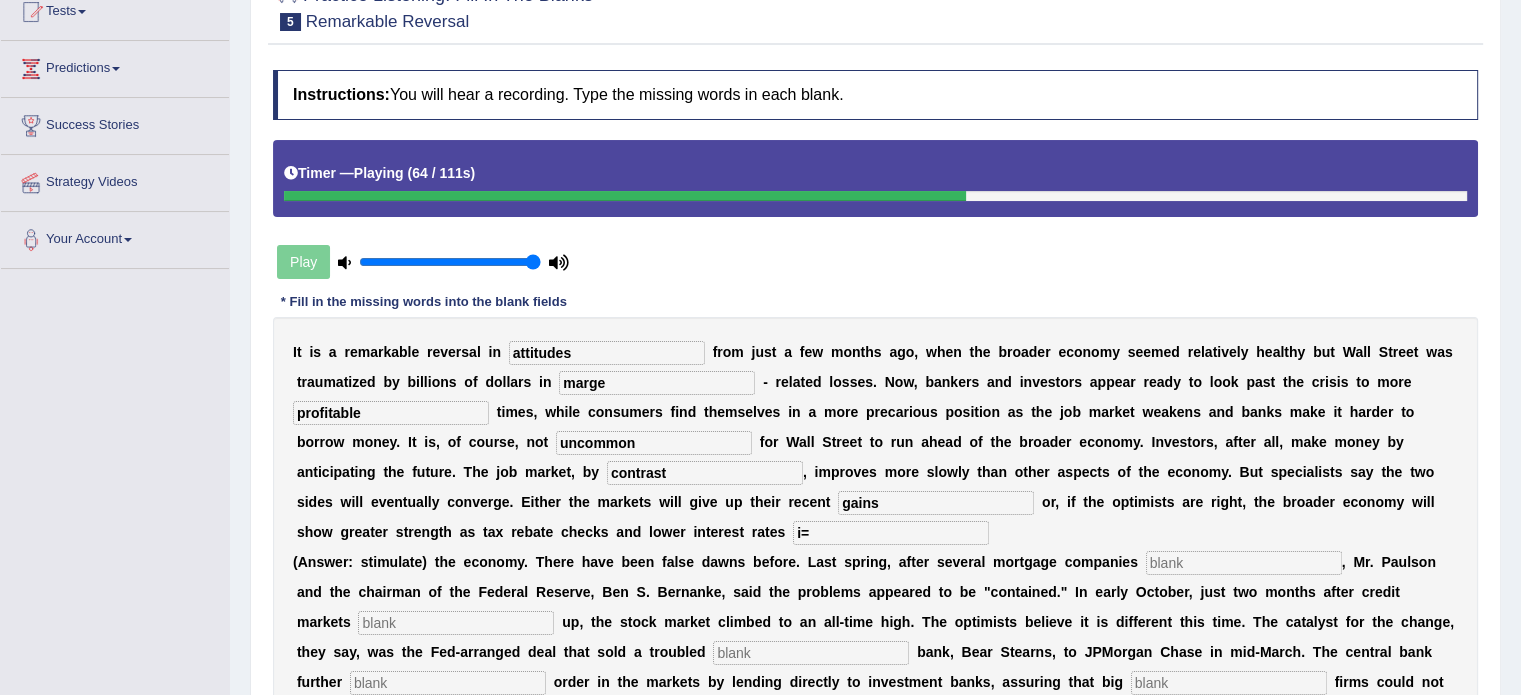 type on "i" 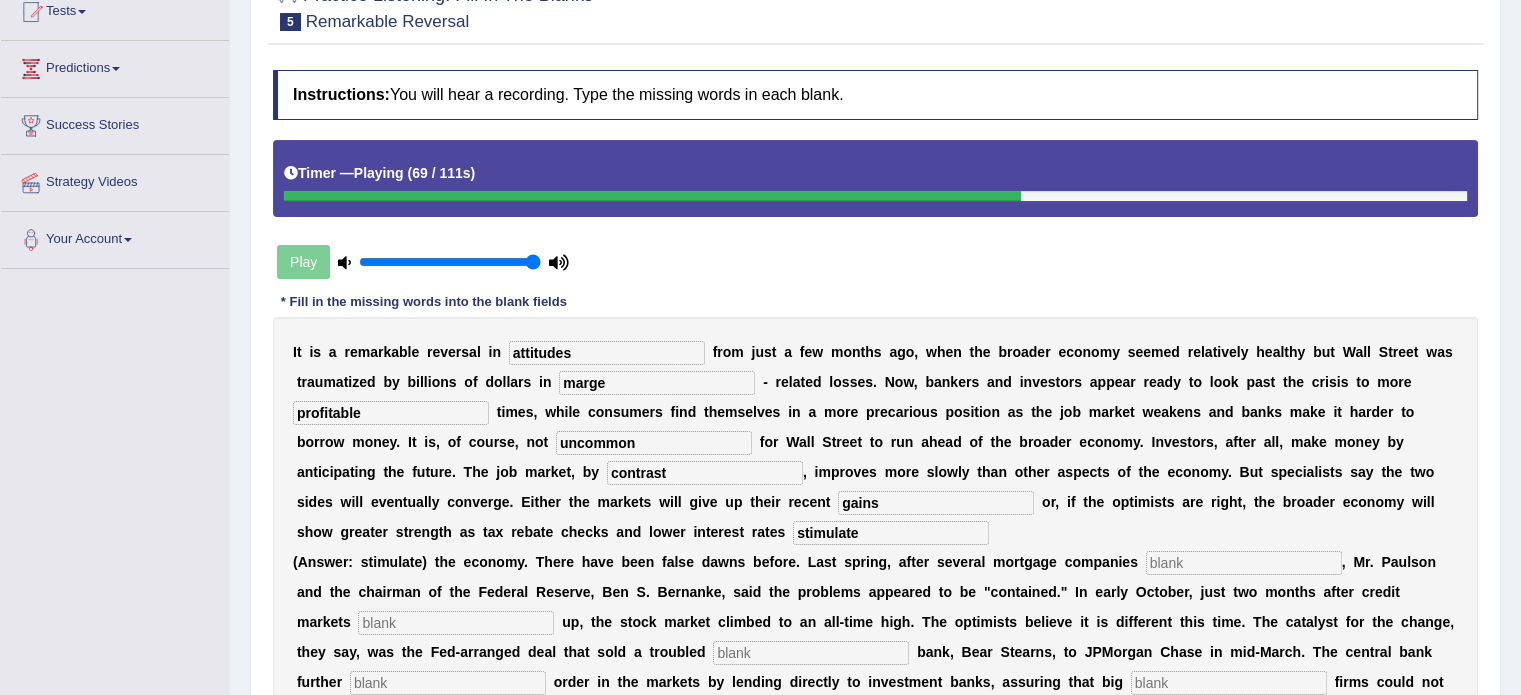 scroll, scrollTop: 329, scrollLeft: 0, axis: vertical 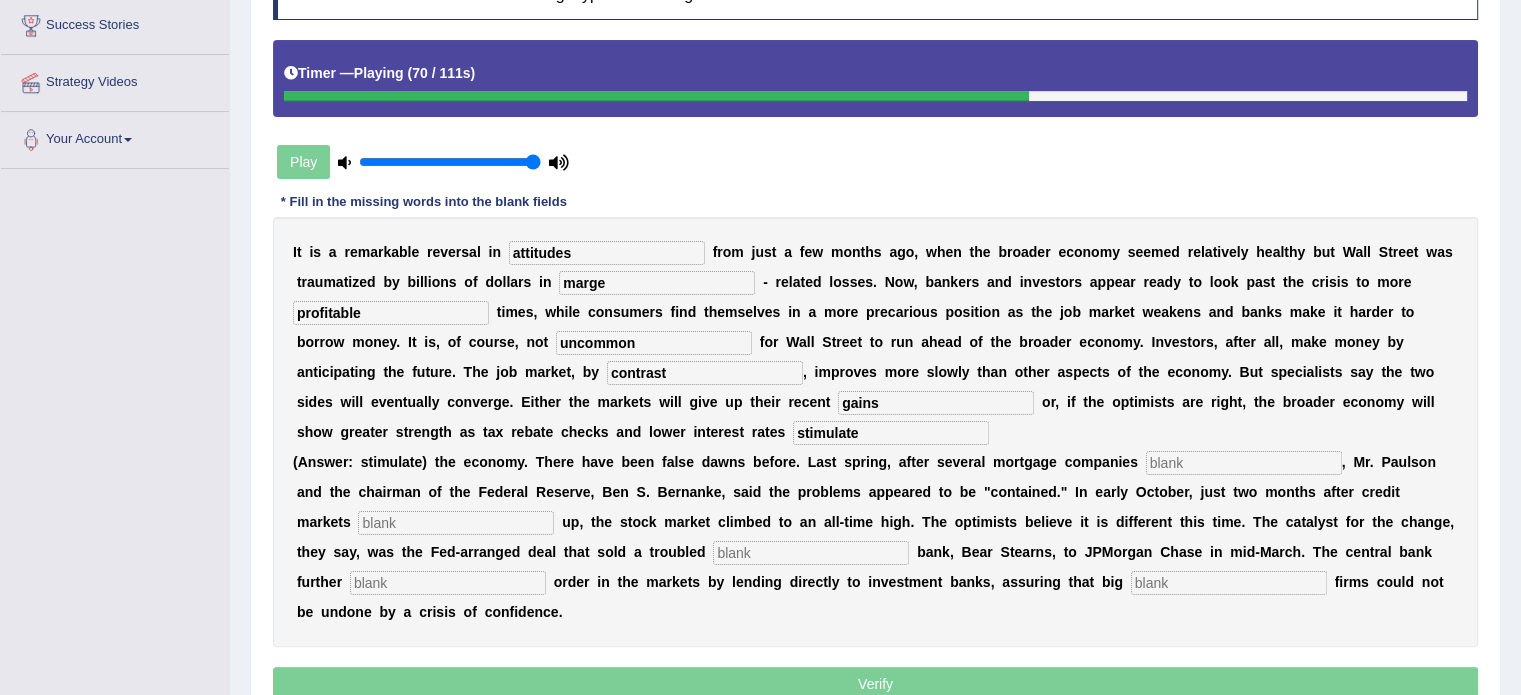 type on "stimulate" 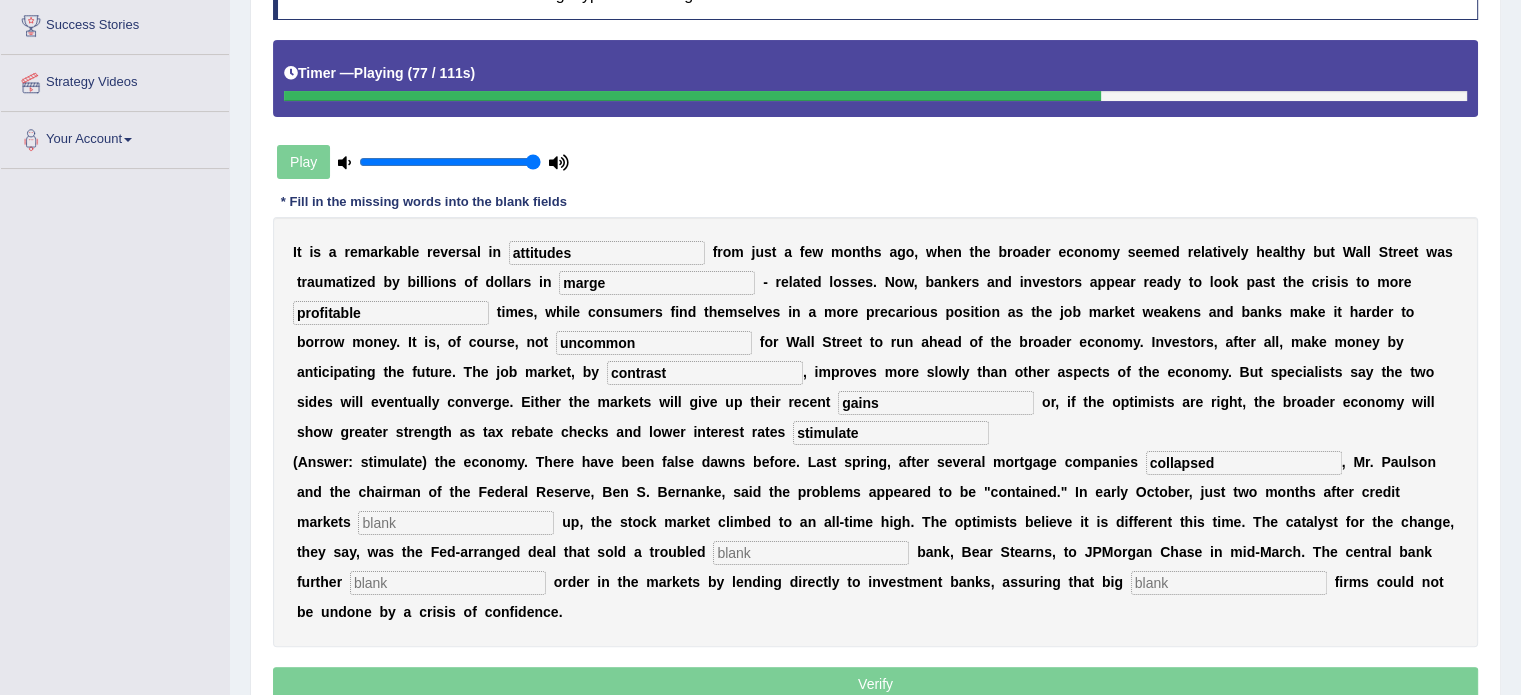 type on "collapsed" 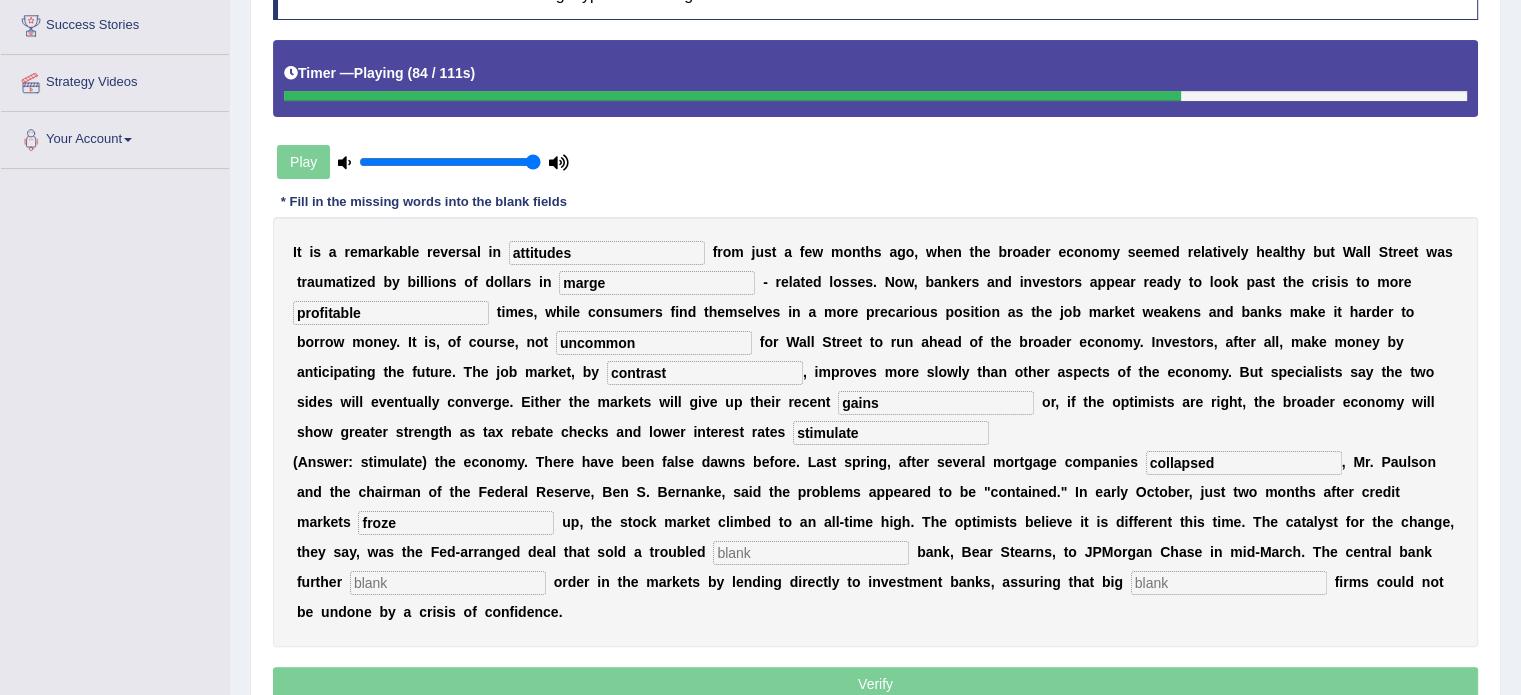 type on "froze" 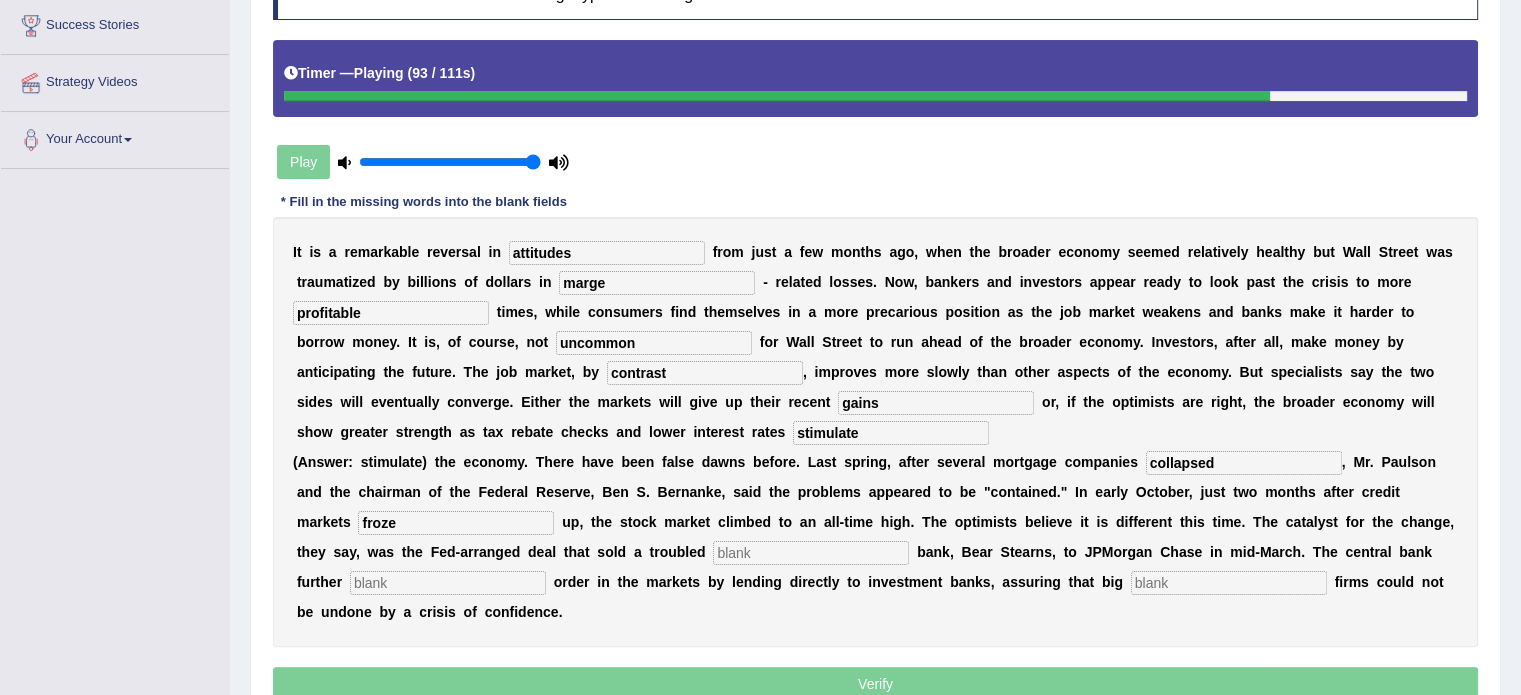 click at bounding box center [811, 553] 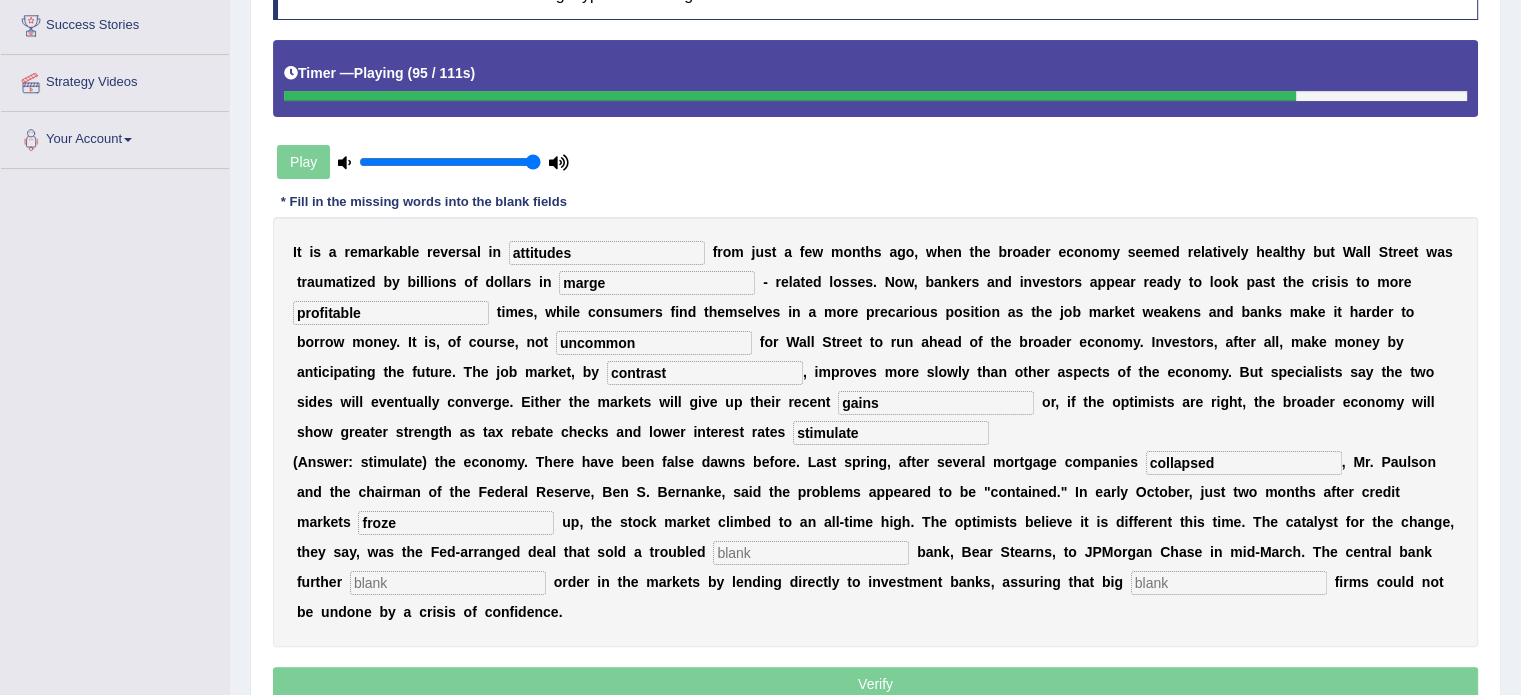 type on "n" 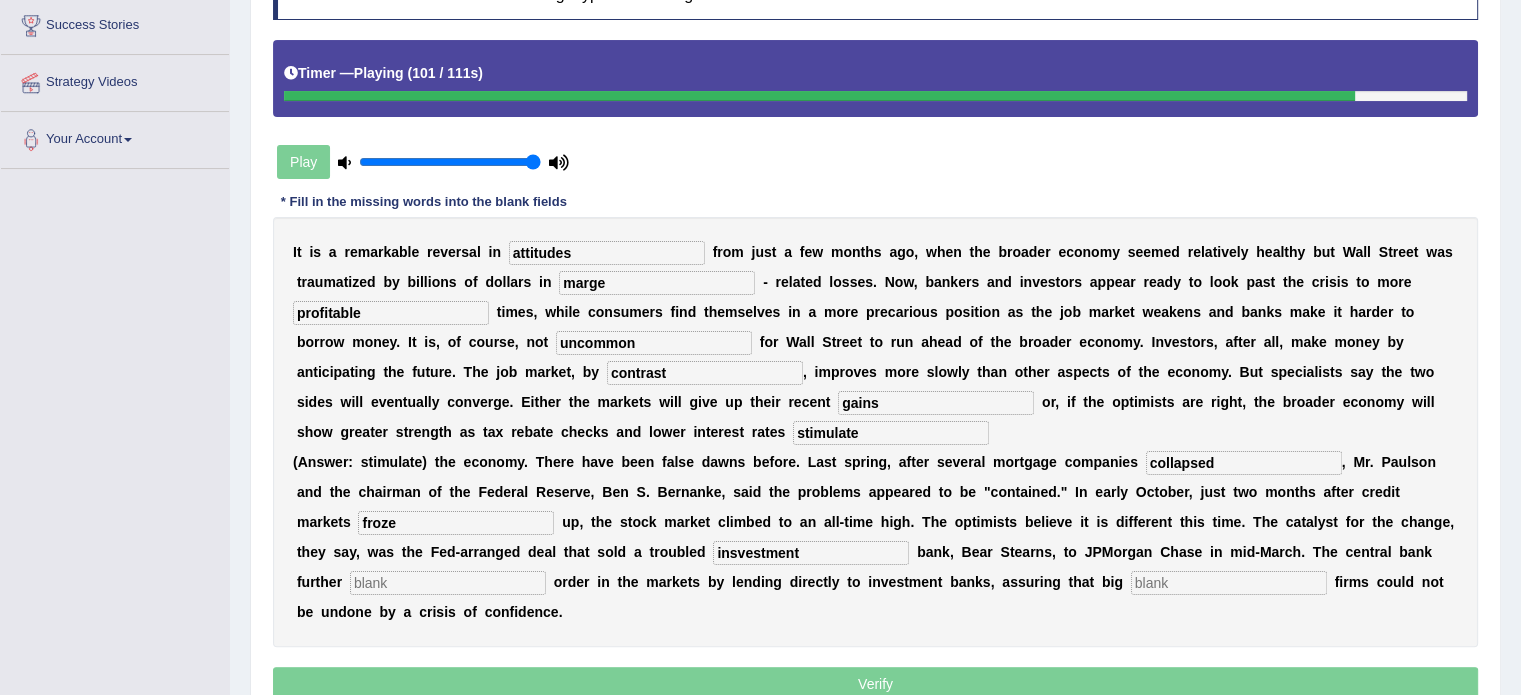 type on "insvestment" 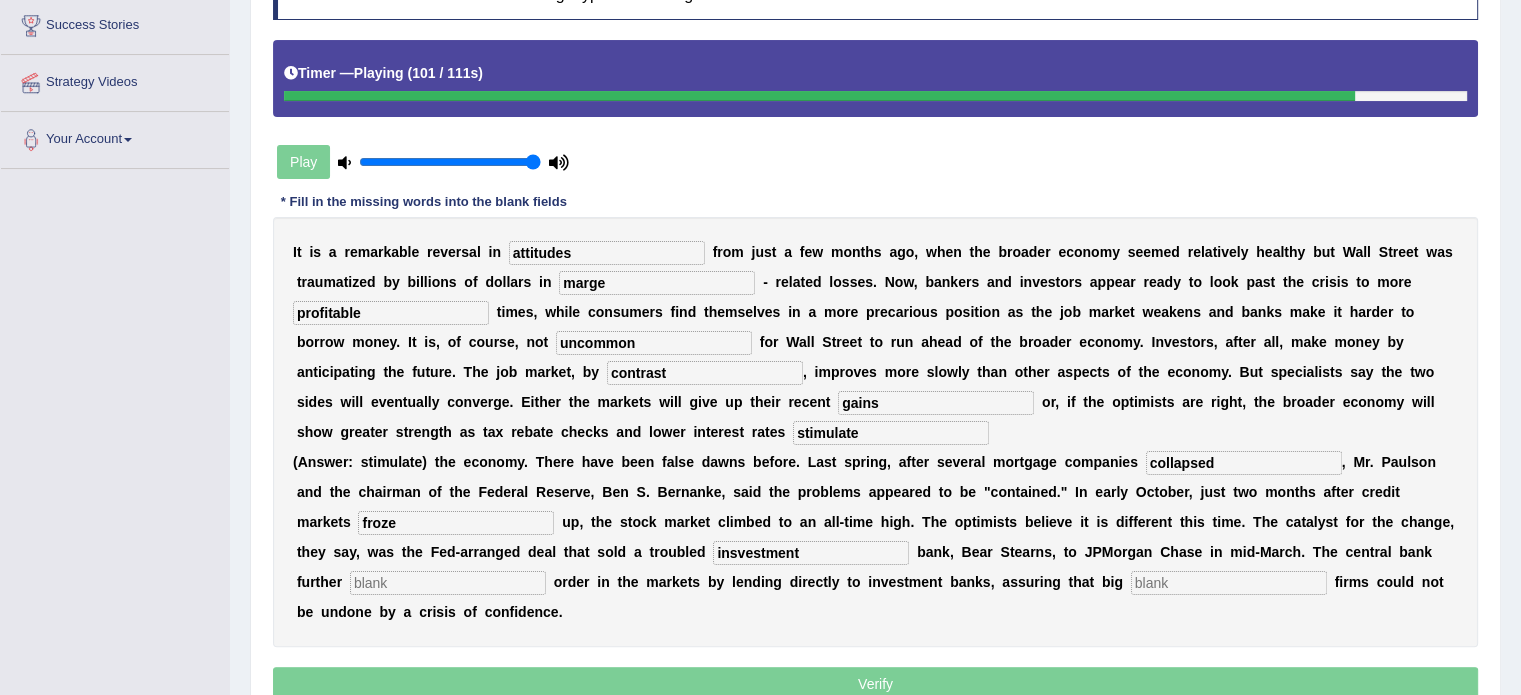 click at bounding box center [448, 583] 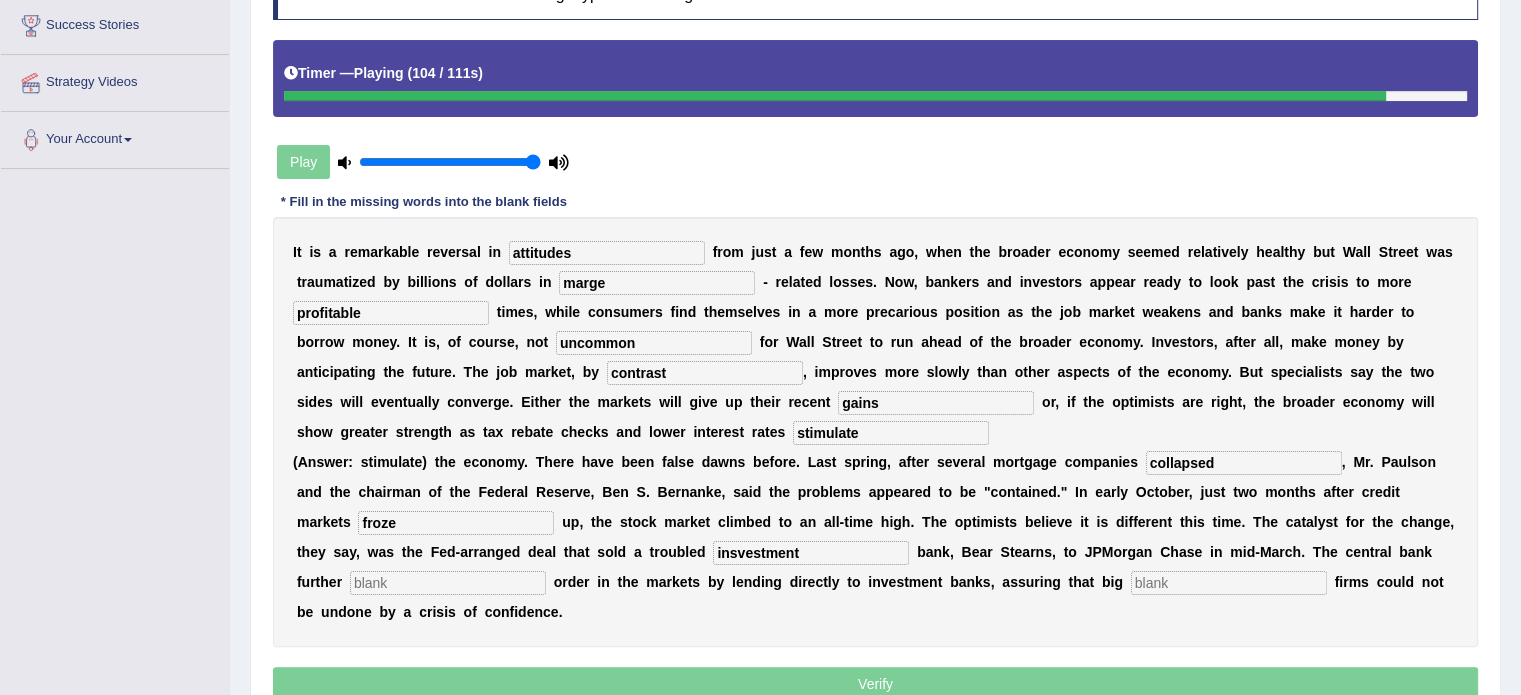 click at bounding box center [1229, 583] 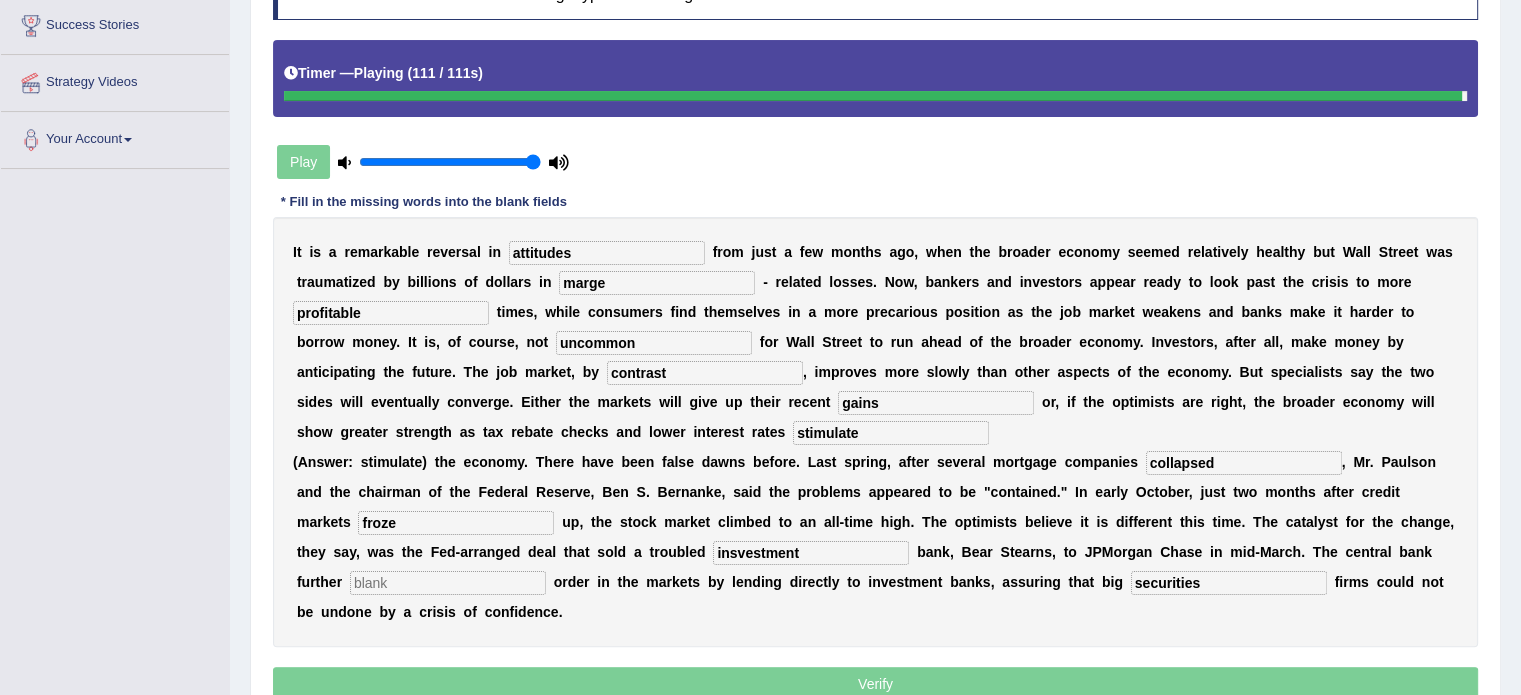 type on "securities" 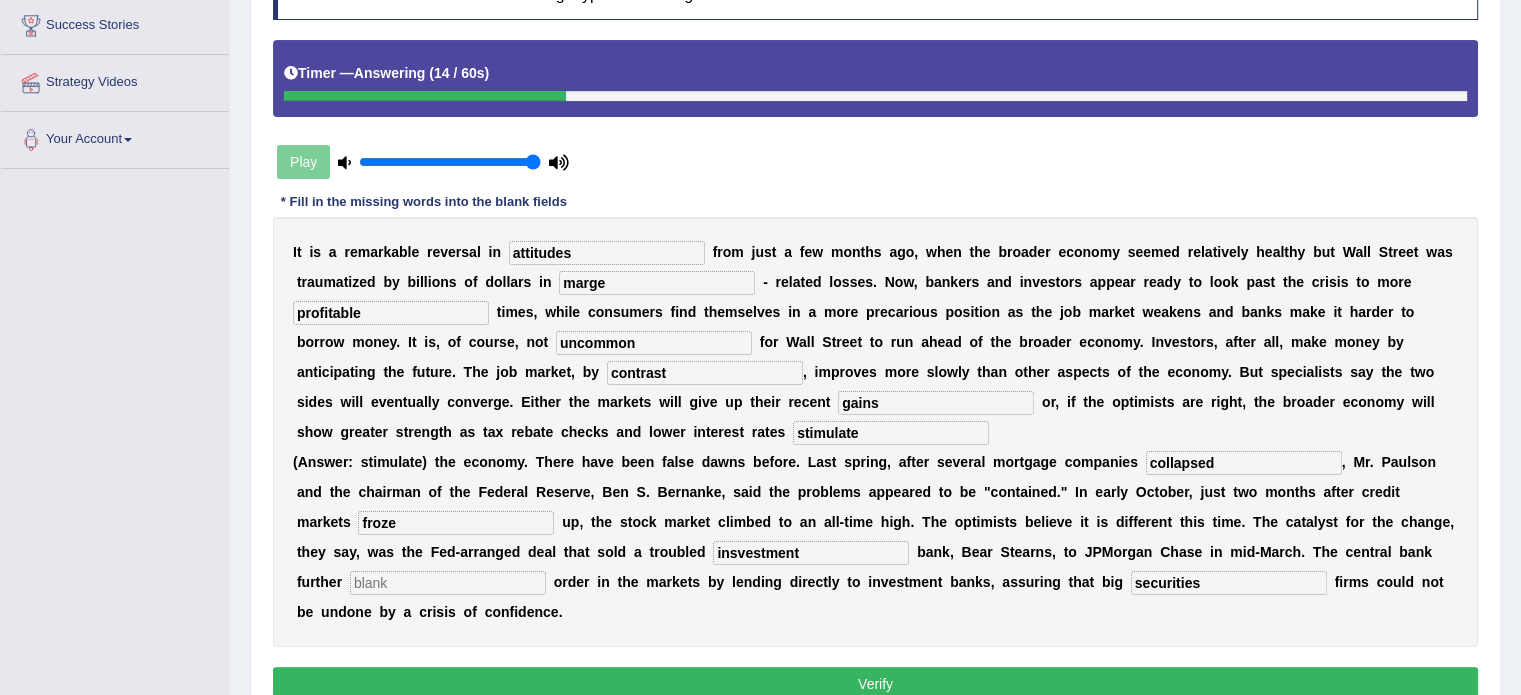 click on "insvestment" at bounding box center [811, 553] 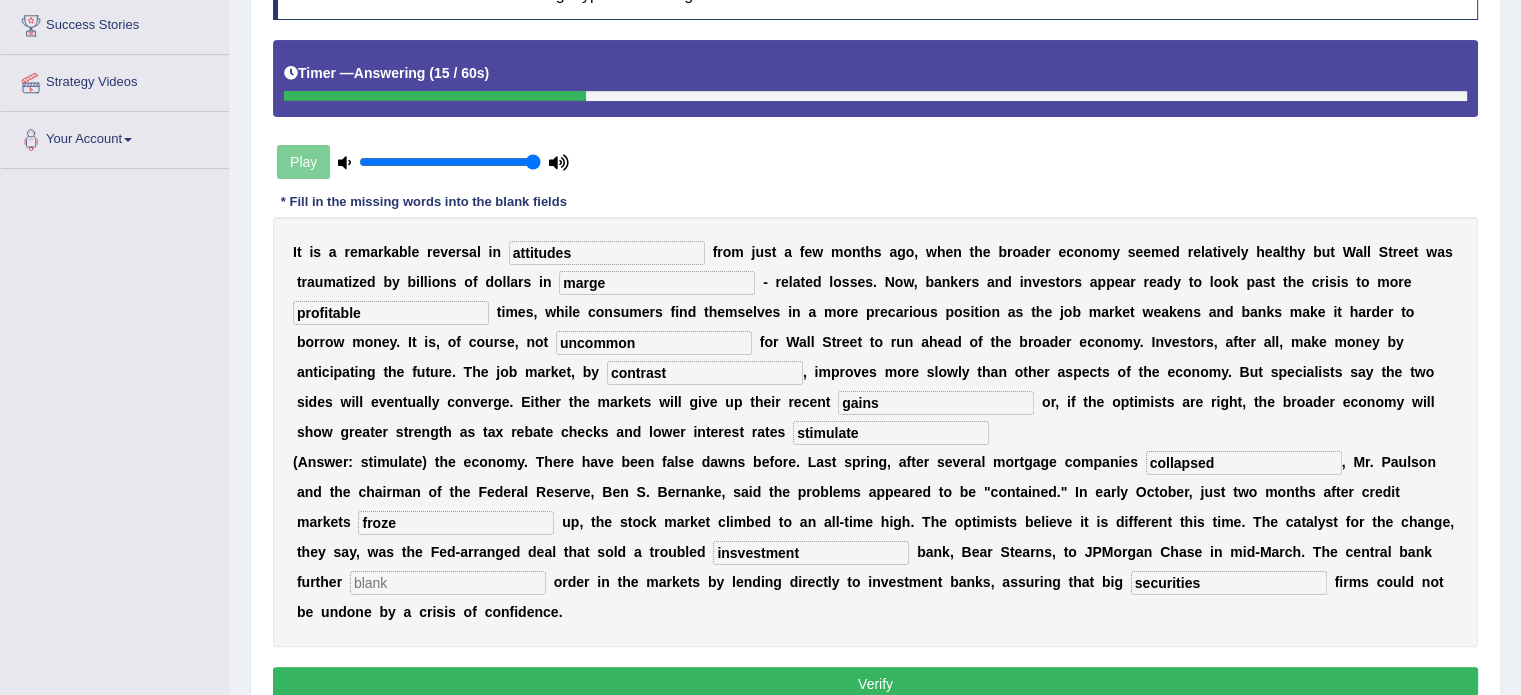 click on "insvestment" at bounding box center (811, 553) 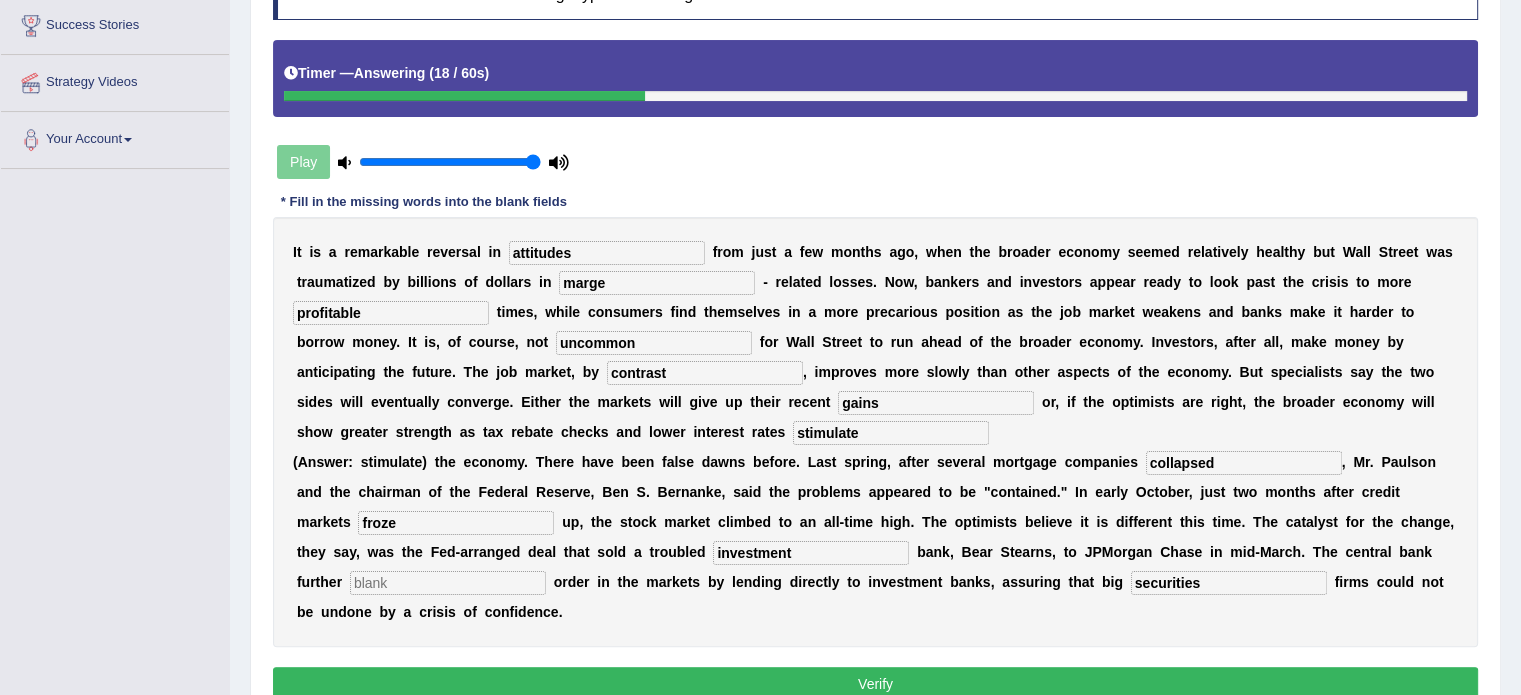 click on "investment" at bounding box center (811, 553) 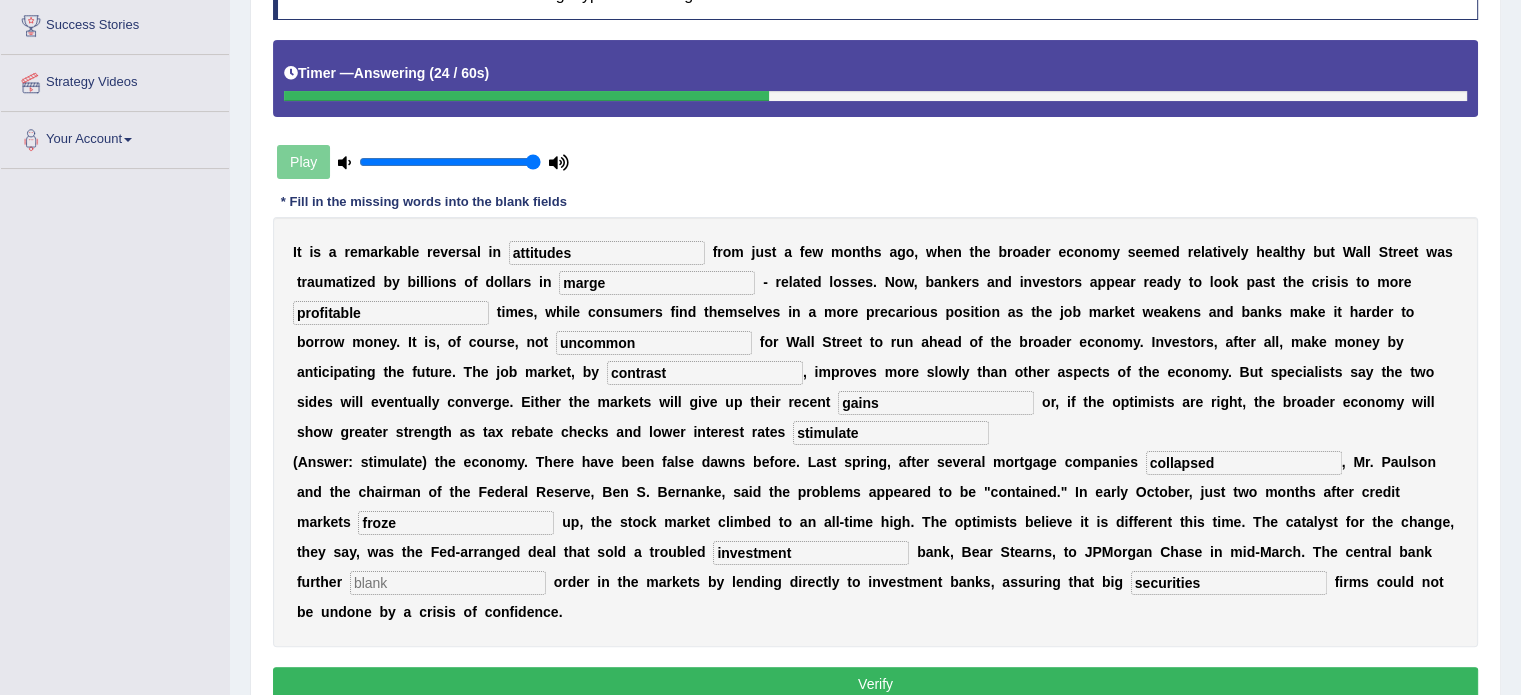 type on "investment" 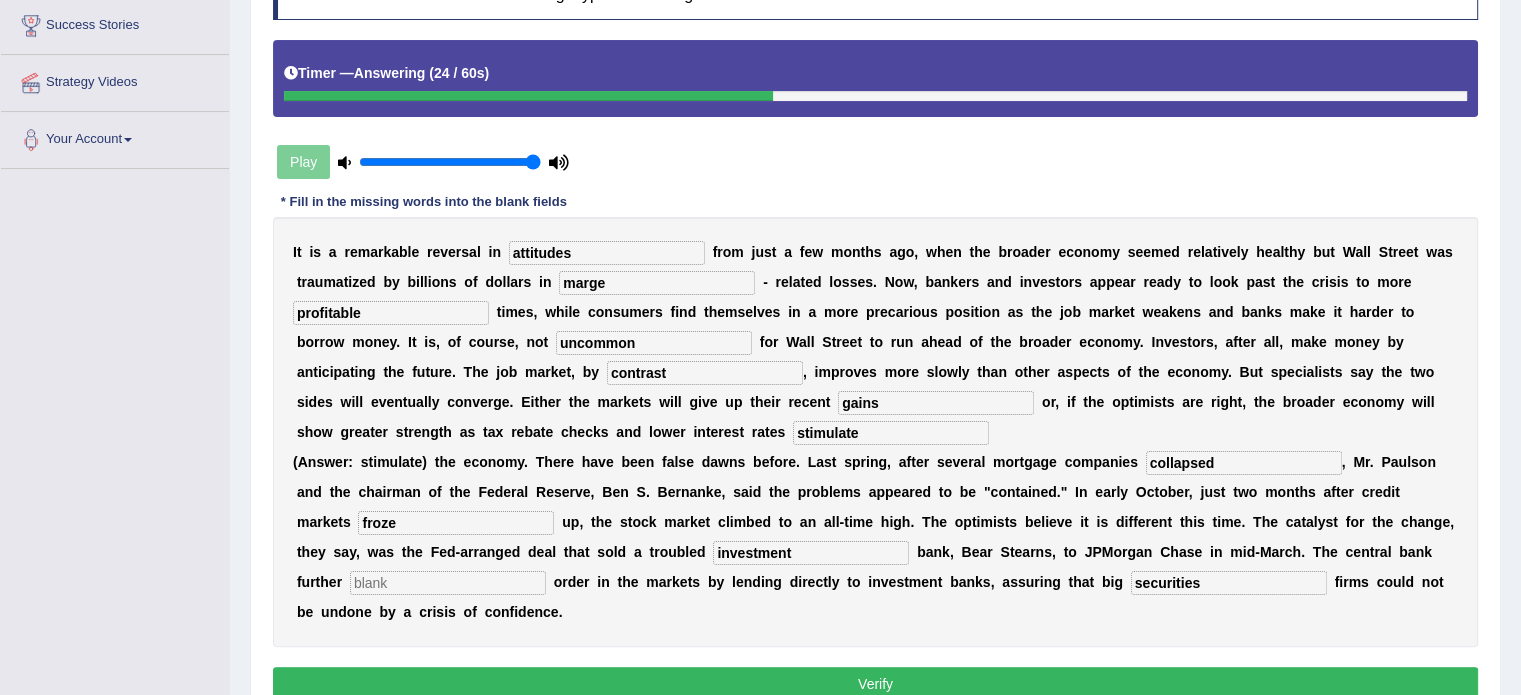 click at bounding box center [448, 583] 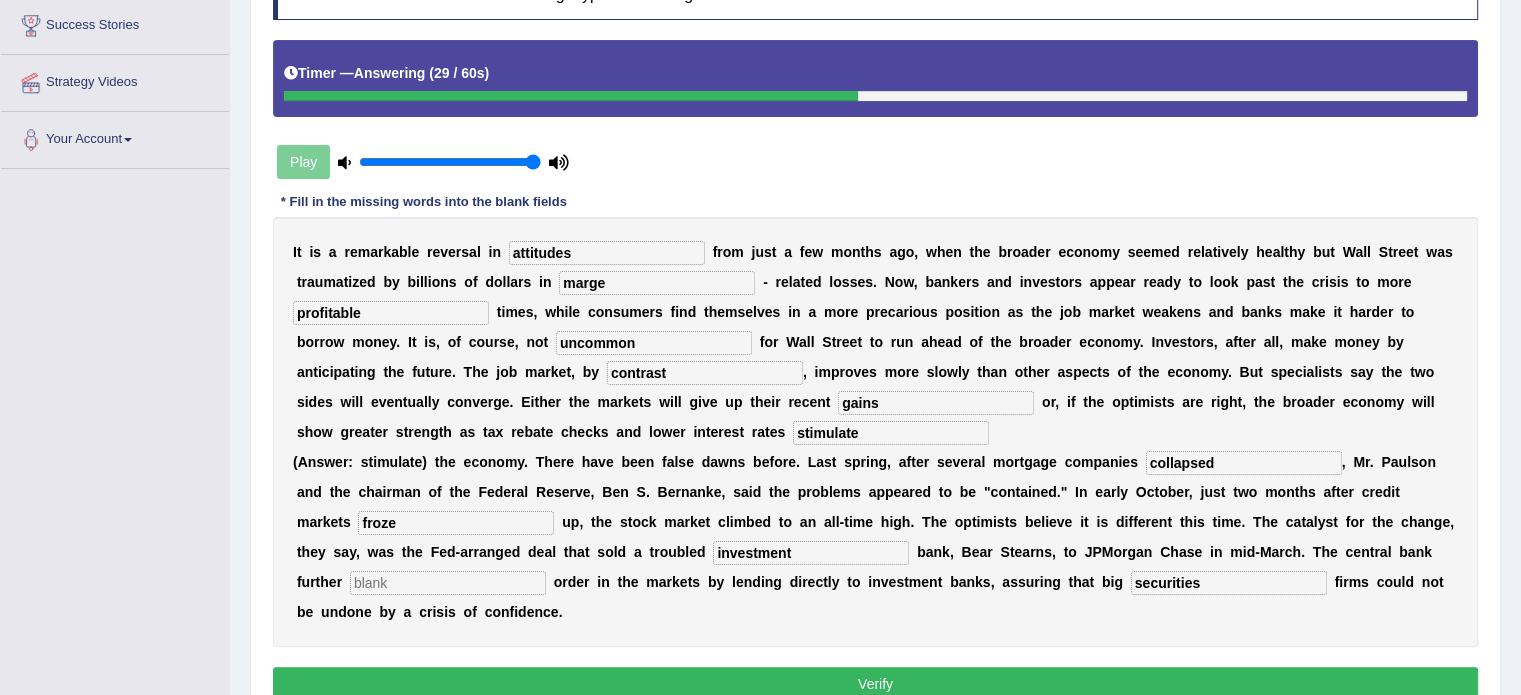 click on "marge" at bounding box center [657, 283] 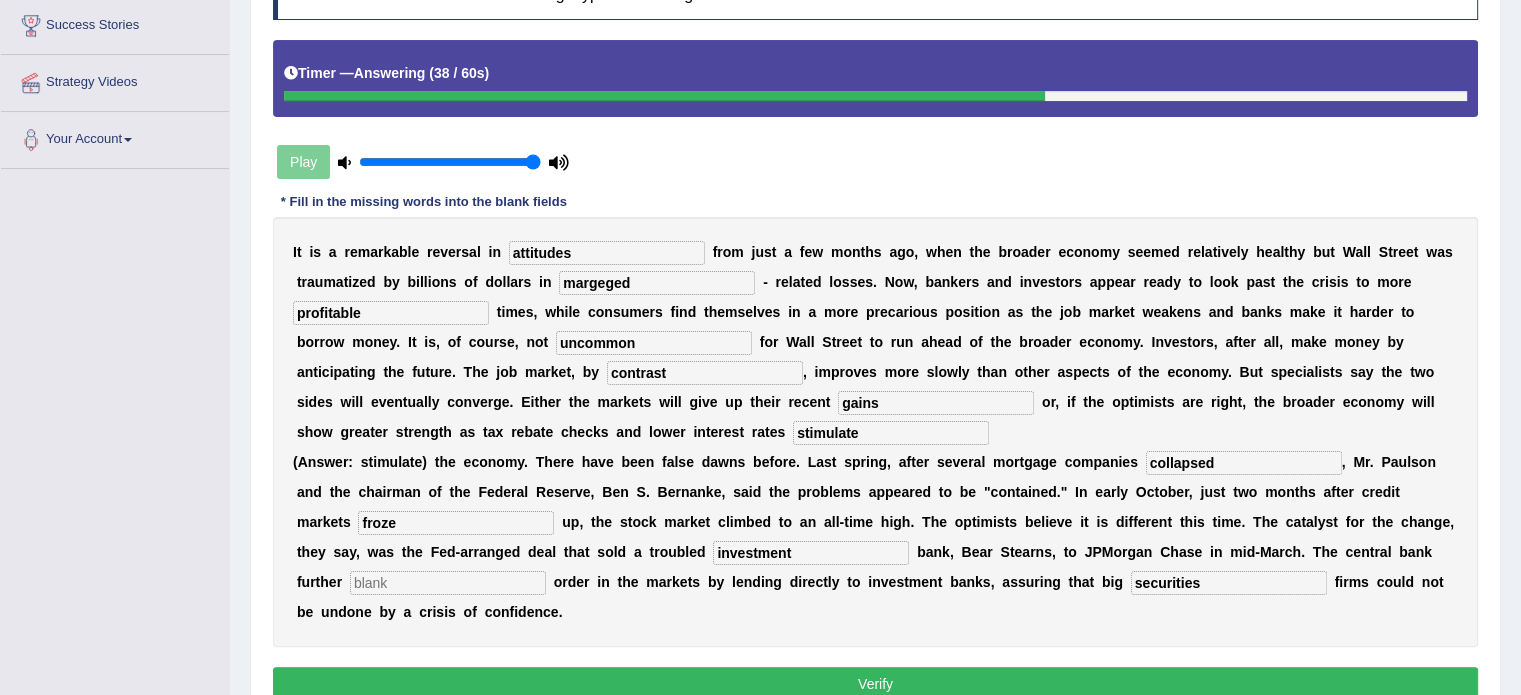 type on "margeged" 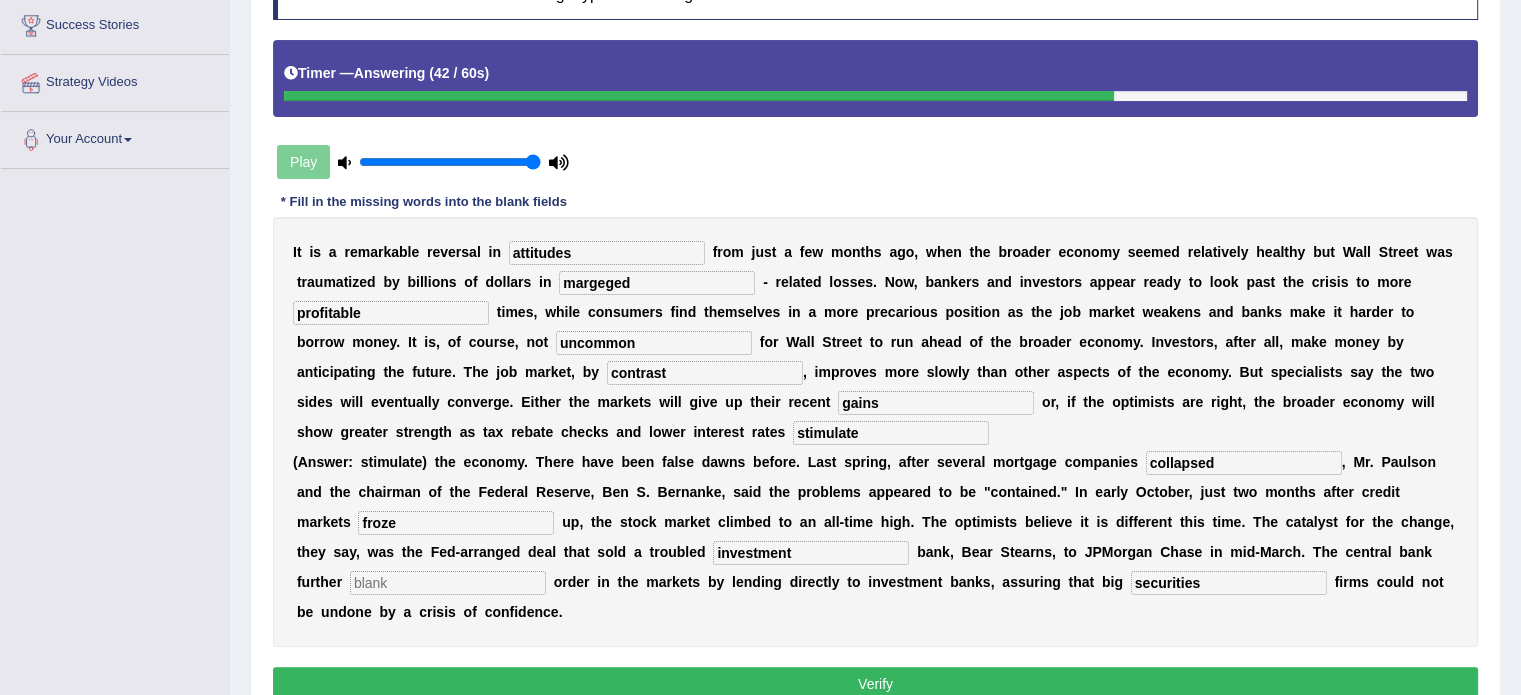 click at bounding box center (448, 583) 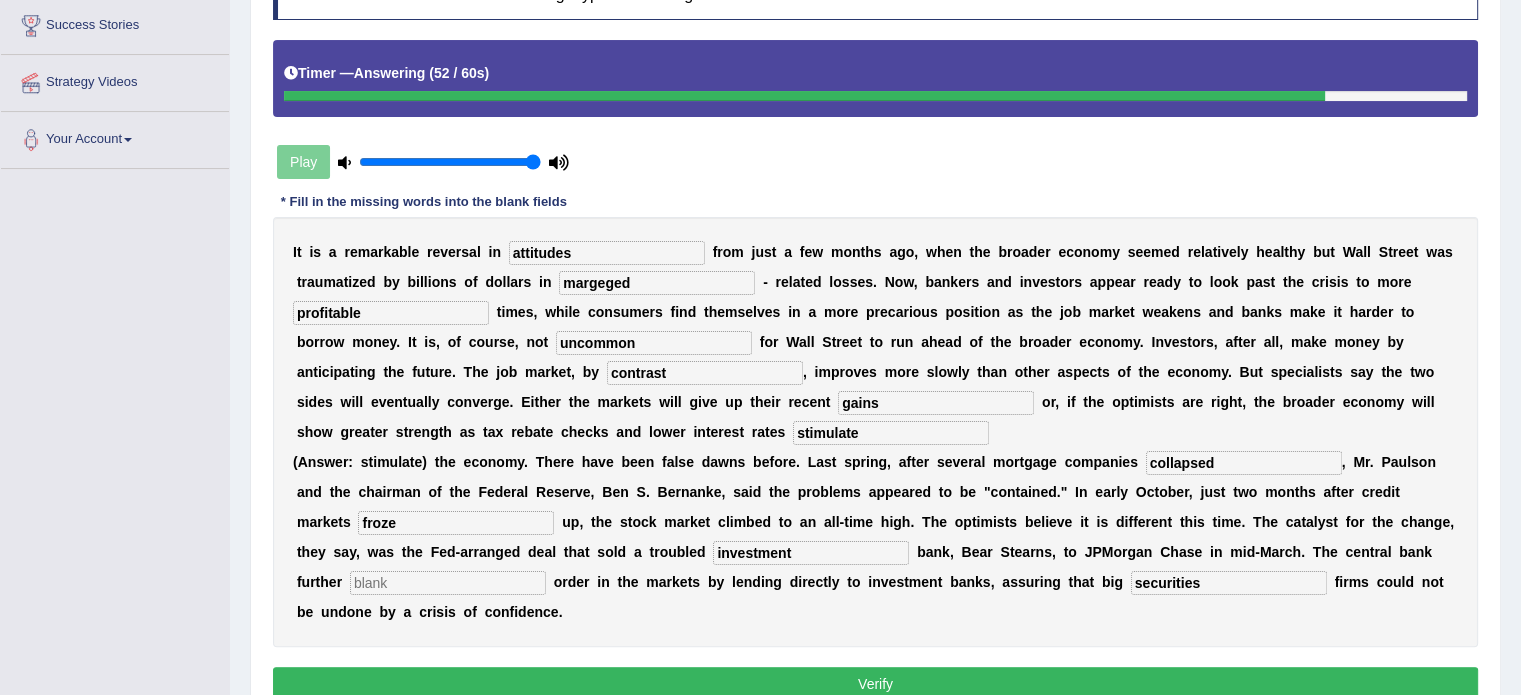 click at bounding box center (448, 583) 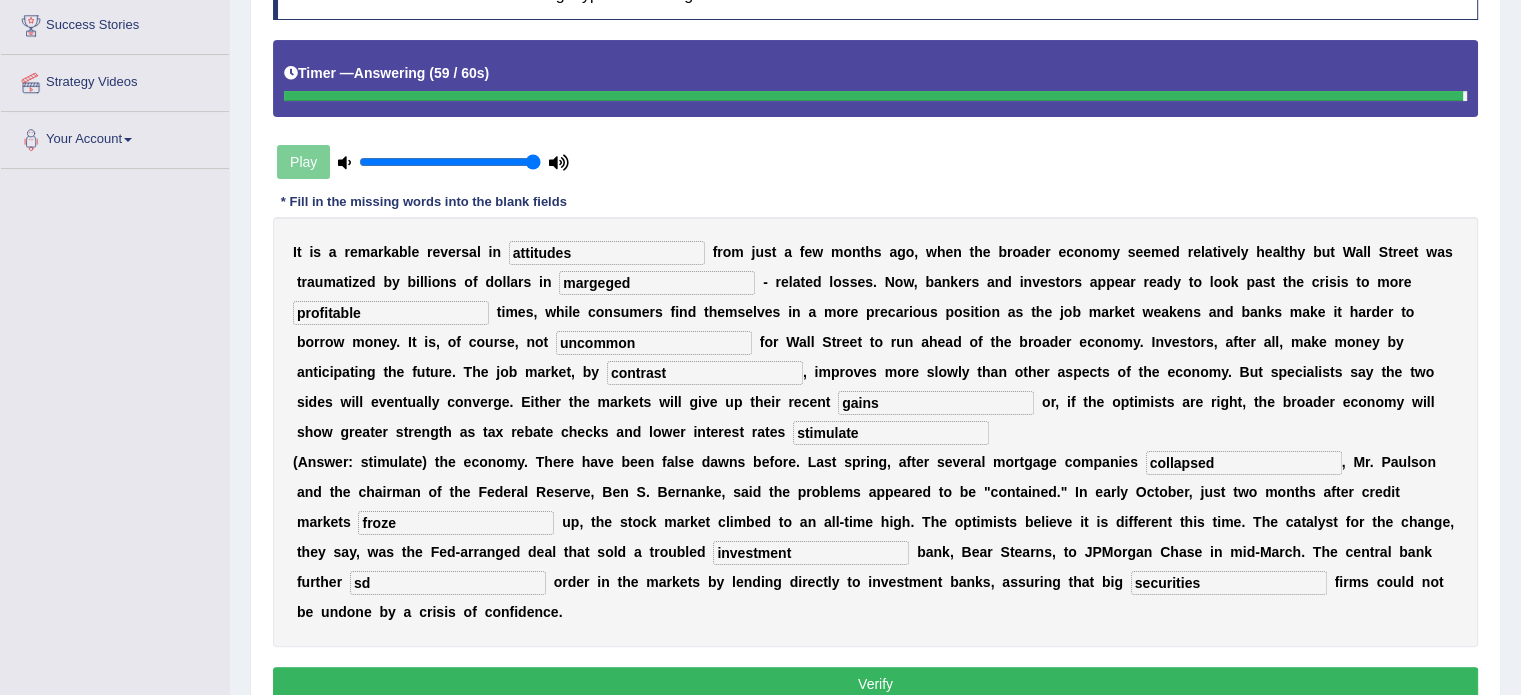 type on "sd" 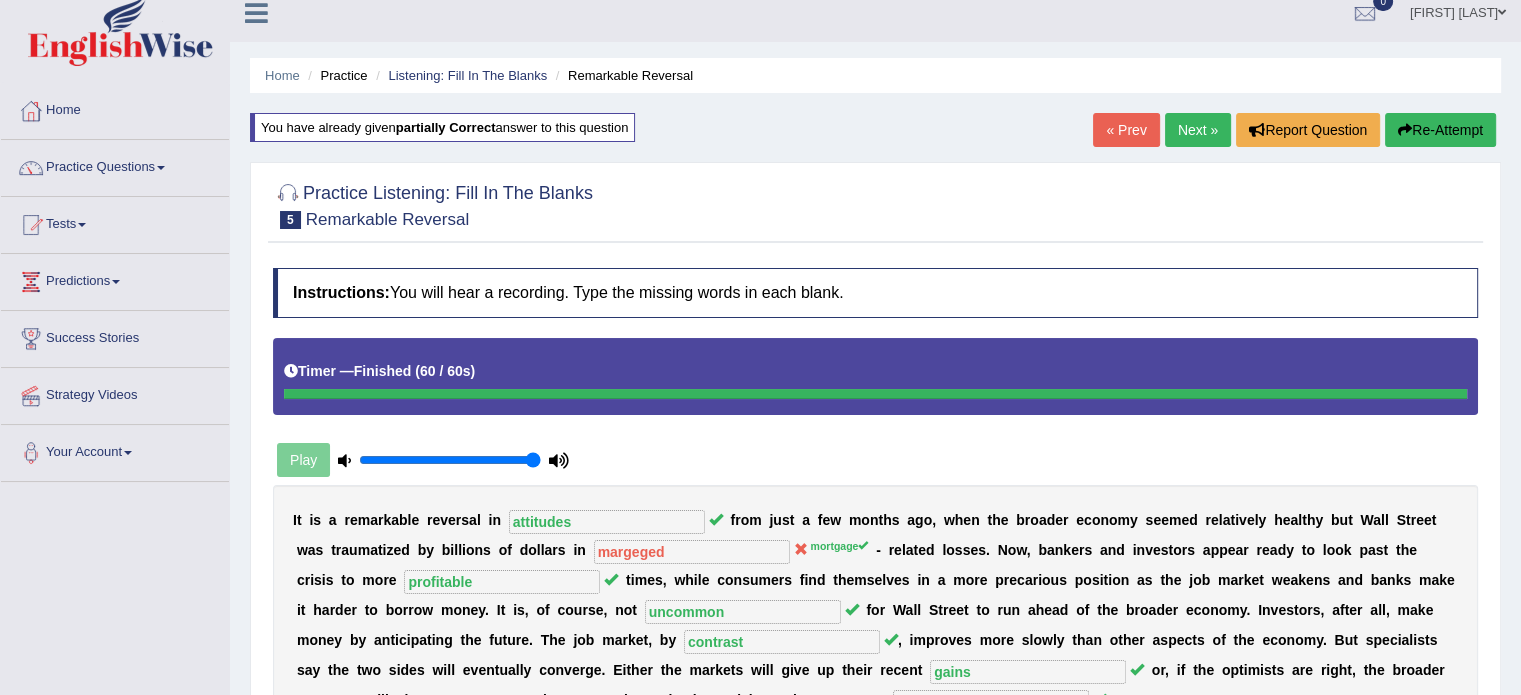 scroll, scrollTop: 12, scrollLeft: 0, axis: vertical 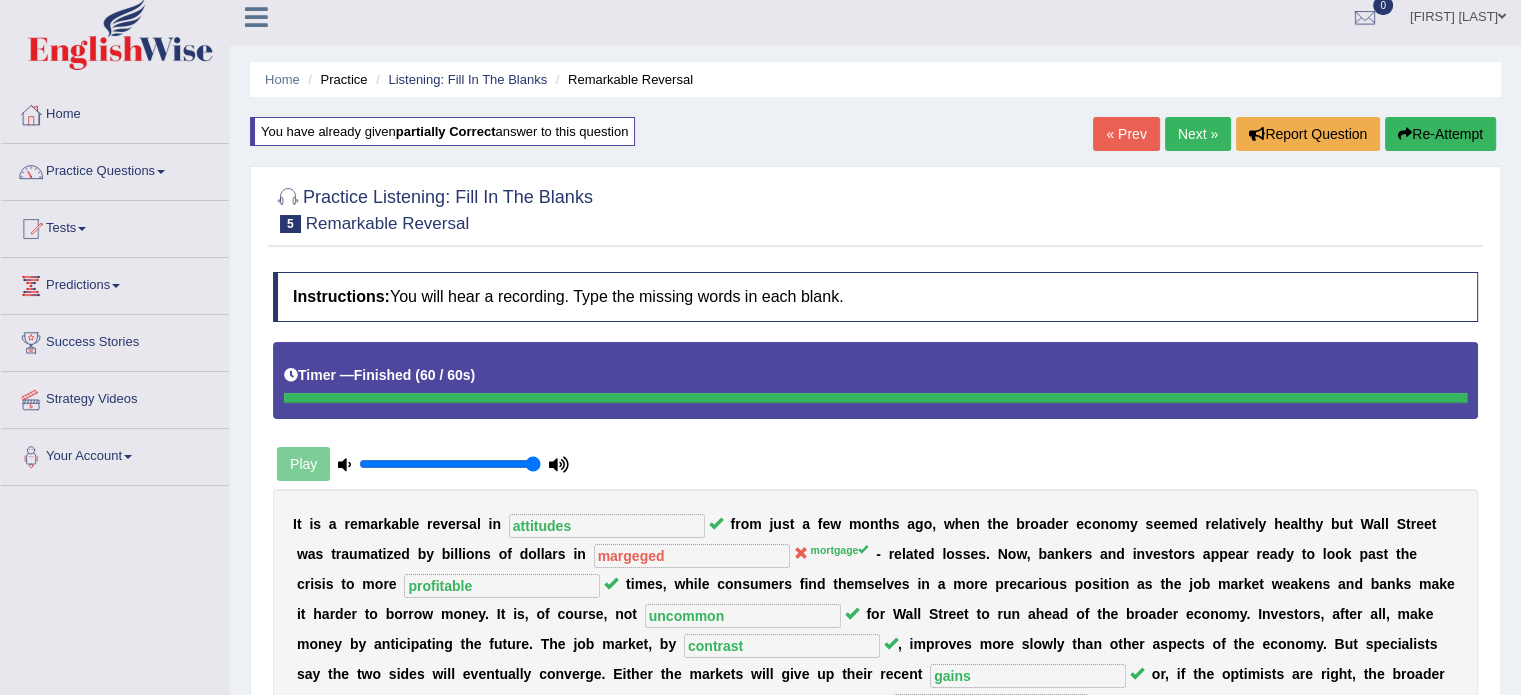 click on "Next »" at bounding box center (1198, 134) 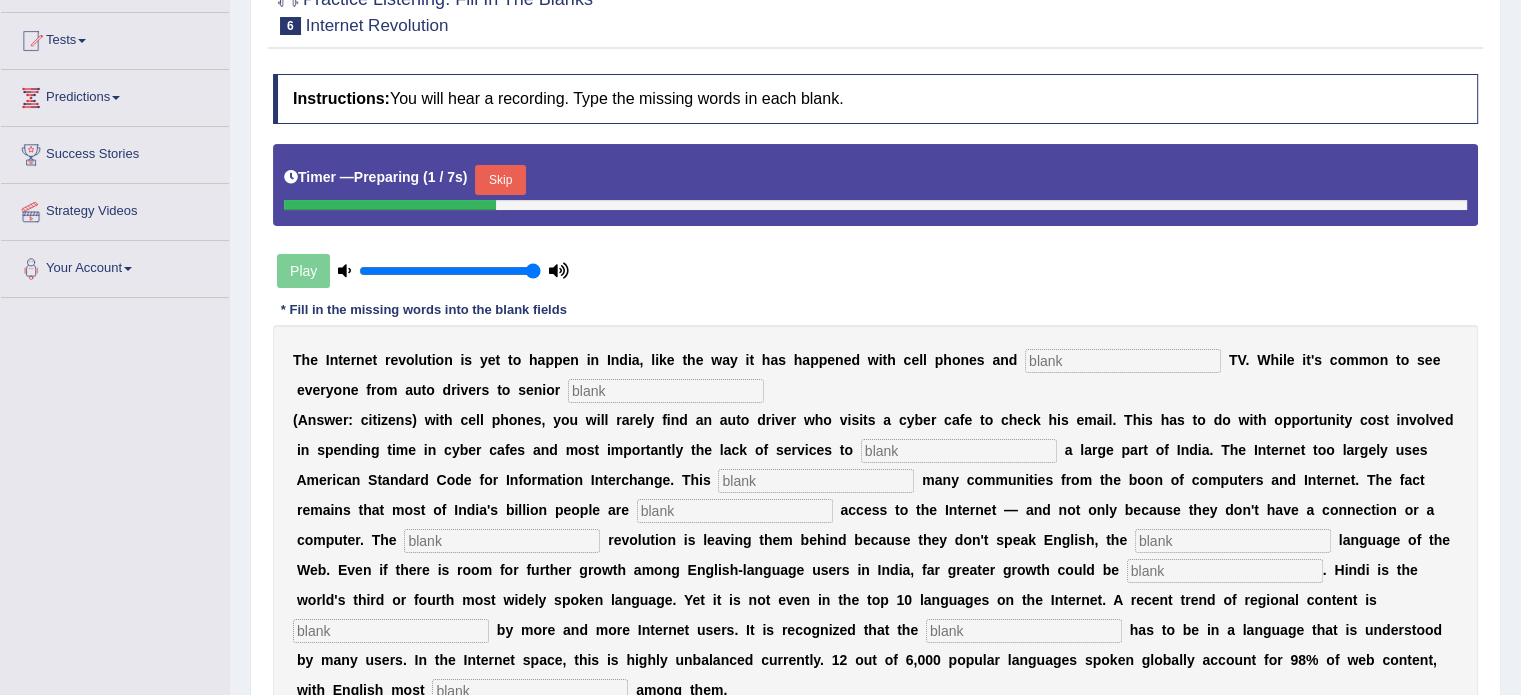 scroll, scrollTop: 200, scrollLeft: 0, axis: vertical 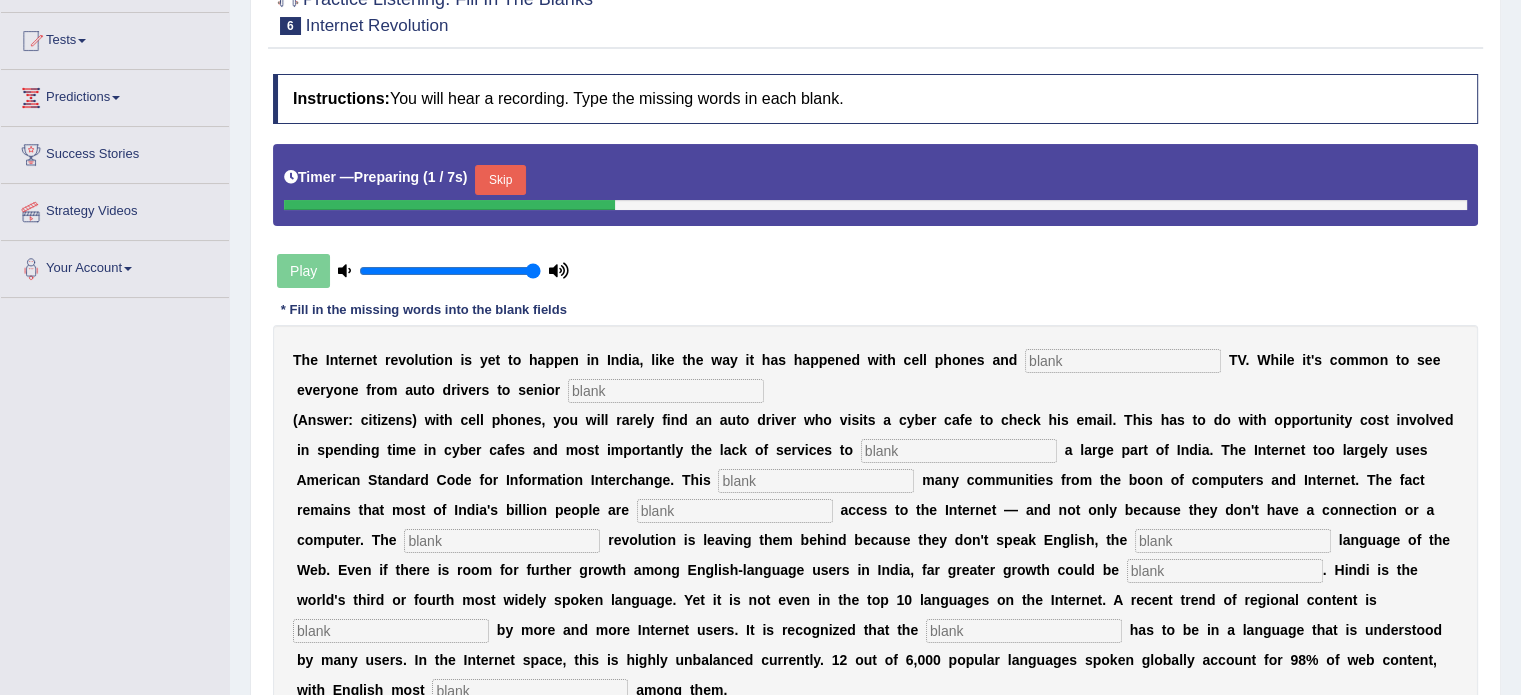 click at bounding box center (1123, 361) 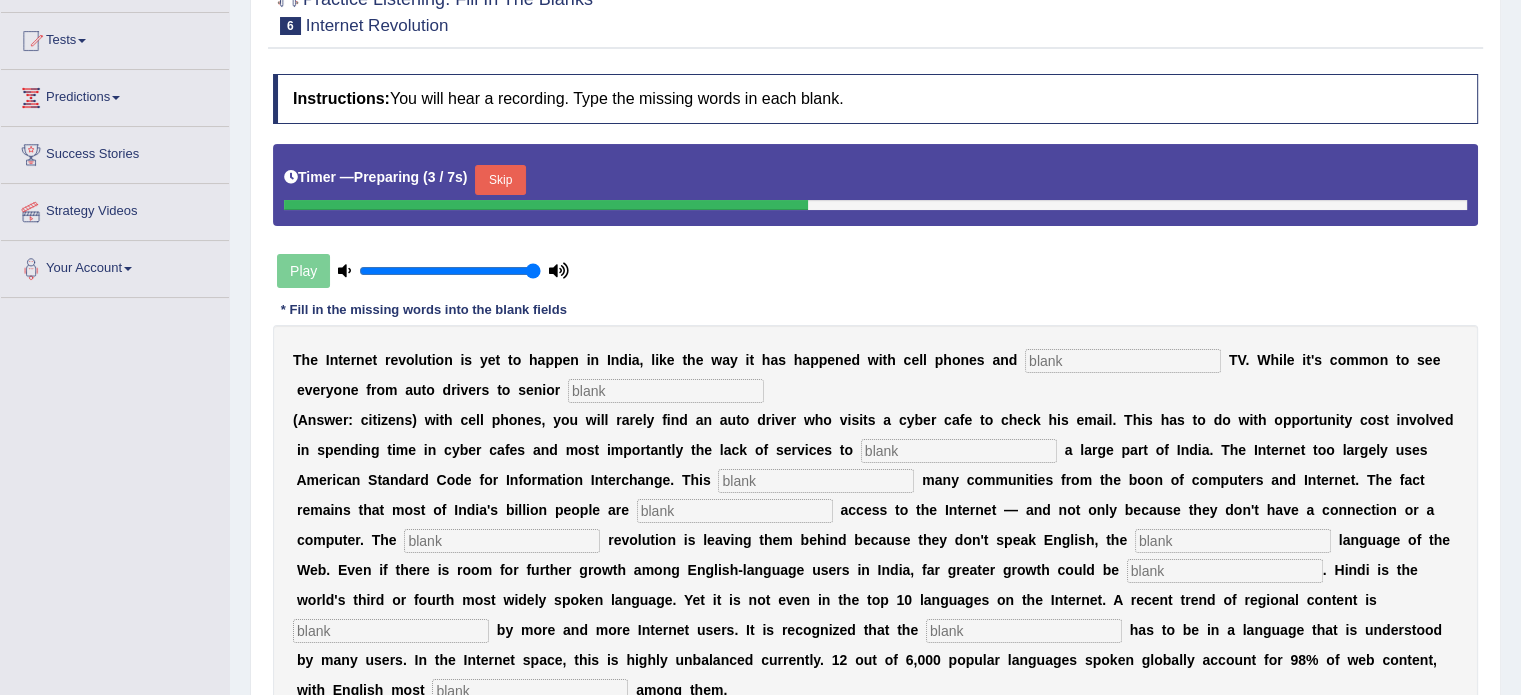 click at bounding box center (1123, 361) 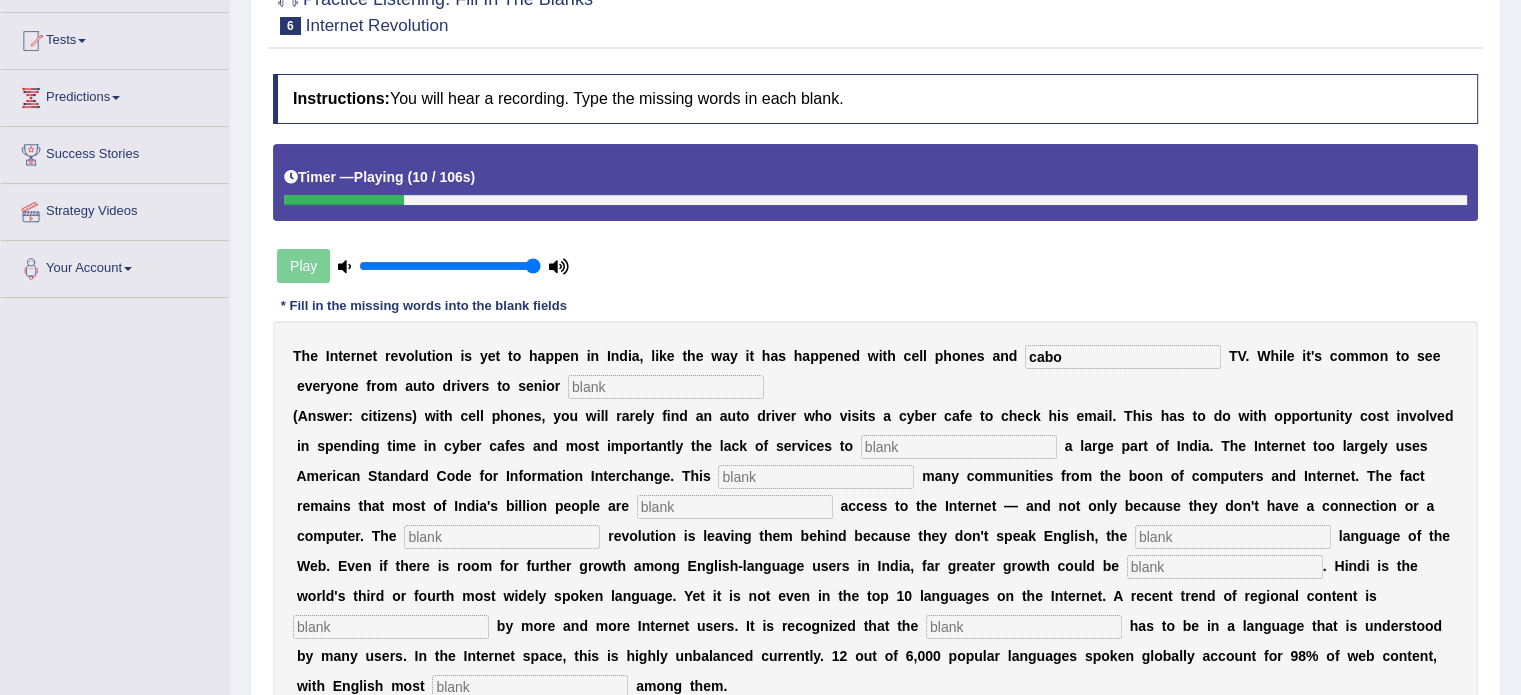 type on "cabo" 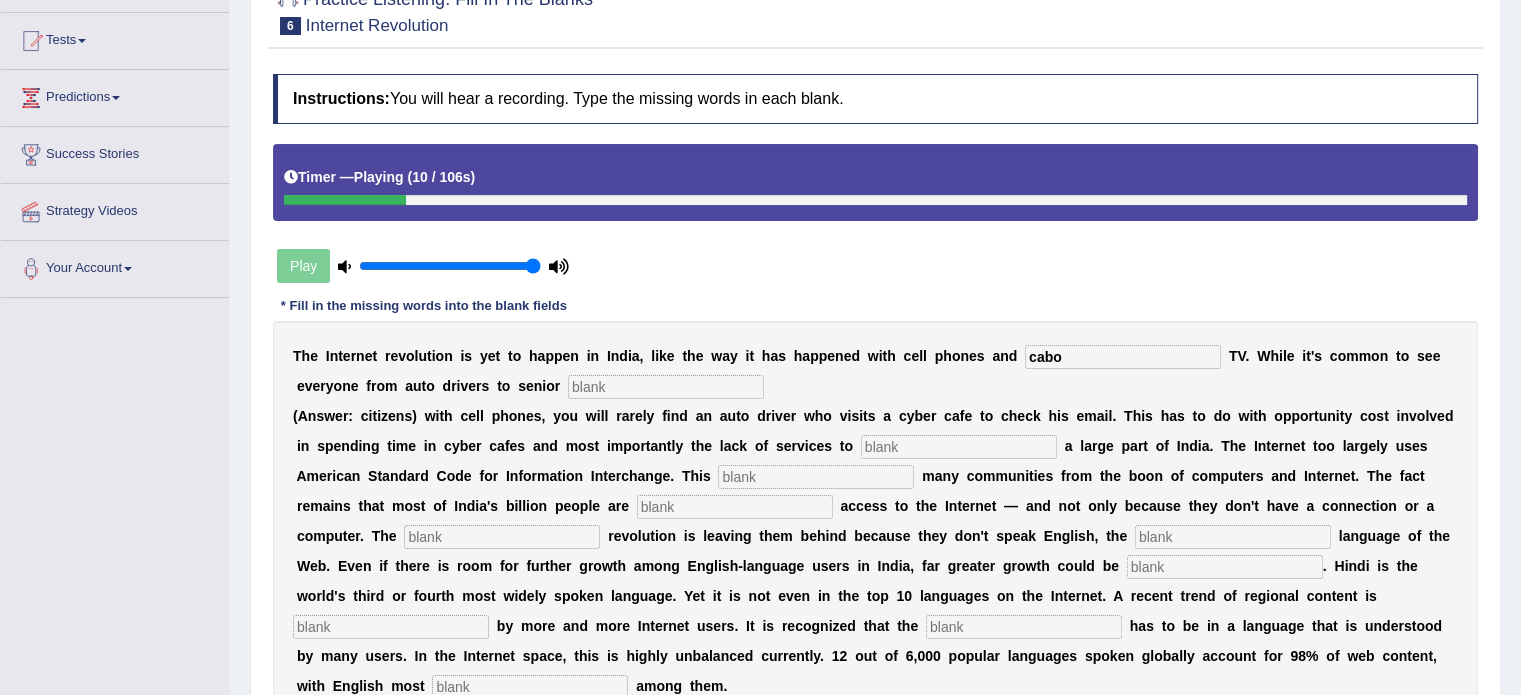 click at bounding box center [666, 387] 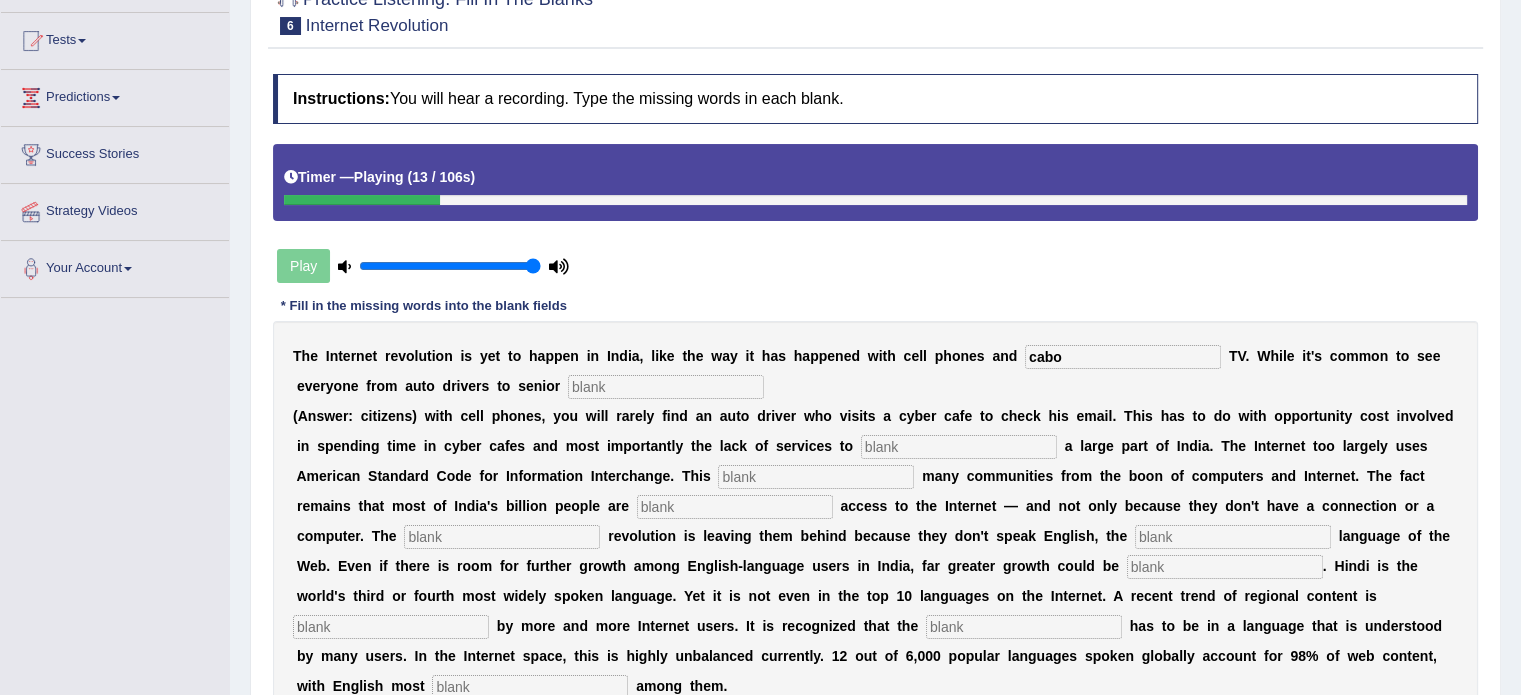 type on "s" 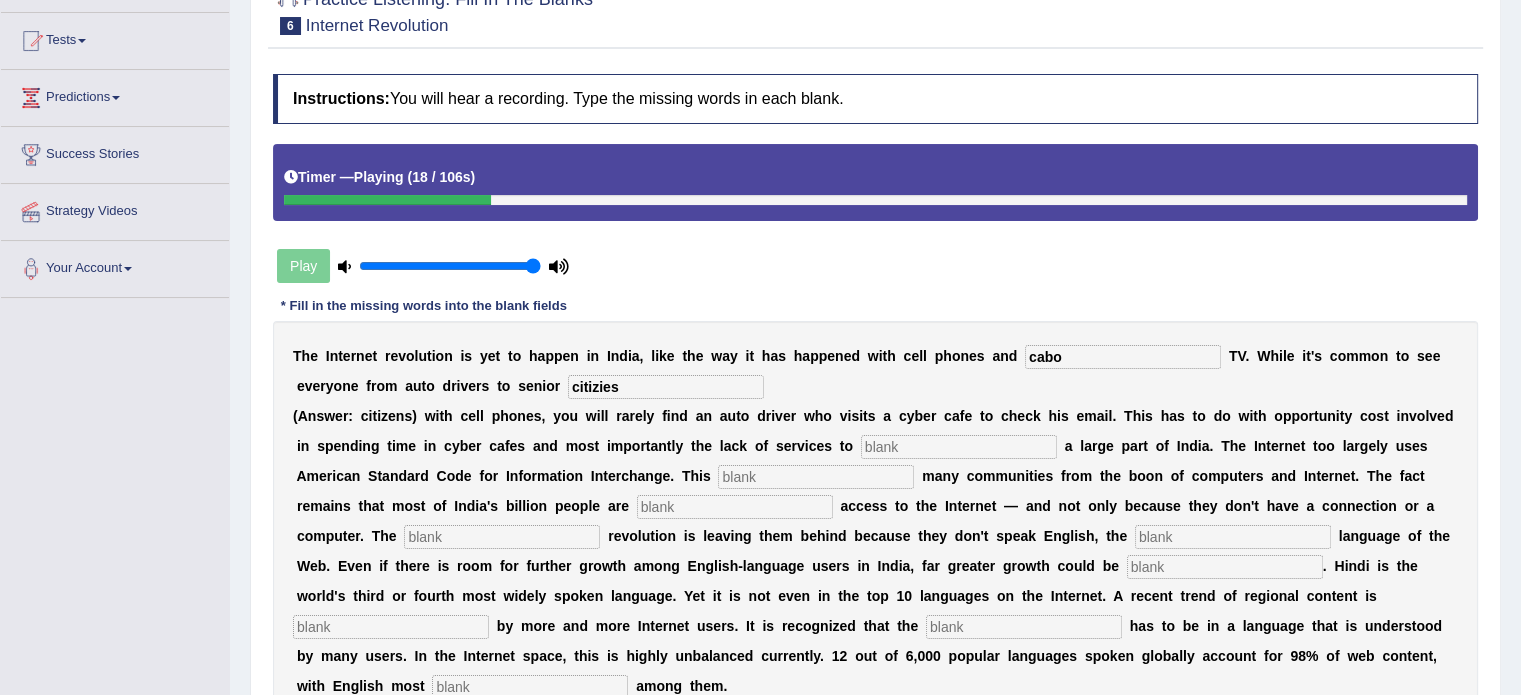 type on "citizies" 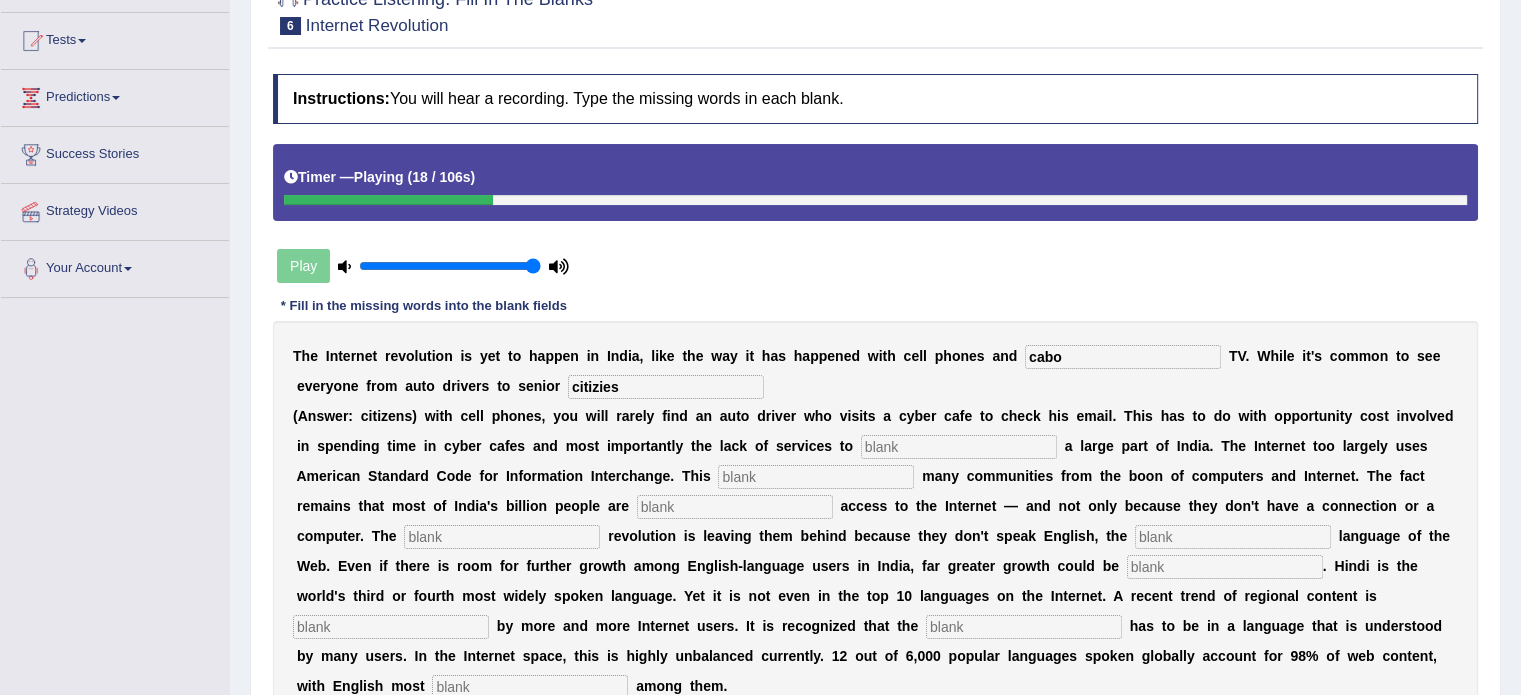click at bounding box center [959, 447] 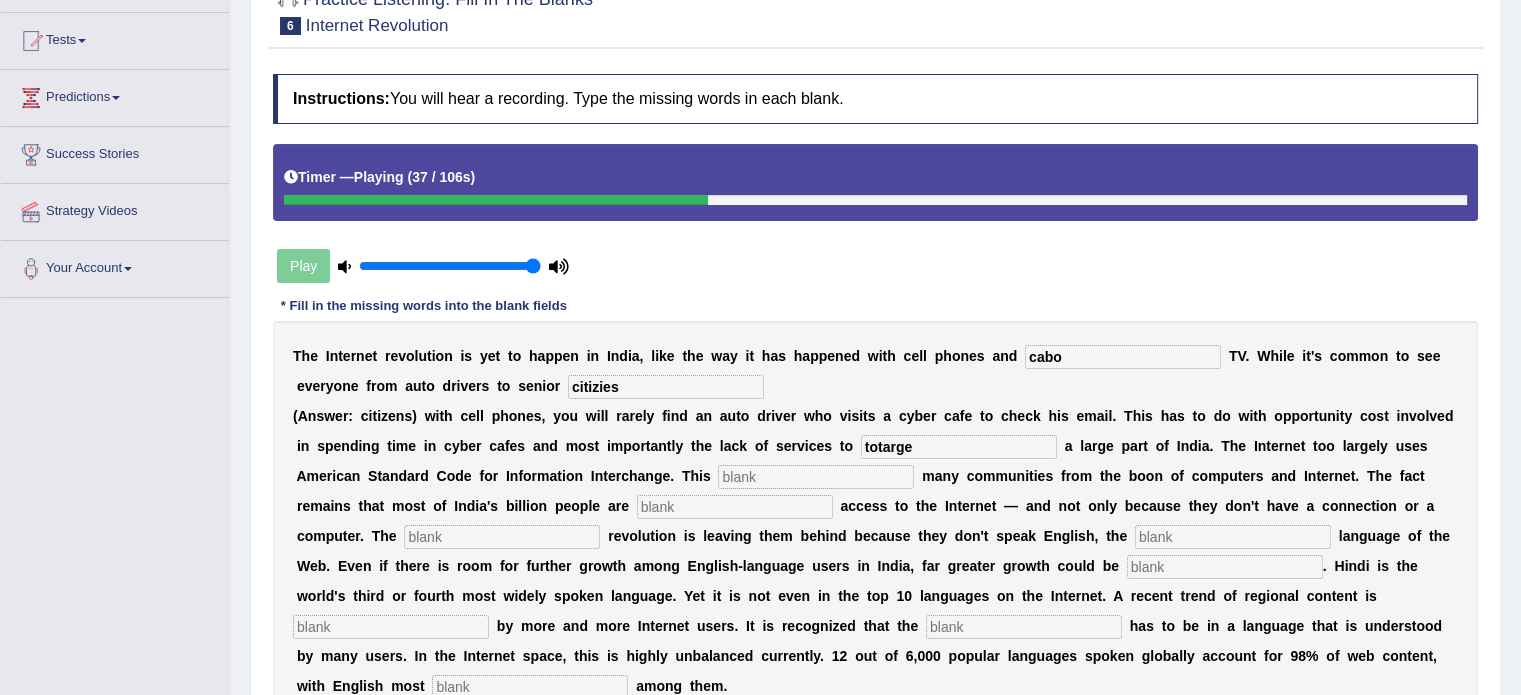 type on "totarge" 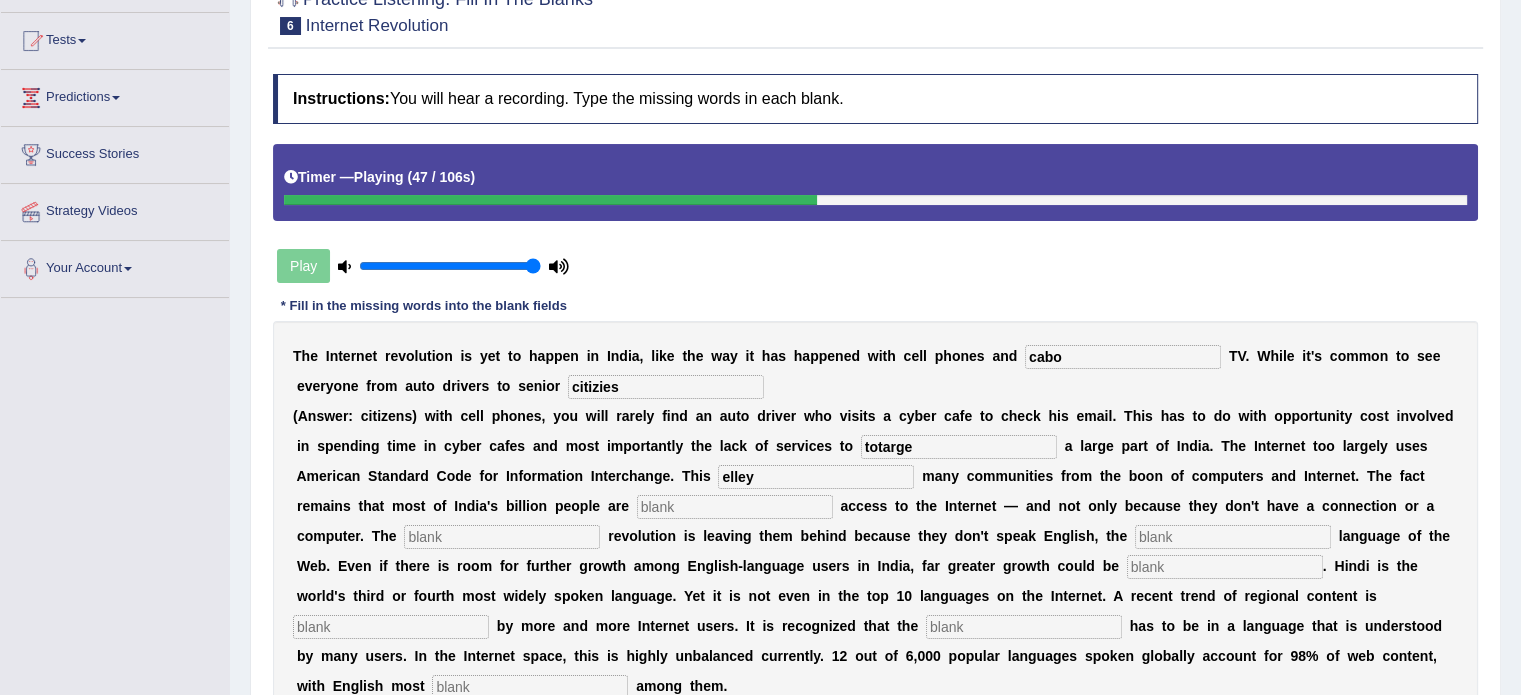 type on "elley" 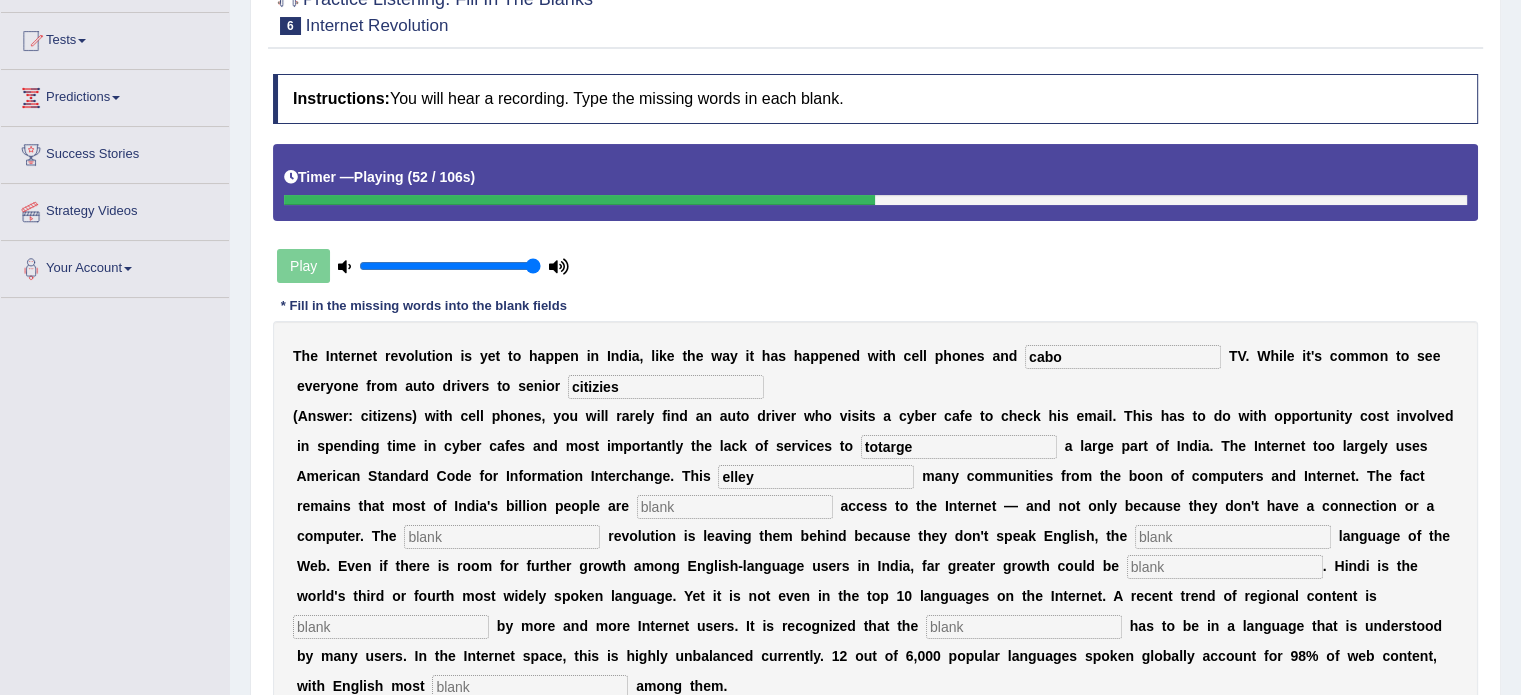 click at bounding box center [502, 537] 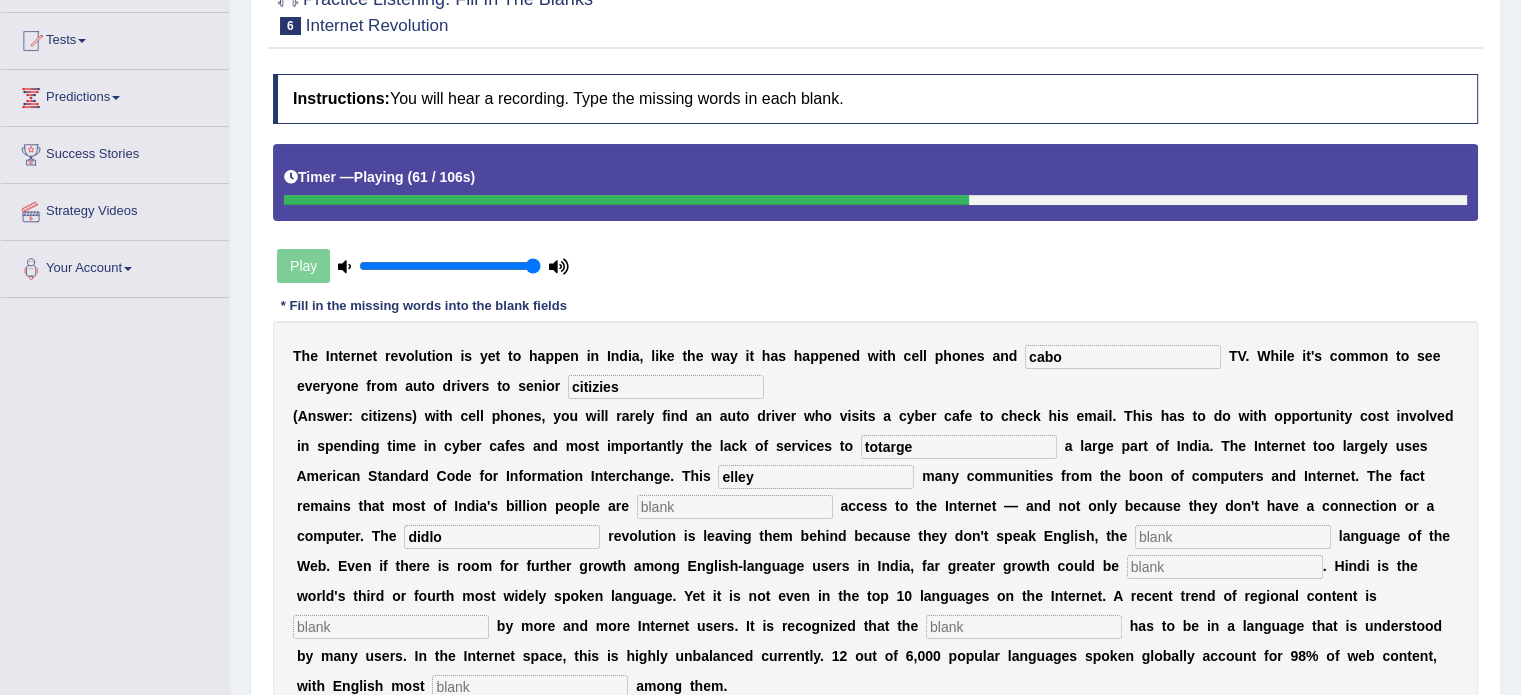 type on "didlo" 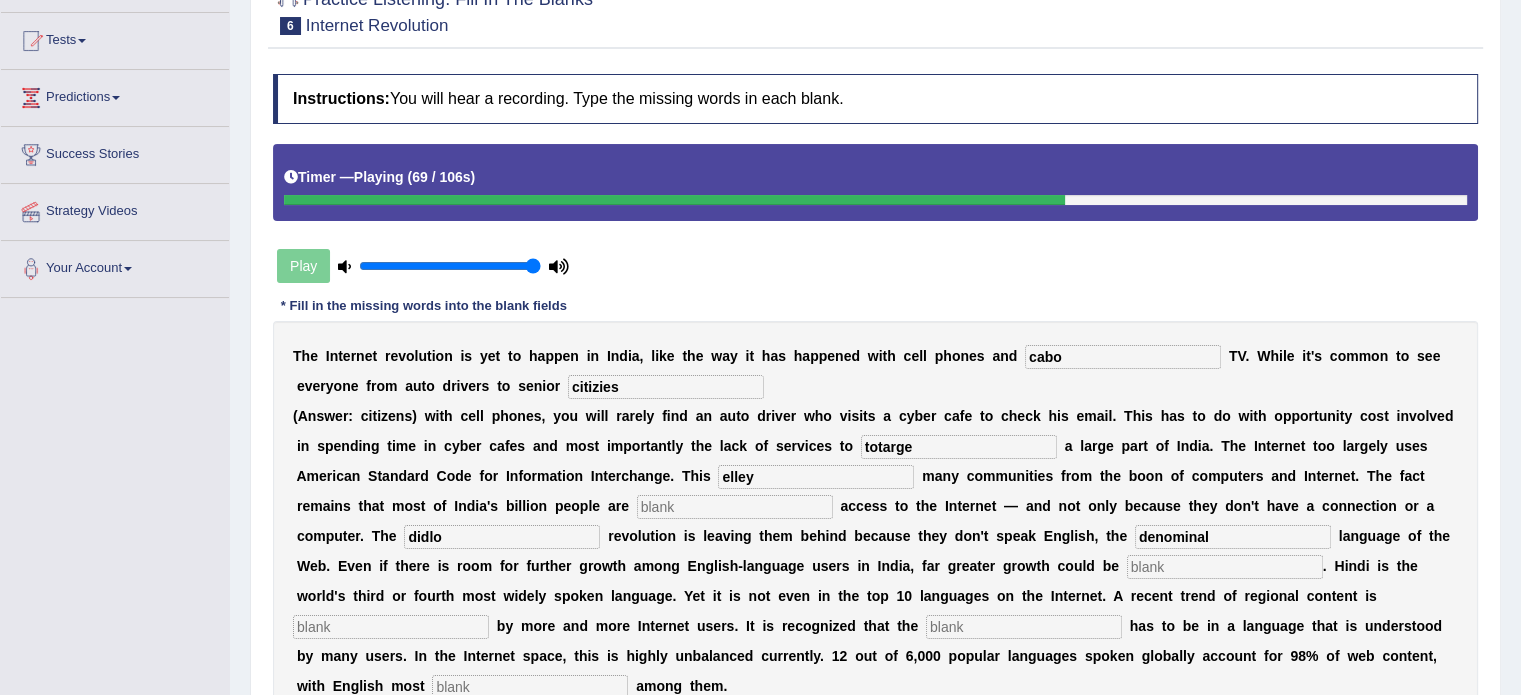 type on "denominal" 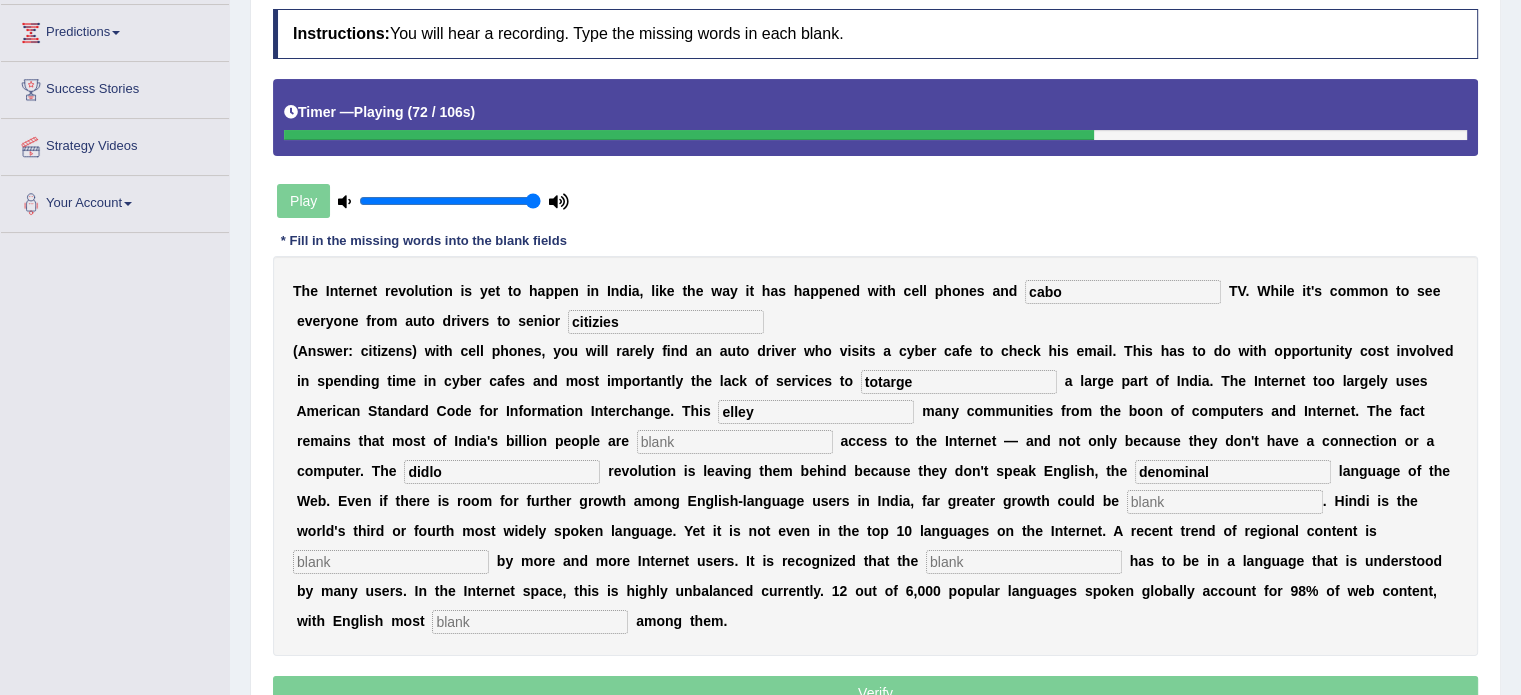 scroll, scrollTop: 300, scrollLeft: 0, axis: vertical 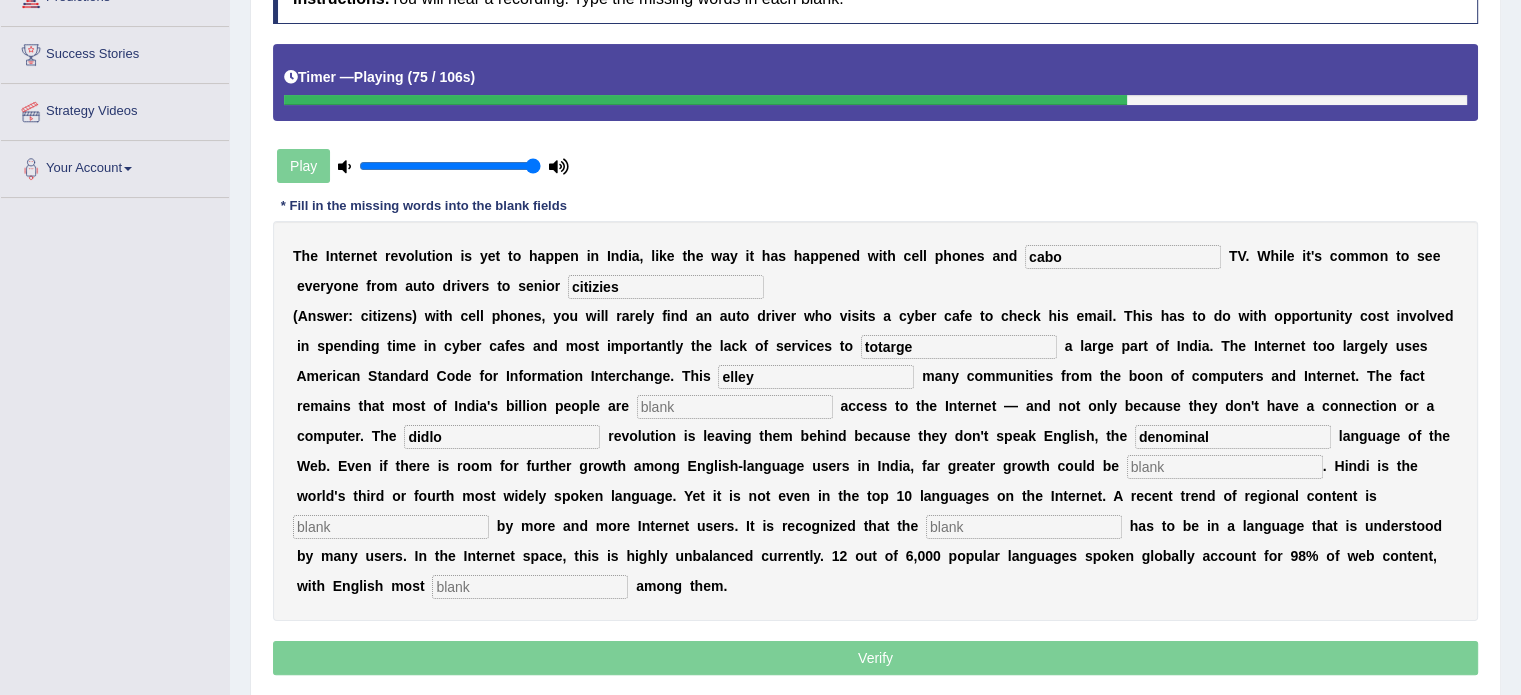 click at bounding box center (391, 527) 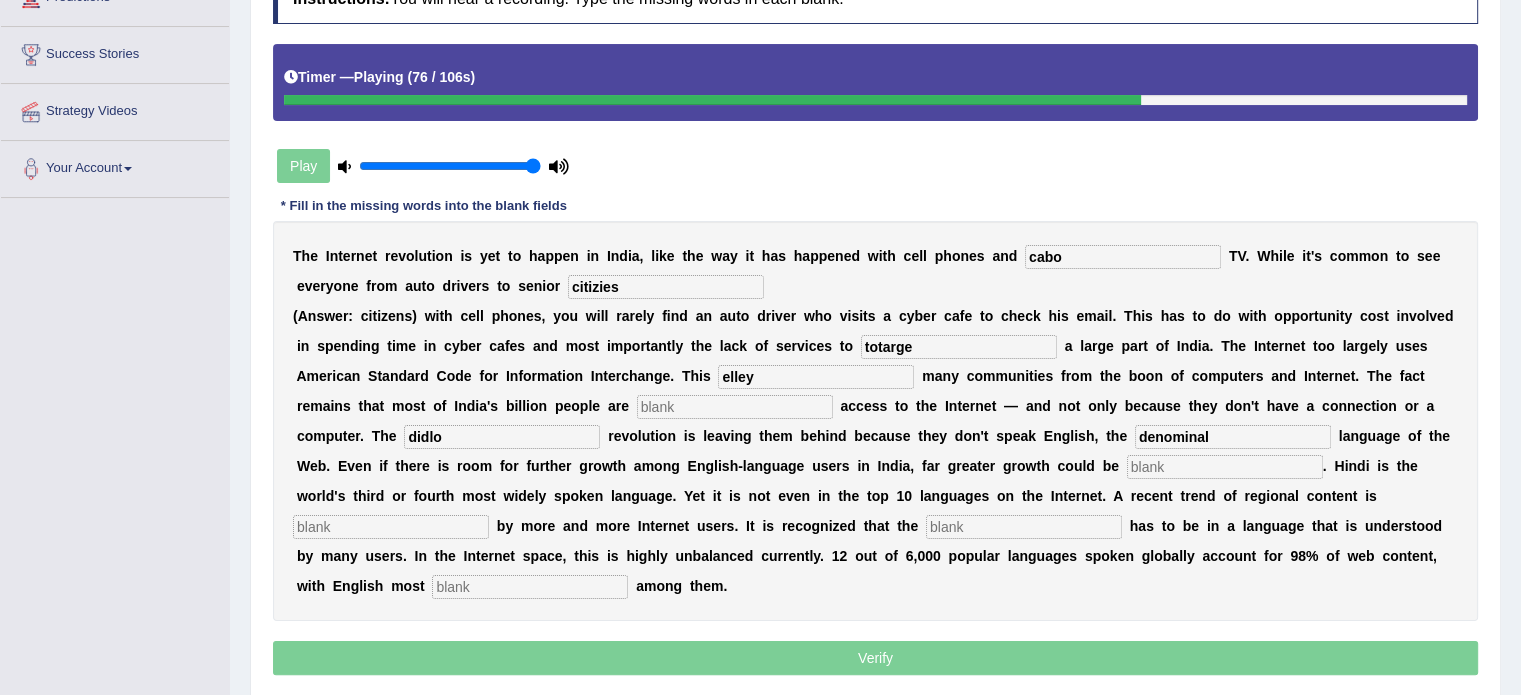 click at bounding box center (391, 527) 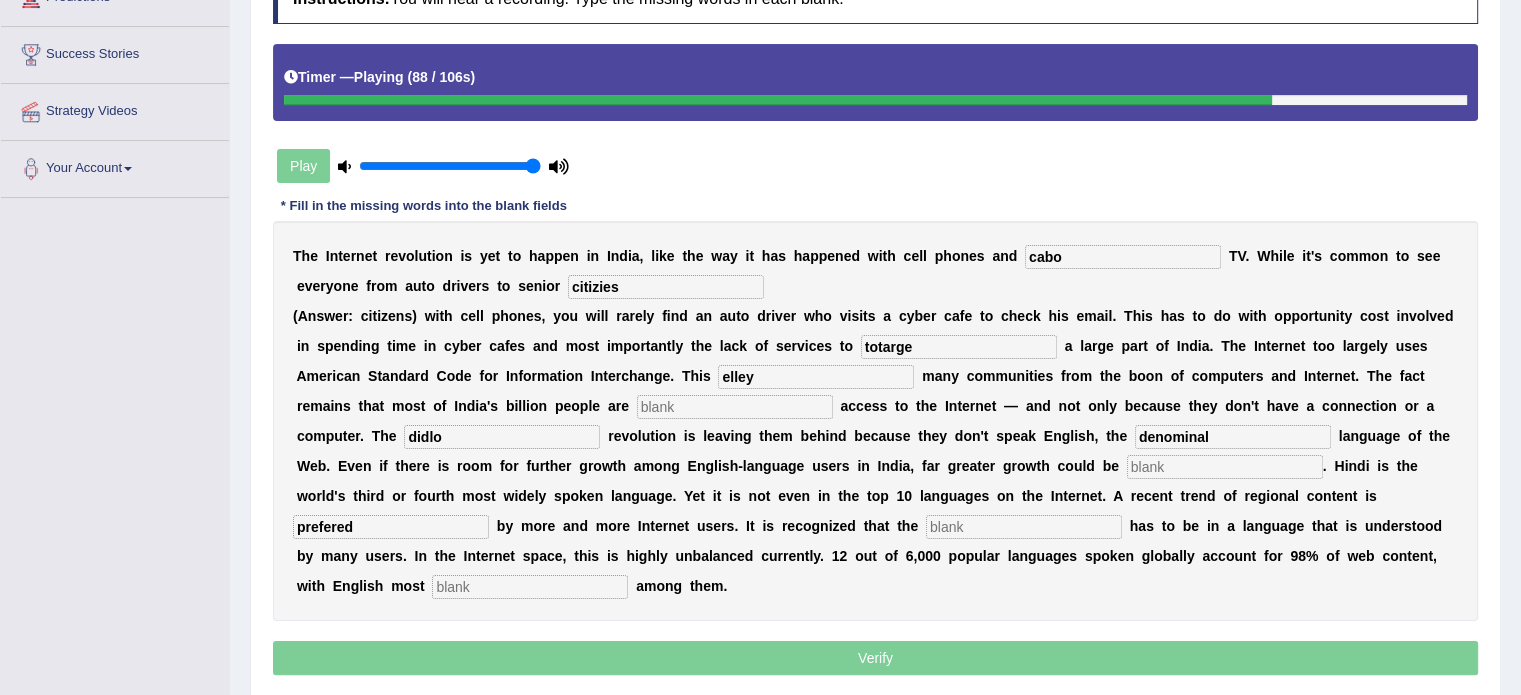 type on "prefered" 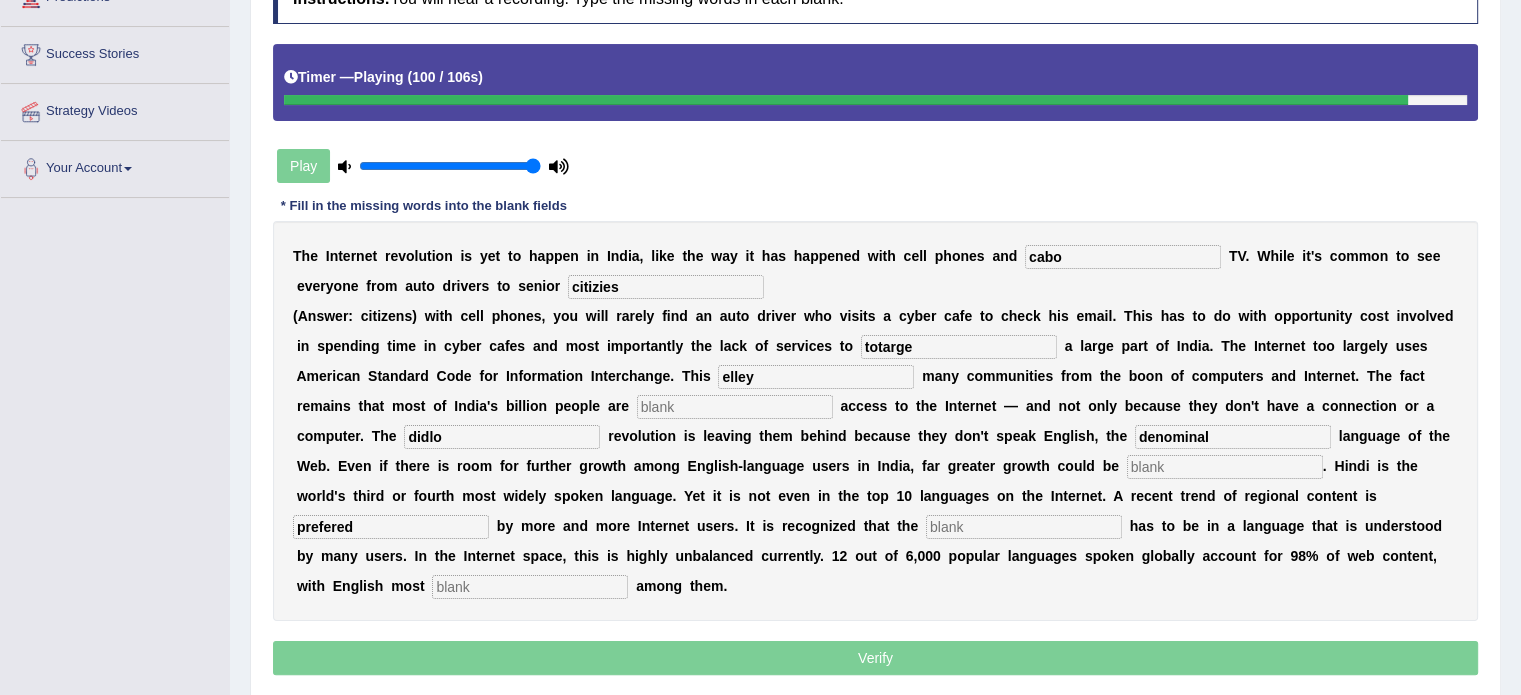 click at bounding box center [530, 587] 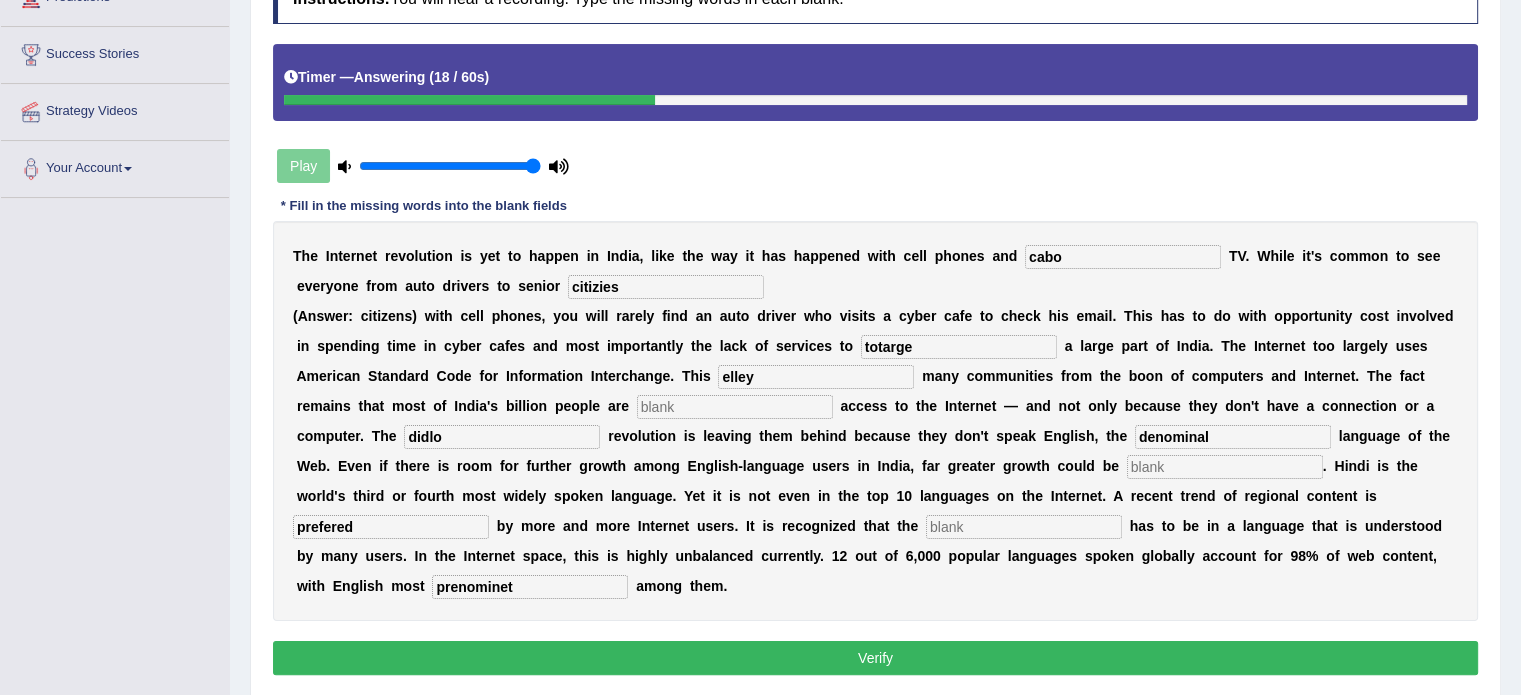 click on "prenominet" at bounding box center (530, 587) 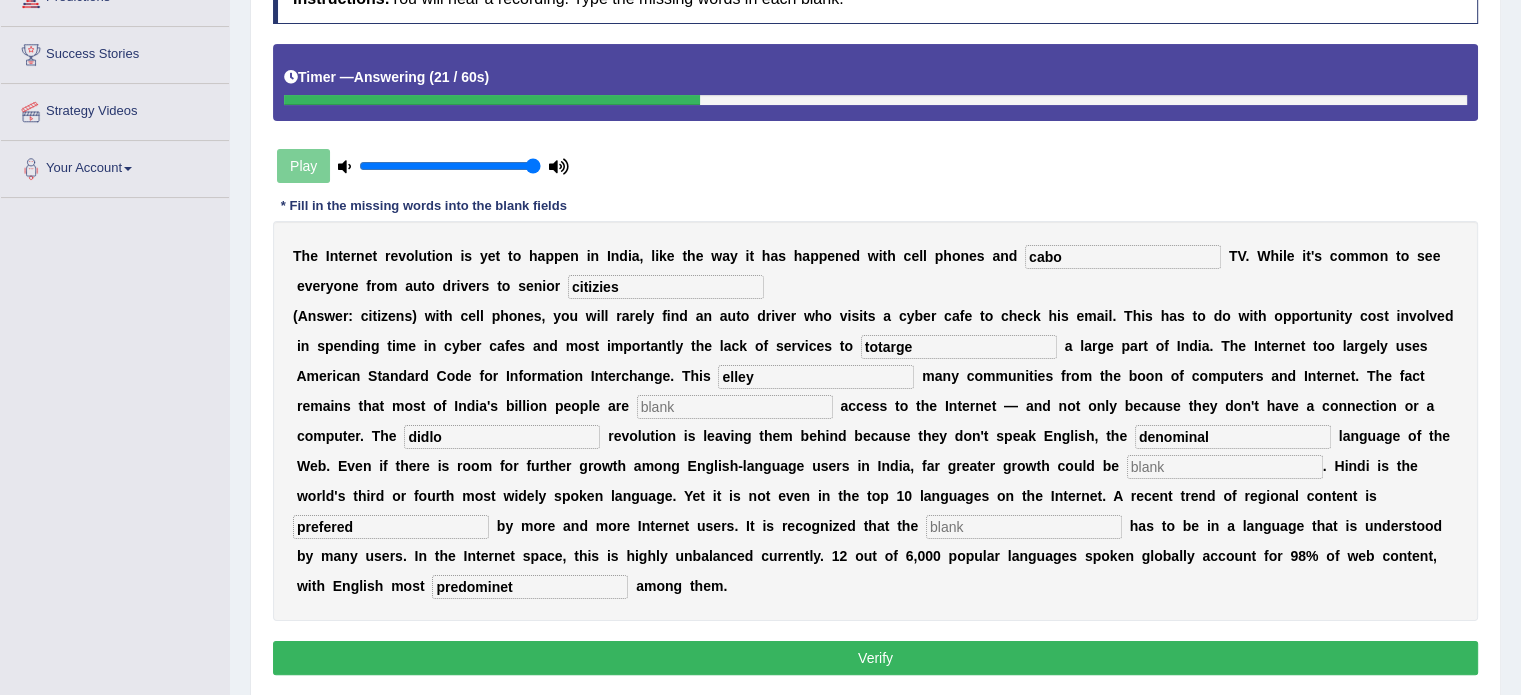 click on "predominet" at bounding box center [530, 587] 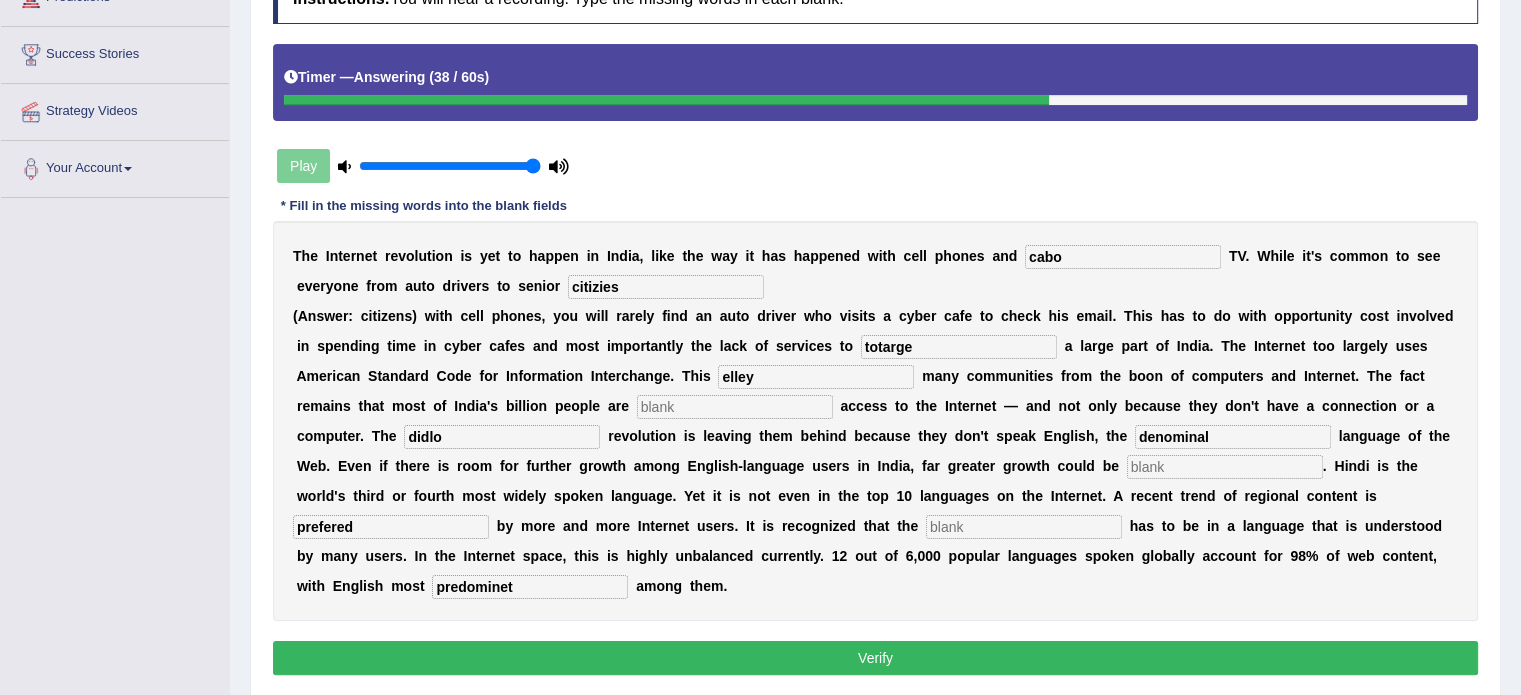 type on "predominet" 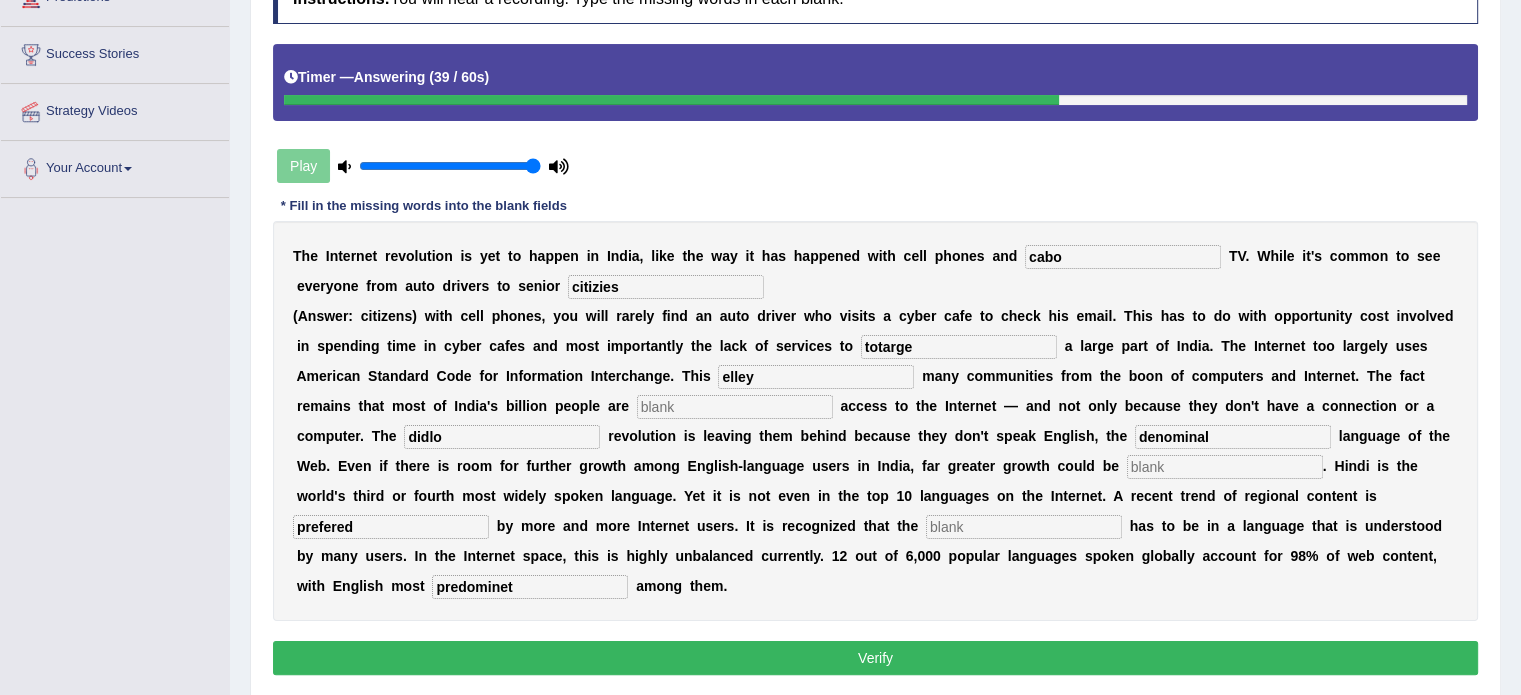 drag, startPoint x: 752, startPoint y: 377, endPoint x: 718, endPoint y: 385, distance: 34.928497 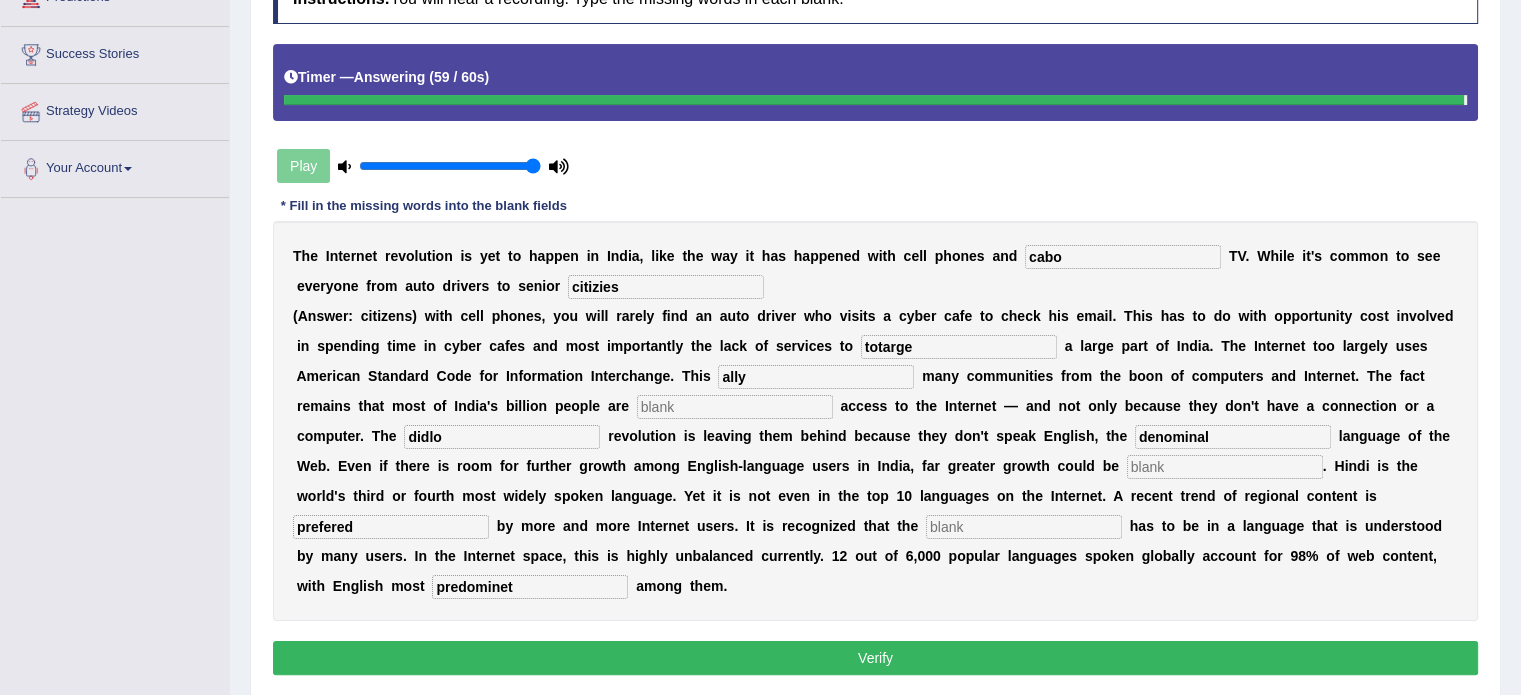 type on "ally" 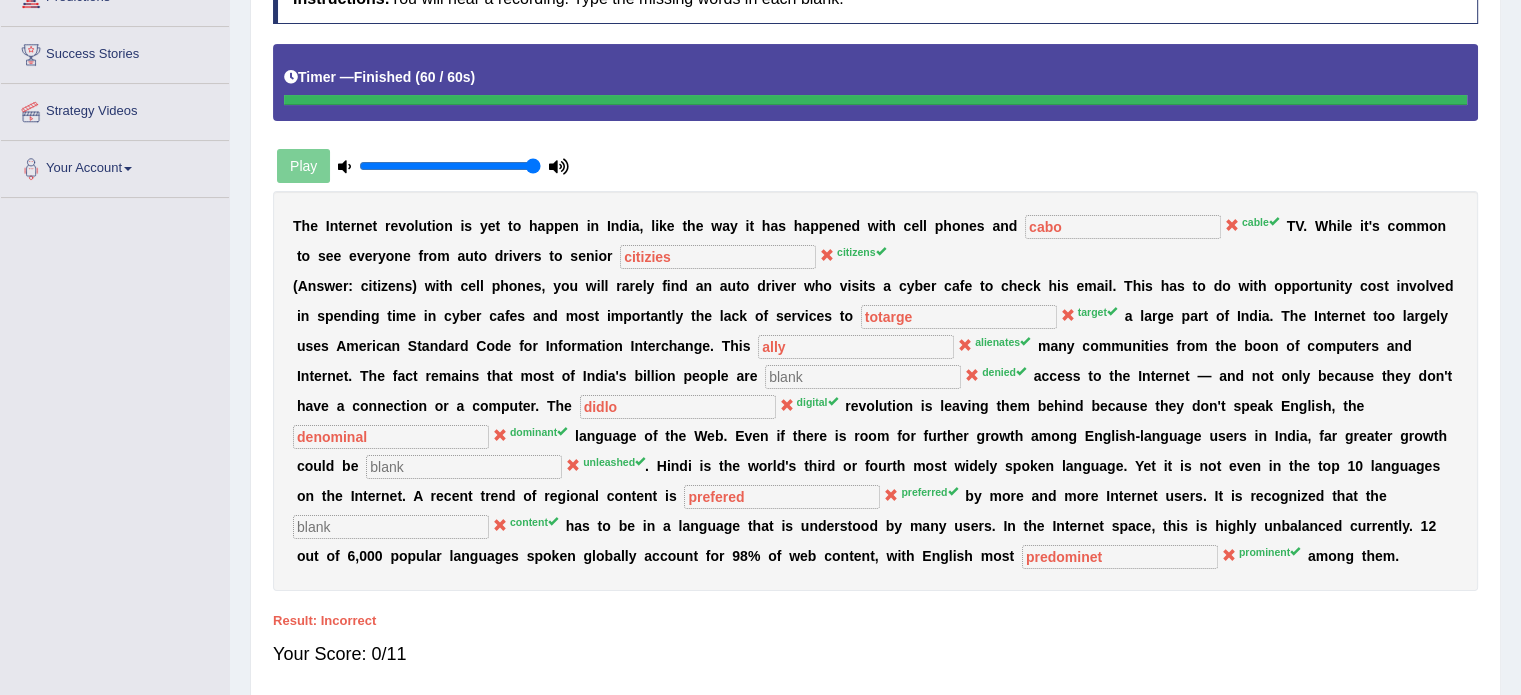 click on "T h e   I n t e r n e t   r e v o l u t i o n   i s   y e t   t o   h a p p e n   i n   India ,   l i k e   t h e   w a y   i t   h a s   h a p p e n e d   w i t h   c e l l   p h o n e s   a n d   cabo   cable   T V .   W h i l e   i t ' s   c o m m o n   t o   s e e   e v e r y o n e   f r o m   a u t o   d r i v e r s   t o   s e n i o r   citizens   citizens ( A n s w e r :   citizens )   w i t h   c e l l   p h o n e s ,   y o u   w i l l   r a r e l y   f i n d   a n   a u t o   d r i v e r   w h o   v i s i t s   a   c y b e r   c a f e   t o   c h e c k   h i s   e m a i l .   T h i s   h a s   t o   d o   w i t h   o p p o r t u n i t y   c o s t   i n v o l v e d   i n   s p e n d i n g   t i m e   i n   c y b e r   c a f e s   a n d   m o s t   i m p o r t a n t l y   t h e   l a c k   o f   s e r v i c e s   t o   target   a" at bounding box center [875, 391] 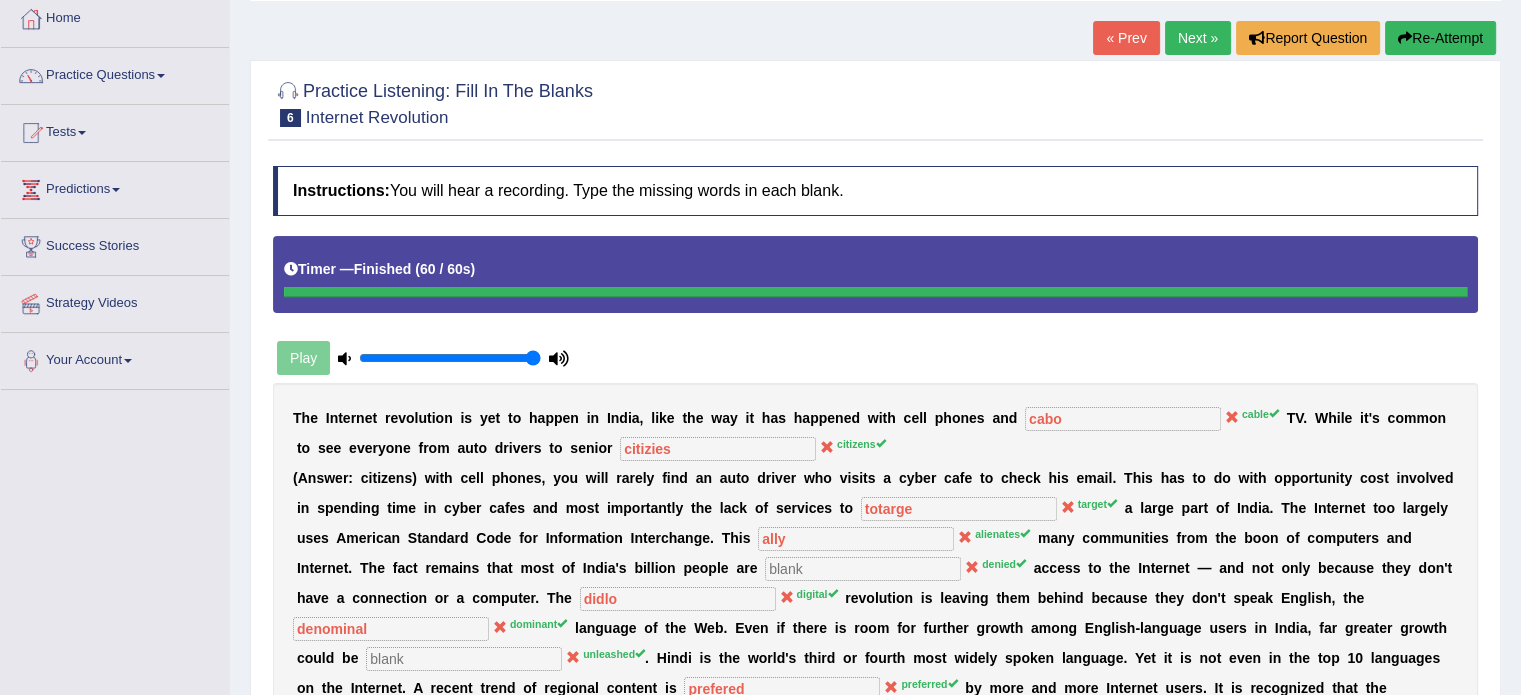 scroll, scrollTop: 100, scrollLeft: 0, axis: vertical 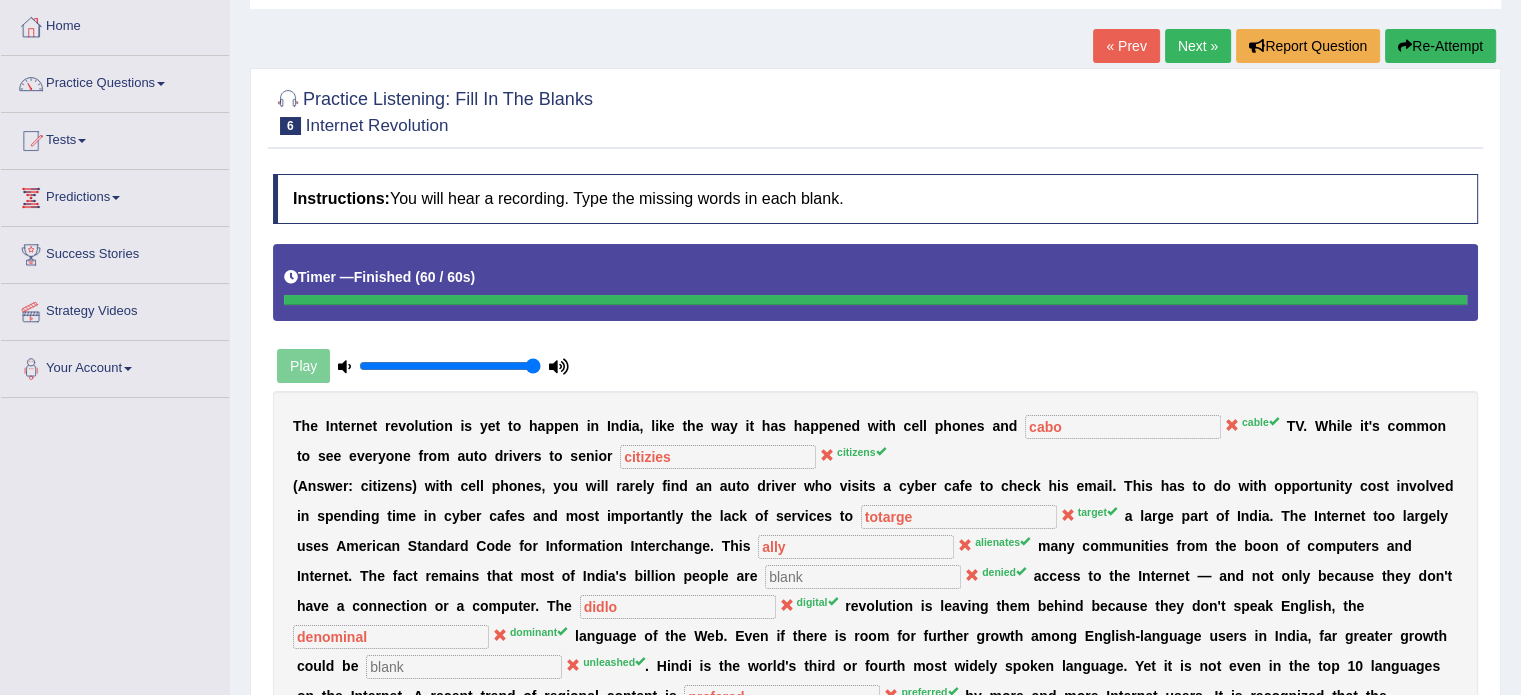 click on "Re-Attempt" at bounding box center [1440, 46] 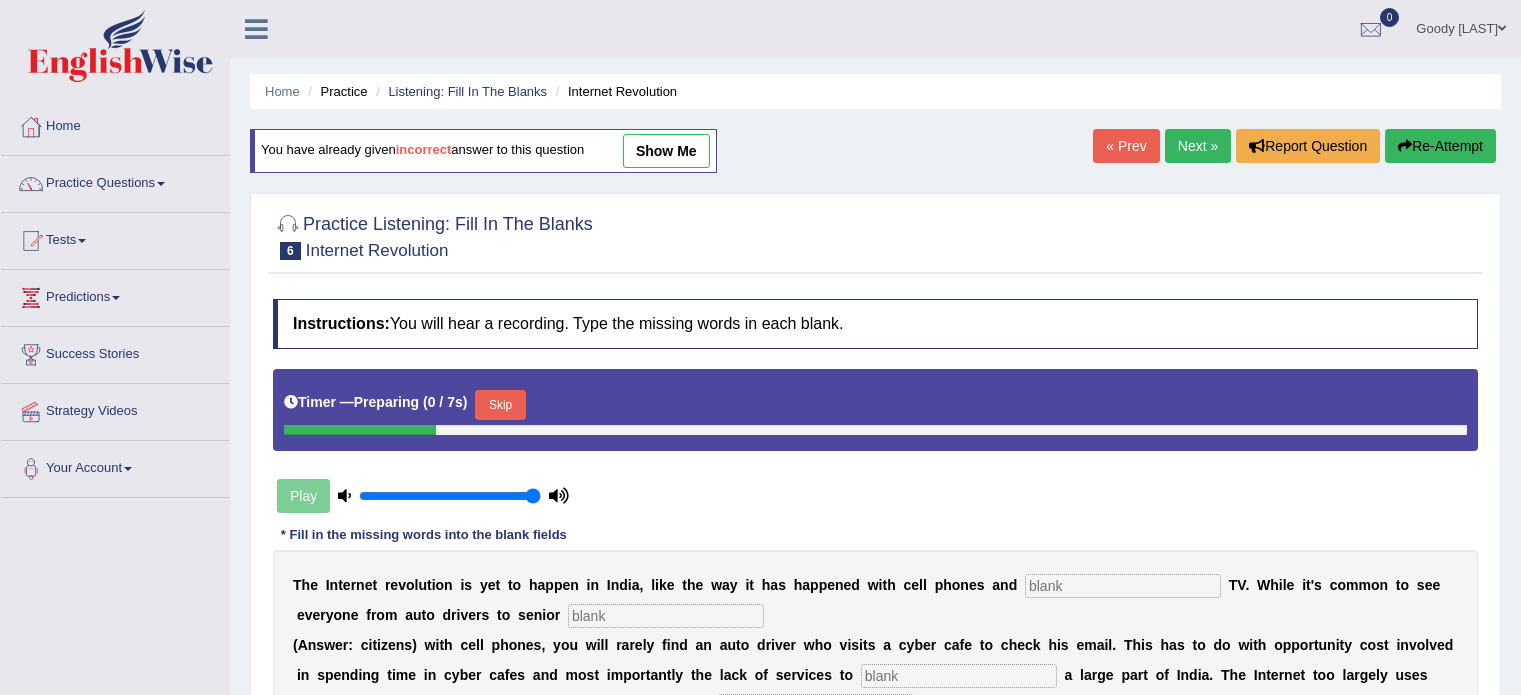 scroll, scrollTop: 100, scrollLeft: 0, axis: vertical 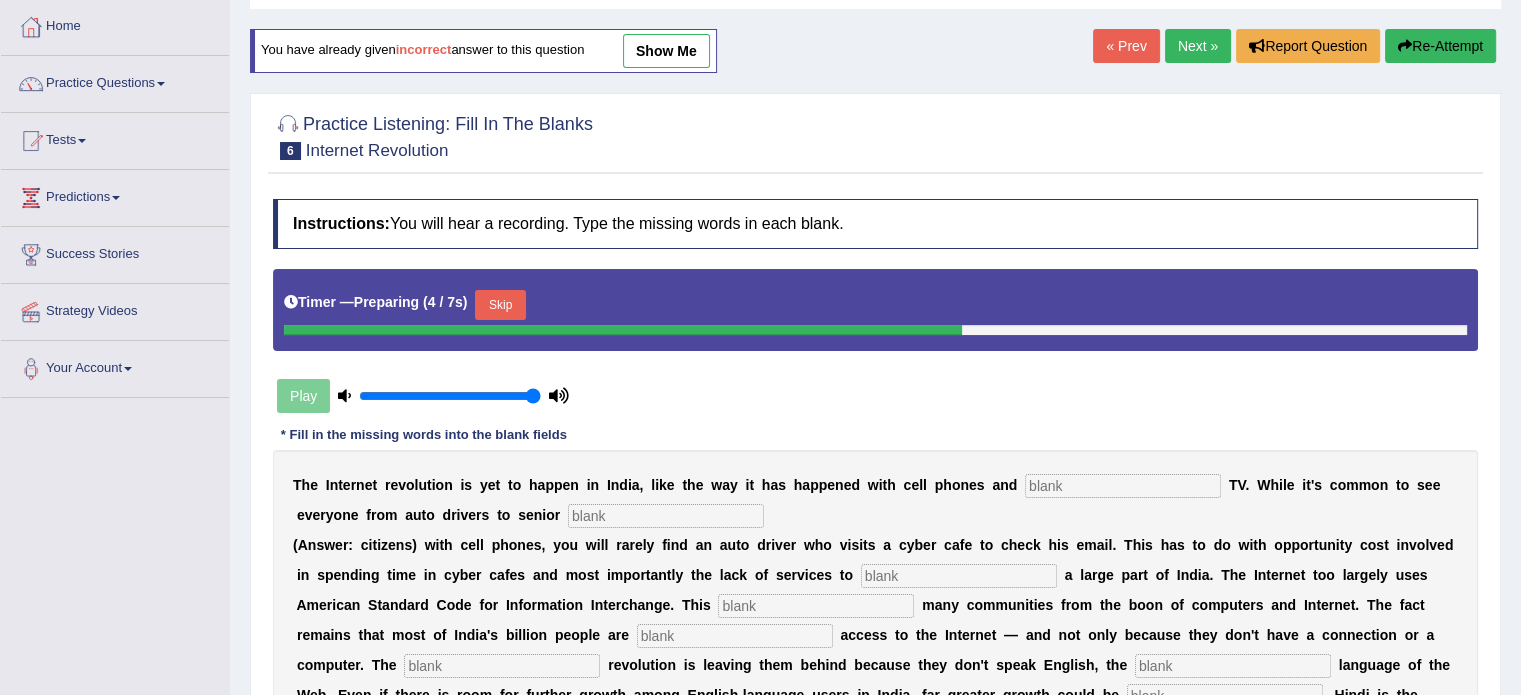 click at bounding box center [1123, 486] 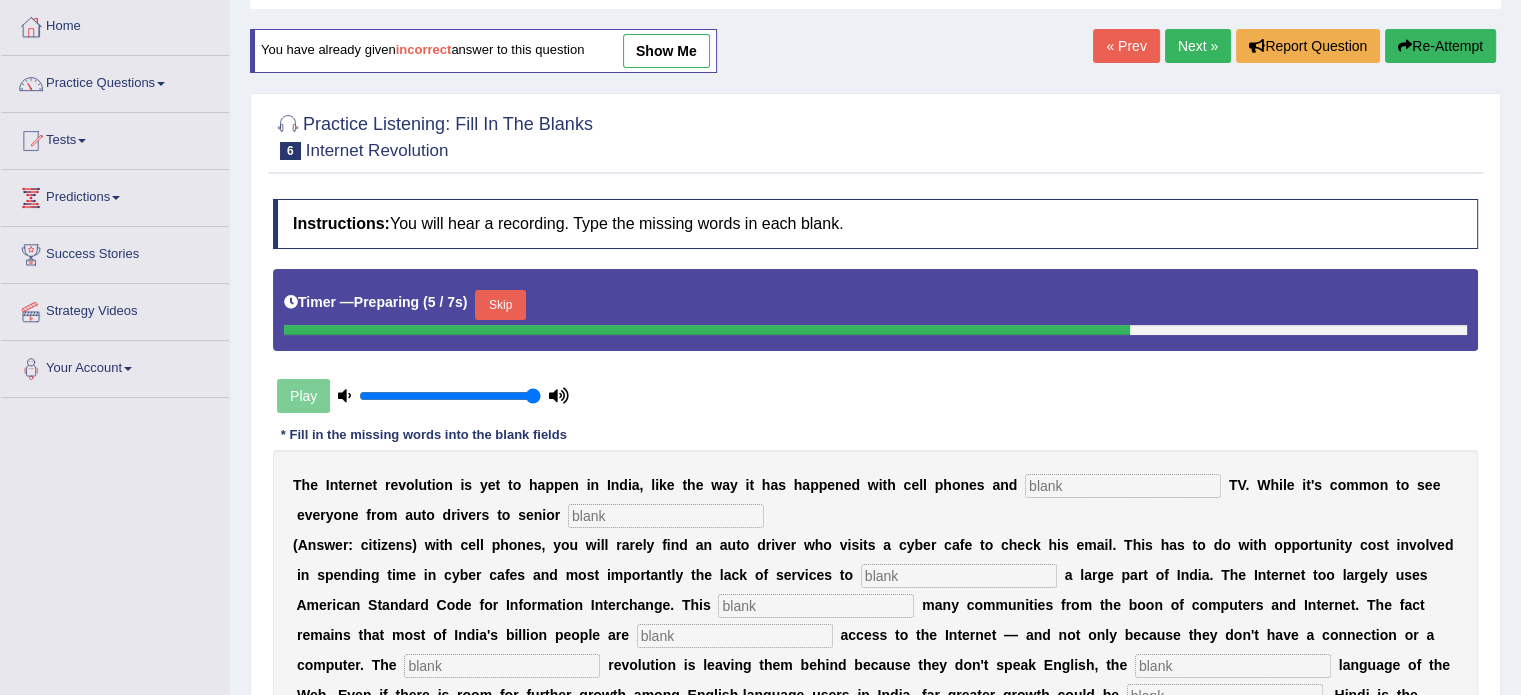 type on "a" 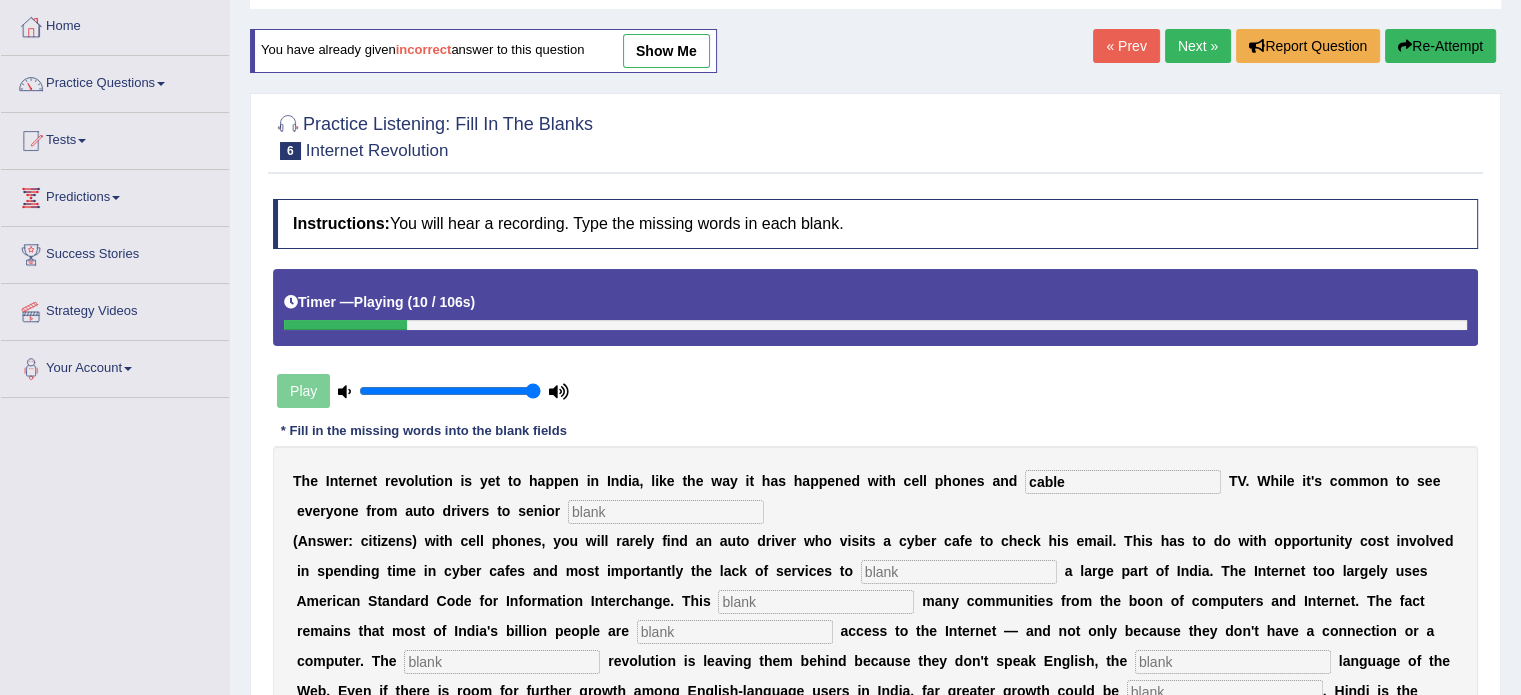 type on "cable" 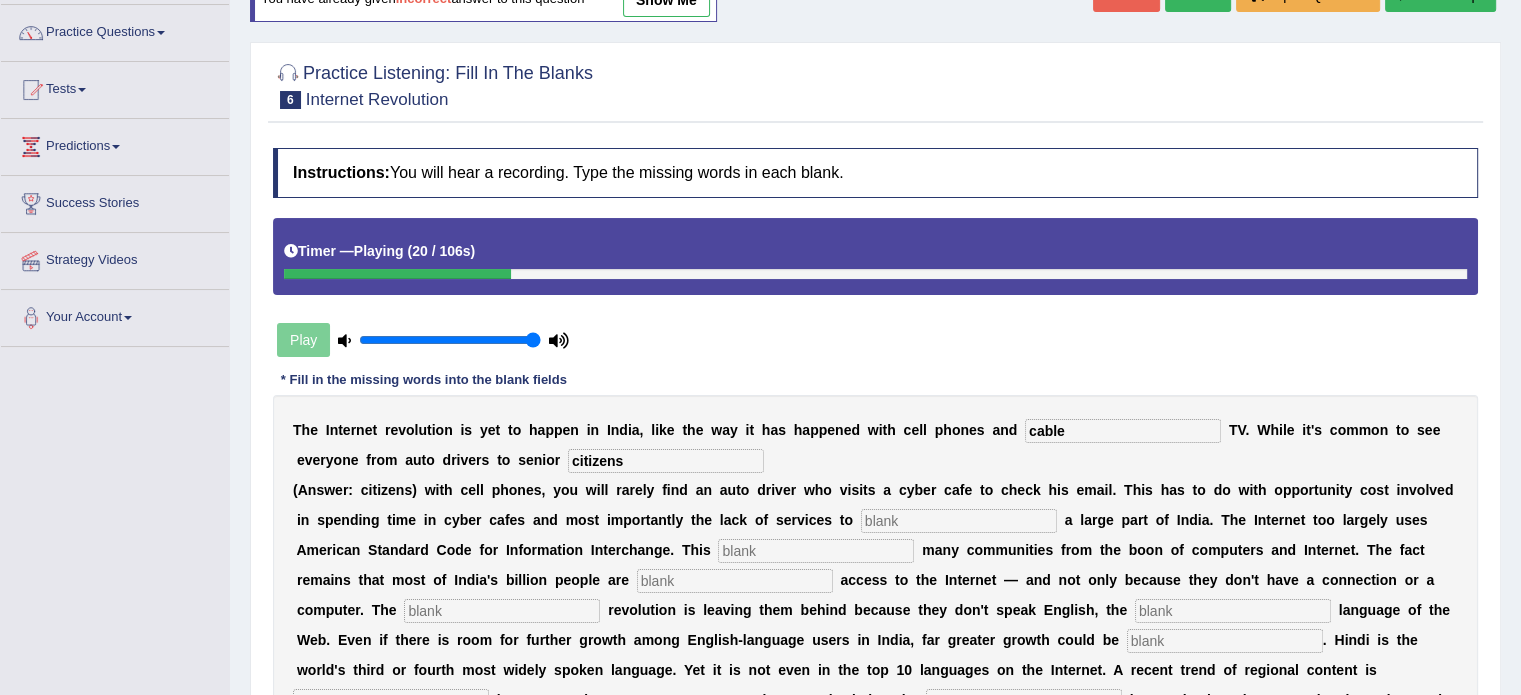 scroll, scrollTop: 200, scrollLeft: 0, axis: vertical 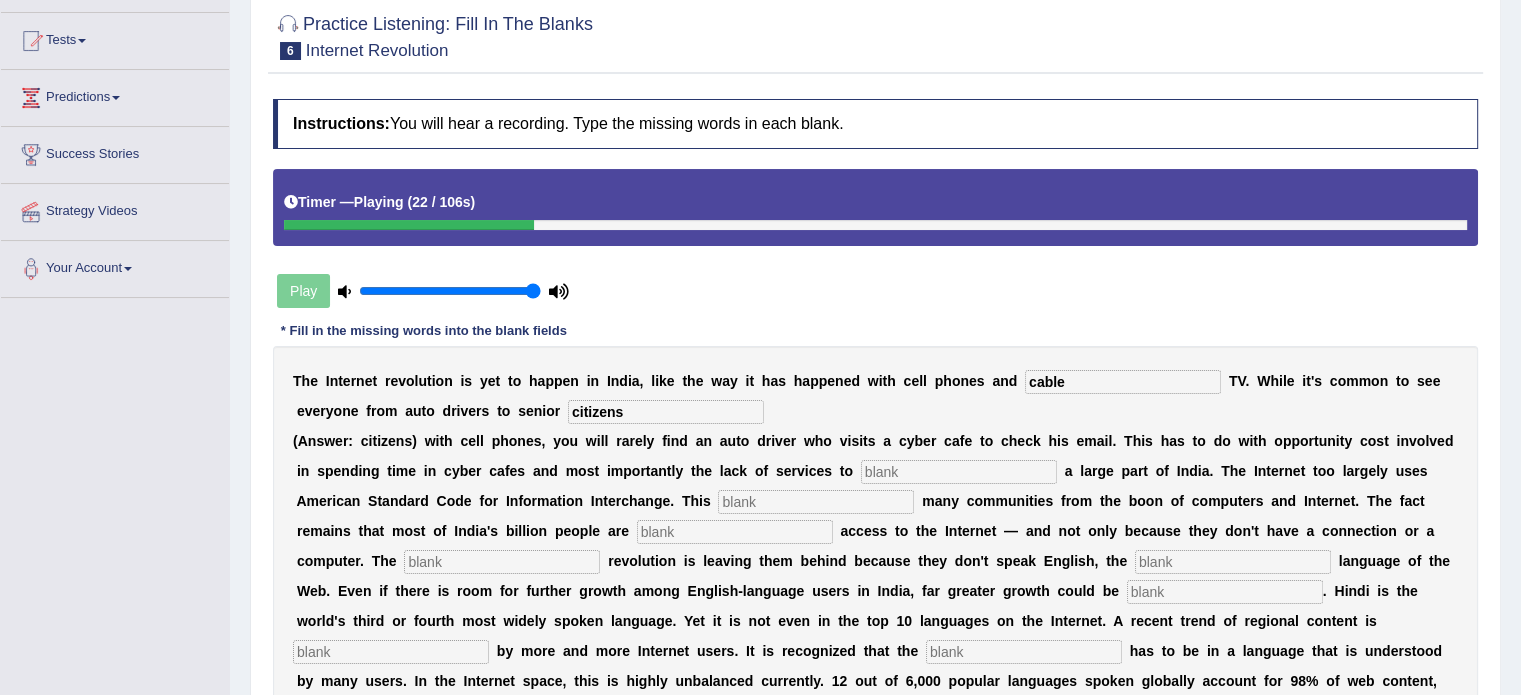 type on "citizens" 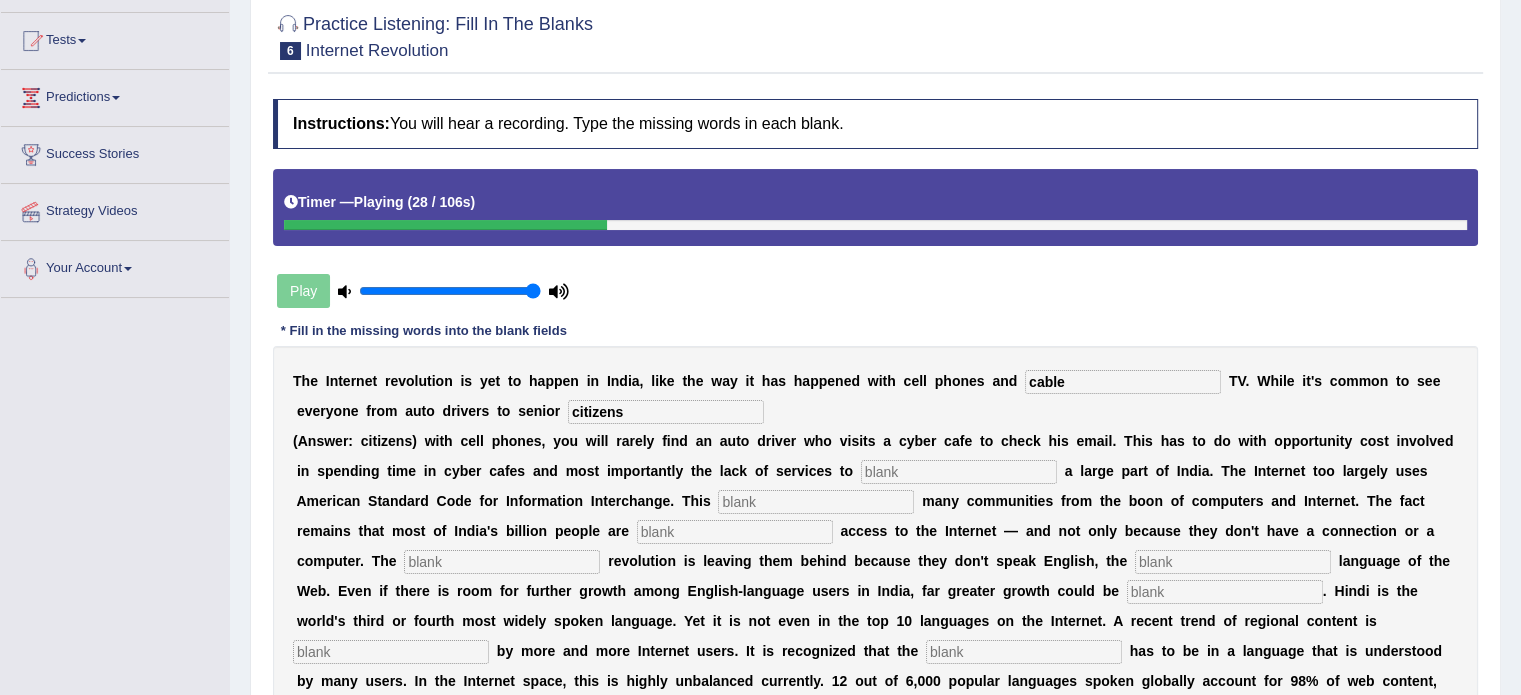 click at bounding box center (959, 472) 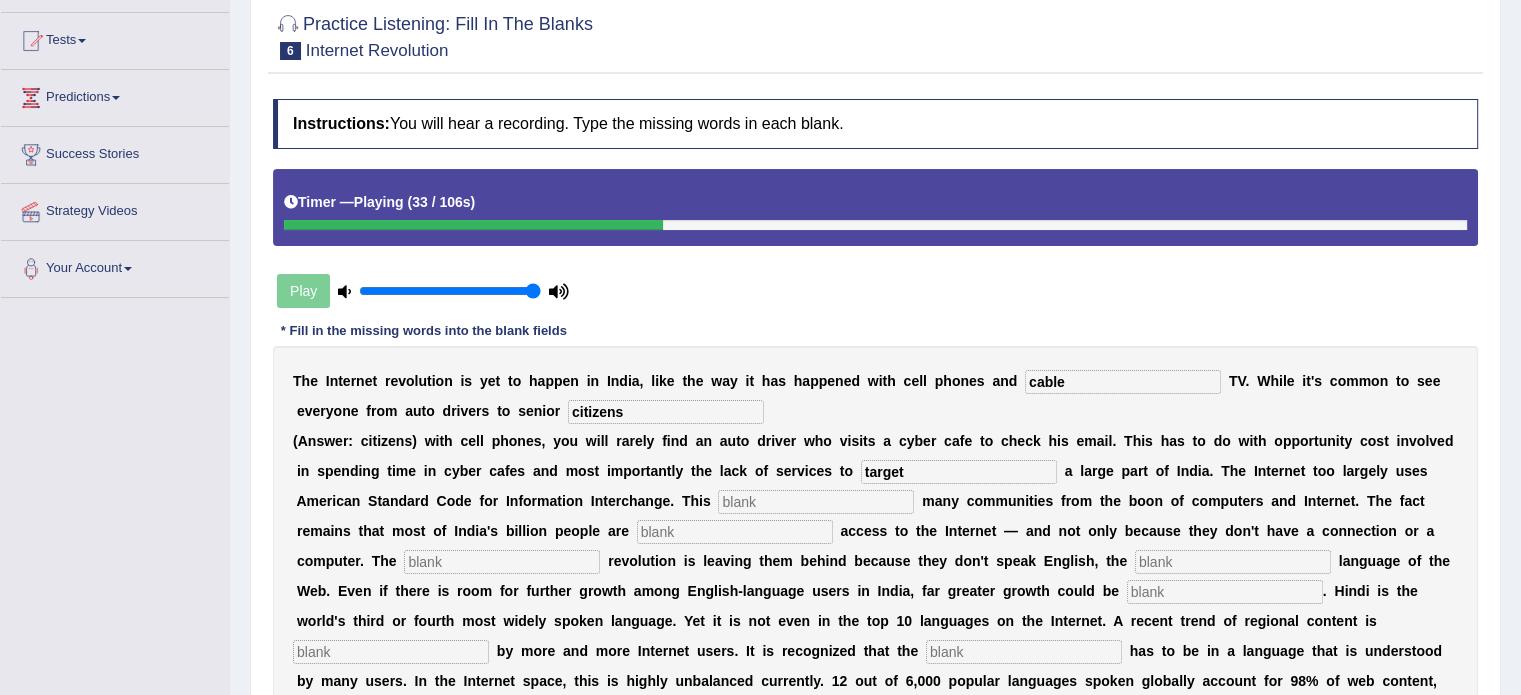 type on "target" 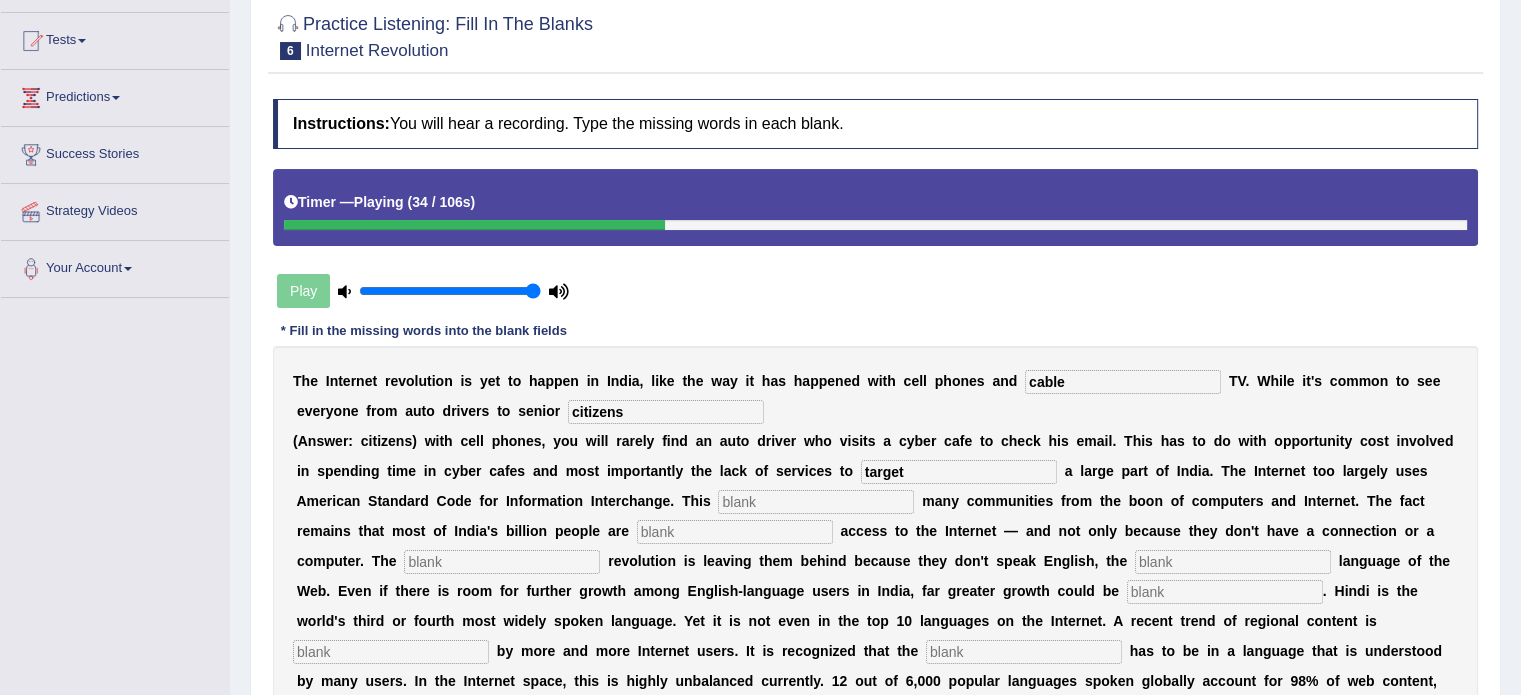 click on "T h e    I n t e r n e t    r e v o l u t i o n    i s    y e t    t o    h a p p e n    i n    I n d i a ,    l i k e    t h e    w a y    i t    h a s    h a p p e n e d    w i t h    c e l l    p h o n e s    a n d    cable    T V .    W h i l e    i t ' s    c o m m o n    t o    s e e    e v e r y o n e    f r o m    a u t o    d r i v e r s    t o    s e n i o r    citizens ( A n s w e r :    c i t i z e n s )    w i t h    c e l l    p h o n e s ,    y o u    w i l l    r a r e l y    f i n d    a n    a u t o    d r i v e r    w h o    v i s i t s    a    c y b e r    c a f e    t o    c h e c k    h i s    e m a i l .    T h i s    h a s    t o    d o    w i t h    o p p o r t u n i t y    c o s t    i n v o l v e d    i n    s p e n d i n g    t i m e    i n    c y b e r    c a f e s    a n d    m o s t    i m p o r t a n t l y    t h e    l a c k    o f    s e r v i c e s    t o    target    a    l a r g e    p a r t" at bounding box center [875, 546] 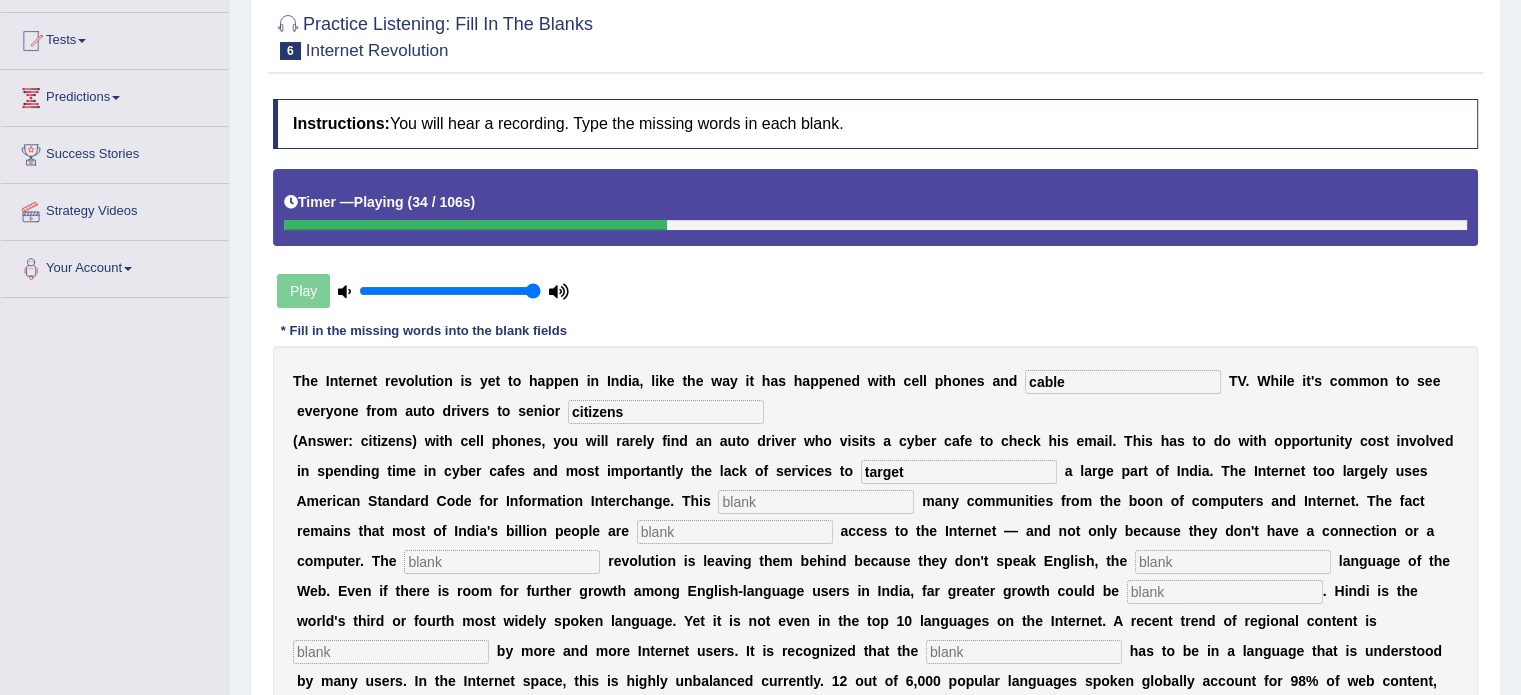 click at bounding box center [816, 502] 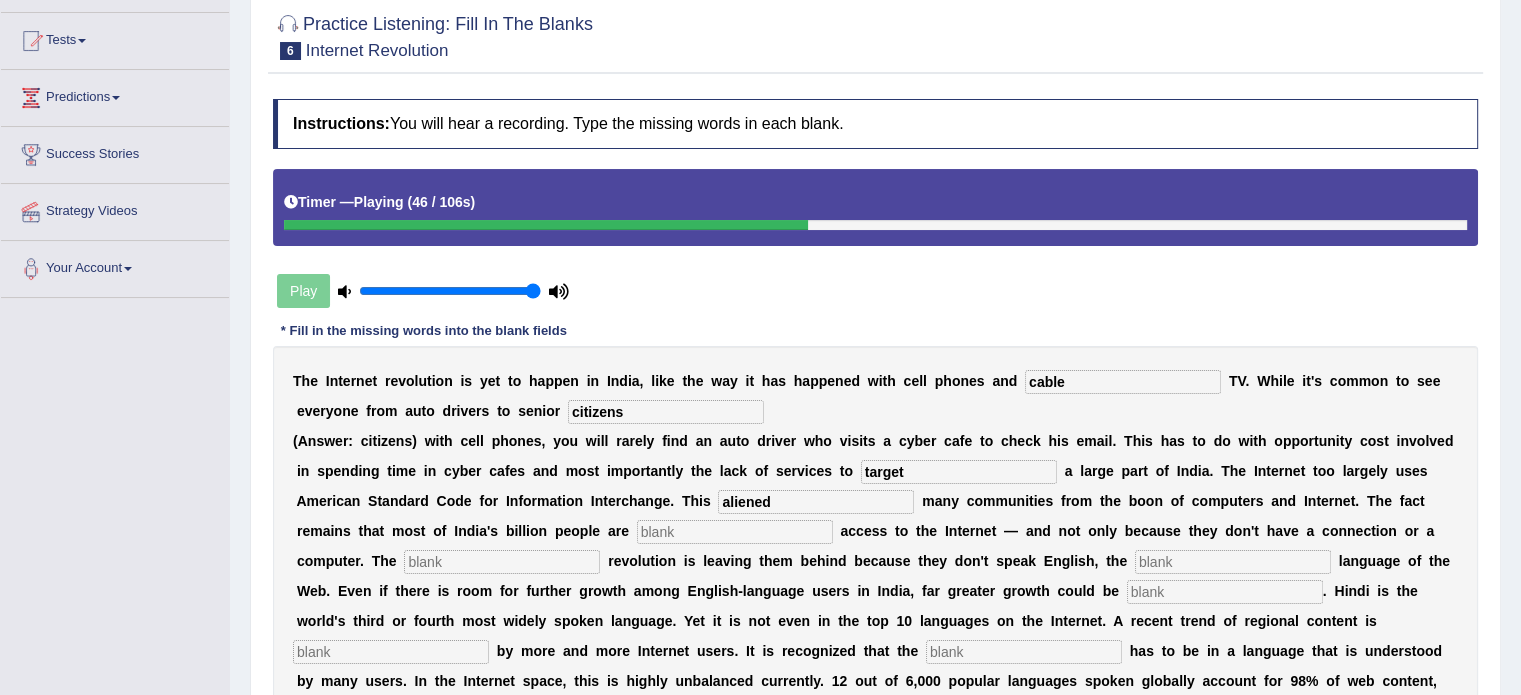 type on "aliened" 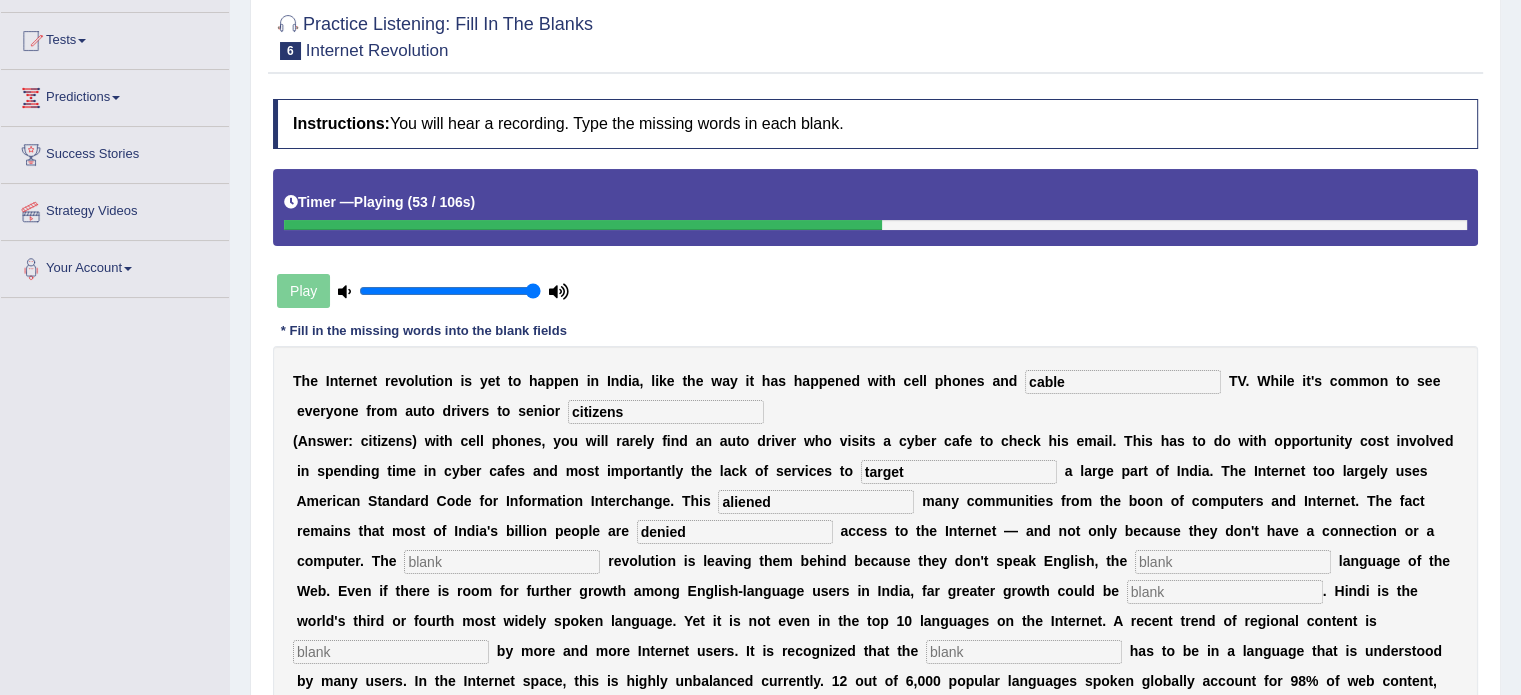 type on "denied" 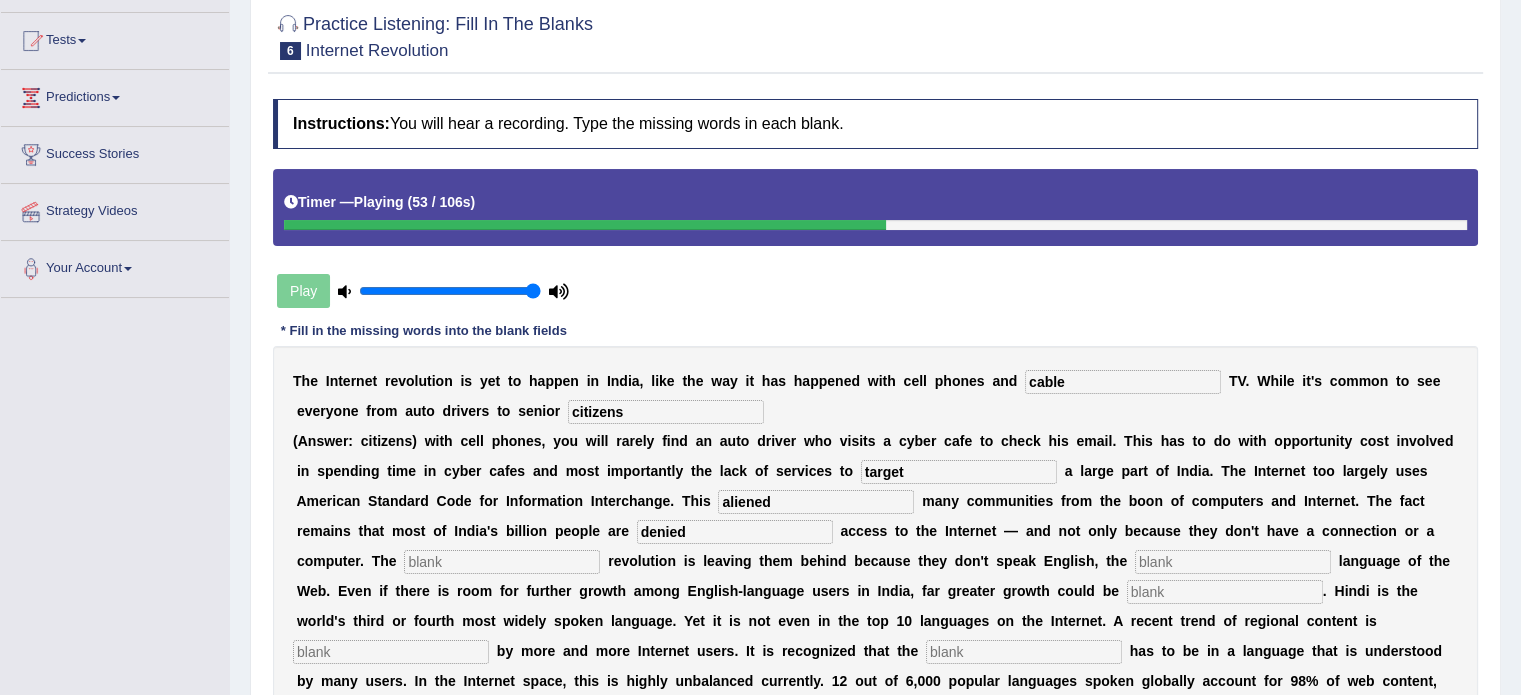 click on "T h e    I n t e r n e t    r e v o l u t i o n    i s    y e t    t o    h a p p e n    i n    I n d i a ,    l i k e    t h e    w a y    i t    h a s    h a p p e n e d    w i t h    c e l l    p h o n e s    a n d    cable    T V .    W h i l e    i t ' s    c o m m o n    t o    s e e    e v e r y o n e    f r o m    a u t o    d r i v e r s    t o    s e n i o r    citizens ( A n s w e r :    c i t i z e n s )    w i t h    c e l l    p h o n e s ,    y o u    w i l l    r a r e l y    f i n d    a n    a u t o    d r i v e r    w h o    v i s i t s    a    c y b e r    c a f e    t o    c h e c k    h i s    e m a i l .    T h i s    h a s    t o    d o    w i t h    o p p o r t u n i t y    c o s t    i n v o l v e d    i n    s p e n d i n g    t i m e    i n    c y b e r    c a f e s    a n d    m o s t    i m p o r t a n t l y    t h e    l a c k    o f    s e r v i c e s    t o    target    a    l a r g e    p a r t" at bounding box center [875, 546] 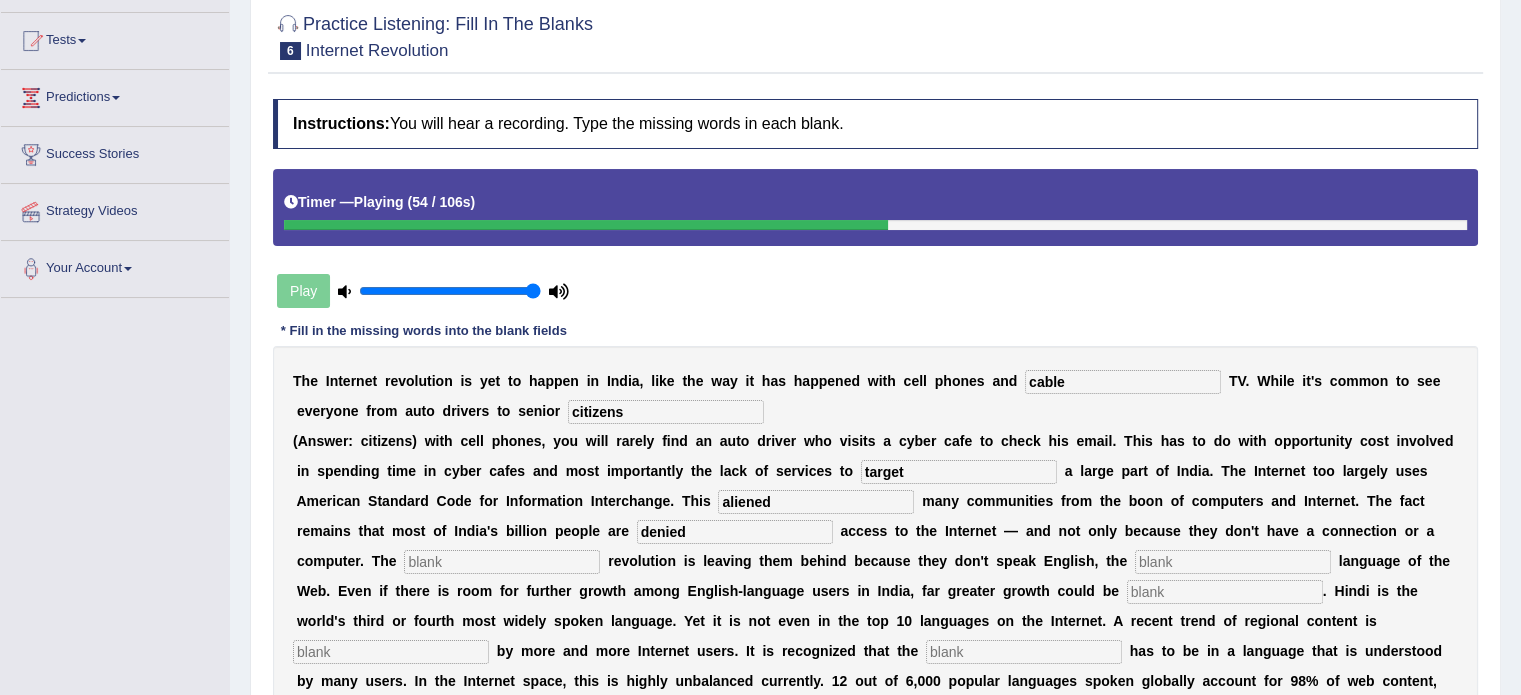 click at bounding box center (502, 562) 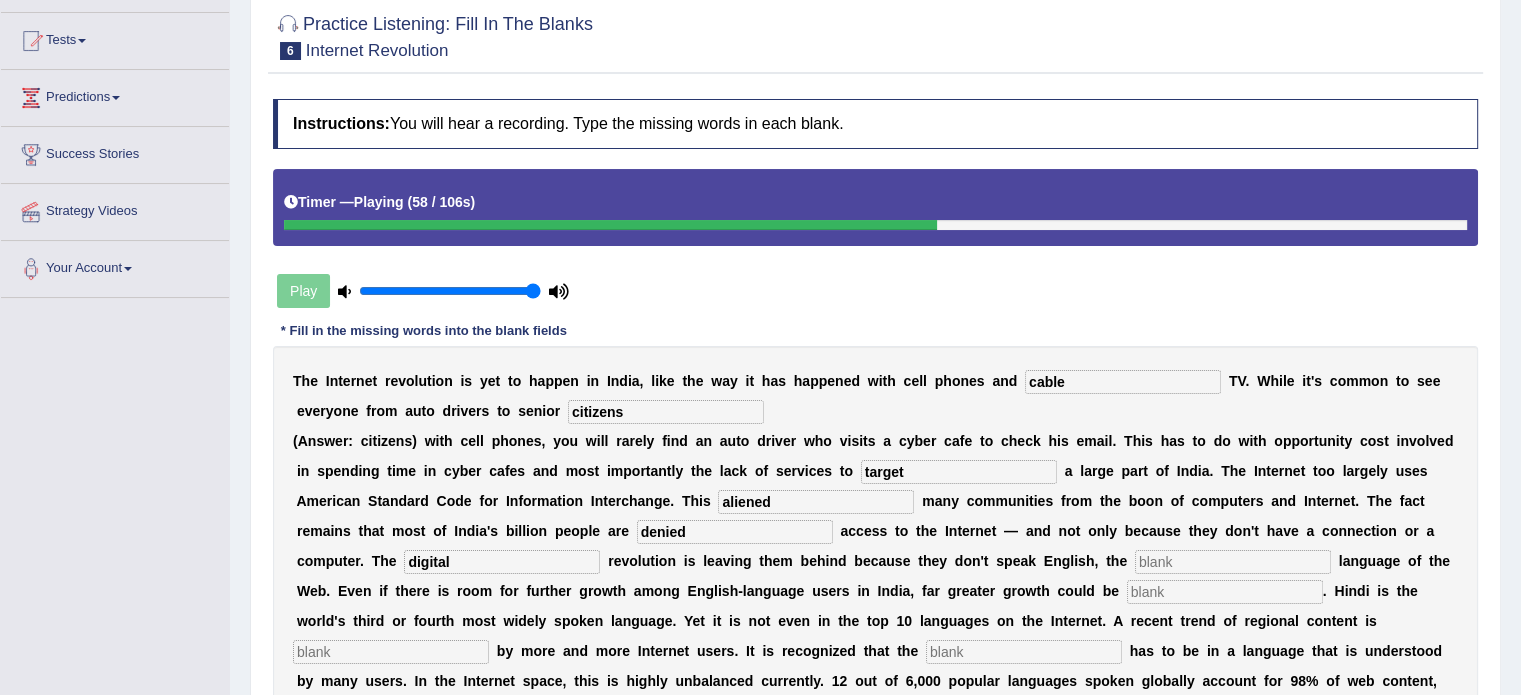 type on "digital" 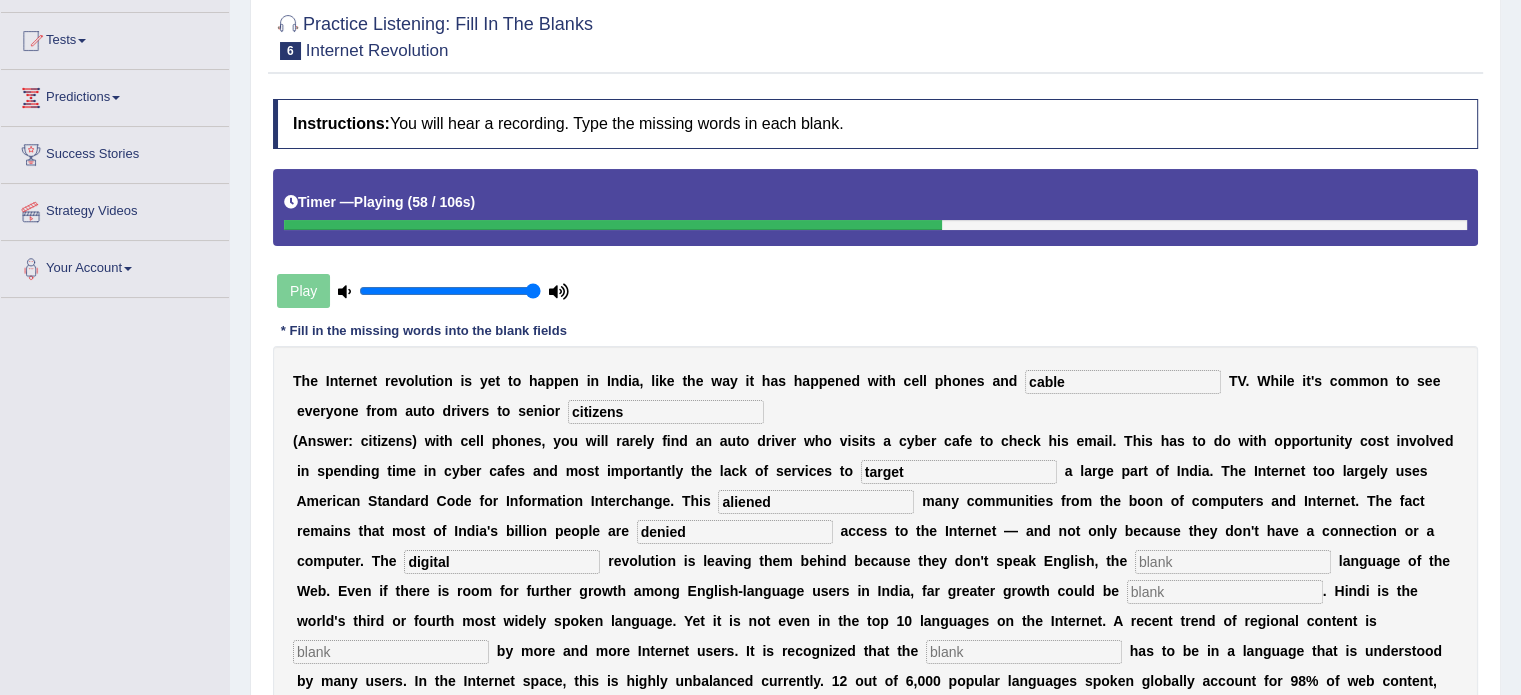click at bounding box center [1233, 562] 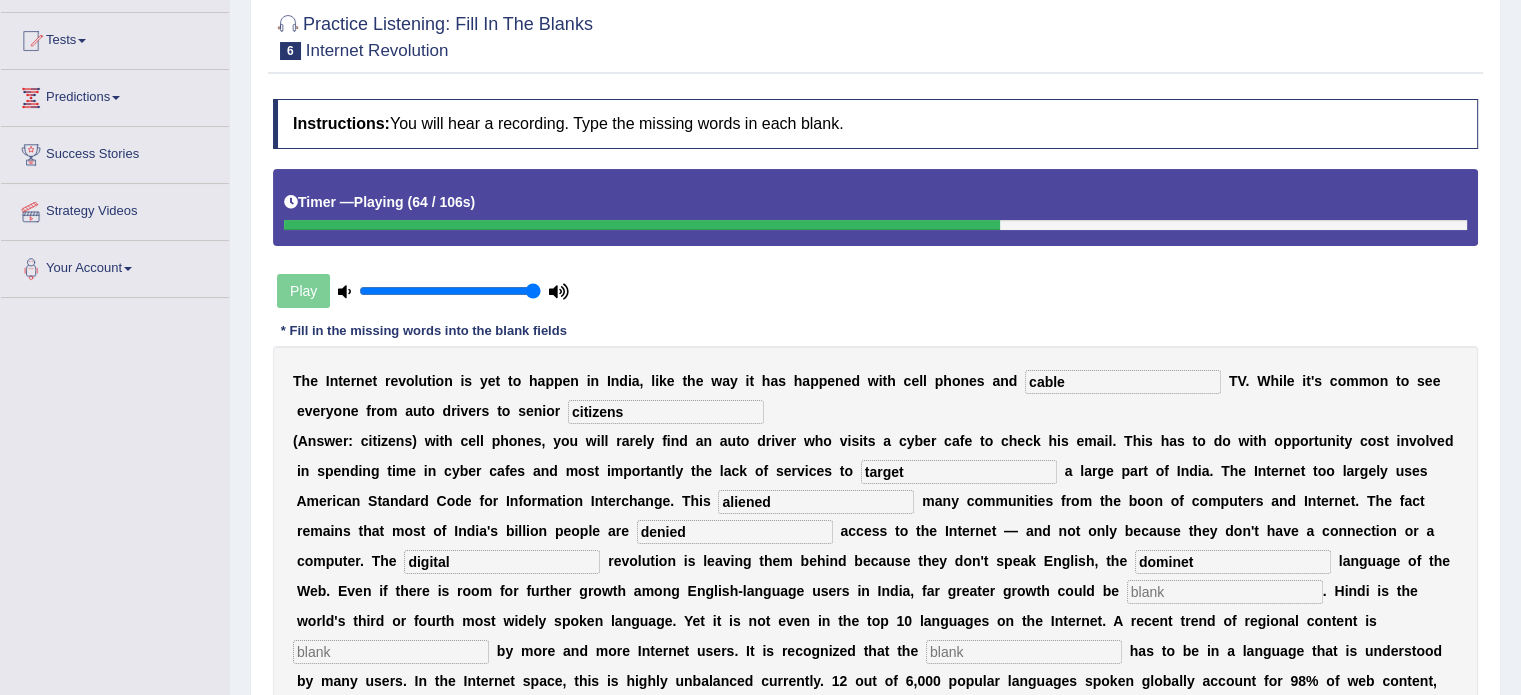 scroll, scrollTop: 300, scrollLeft: 0, axis: vertical 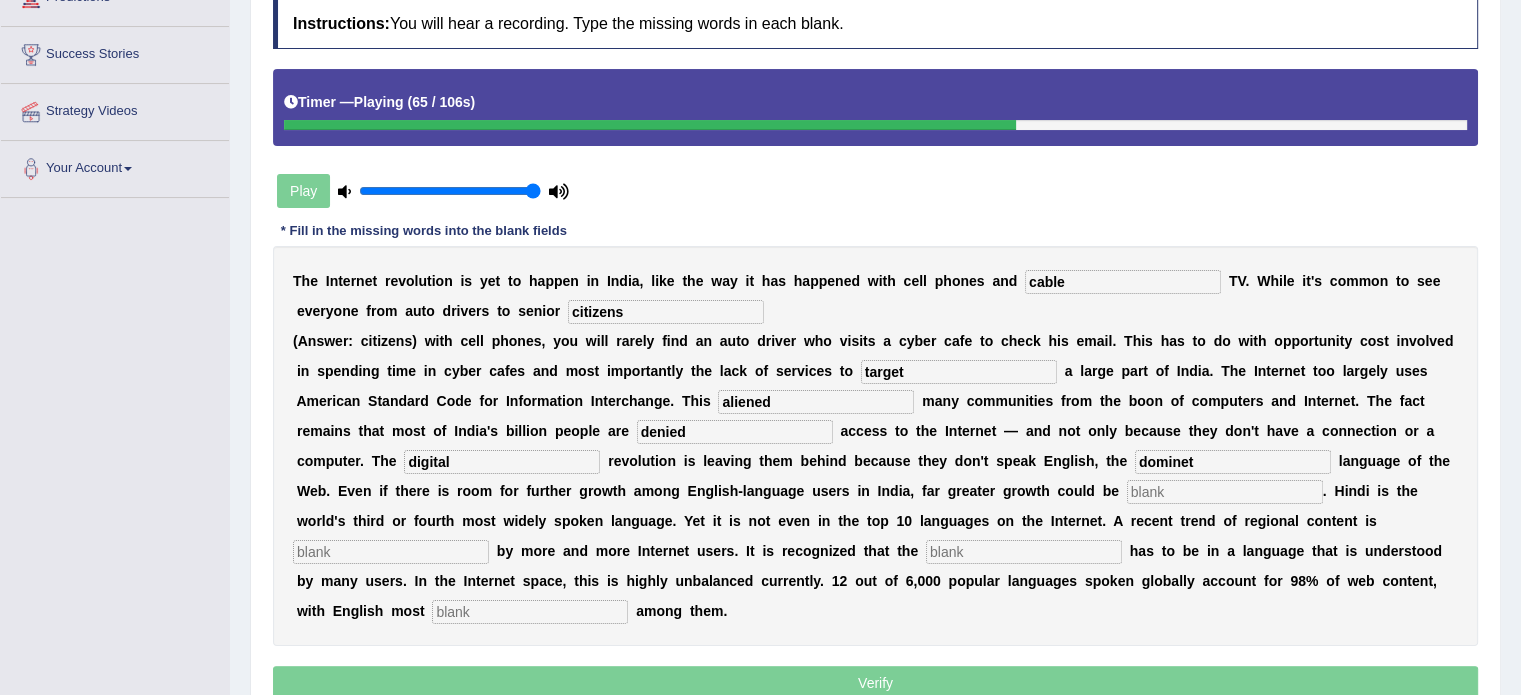 click on "dominet" at bounding box center (1233, 462) 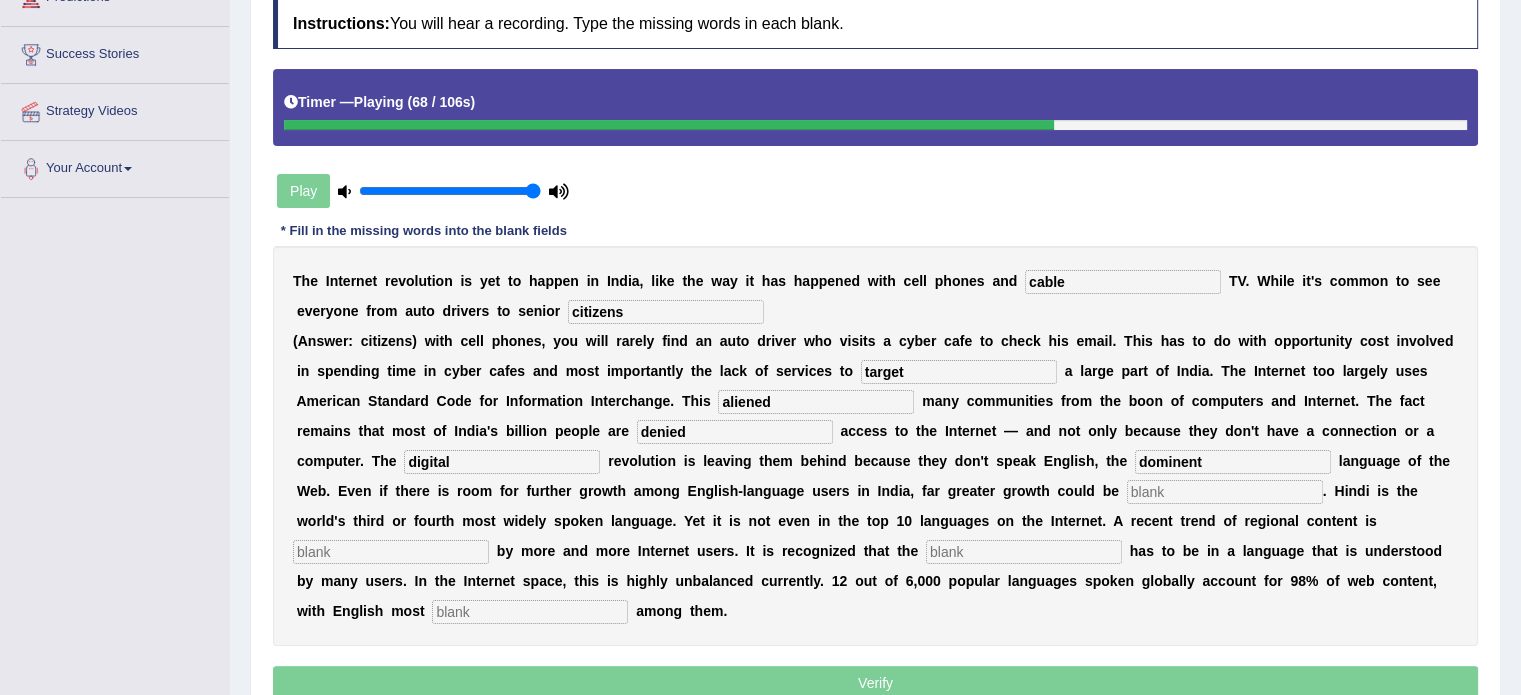type on "dominent" 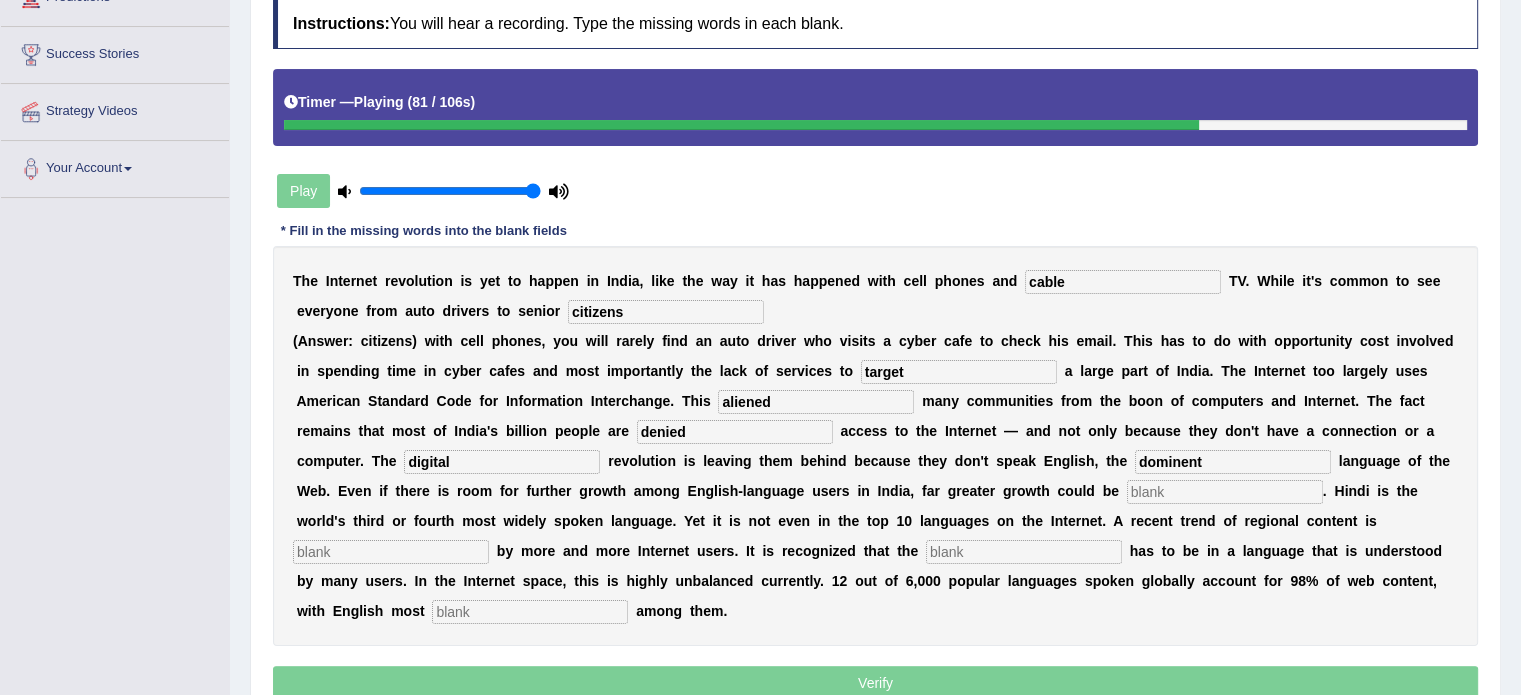 click at bounding box center [391, 552] 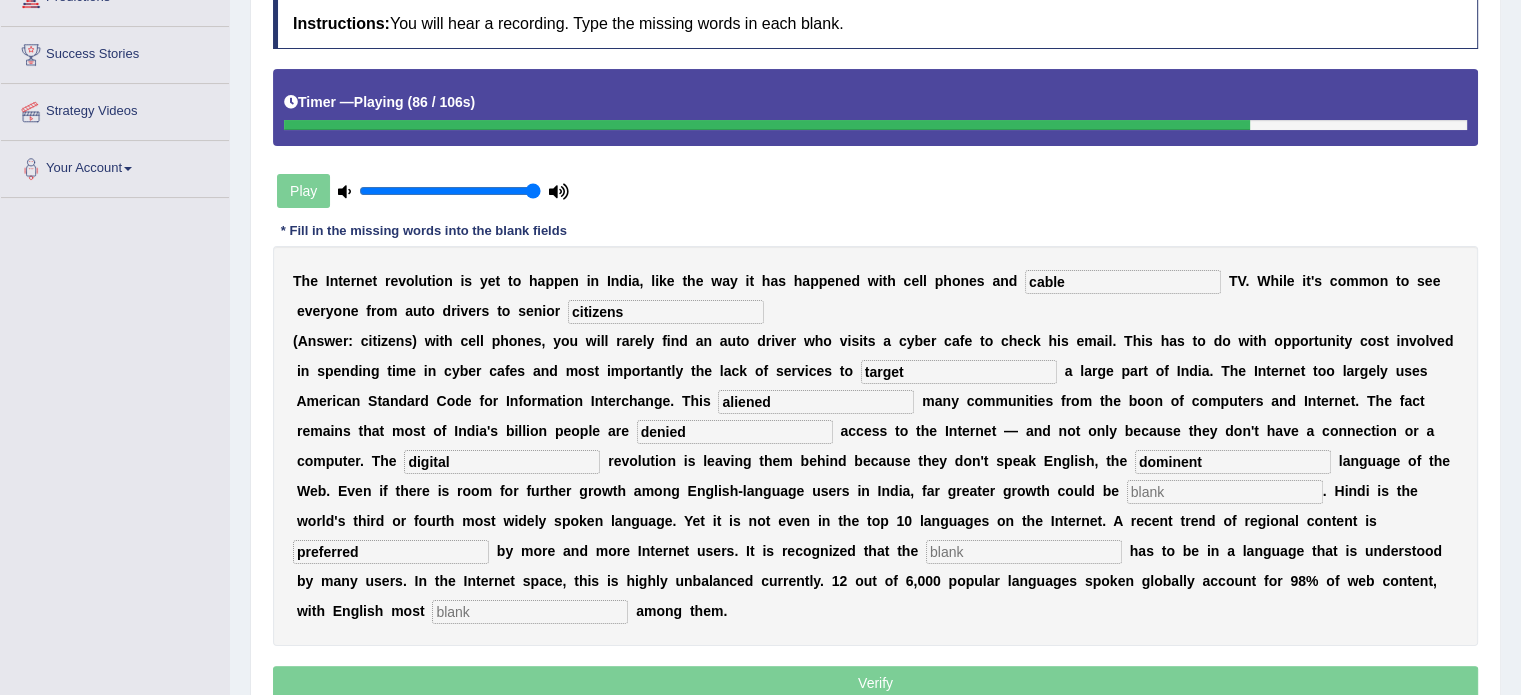 type on "preferred" 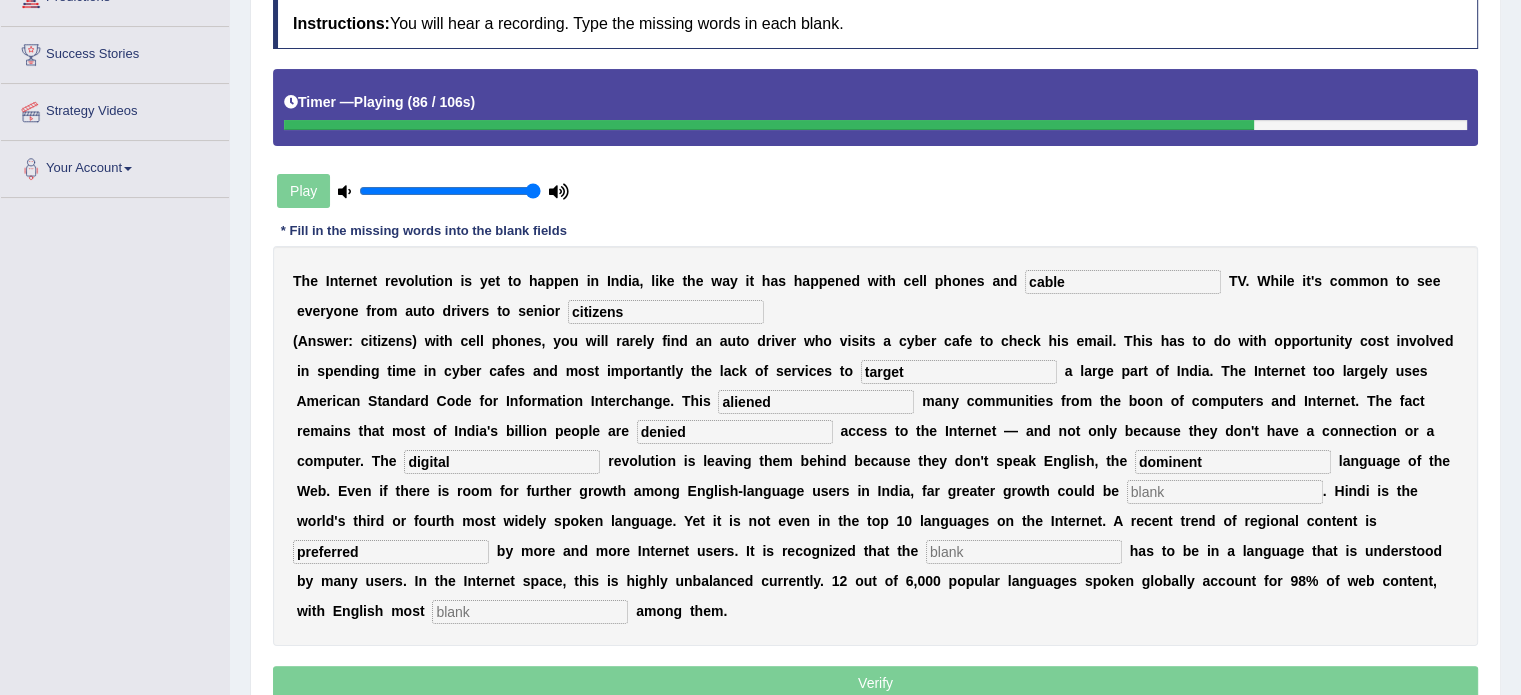click at bounding box center [1024, 552] 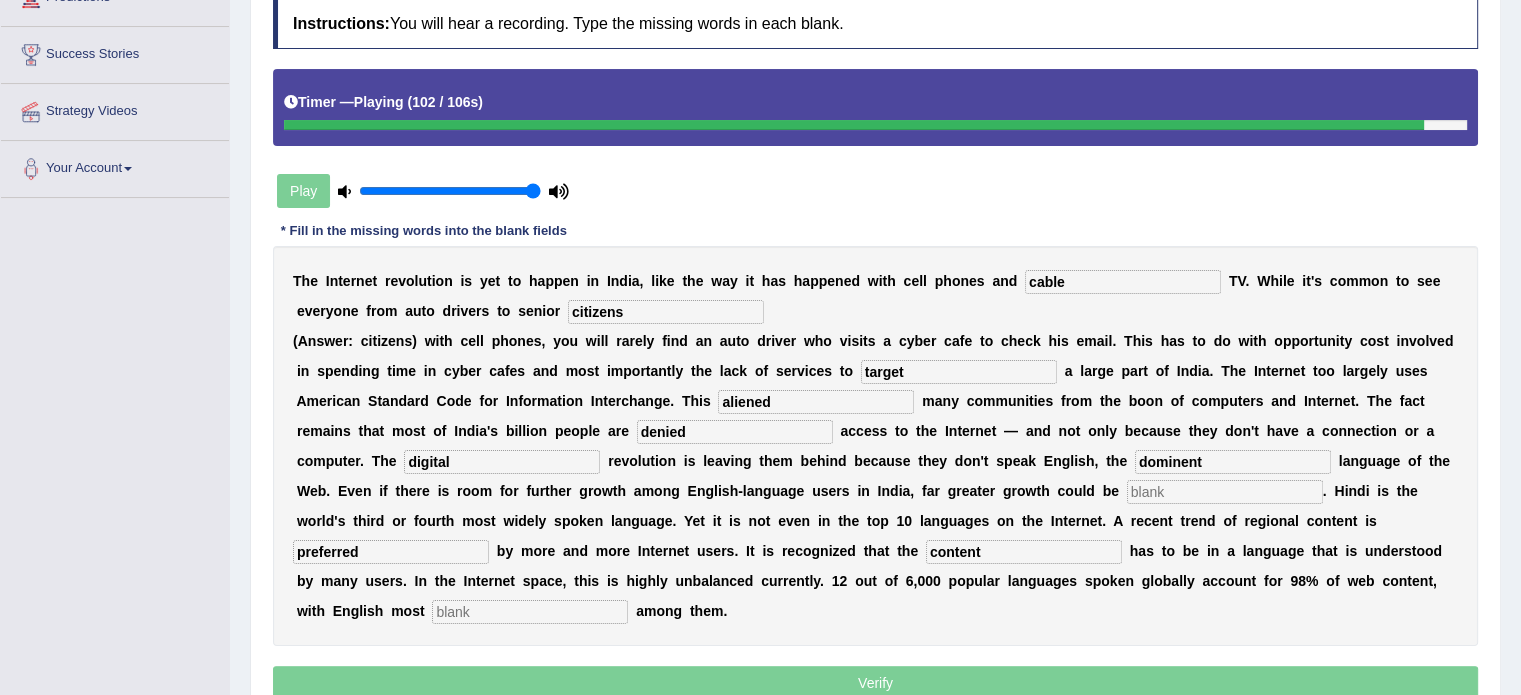 type on "content" 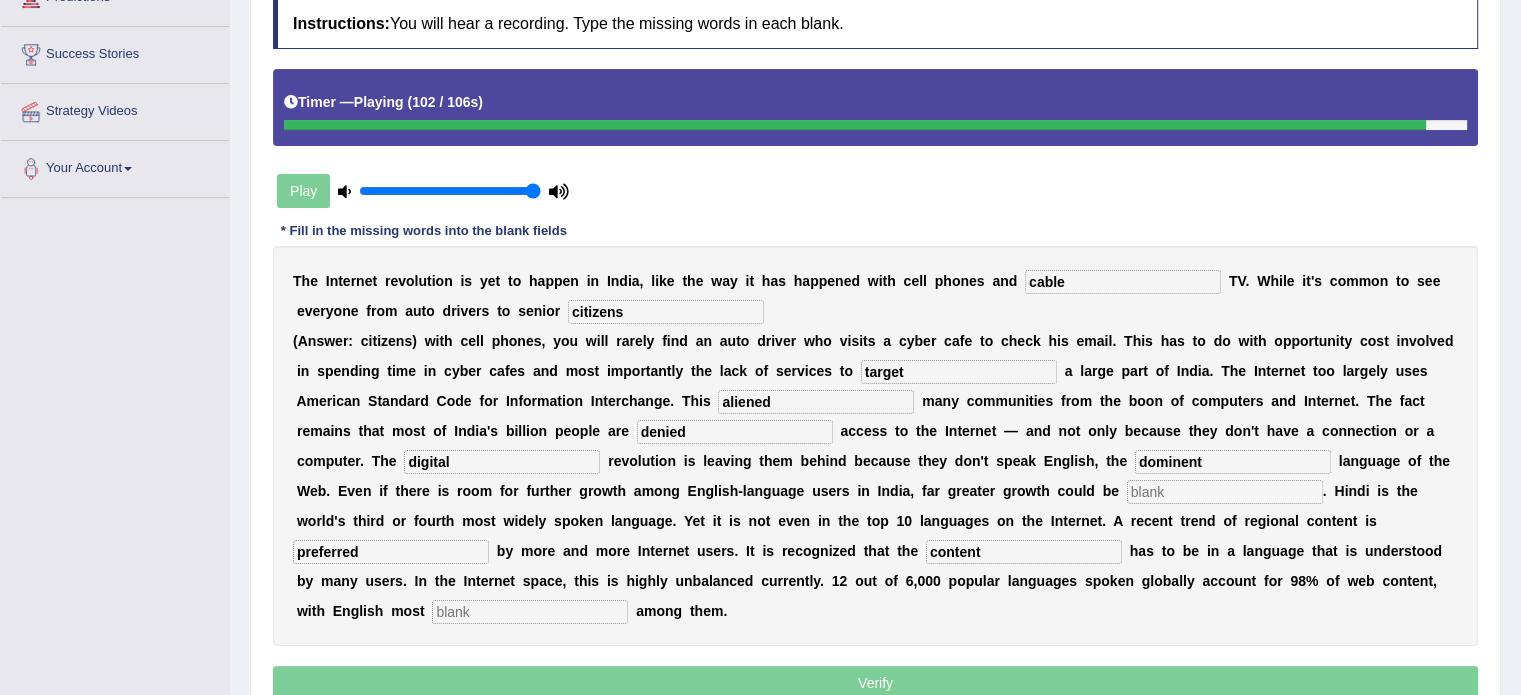 click at bounding box center (530, 612) 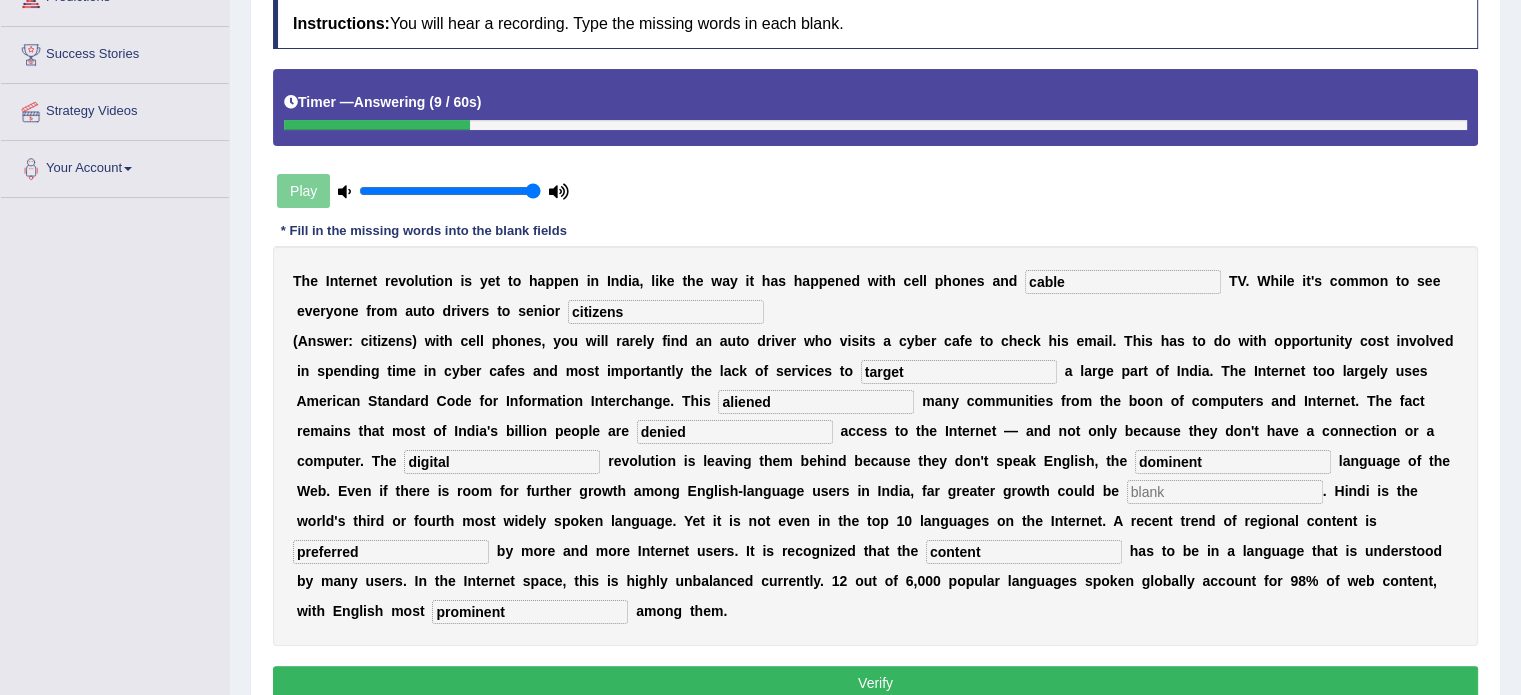 type on "prominent" 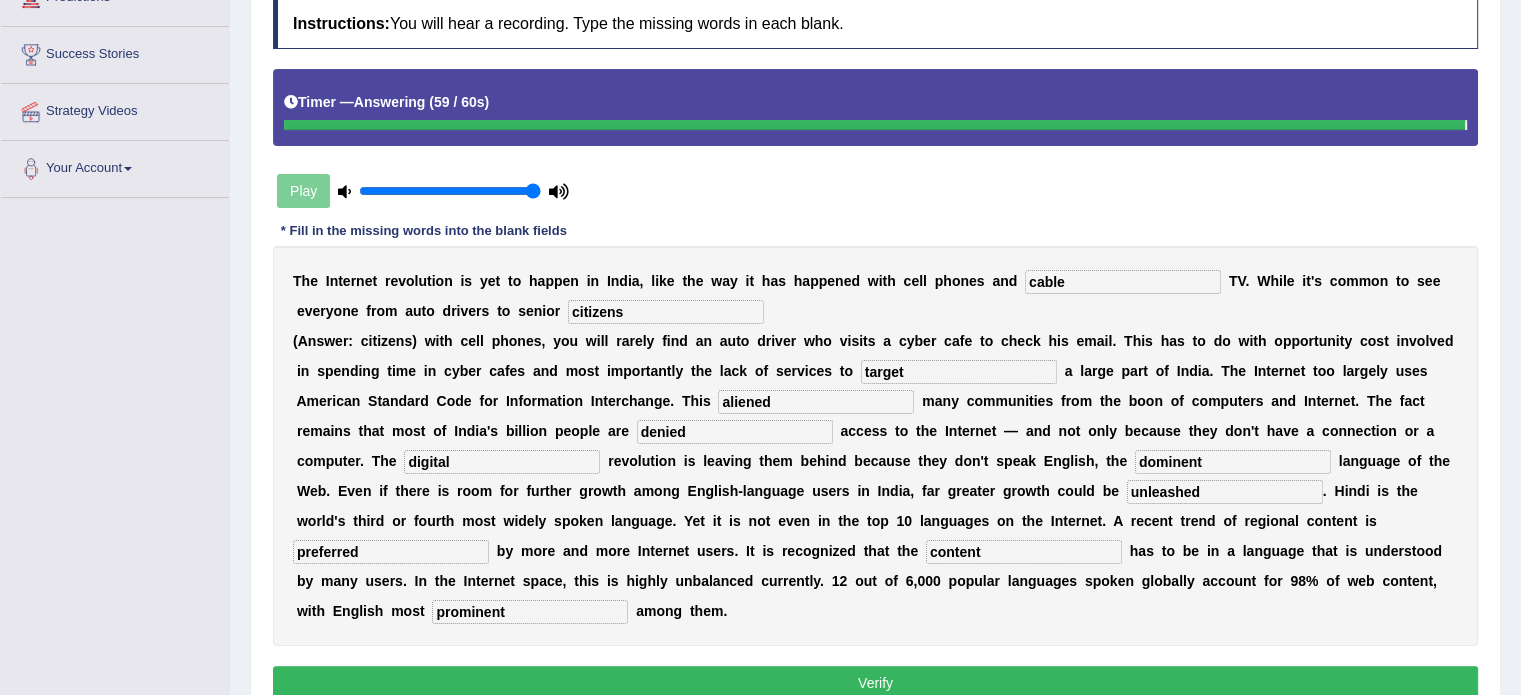 type on "unleashed" 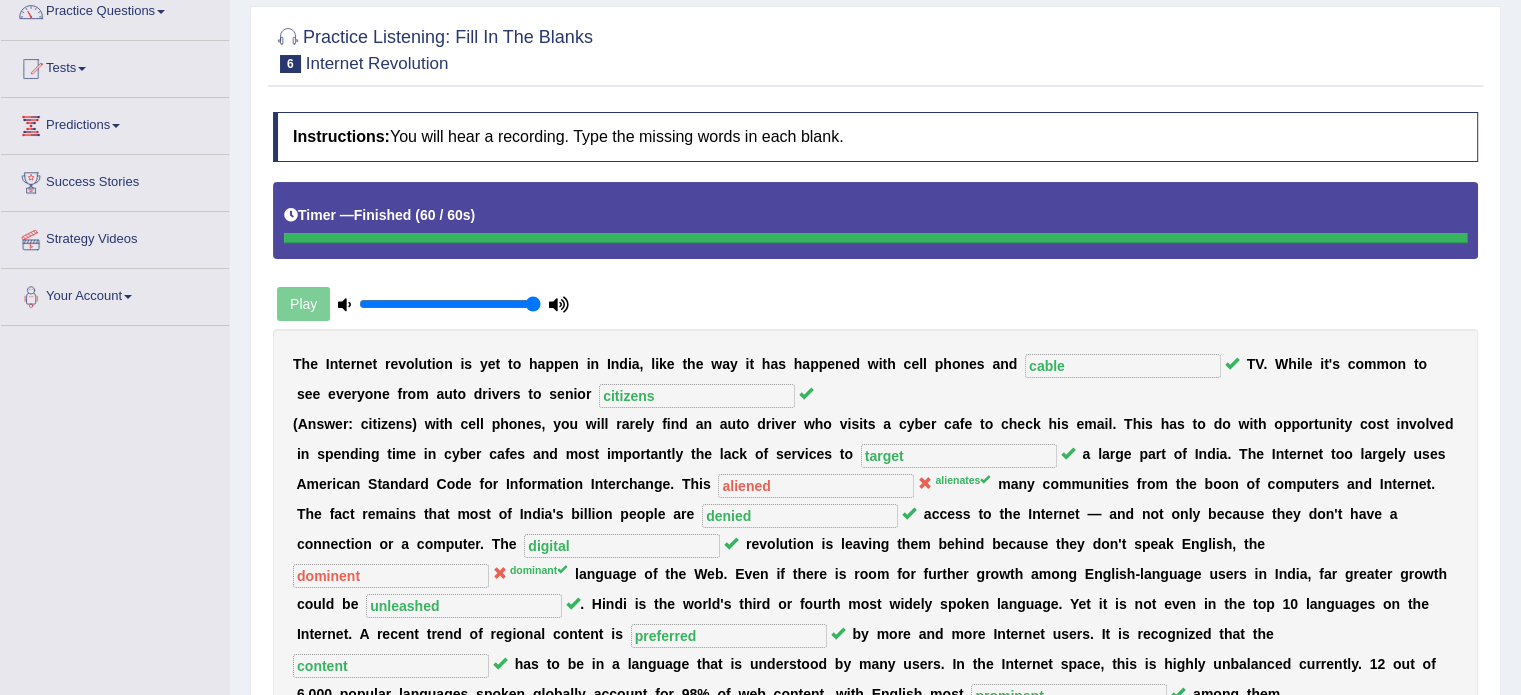 scroll, scrollTop: 0, scrollLeft: 0, axis: both 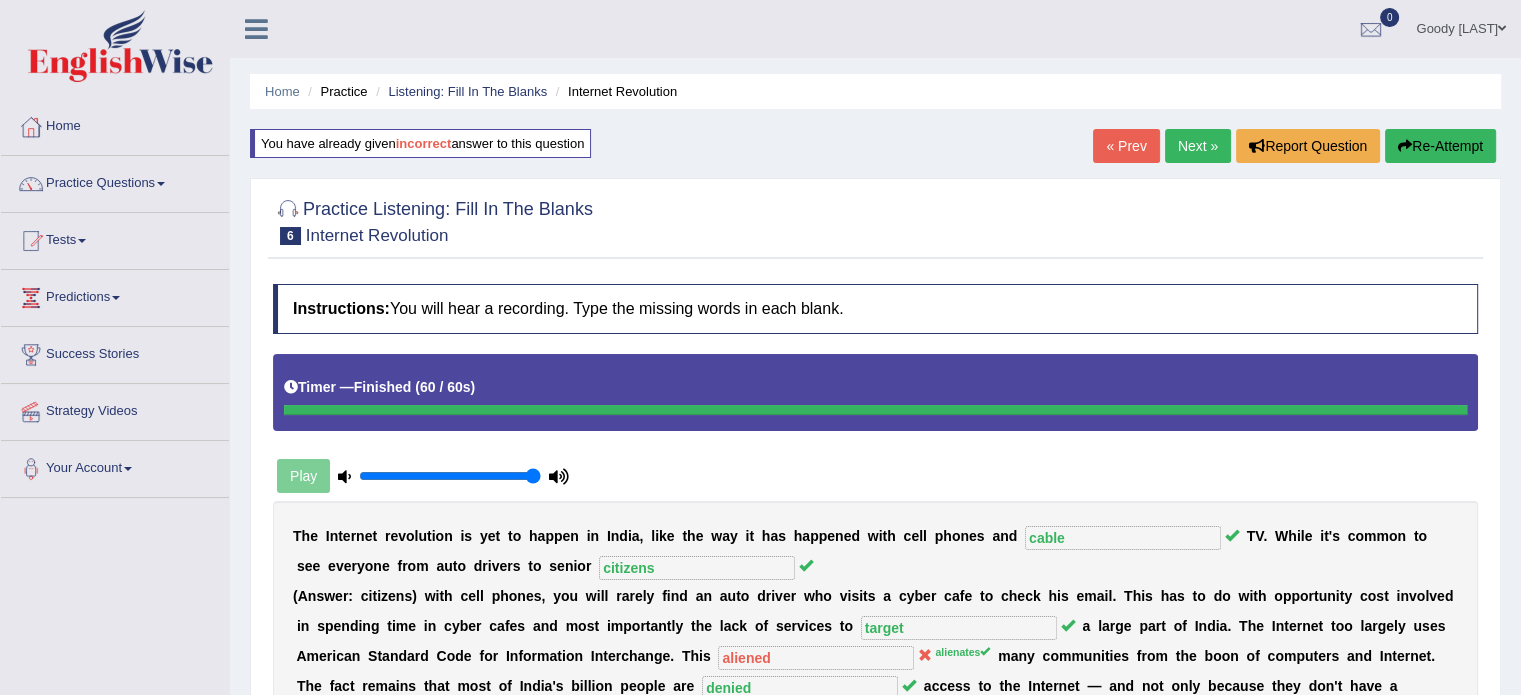 click on "Next »" at bounding box center [1198, 146] 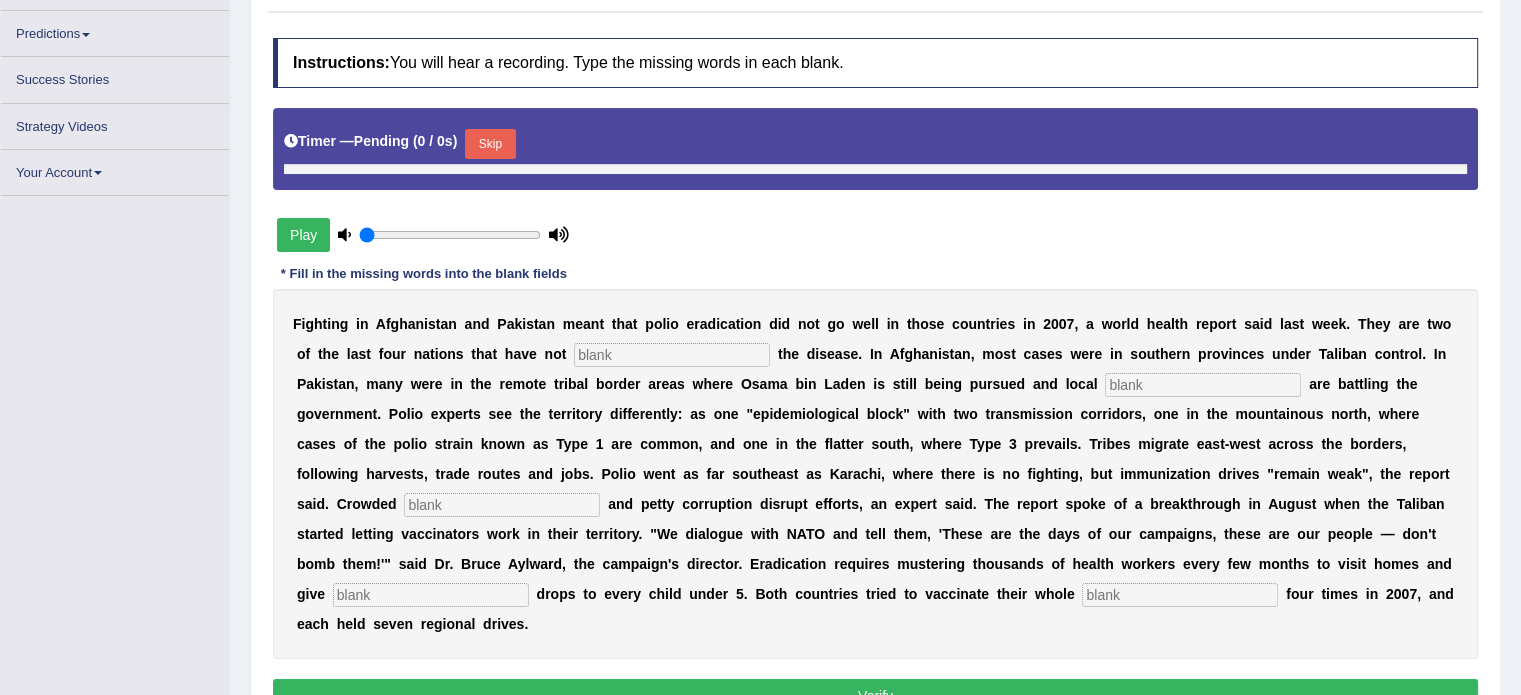 type on "1" 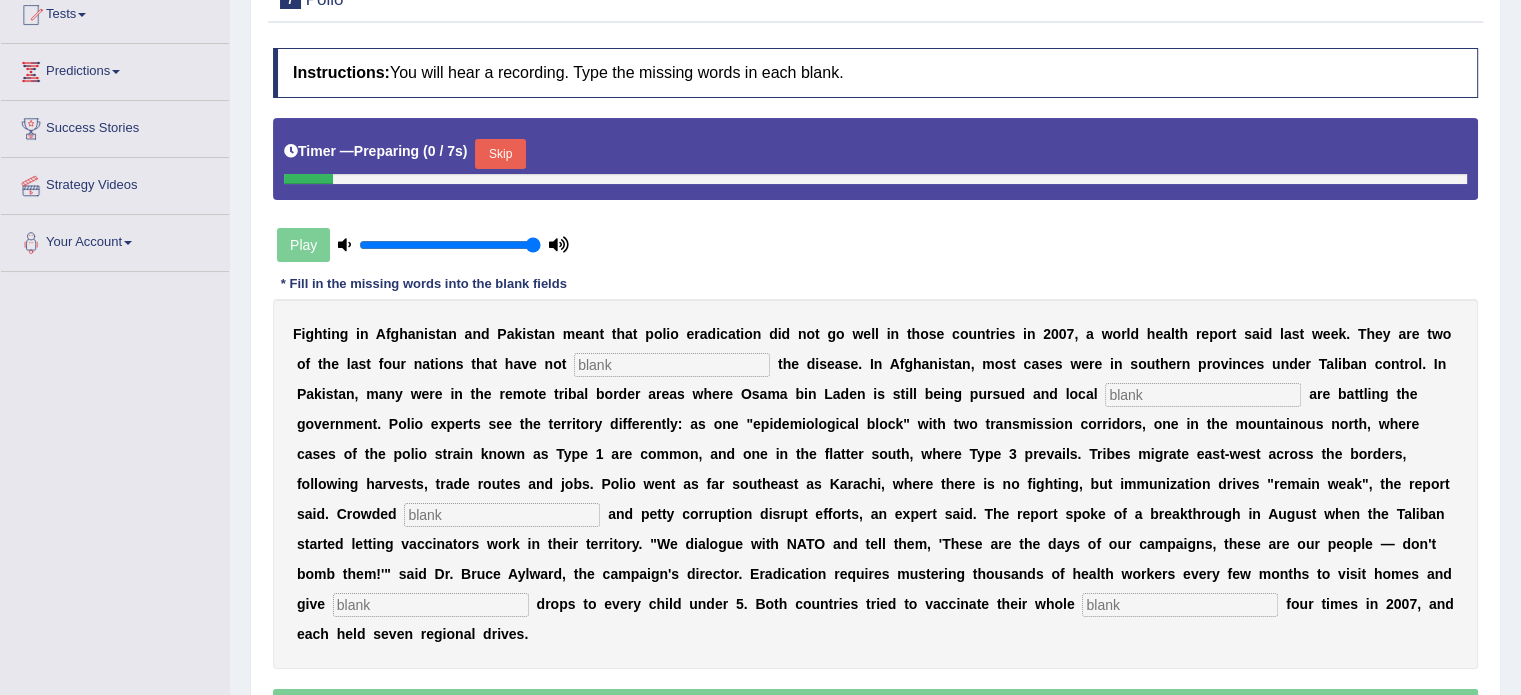 scroll, scrollTop: 226, scrollLeft: 0, axis: vertical 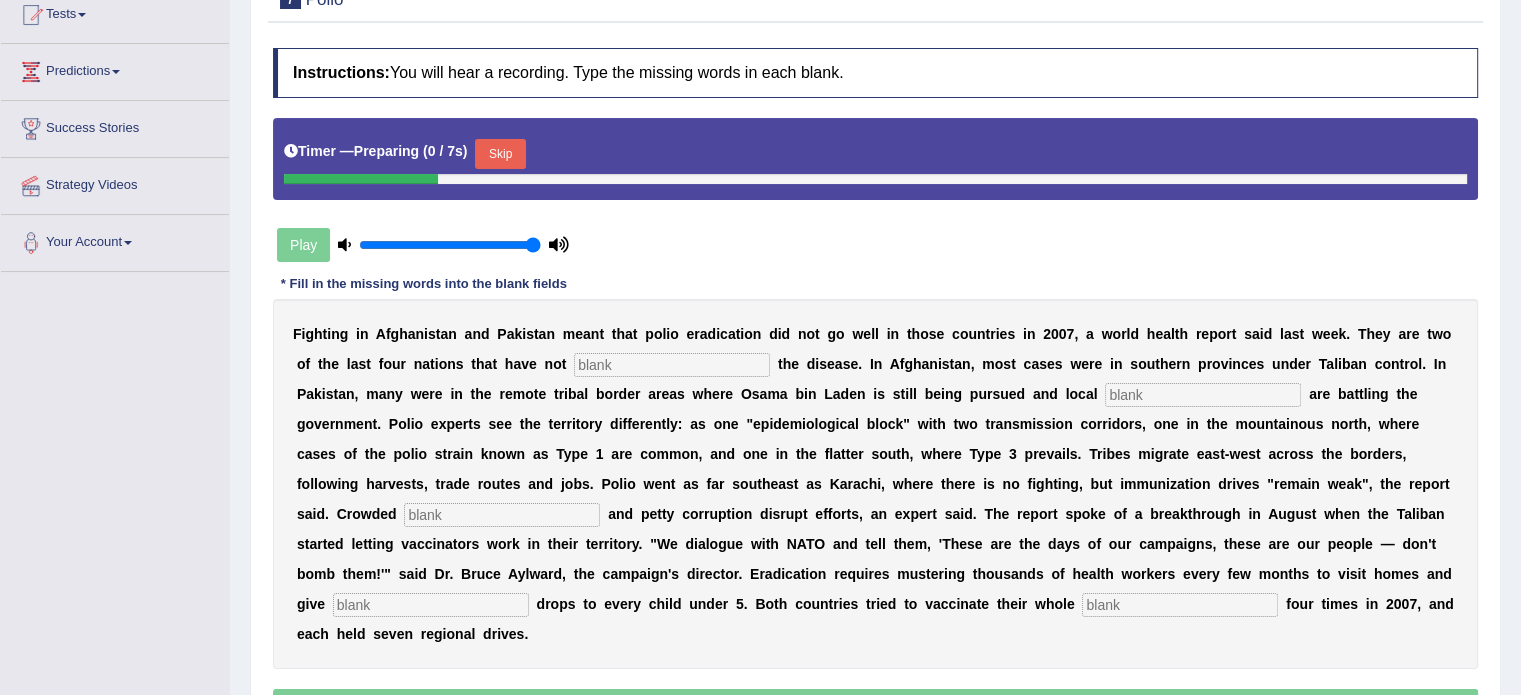 click at bounding box center [672, 365] 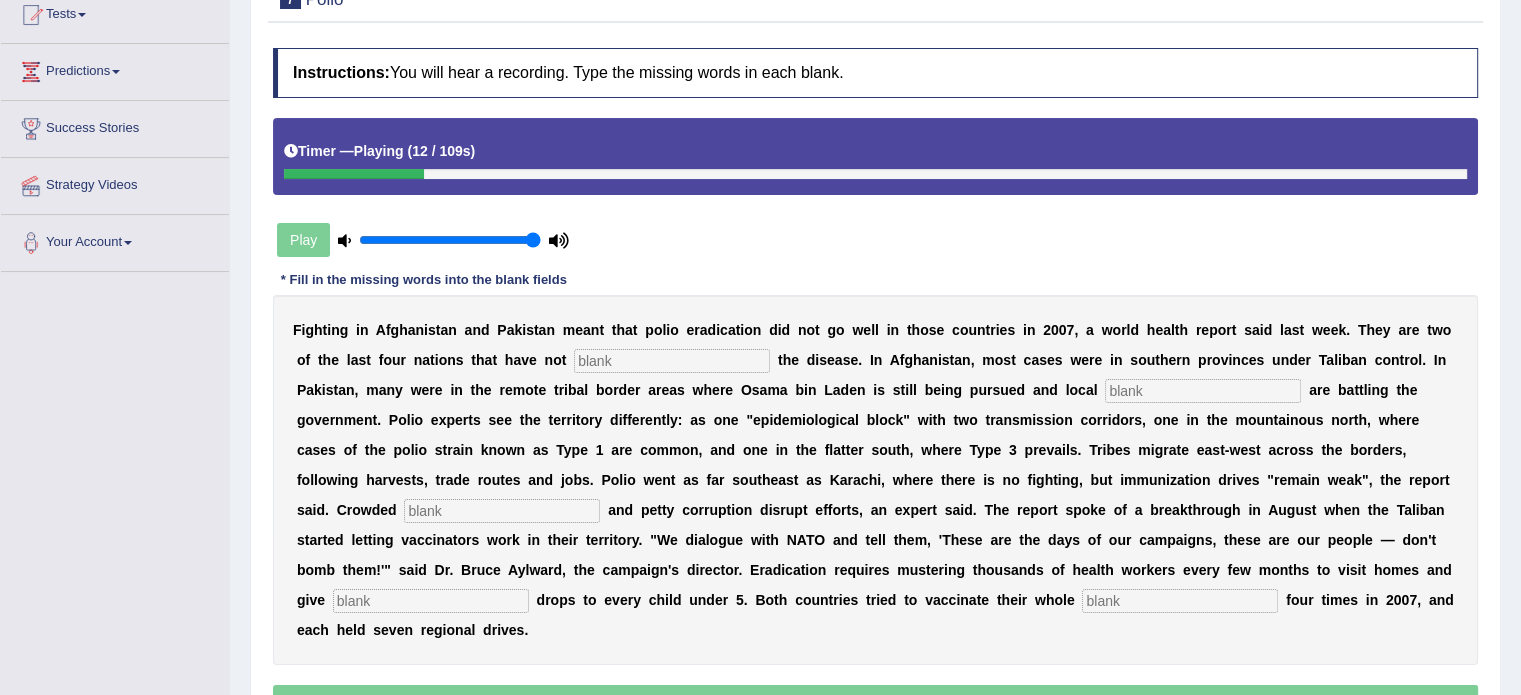 click at bounding box center [672, 361] 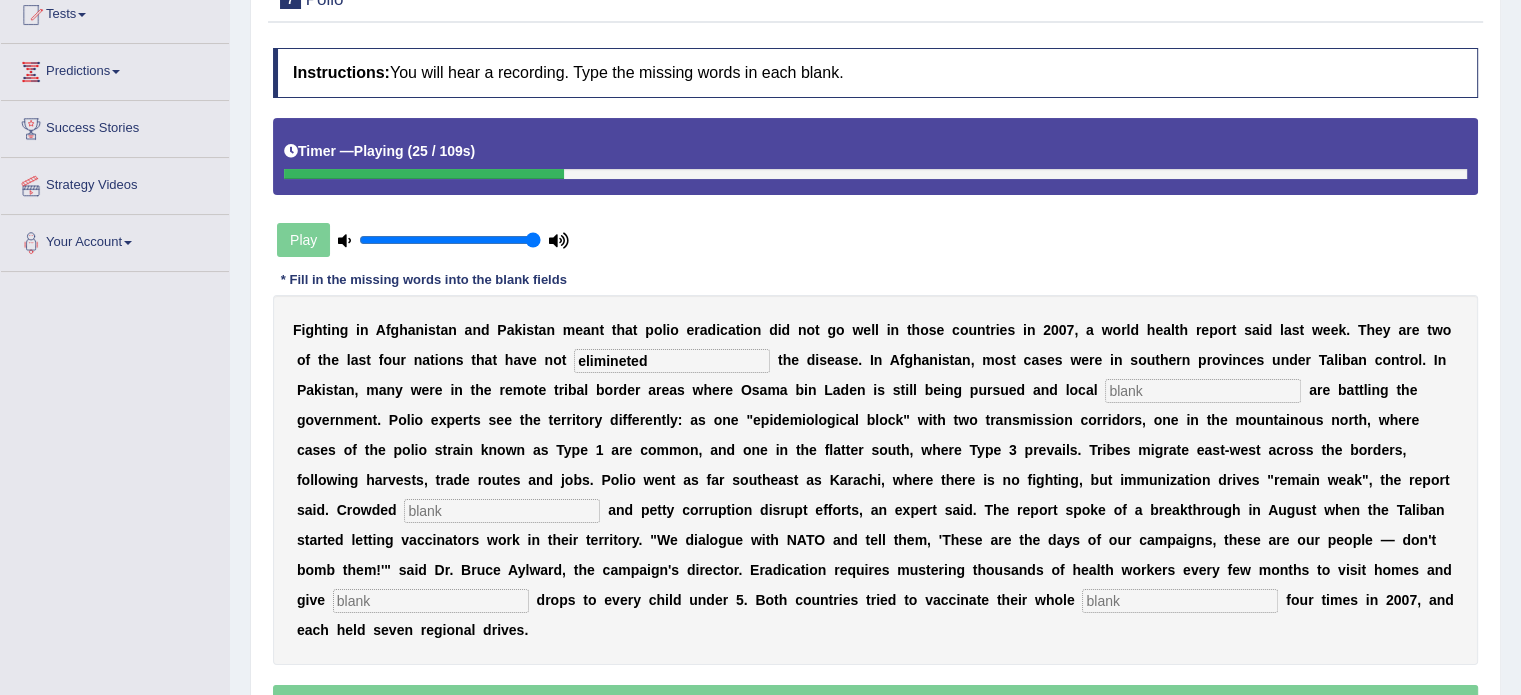 type on "elimineted" 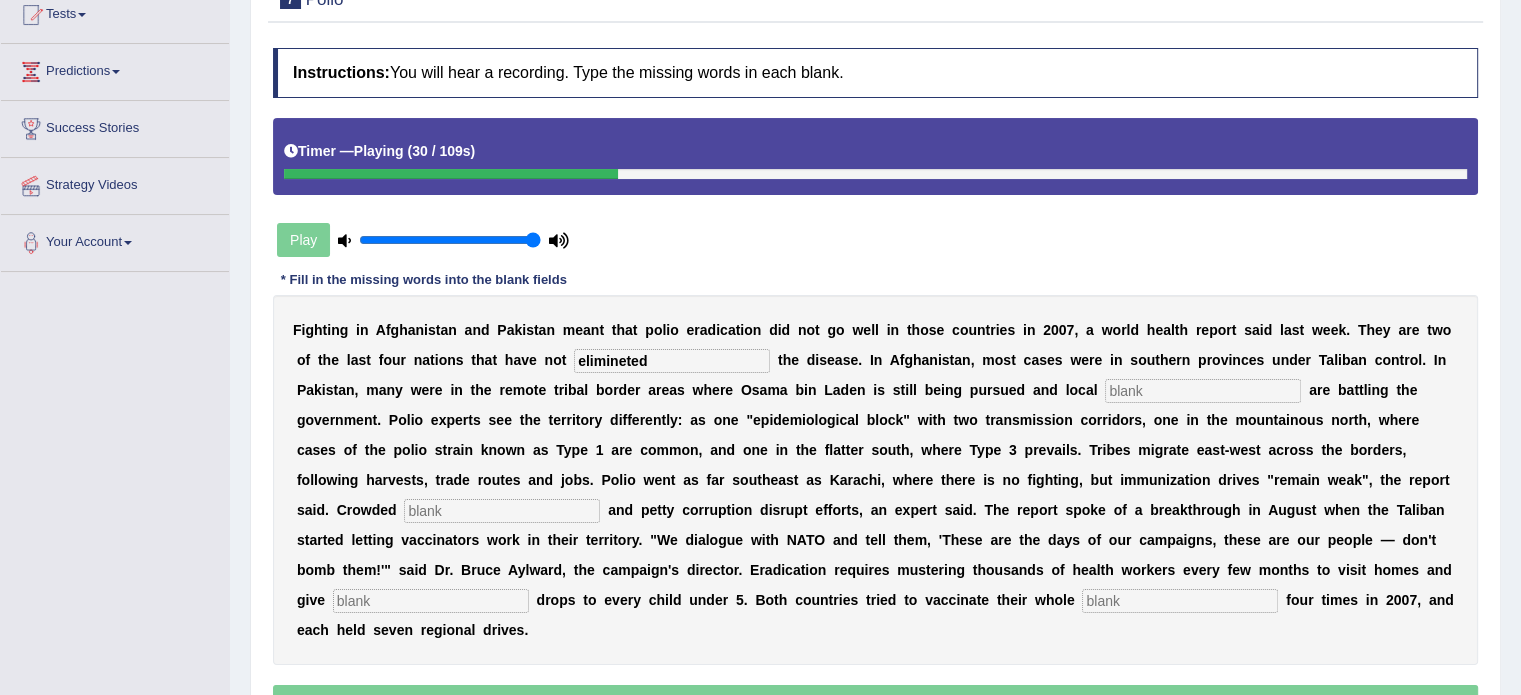 click at bounding box center [1203, 391] 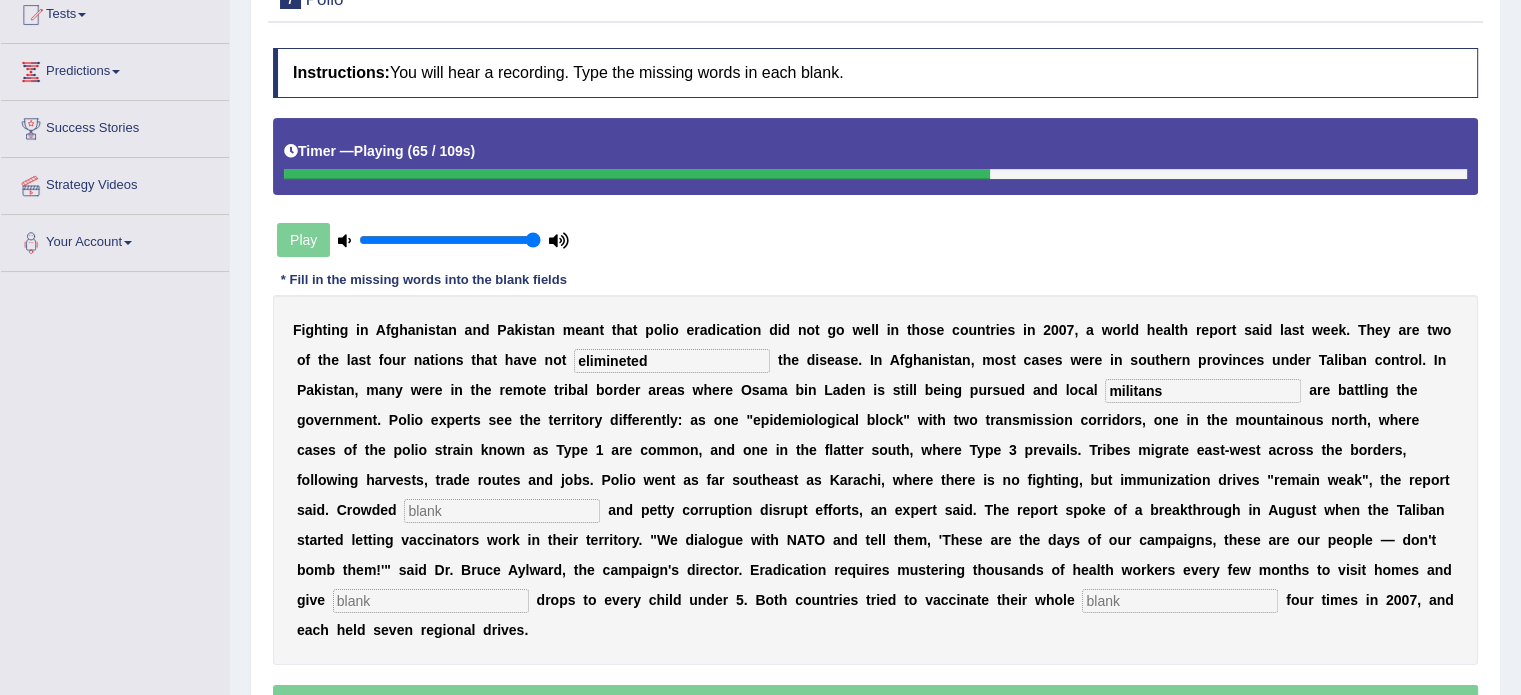 type on "militans" 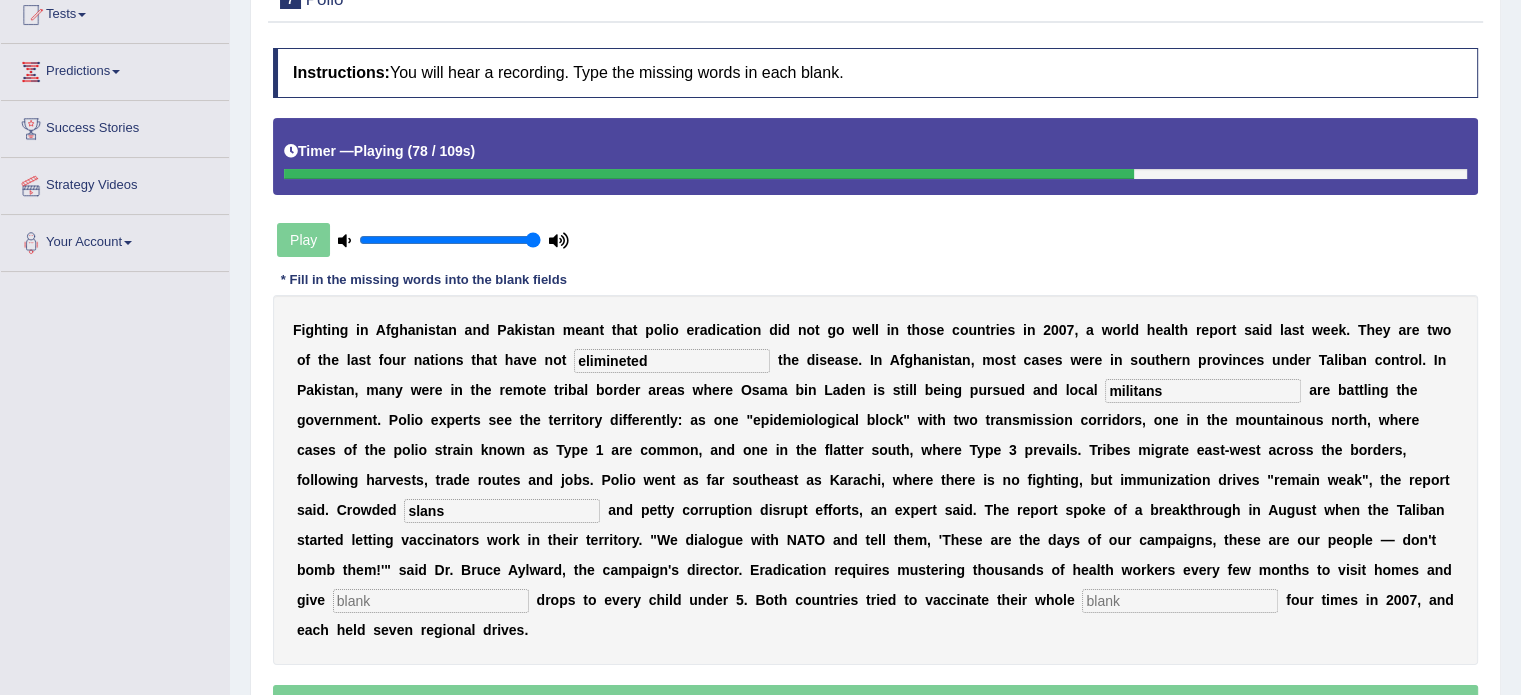 click at bounding box center (431, 601) 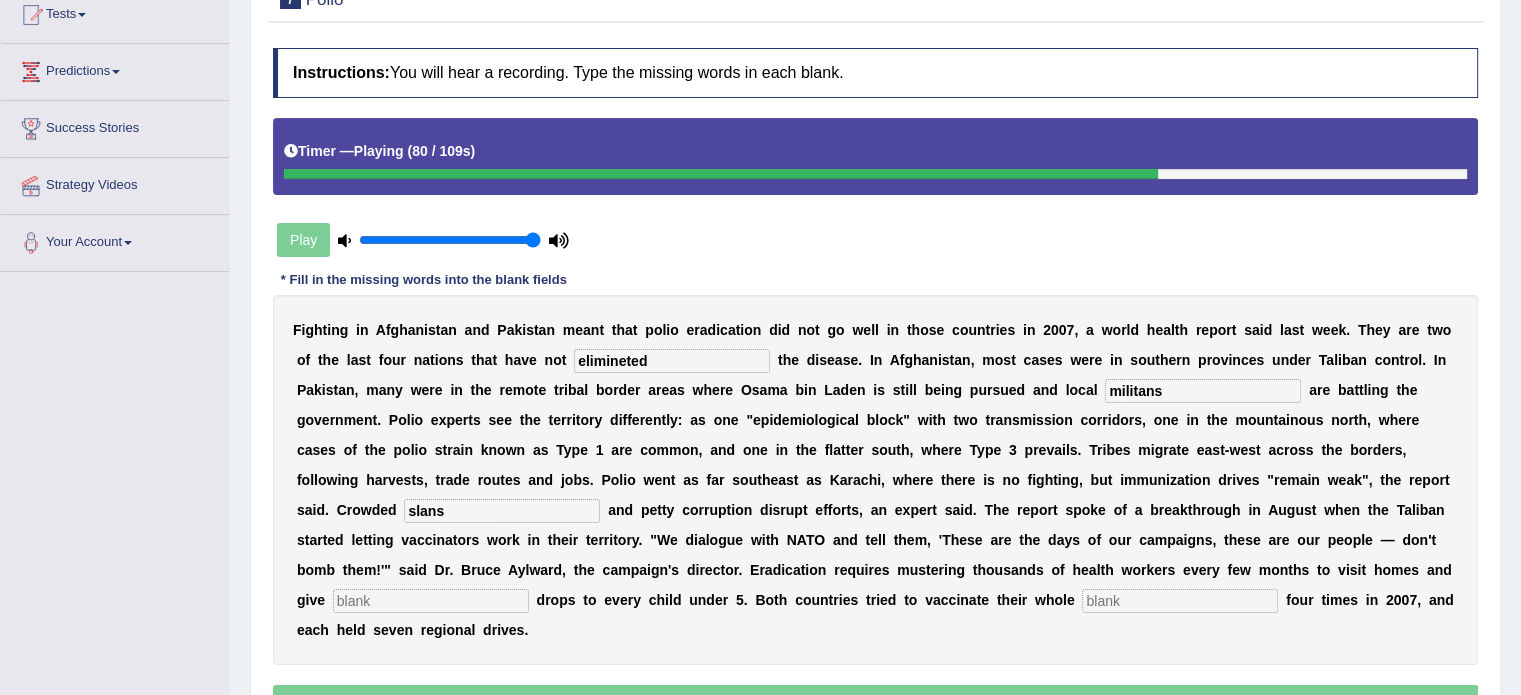 click on "slans" at bounding box center (502, 511) 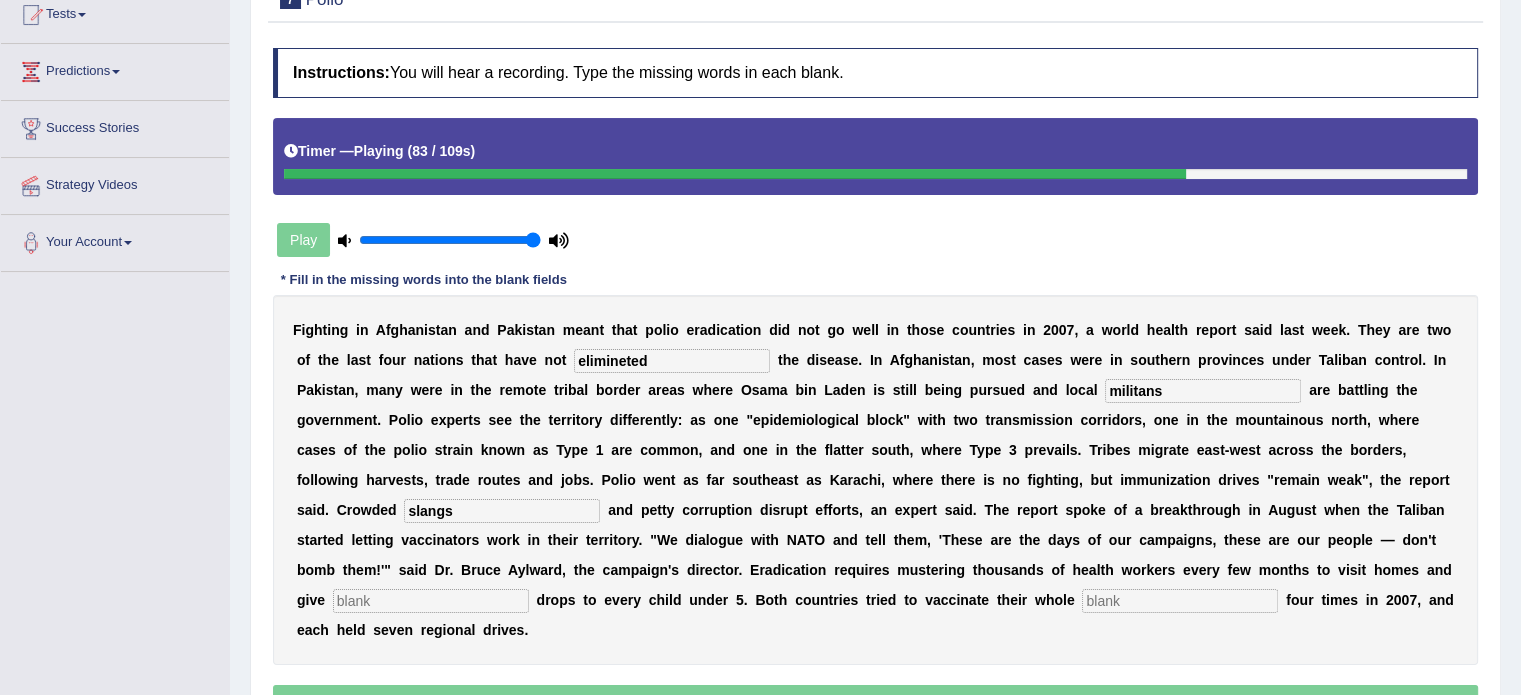 type on "slangs" 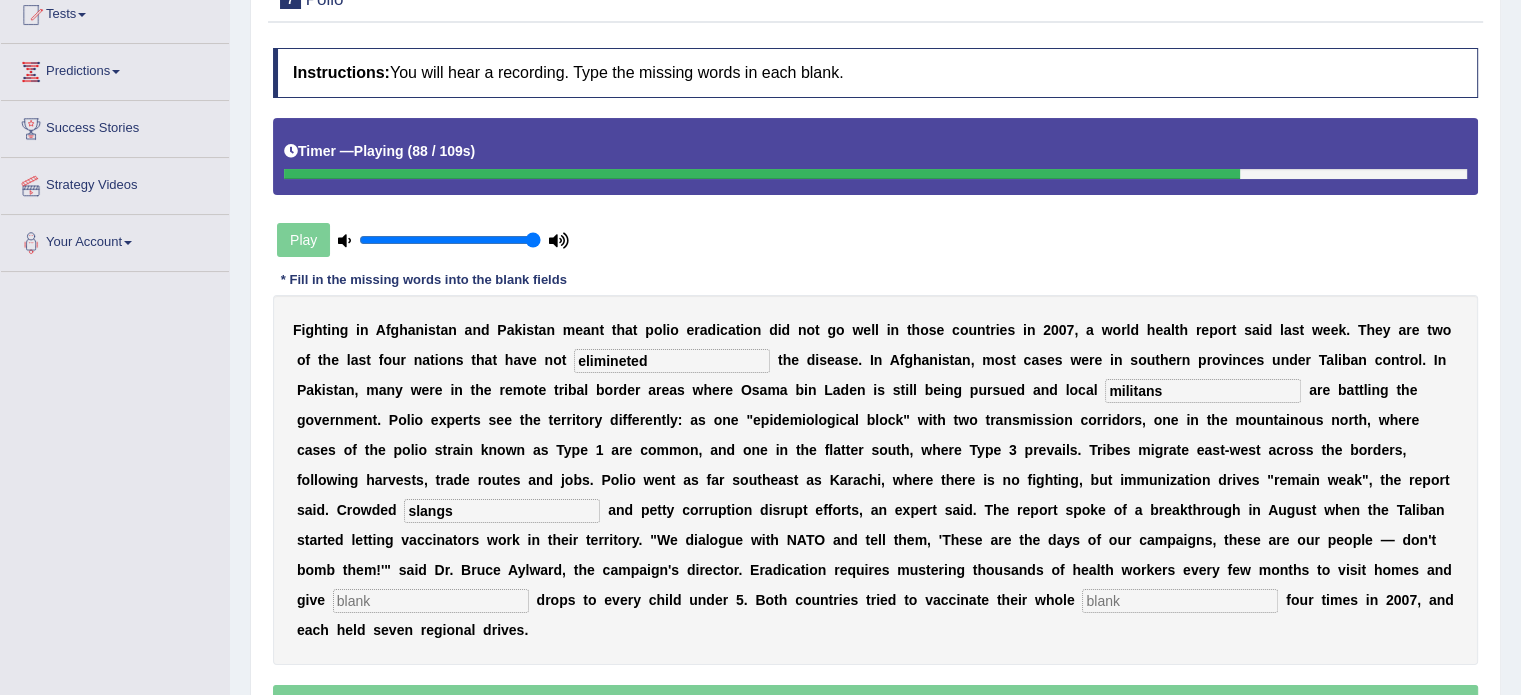 click at bounding box center [431, 601] 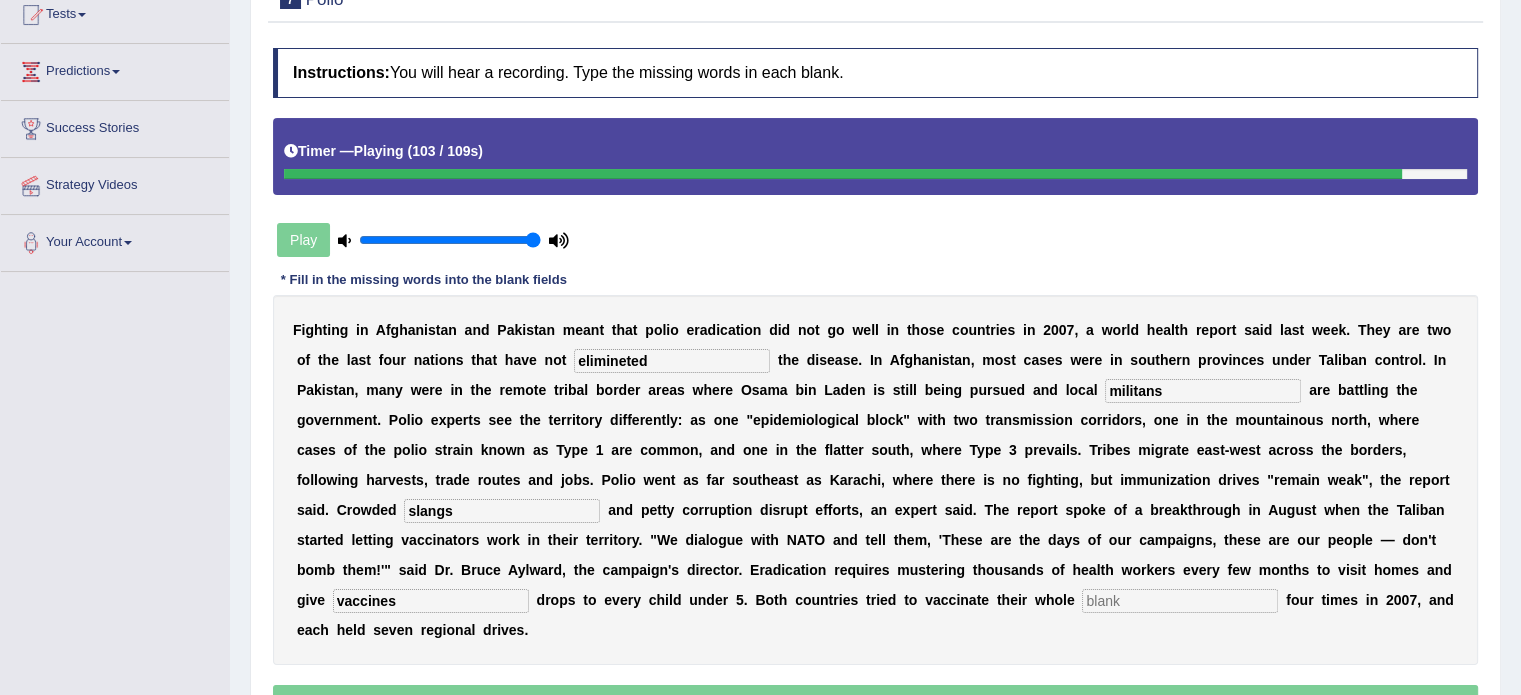 type on "vaccines" 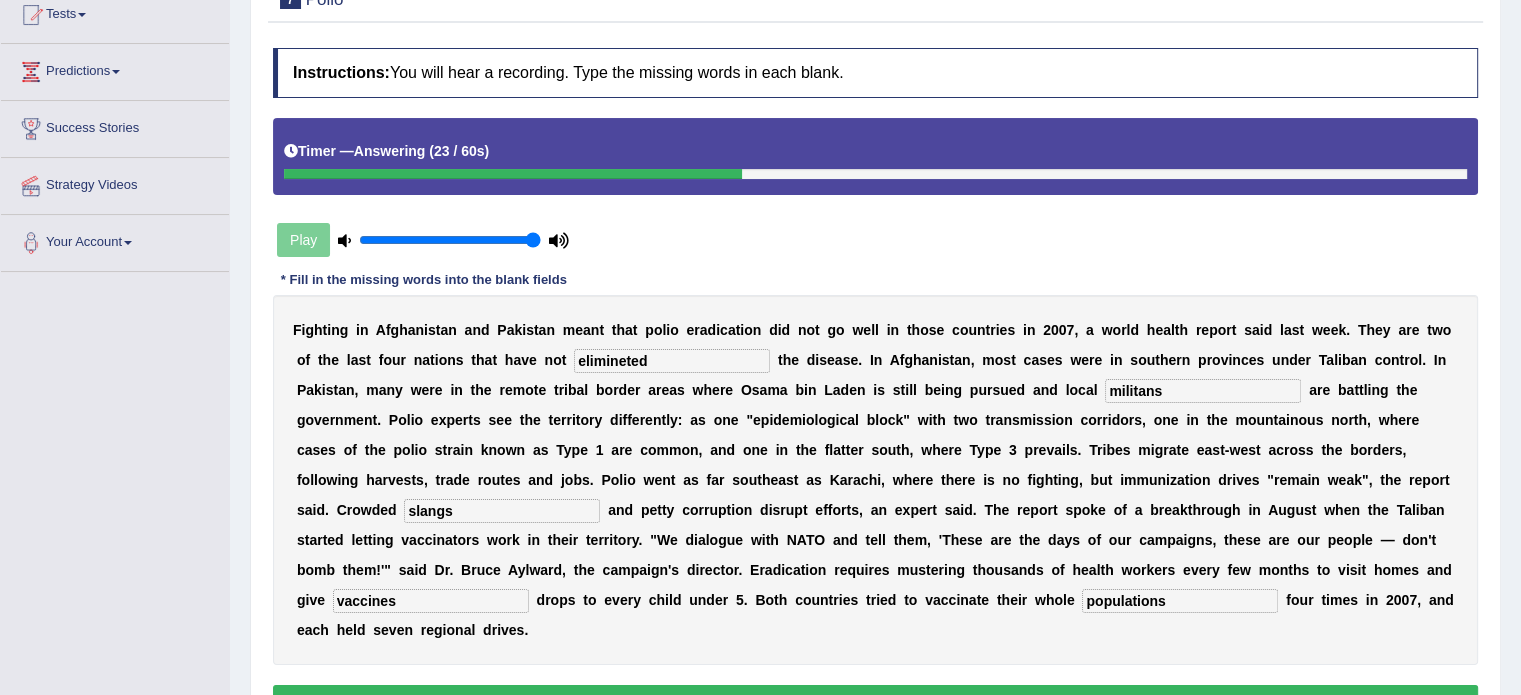 type on "populations" 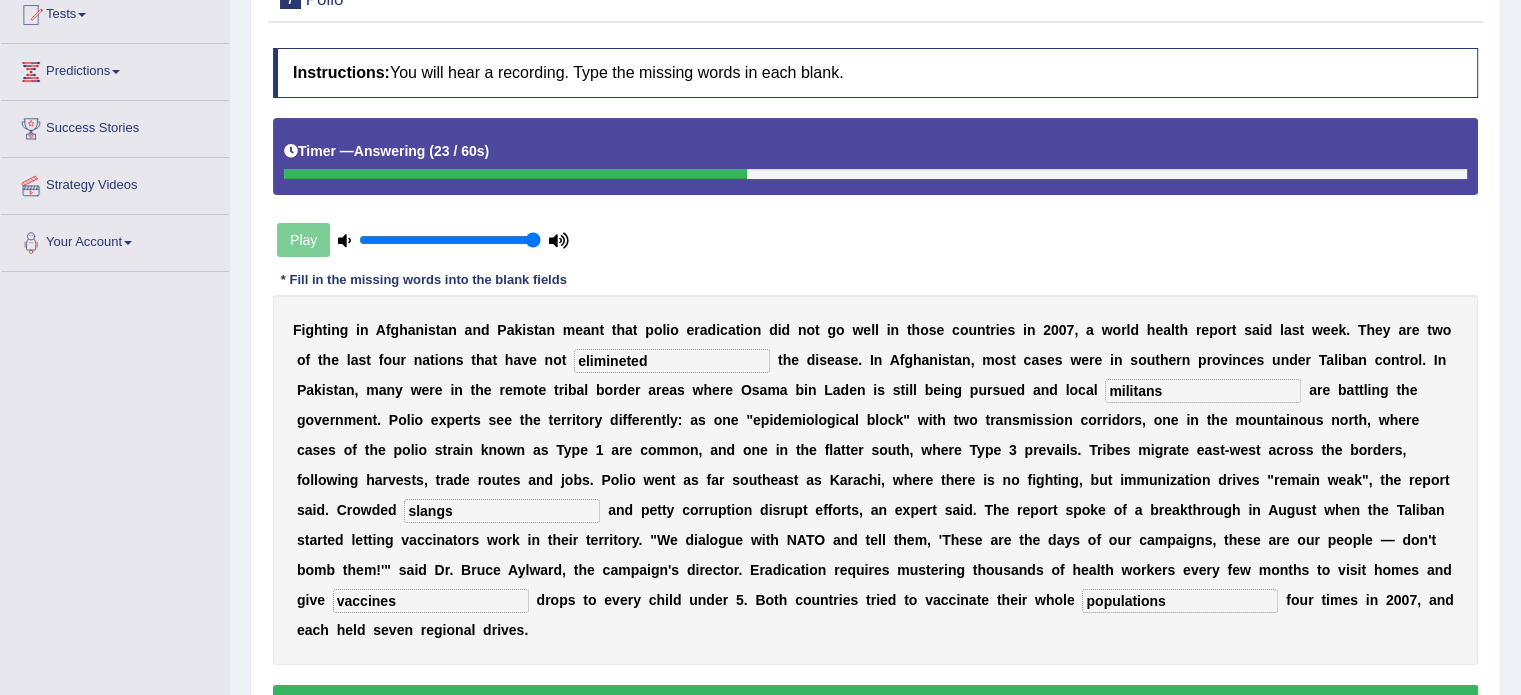 click on "militans" at bounding box center (1203, 391) 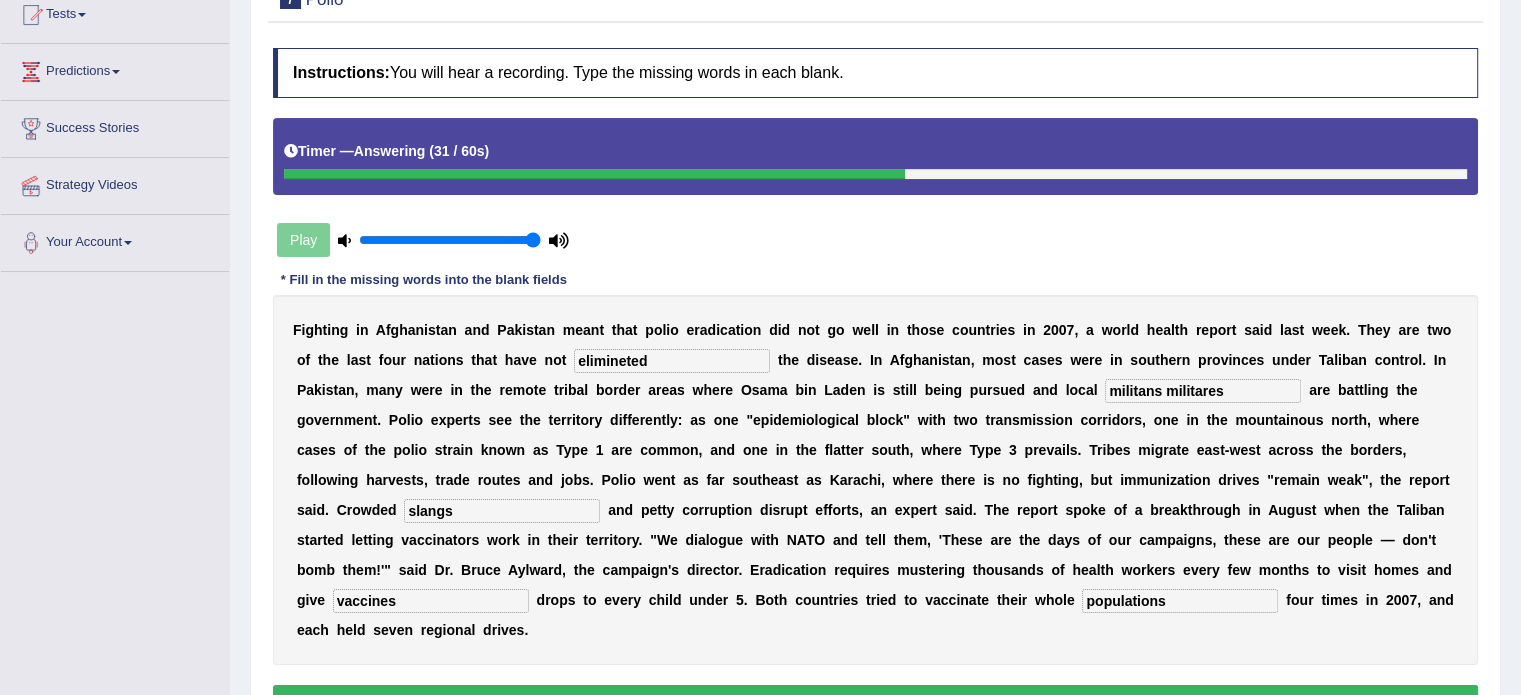 click on "militans militares" at bounding box center (1203, 391) 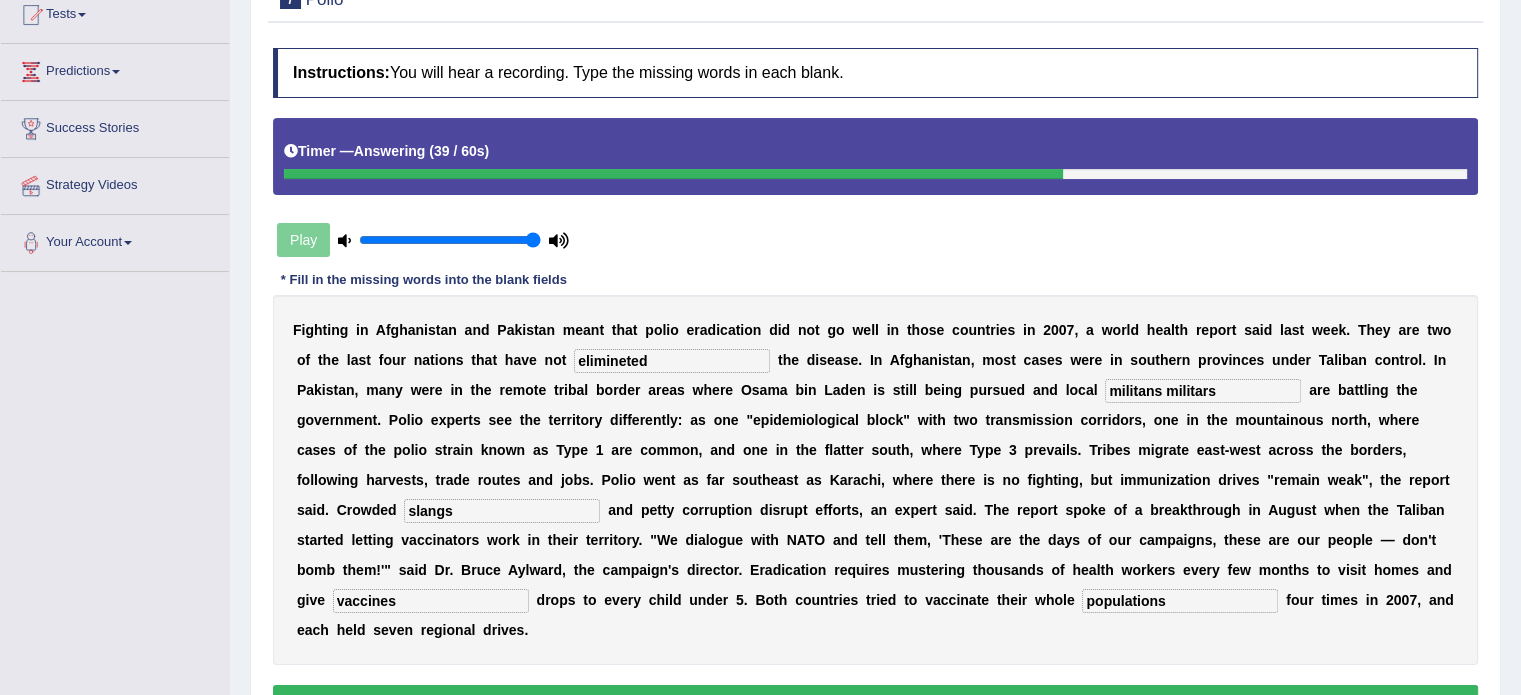 drag, startPoint x: 1224, startPoint y: 382, endPoint x: 1164, endPoint y: 394, distance: 61.188232 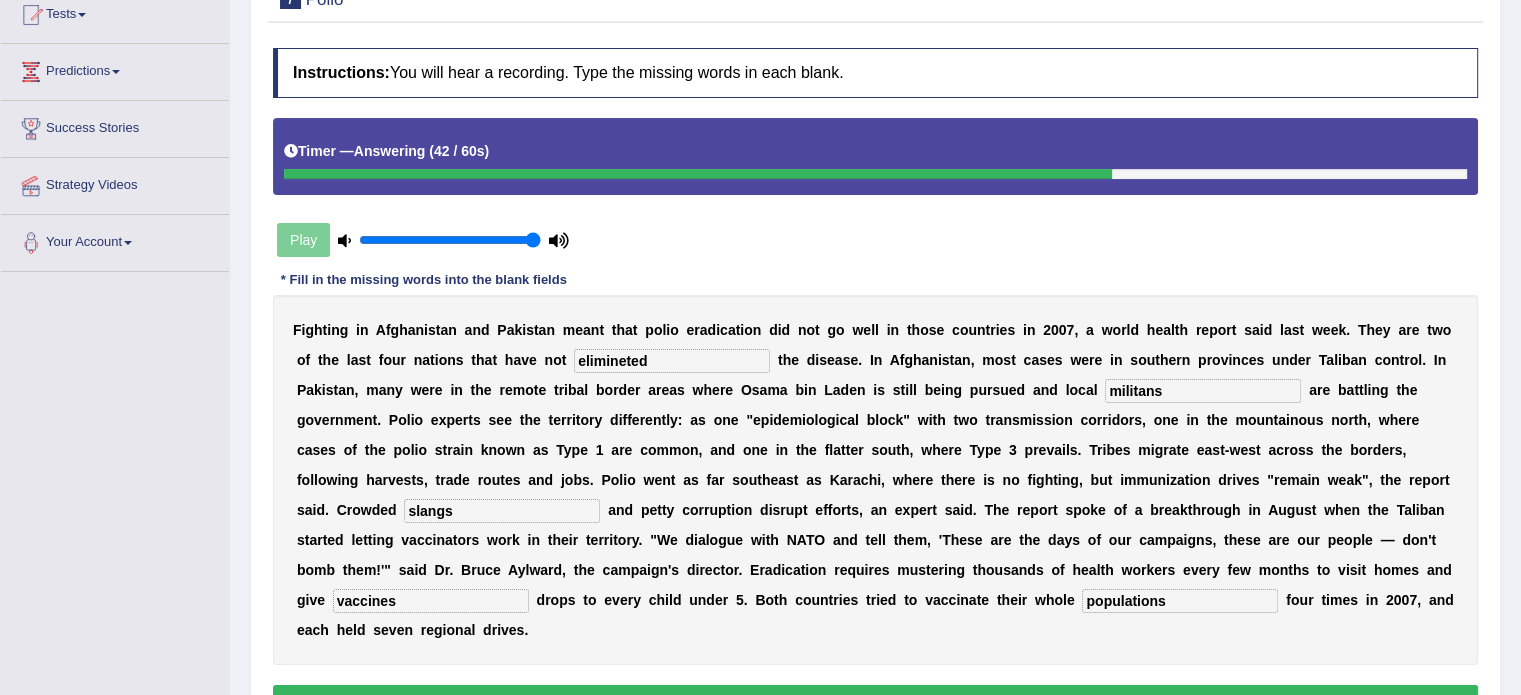 click on "militans" at bounding box center (1203, 391) 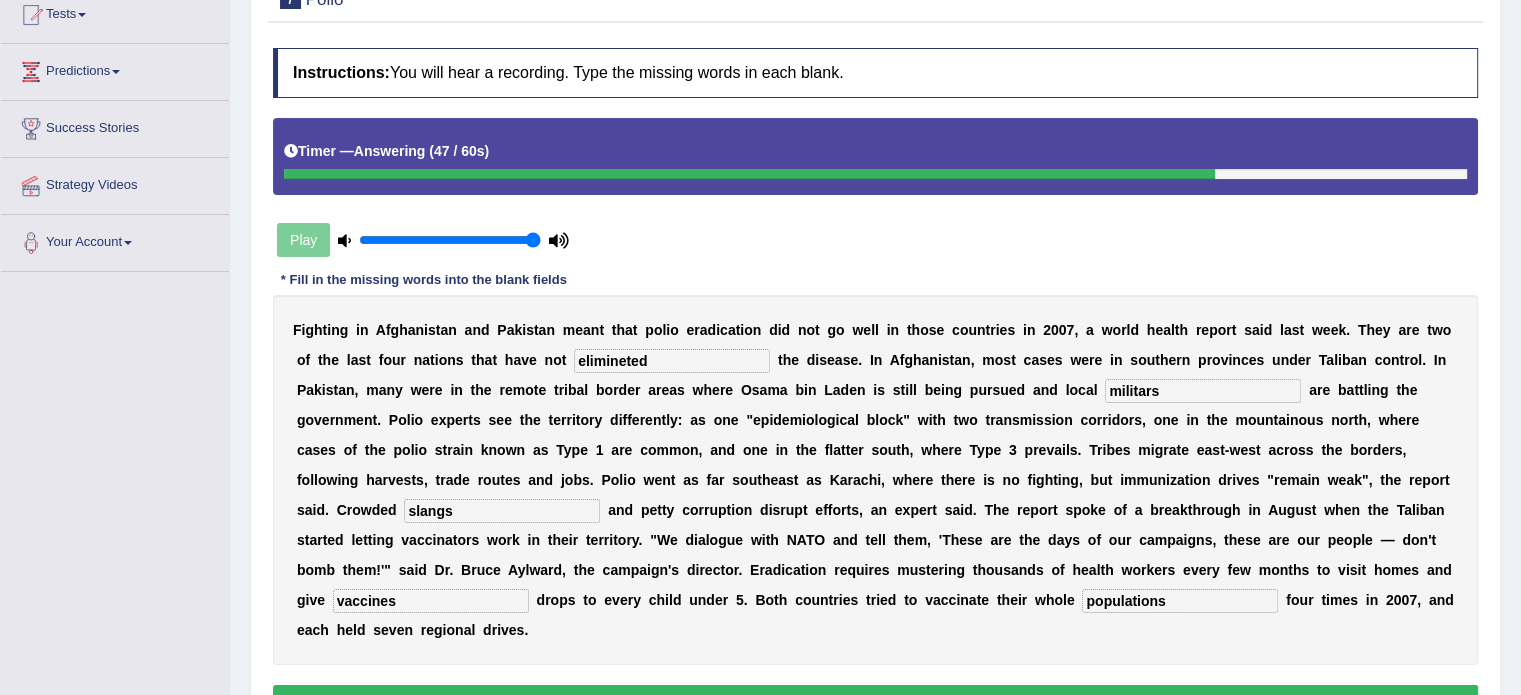 type on "militars" 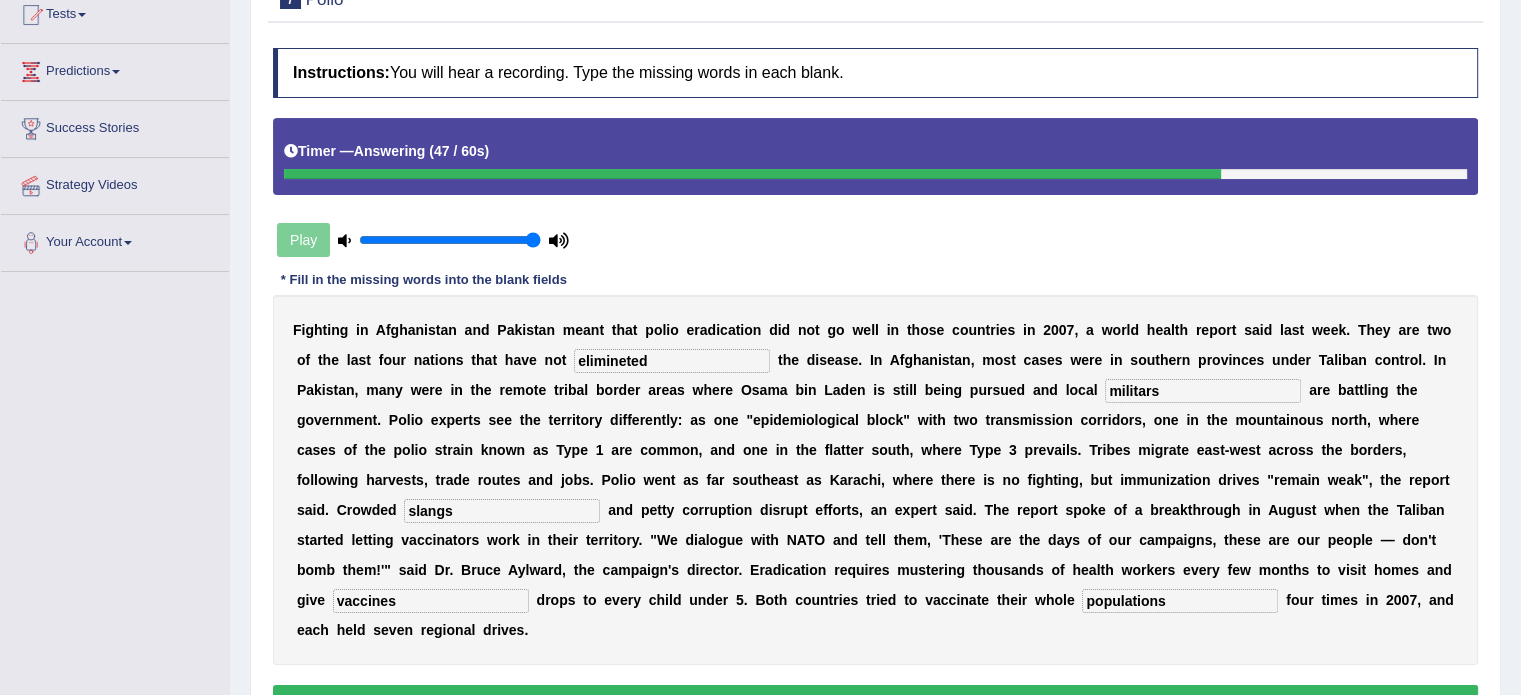 click on "slangs" at bounding box center [502, 511] 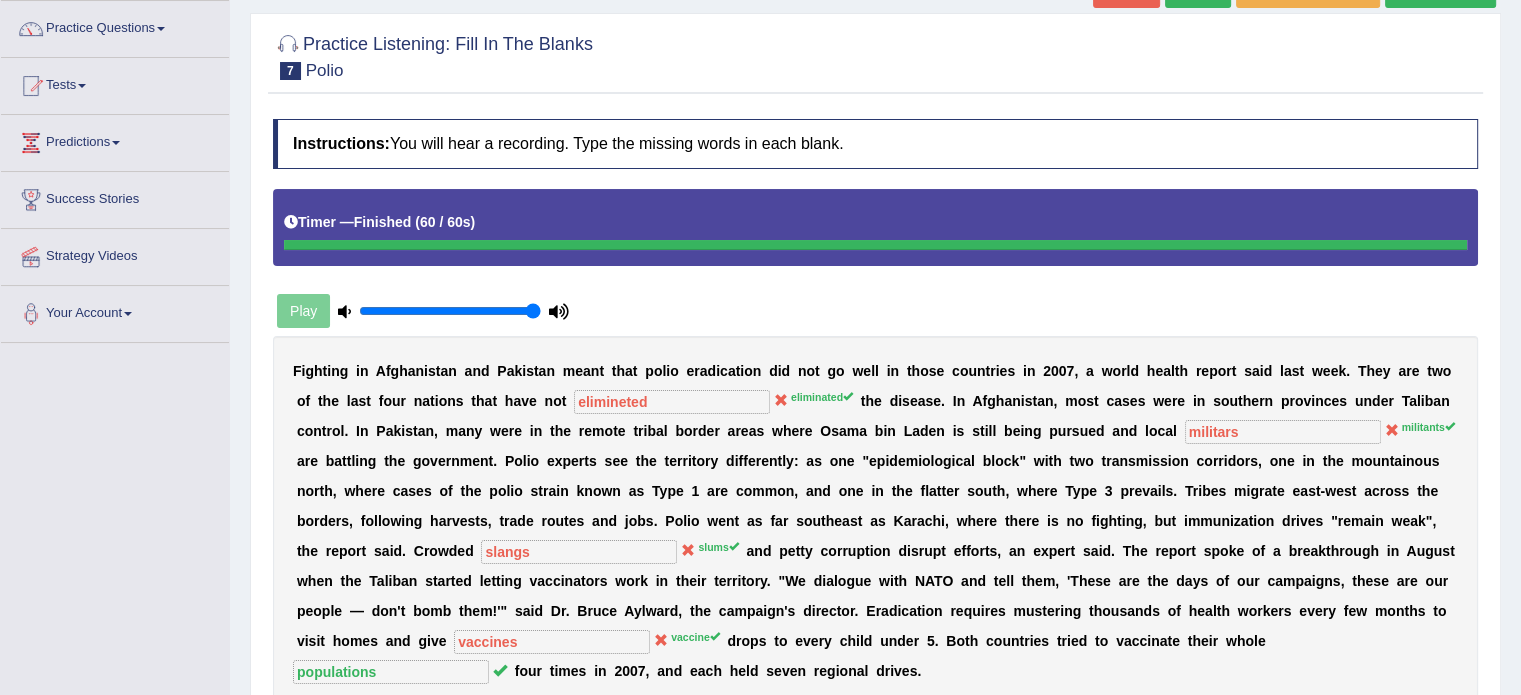 scroll, scrollTop: 55, scrollLeft: 0, axis: vertical 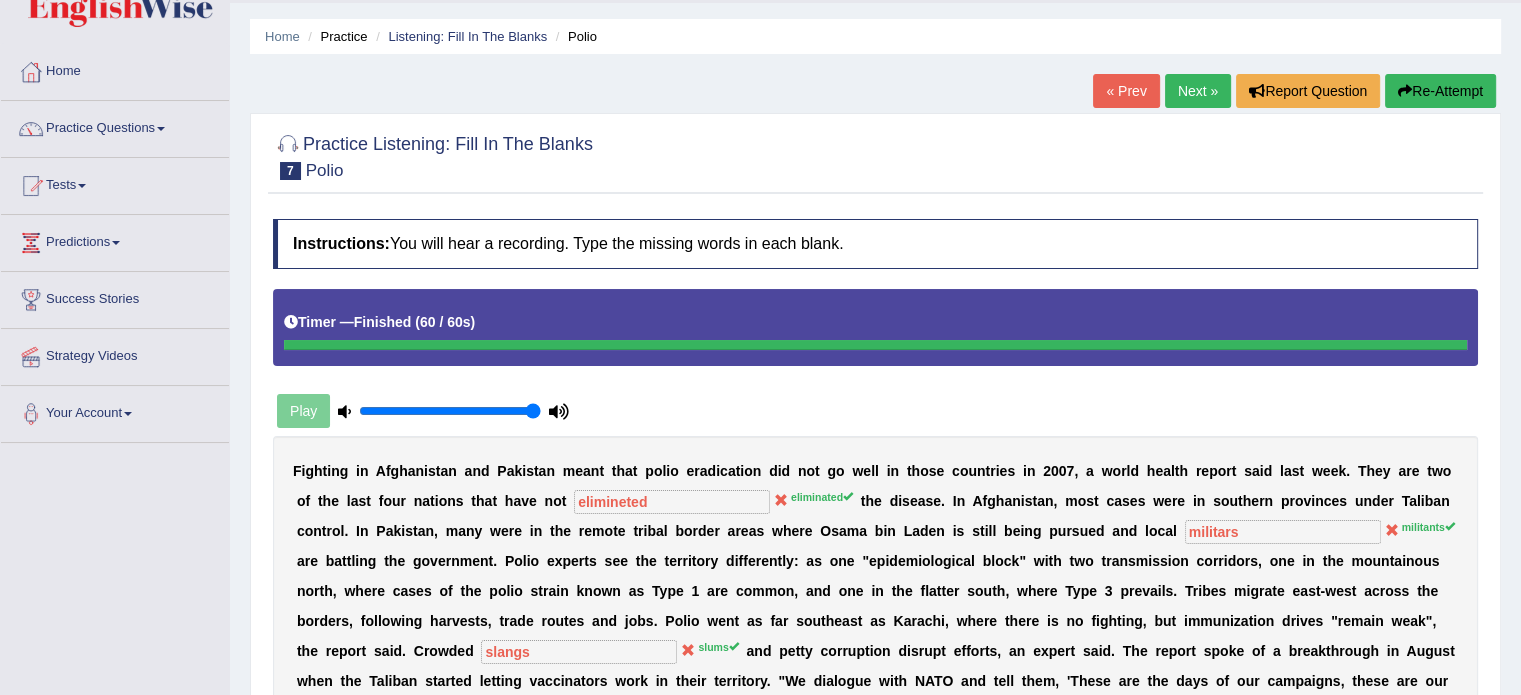 click on "Re-Attempt" at bounding box center (1440, 91) 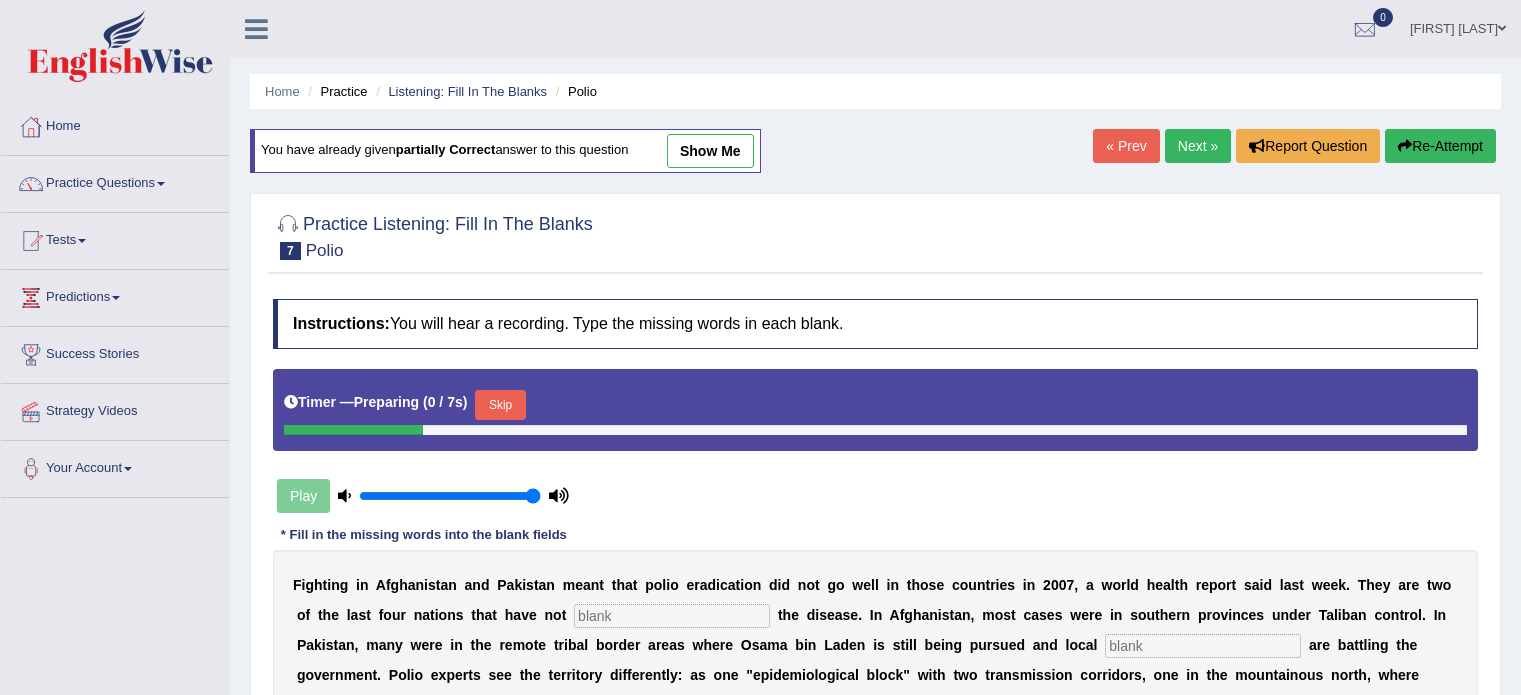 scroll, scrollTop: 155, scrollLeft: 0, axis: vertical 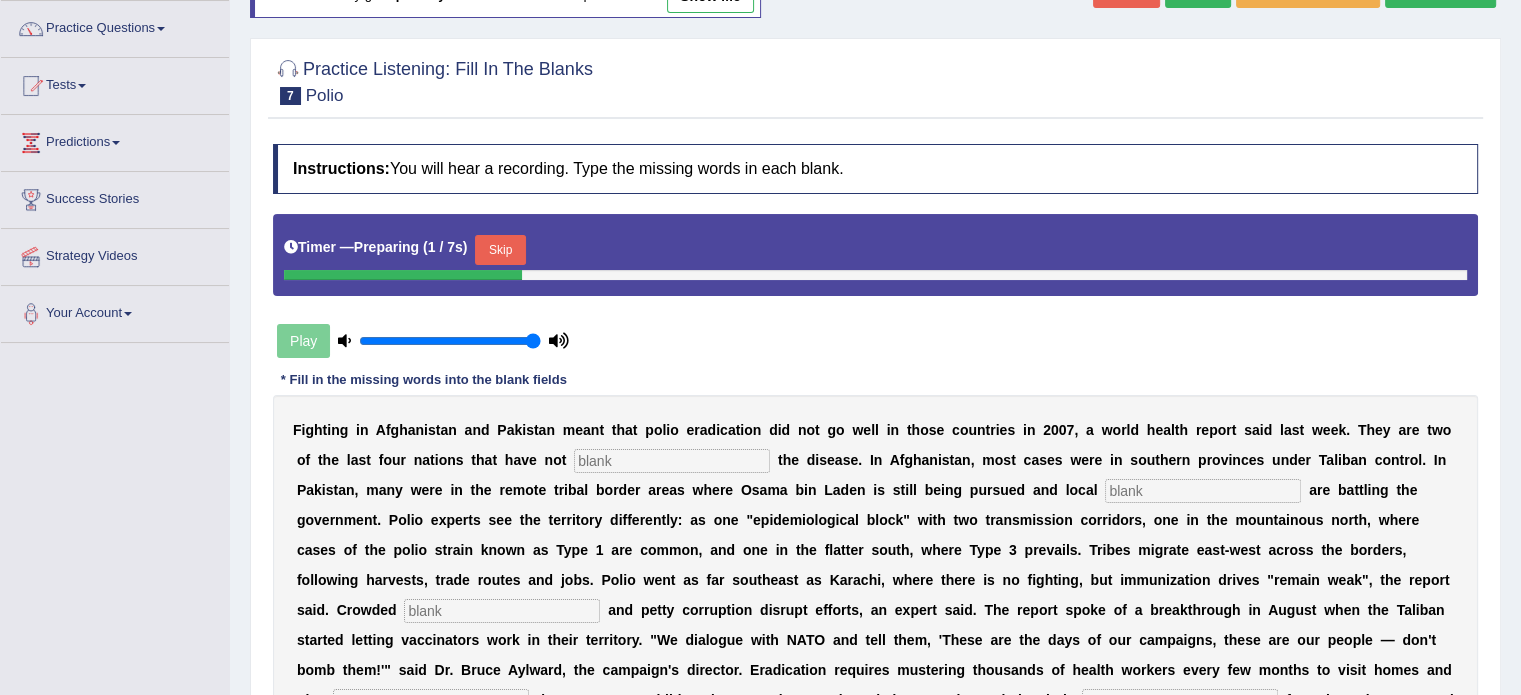 click at bounding box center [672, 461] 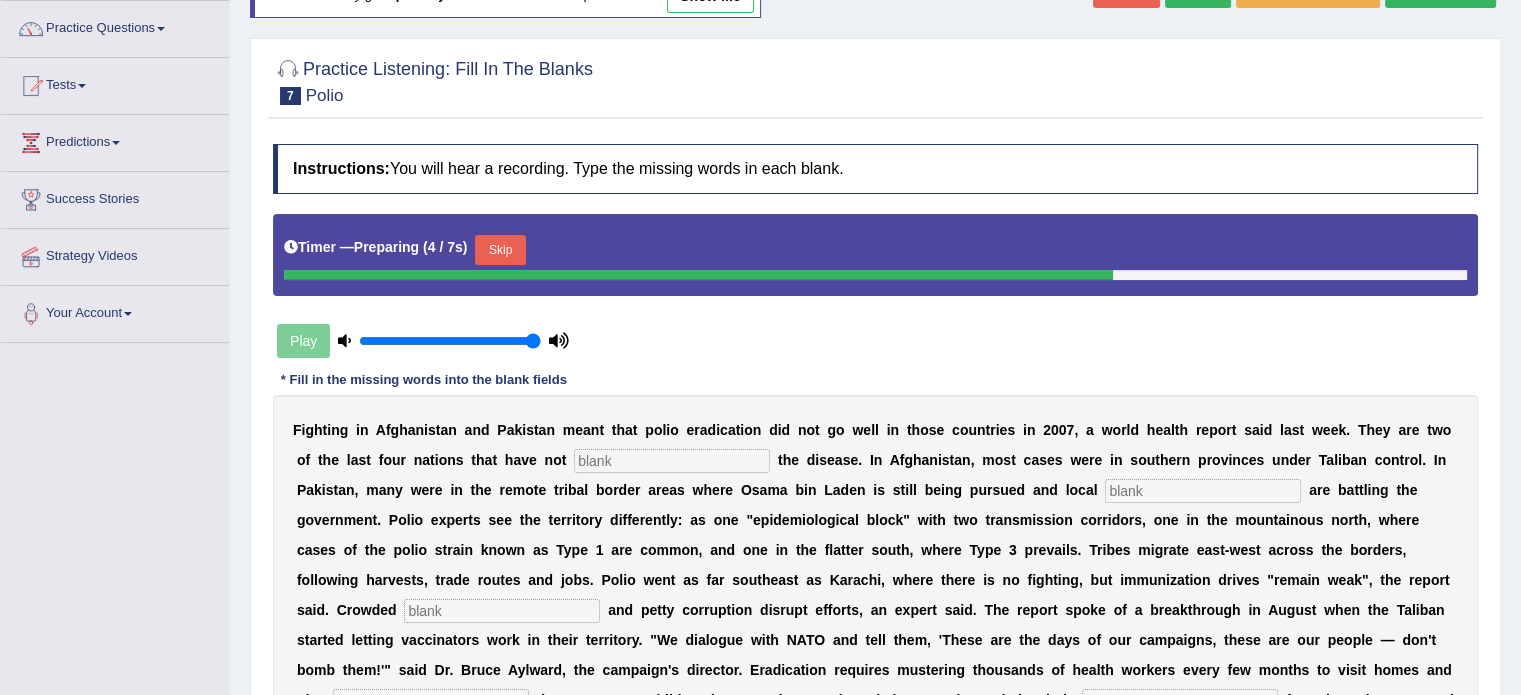 click on "Skip" at bounding box center (500, 250) 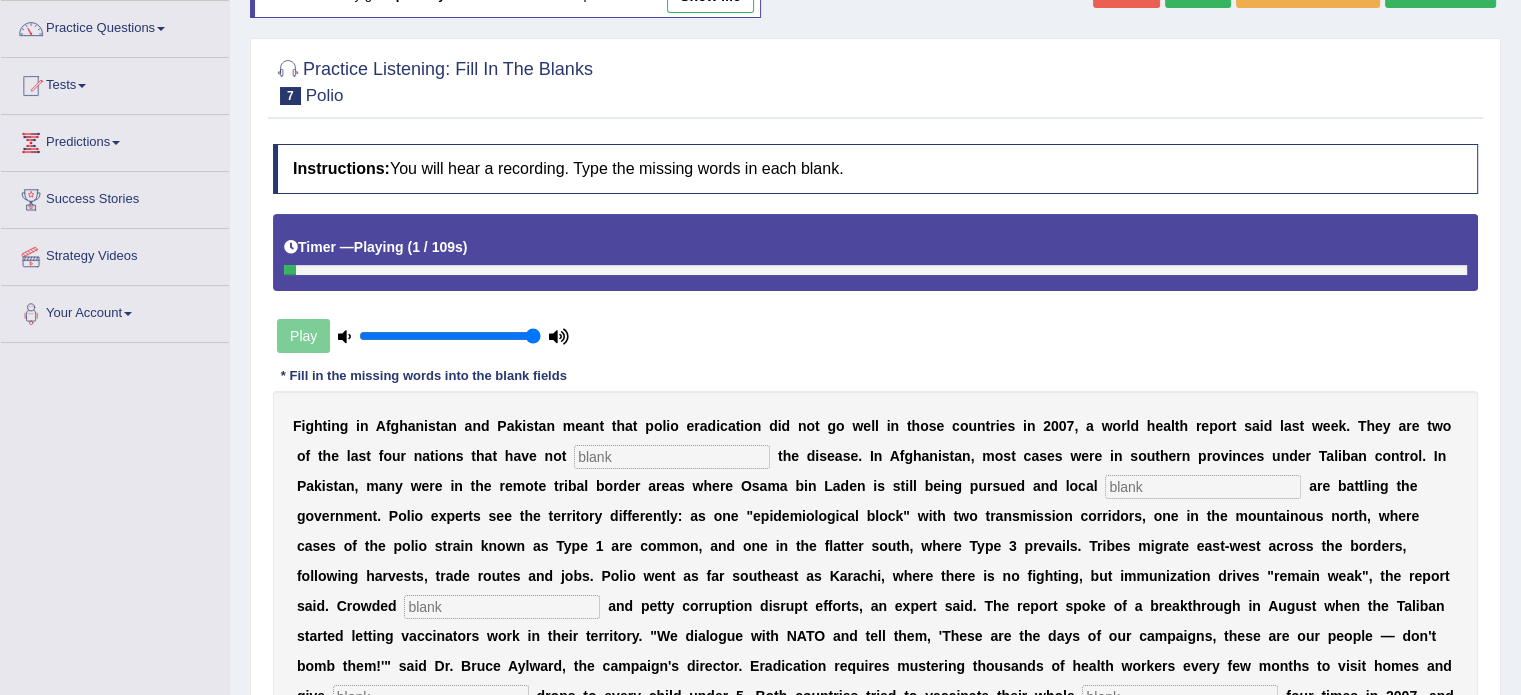 click at bounding box center [672, 457] 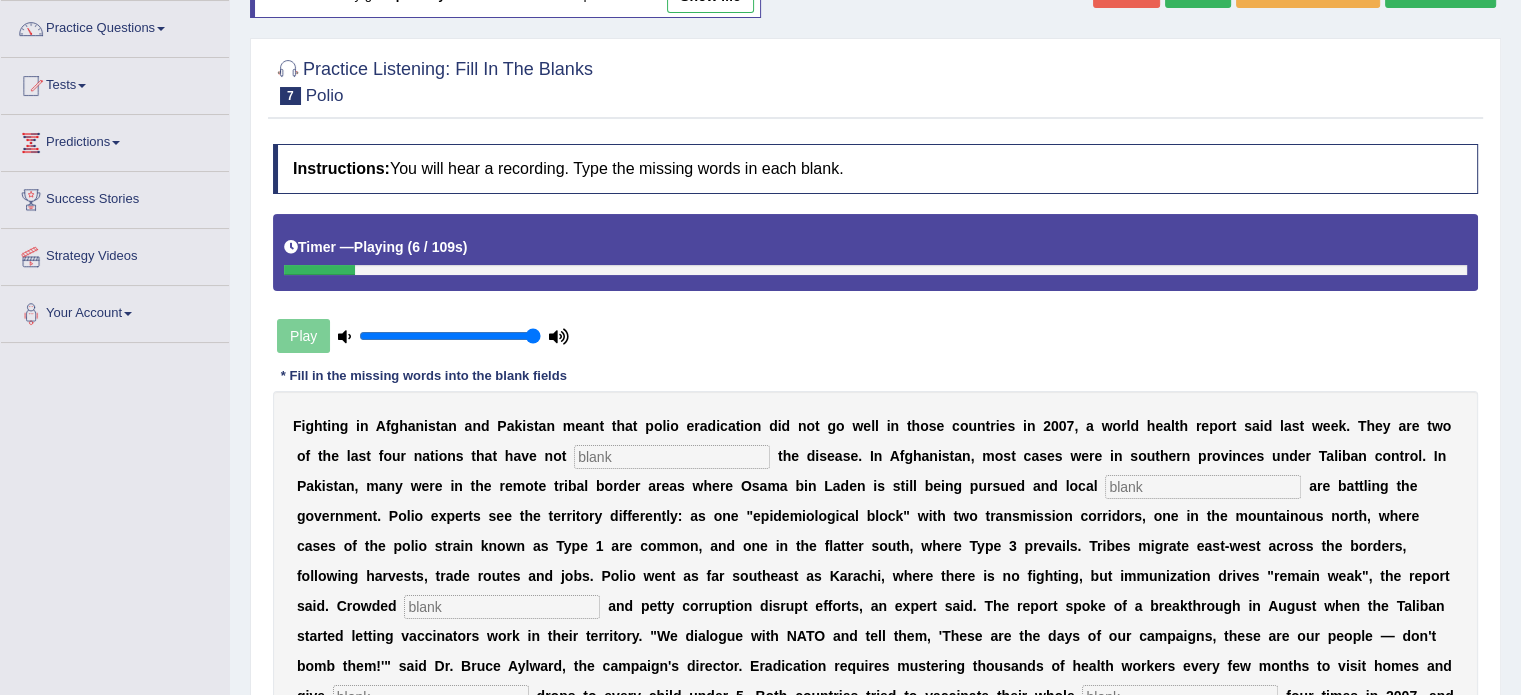 click at bounding box center [672, 457] 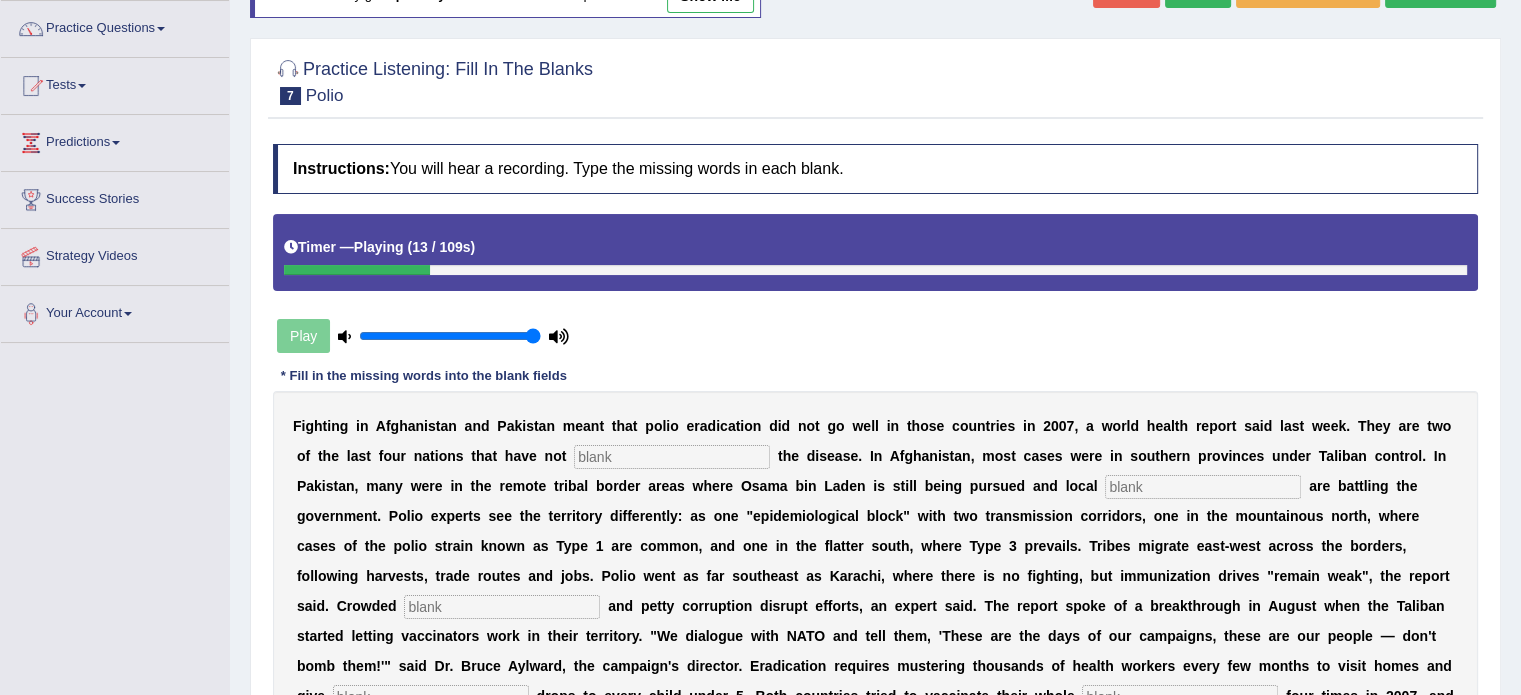 click at bounding box center (672, 457) 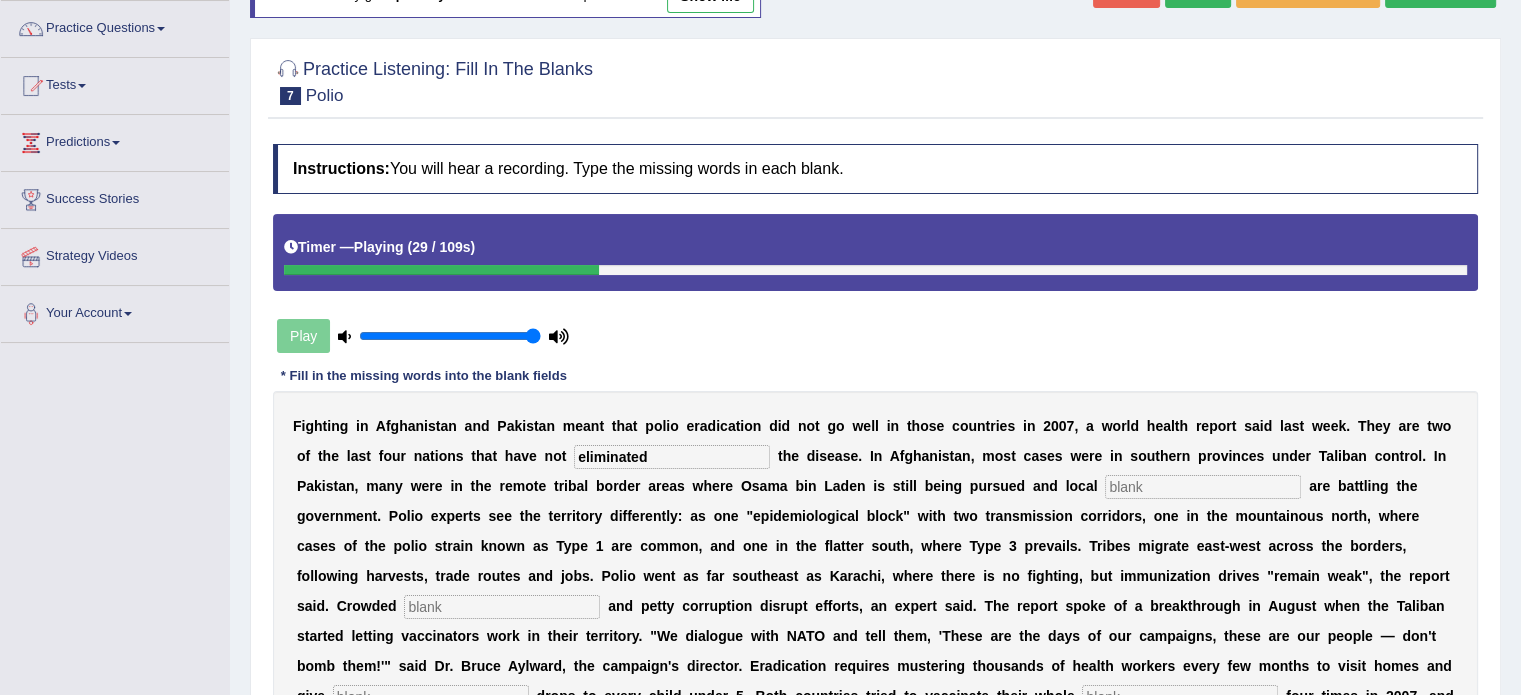 type on "eliminated" 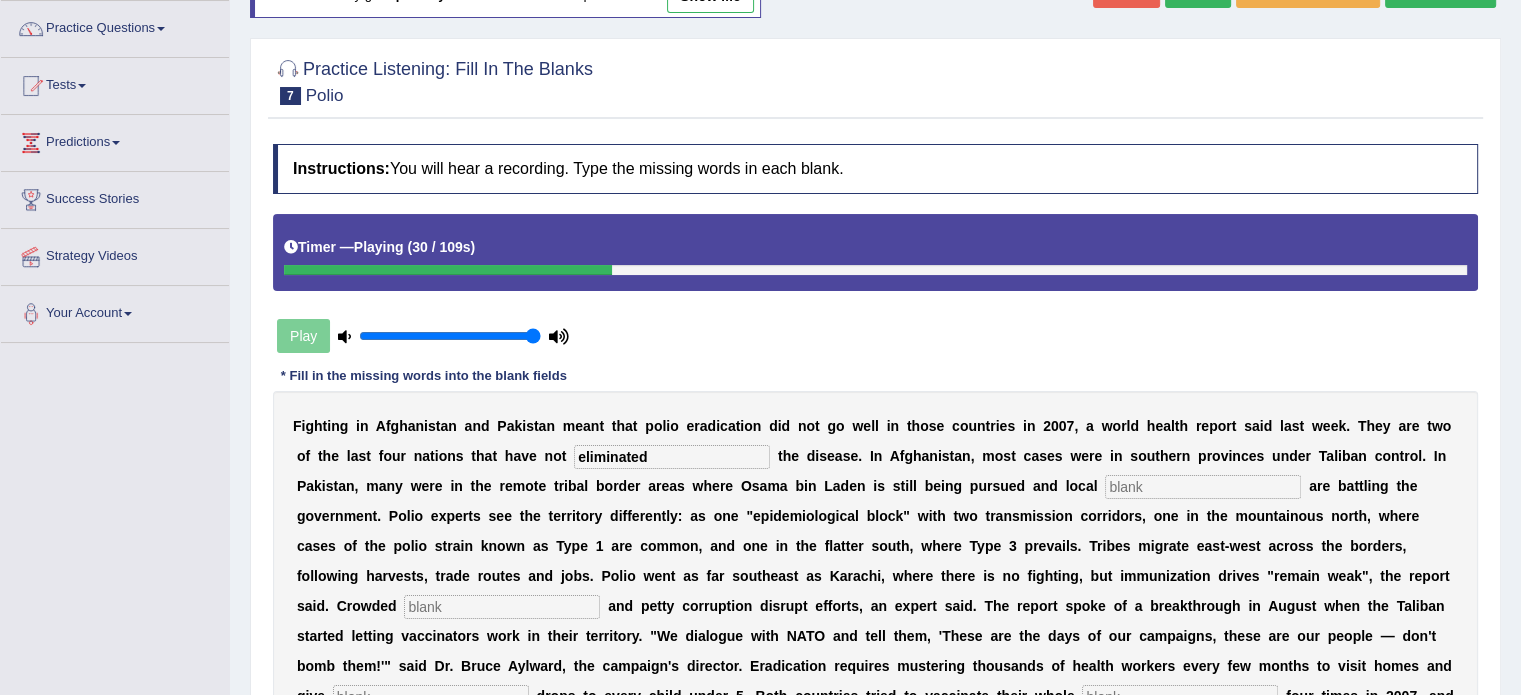 click at bounding box center [1203, 487] 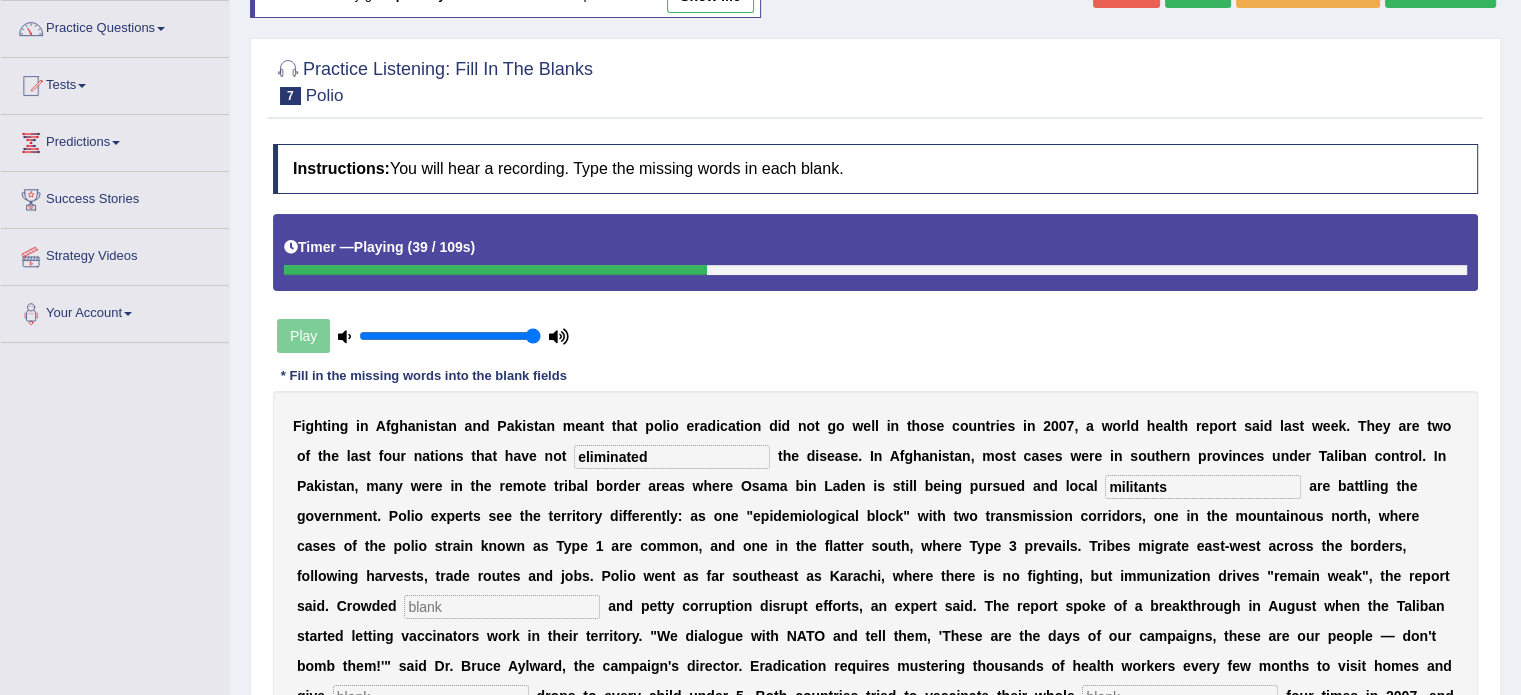 scroll, scrollTop: 255, scrollLeft: 0, axis: vertical 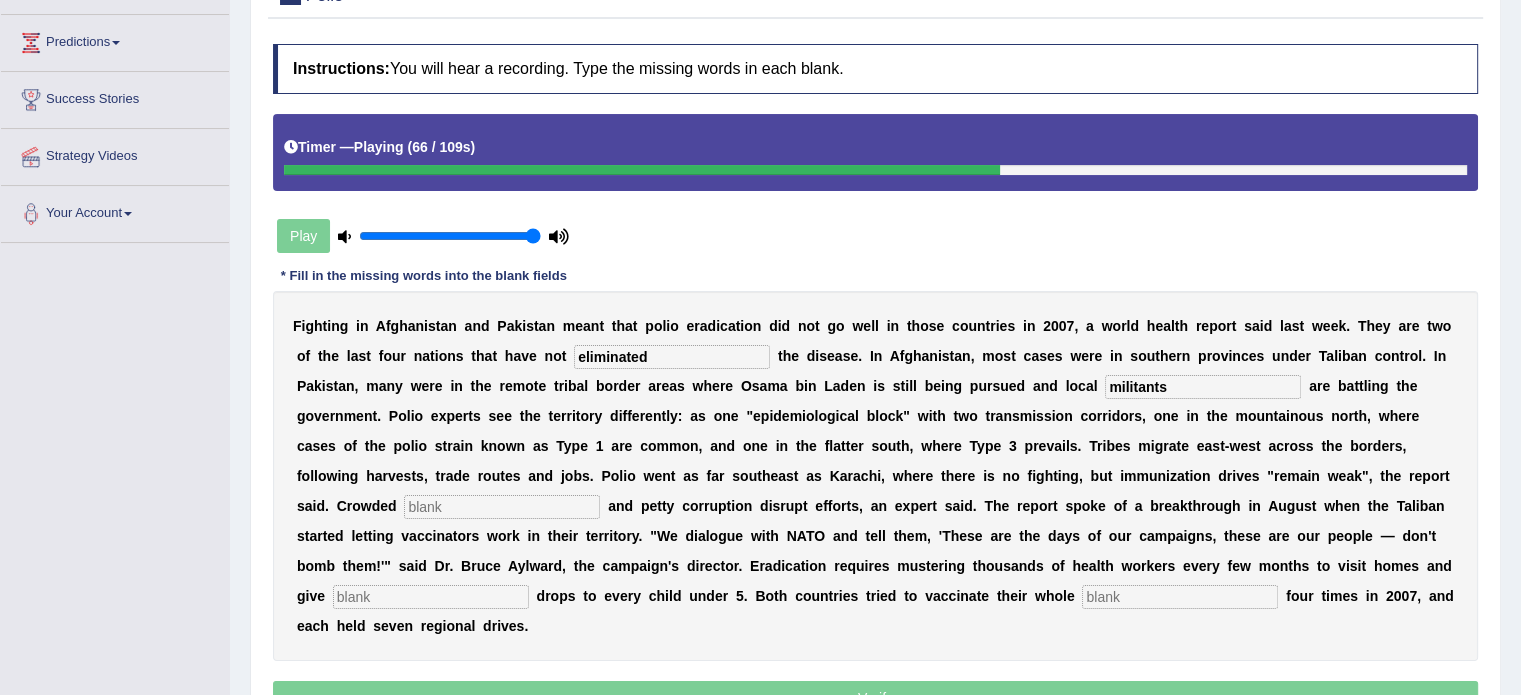 type on "militants" 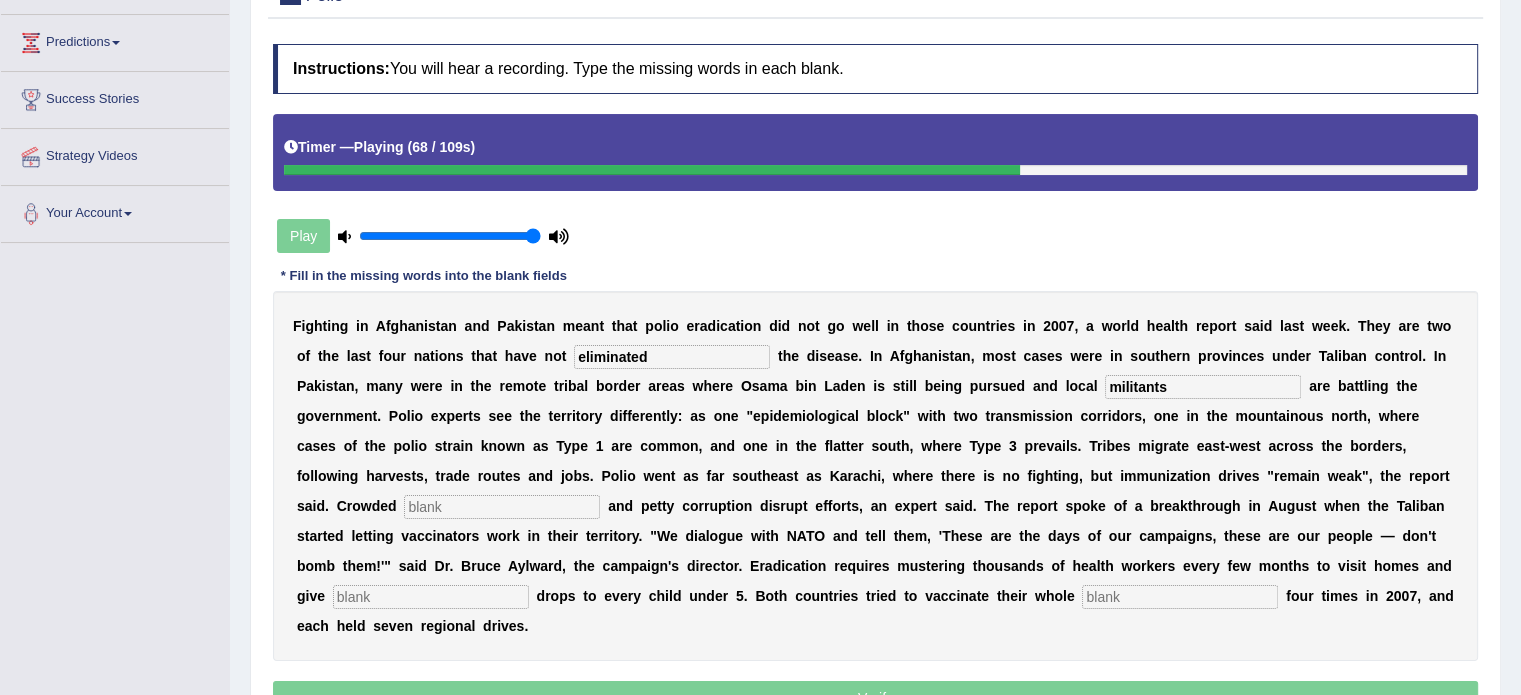 type on "u" 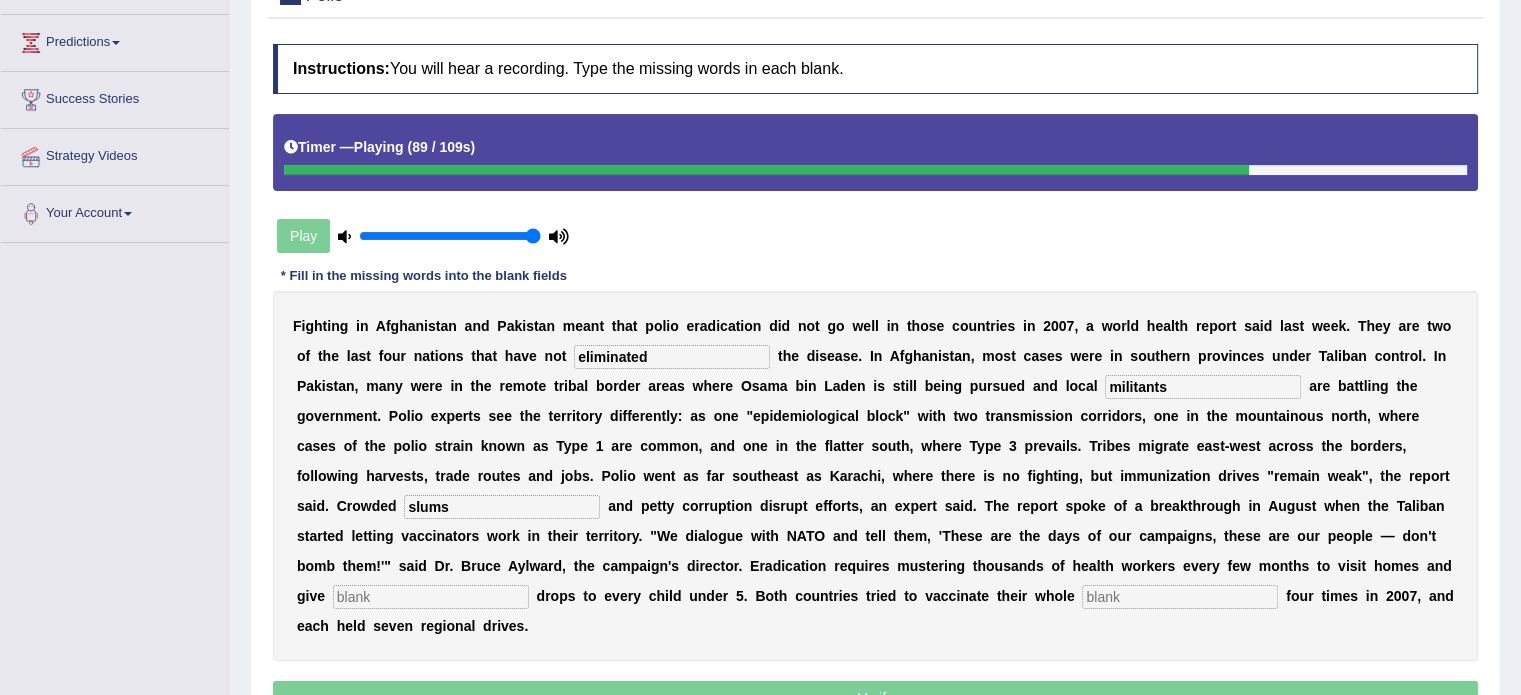 type on "slums" 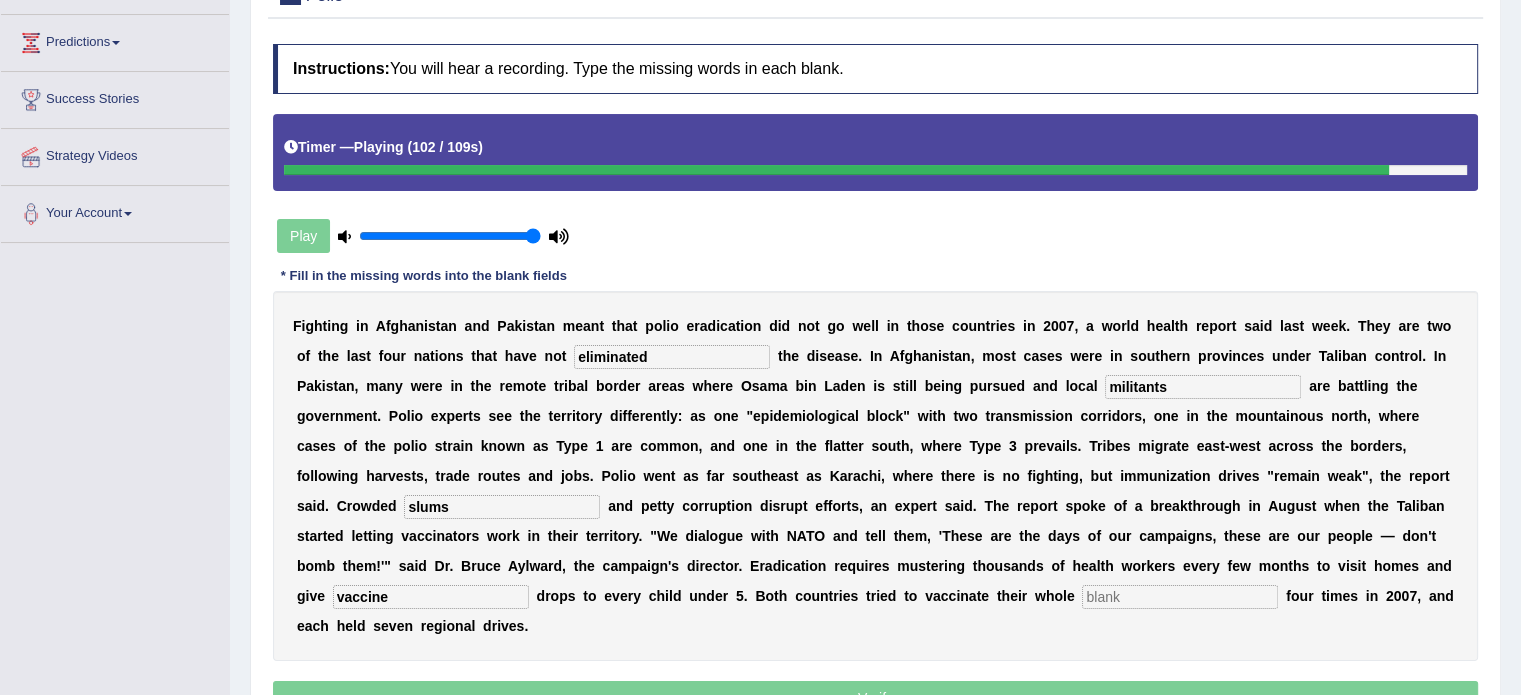 type on "vaccine" 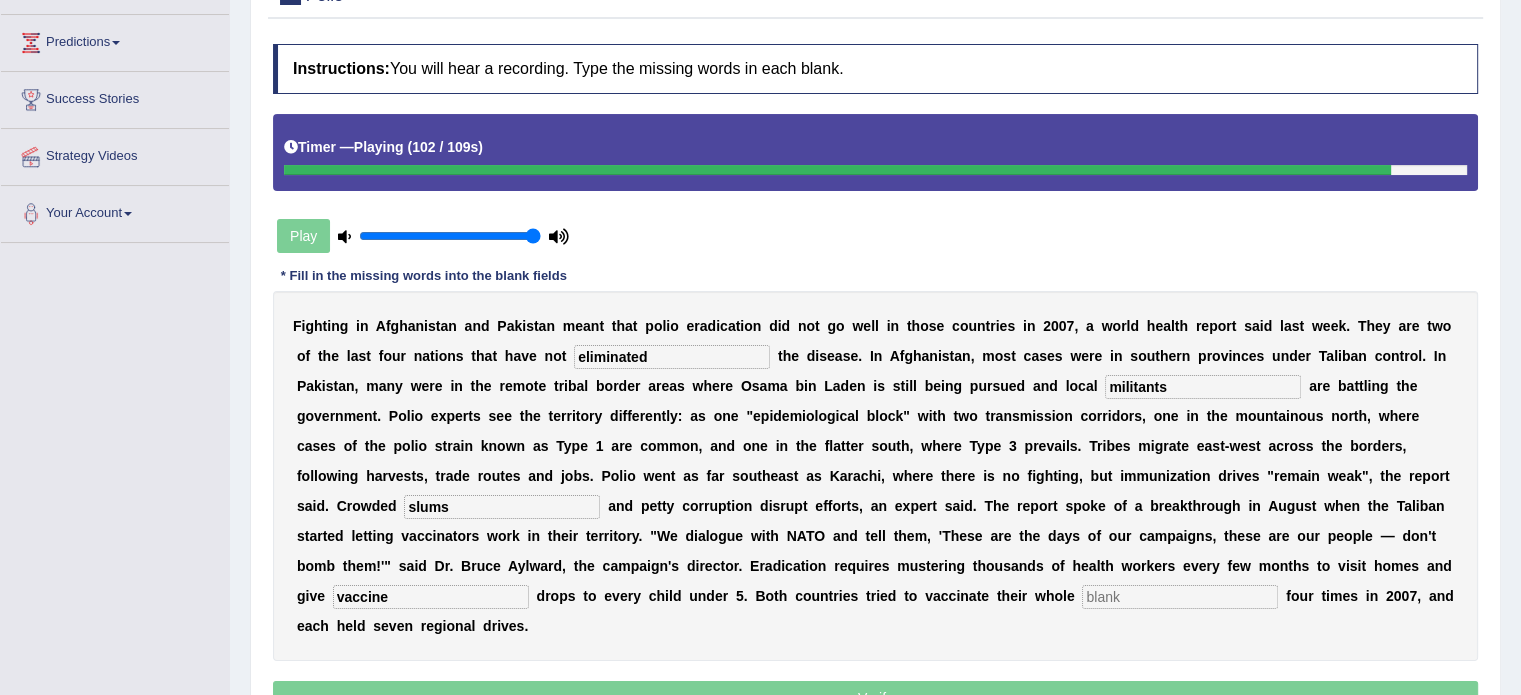 click at bounding box center [1180, 597] 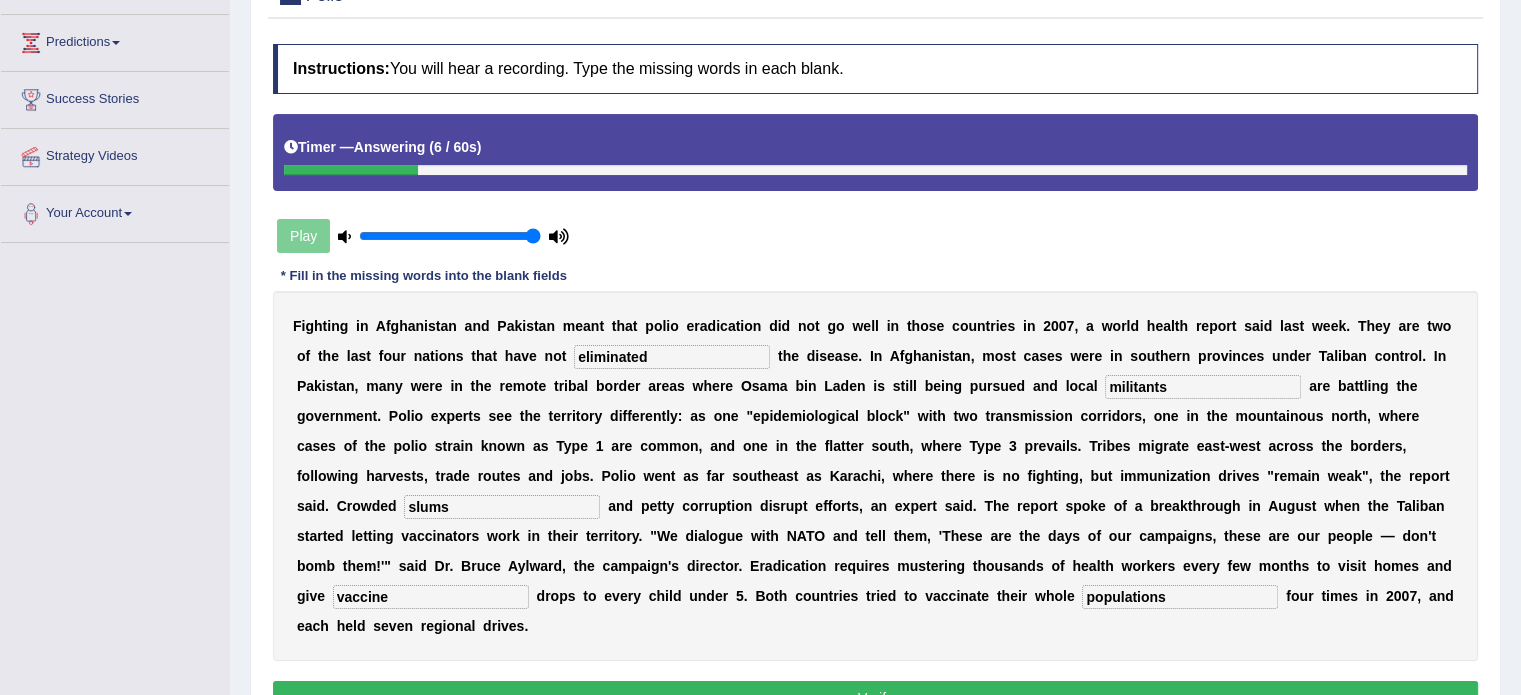 scroll, scrollTop: 355, scrollLeft: 0, axis: vertical 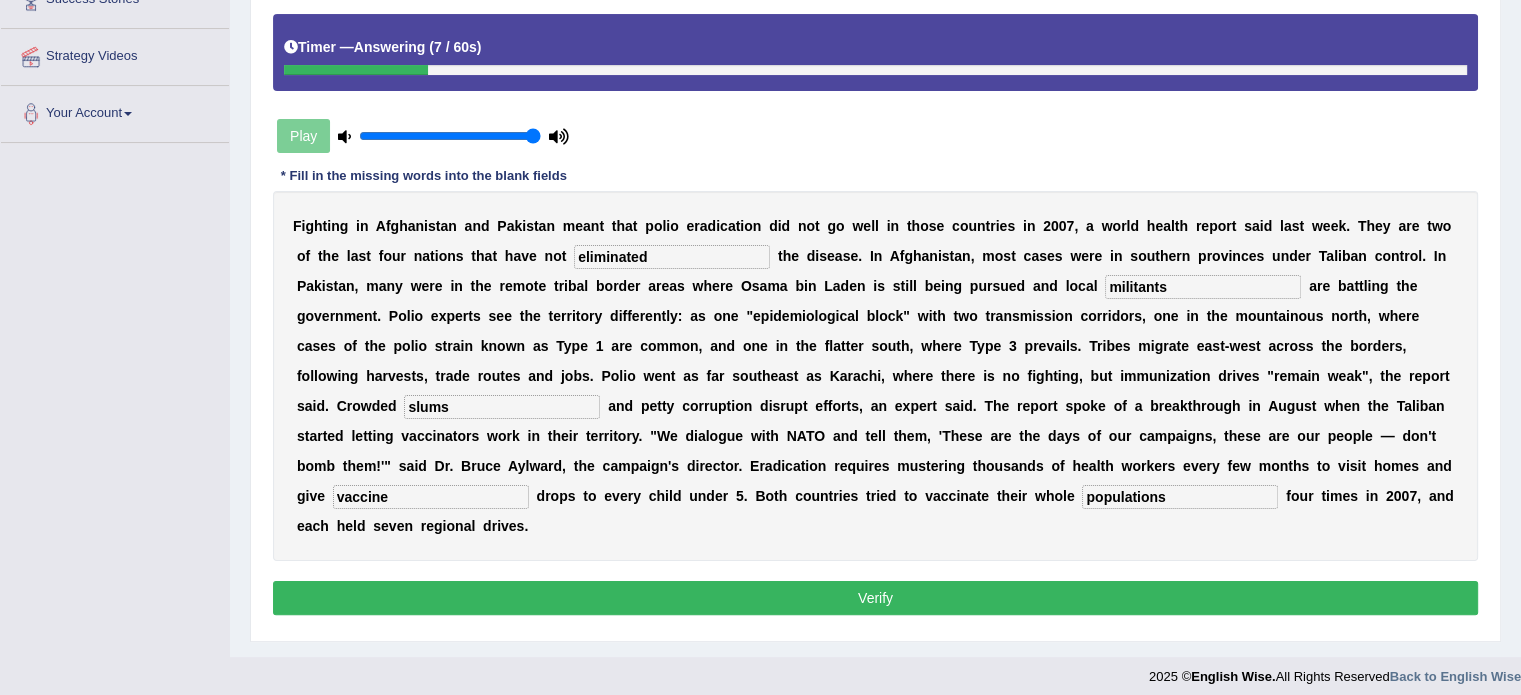 type on "populations" 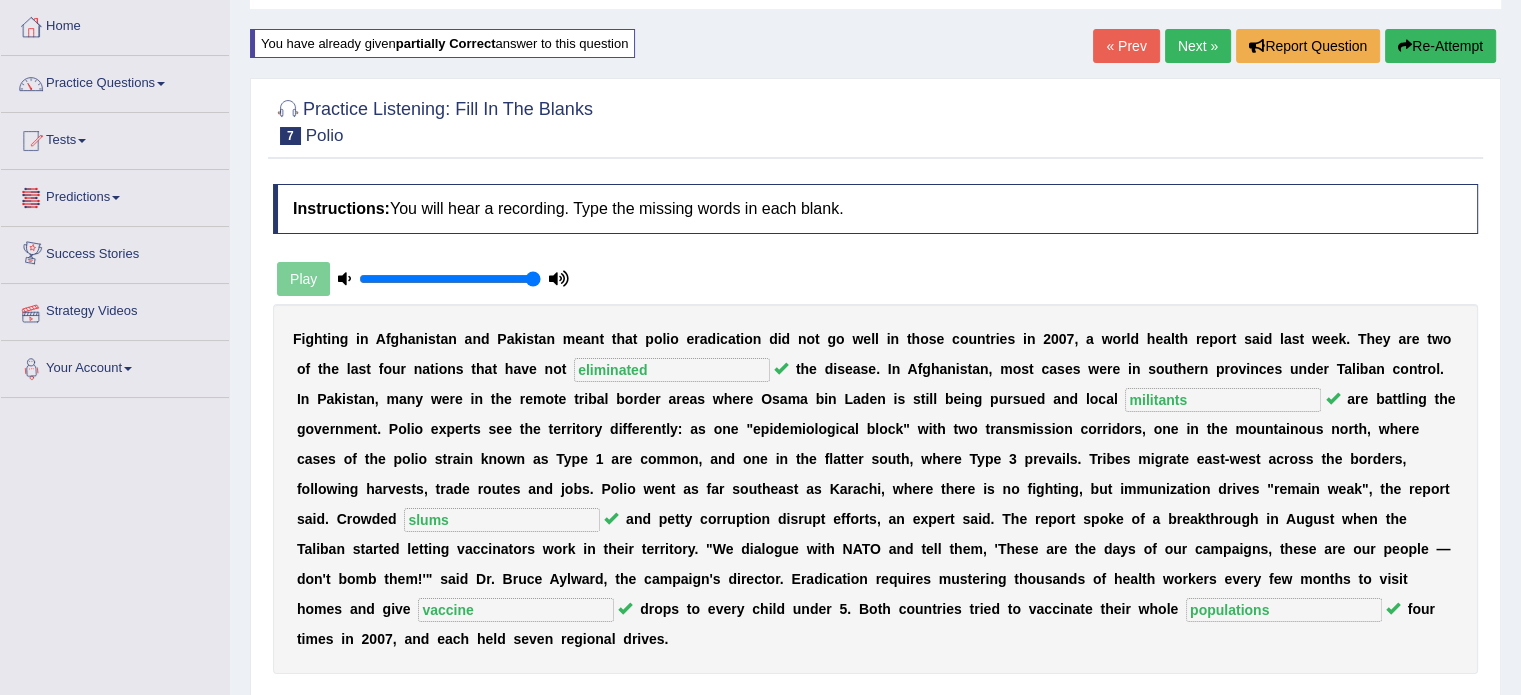 scroll, scrollTop: 0, scrollLeft: 0, axis: both 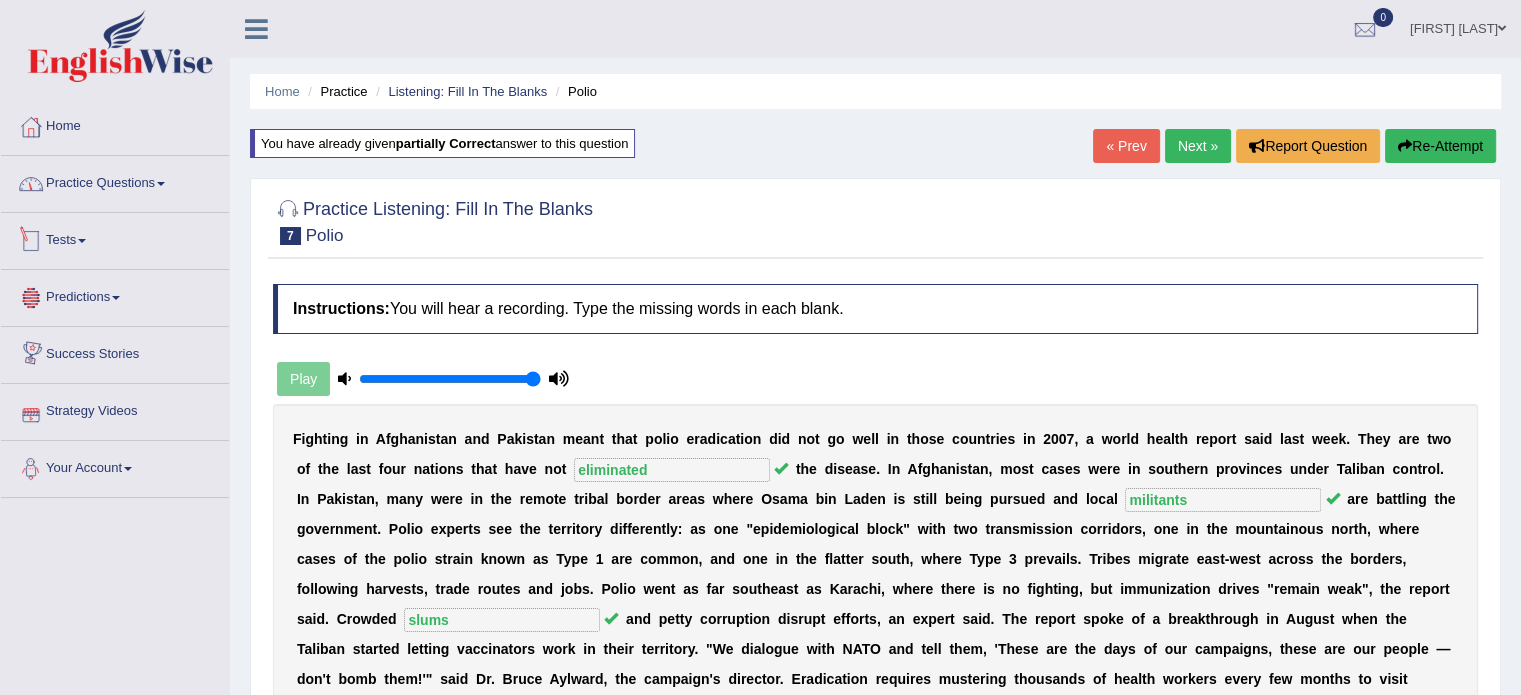 click on "Practice Questions" at bounding box center (115, 181) 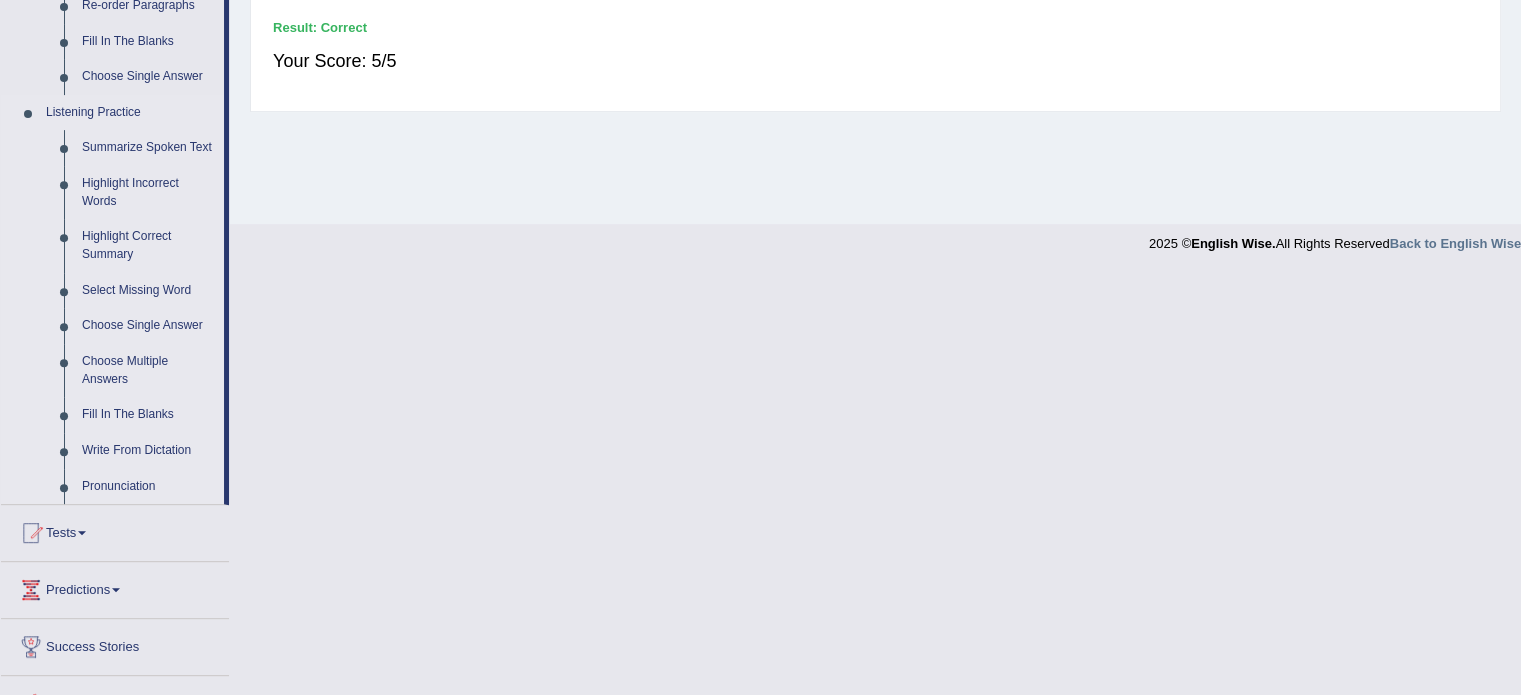 scroll, scrollTop: 800, scrollLeft: 0, axis: vertical 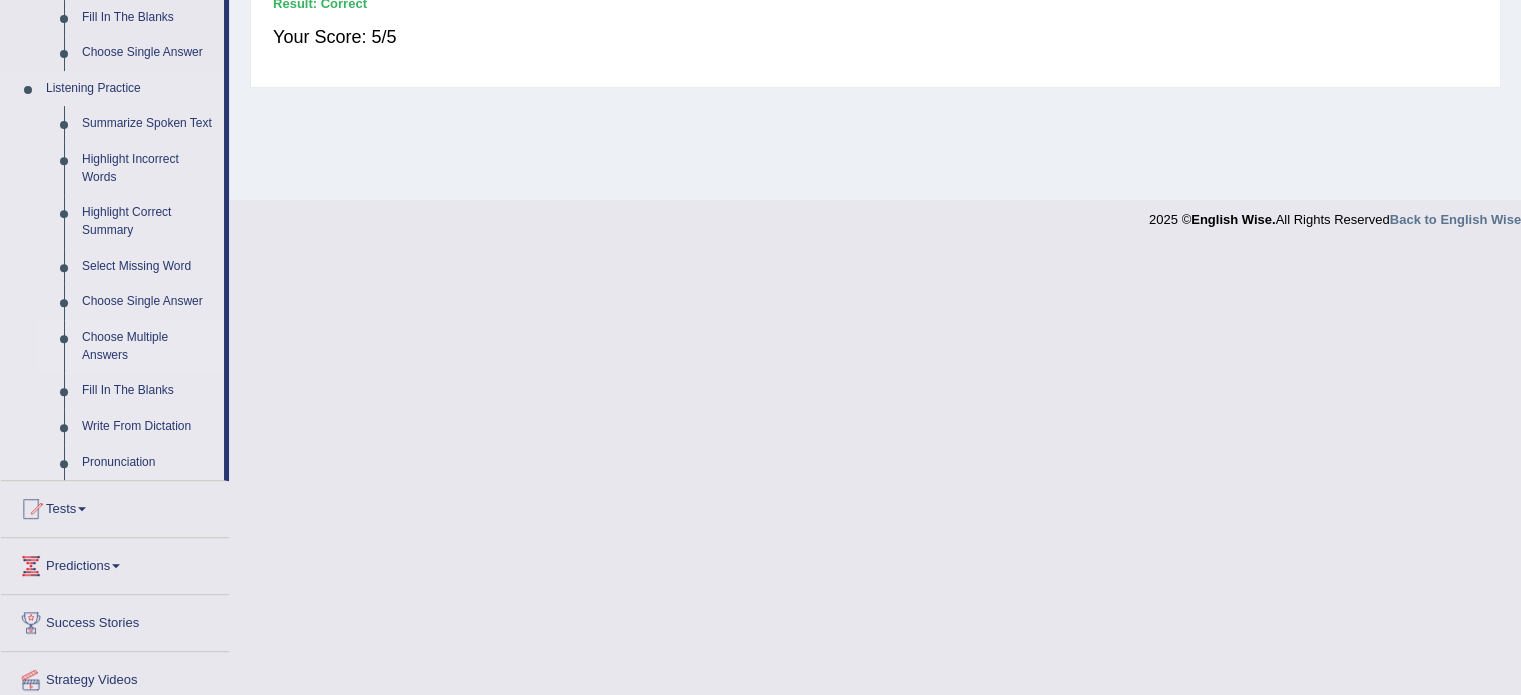 click on "Choose Multiple Answers" at bounding box center (148, 346) 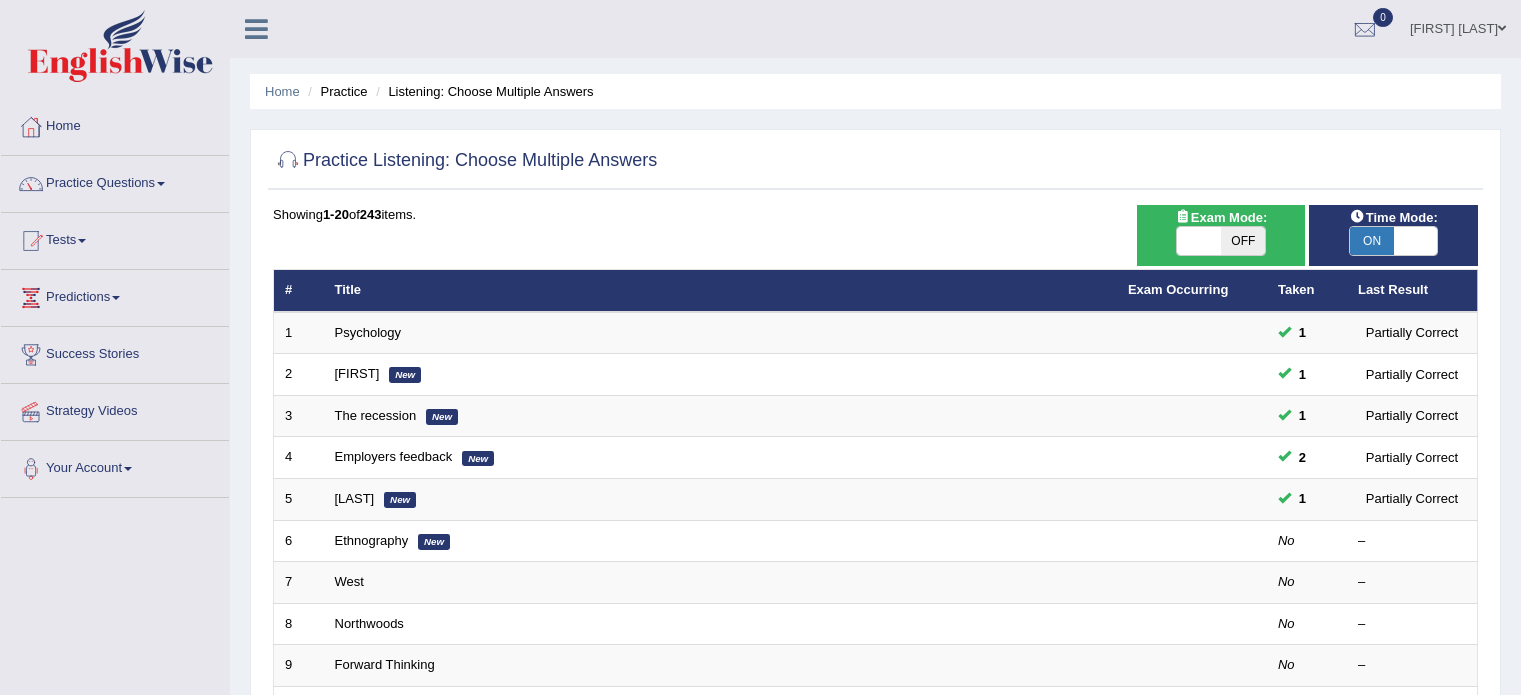 scroll, scrollTop: 0, scrollLeft: 0, axis: both 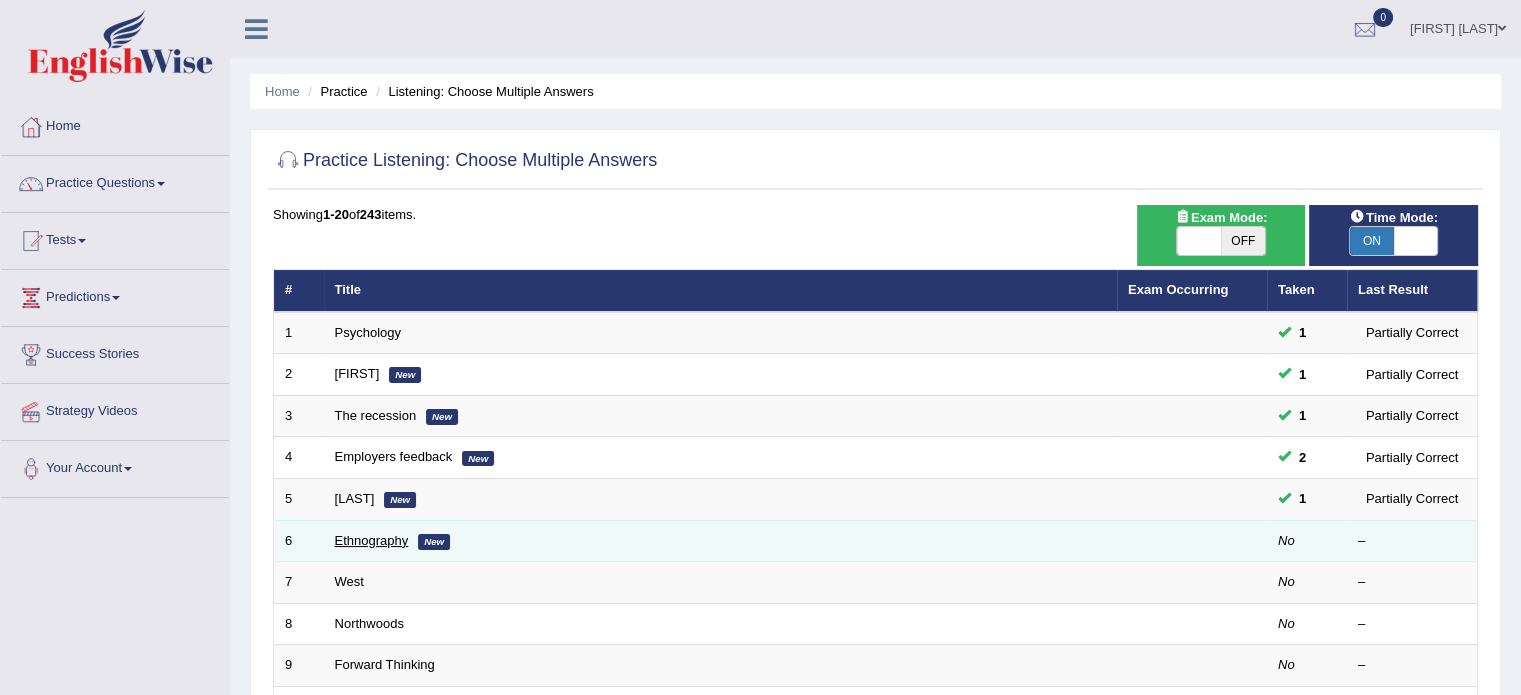 click on "Ethnography" at bounding box center (372, 540) 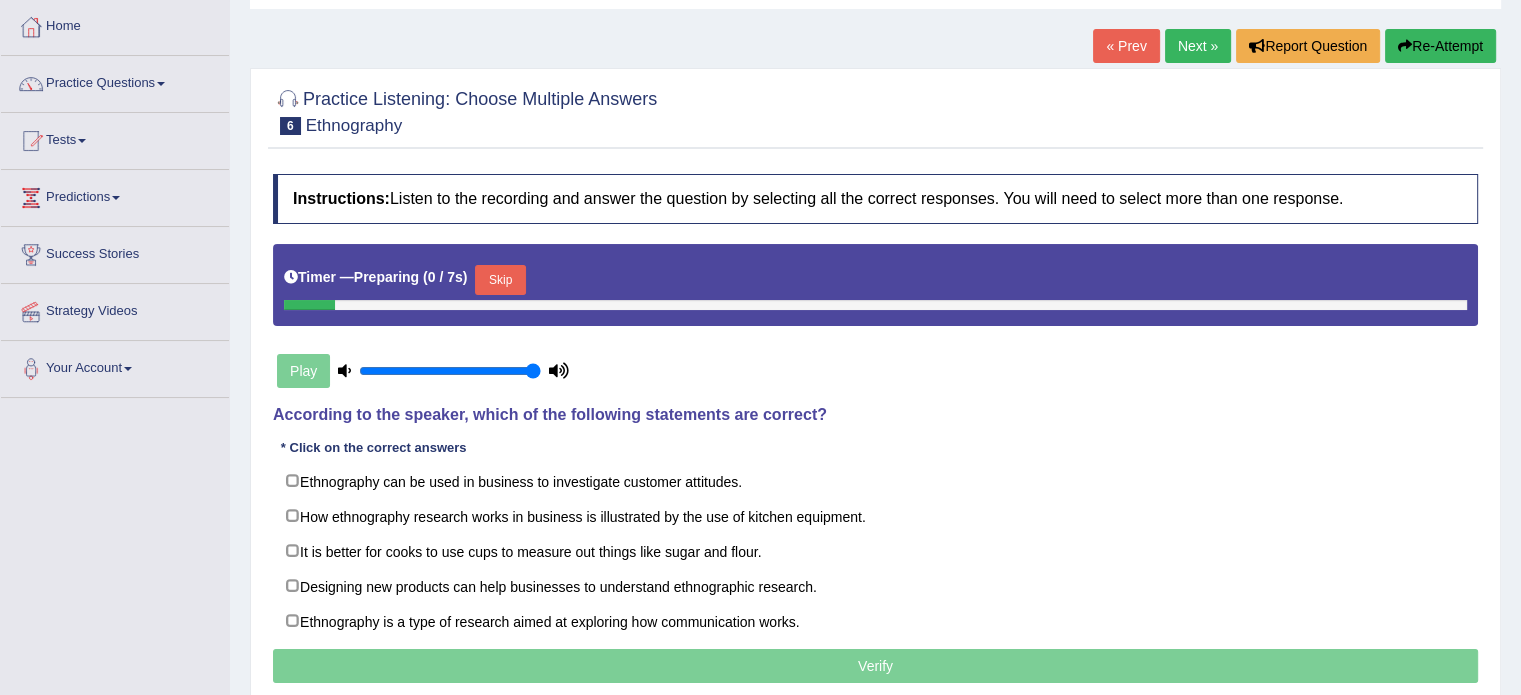scroll, scrollTop: 100, scrollLeft: 0, axis: vertical 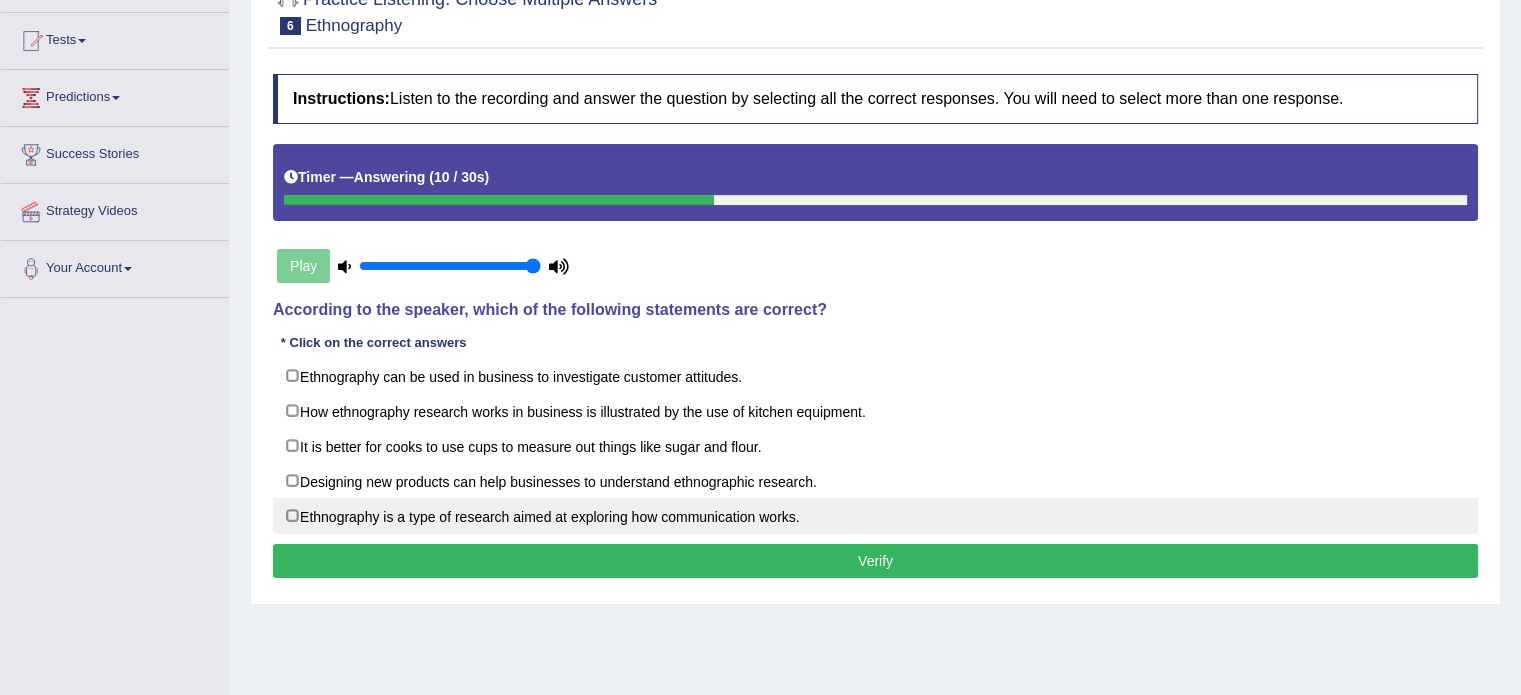 click on "Ethnography is a type of research aimed at exploring how communication works." at bounding box center [875, 516] 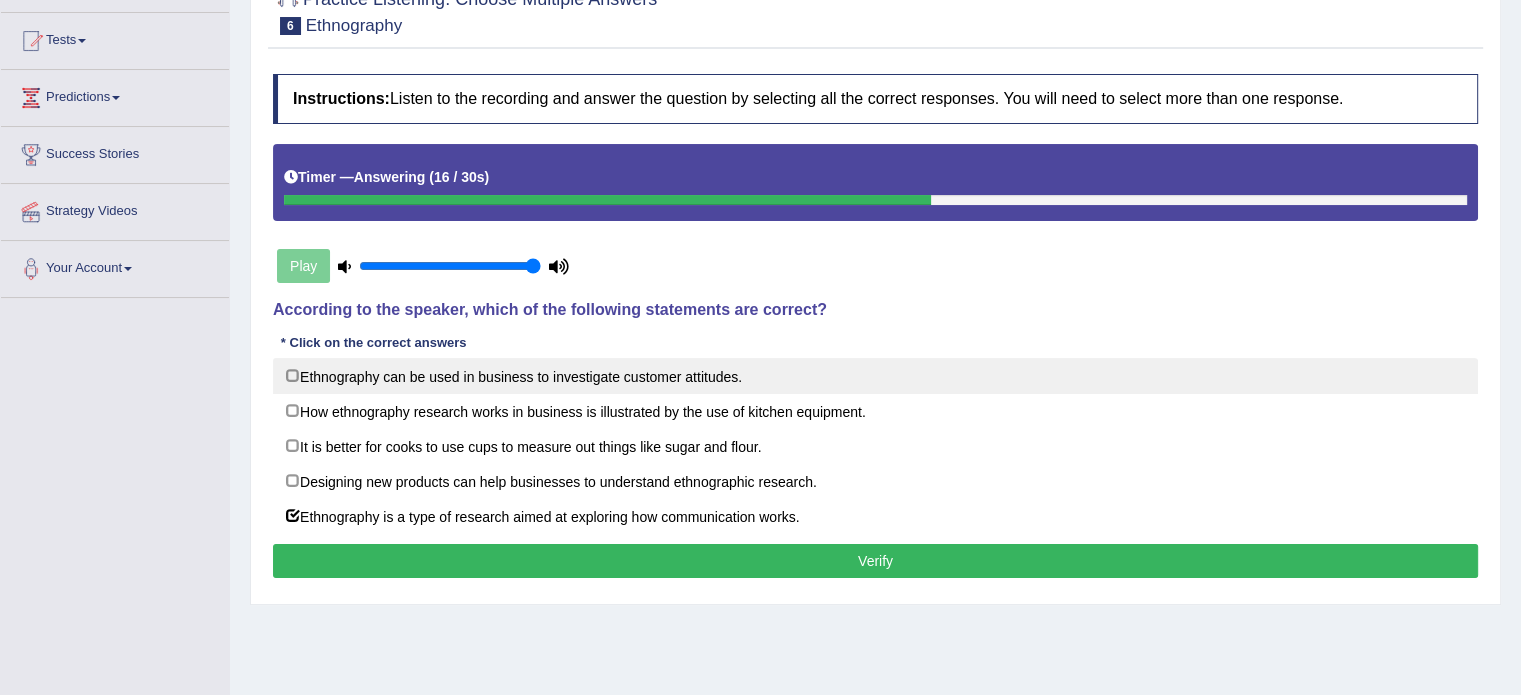 click on "Ethnography can be used in business to investigate customer attitudes." at bounding box center (875, 376) 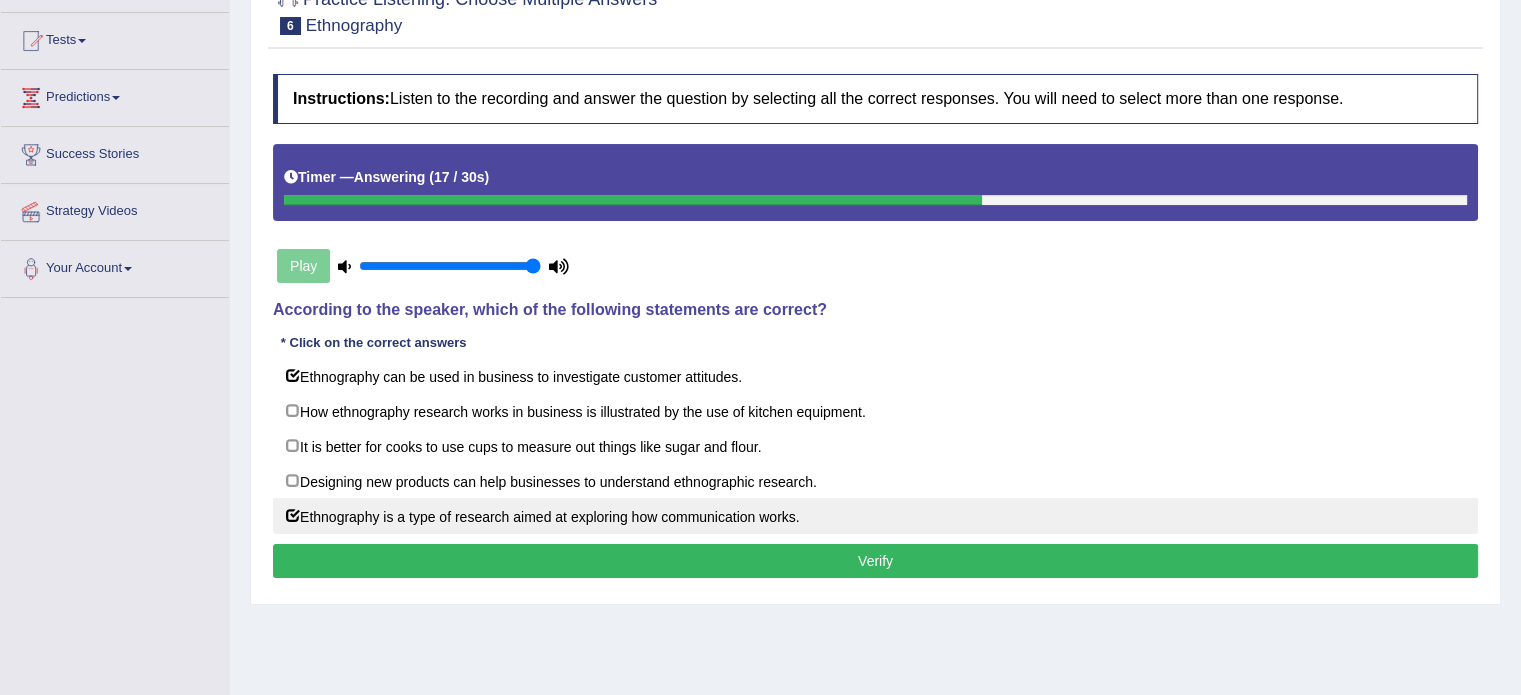 click on "Ethnography is a type of research aimed at exploring how communication works." at bounding box center (875, 516) 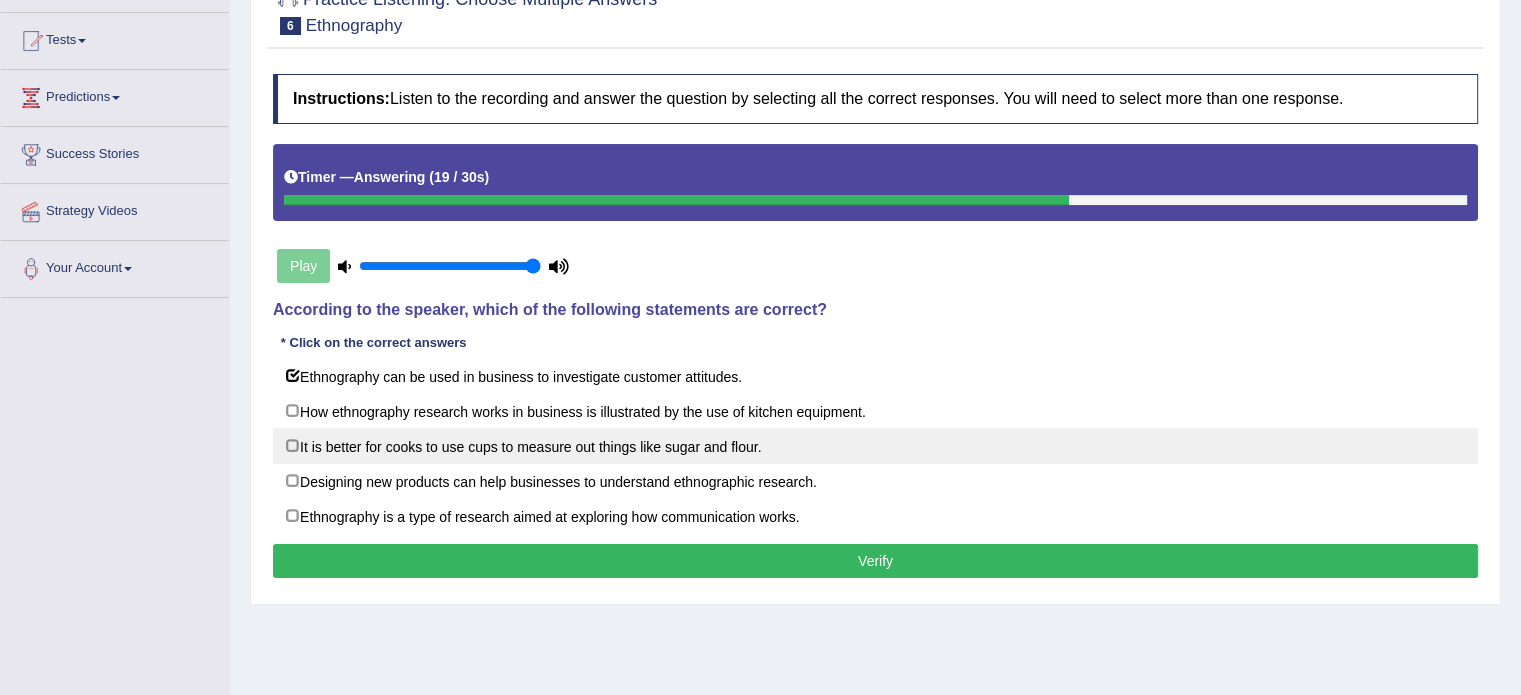 click on "It is better for cooks to use cups to measure out things like sugar and flour." at bounding box center (875, 446) 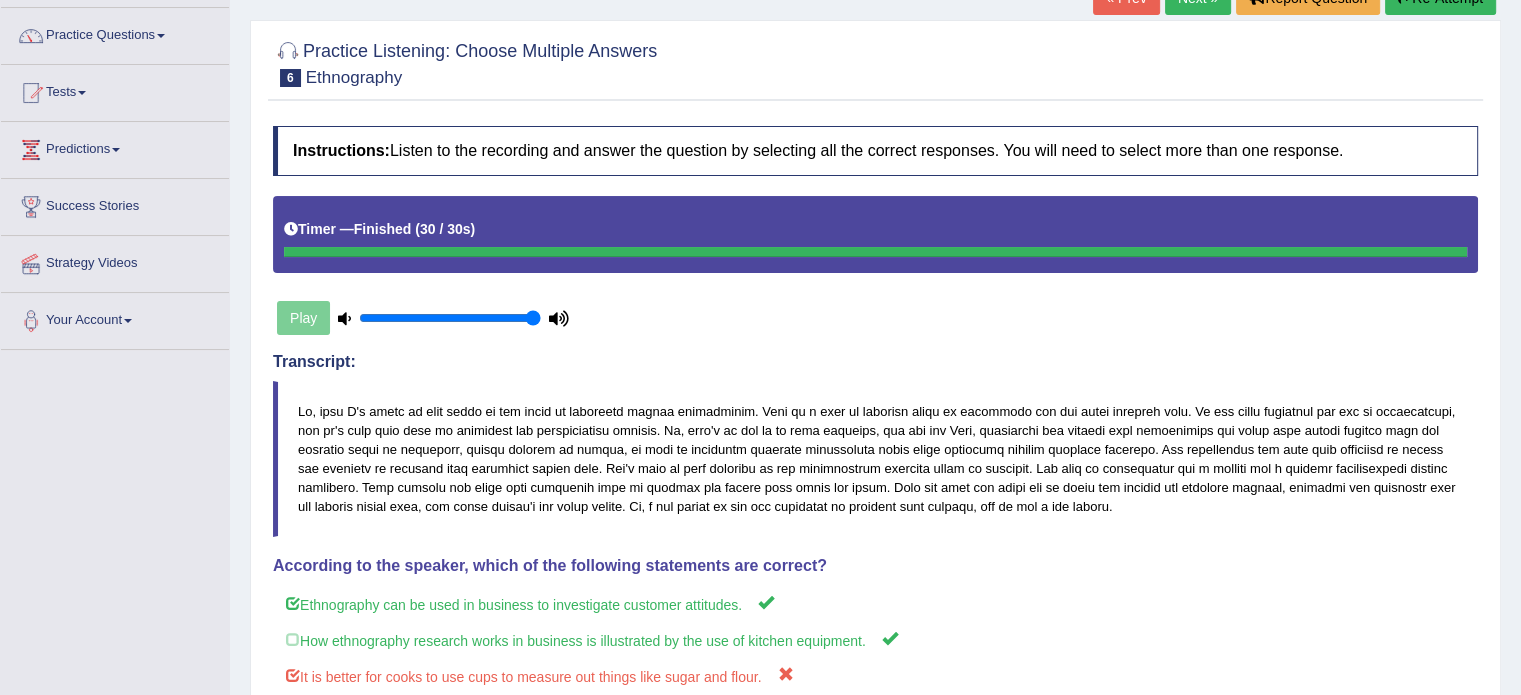 scroll, scrollTop: 100, scrollLeft: 0, axis: vertical 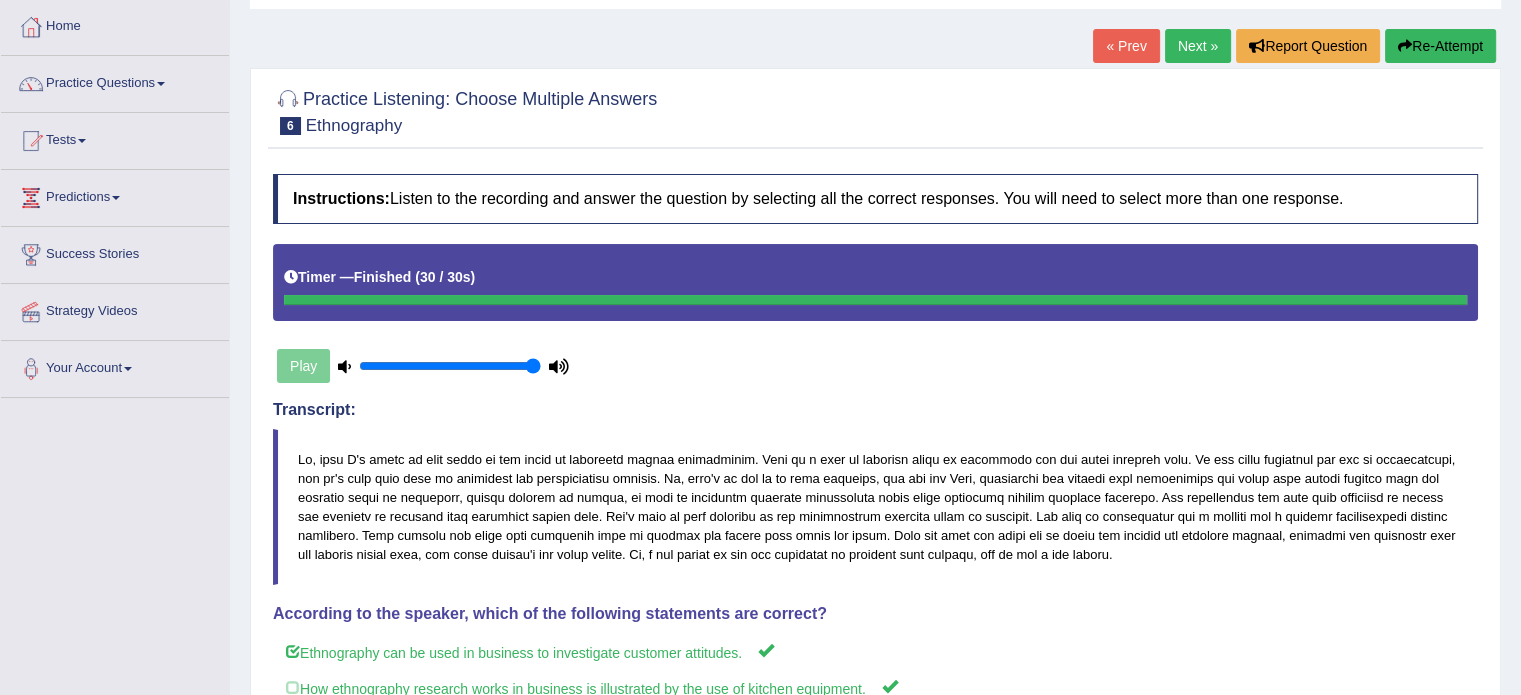 click on "Next »" at bounding box center [1198, 46] 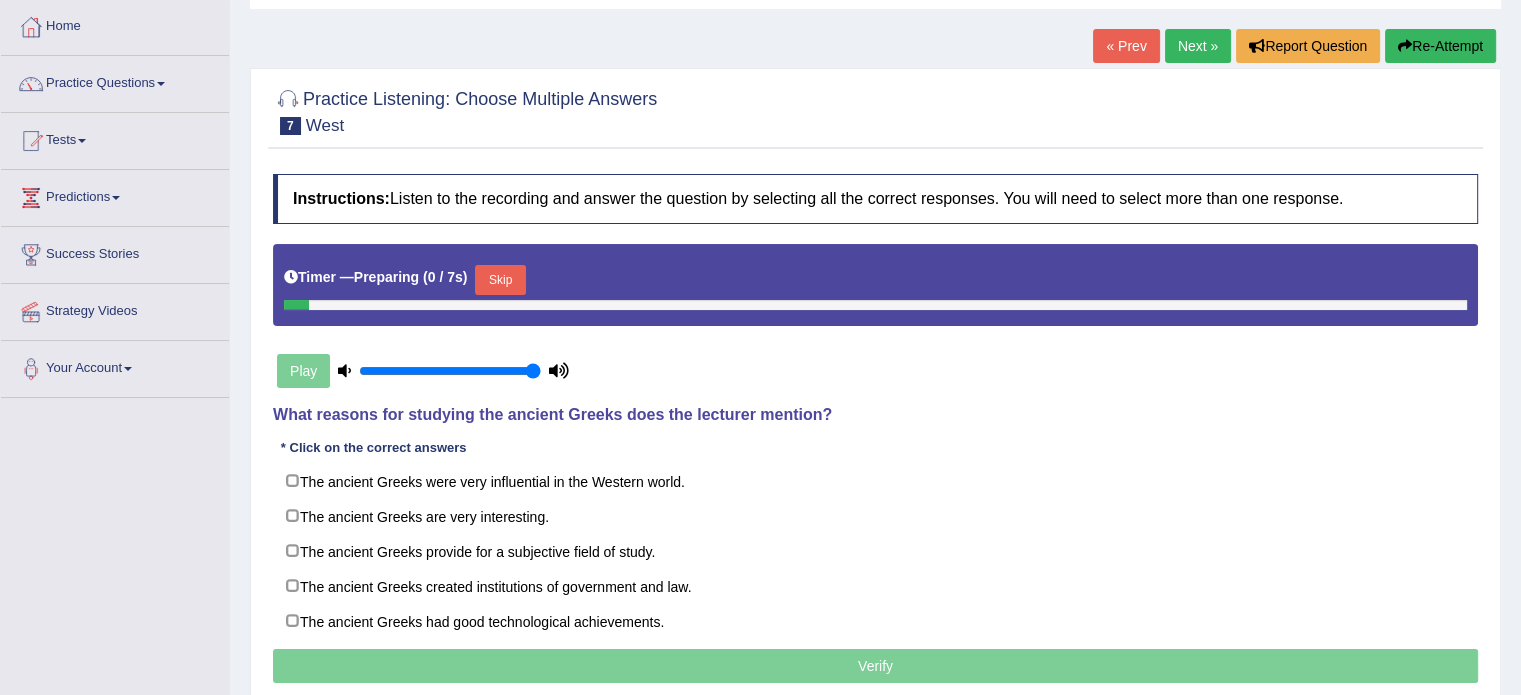 scroll, scrollTop: 0, scrollLeft: 0, axis: both 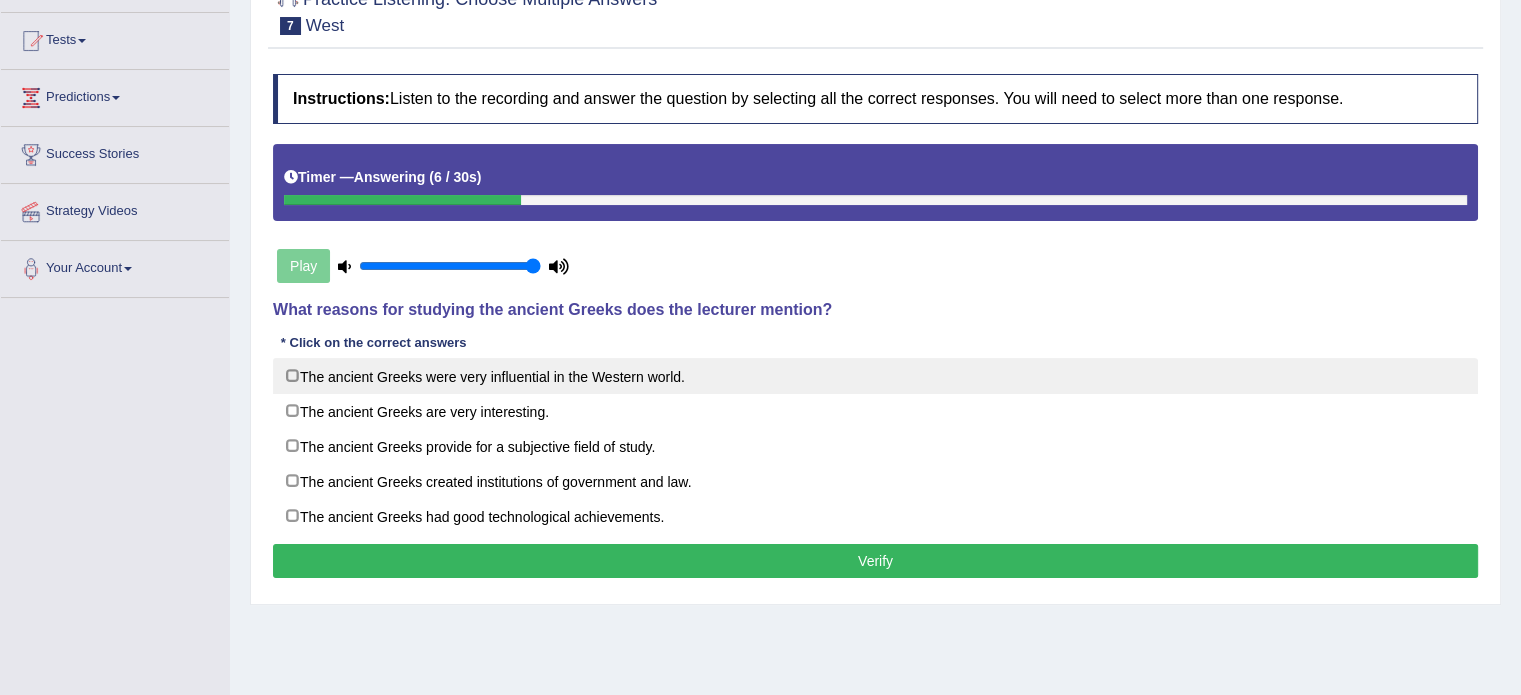 click on "The ancient Greeks were very influential in the Western world." at bounding box center [875, 376] 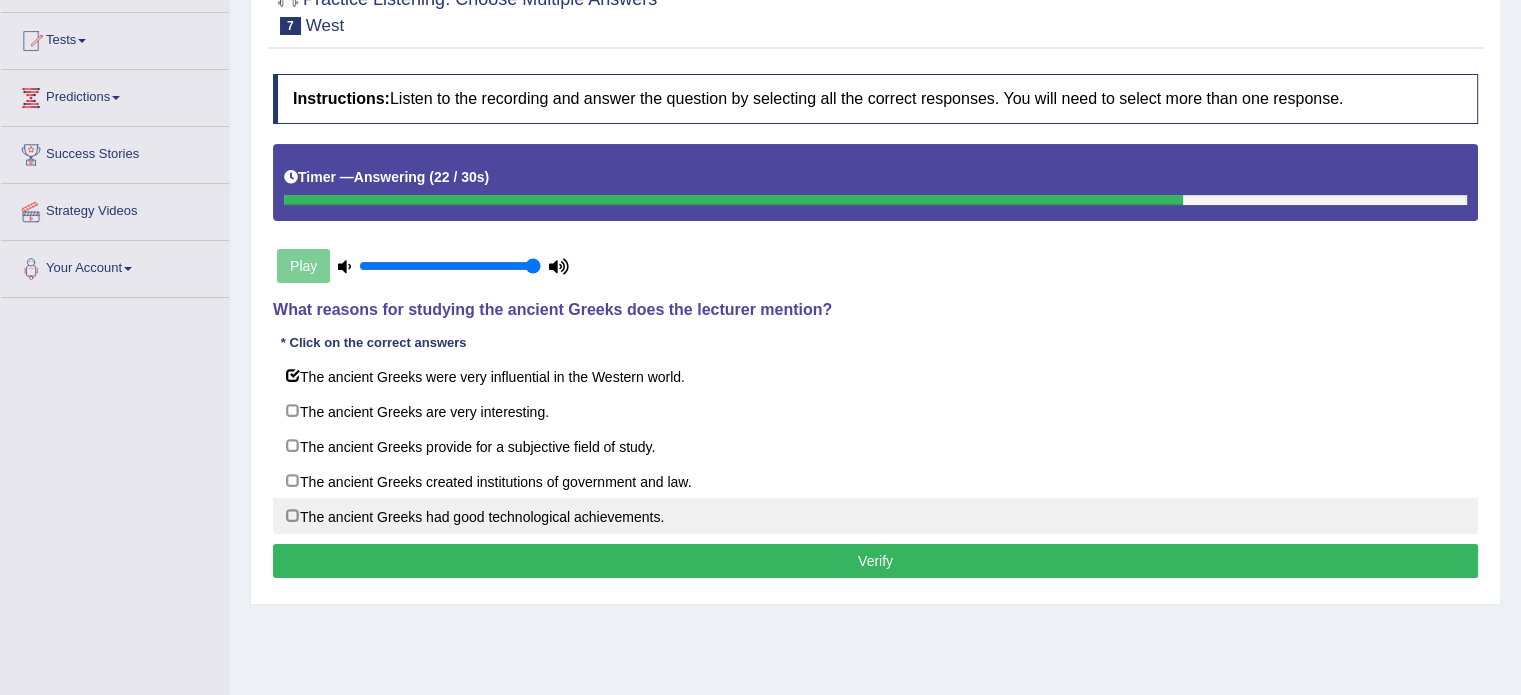 click on "The ancient Greeks had good technological achievements." at bounding box center (875, 516) 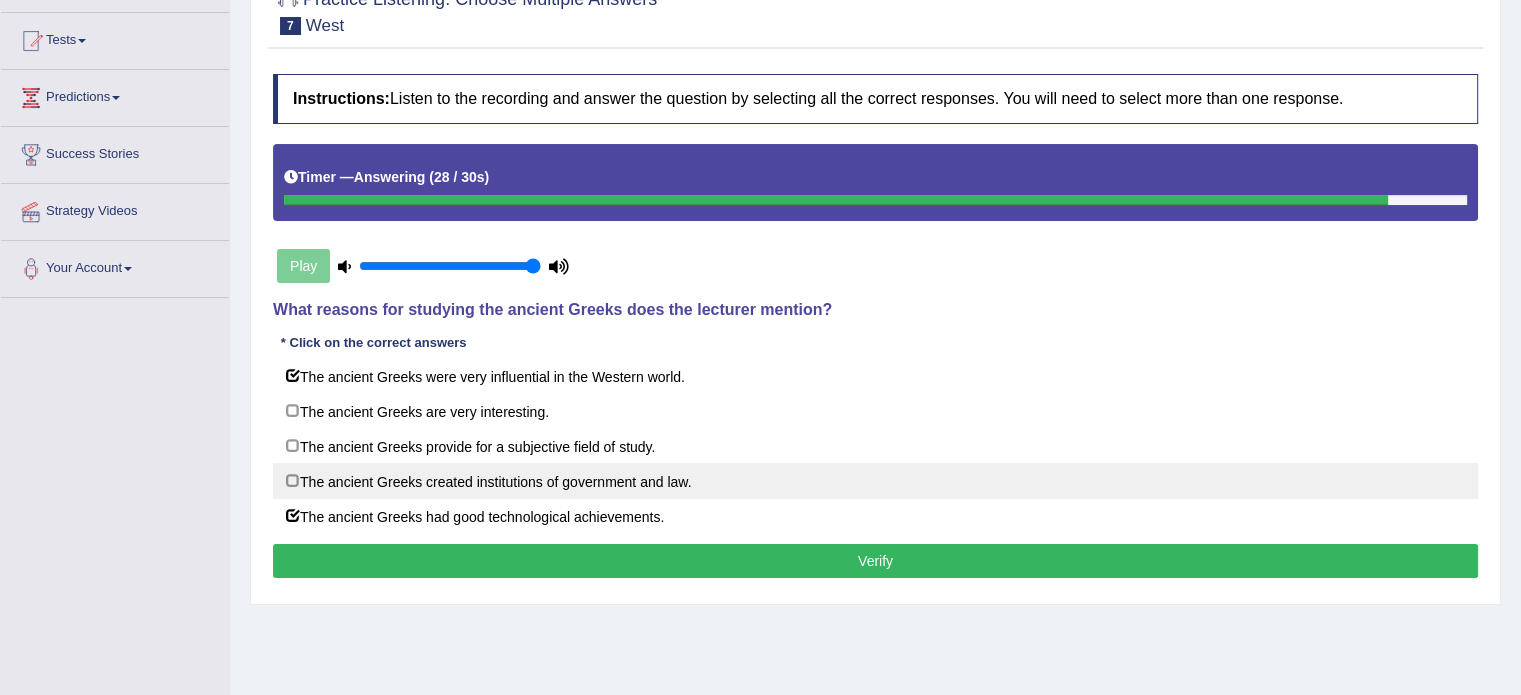 click on "The ancient Greeks created institutions of government and law." at bounding box center [875, 481] 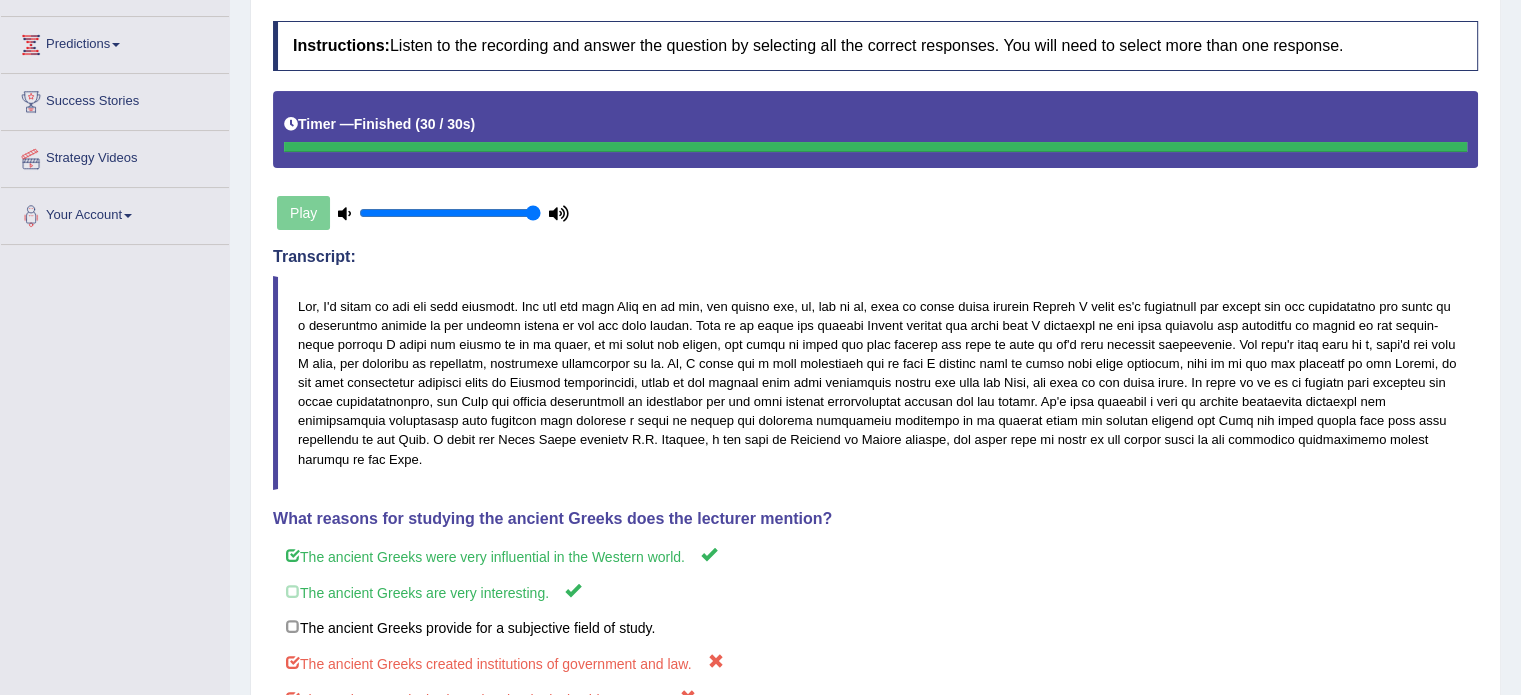 scroll, scrollTop: 288, scrollLeft: 0, axis: vertical 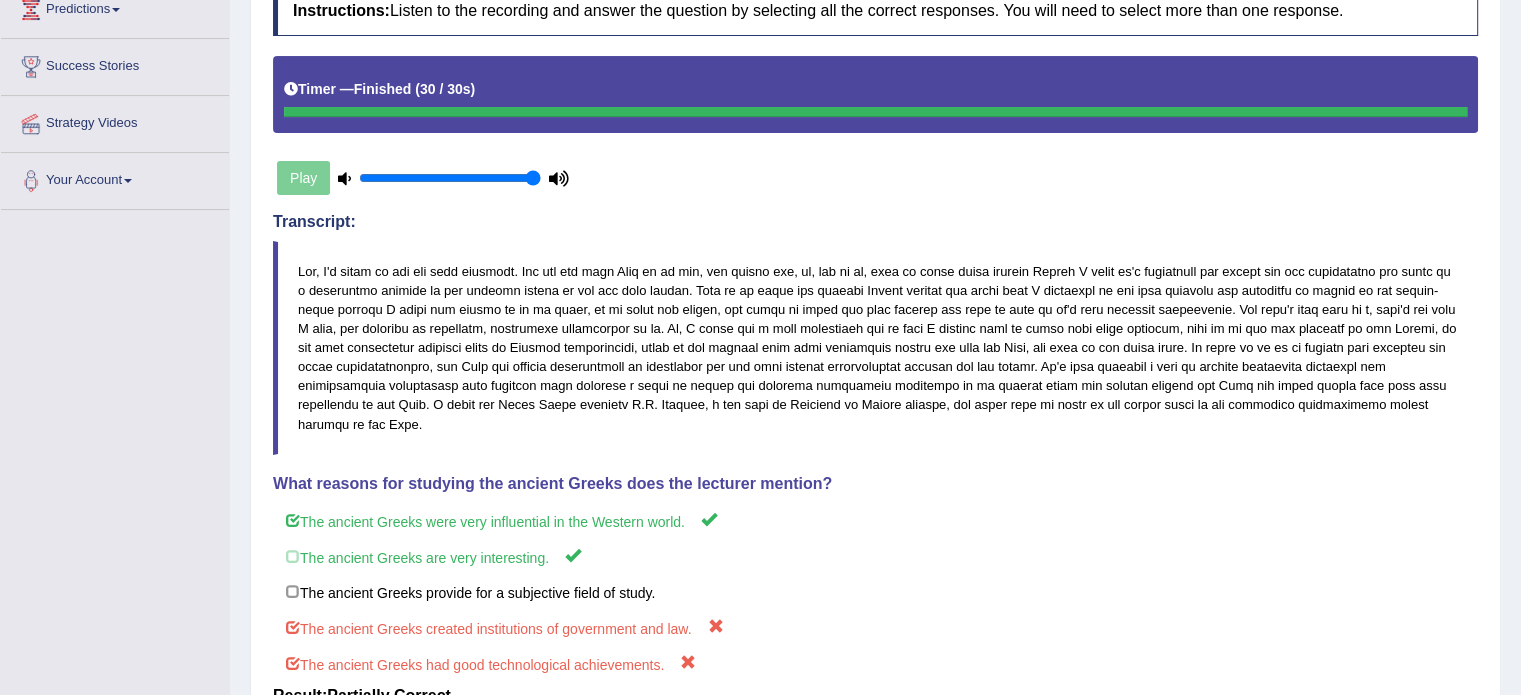 drag, startPoint x: 837, startPoint y: 272, endPoint x: 850, endPoint y: 266, distance: 14.3178215 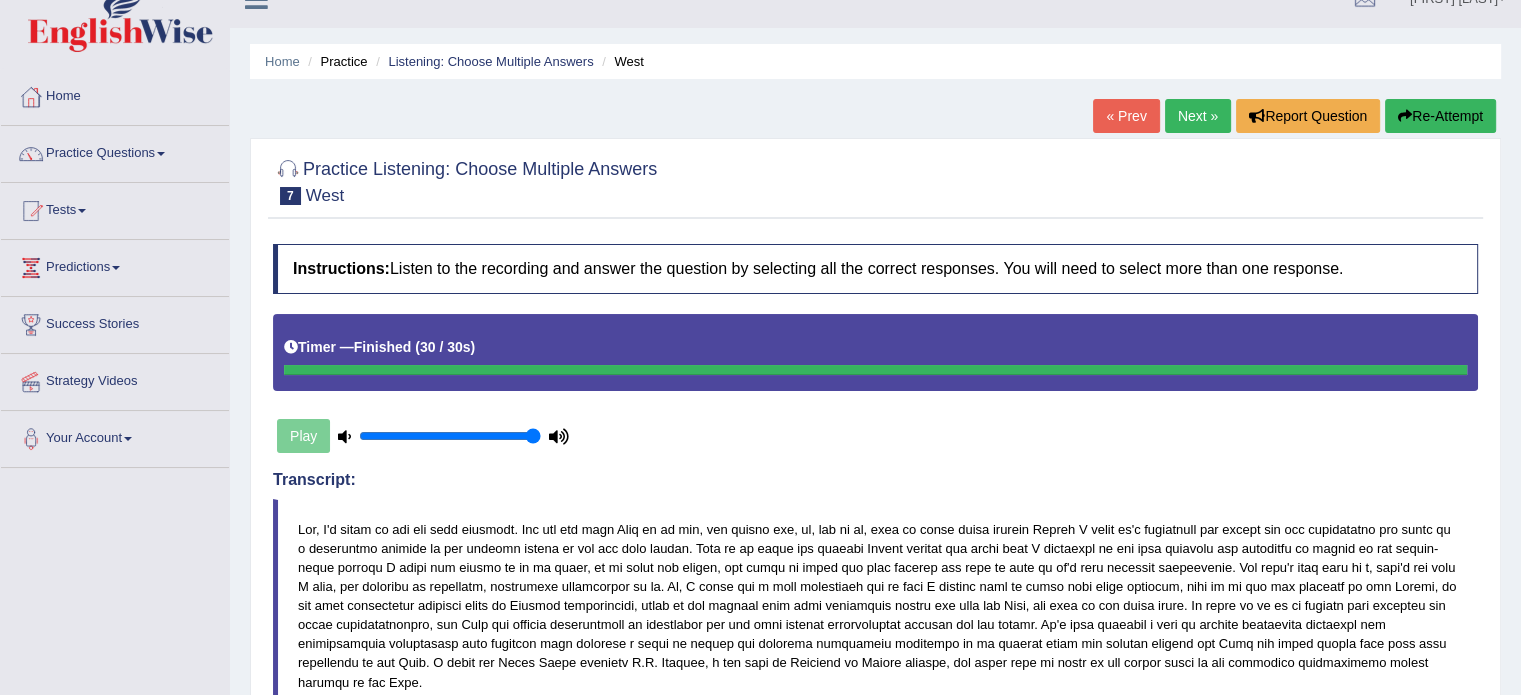 scroll, scrollTop: 0, scrollLeft: 0, axis: both 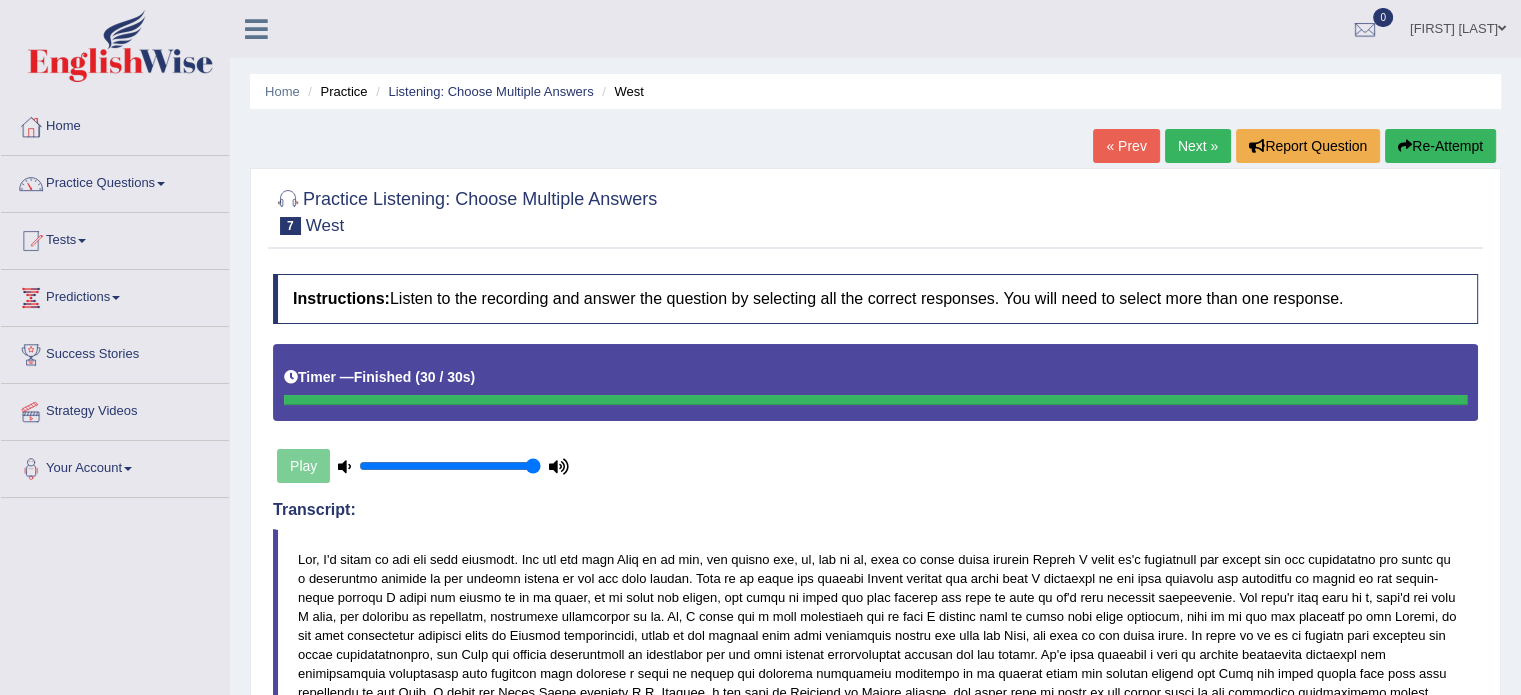 click on "Next »" at bounding box center (1198, 146) 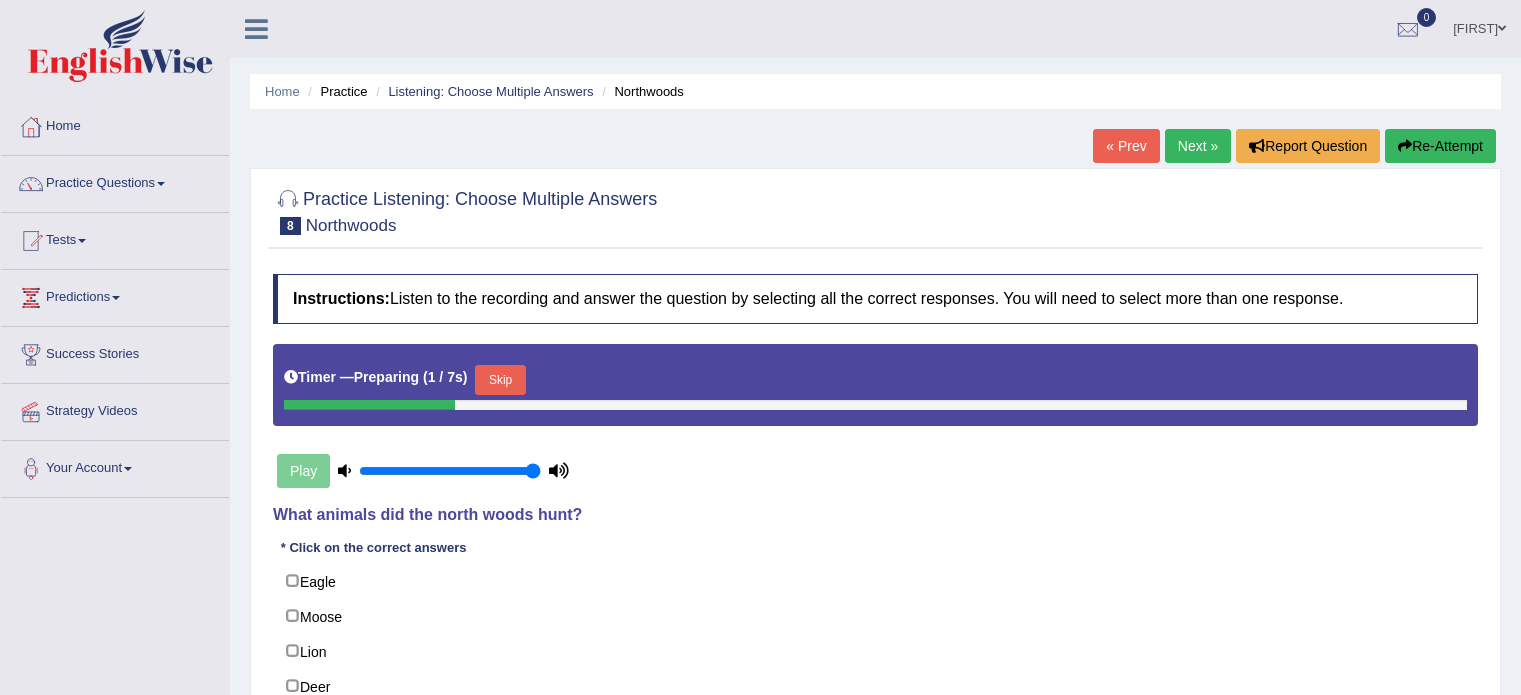 scroll, scrollTop: 200, scrollLeft: 0, axis: vertical 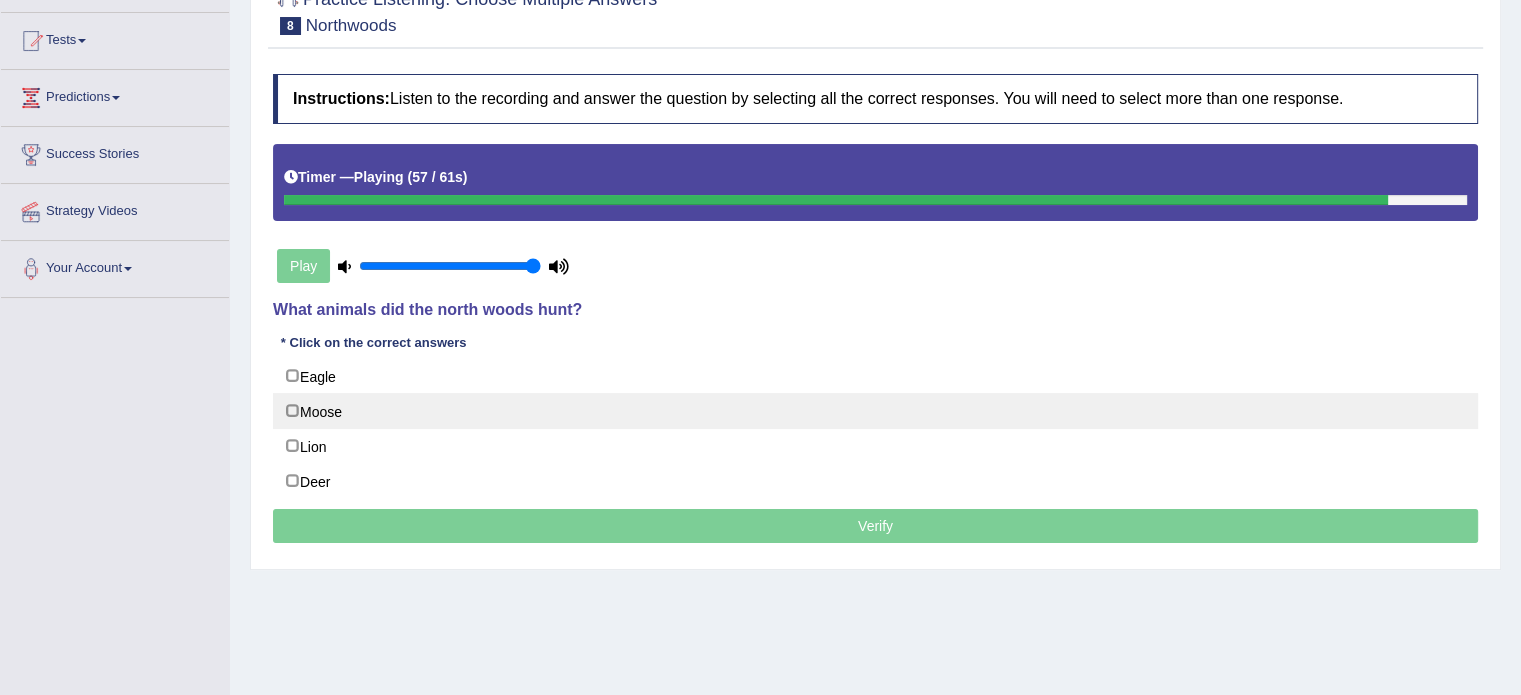 click on "Moose" at bounding box center [875, 411] 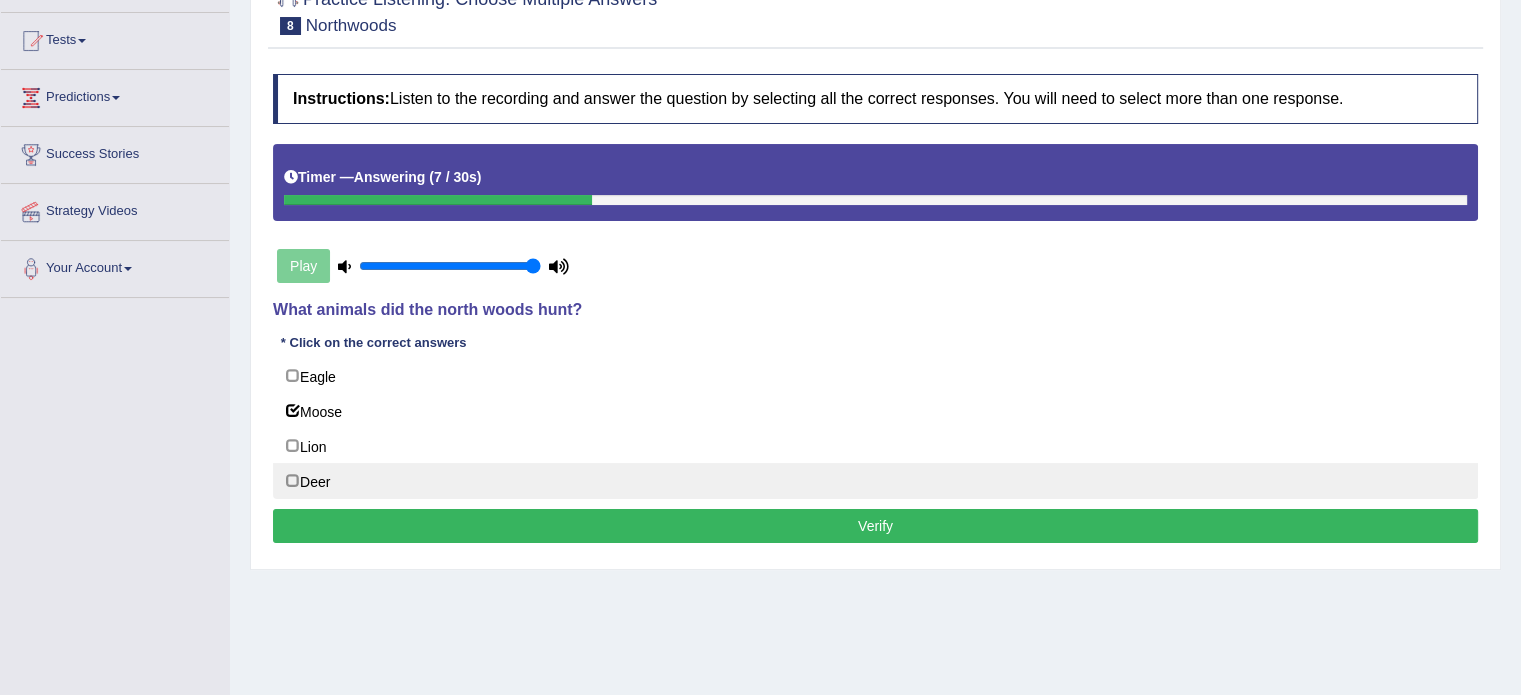 click on "Deer" at bounding box center [875, 481] 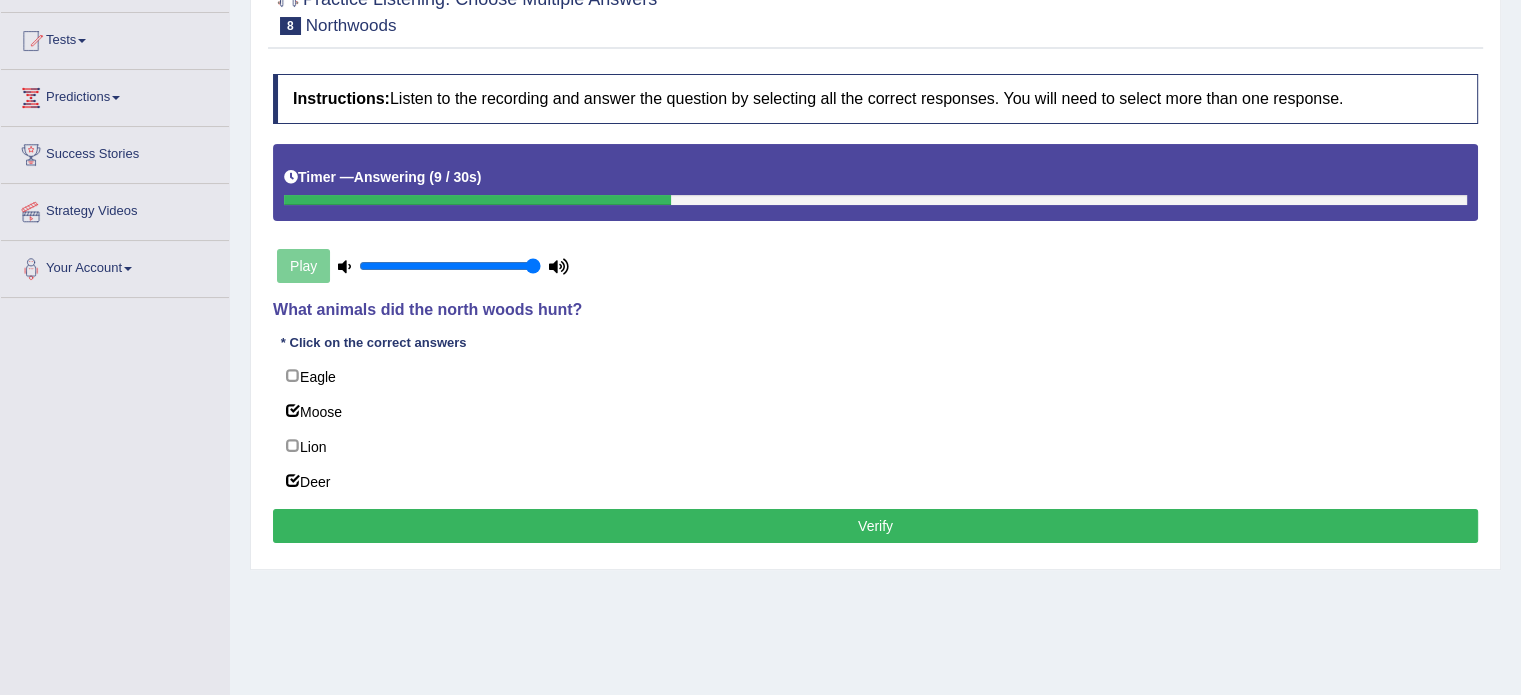 click on "Verify" at bounding box center [875, 526] 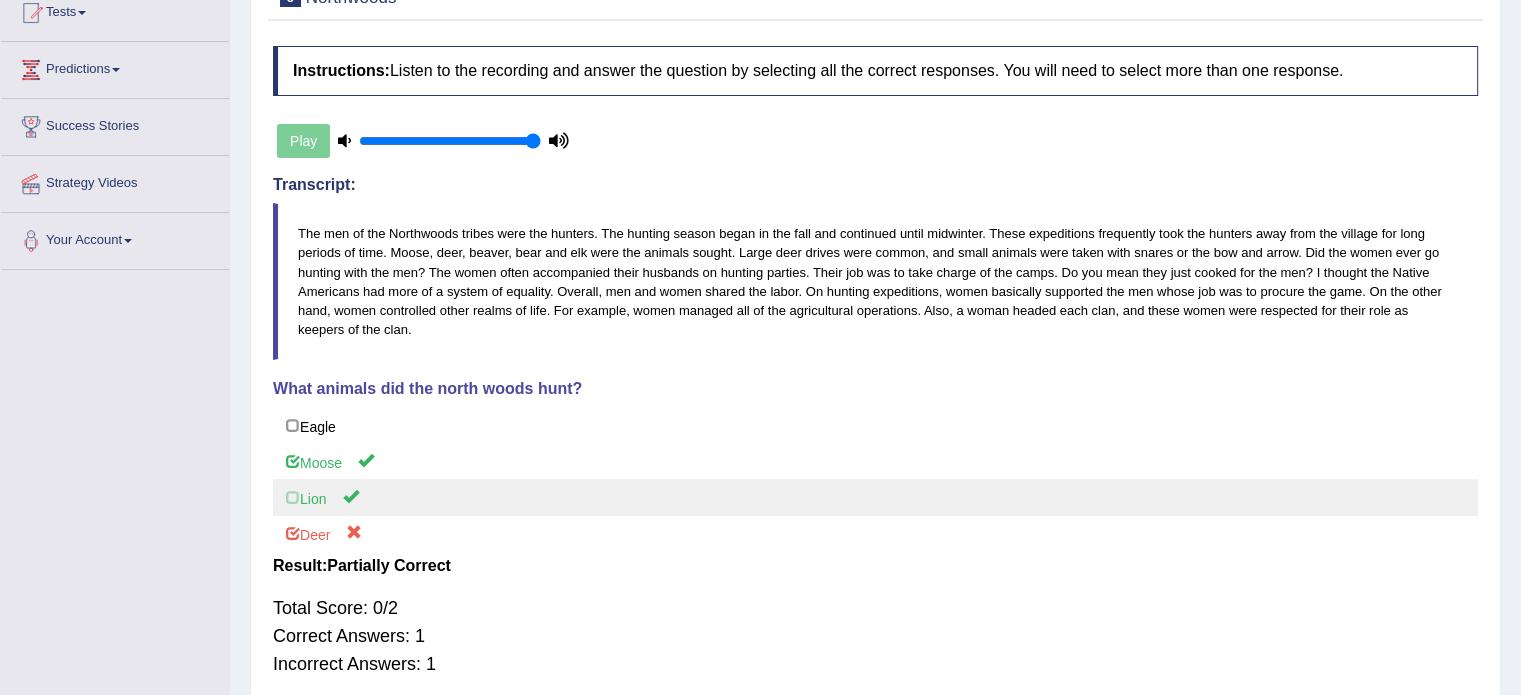 scroll, scrollTop: 200, scrollLeft: 0, axis: vertical 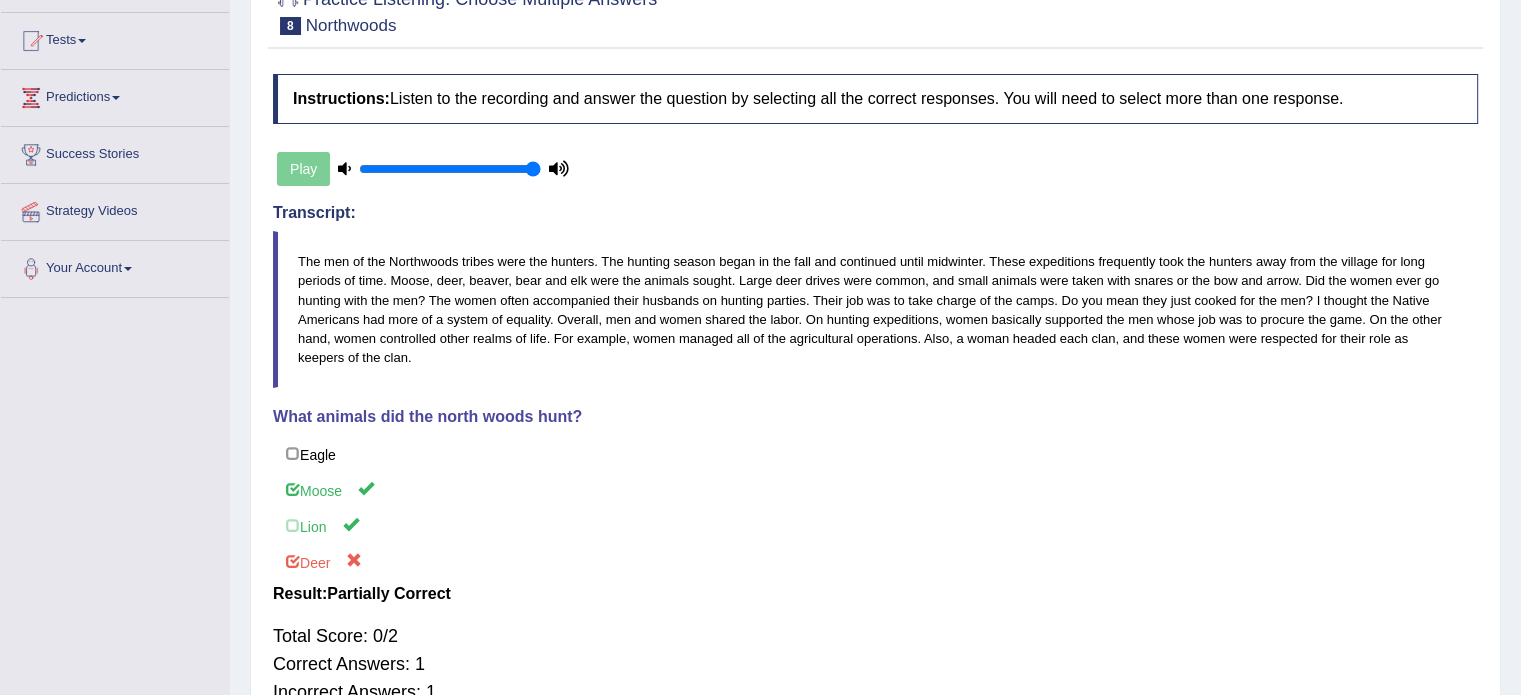 drag, startPoint x: 680, startPoint y: 303, endPoint x: 755, endPoint y: 290, distance: 76.11833 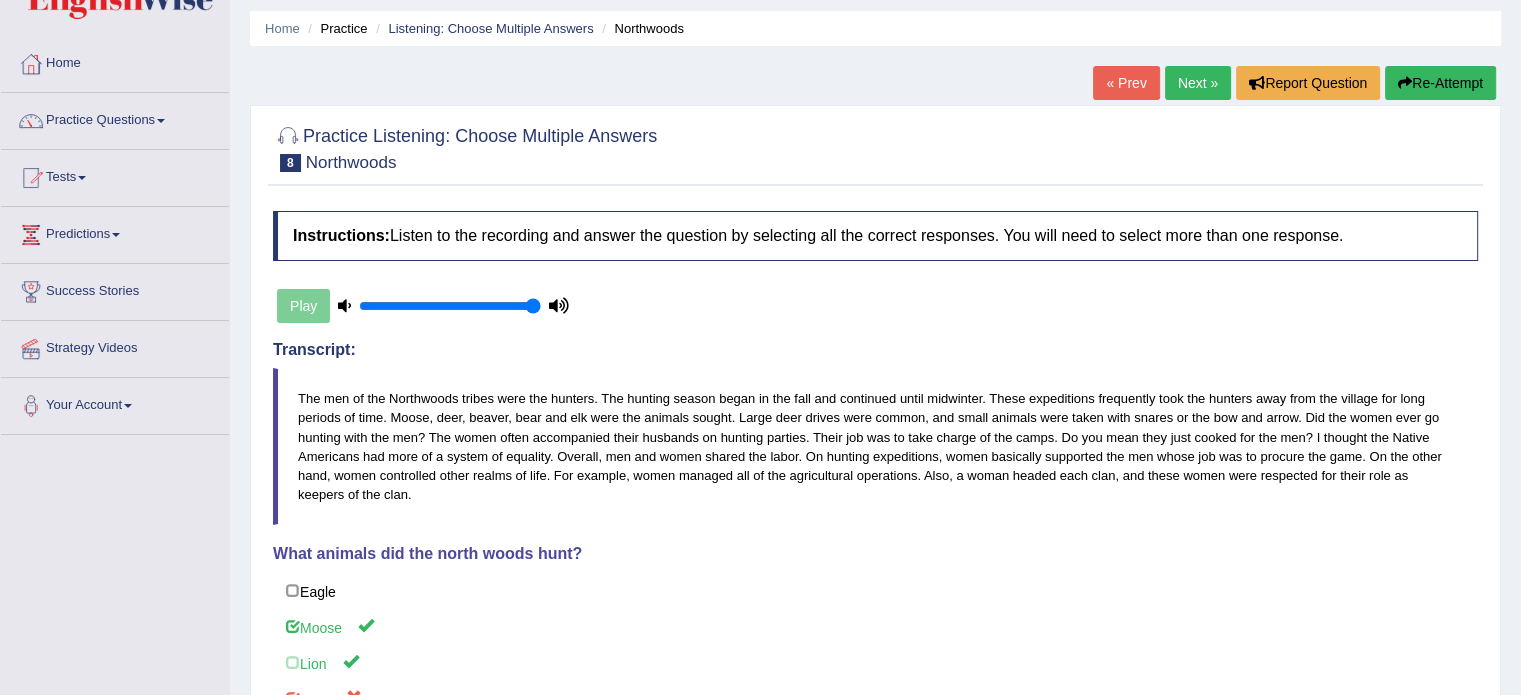 scroll, scrollTop: 55, scrollLeft: 0, axis: vertical 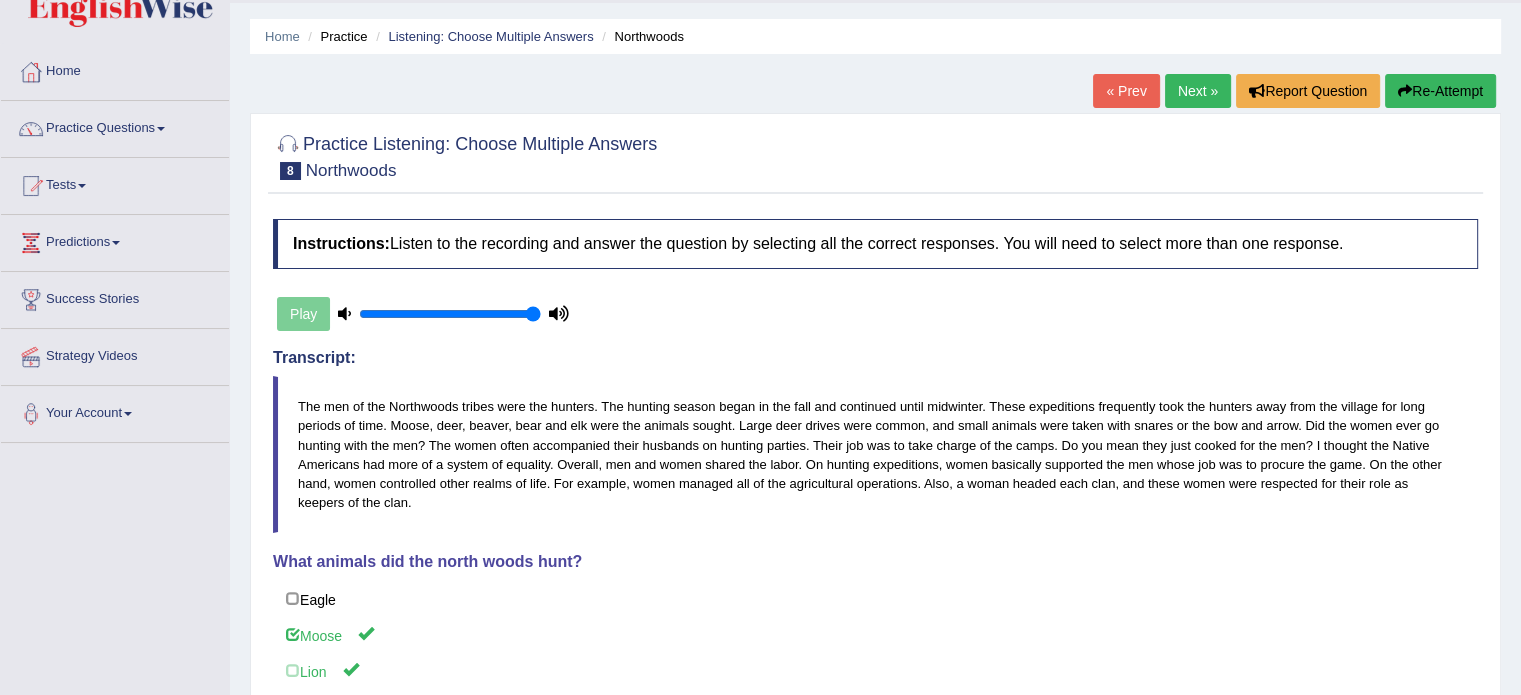 click on "Next »" at bounding box center (1198, 91) 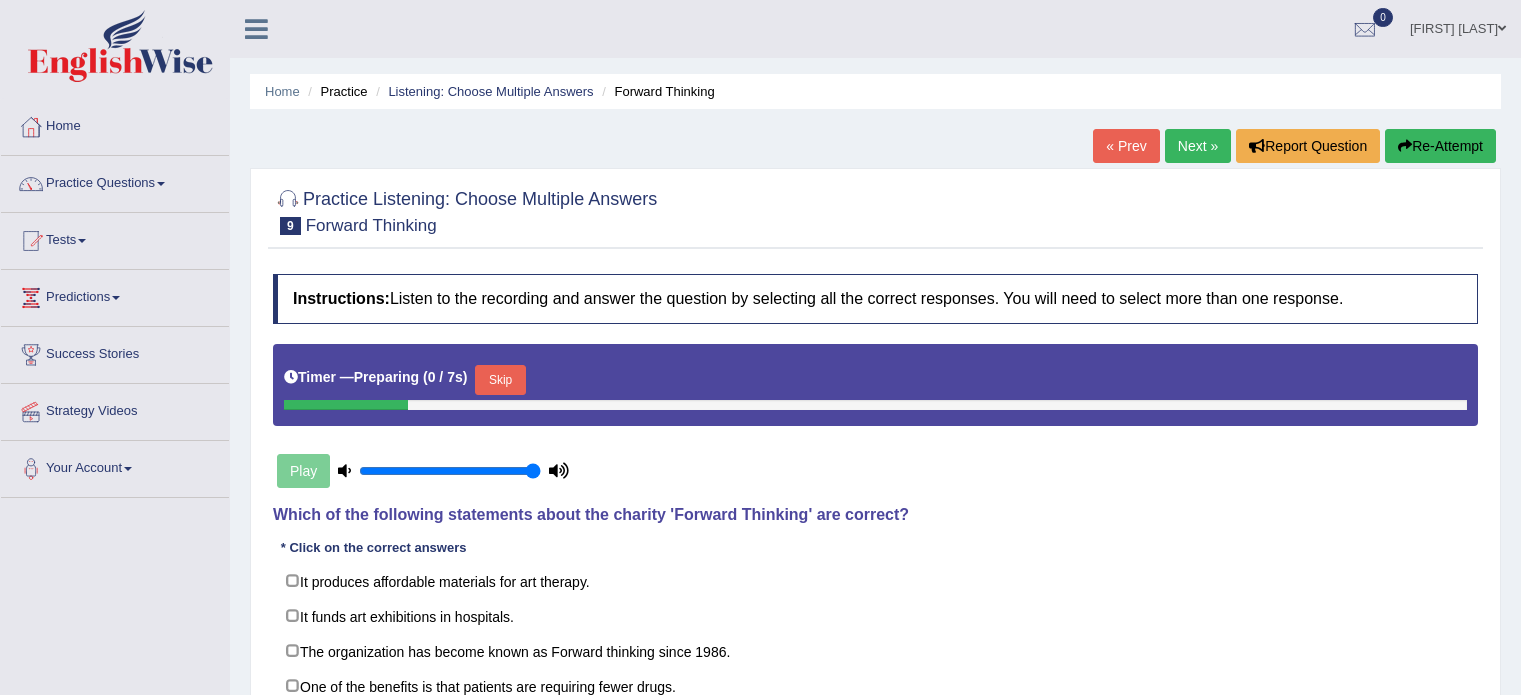 scroll, scrollTop: 200, scrollLeft: 0, axis: vertical 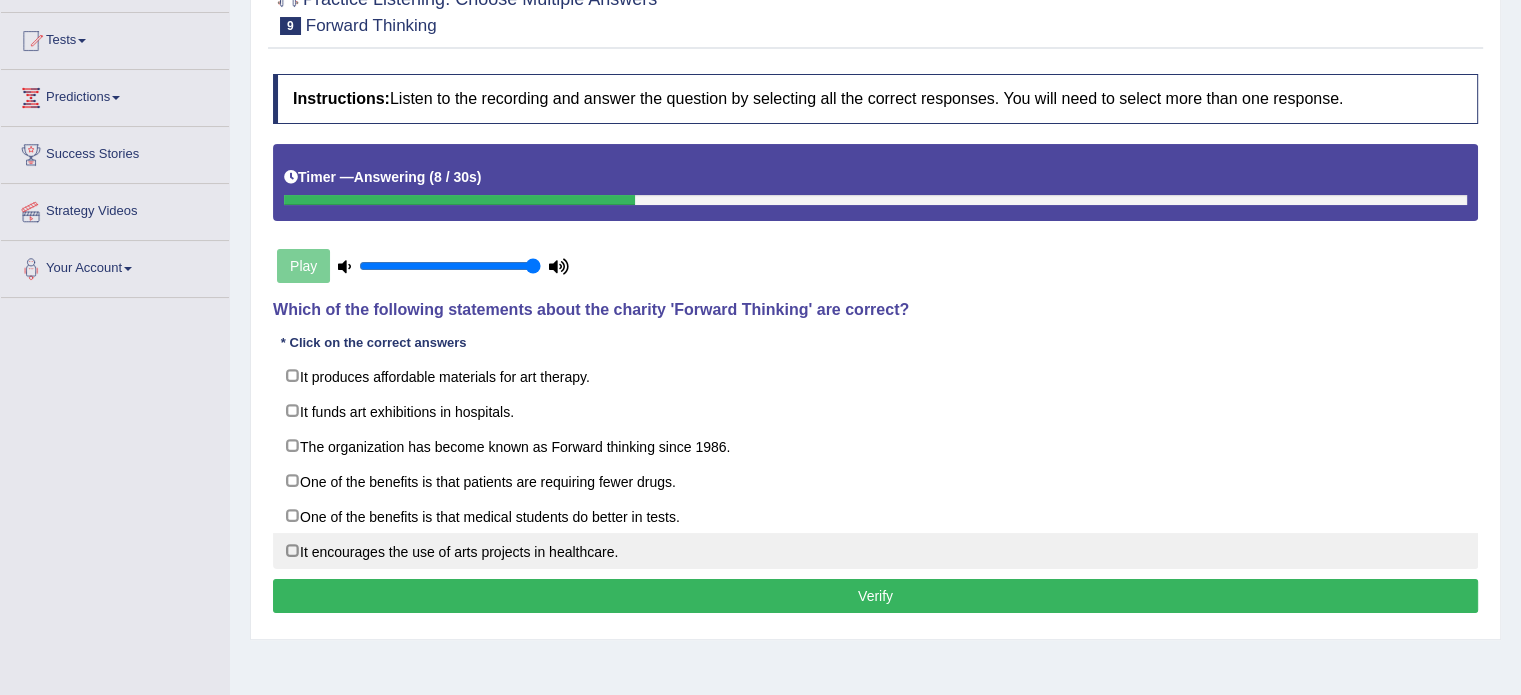 click on "It encourages the use of arts projects in healthcare." at bounding box center [875, 551] 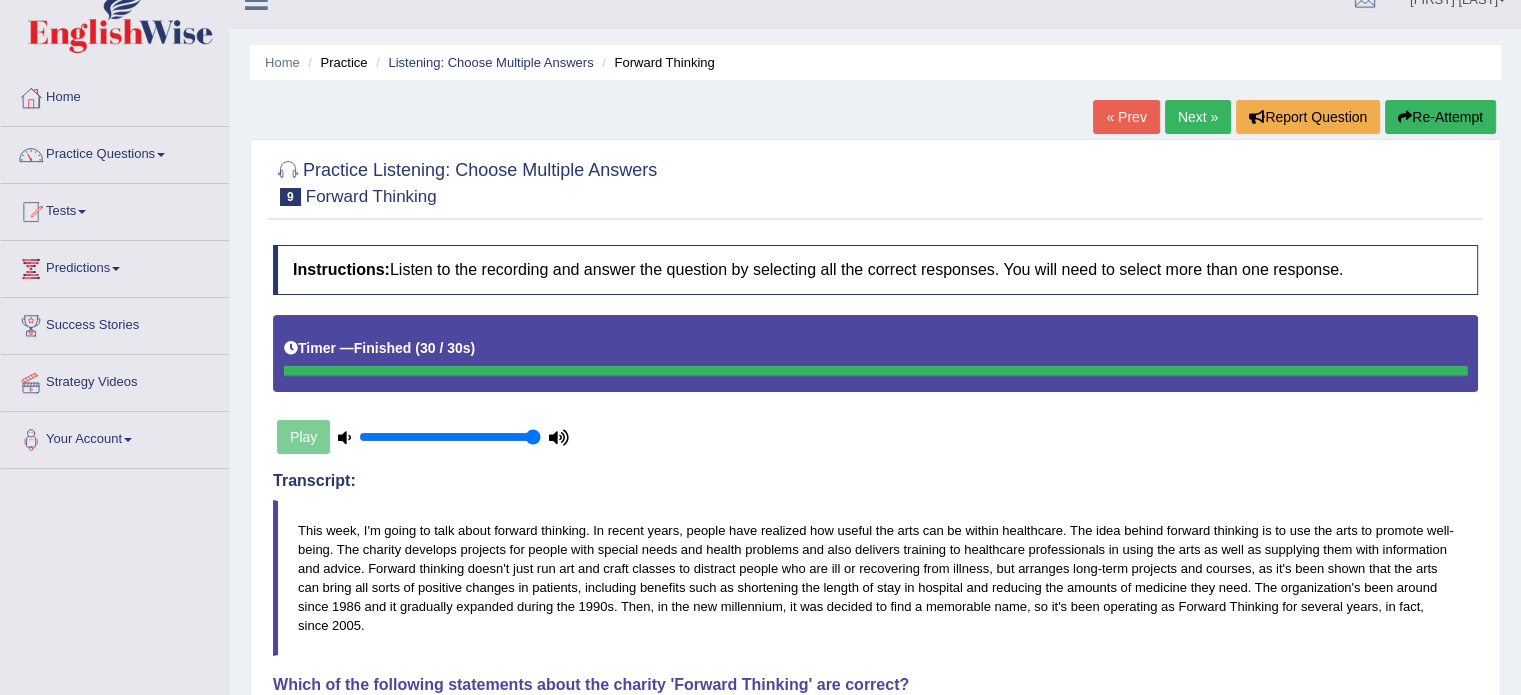 scroll, scrollTop: 0, scrollLeft: 0, axis: both 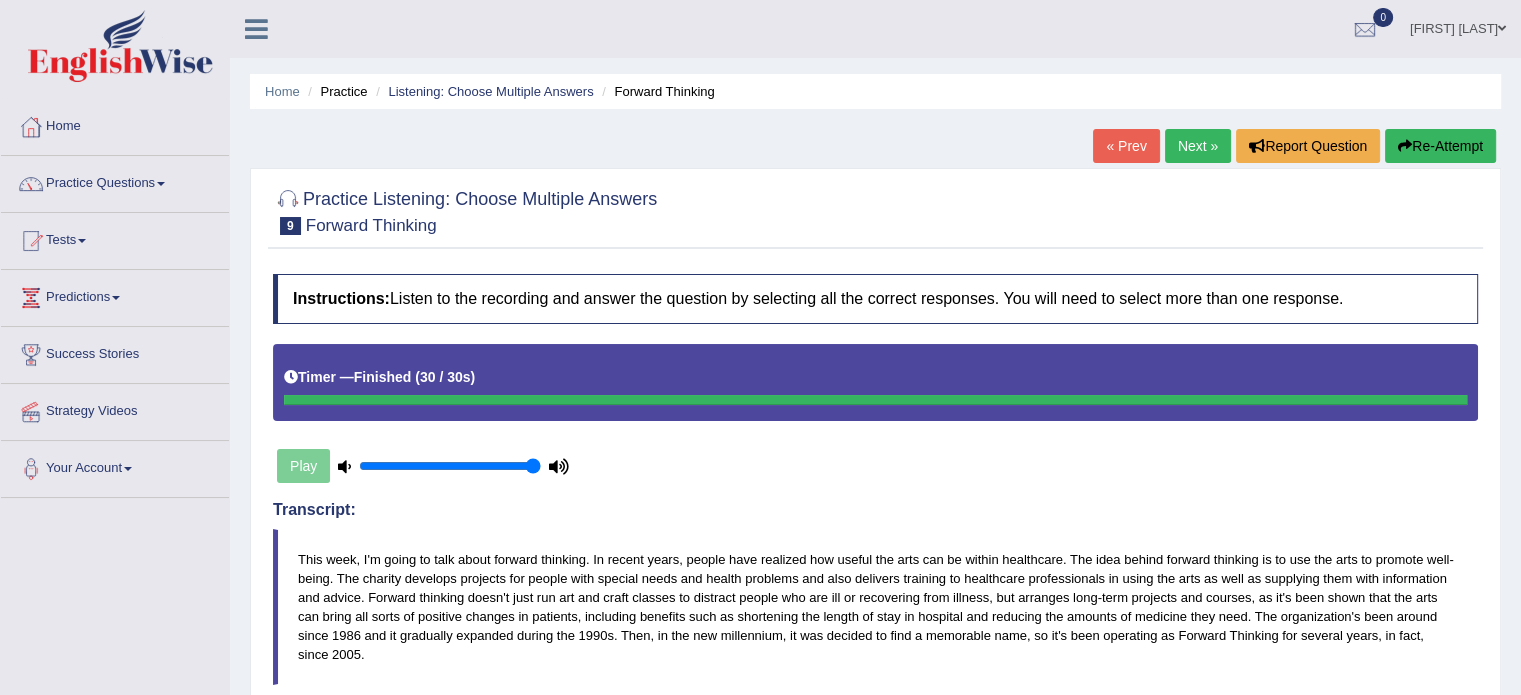 click on "Next »" at bounding box center (1198, 146) 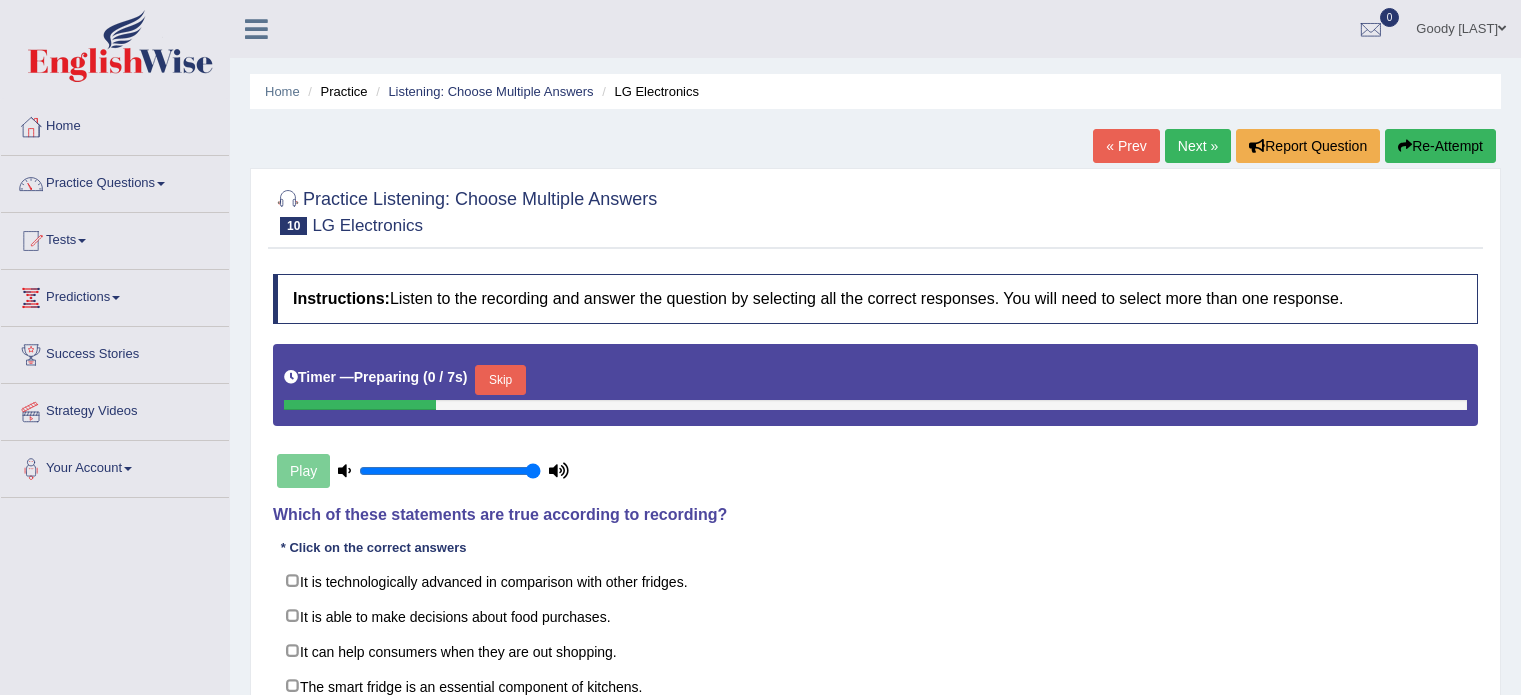 scroll, scrollTop: 100, scrollLeft: 0, axis: vertical 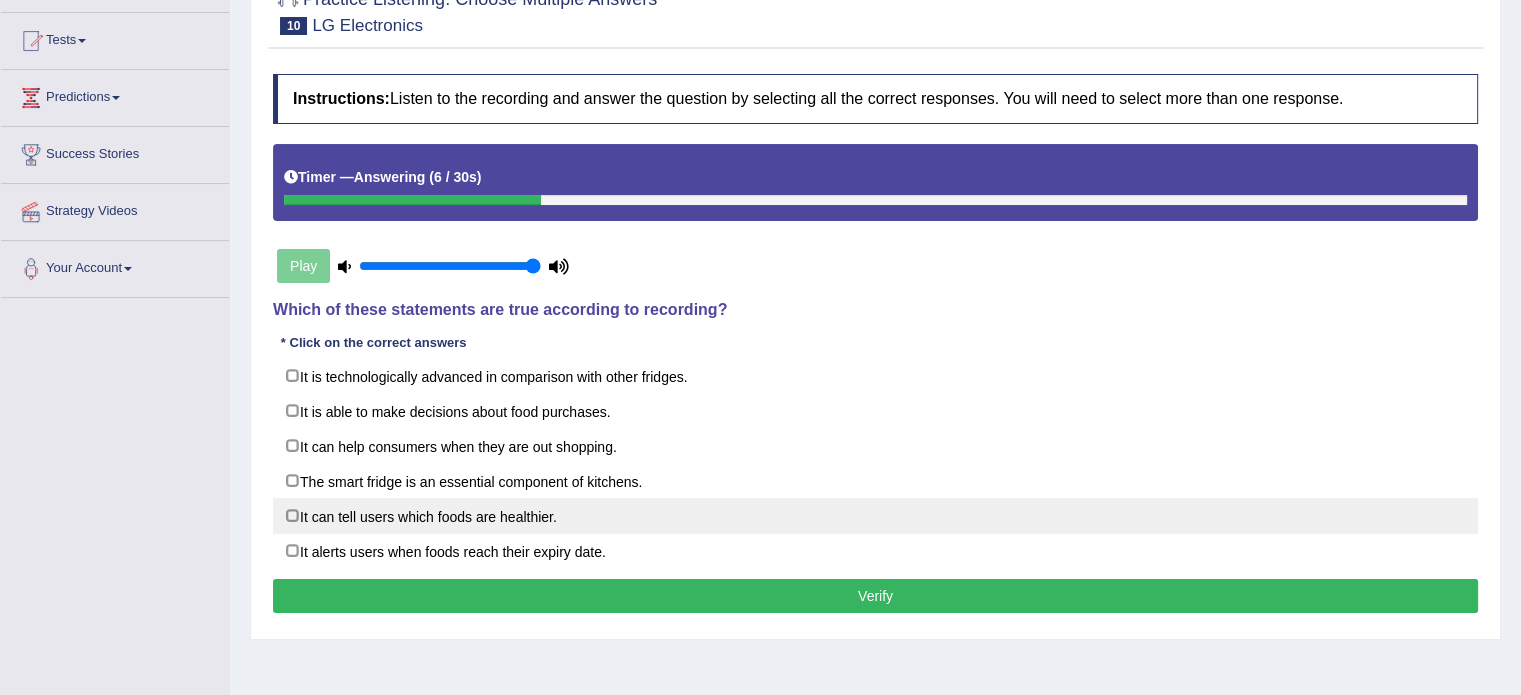 click on "It can tell users which foods are healthier." at bounding box center [875, 516] 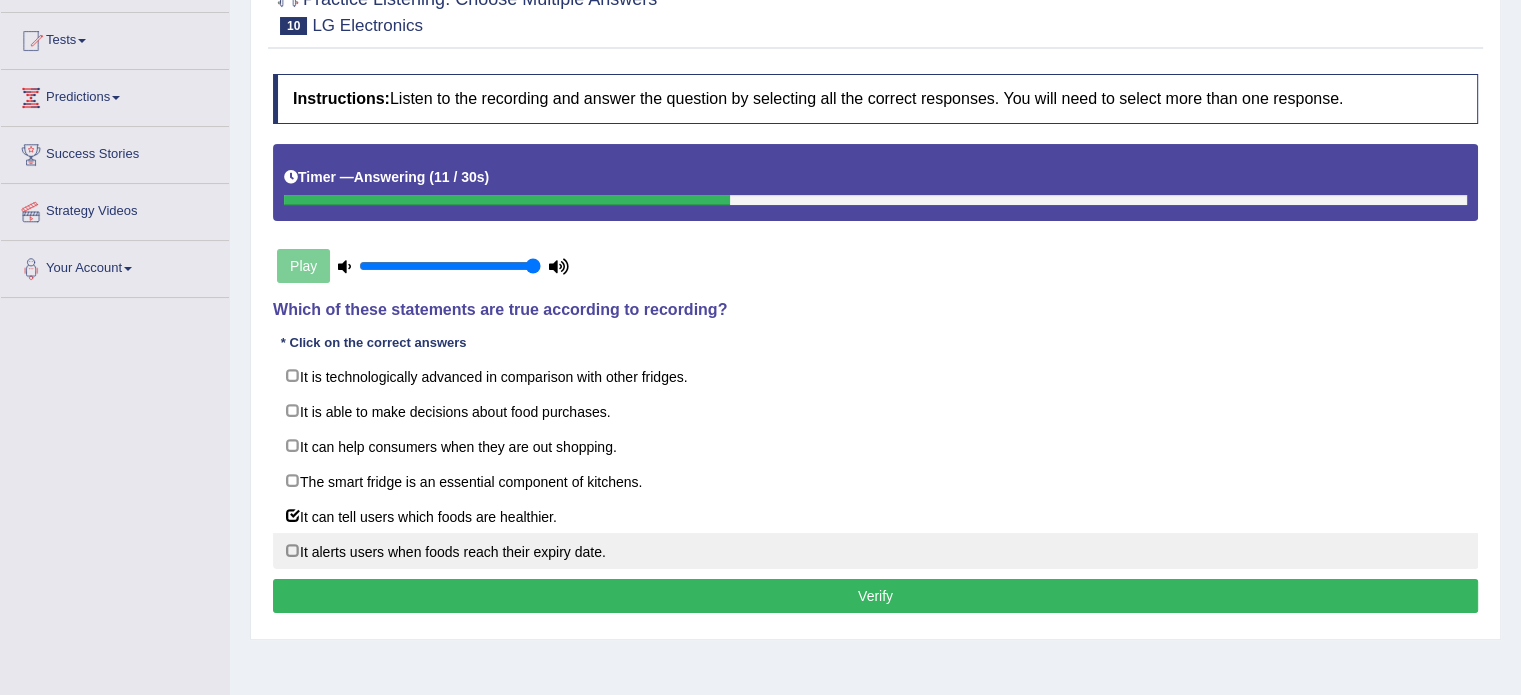 click on "It alerts users when foods reach their expiry date." at bounding box center (875, 551) 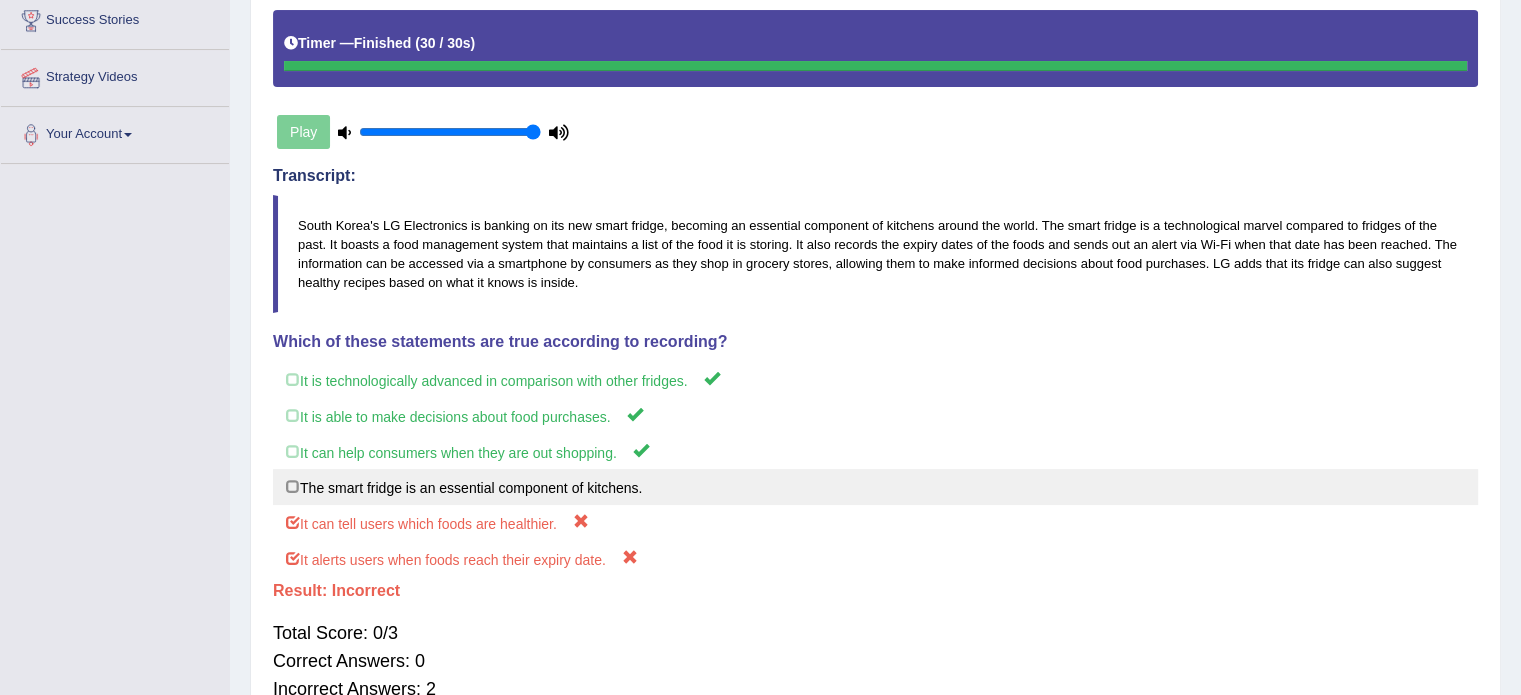 scroll, scrollTop: 300, scrollLeft: 0, axis: vertical 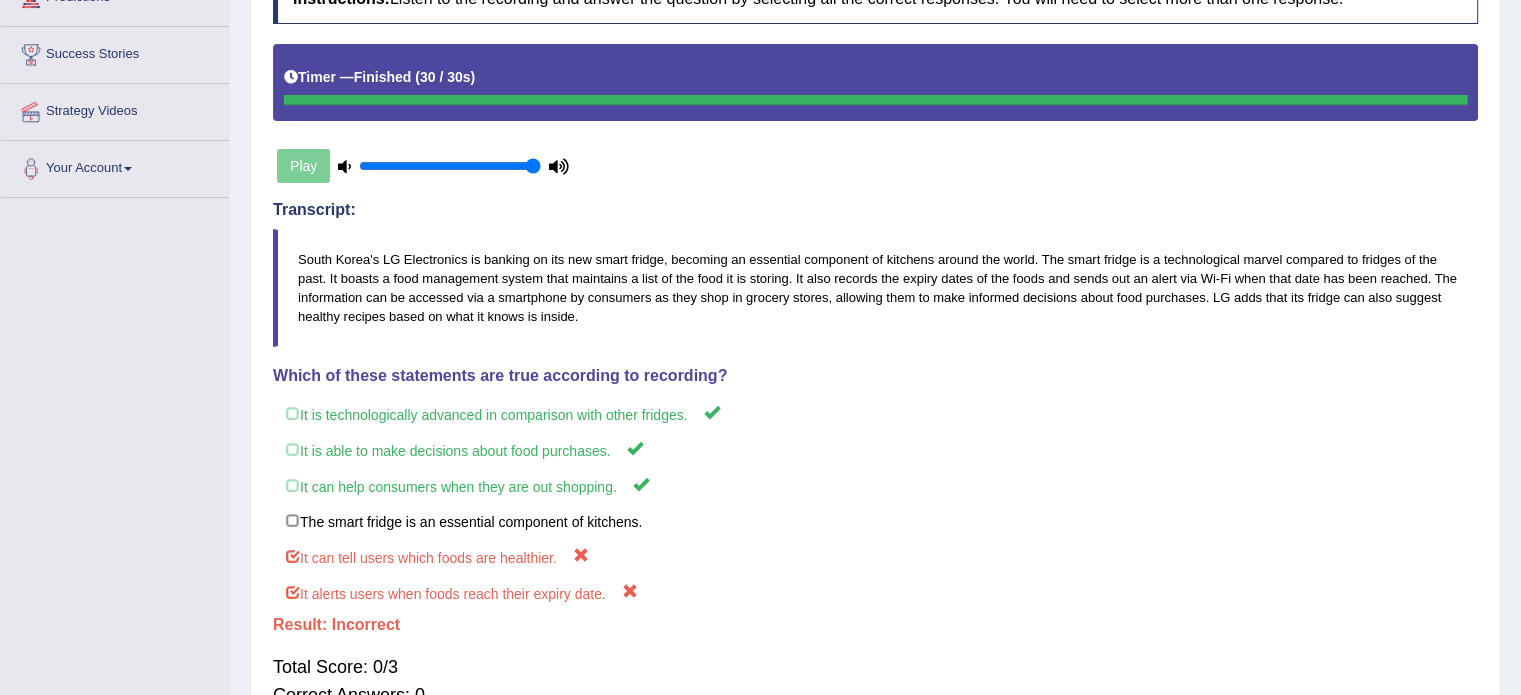 drag, startPoint x: 1306, startPoint y: 188, endPoint x: 1400, endPoint y: 85, distance: 139.44533 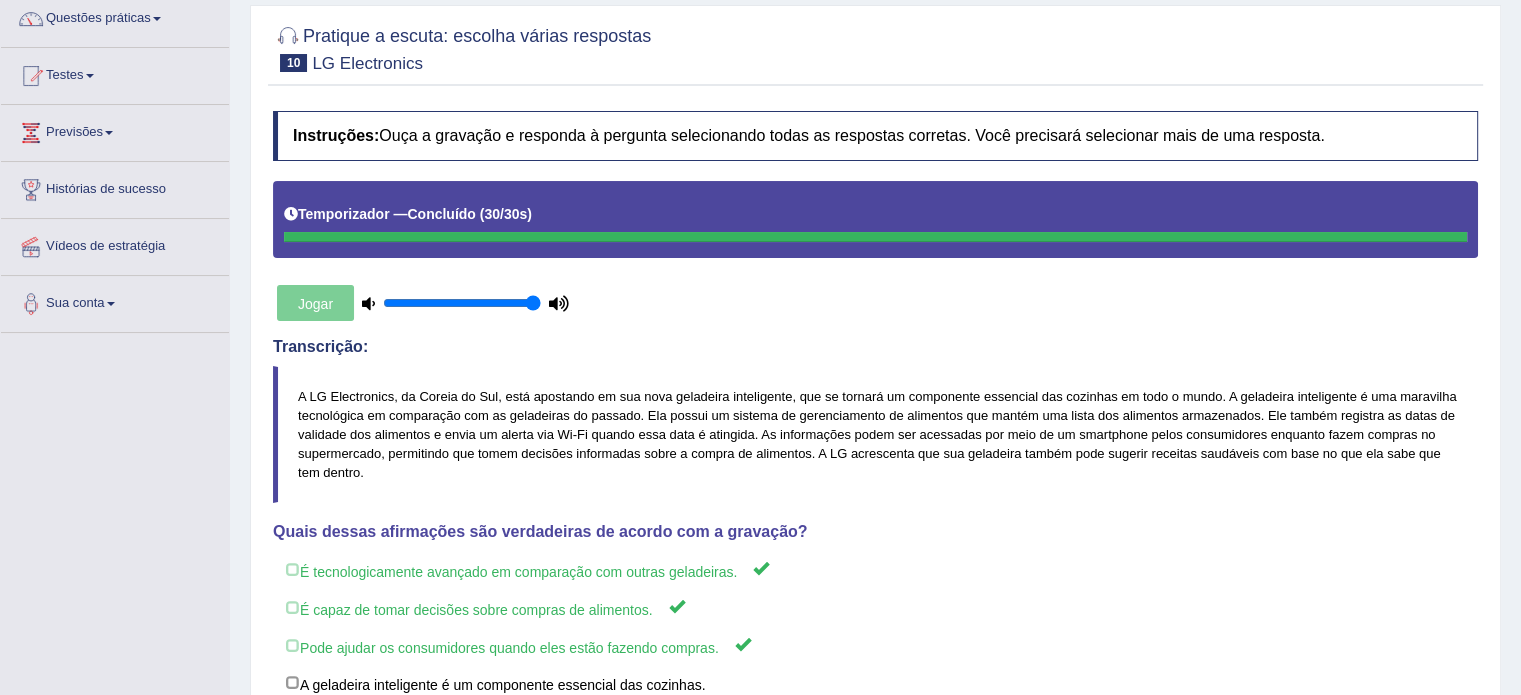 scroll, scrollTop: 200, scrollLeft: 0, axis: vertical 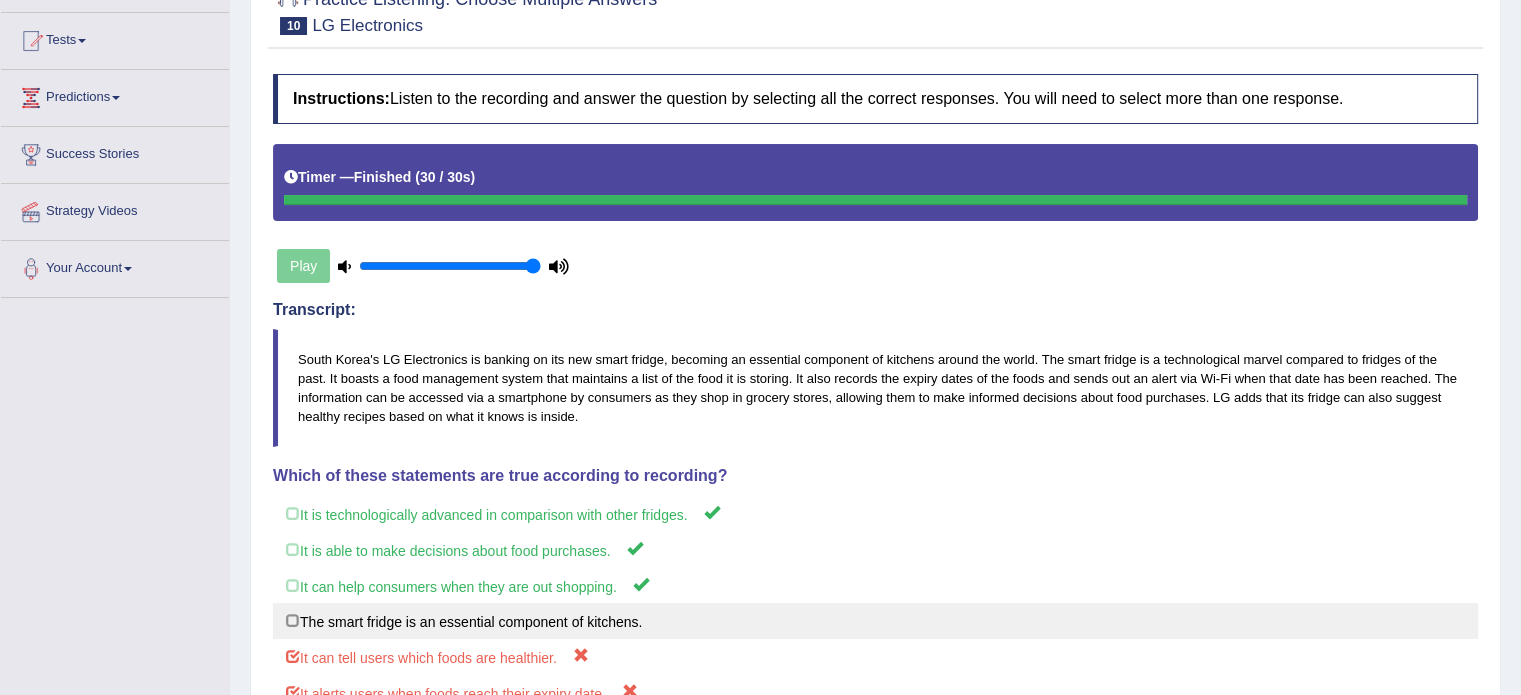 click on "The smart fridge is an essential component of kitchens." at bounding box center (875, 621) 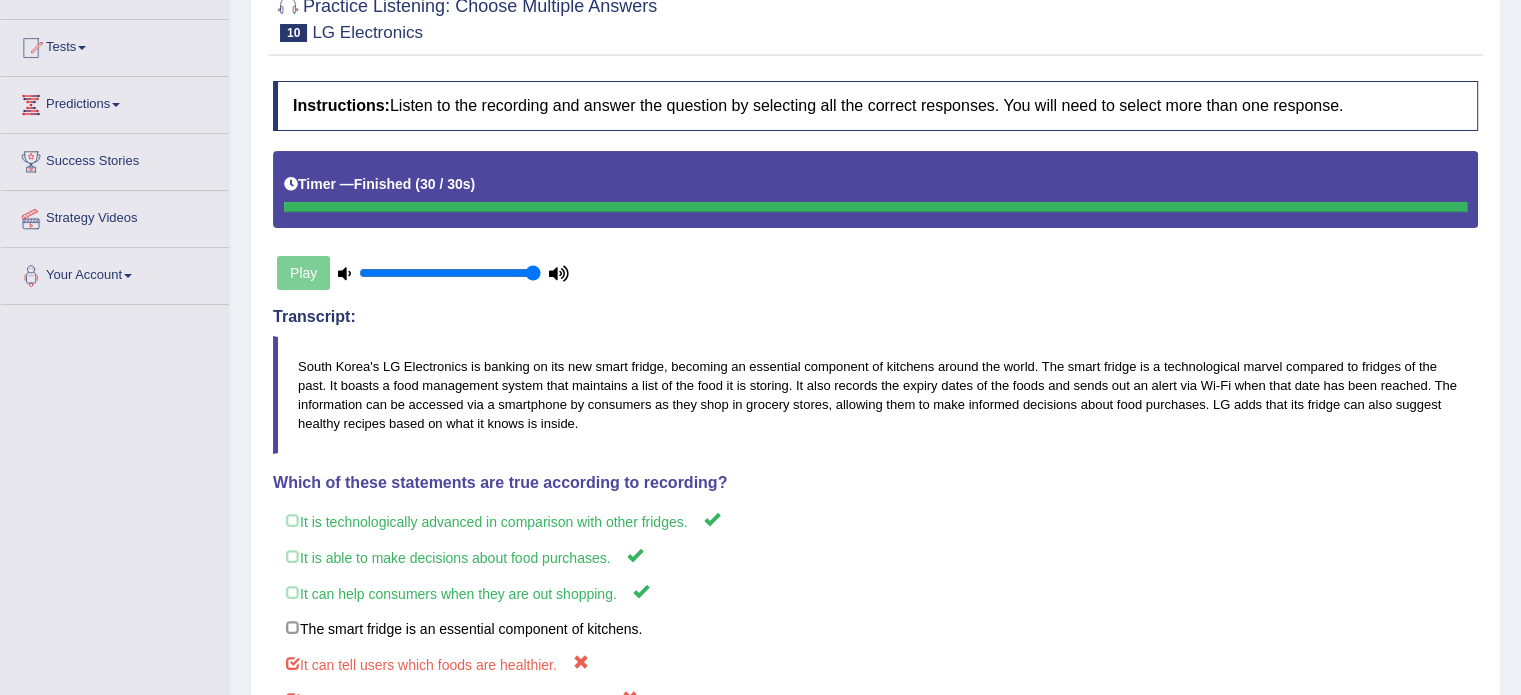 scroll, scrollTop: 0, scrollLeft: 0, axis: both 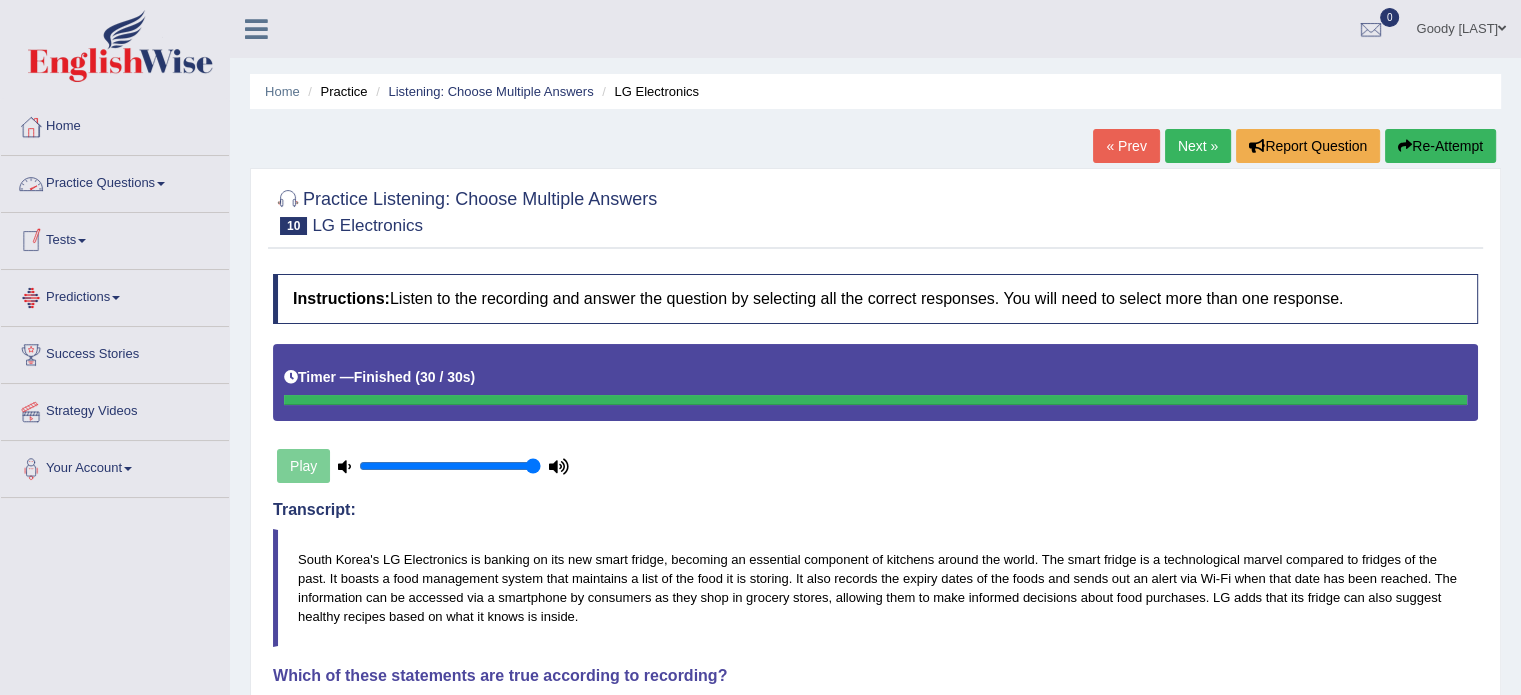click on "Practice Questions" at bounding box center (115, 181) 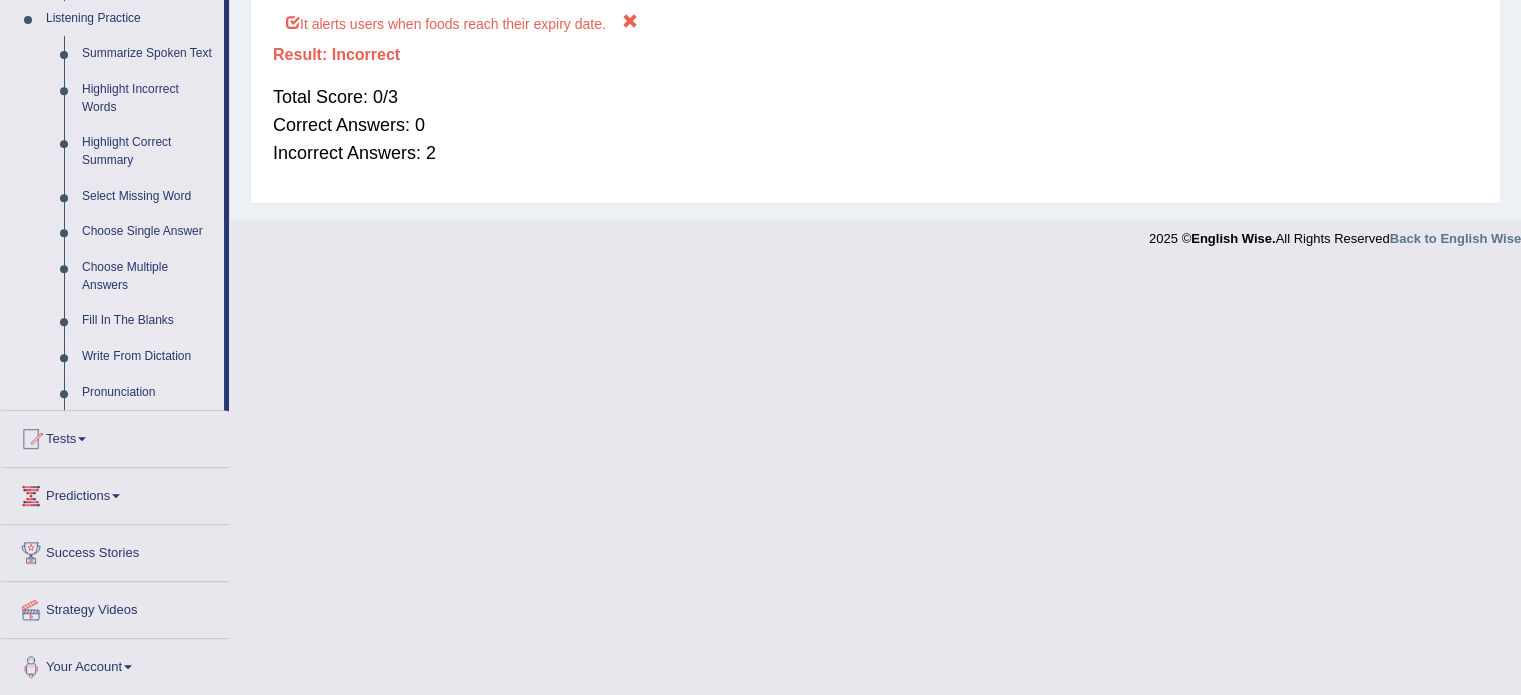 scroll, scrollTop: 770, scrollLeft: 0, axis: vertical 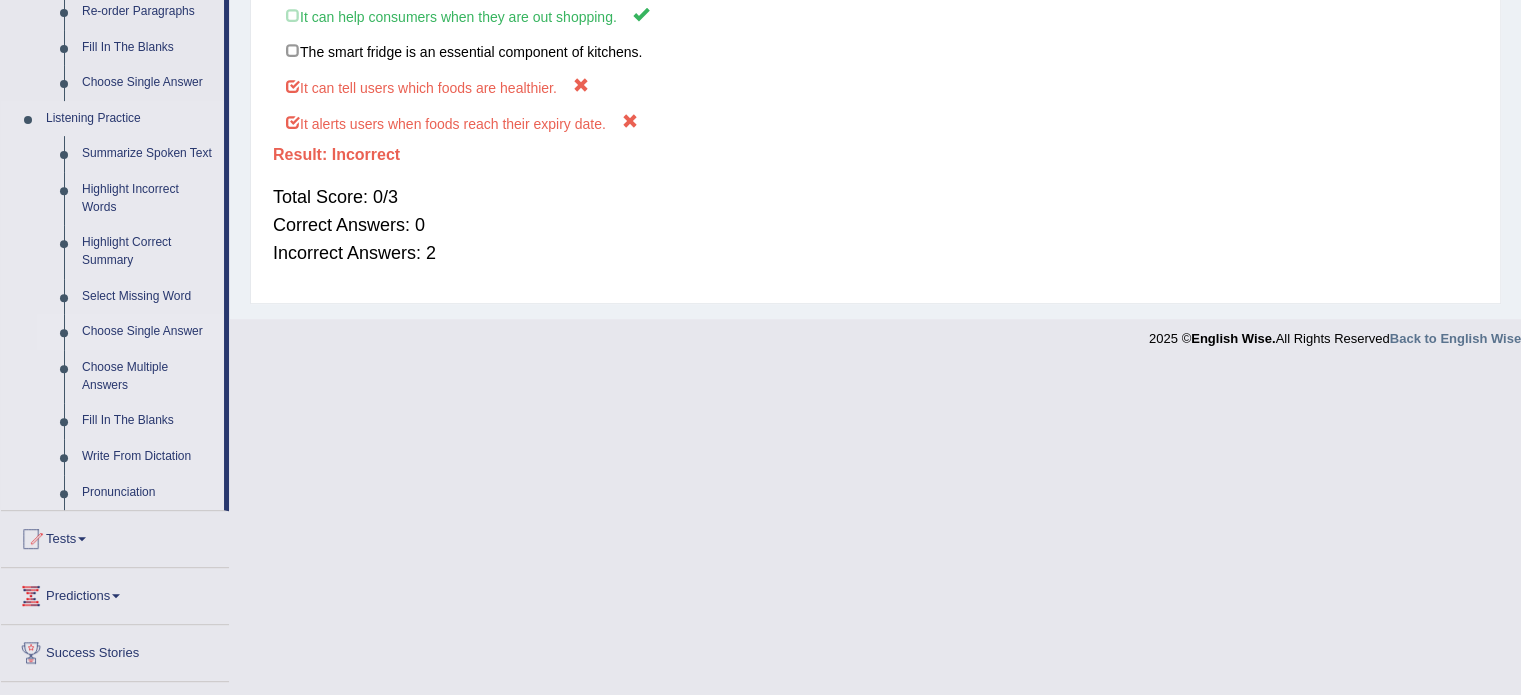 click on "Choose Single Answer" at bounding box center [148, 332] 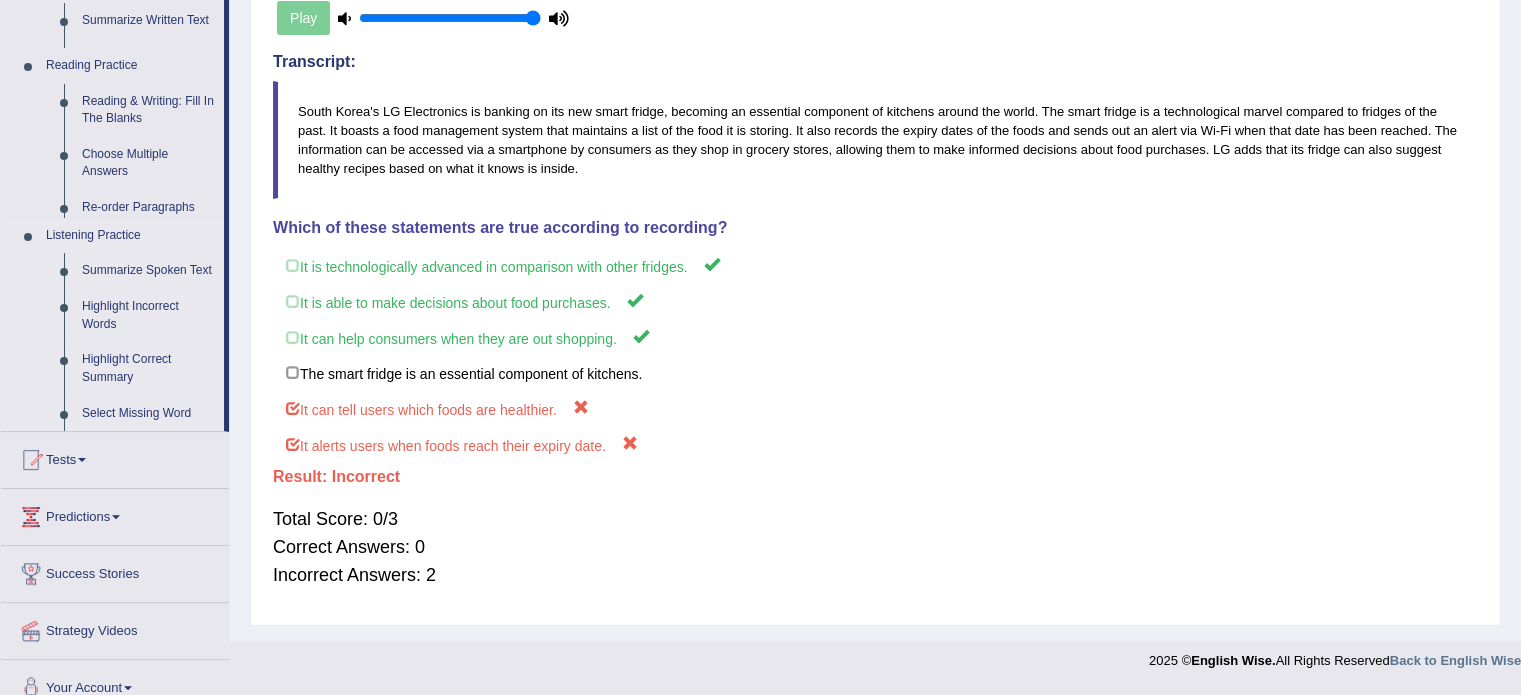 scroll, scrollTop: 244, scrollLeft: 0, axis: vertical 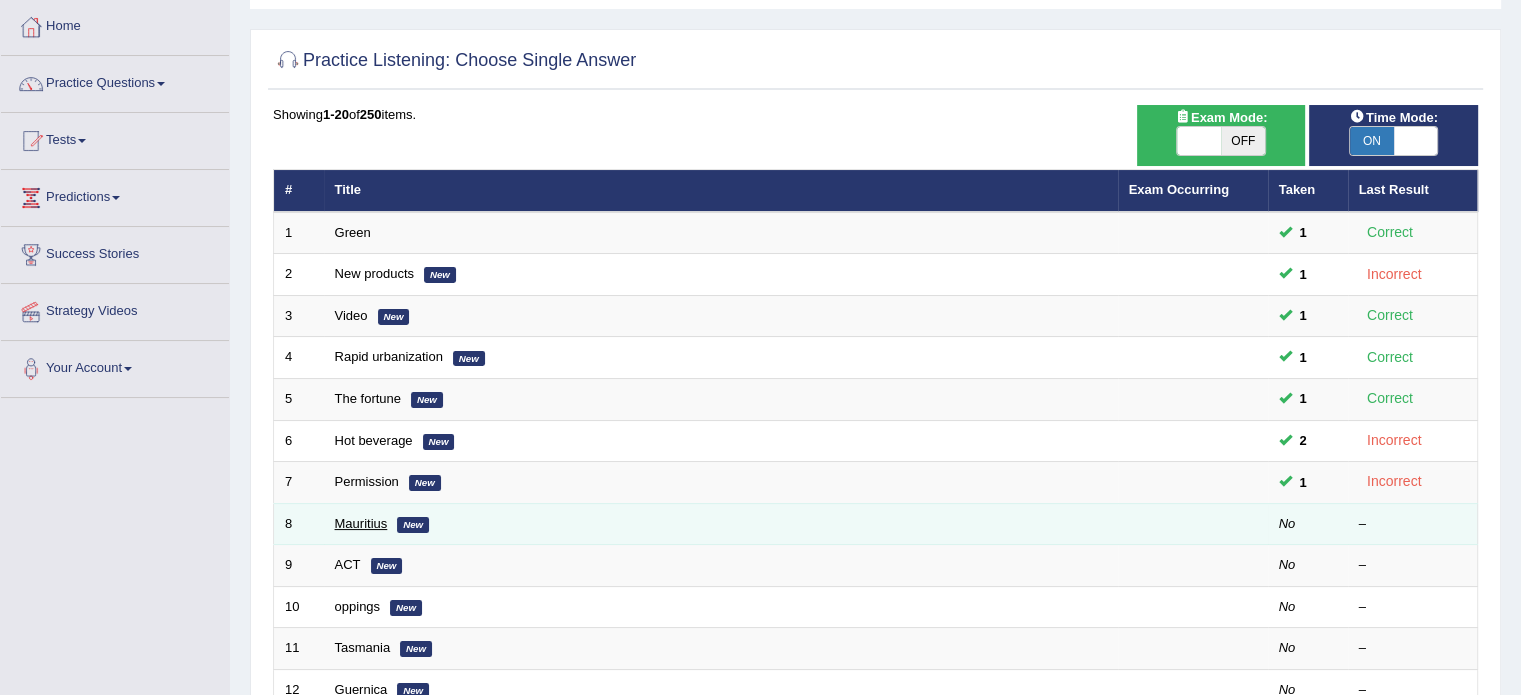 click on "Mauritius" at bounding box center [361, 523] 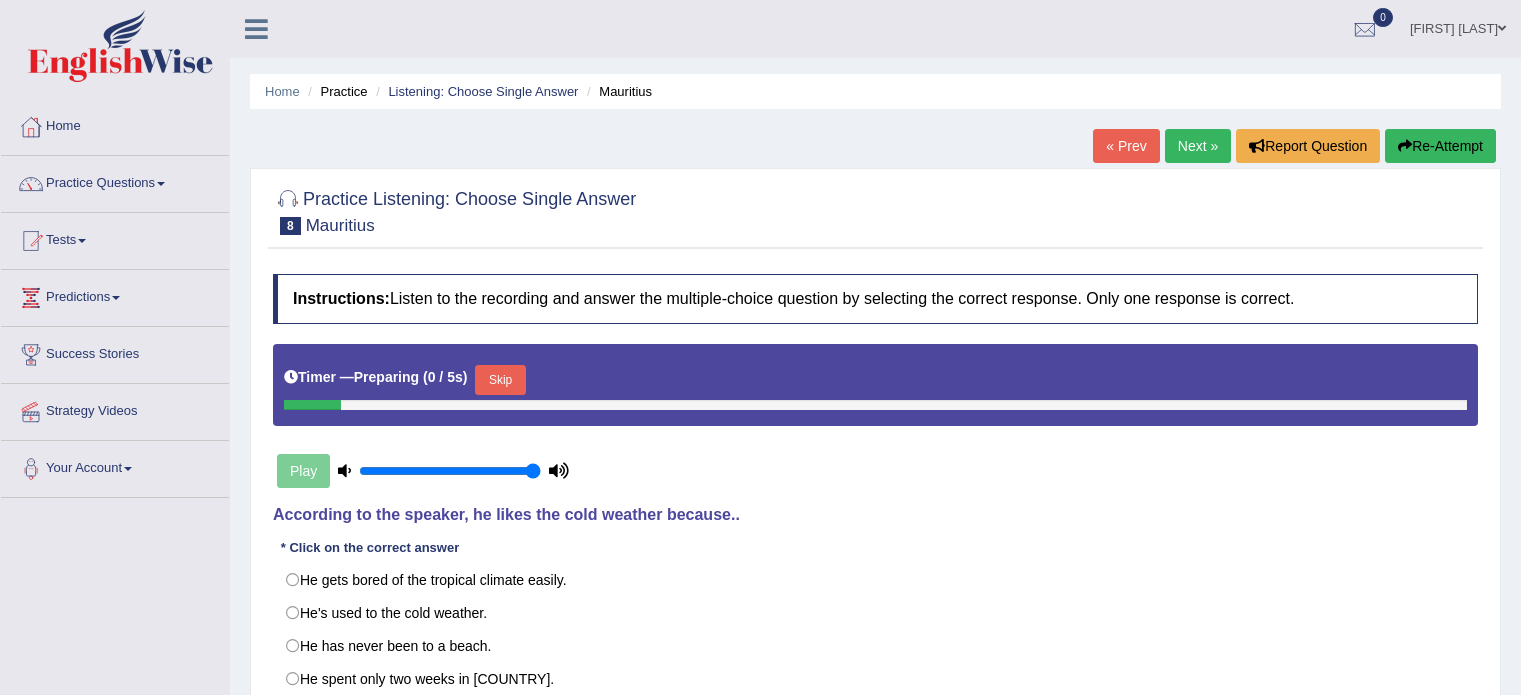 scroll, scrollTop: 0, scrollLeft: 0, axis: both 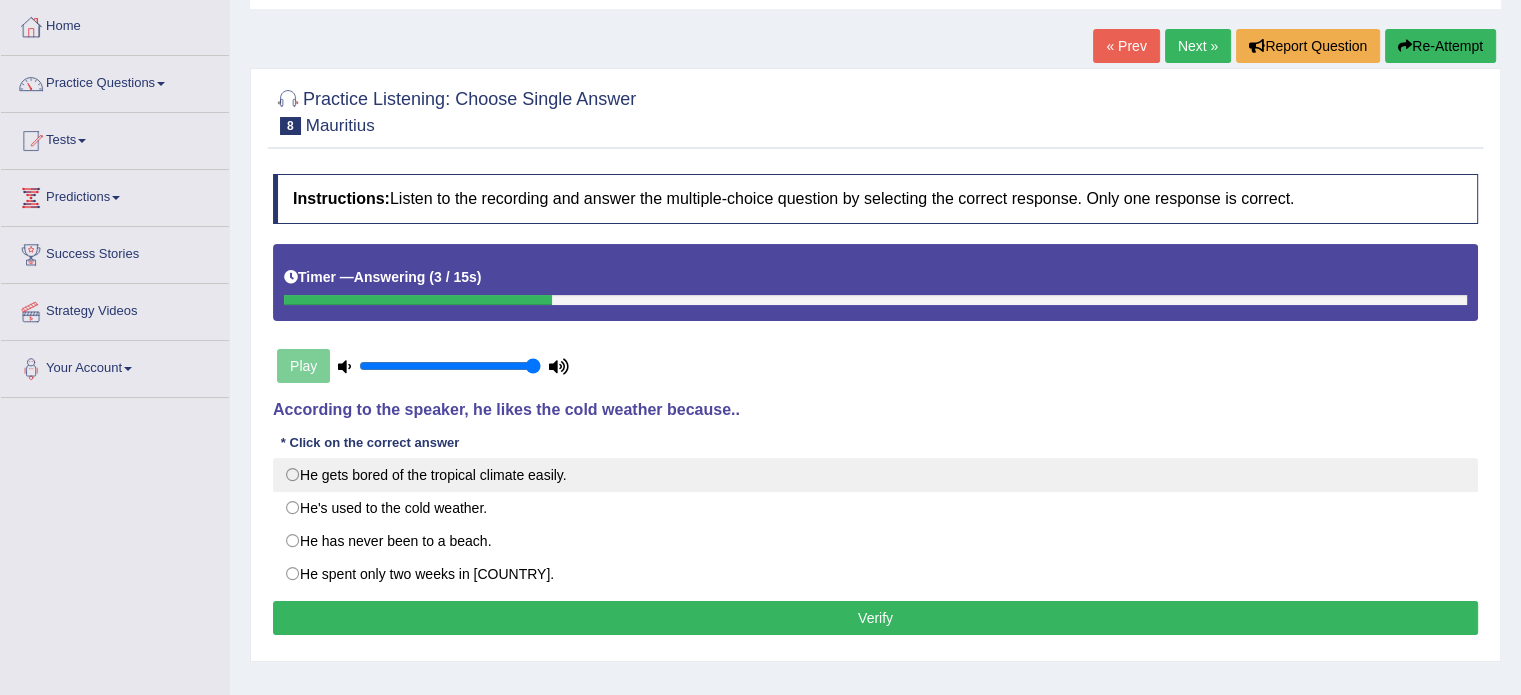 click on "He gets bored of the tropical climate easily." at bounding box center [875, 475] 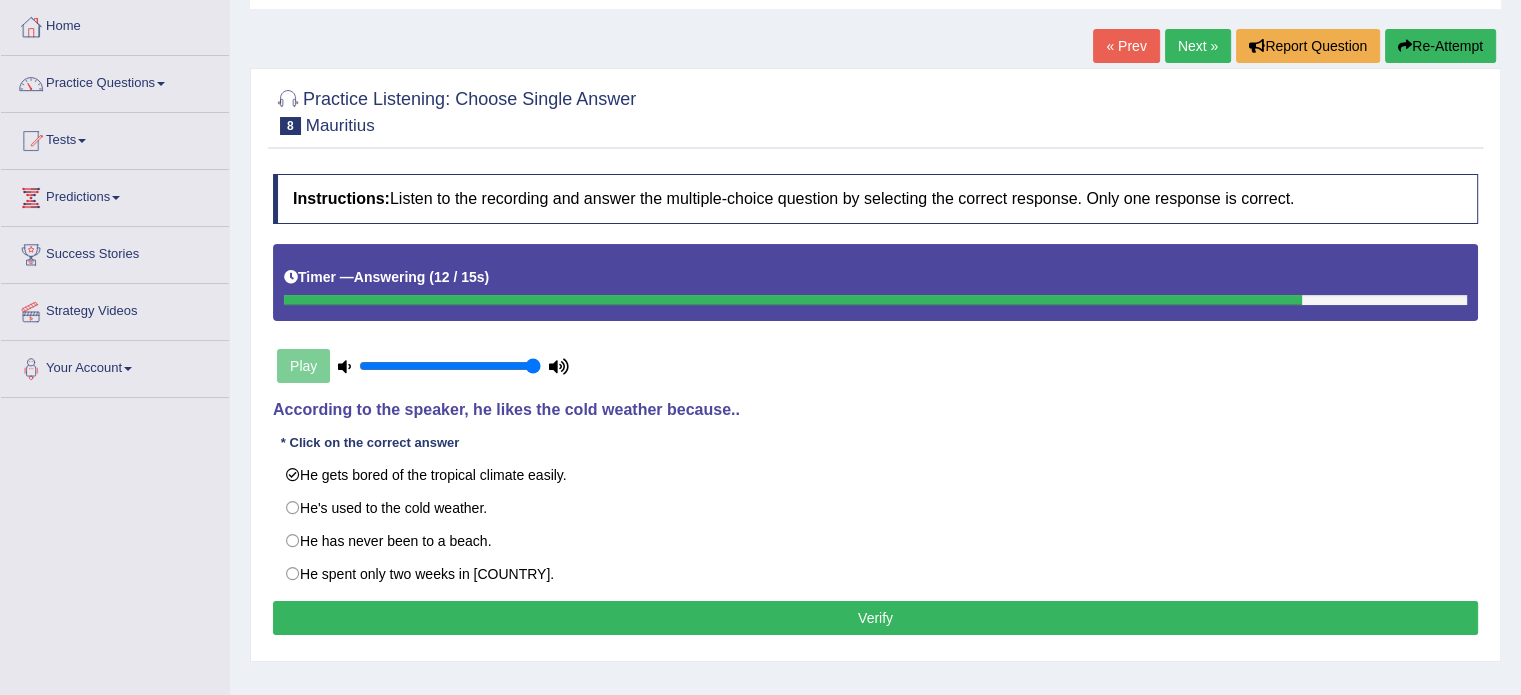 click on "Verify" at bounding box center [875, 618] 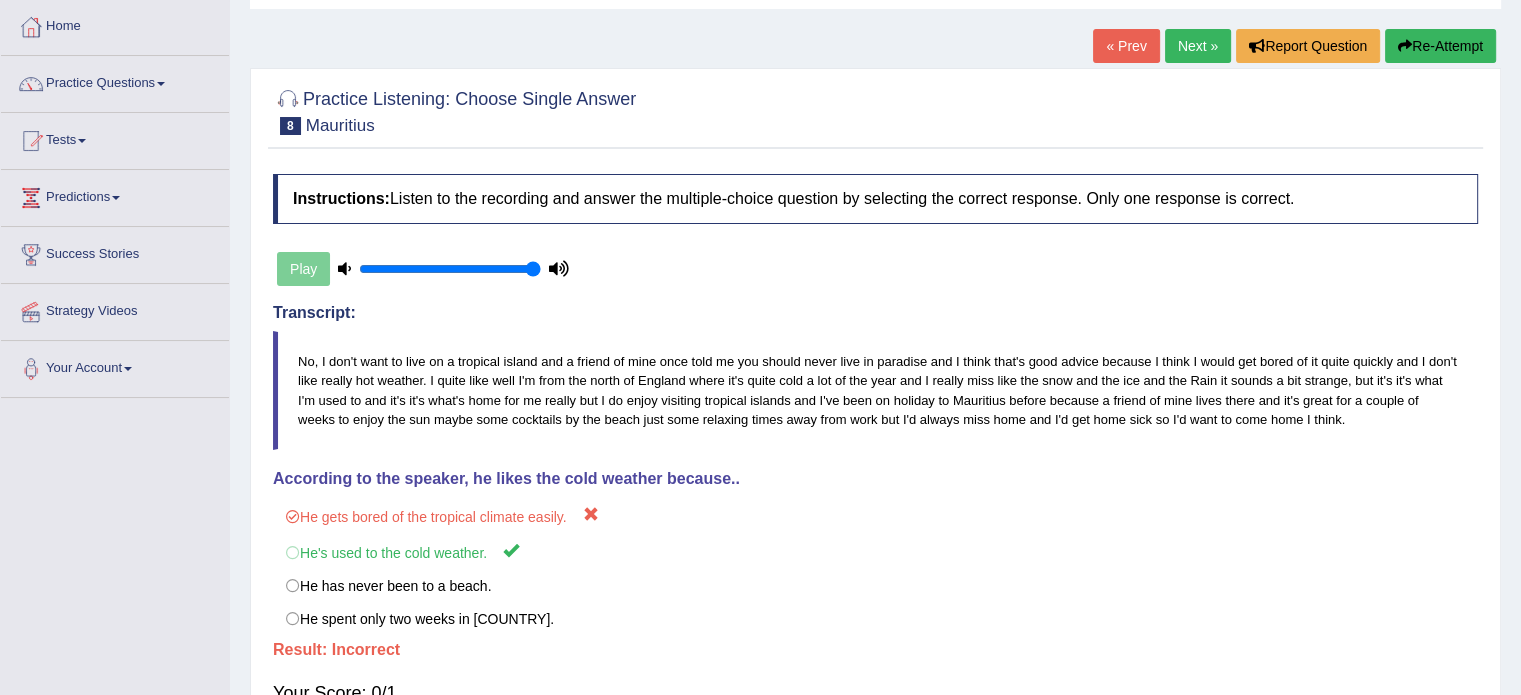 click on "Re-Attempt" at bounding box center [1440, 46] 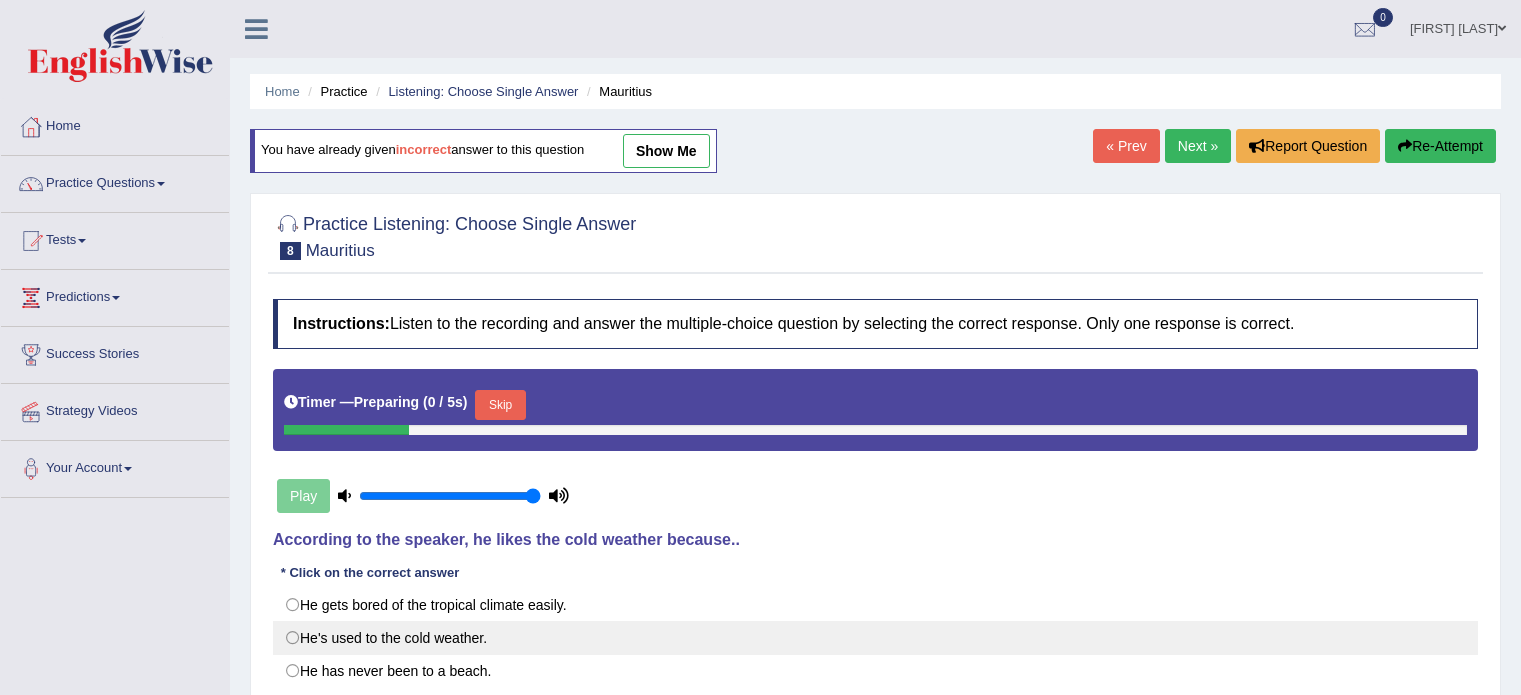 scroll, scrollTop: 100, scrollLeft: 0, axis: vertical 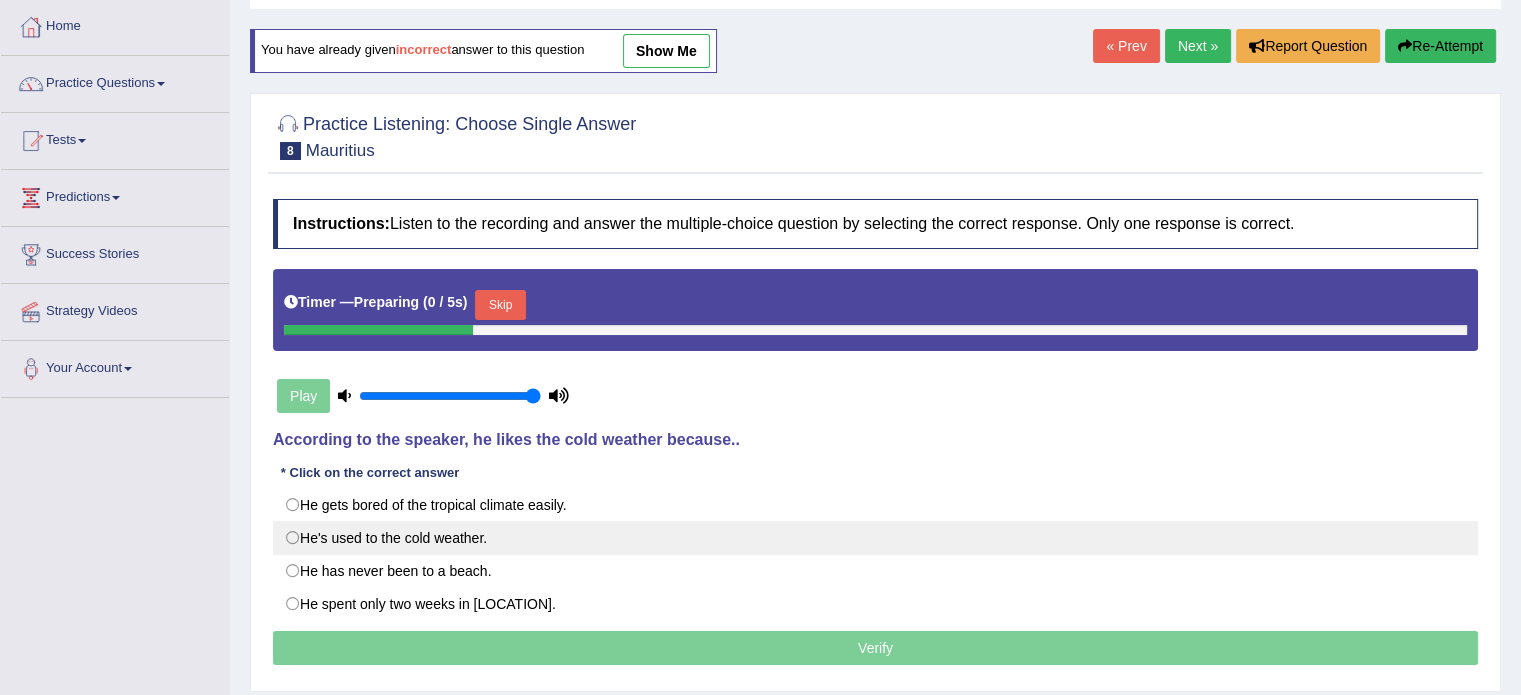 click on "He's used to the cold weather." at bounding box center (875, 538) 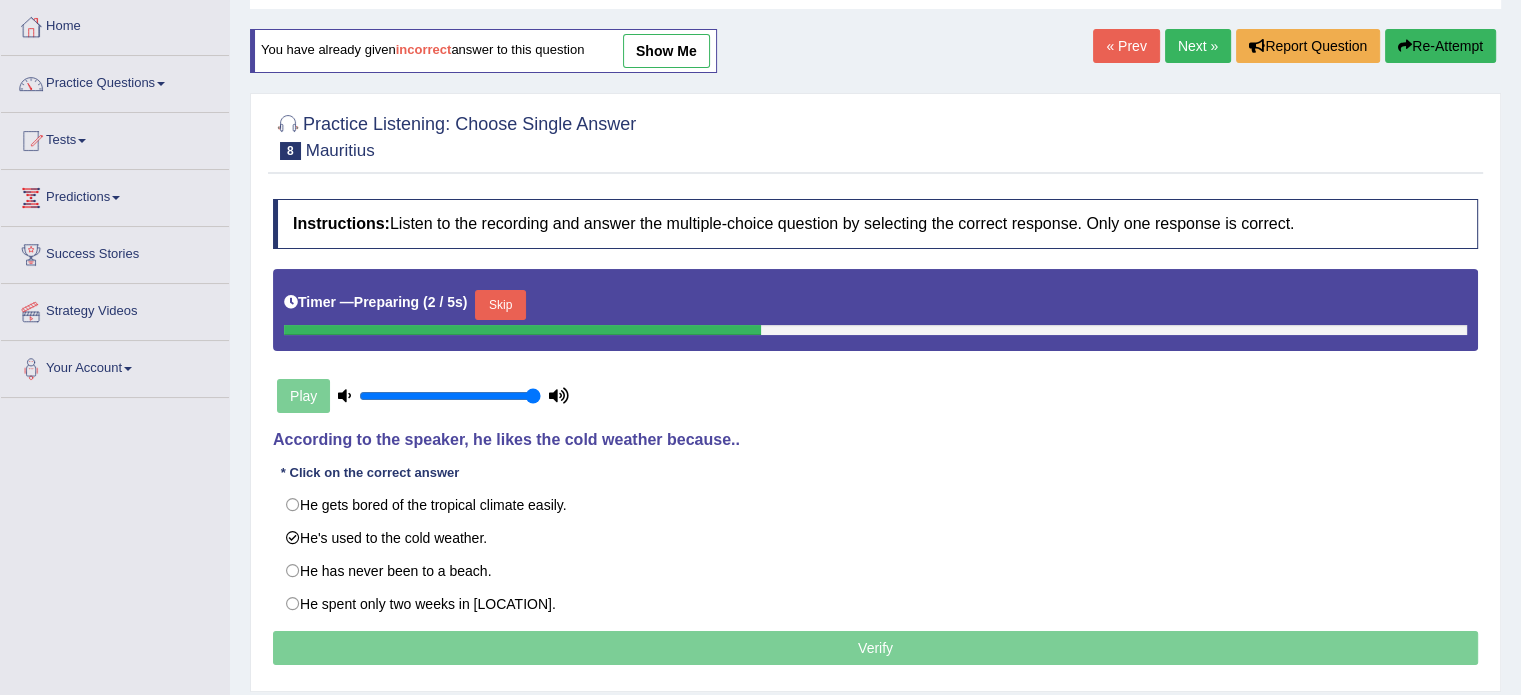 click on "Timer —  Preparing   ( 2 / 5s ) Skip" at bounding box center (875, 305) 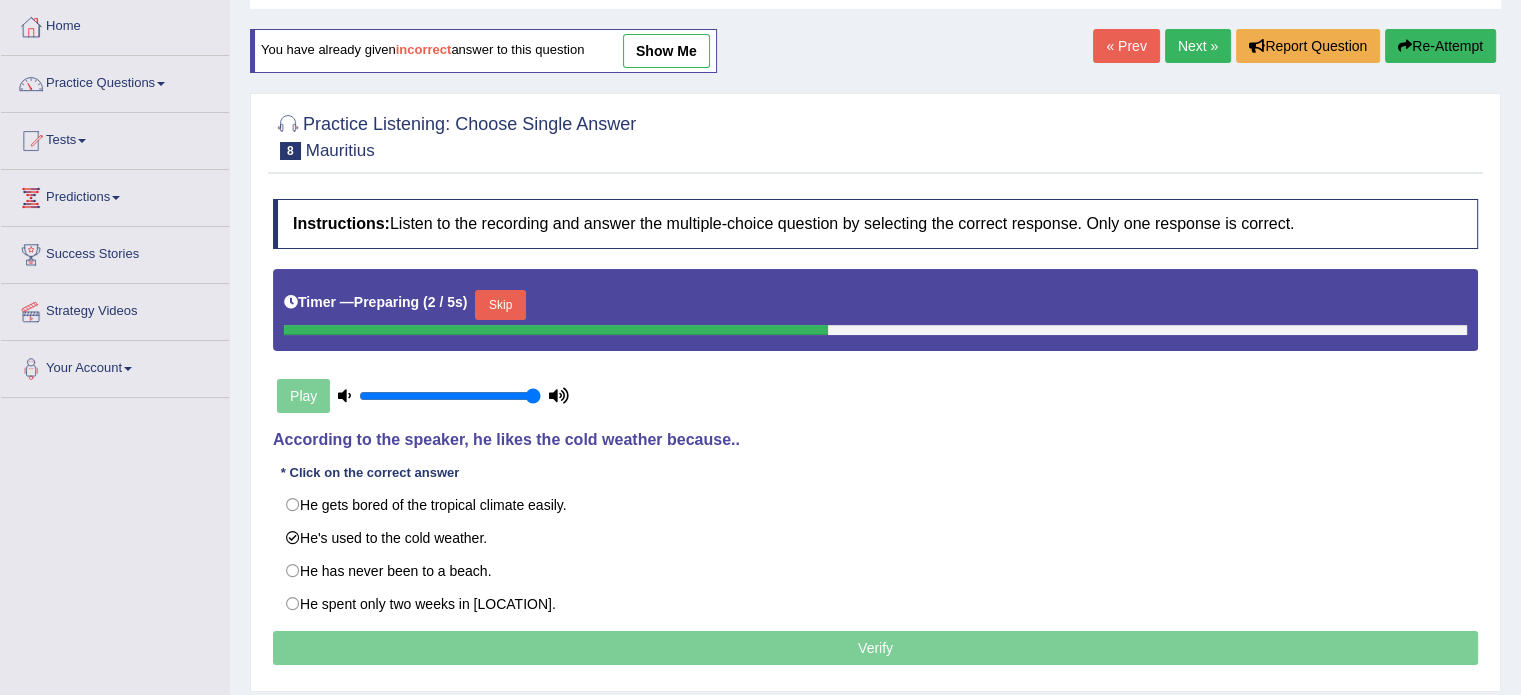 click on "Skip" at bounding box center (500, 305) 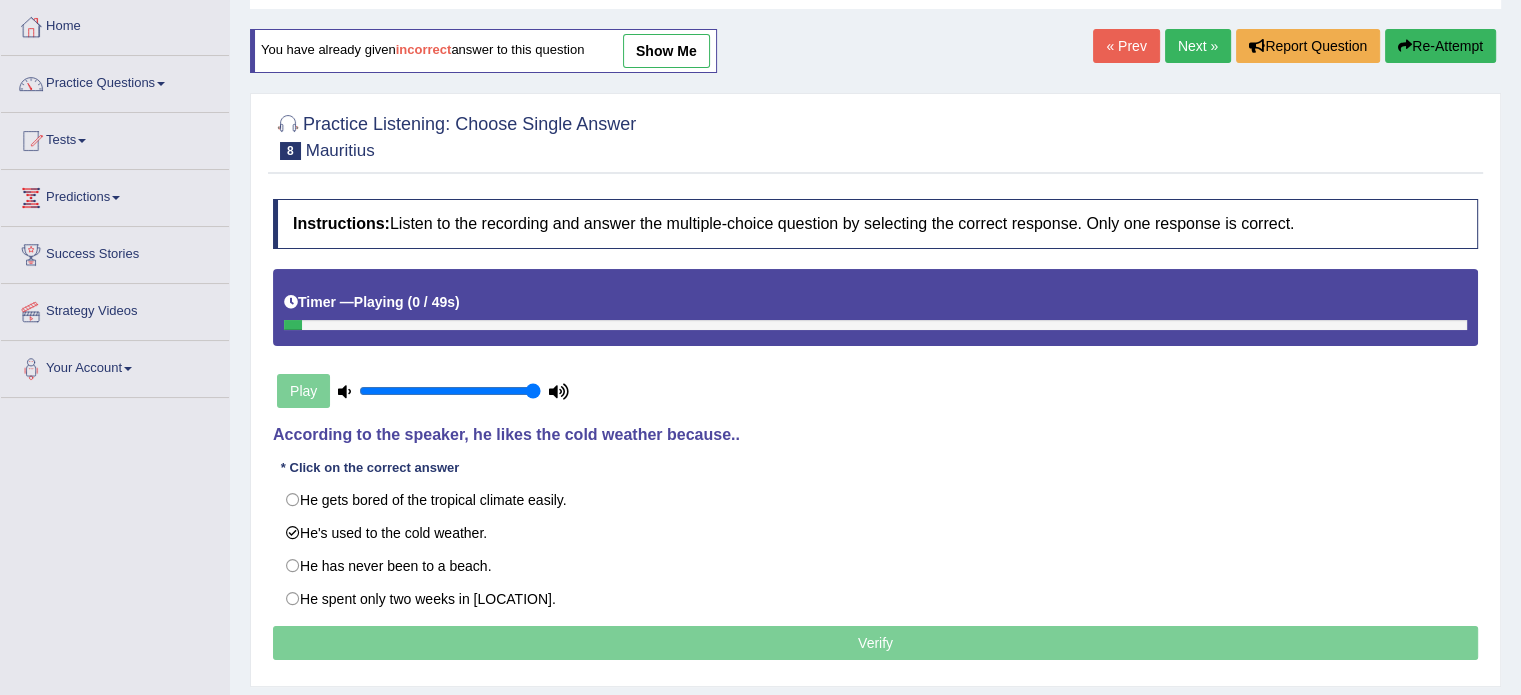 click on "Verify" at bounding box center (875, 643) 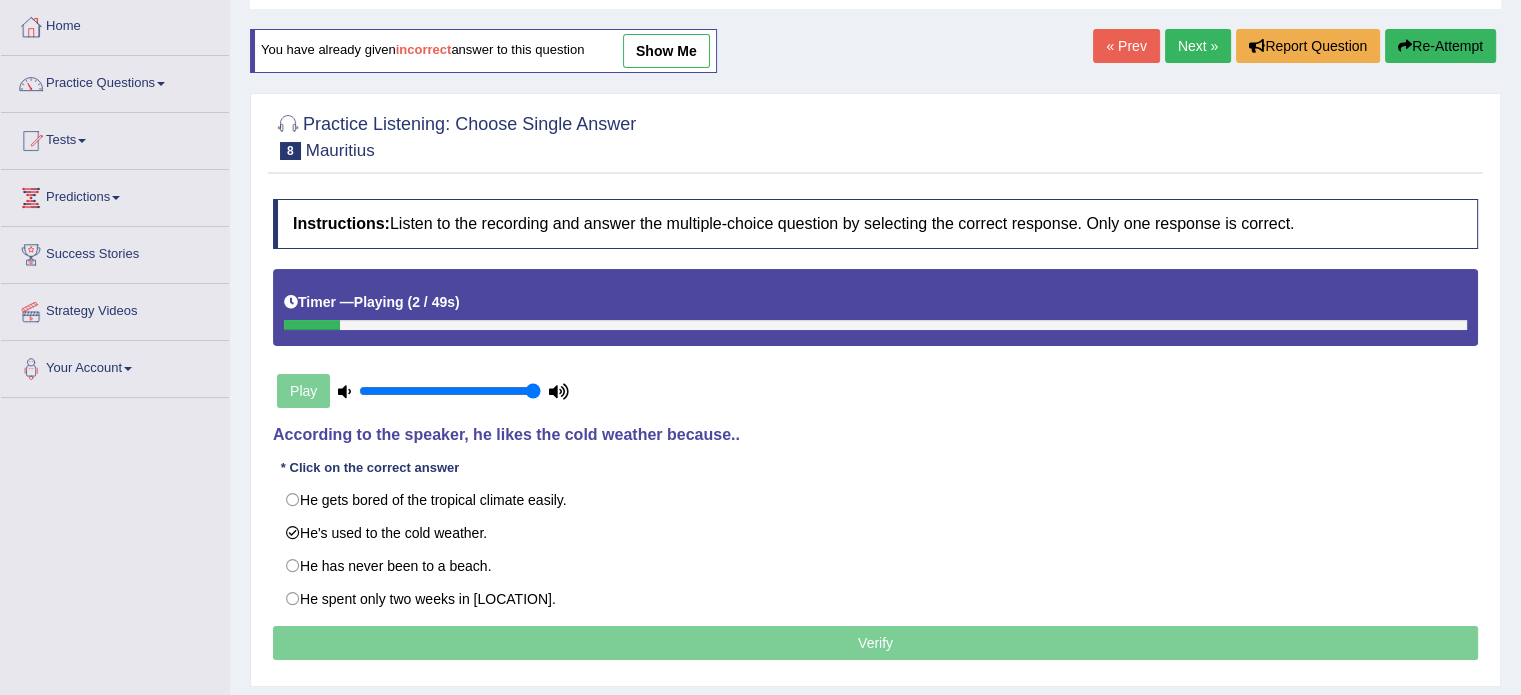click at bounding box center (875, 325) 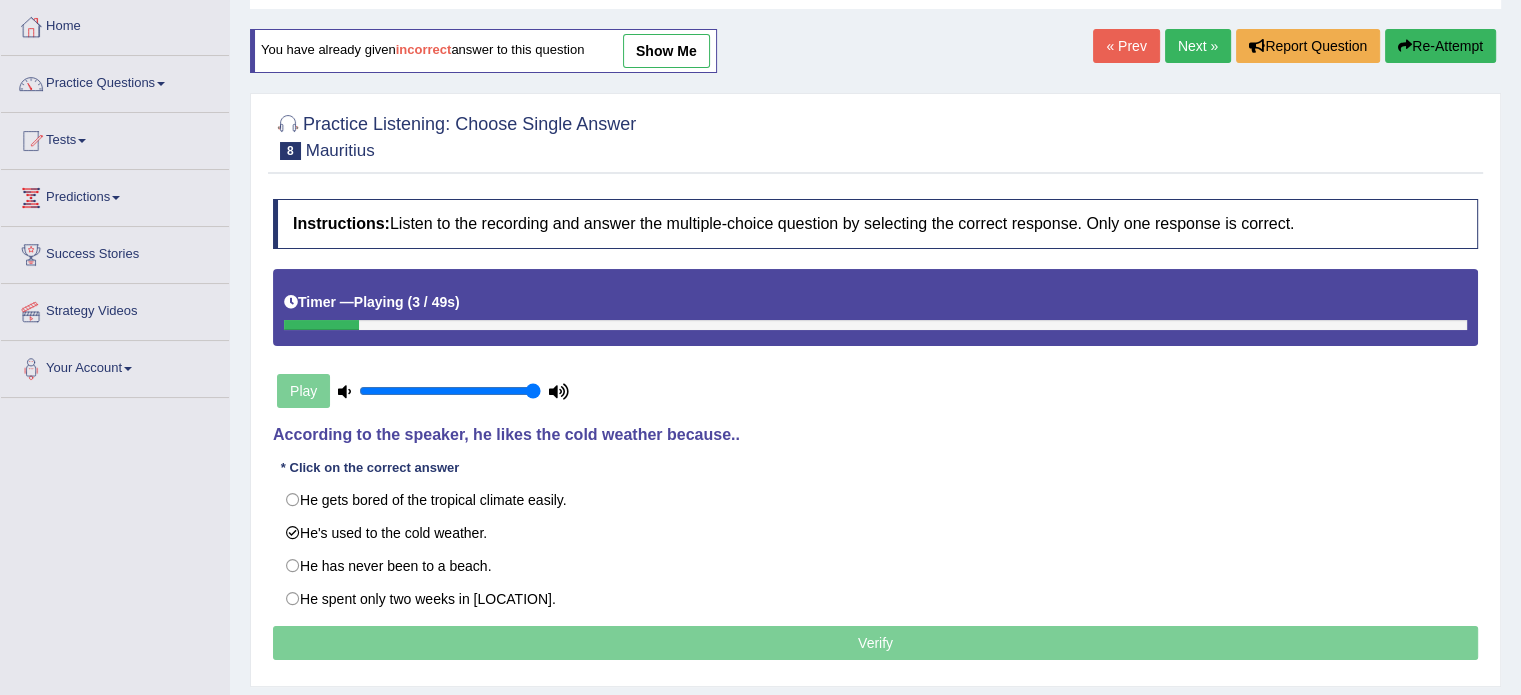 drag, startPoint x: 977, startPoint y: 315, endPoint x: 996, endPoint y: 333, distance: 26.172504 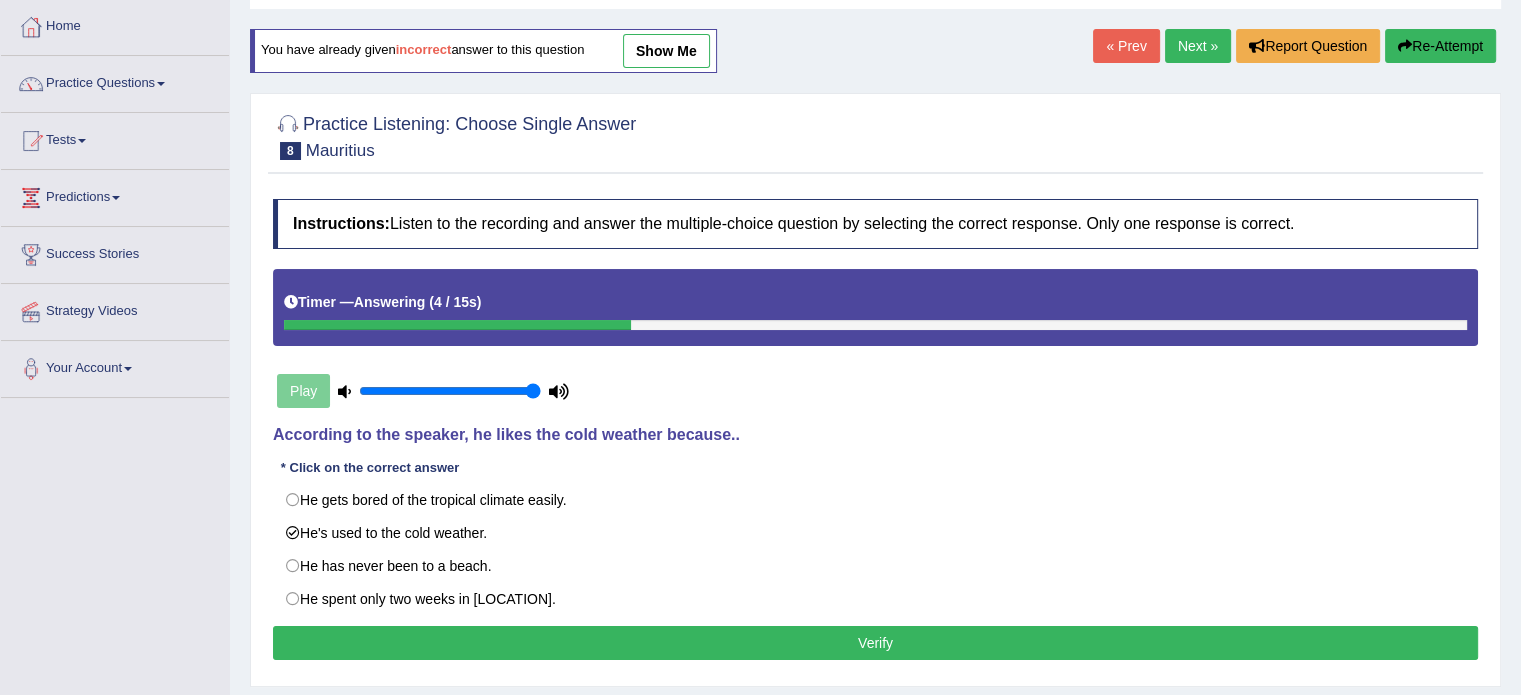 click on "Verify" at bounding box center [875, 643] 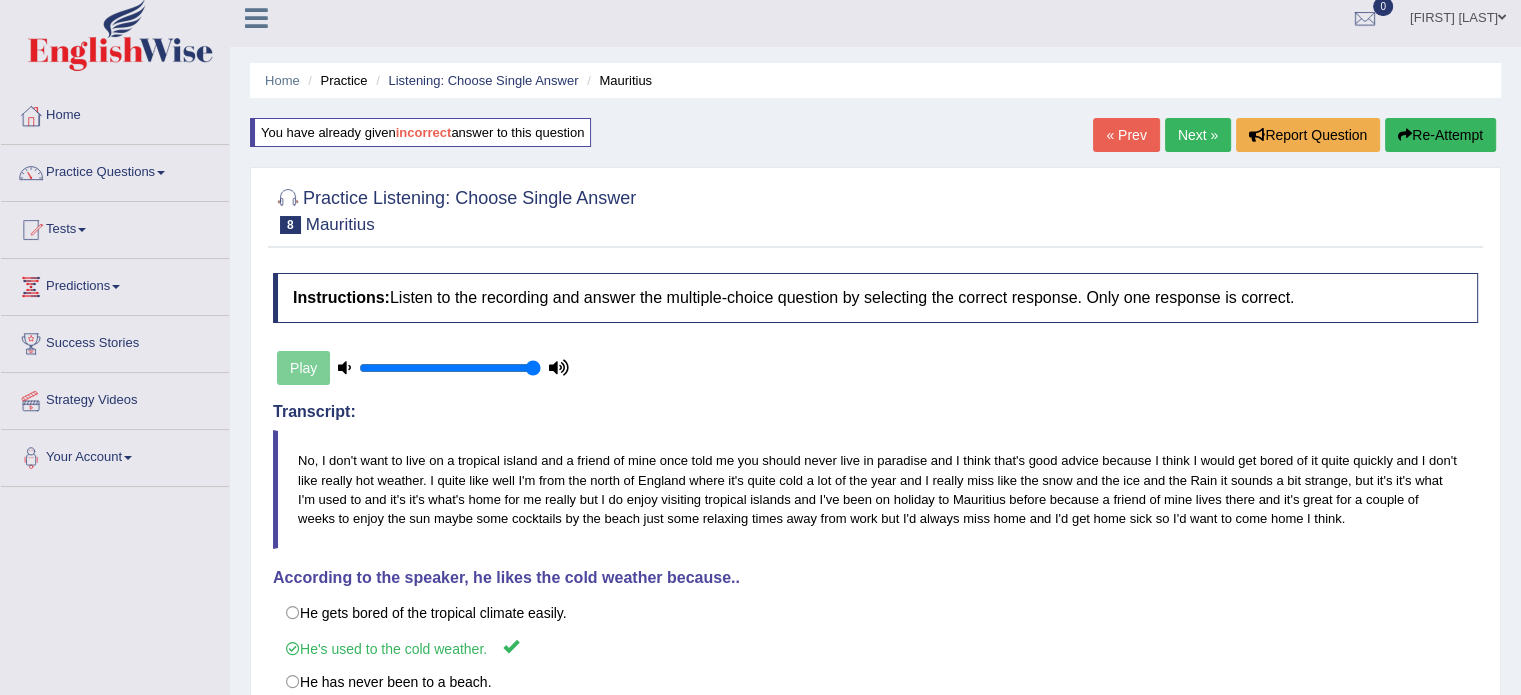 scroll, scrollTop: 0, scrollLeft: 0, axis: both 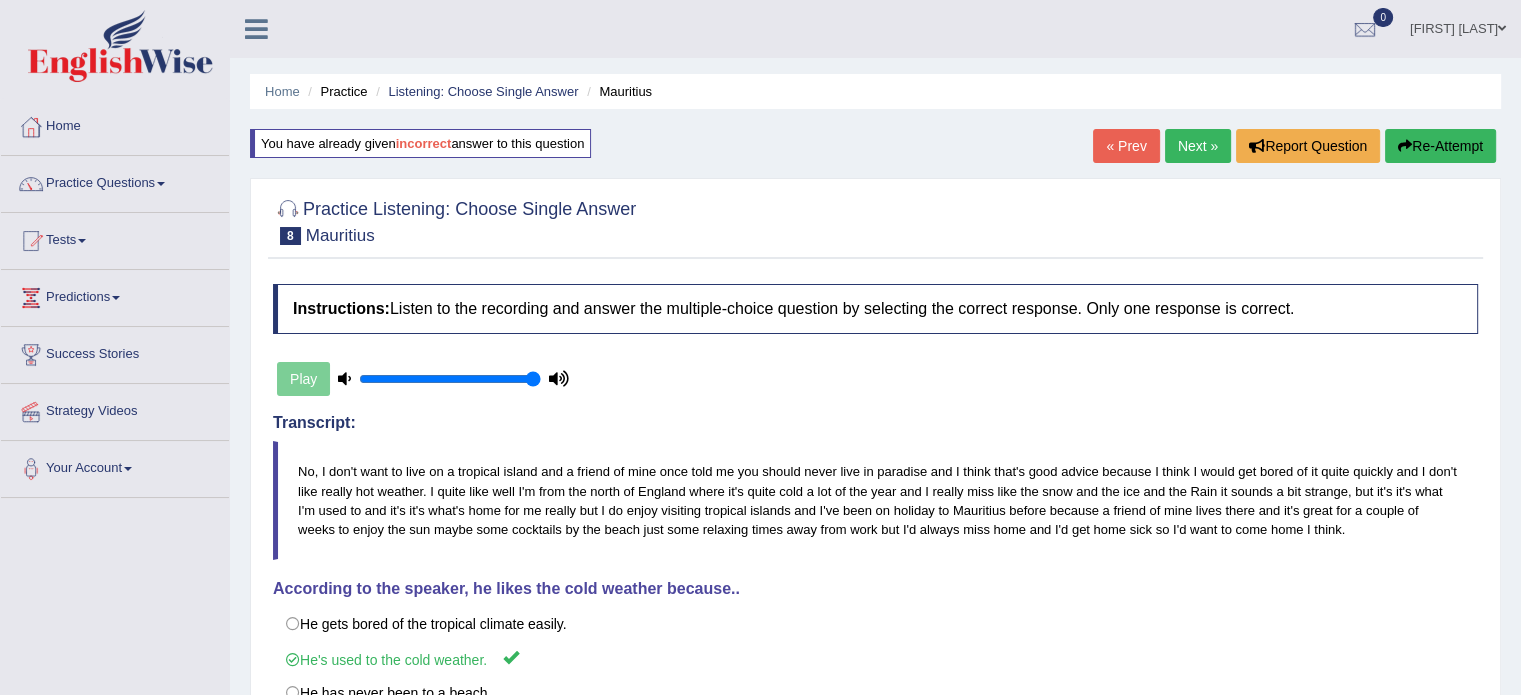 click on "Next »" at bounding box center (1198, 146) 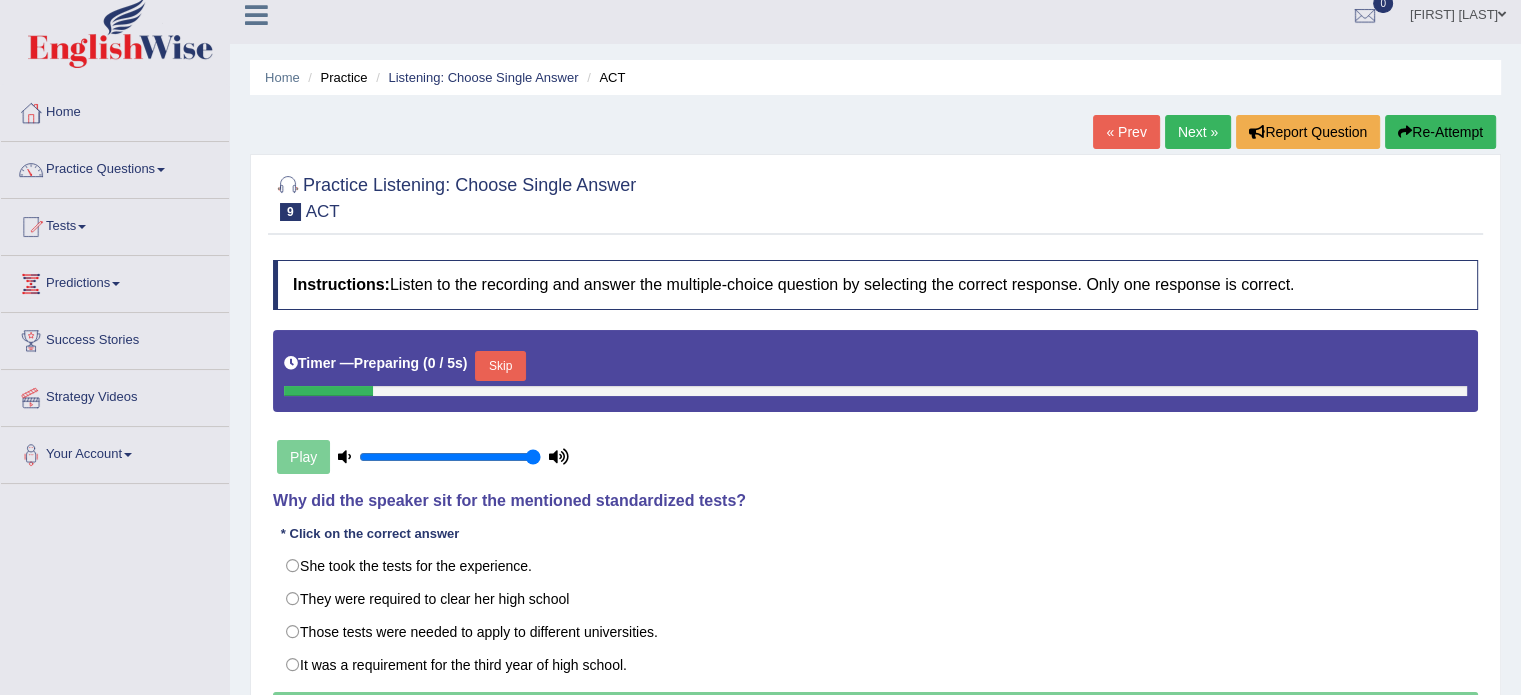 scroll, scrollTop: 100, scrollLeft: 0, axis: vertical 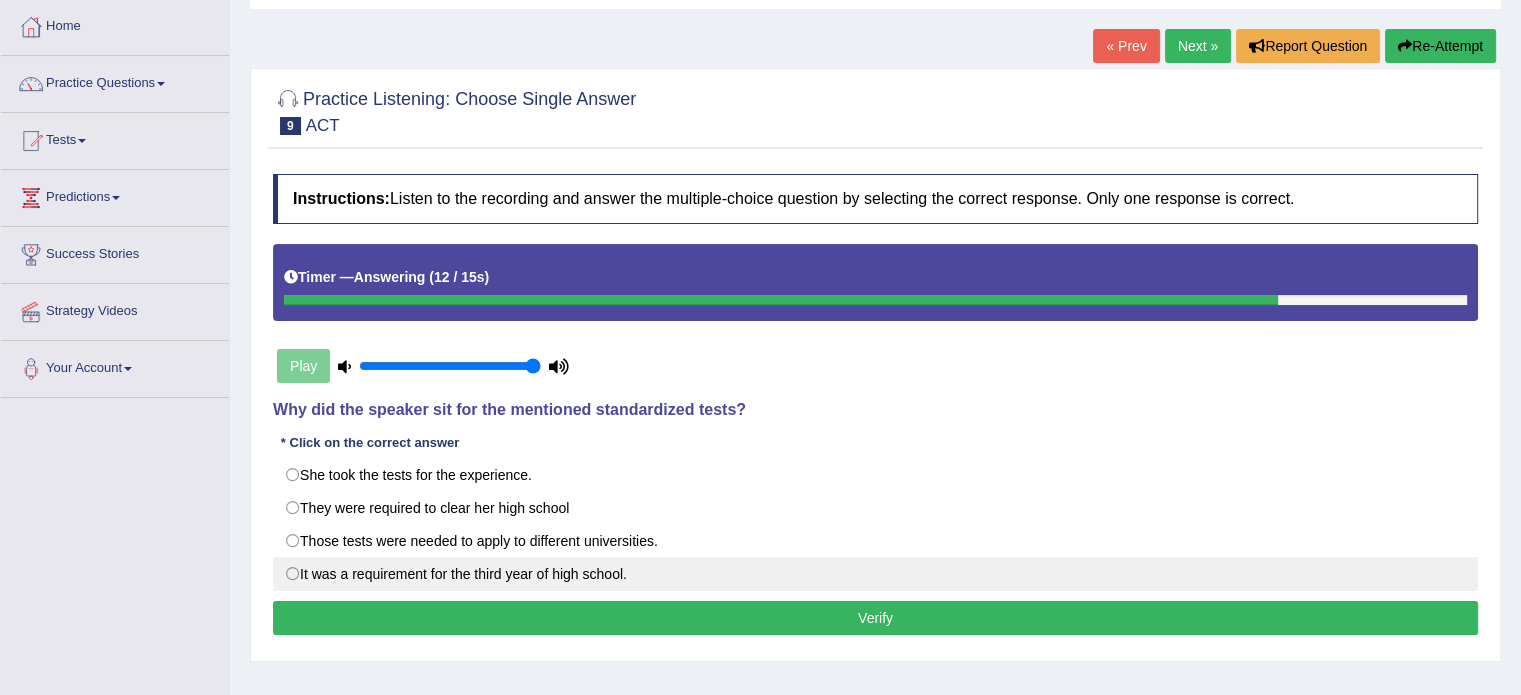 click on "It was a requirement for the third year of high school." at bounding box center [875, 574] 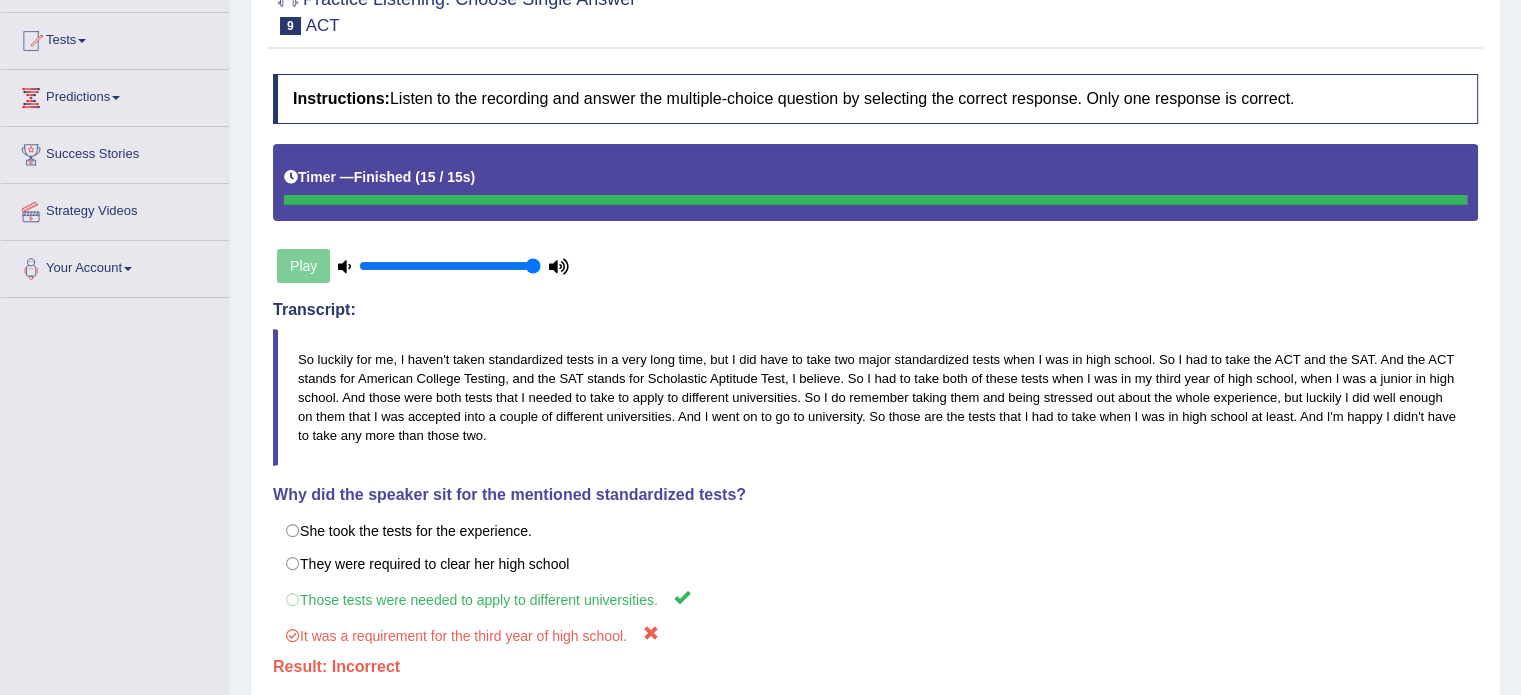 scroll, scrollTop: 300, scrollLeft: 0, axis: vertical 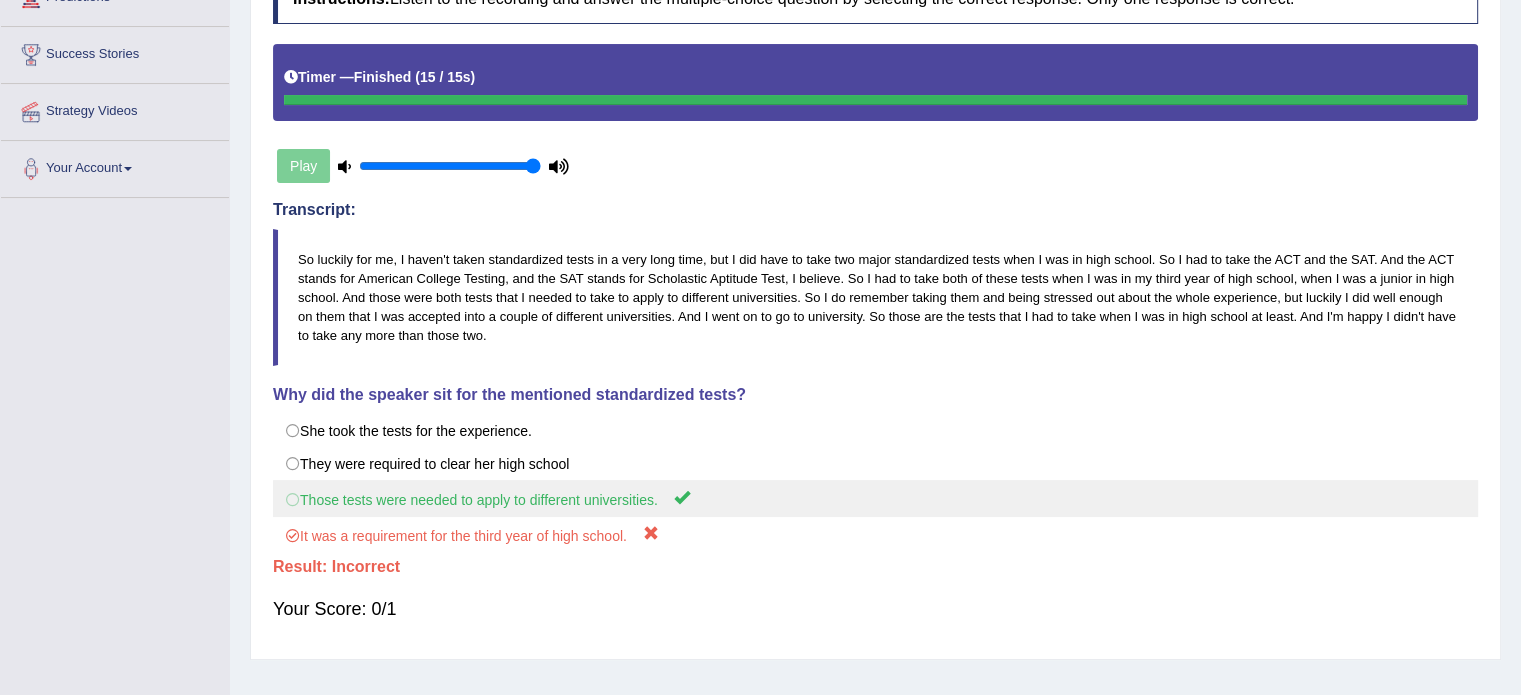 click on "Those tests were needed to apply to different universities." at bounding box center [875, 498] 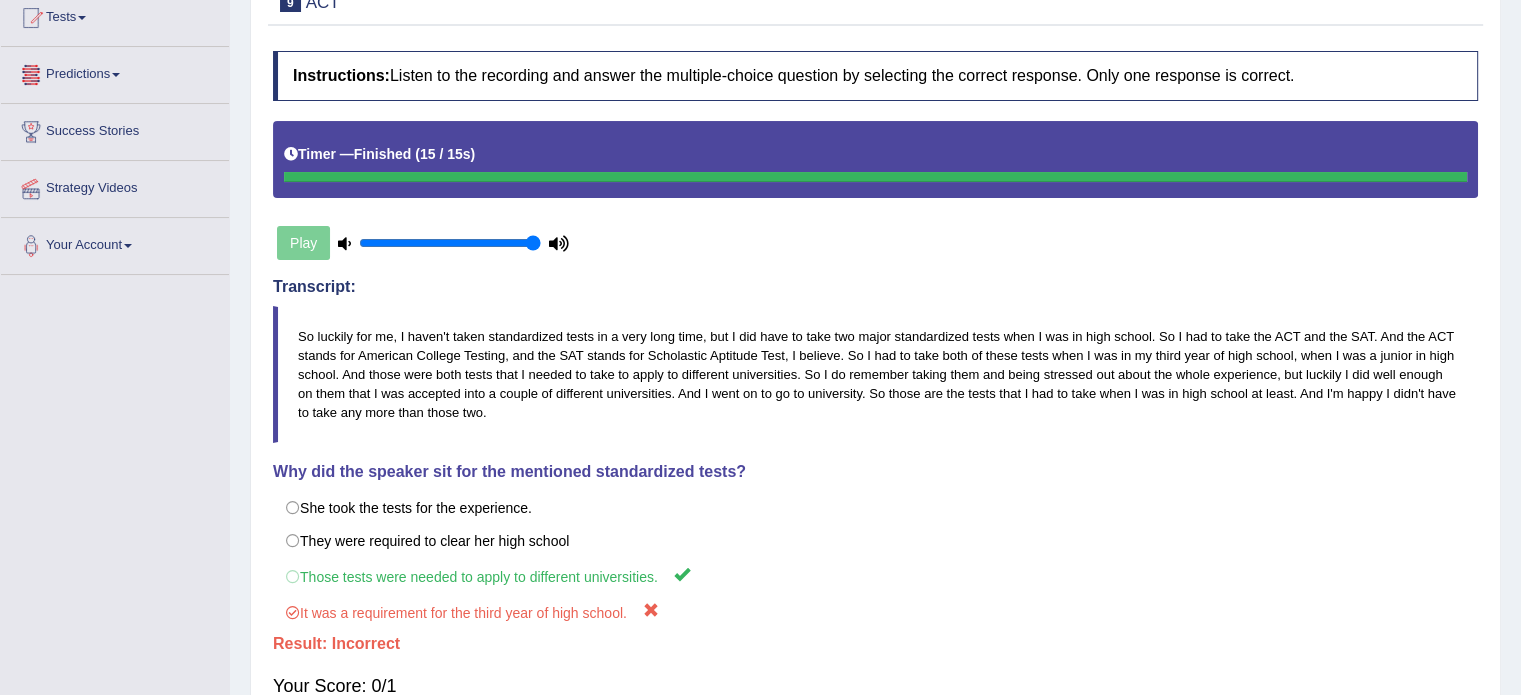 scroll, scrollTop: 100, scrollLeft: 0, axis: vertical 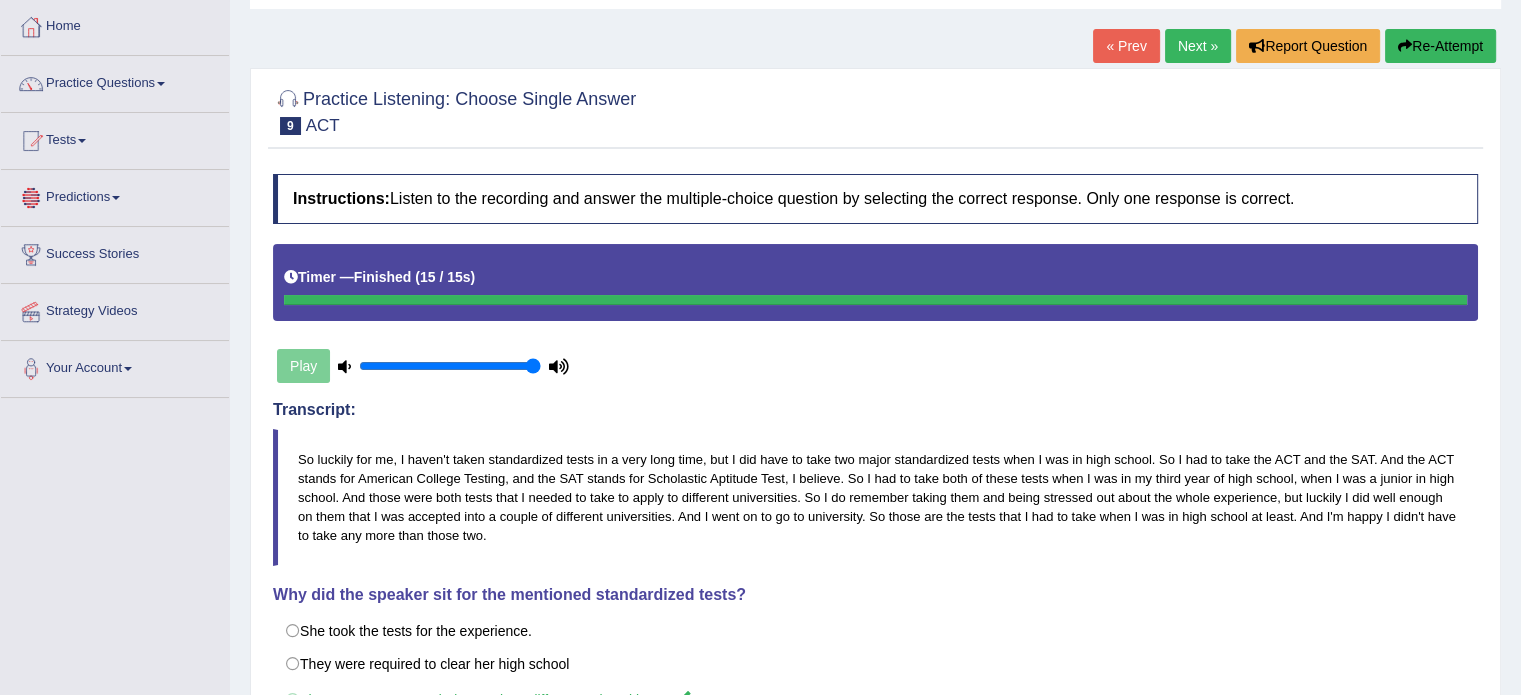click on "Practice Listening: Choose Single Answer
9
ACT
Instructions:  Listen to the recording and answer the multiple-choice question by selecting the correct response. Only one response is correct.
Timer —  Finished   ( 15 / 15s ) Play Transcript: Why did the speaker sit for the mentioned standardized tests? * Click on the correct answer  She took the tests for the experience.  They were required to clear her high school  Those tests were needed to apply to different universities.  It was a requirement for the third year of high school. Result:  Your Score: 0/1 Verify" at bounding box center [875, 464] 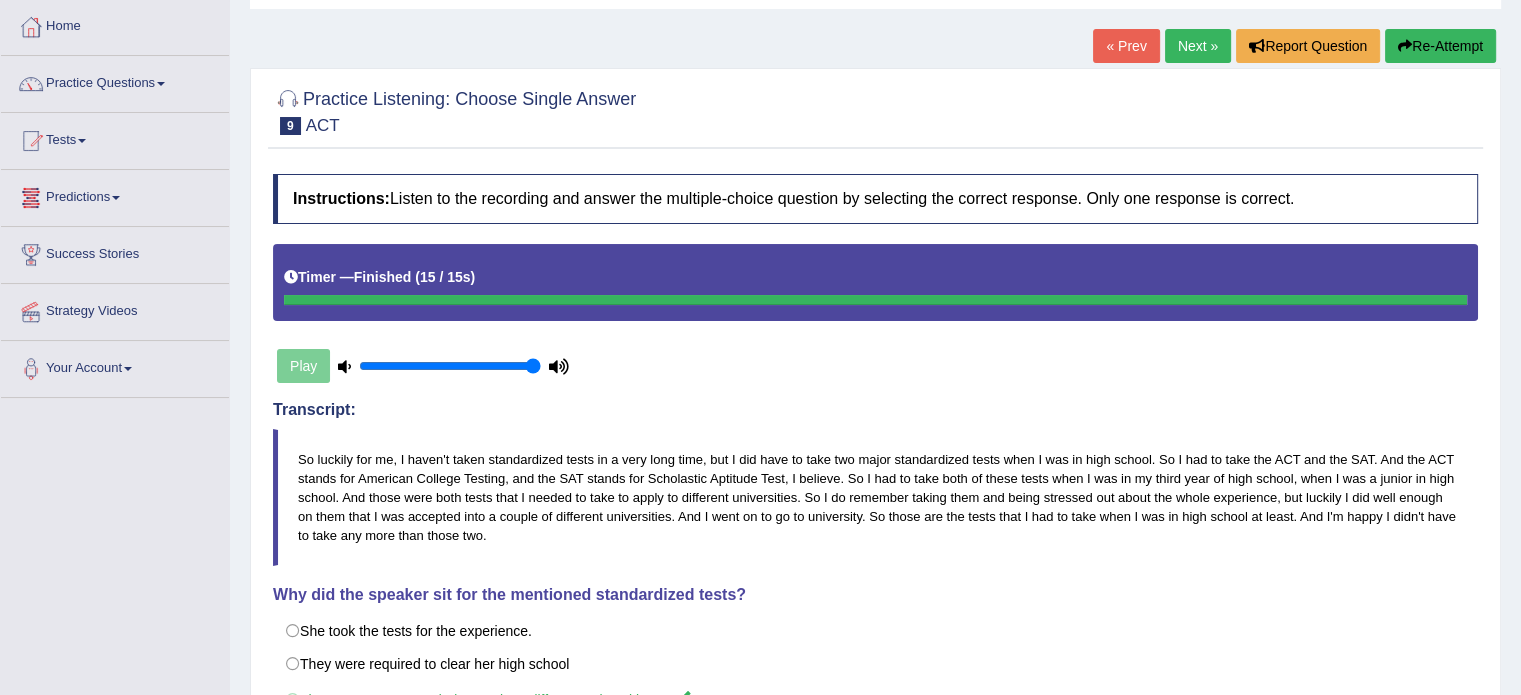 click on "Re-Attempt" at bounding box center (1440, 46) 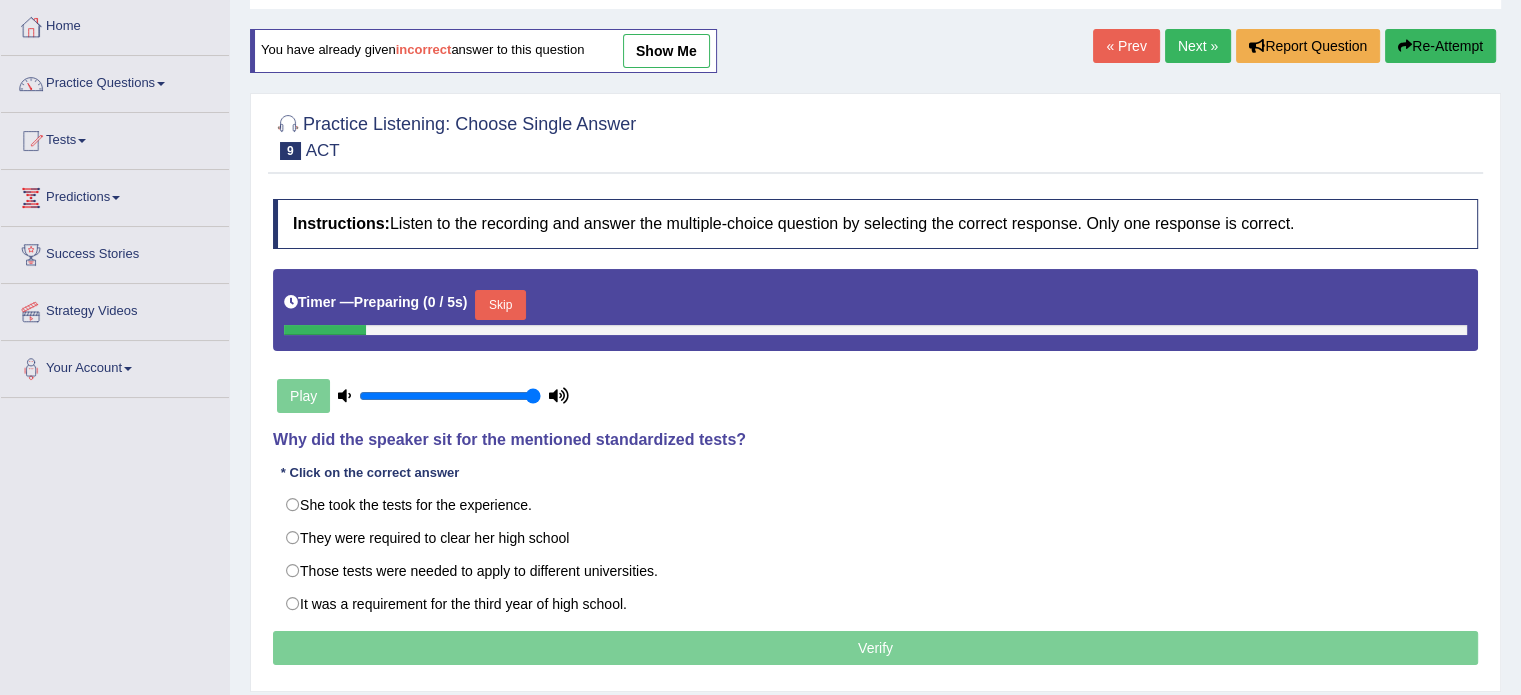 scroll, scrollTop: 100, scrollLeft: 0, axis: vertical 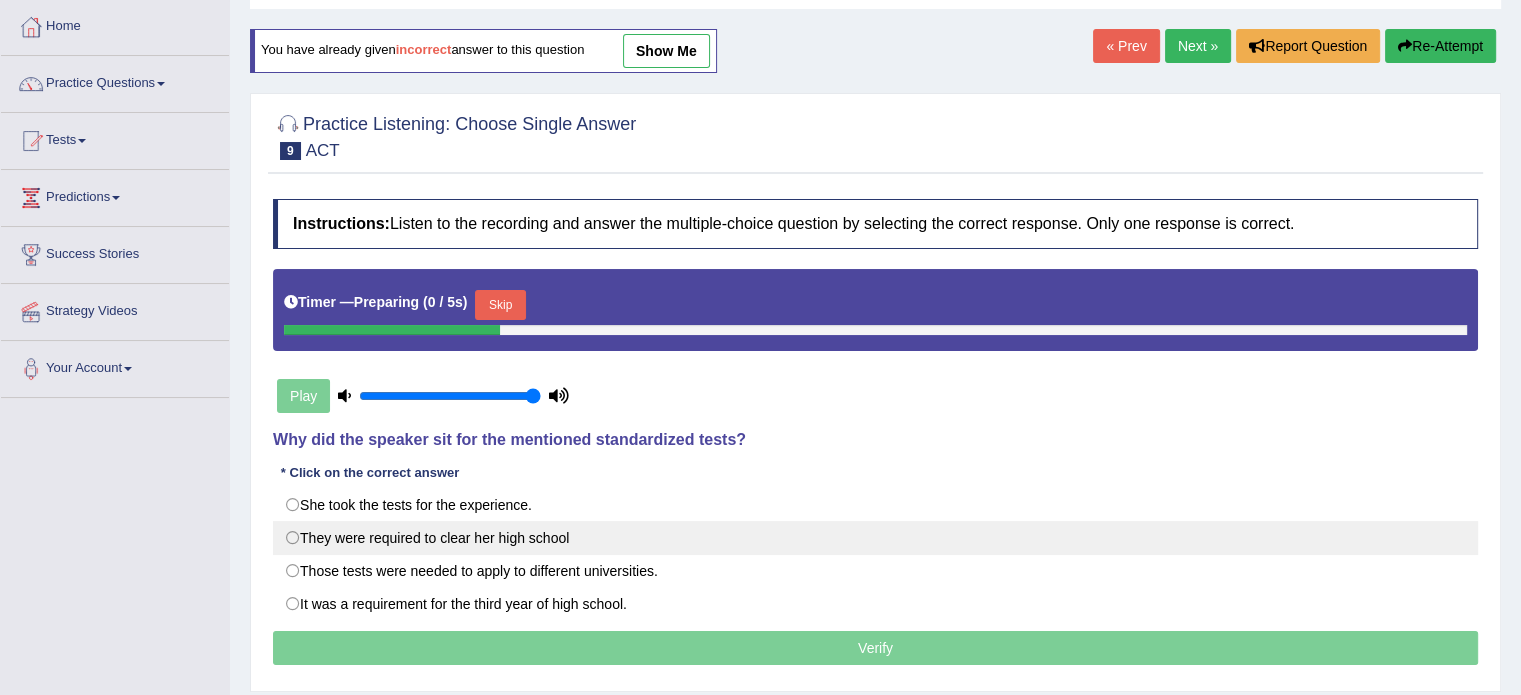 click on "They were required to clear her high school" at bounding box center [875, 538] 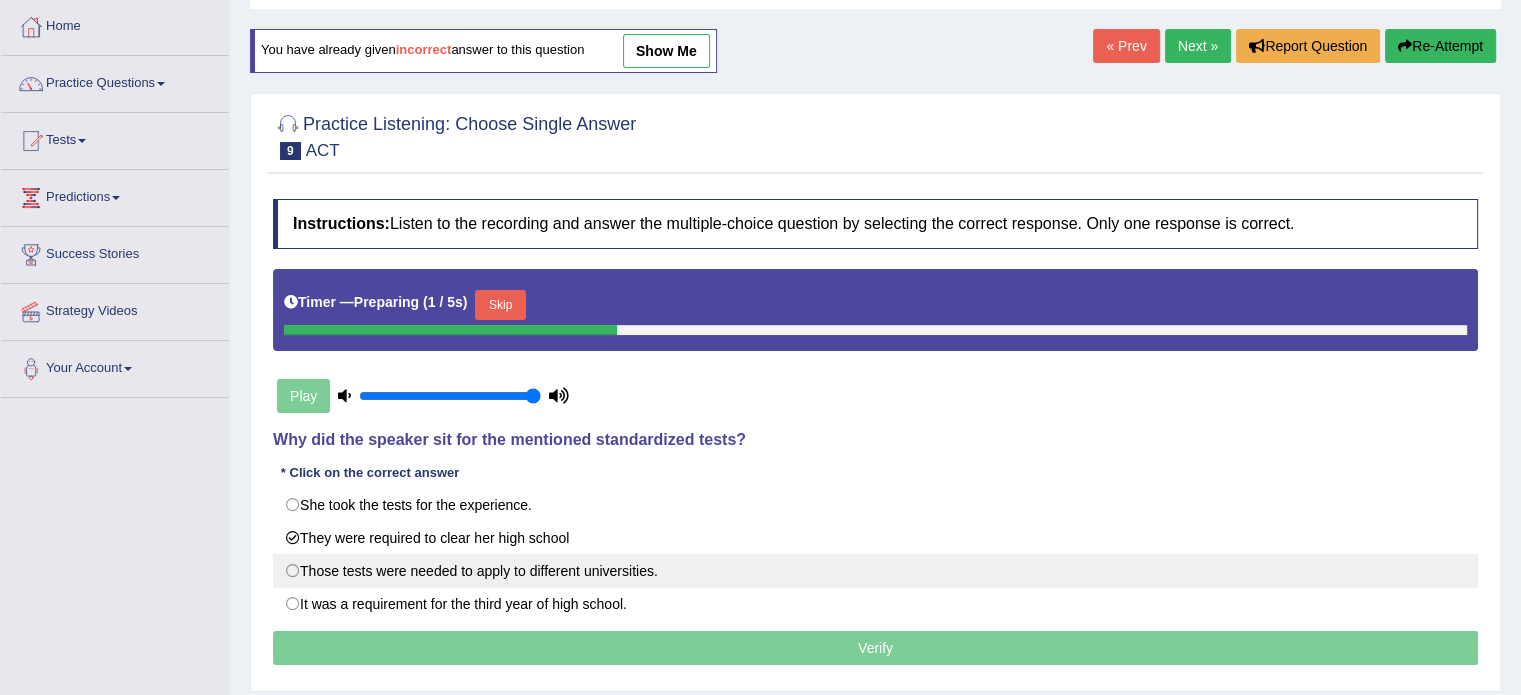 click on "Those tests were needed to apply to different universities." at bounding box center (875, 571) 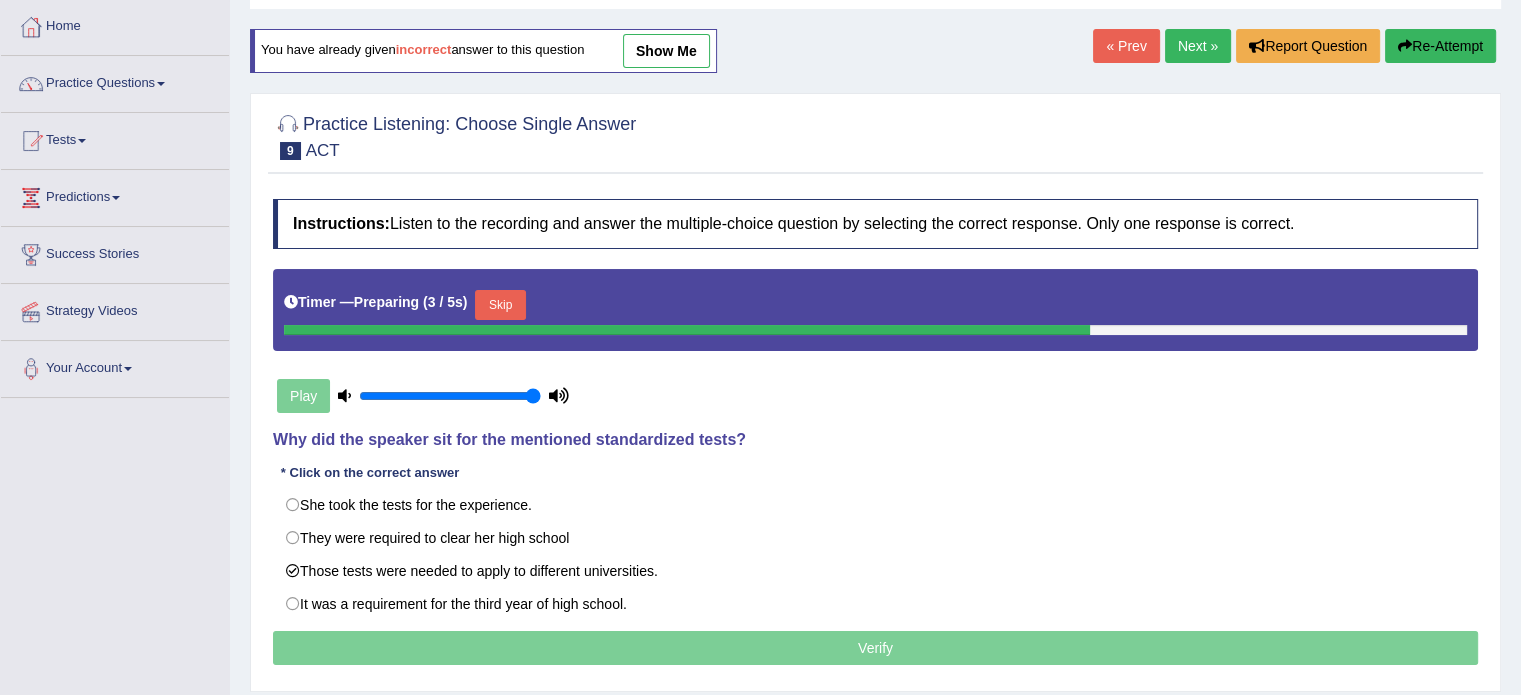 click on "Skip" at bounding box center [500, 305] 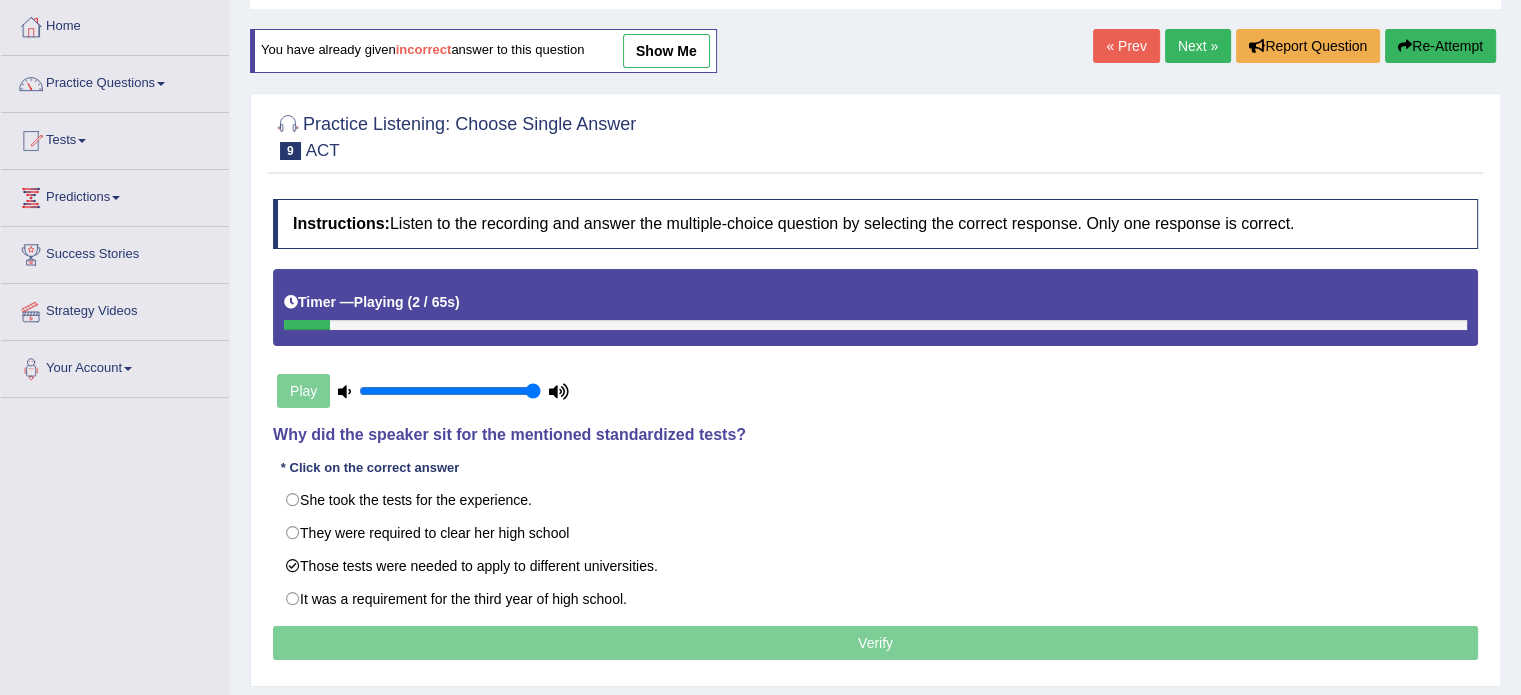 click on "Verify" at bounding box center [875, 643] 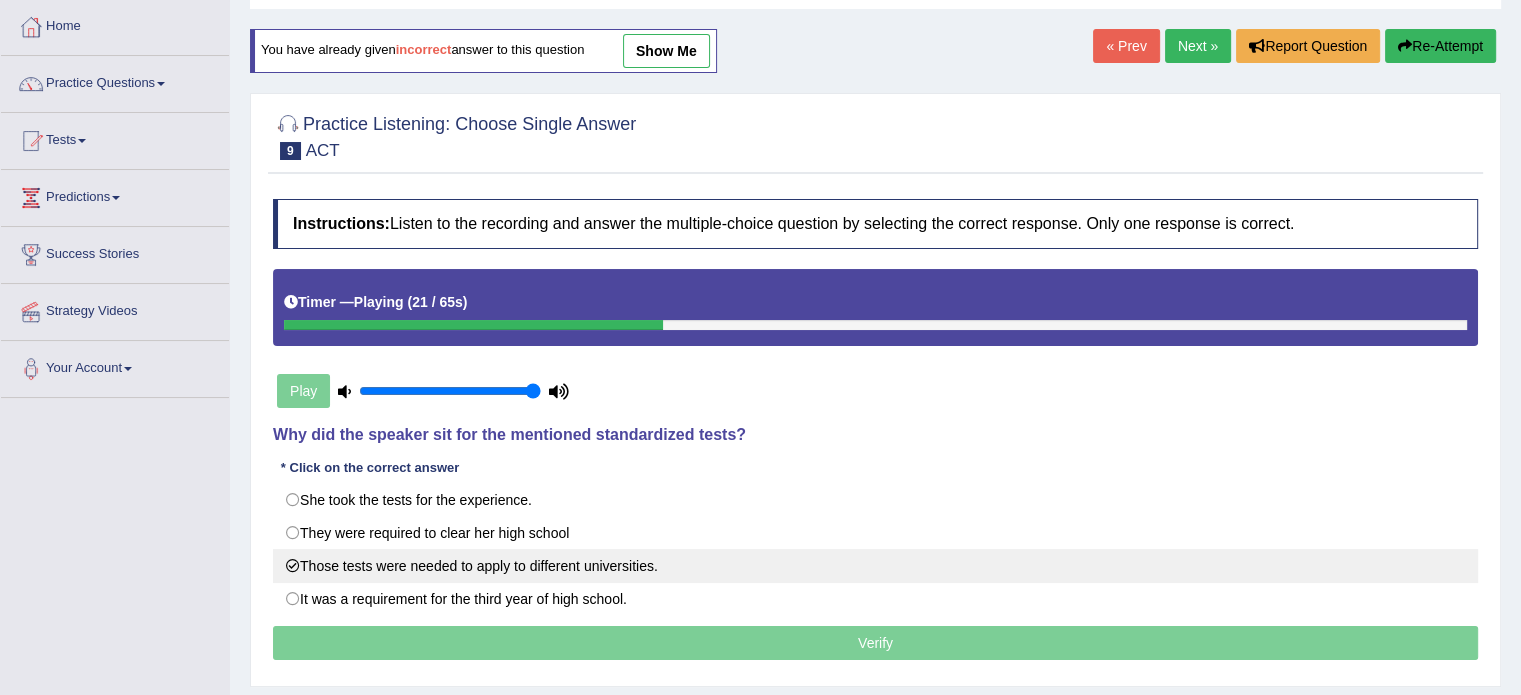 click on "Those tests were needed to apply to different universities." at bounding box center [875, 566] 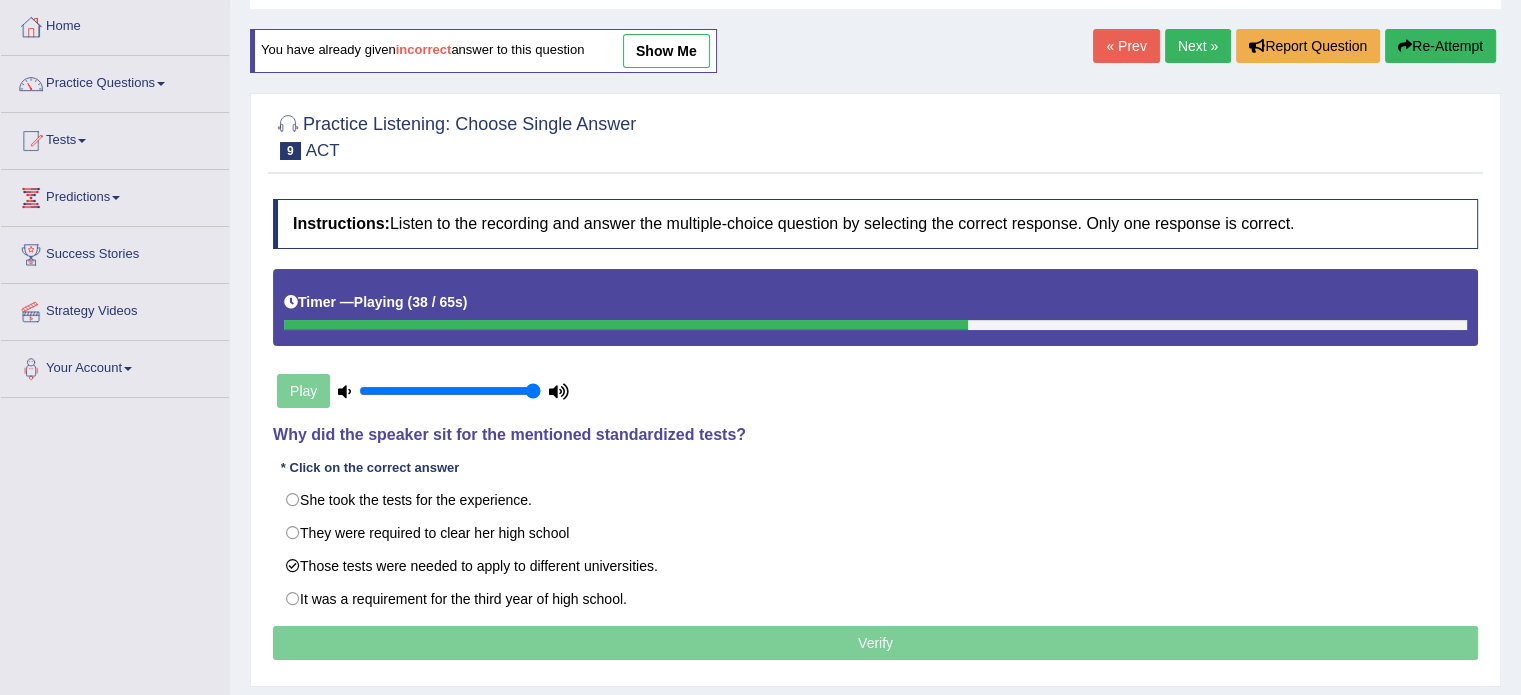 click on "Verify" at bounding box center [875, 643] 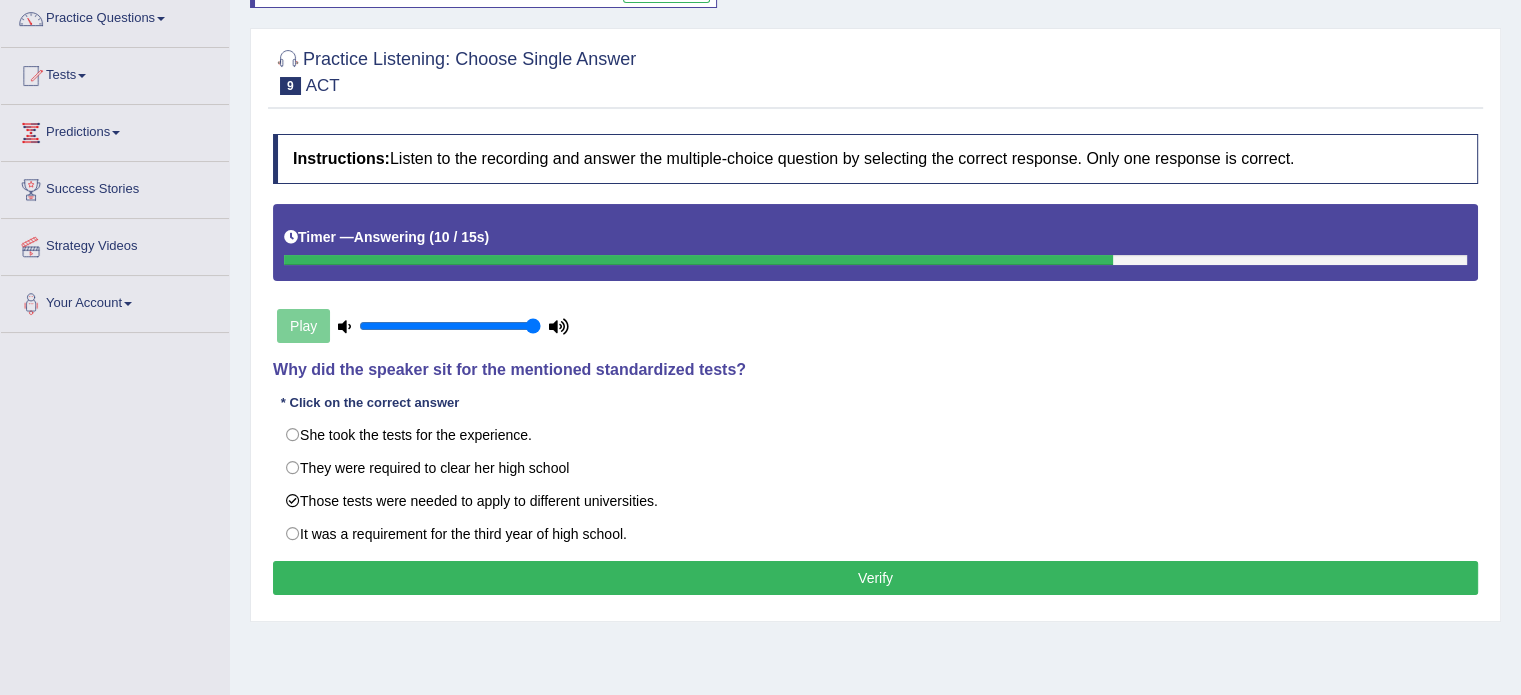 scroll, scrollTop: 200, scrollLeft: 0, axis: vertical 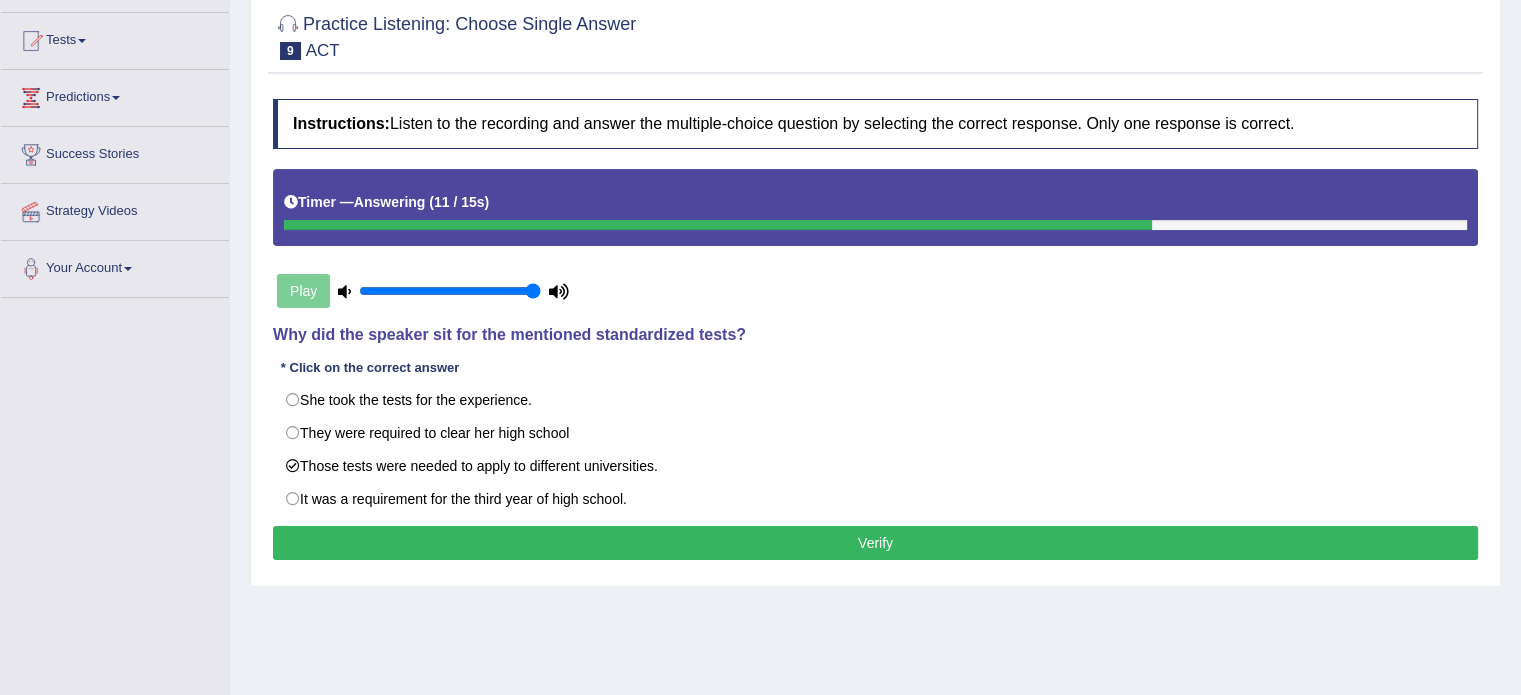 click on "Verify" at bounding box center [875, 543] 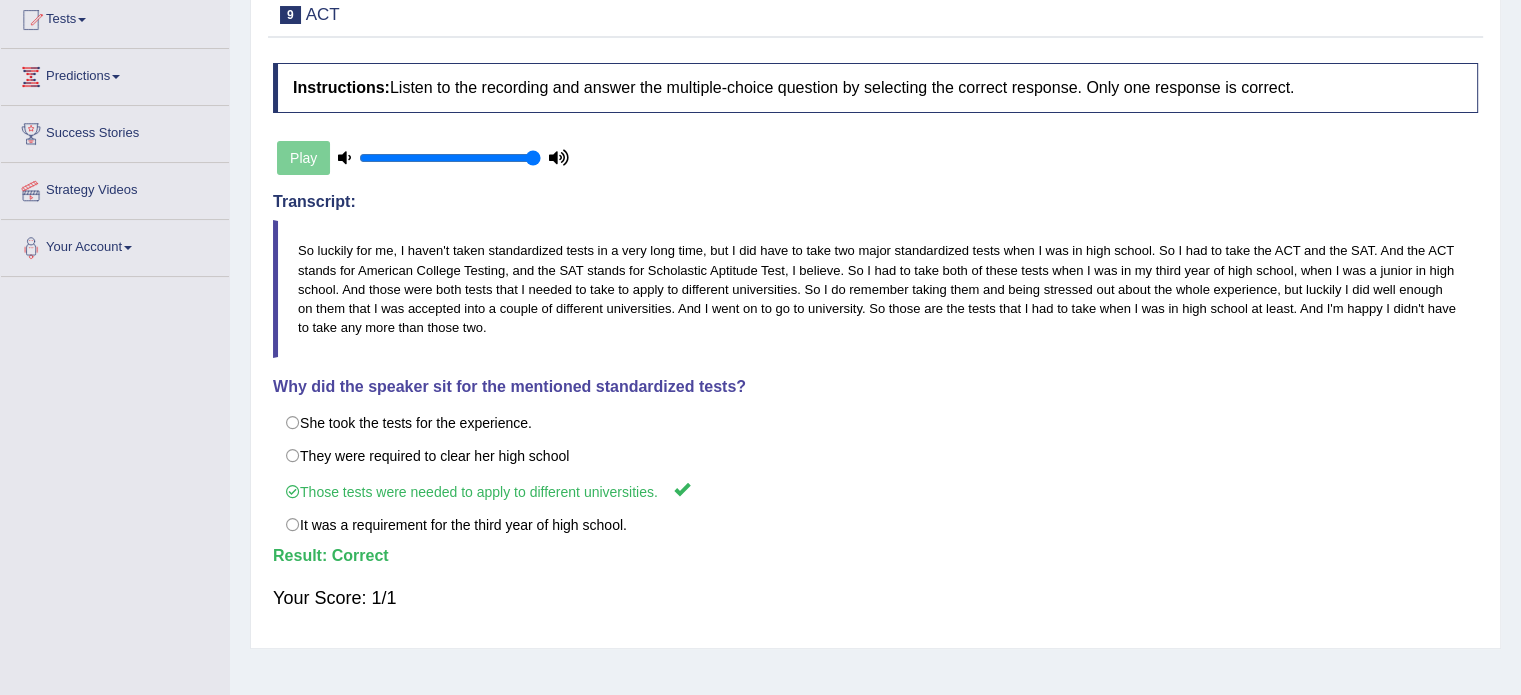scroll, scrollTop: 0, scrollLeft: 0, axis: both 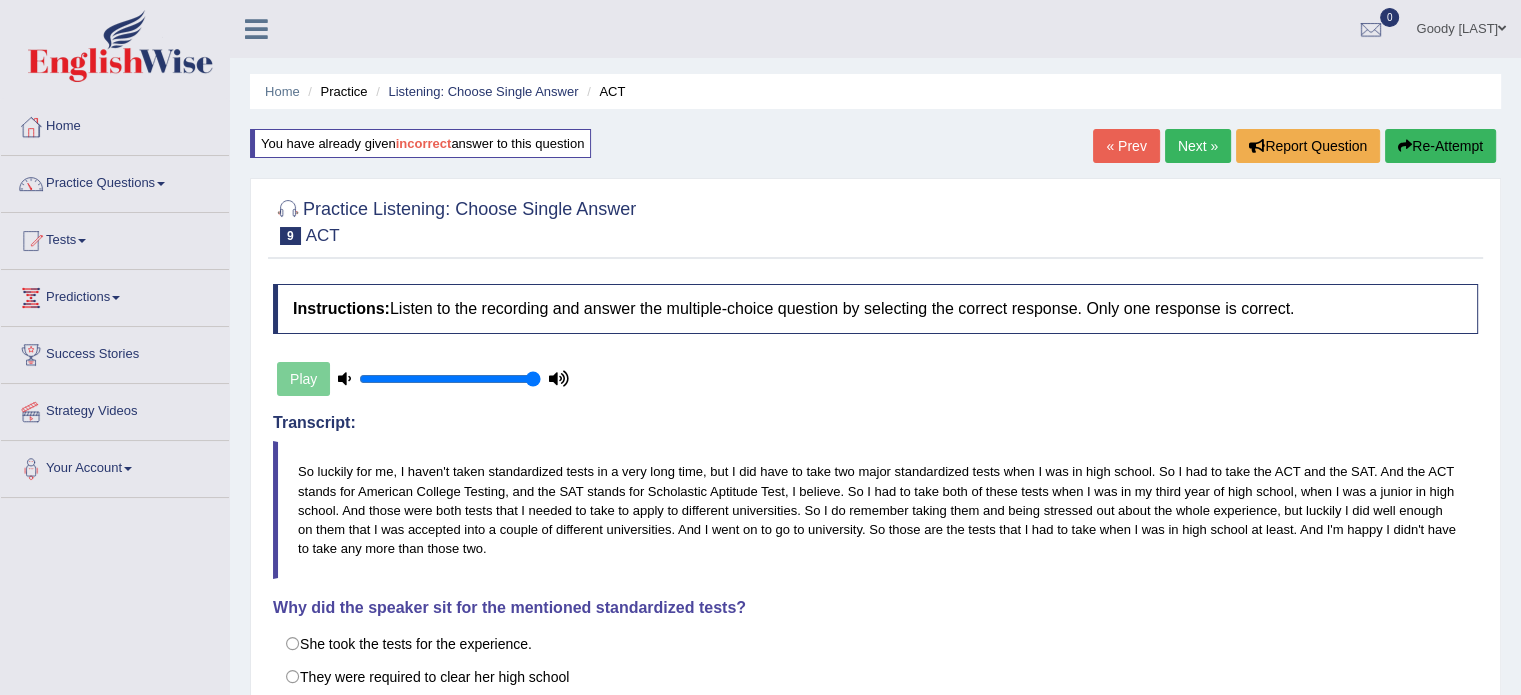 click on "Next »" at bounding box center [1198, 146] 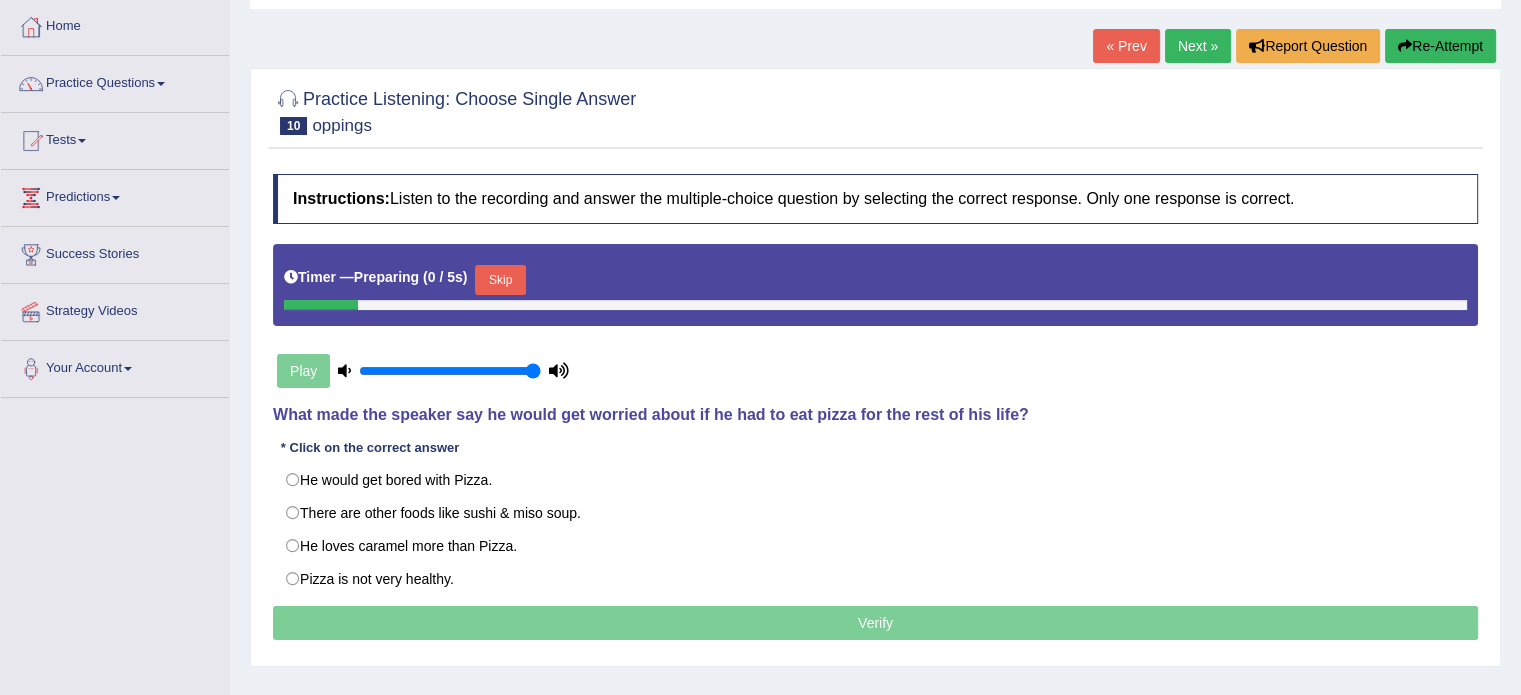 scroll, scrollTop: 100, scrollLeft: 0, axis: vertical 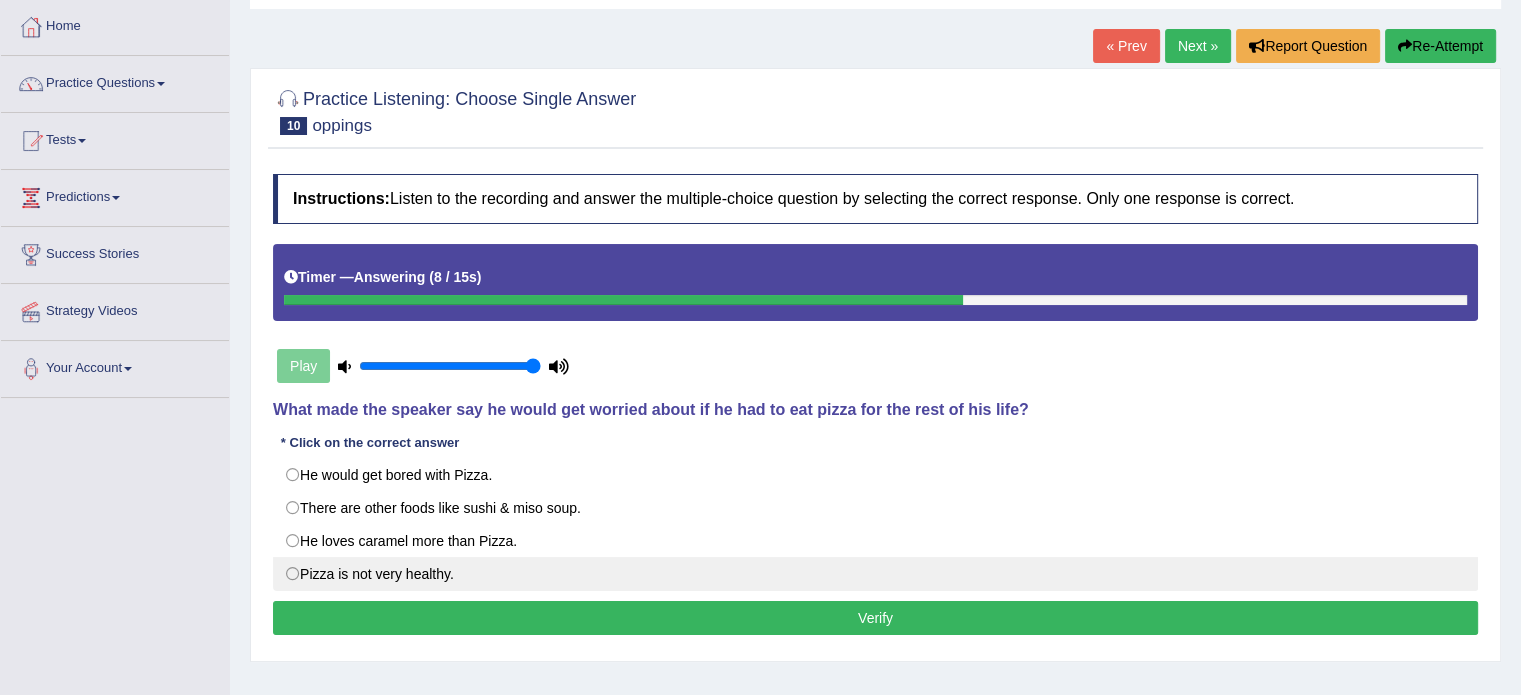 click on "Pizza is not very healthy." at bounding box center [875, 574] 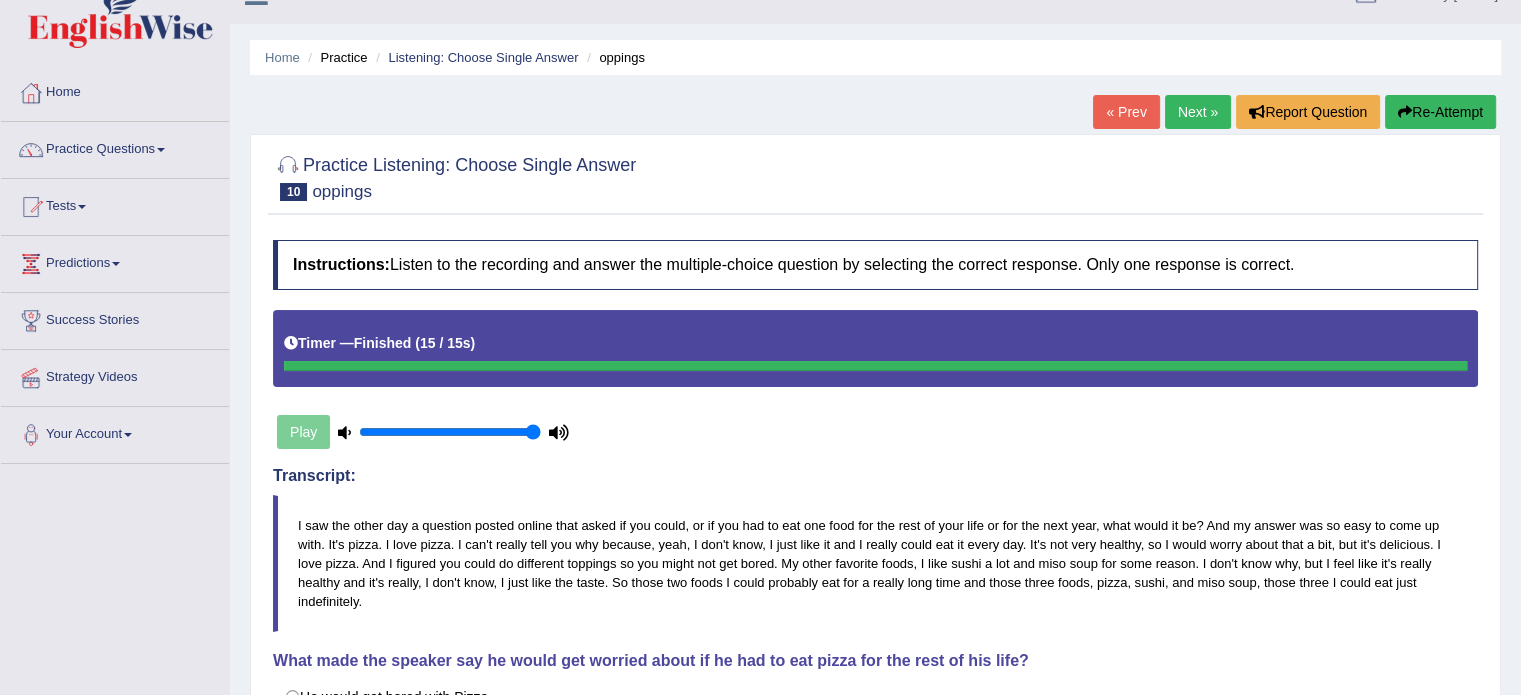 scroll, scrollTop: 0, scrollLeft: 0, axis: both 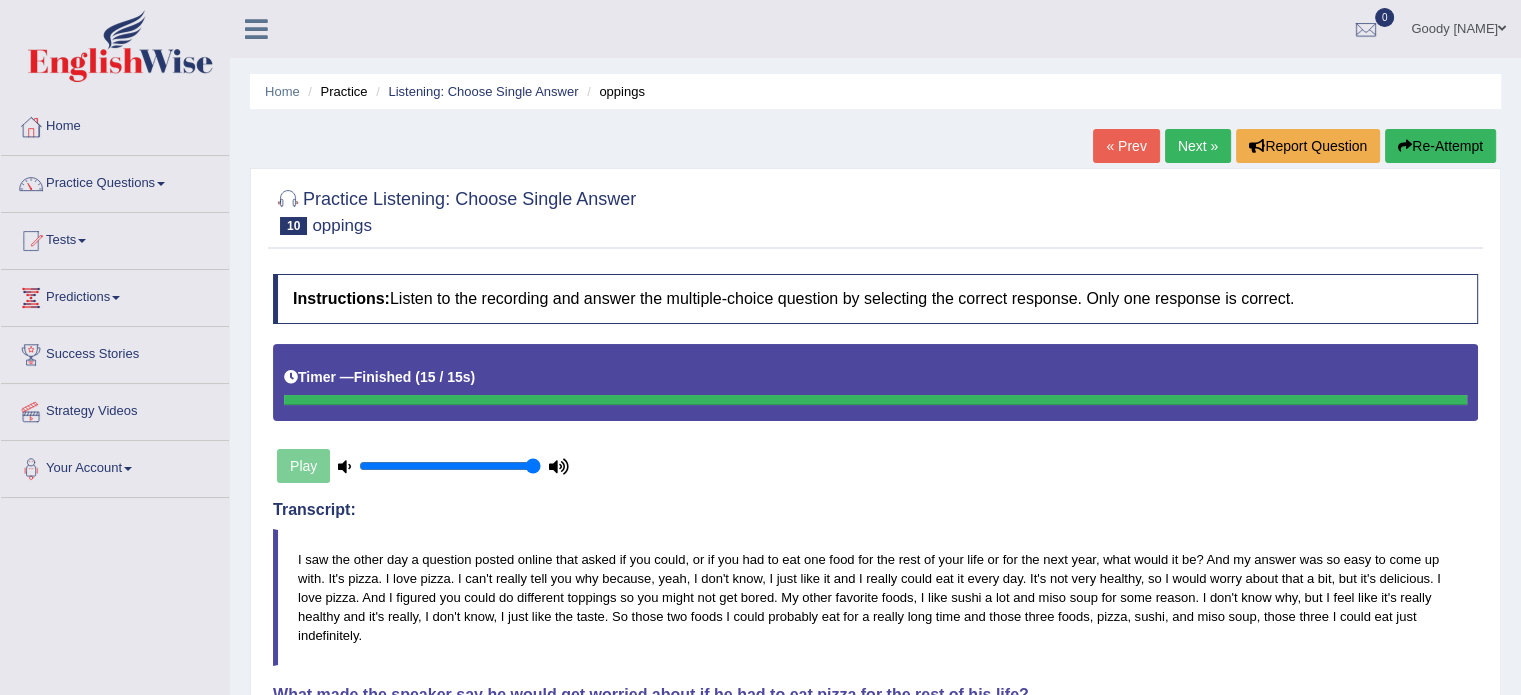 click on "Next »" at bounding box center (1198, 146) 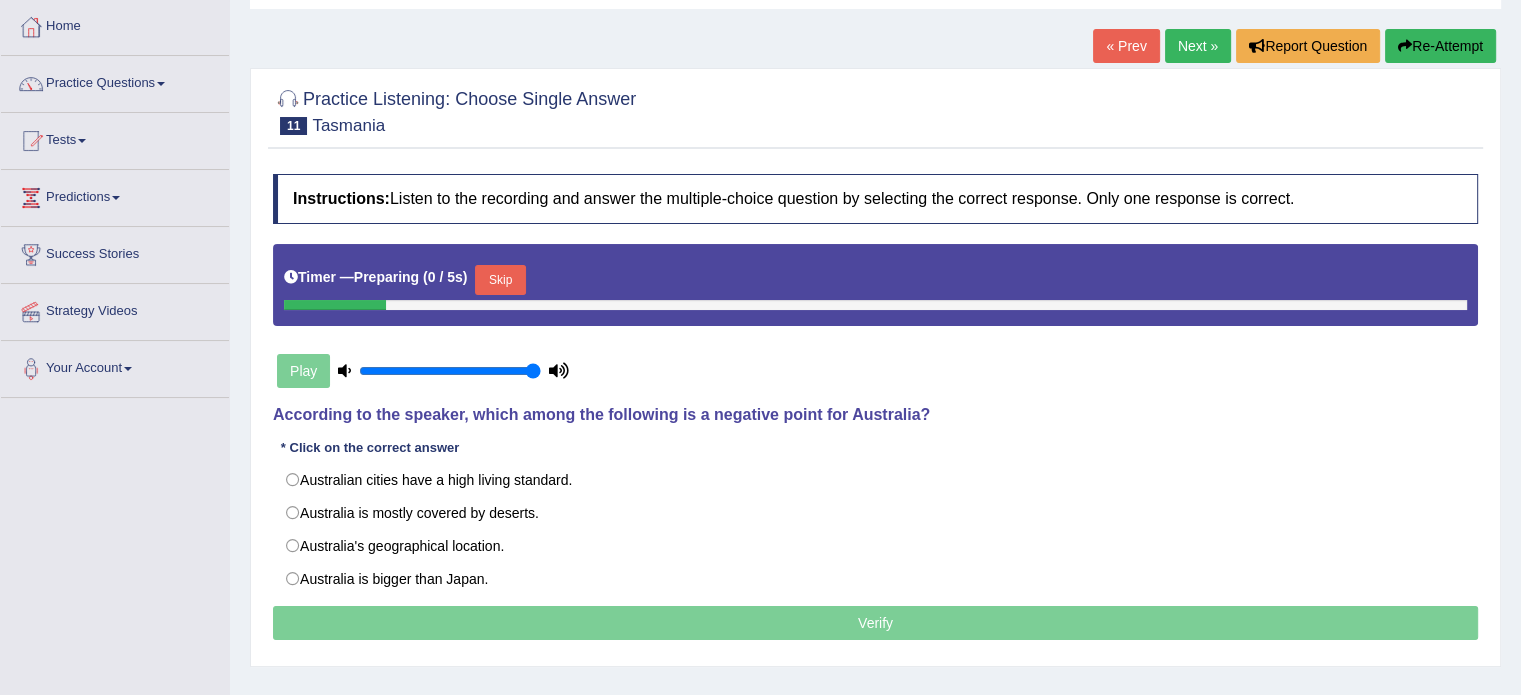 scroll, scrollTop: 100, scrollLeft: 0, axis: vertical 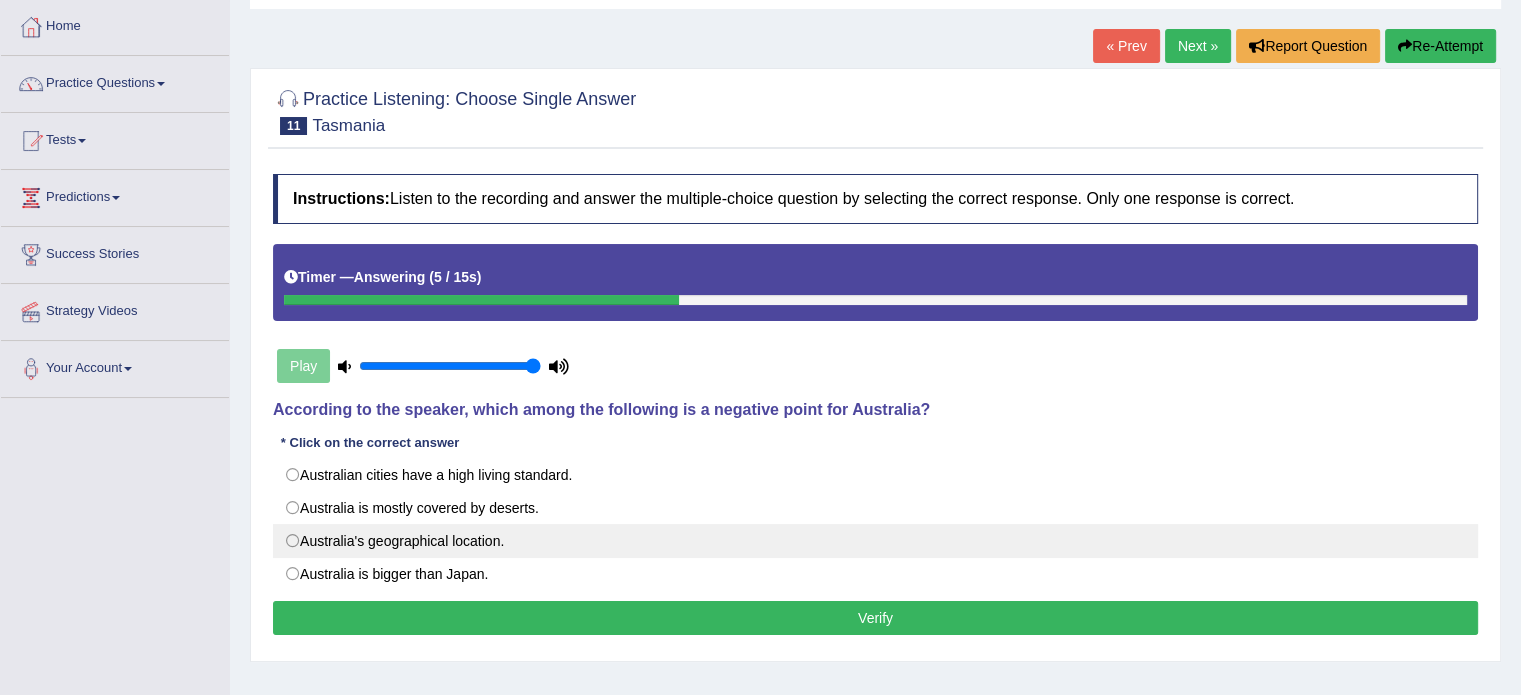 click on "Australia's geographical location." at bounding box center (875, 541) 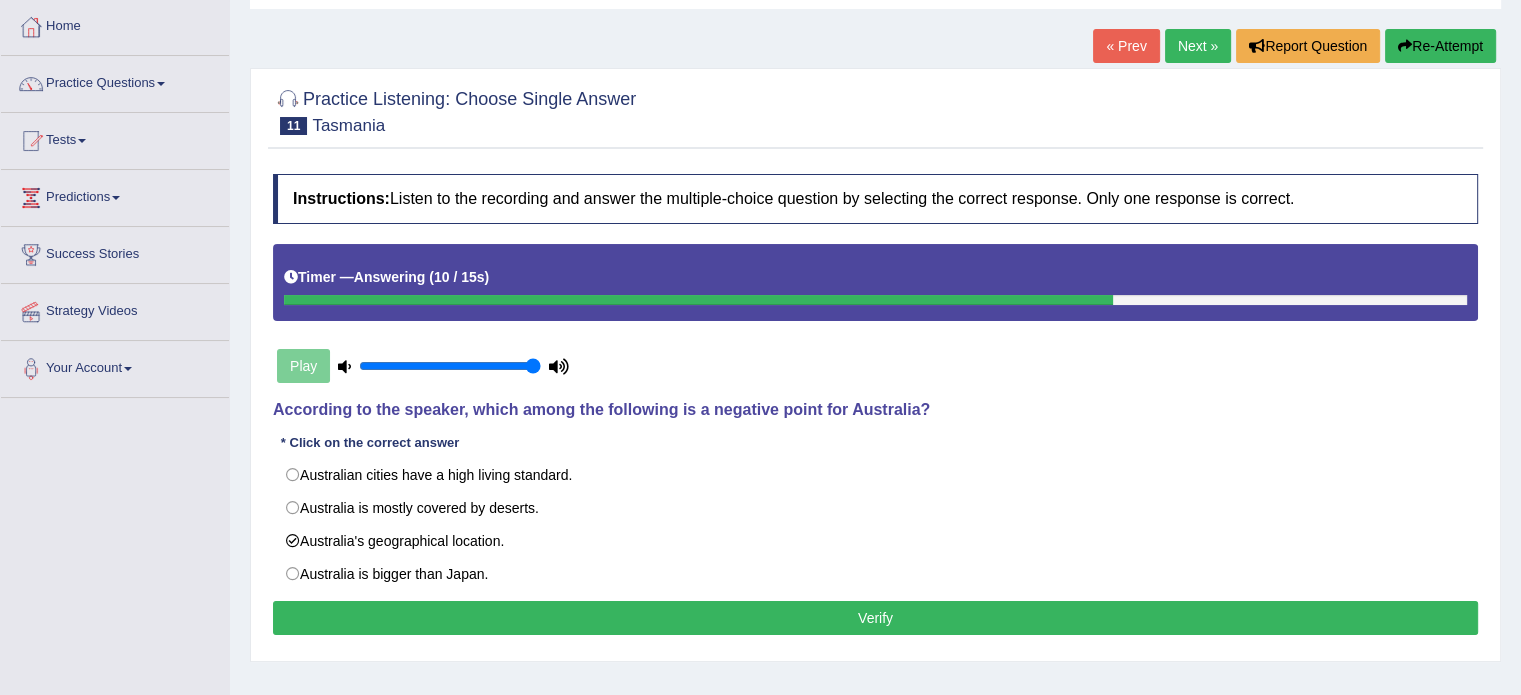 click on "Verify" at bounding box center [875, 618] 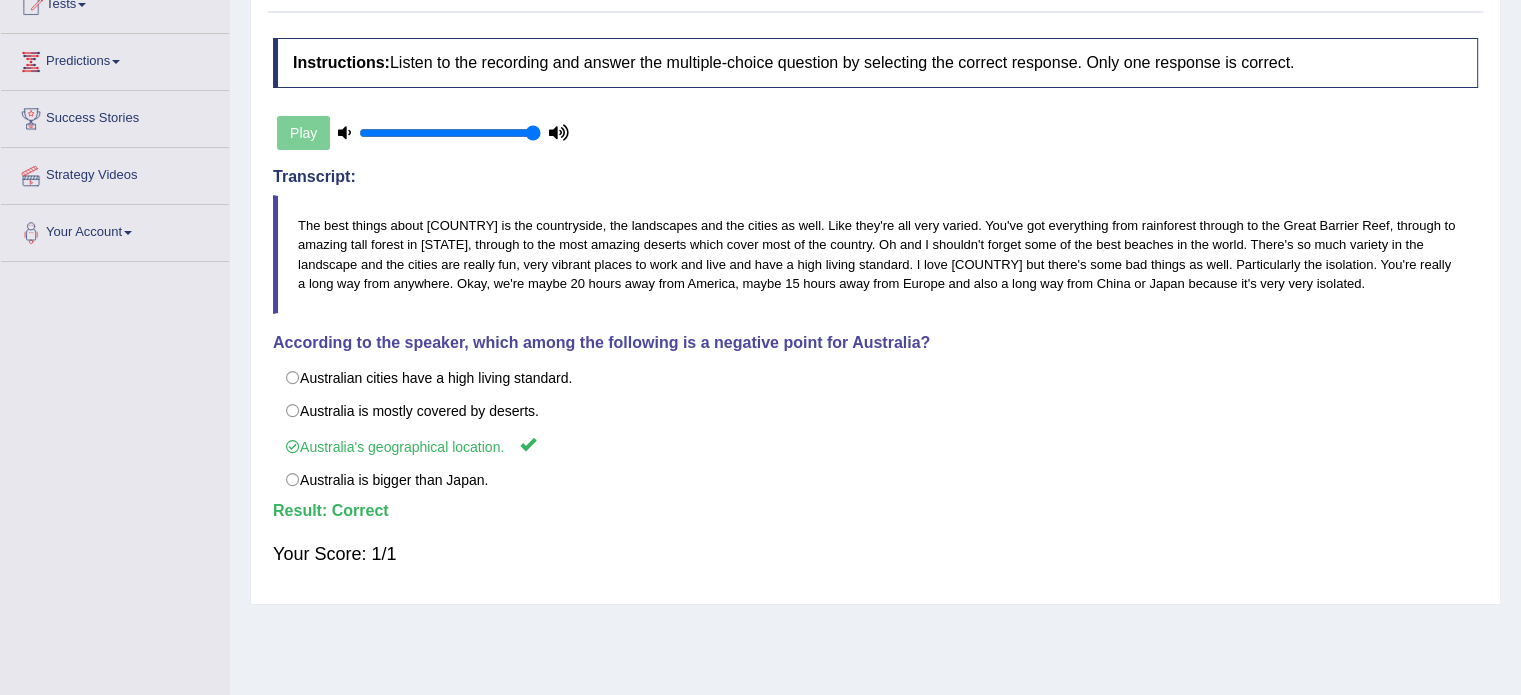 scroll, scrollTop: 55, scrollLeft: 0, axis: vertical 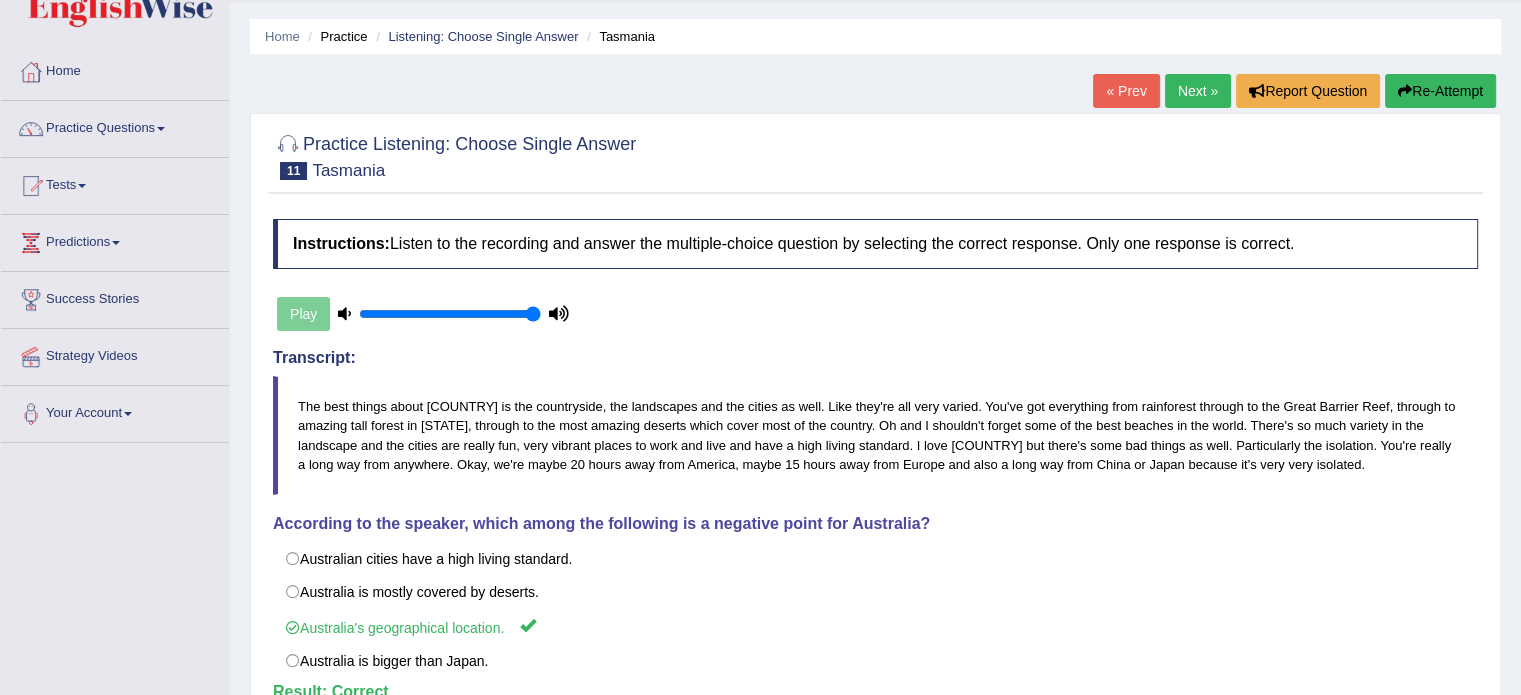 click on "Next »" at bounding box center [1198, 91] 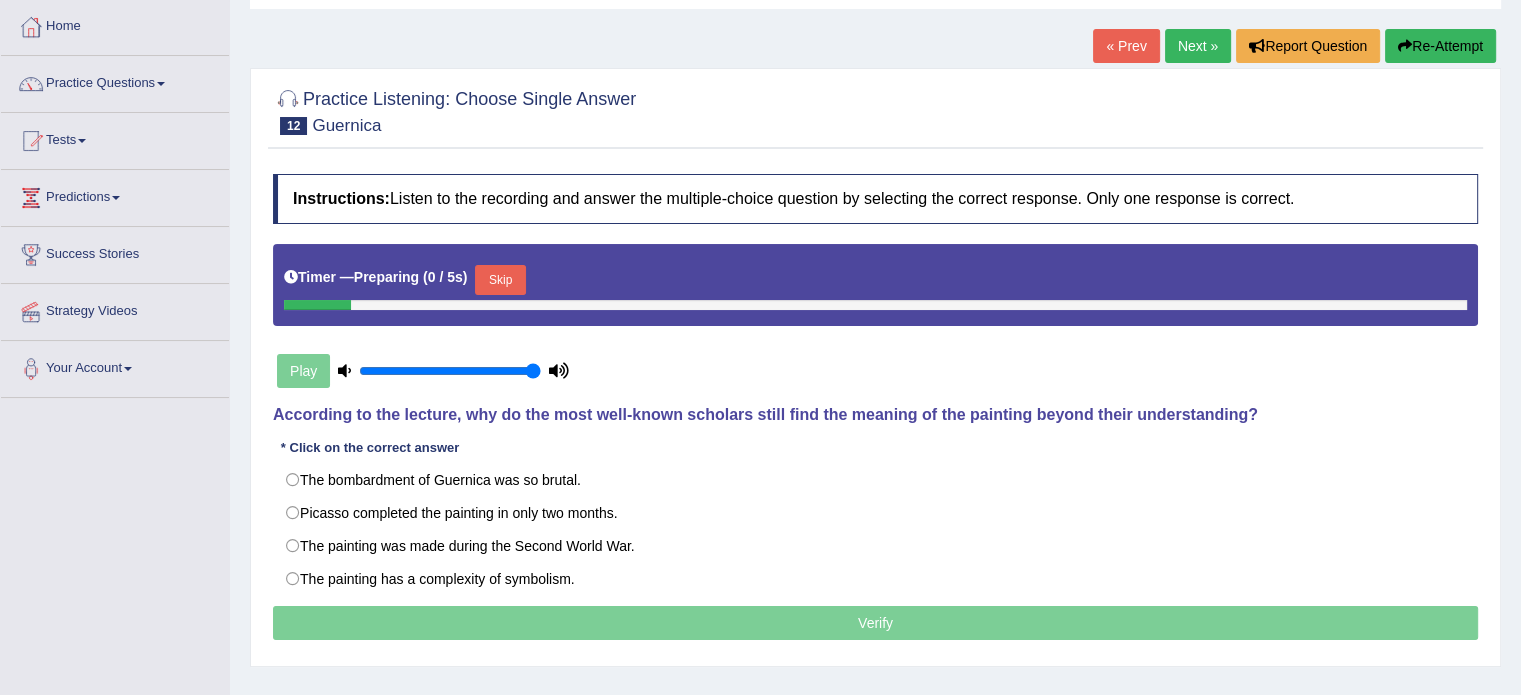 scroll, scrollTop: 100, scrollLeft: 0, axis: vertical 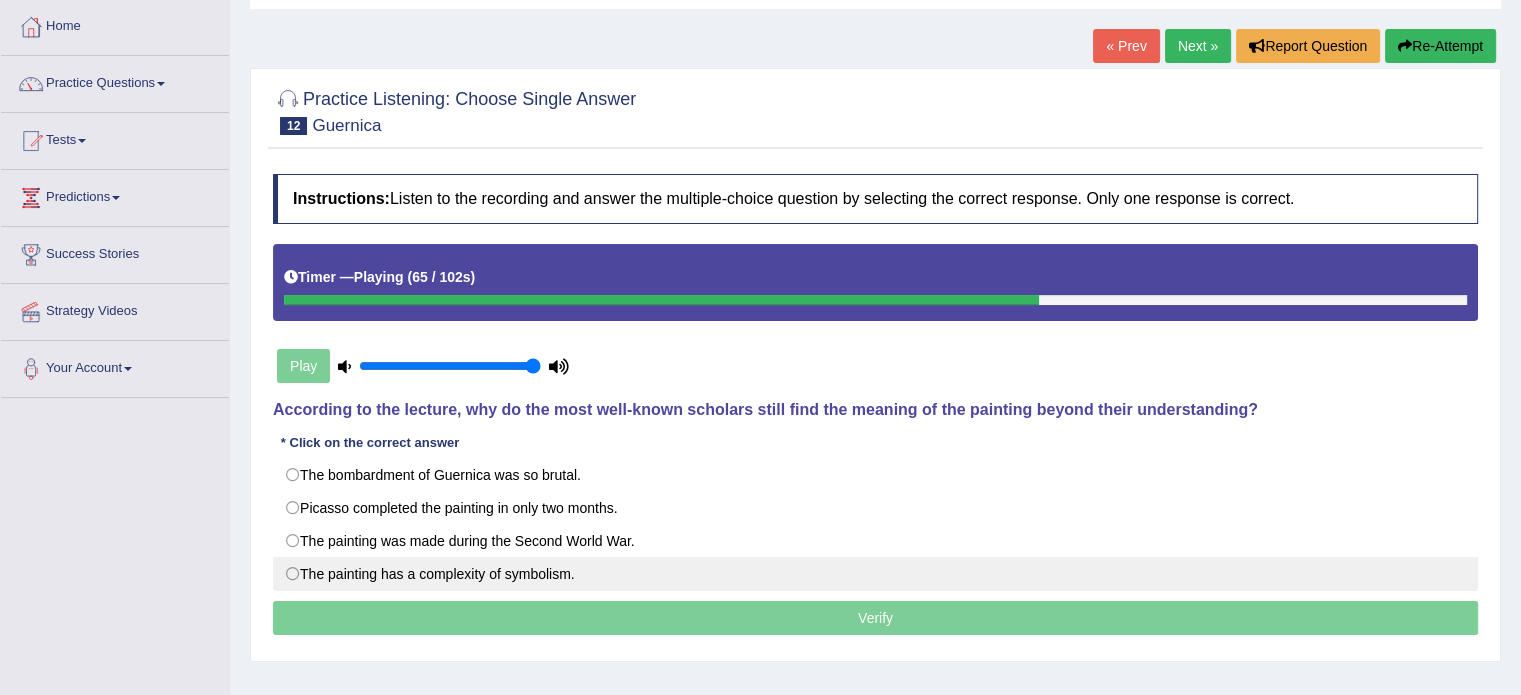click on "The painting has a complexity of symbolism." at bounding box center (875, 574) 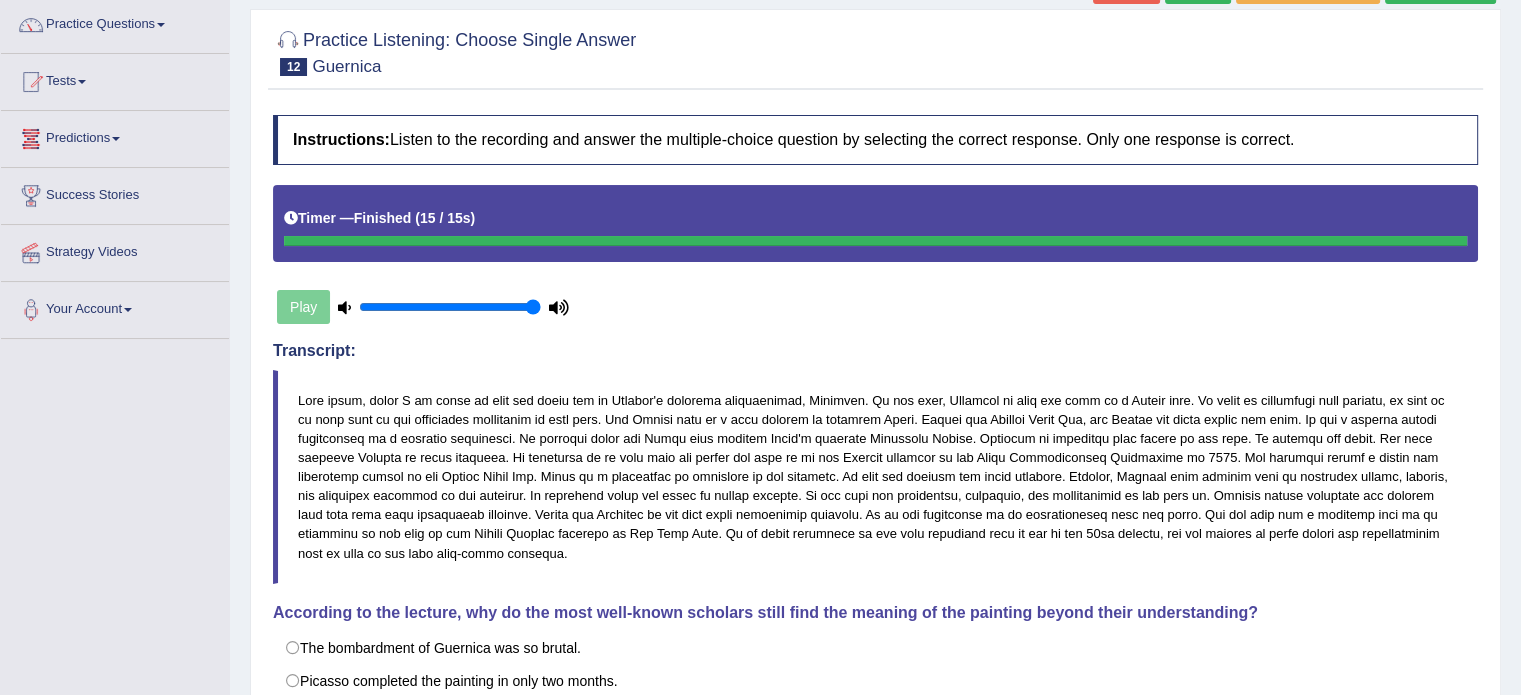 scroll, scrollTop: 0, scrollLeft: 0, axis: both 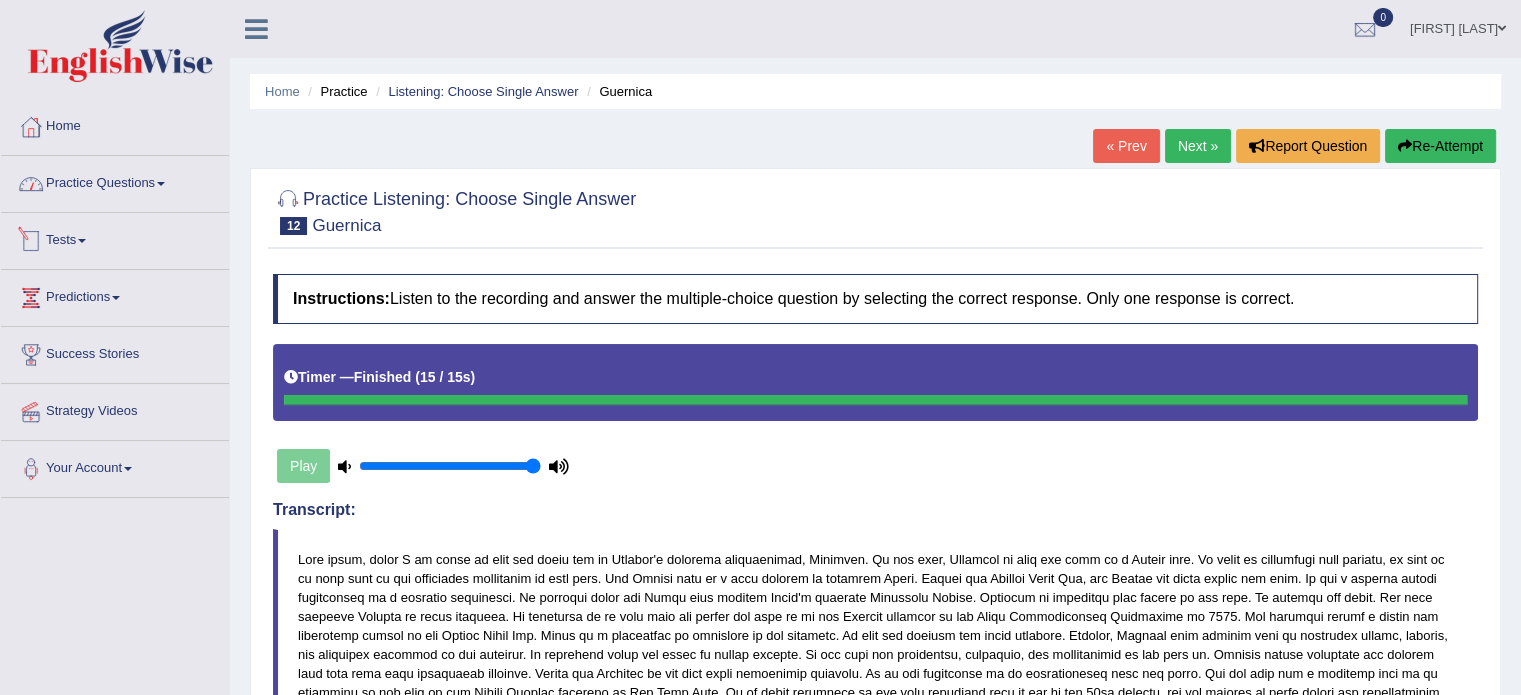 click on "Practice Questions" at bounding box center [115, 181] 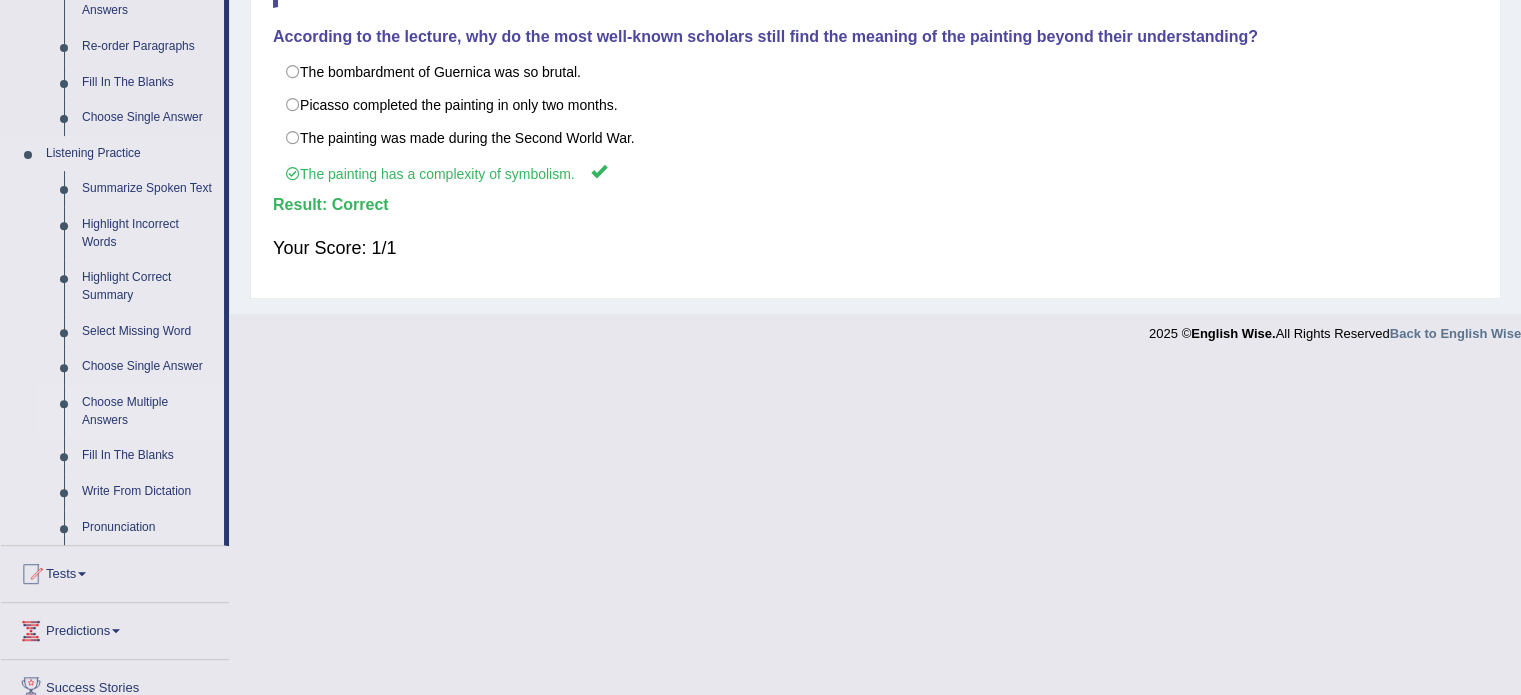 scroll, scrollTop: 700, scrollLeft: 0, axis: vertical 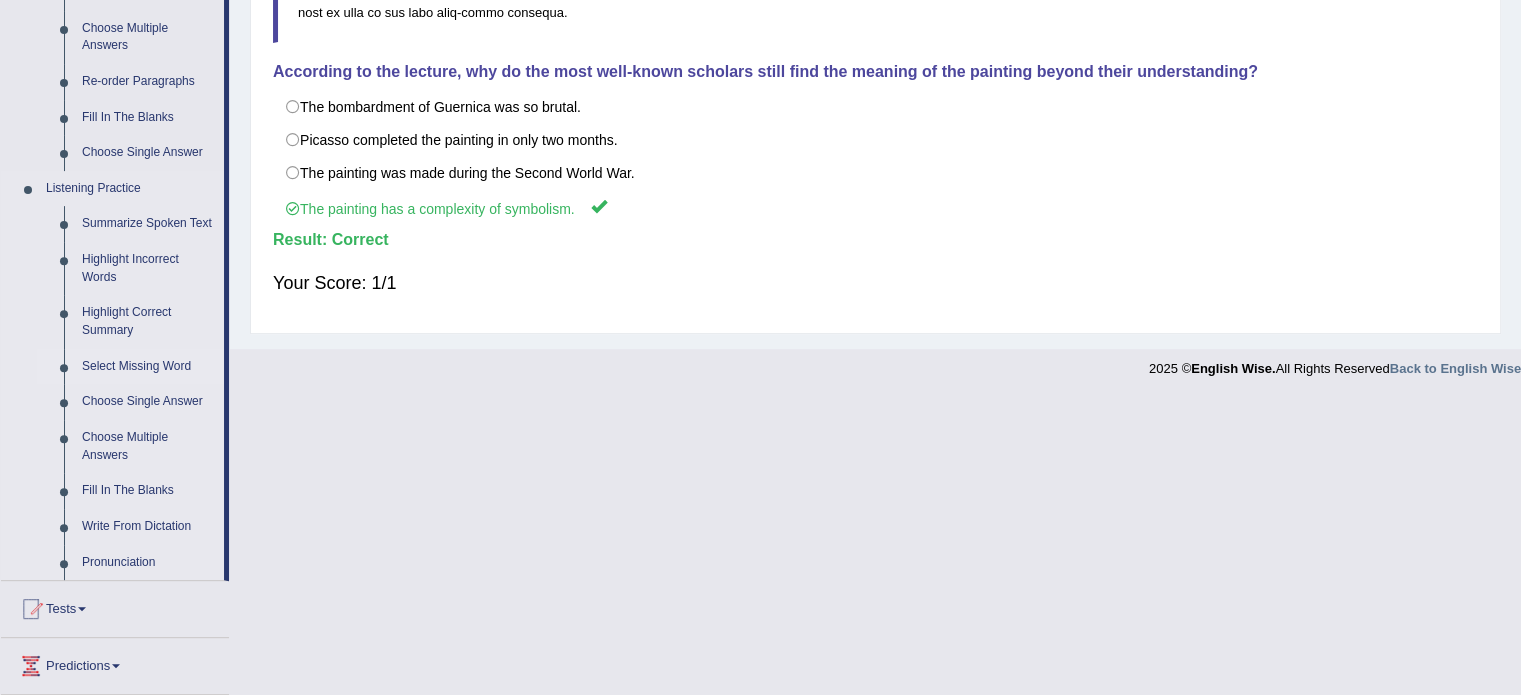 click on "Select Missing Word" at bounding box center [148, 367] 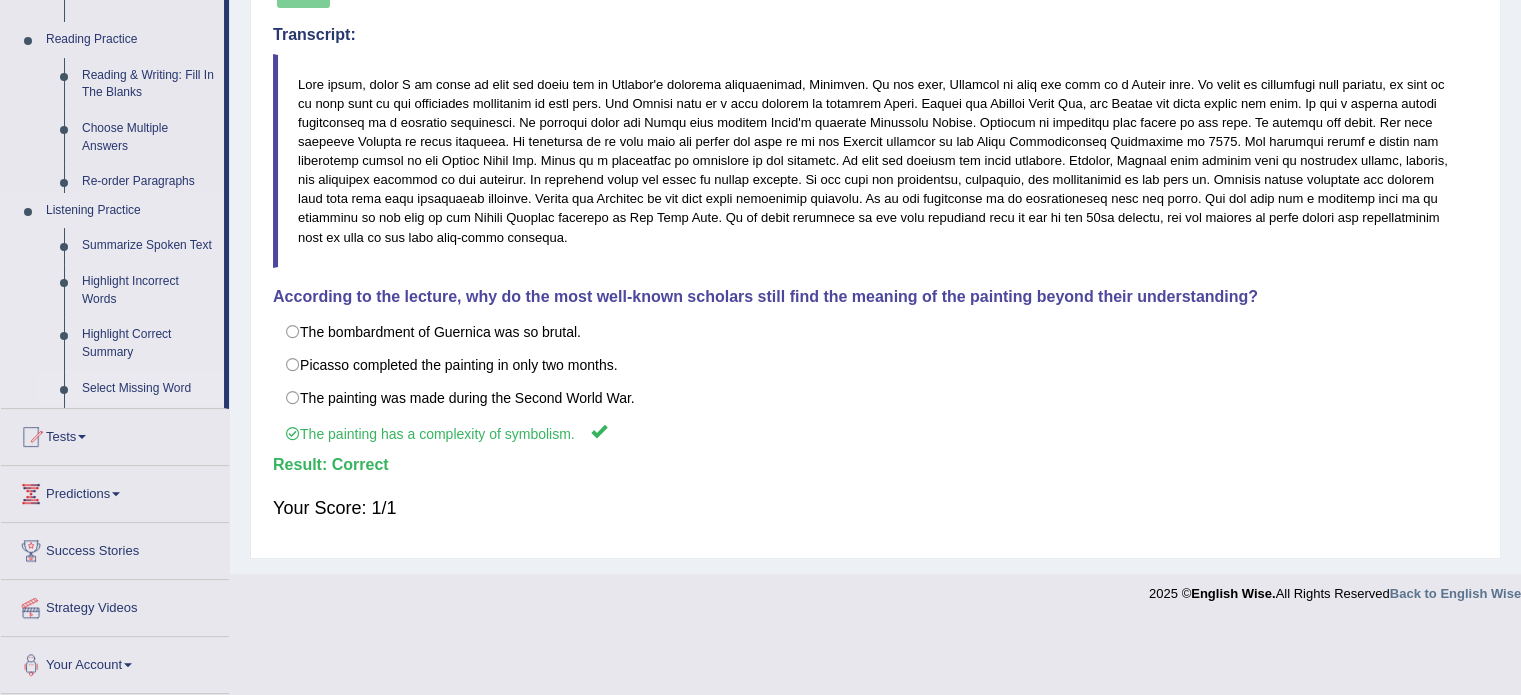 scroll, scrollTop: 404, scrollLeft: 0, axis: vertical 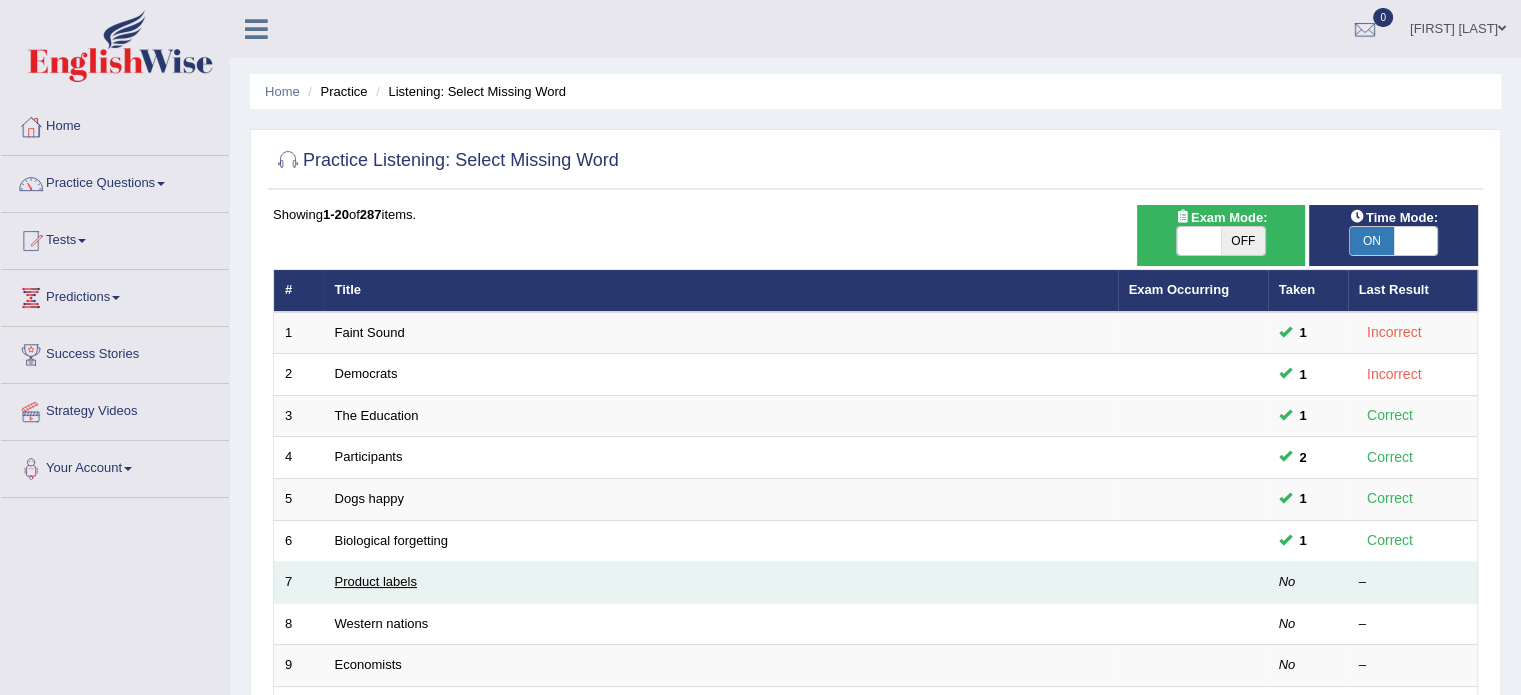 click on "Product labels" at bounding box center [376, 581] 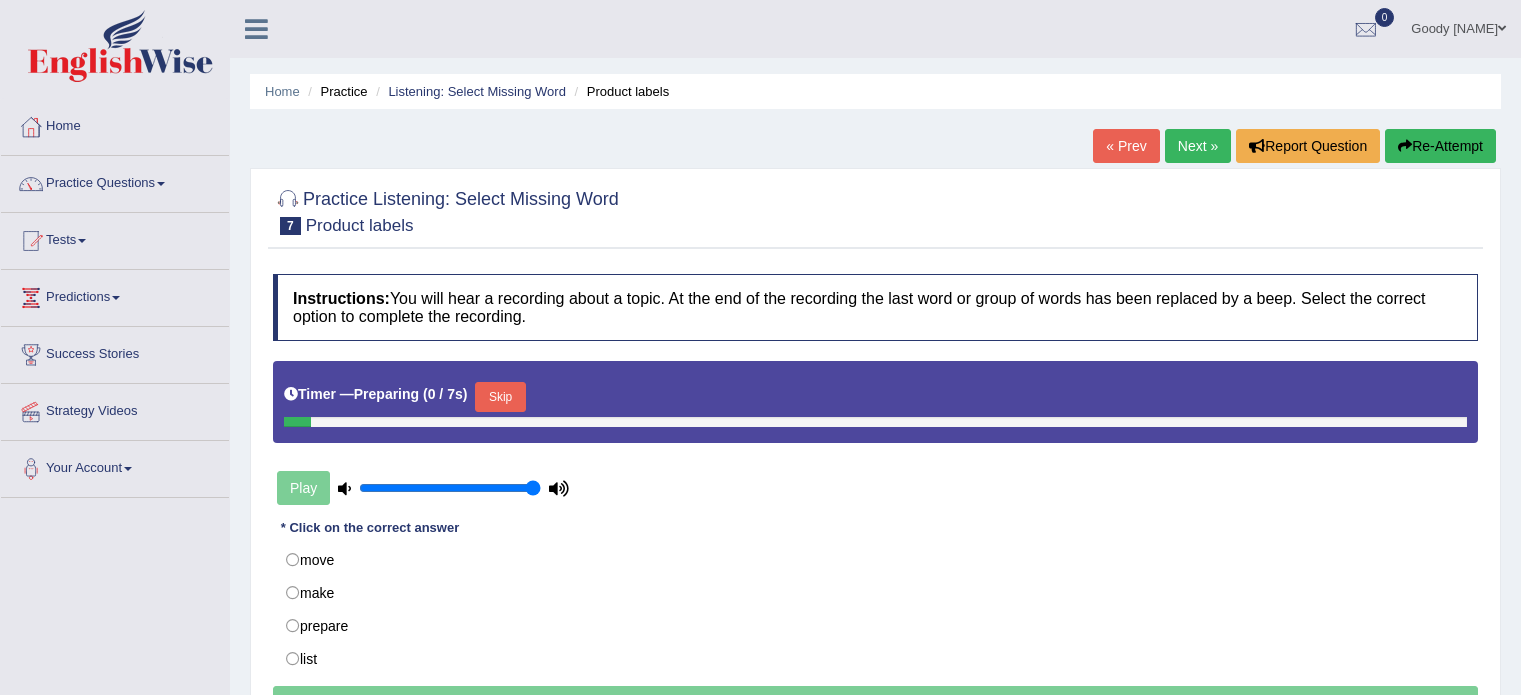scroll, scrollTop: 0, scrollLeft: 0, axis: both 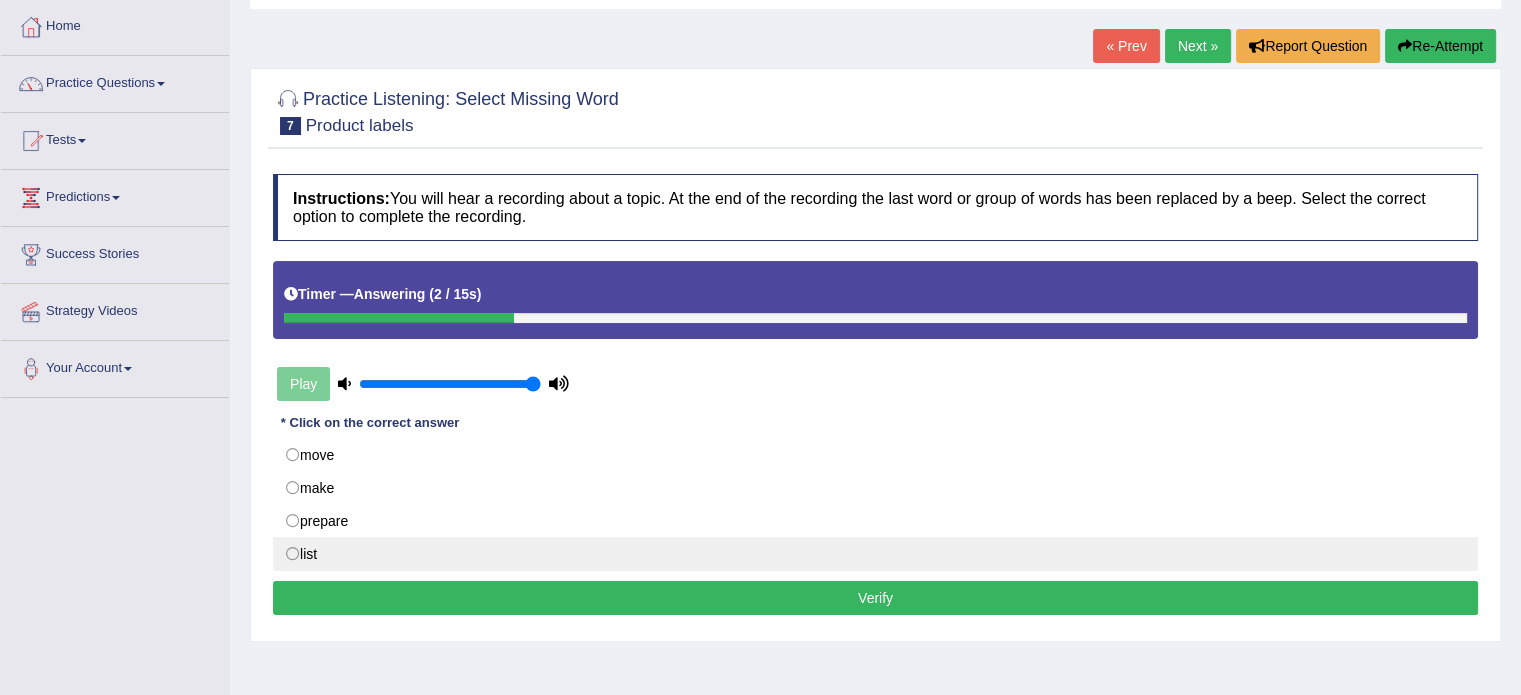 click on "list" at bounding box center [875, 554] 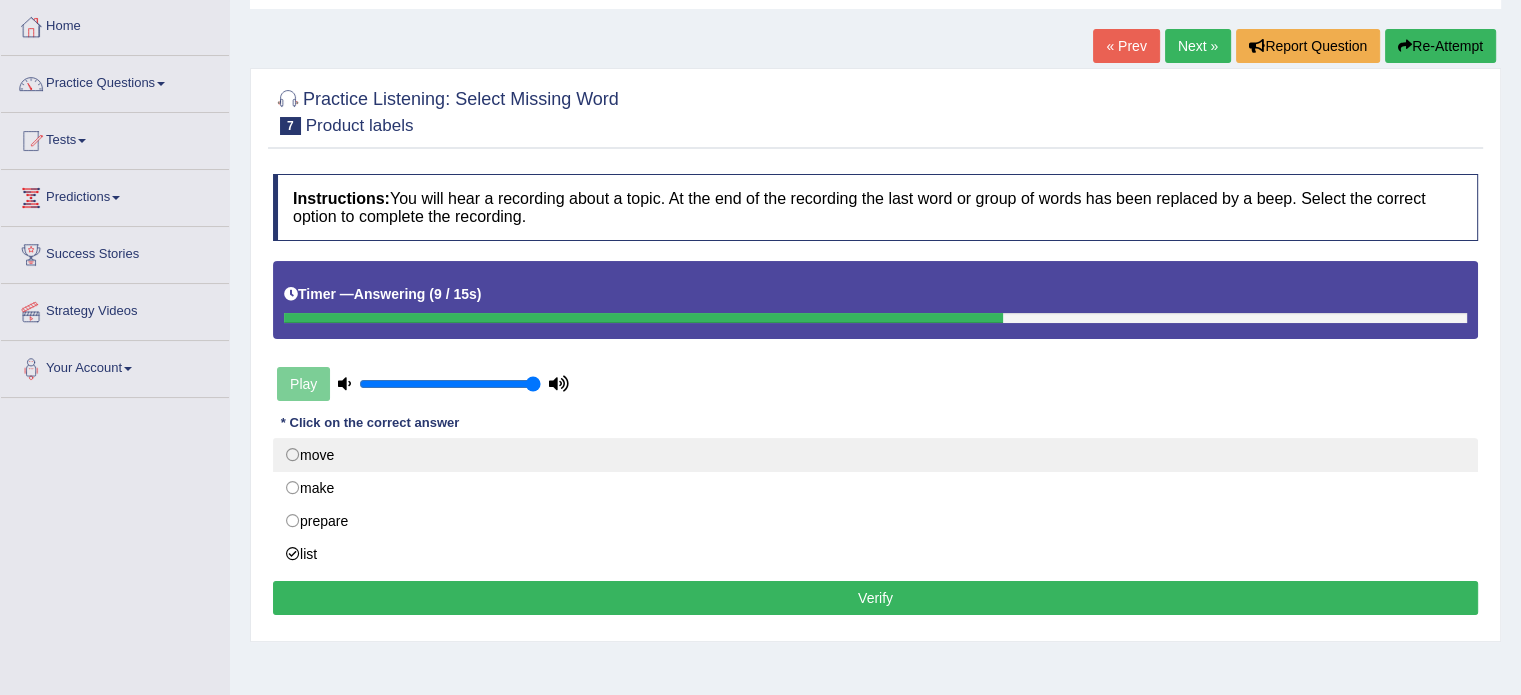 click on "move" at bounding box center [875, 455] 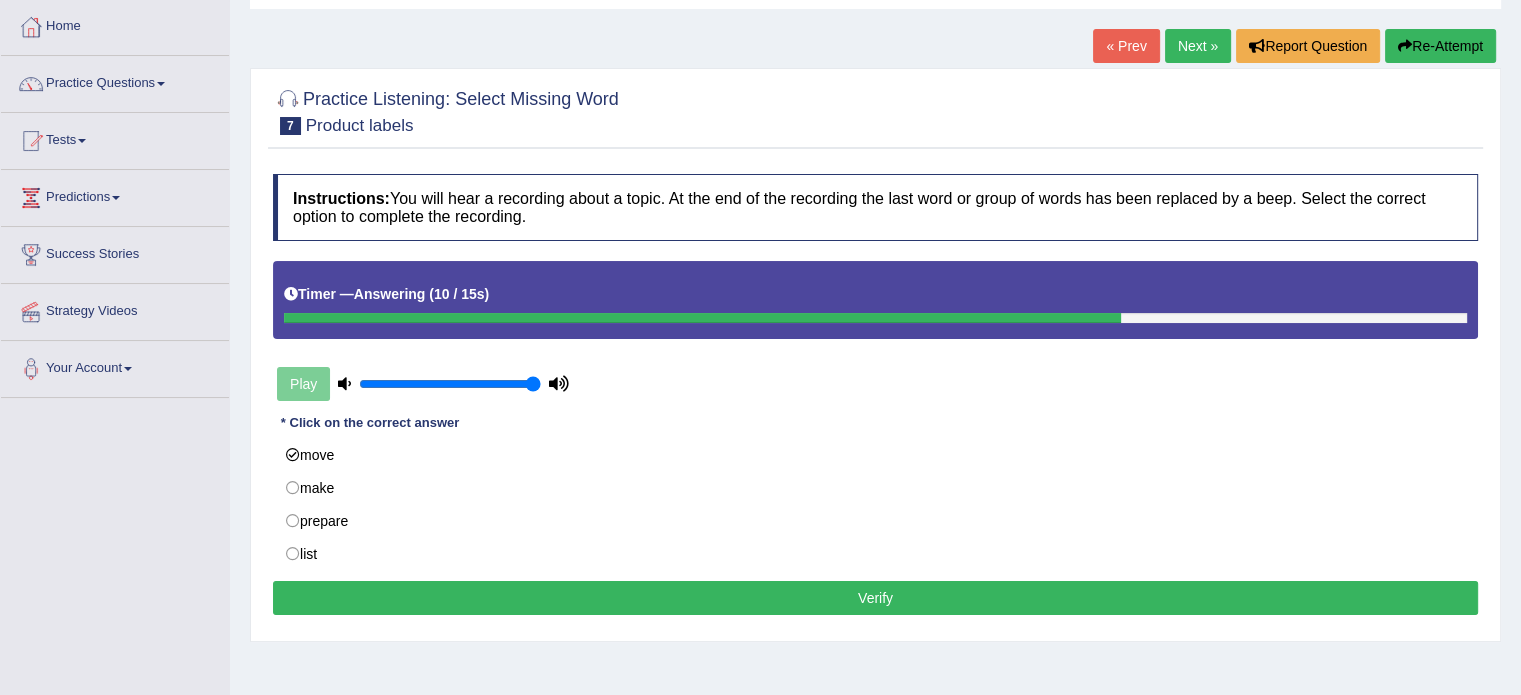 click on "Verify" at bounding box center (875, 598) 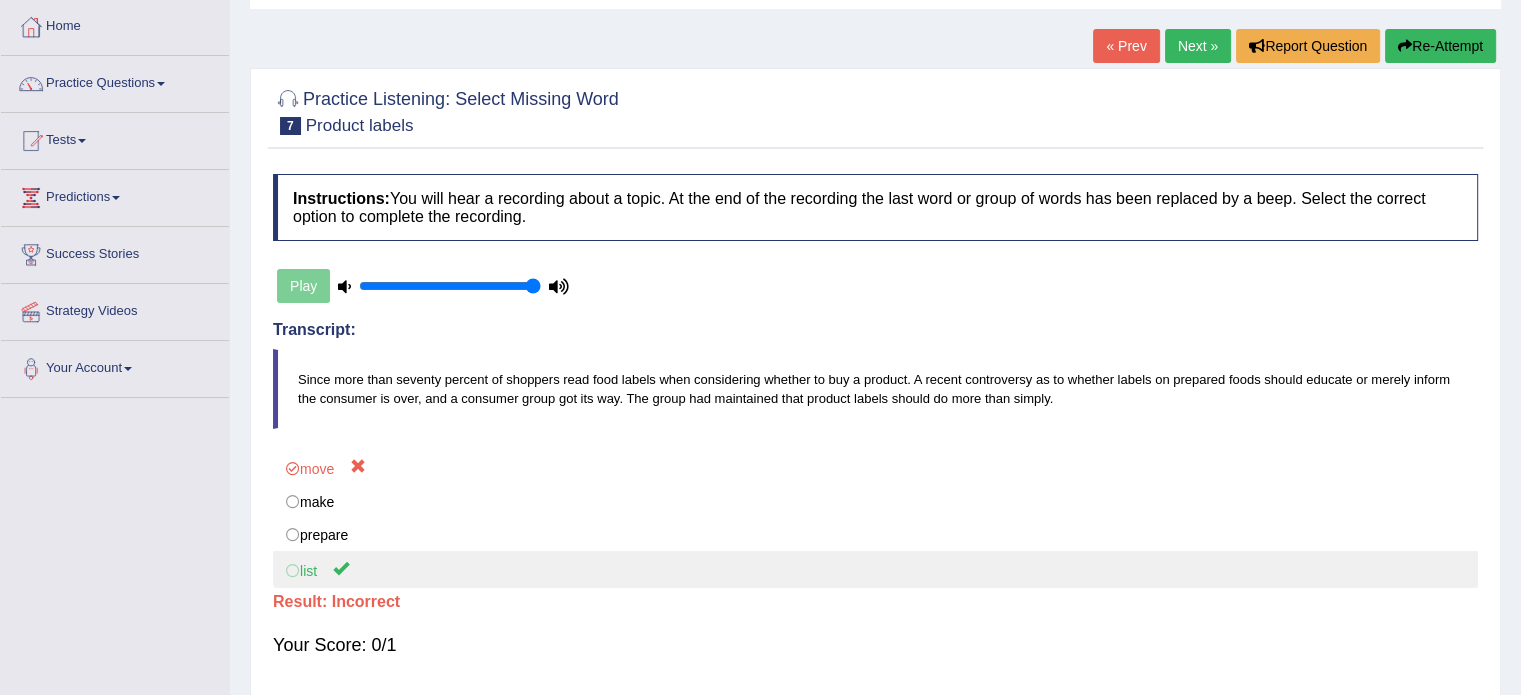click on "list" at bounding box center [875, 569] 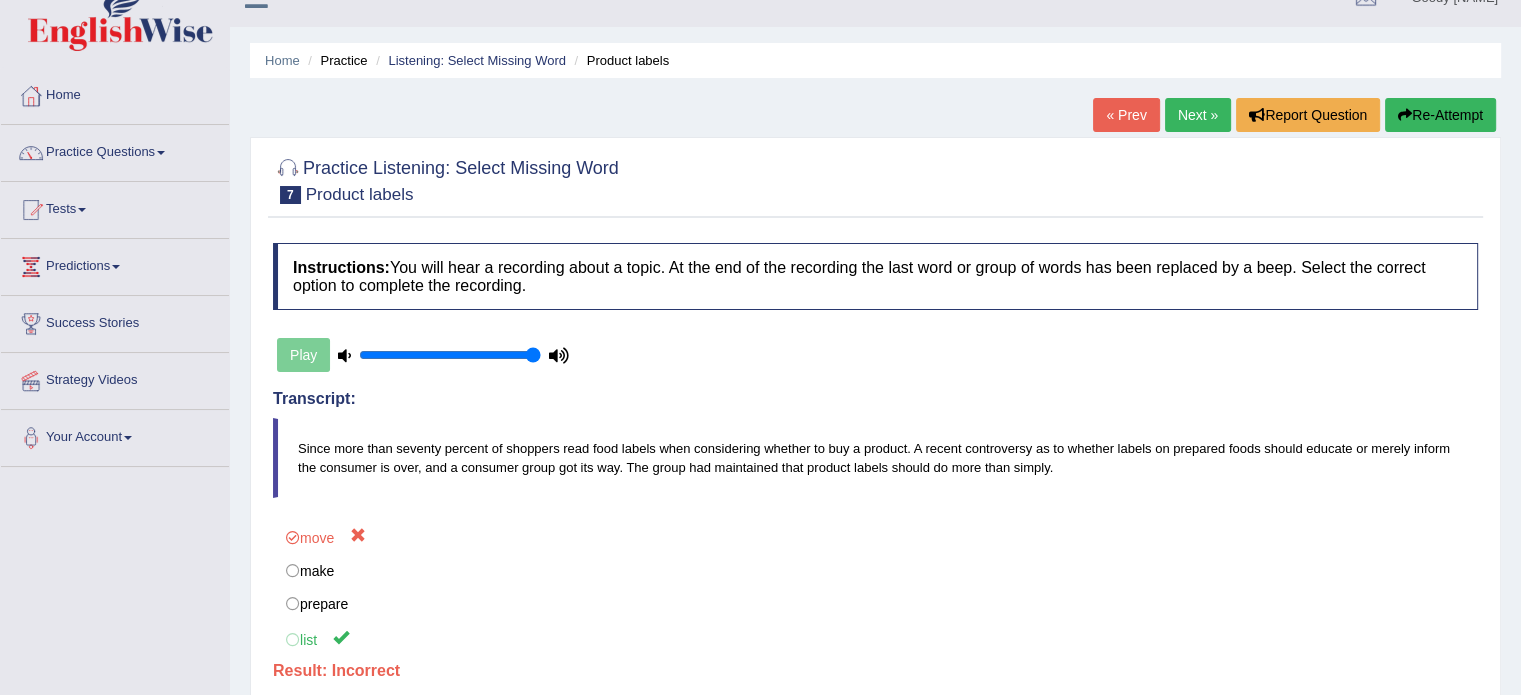 scroll, scrollTop: 0, scrollLeft: 0, axis: both 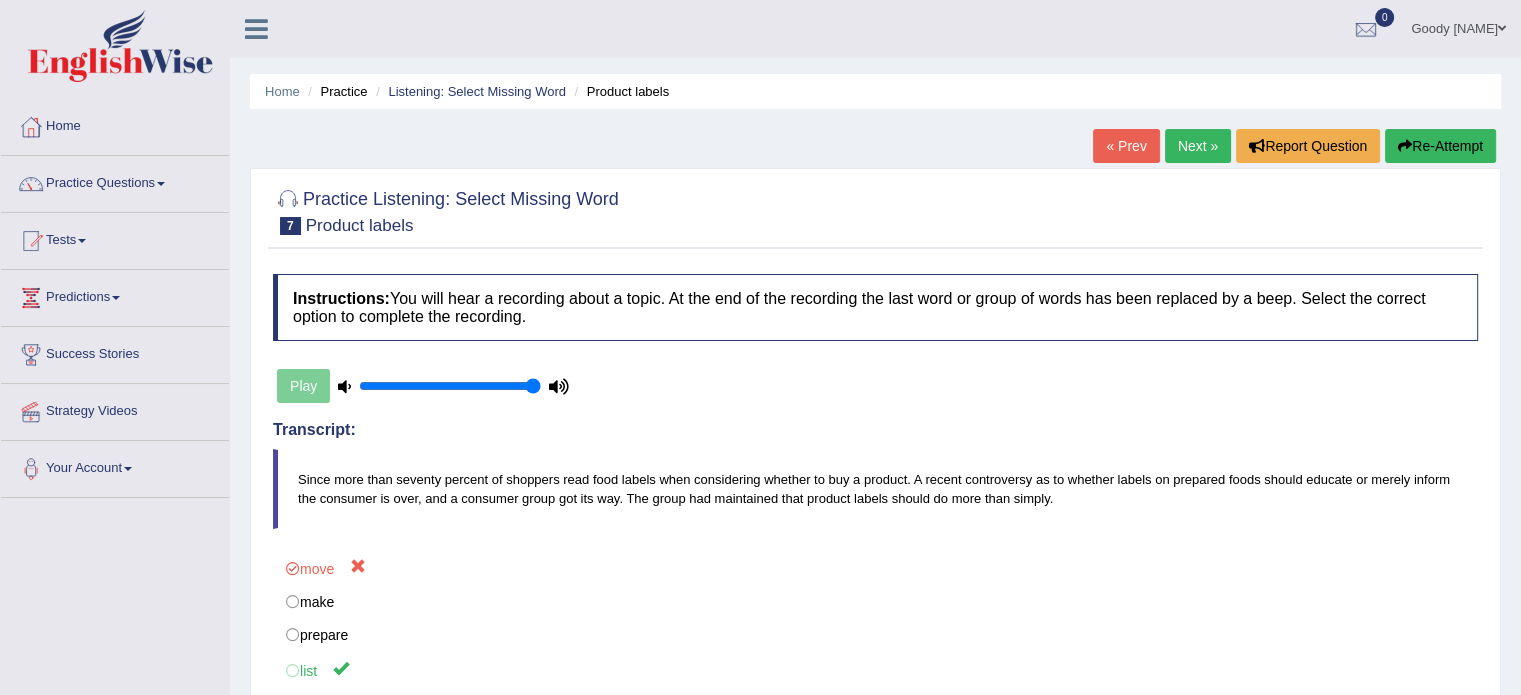 click on "Re-Attempt" at bounding box center (1440, 146) 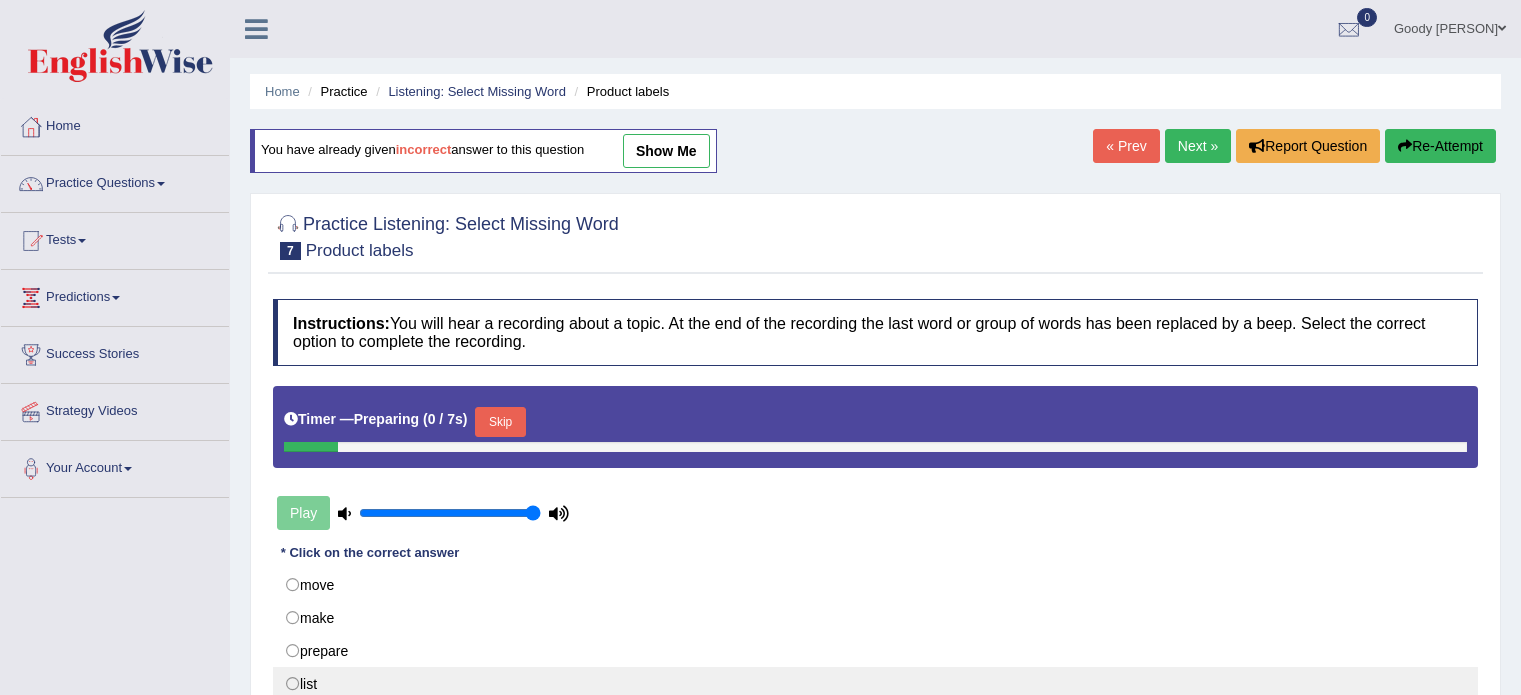 scroll, scrollTop: 0, scrollLeft: 0, axis: both 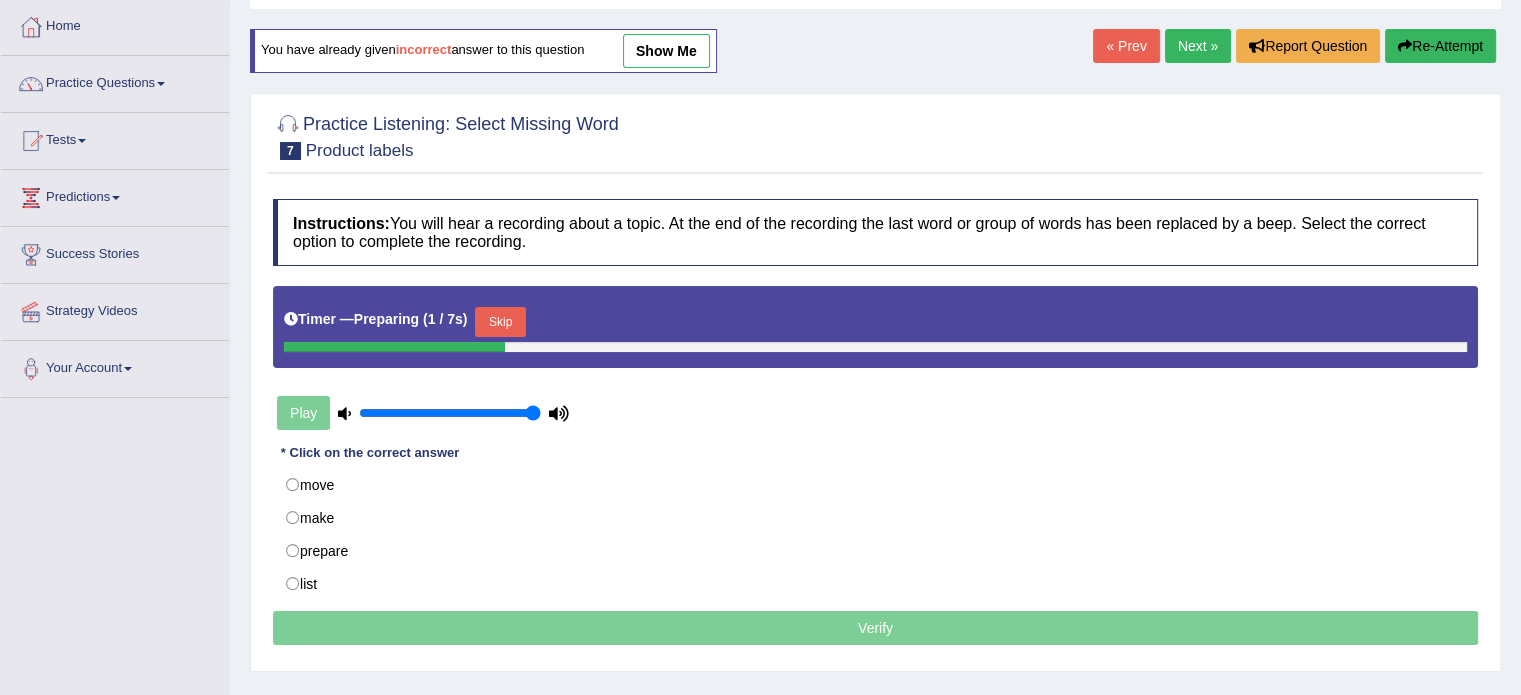 click on "Skip" at bounding box center (500, 322) 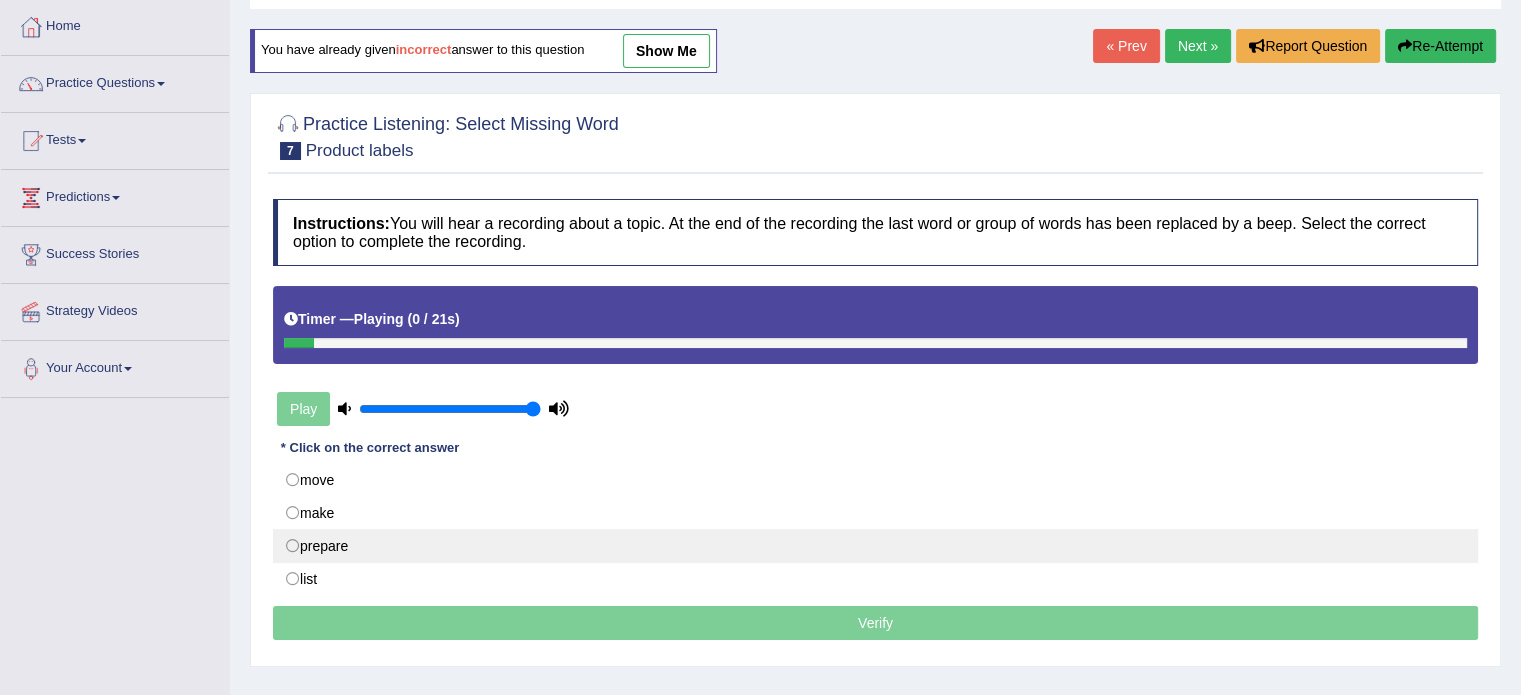 click on "prepare" at bounding box center (875, 546) 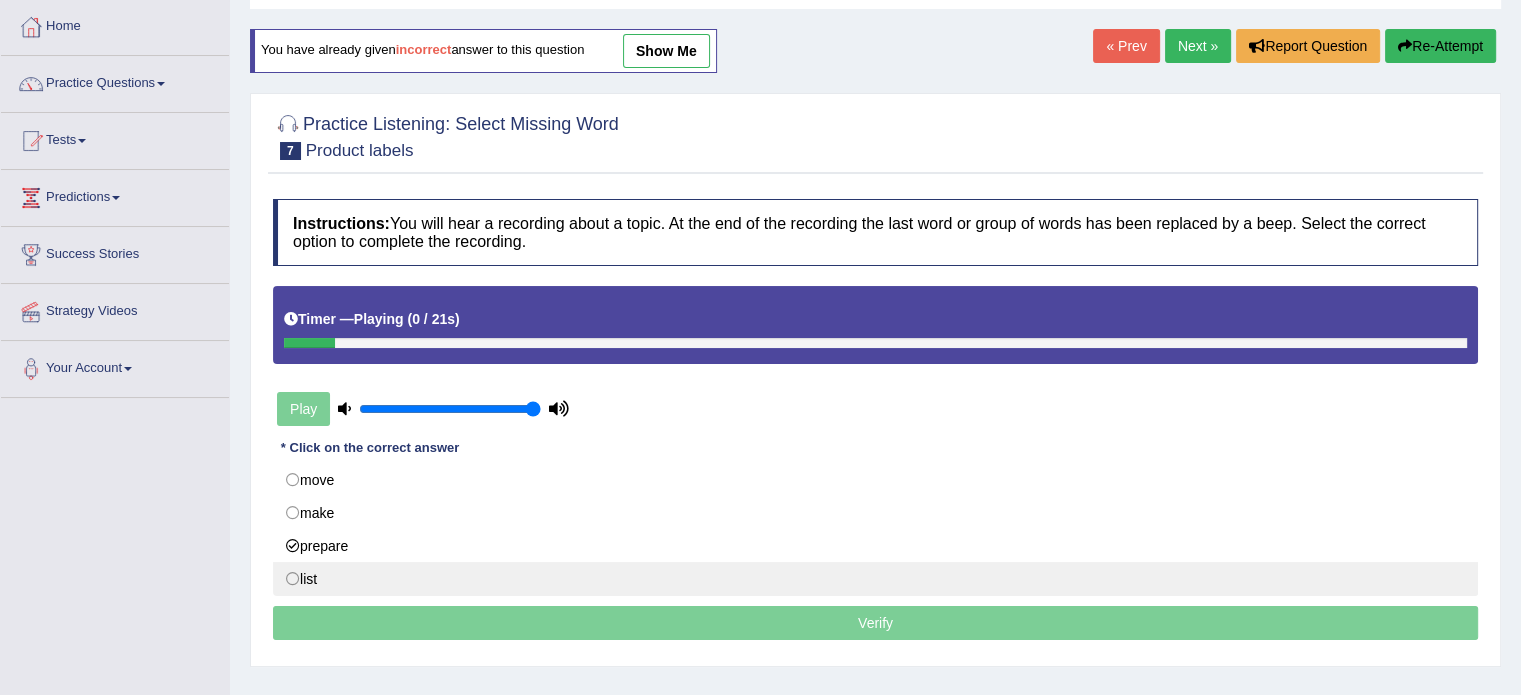 click on "list" at bounding box center (875, 579) 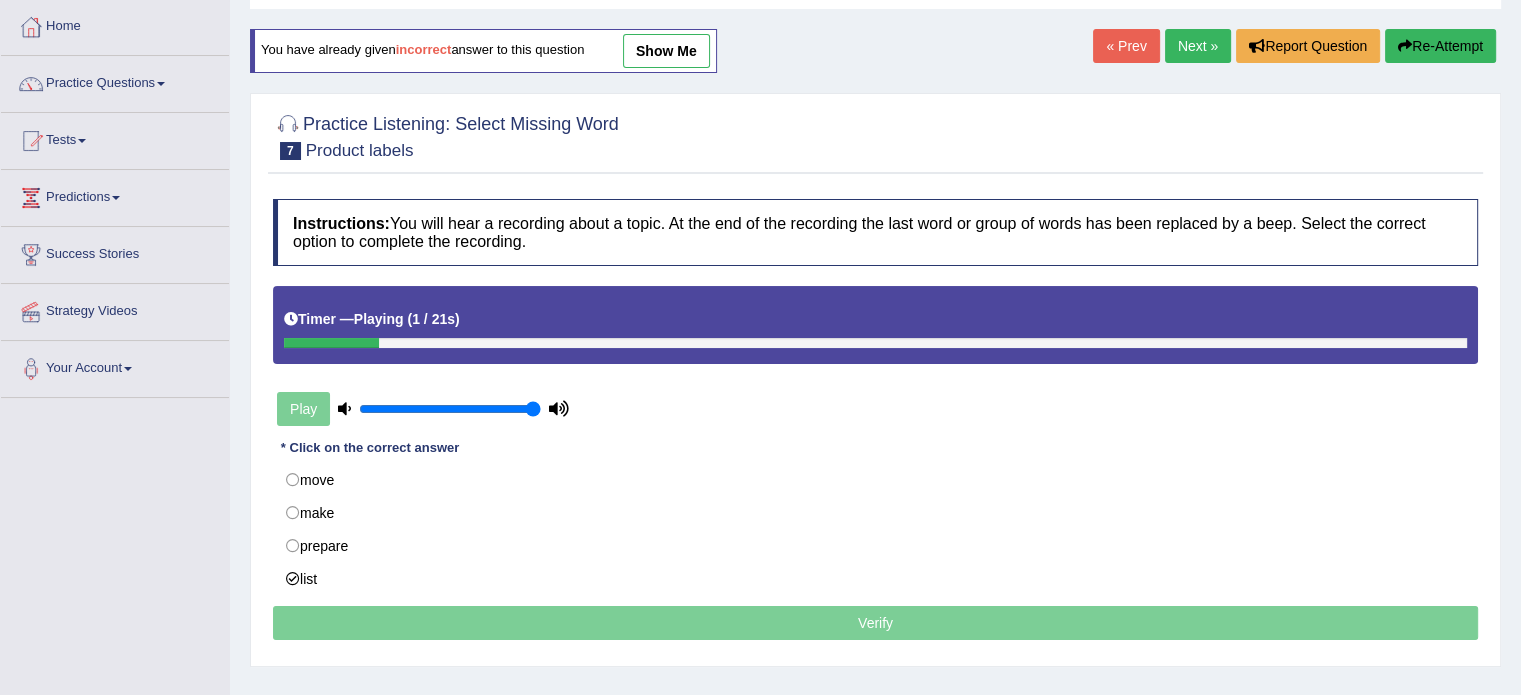 click on "Verify" at bounding box center (875, 623) 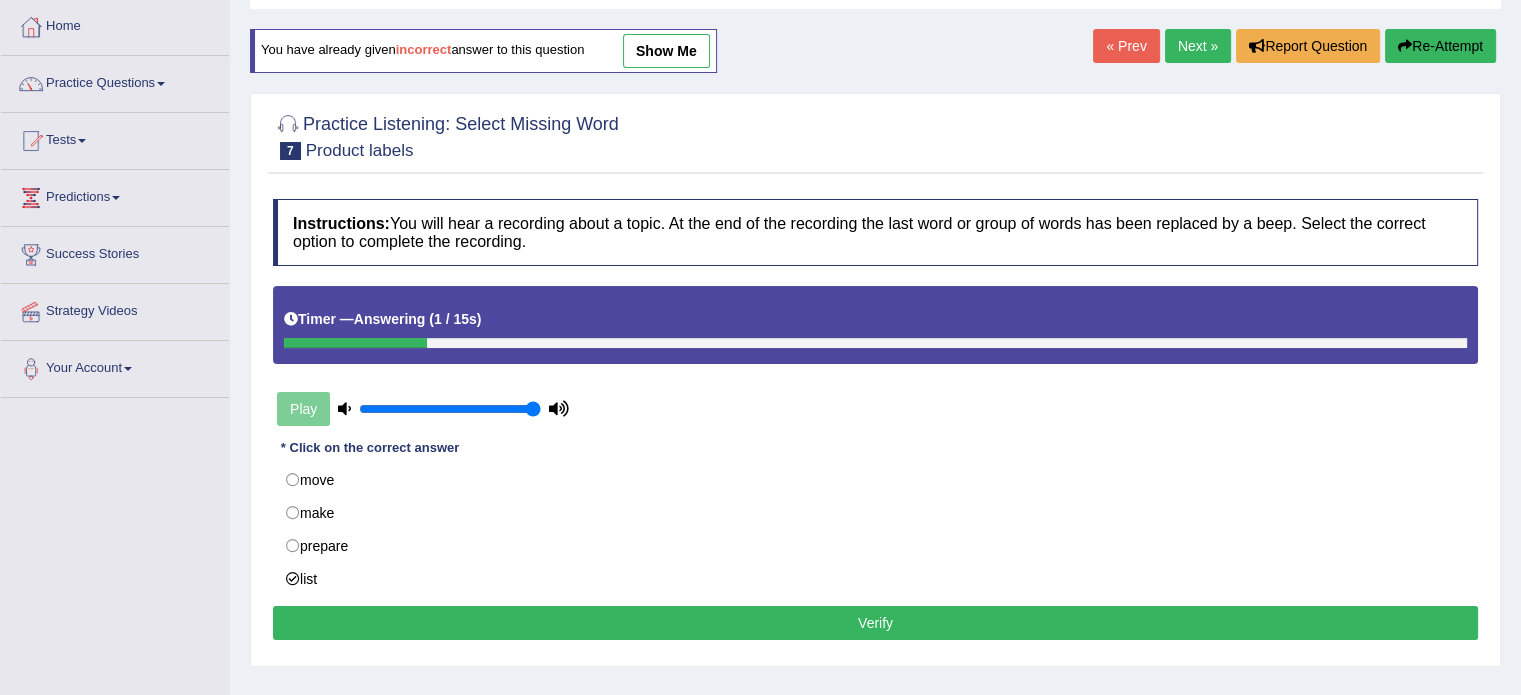 click on "Verify" at bounding box center (875, 623) 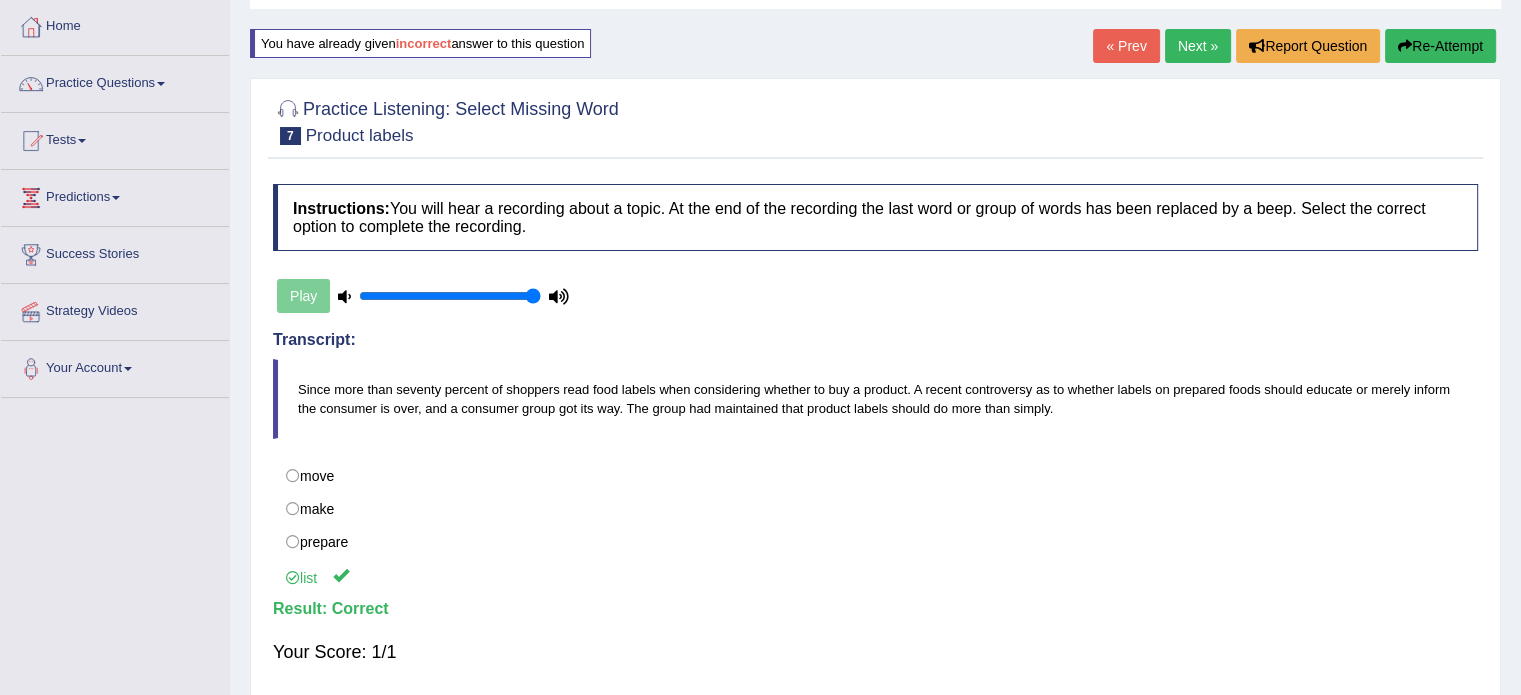 click on "Next »" at bounding box center [1198, 46] 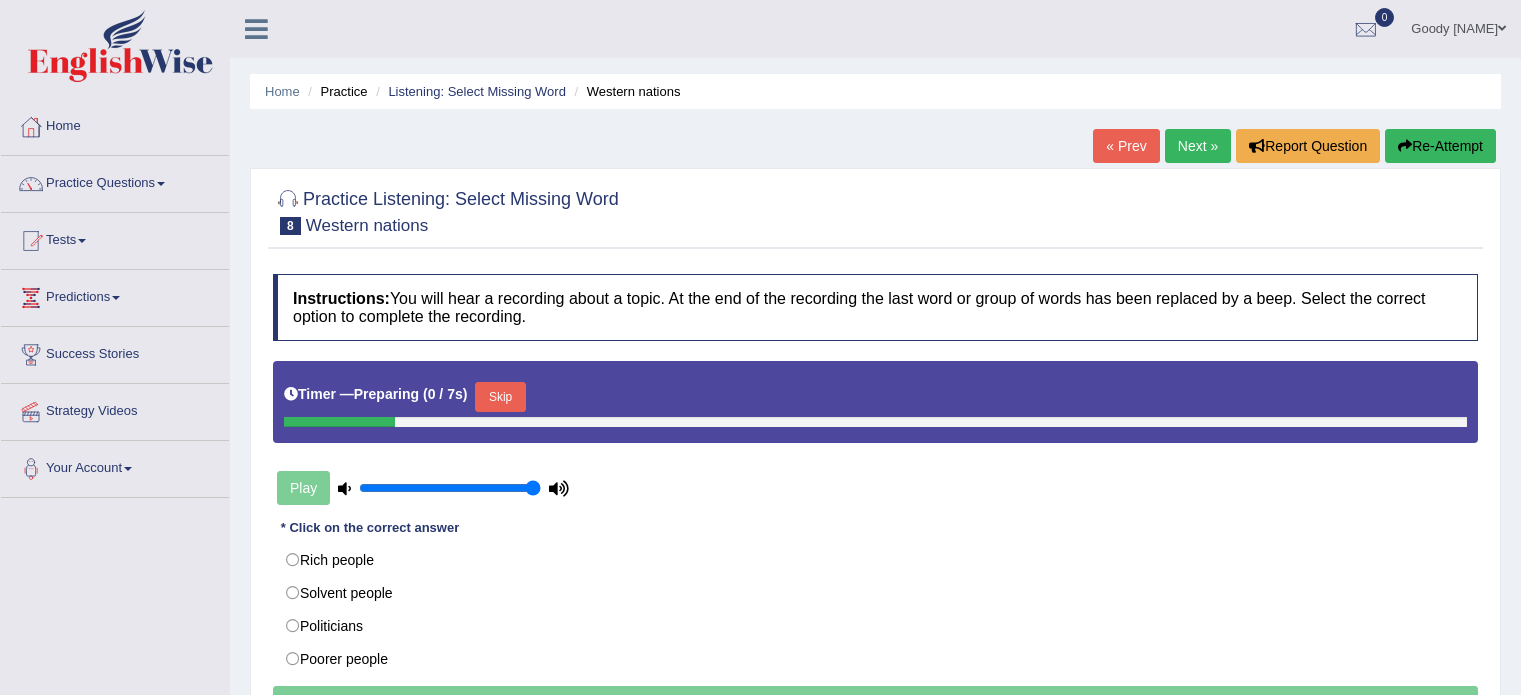 scroll, scrollTop: 100, scrollLeft: 0, axis: vertical 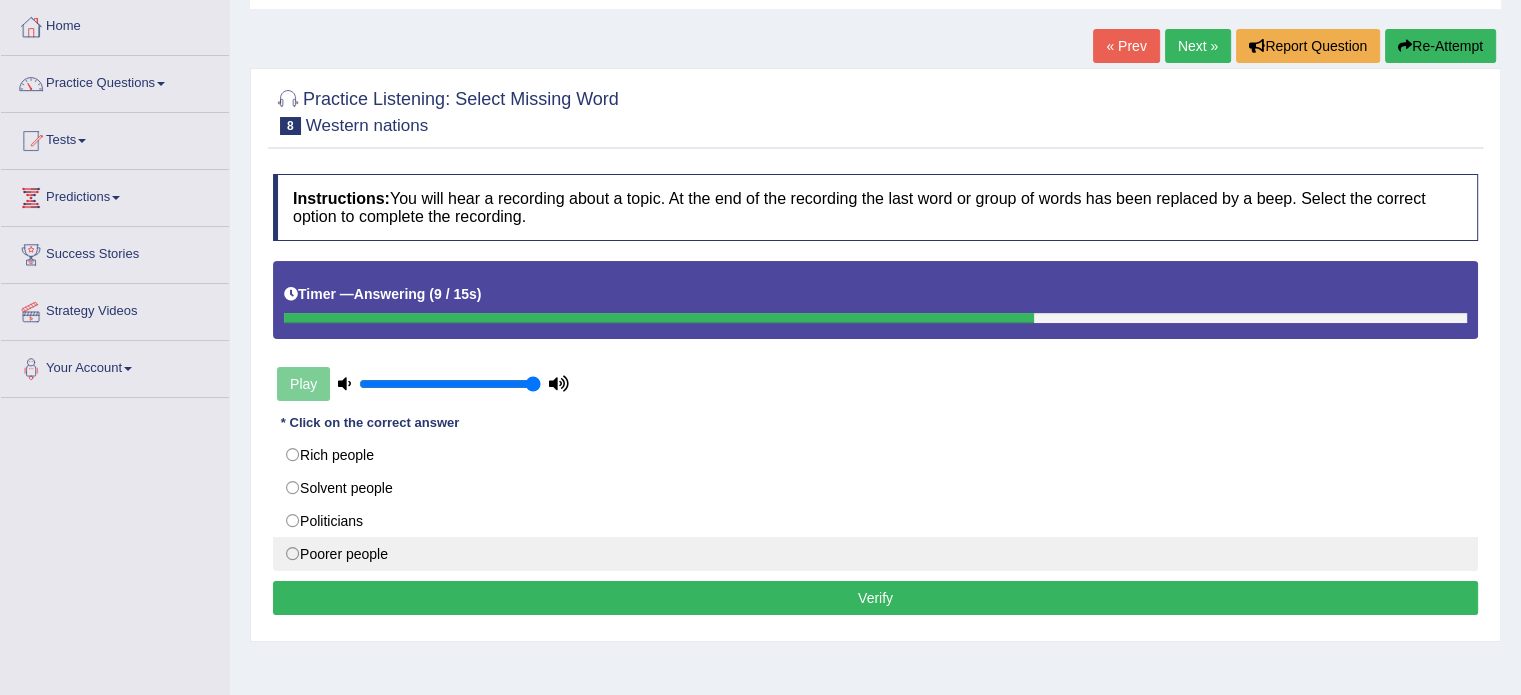 click on "Poorer  people" at bounding box center (875, 554) 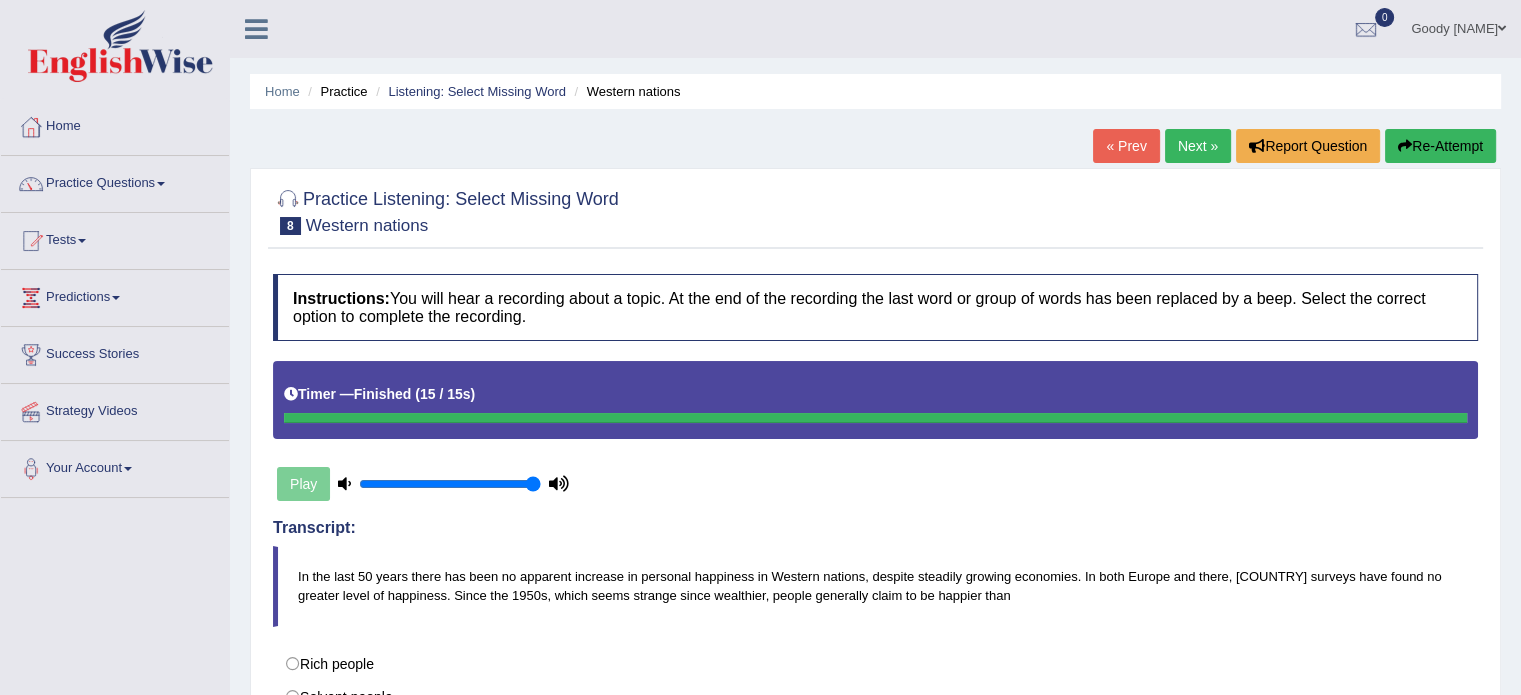 scroll, scrollTop: 0, scrollLeft: 0, axis: both 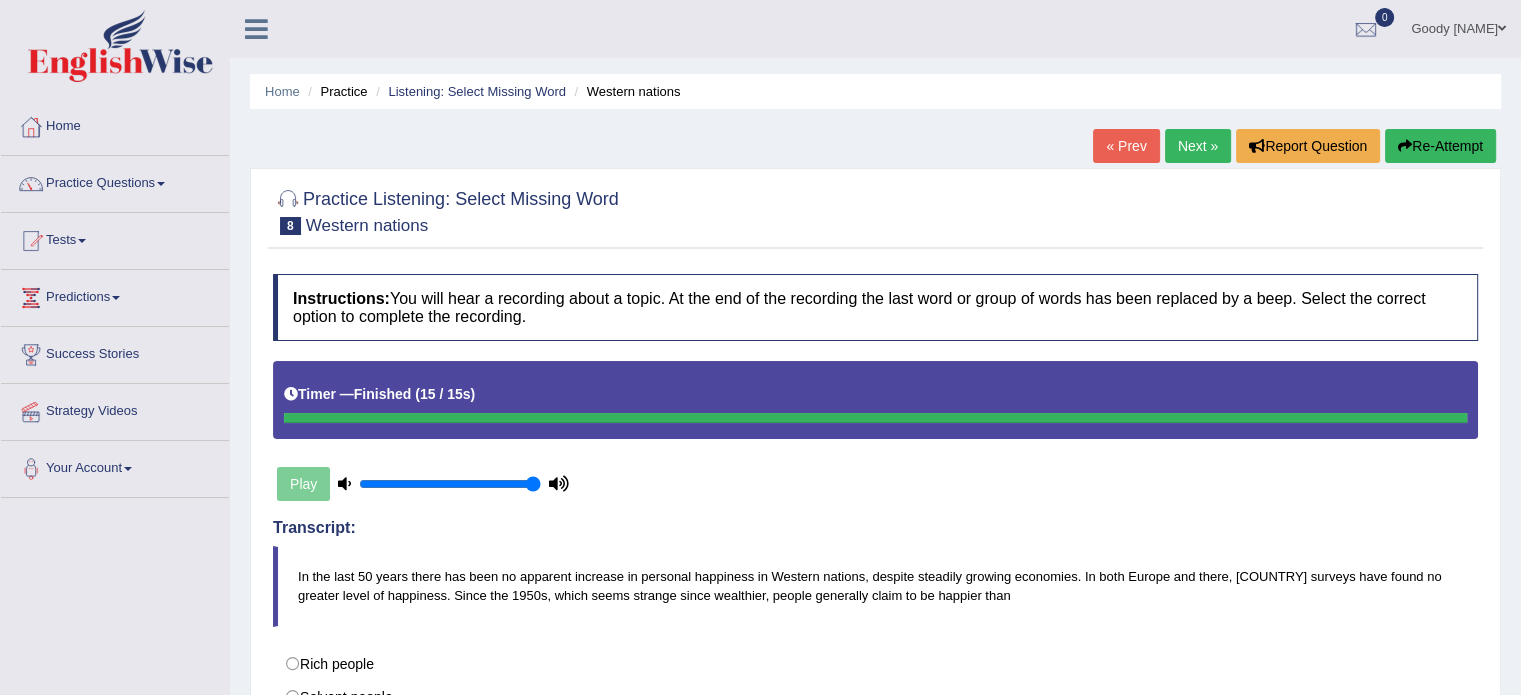 click on "Toggle navigation
Home
Practice Questions   Speaking Practice Read Aloud
Repeat Sentence
Describe Image
Re-tell Lecture
Answer Short Question
Summarize Group Discussion
Respond To A Situation
Writing Practice  Summarize Written Text
Write Essay
Reading Practice  Reading & Writing: Fill In The Blanks
Choose Multiple Answers
Re-order Paragraphs
Fill In The Blanks
Choose Single Answer
Listening Practice  Summarize Spoken Text
Highlight Incorrect Words
Highlight Correct Summary
Select Missing Word
Choose Single Answer
Choose Multiple Answers
Fill In The Blanks
Write From Dictation
Pronunciation
Tests  Take Practice Sectional Test
Take Mock Test" at bounding box center (760, 520) 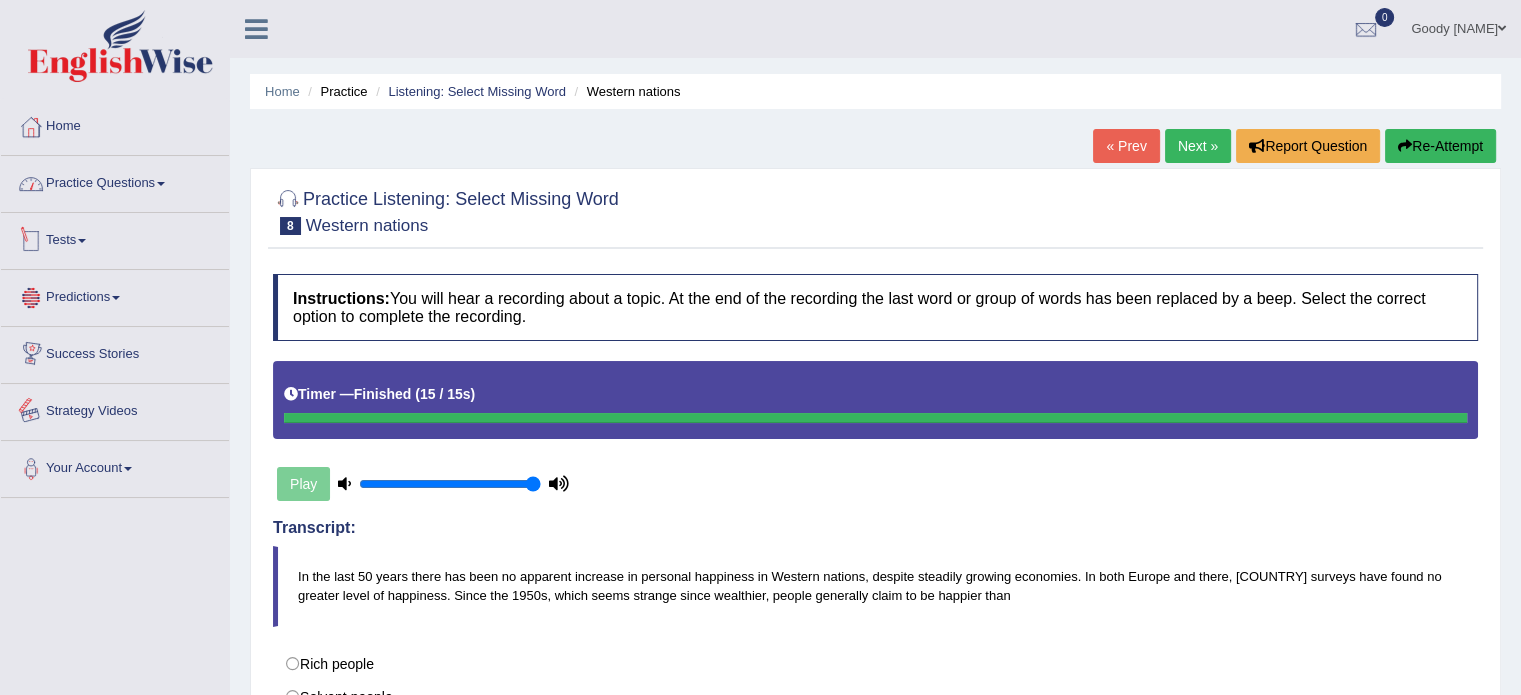 click on "Practice Questions" at bounding box center (115, 181) 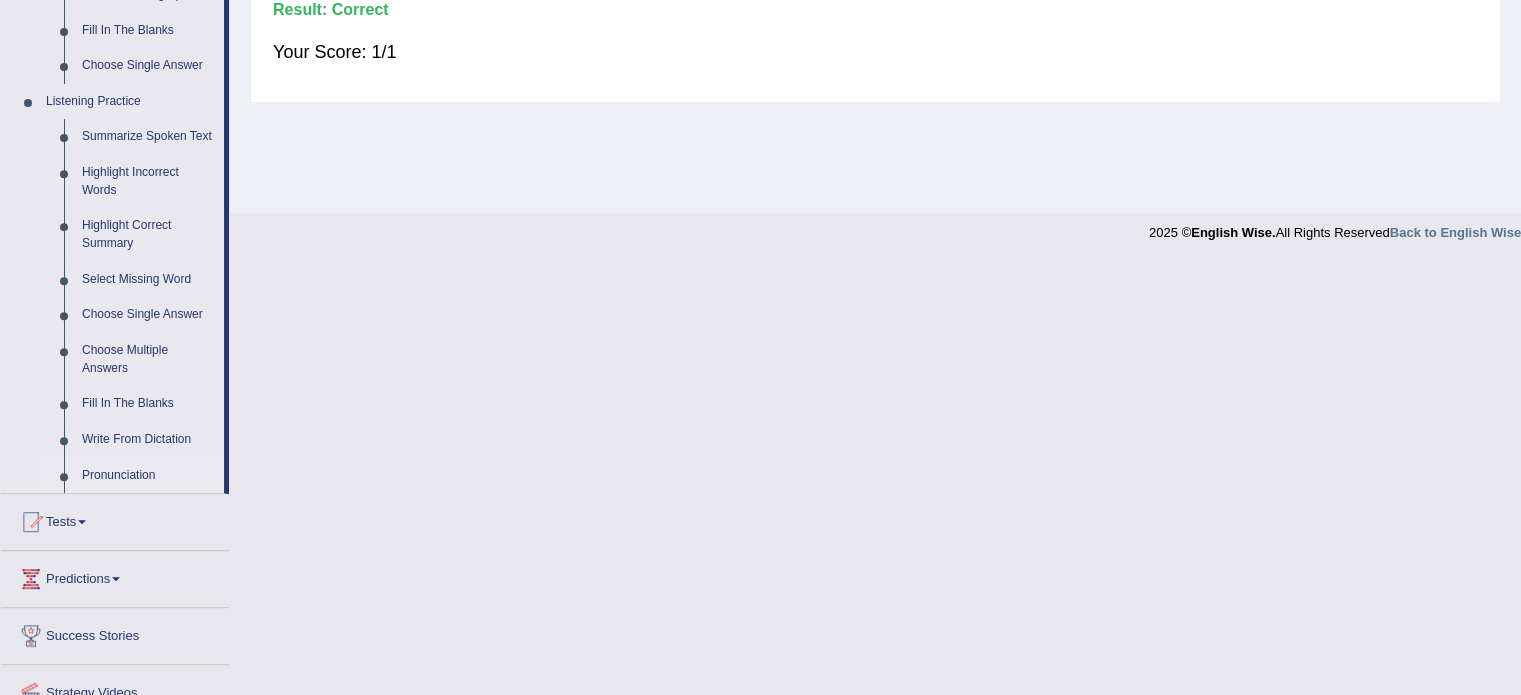 scroll, scrollTop: 670, scrollLeft: 0, axis: vertical 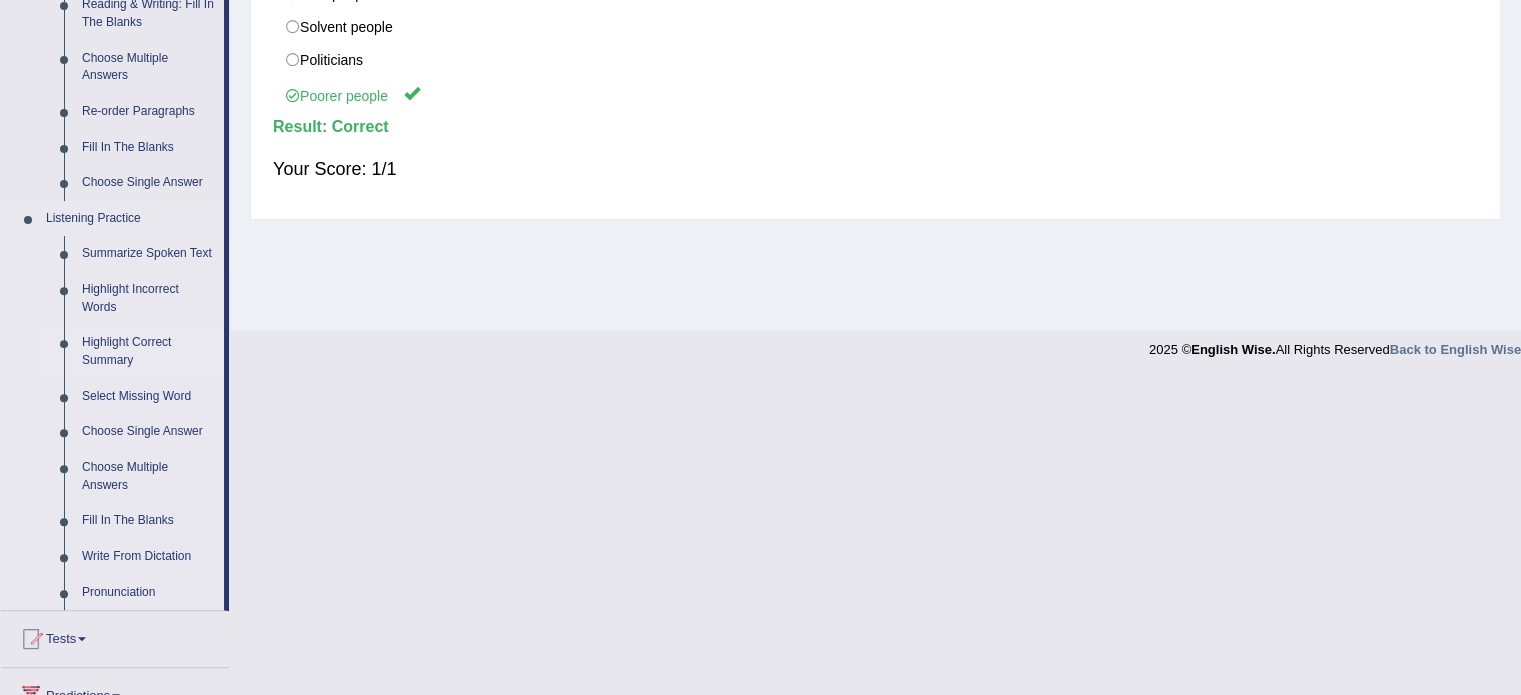 click on "Highlight Correct Summary" at bounding box center [148, 351] 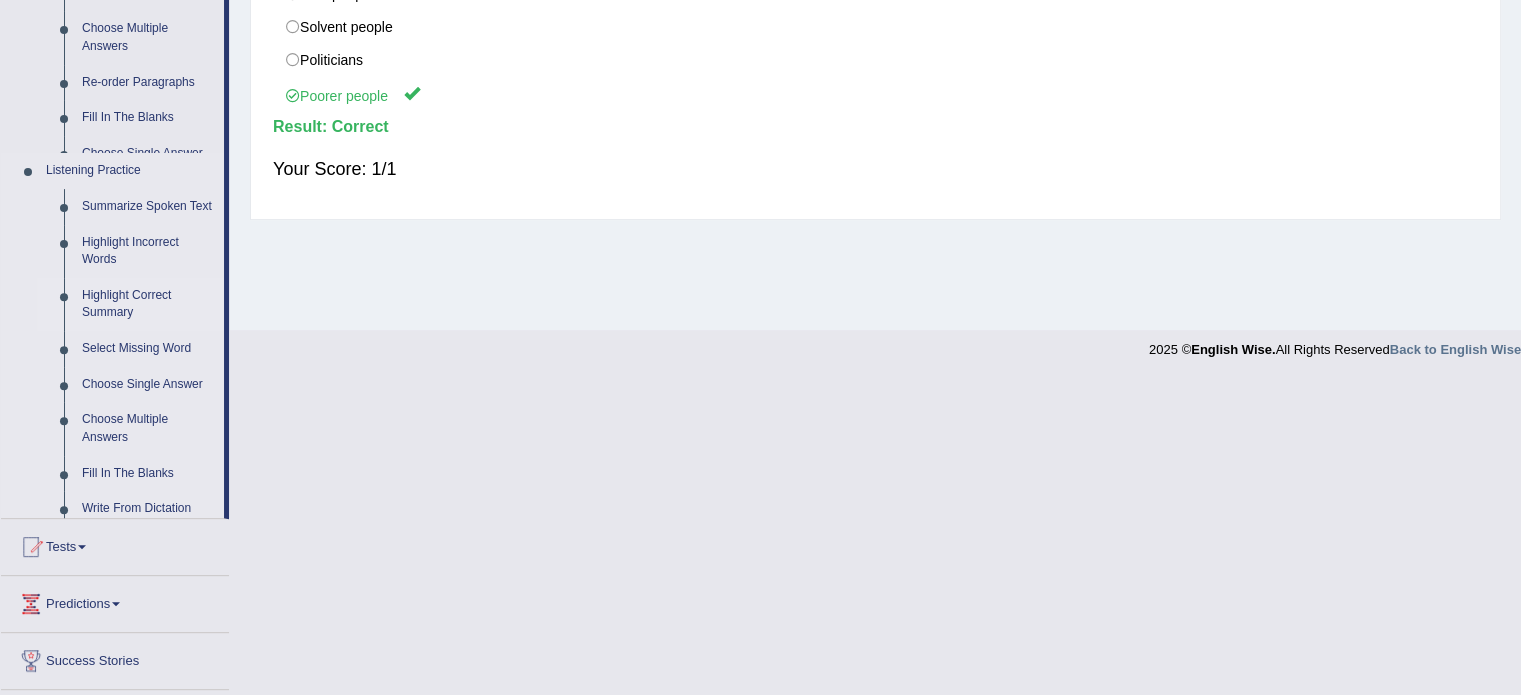 scroll, scrollTop: 355, scrollLeft: 0, axis: vertical 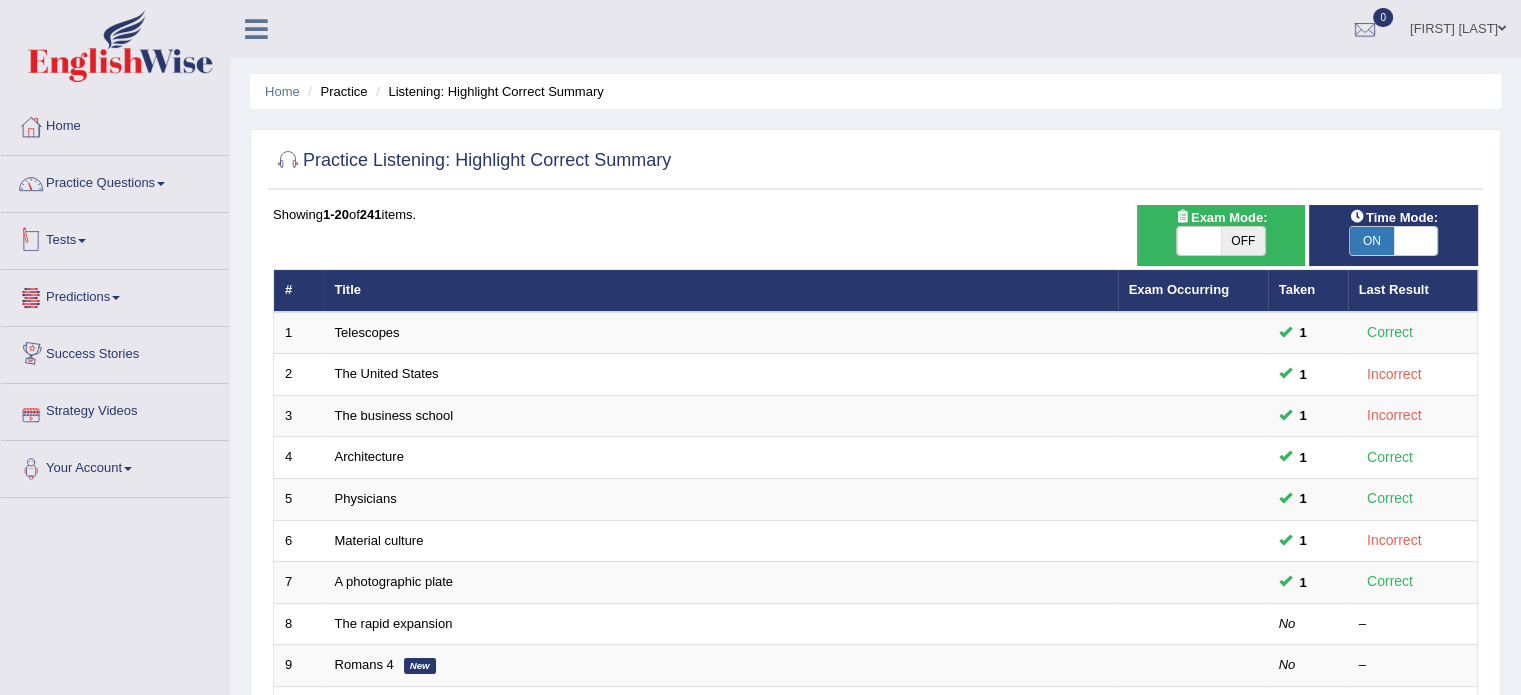 click on "Practice Questions" at bounding box center (115, 181) 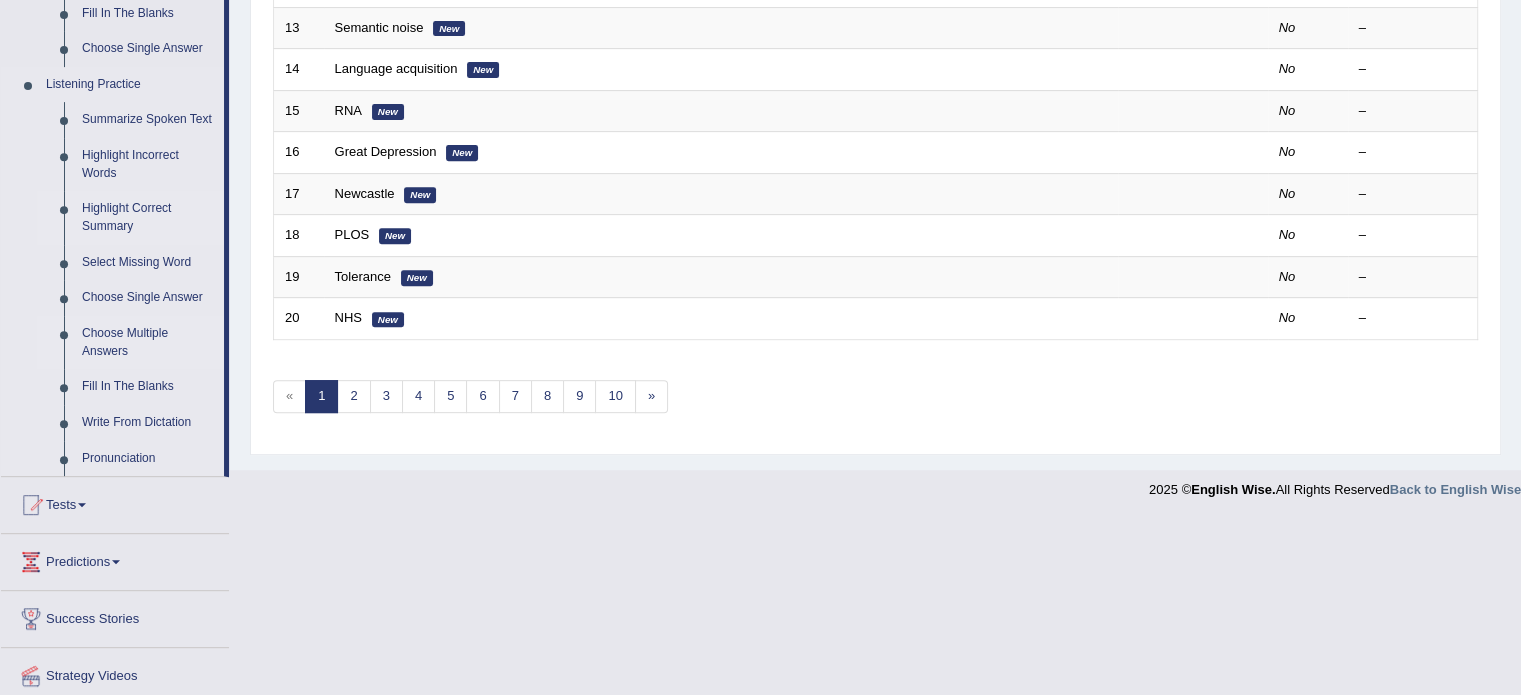 scroll, scrollTop: 770, scrollLeft: 0, axis: vertical 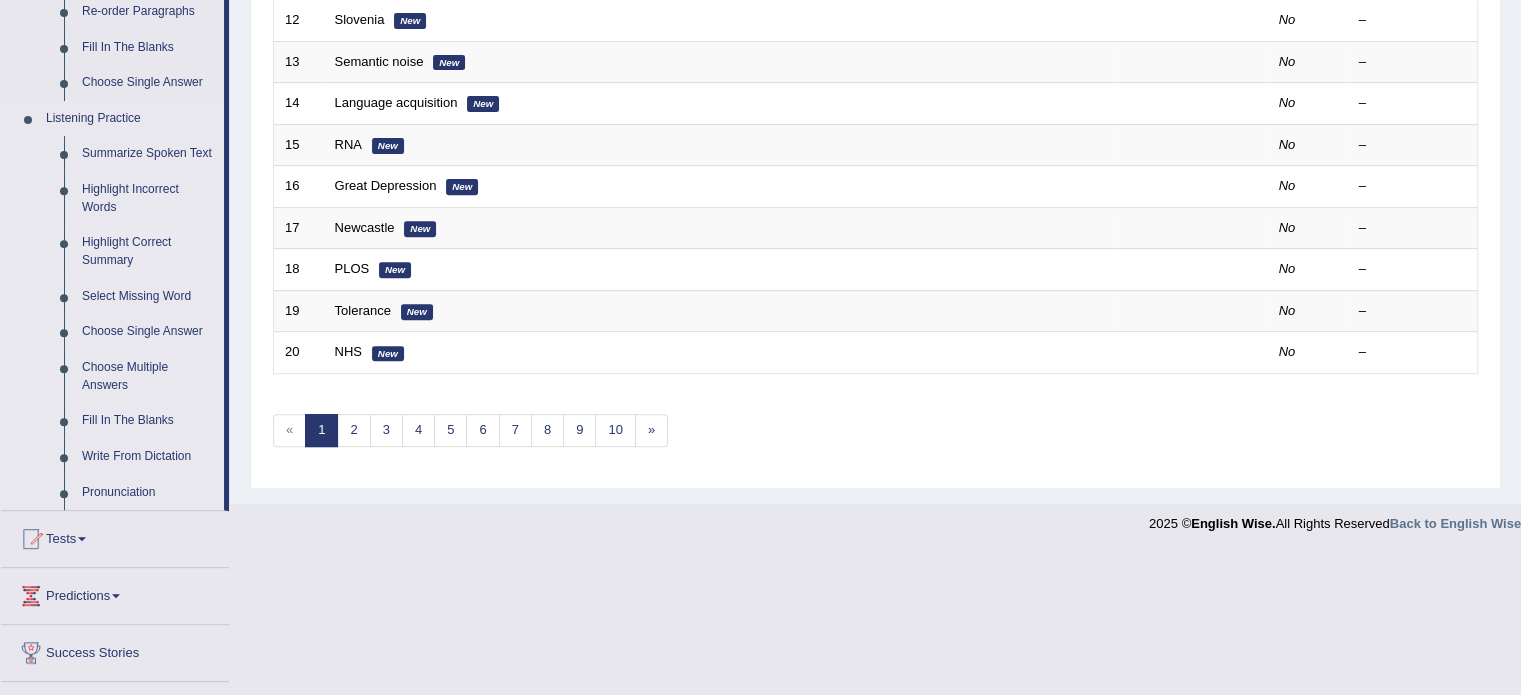 click on "Highlight Correct Summary" at bounding box center (148, 251) 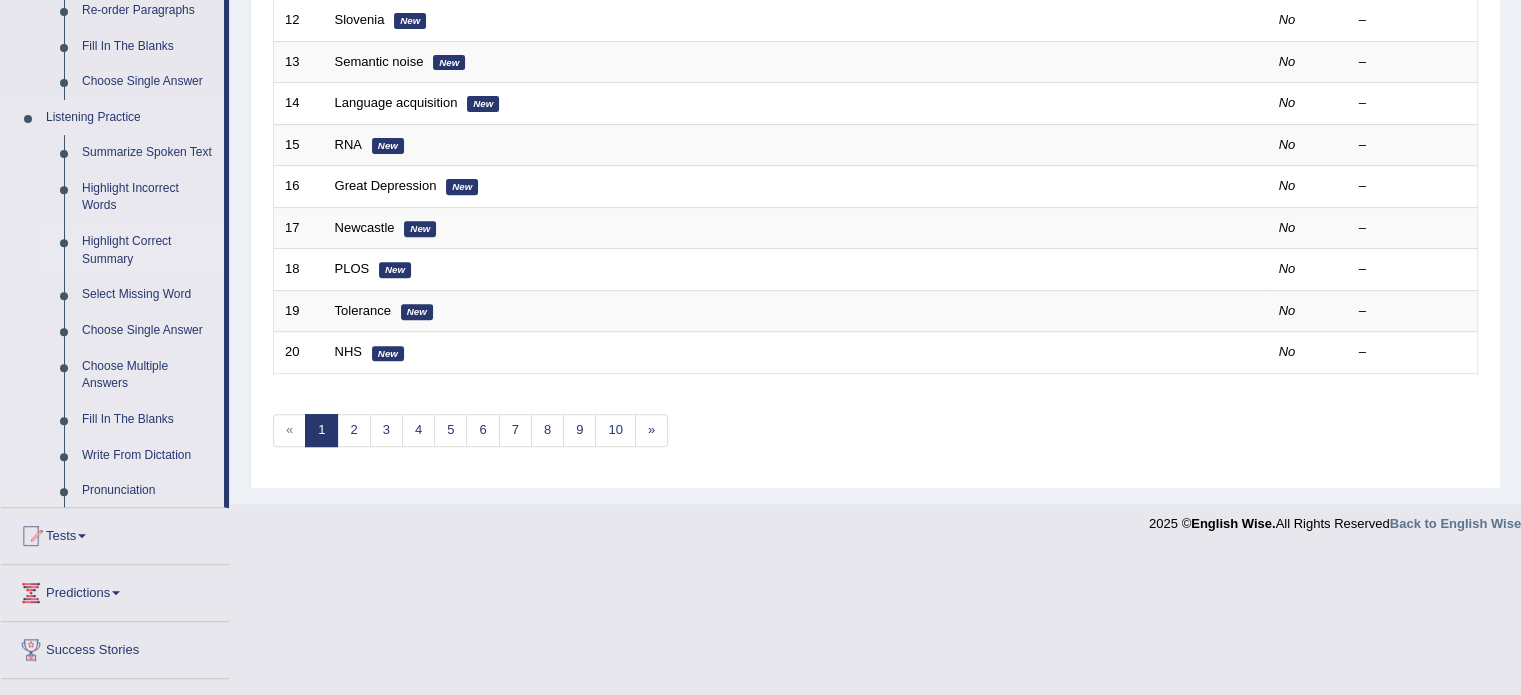 scroll, scrollTop: 623, scrollLeft: 0, axis: vertical 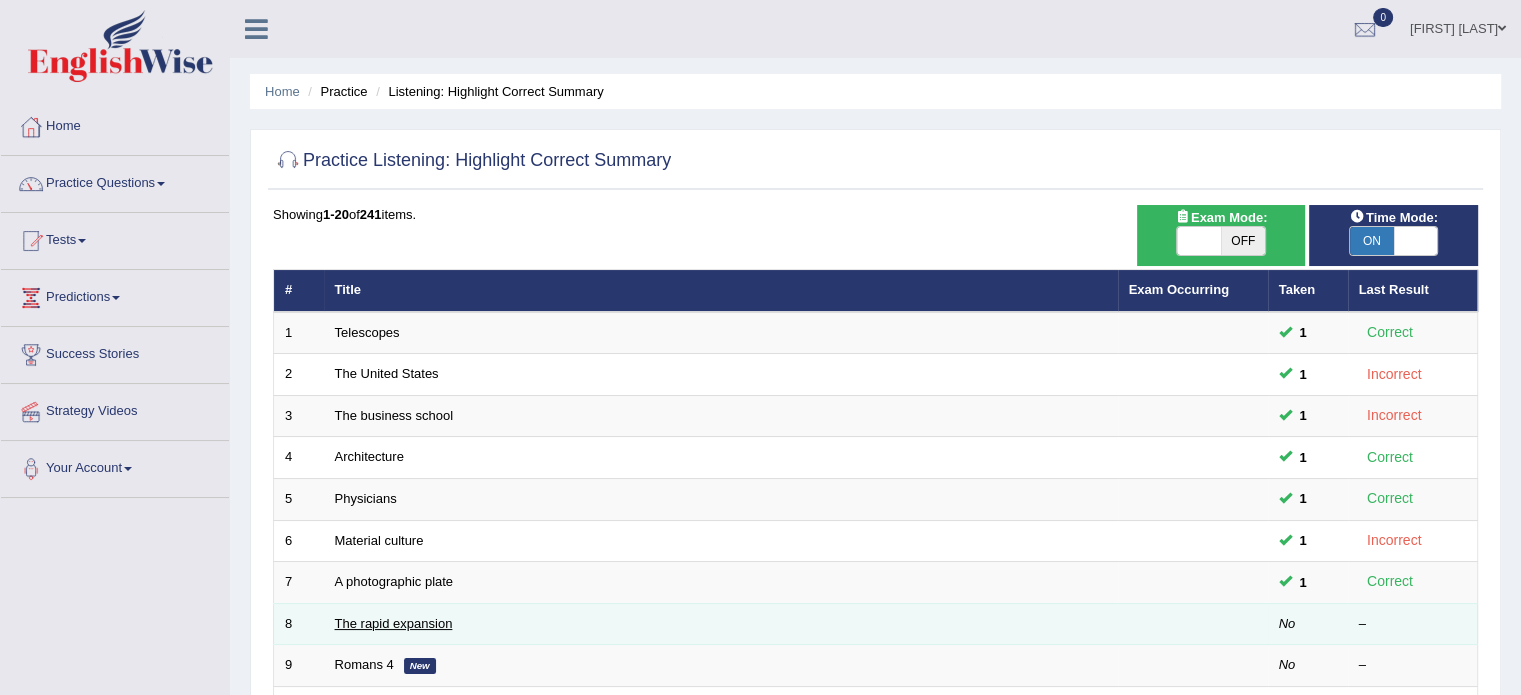 click on "The rapid expansion" at bounding box center [394, 623] 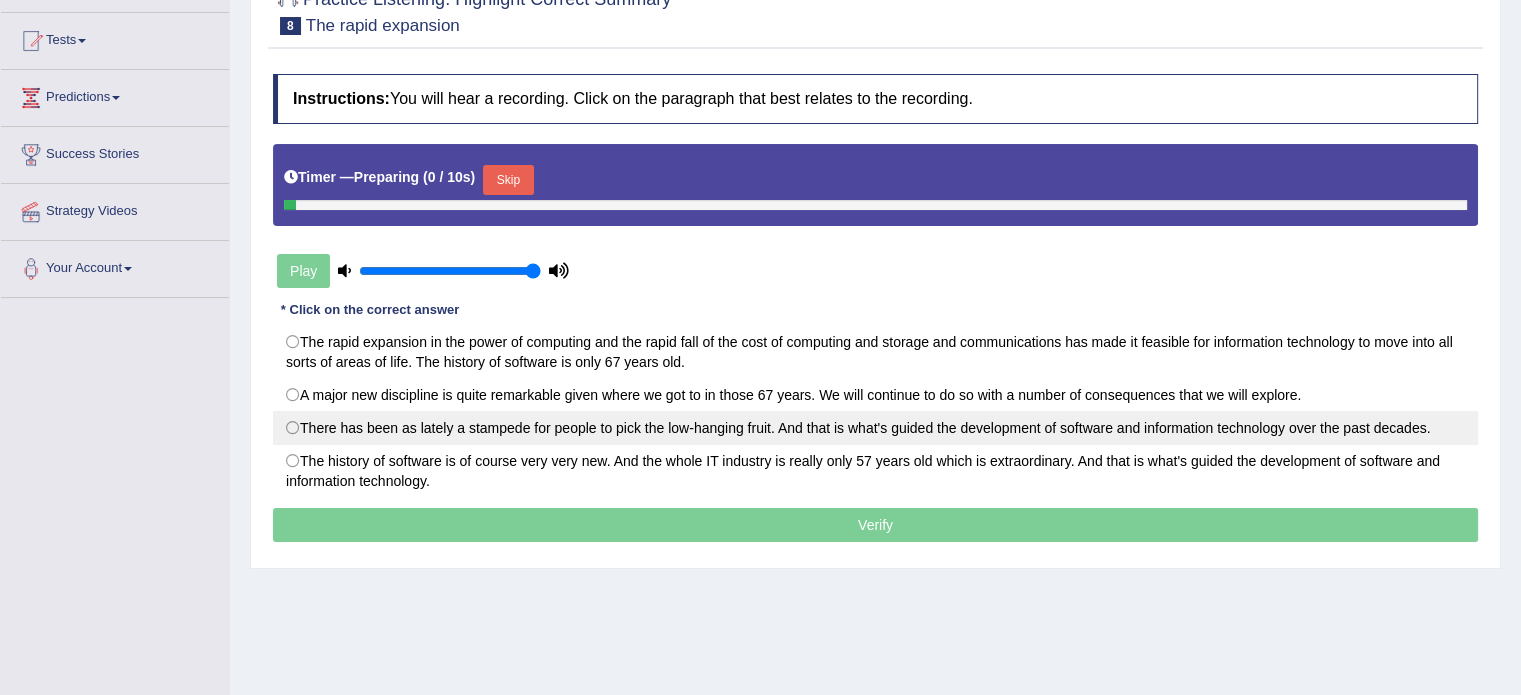 scroll, scrollTop: 200, scrollLeft: 0, axis: vertical 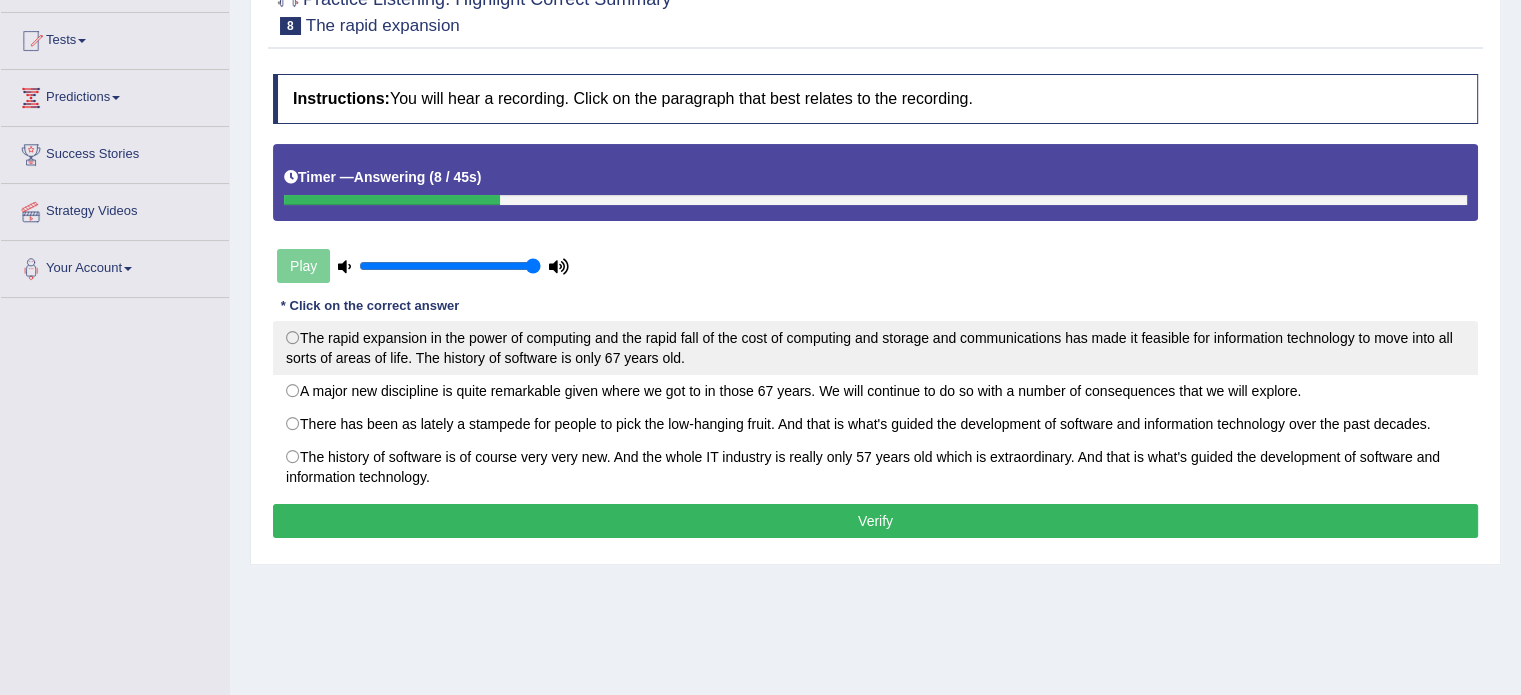 click on "The rapid expansion in the power of computing and the rapid fall of the cost of computing and storage and communications has made it feasible for information technology to move into all sorts of areas of life. The history of software is only 67 years old." at bounding box center [875, 348] 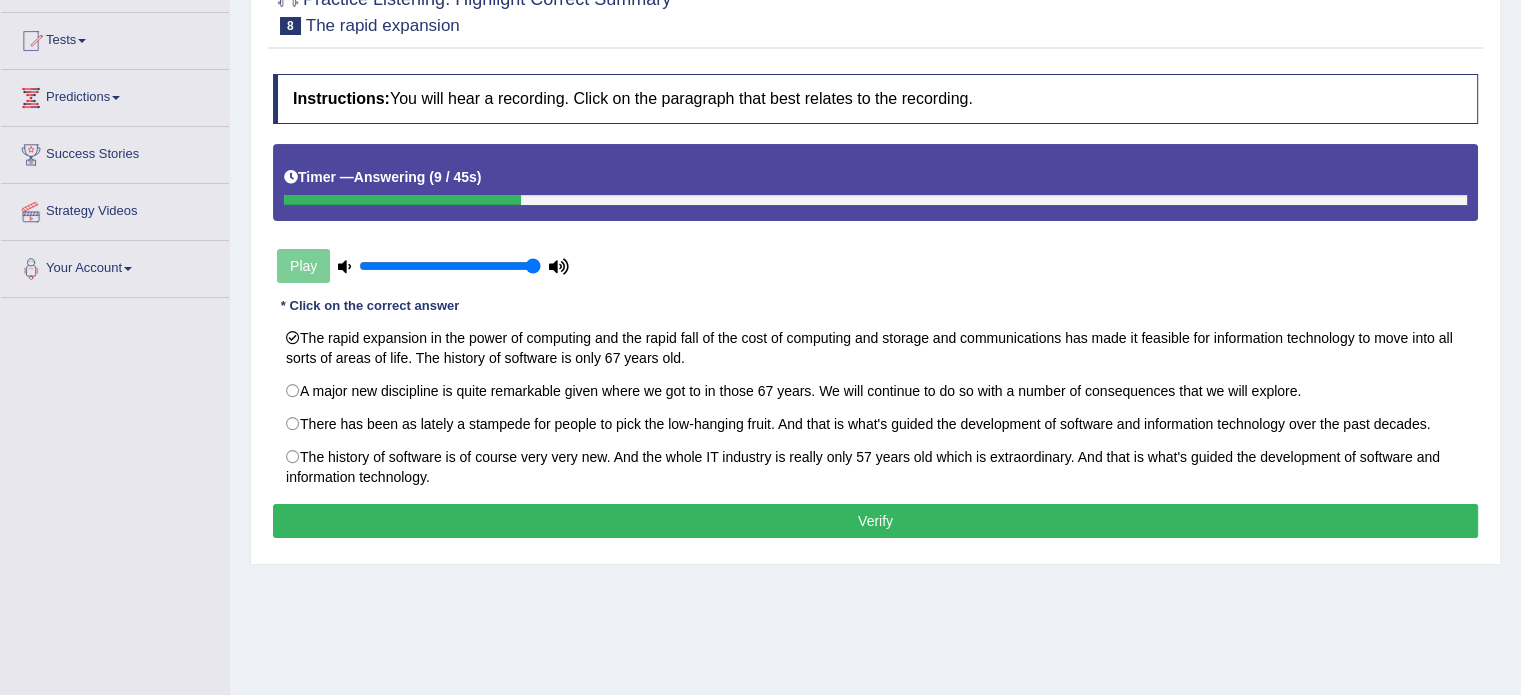 click on "Verify" at bounding box center [875, 521] 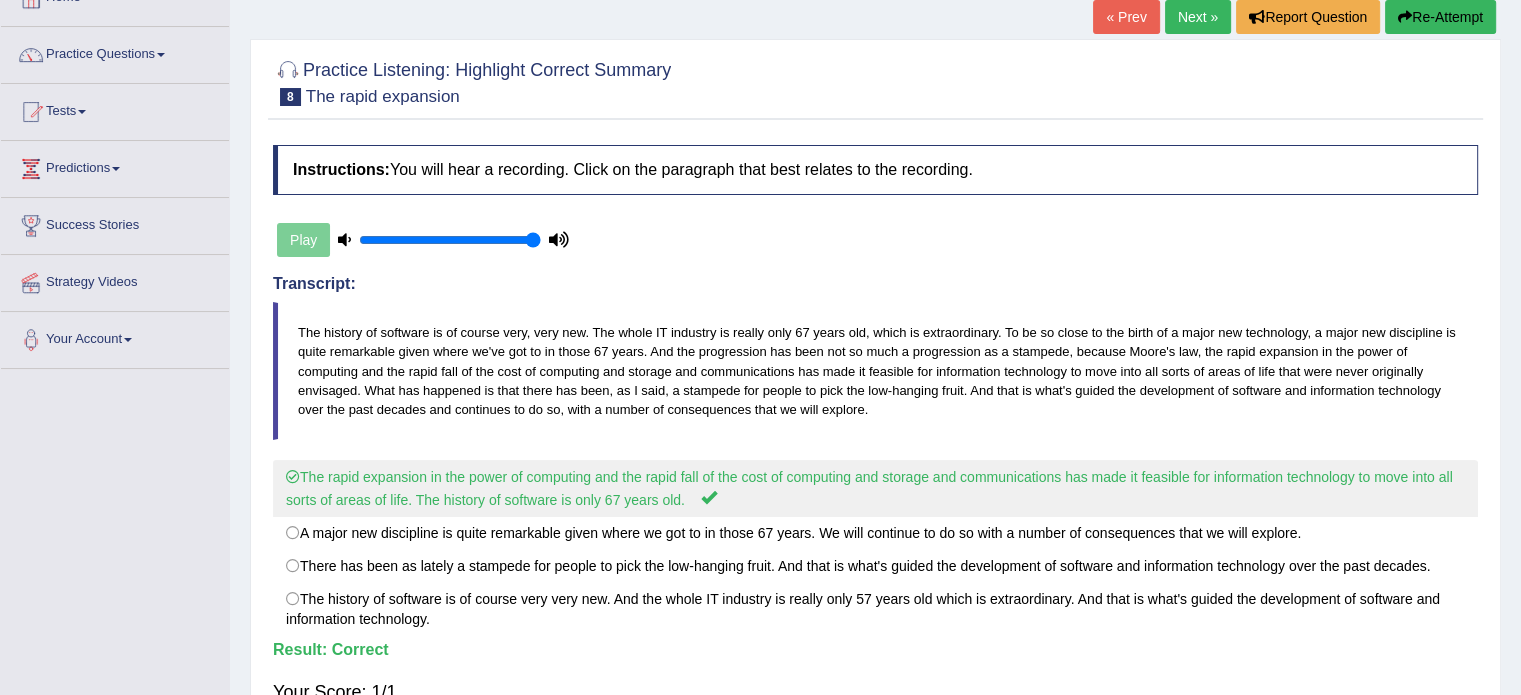 scroll, scrollTop: 100, scrollLeft: 0, axis: vertical 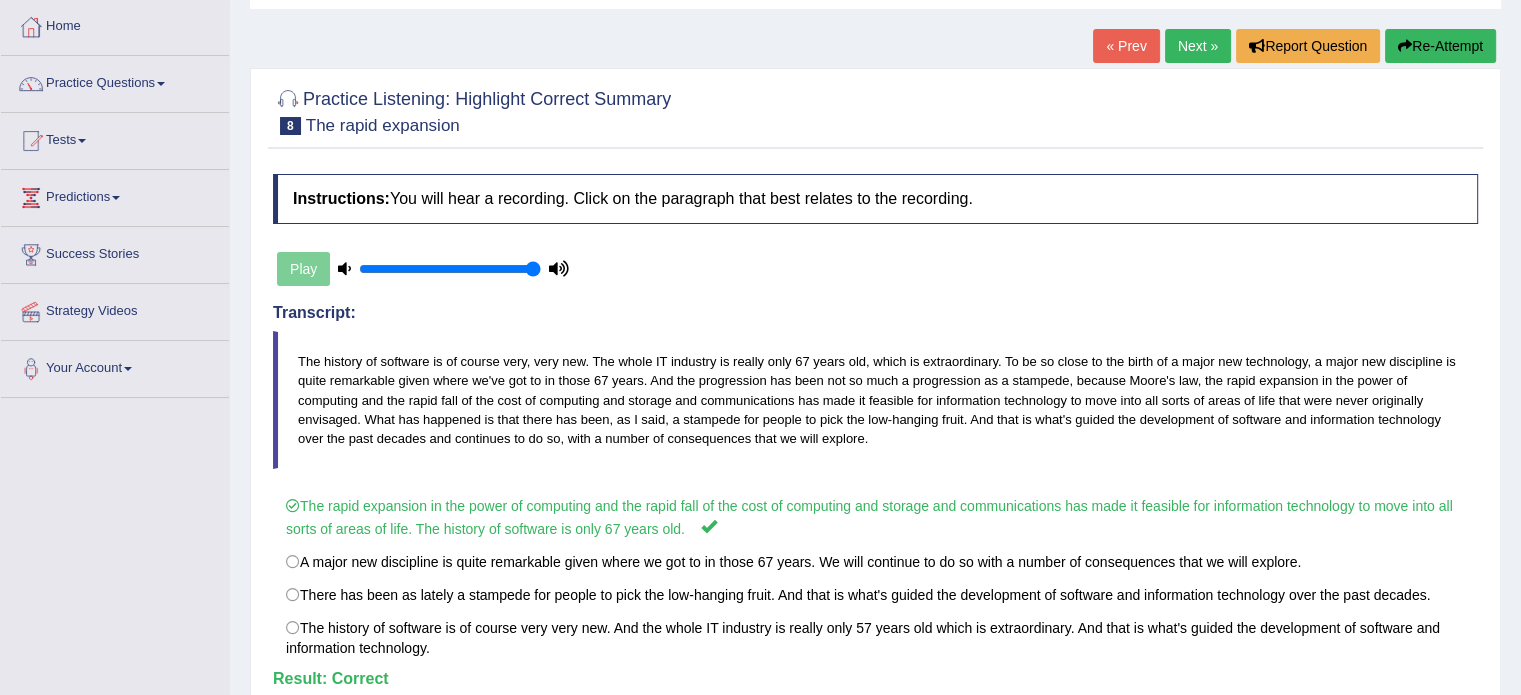 click on "Next »" at bounding box center (1198, 46) 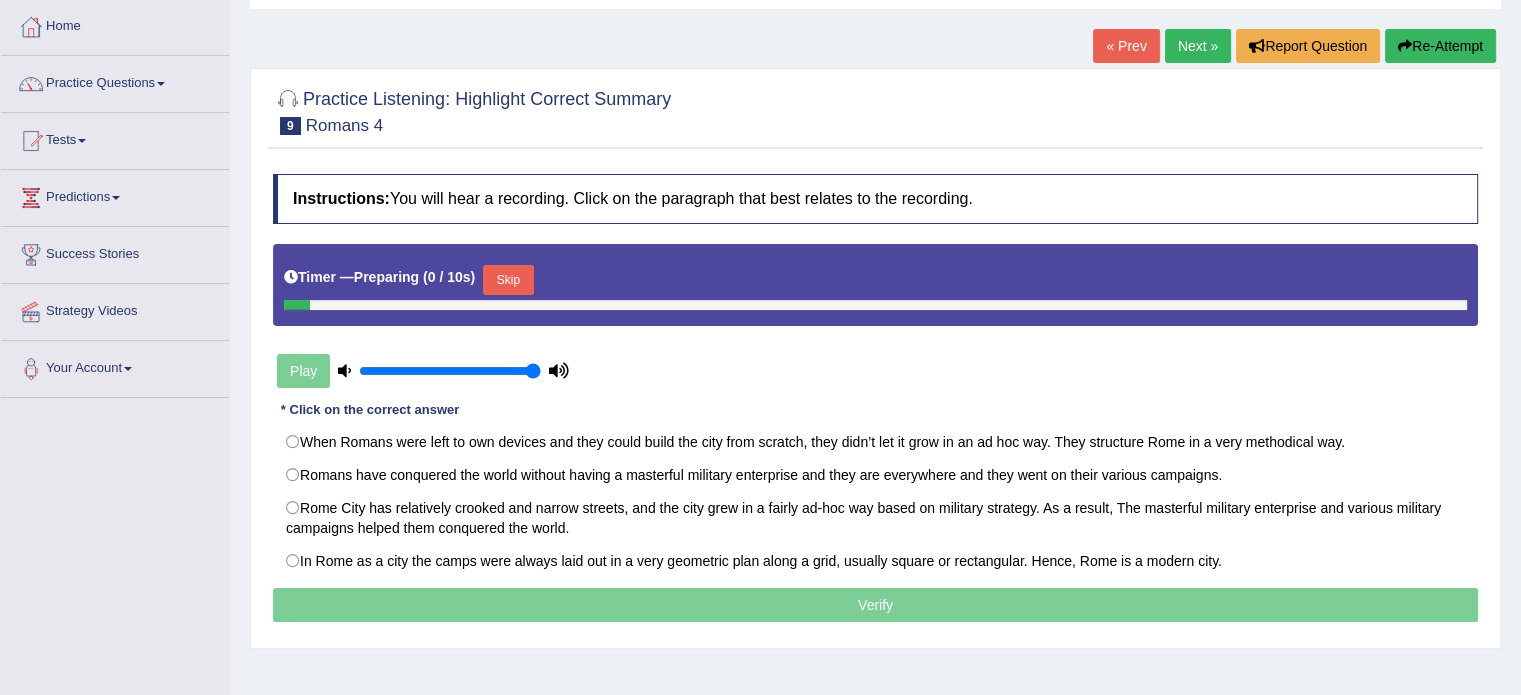 scroll, scrollTop: 100, scrollLeft: 0, axis: vertical 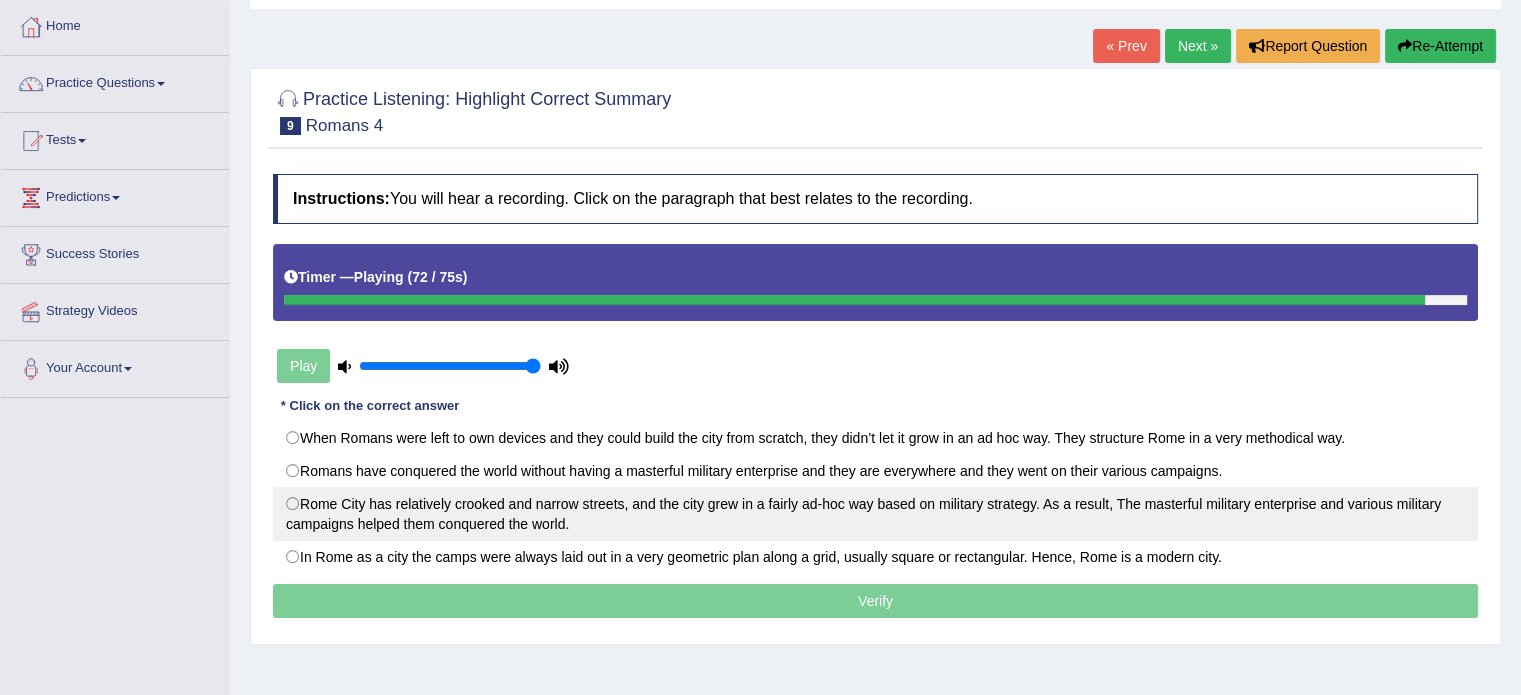 click on "Rome City has relatively crooked and narrow streets, and the city grew in a fairly ad-hoc way based on military strategy. As a result, The masterful military enterprise and various military campaigns helped them conquered the world." at bounding box center (875, 514) 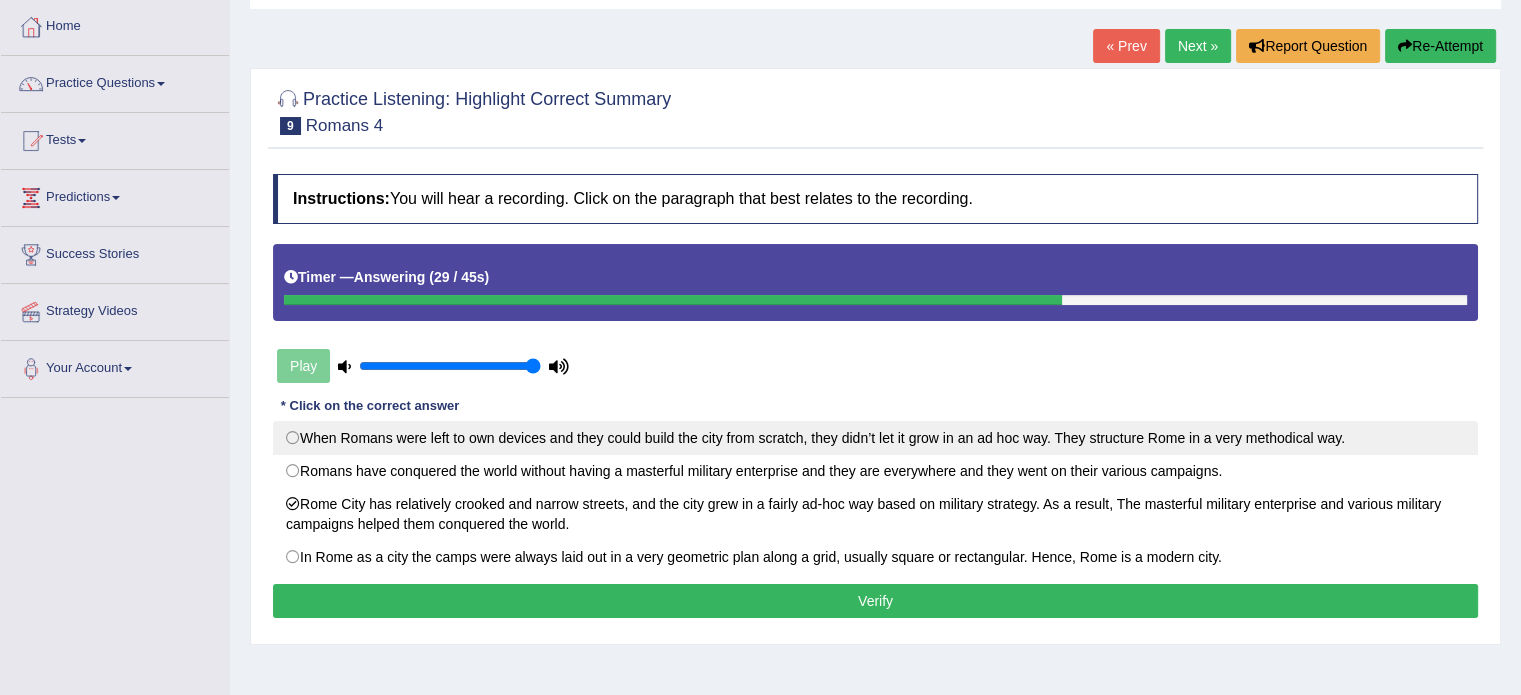 click on "When Romans were left to own devices and they could build the city from scratch, they didn’t let it grow in an ad hoc way. They structure Rome in a very methodical way." at bounding box center [875, 438] 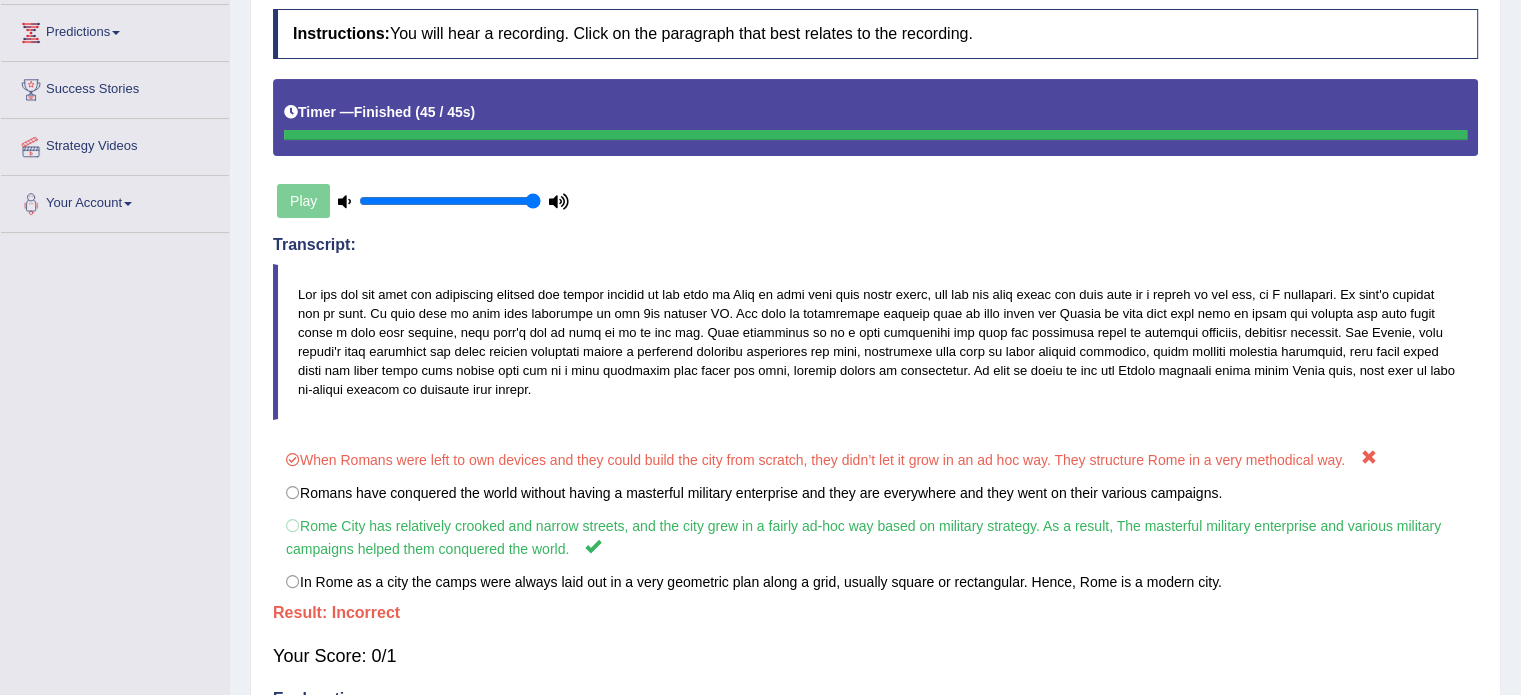scroll, scrollTop: 300, scrollLeft: 0, axis: vertical 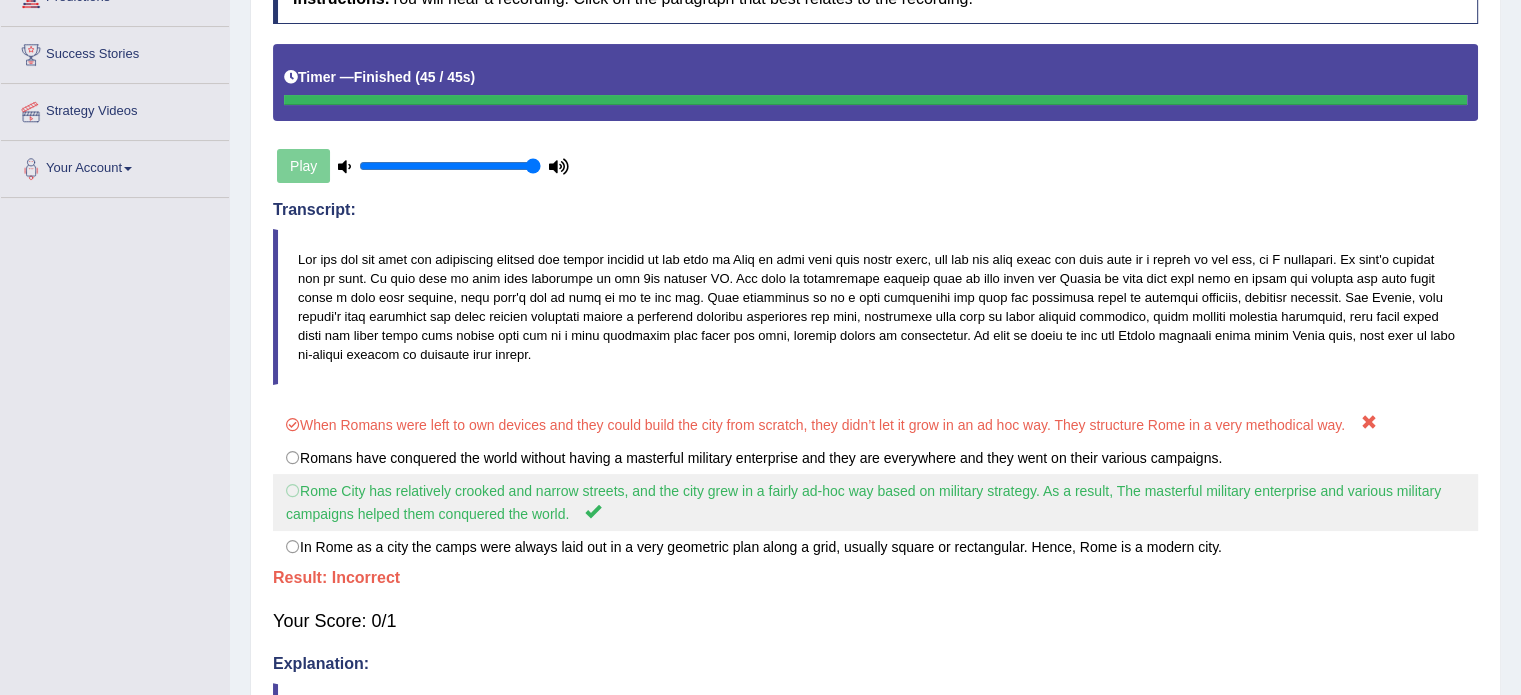 click on "Rome City has relatively crooked and narrow streets, and the city grew in a fairly ad-hoc way based on military strategy. As a result, The masterful military enterprise and various military campaigns helped them conquered the world." at bounding box center [875, 502] 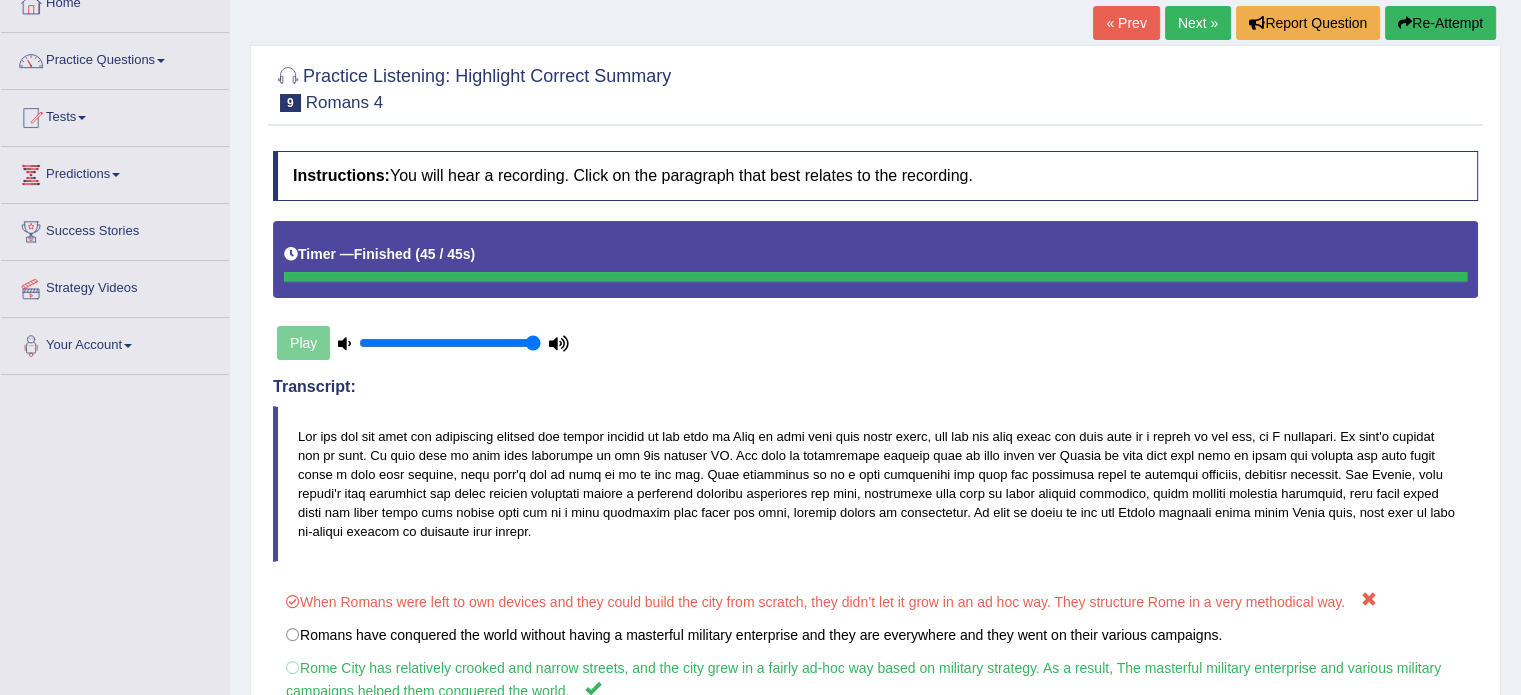 scroll, scrollTop: 0, scrollLeft: 0, axis: both 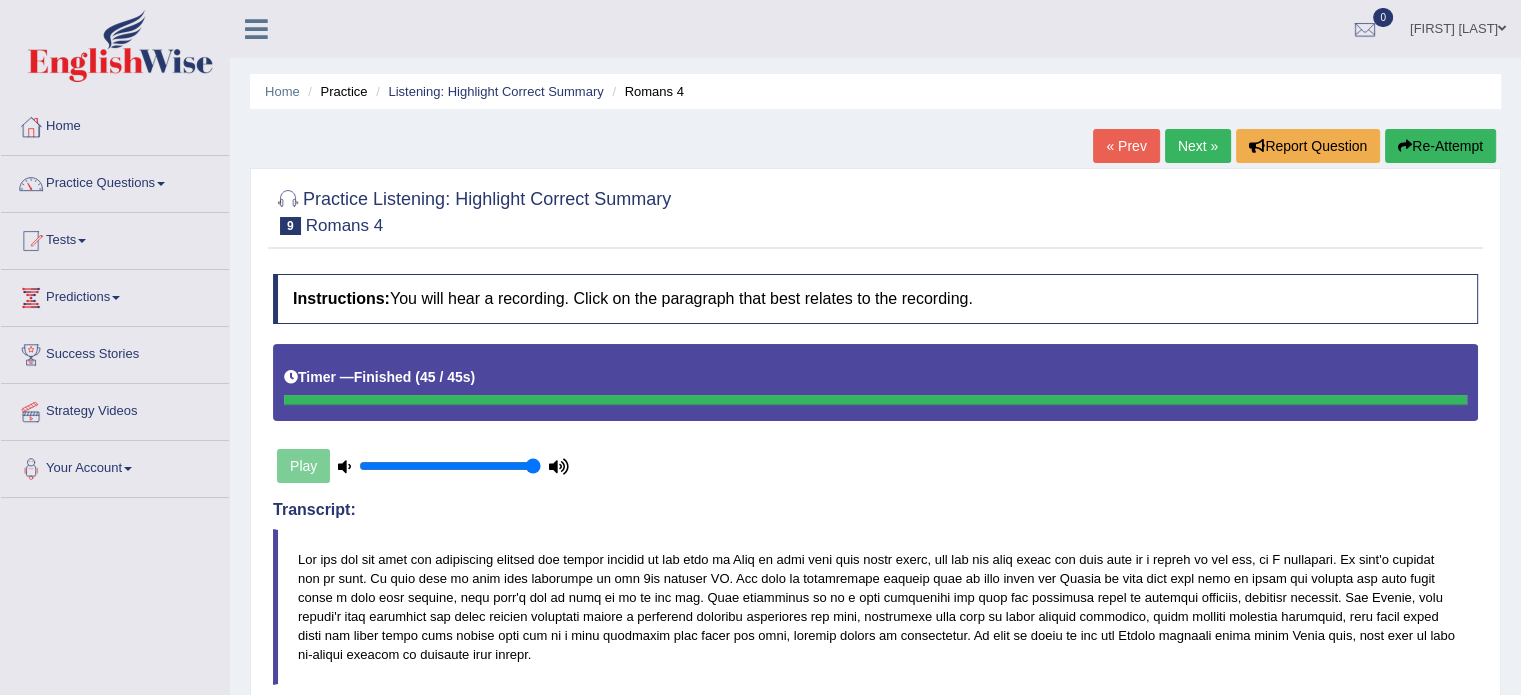 click on "Re-Attempt" at bounding box center [1440, 146] 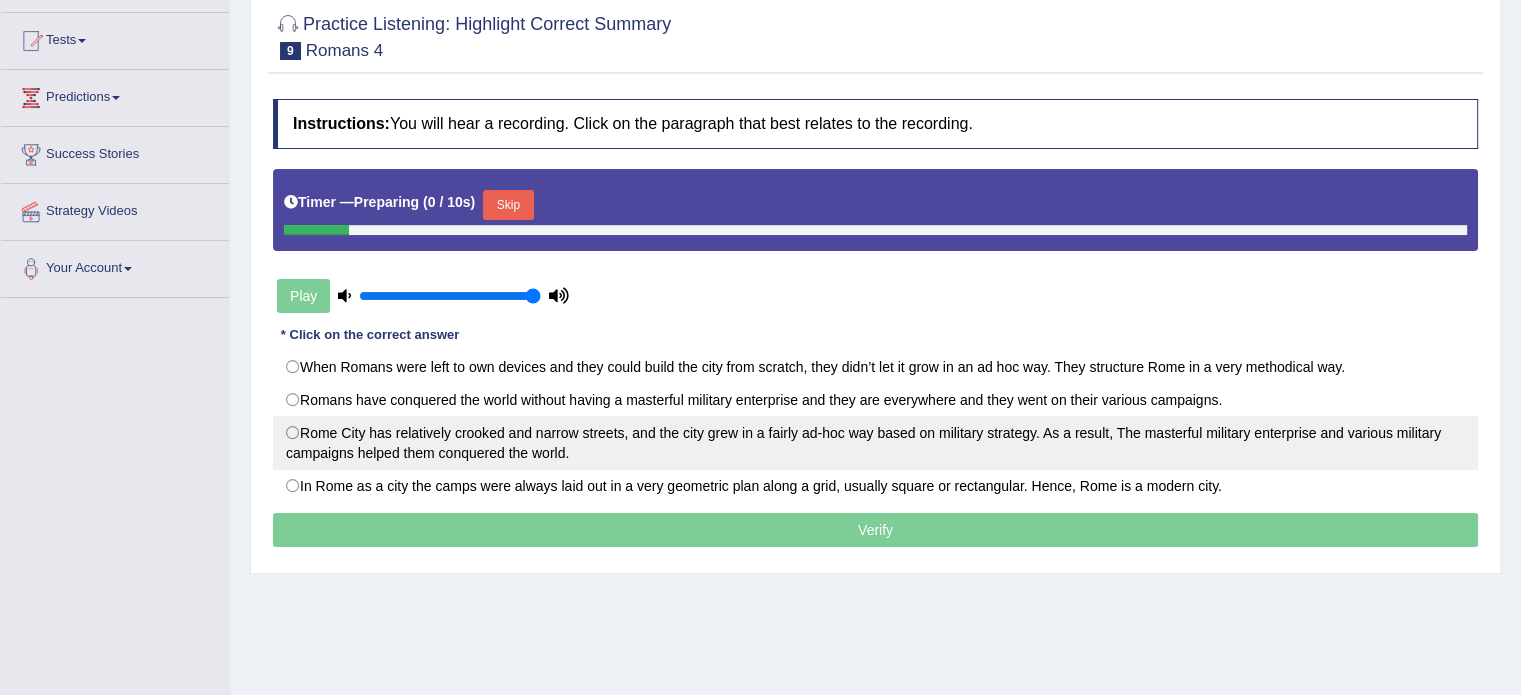 scroll, scrollTop: 200, scrollLeft: 0, axis: vertical 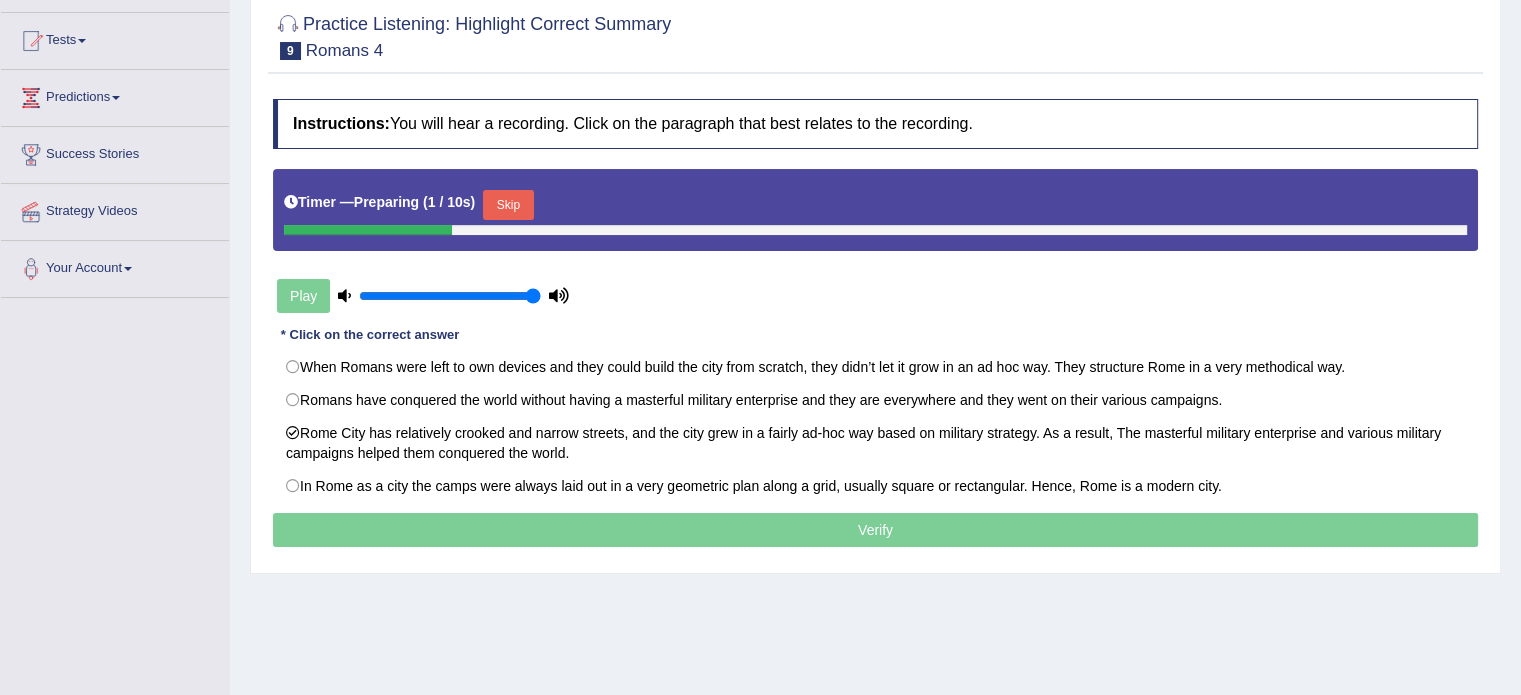click on "Verify" at bounding box center (875, 530) 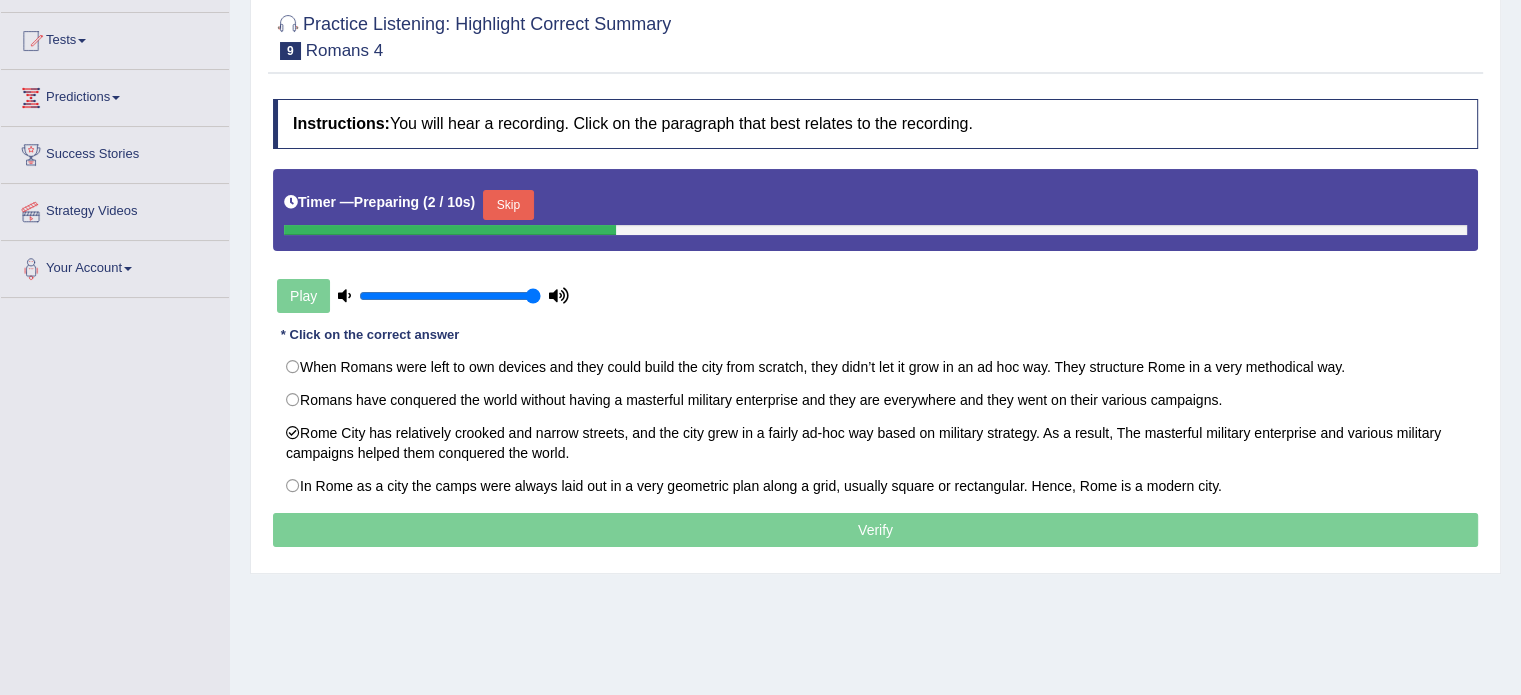 click on "Skip" at bounding box center [508, 205] 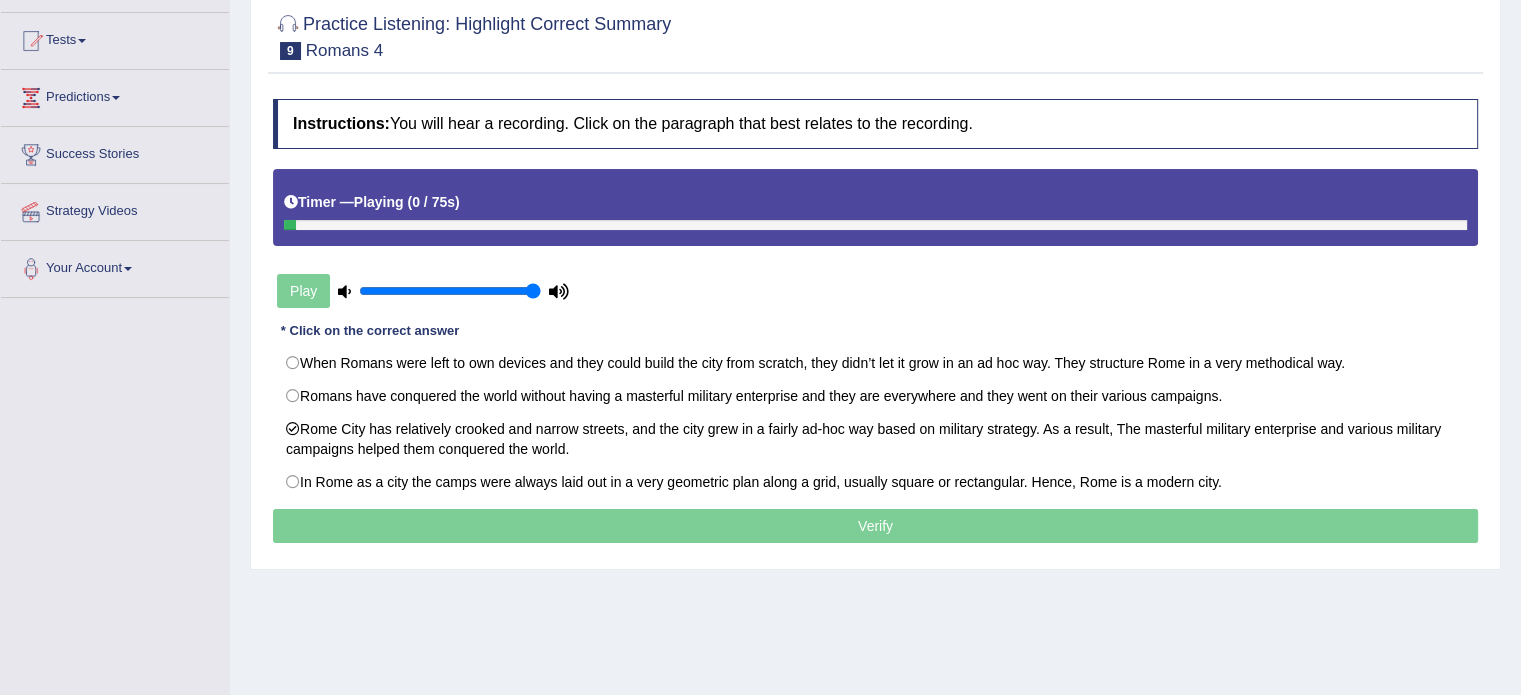 click on "Verify" at bounding box center [875, 526] 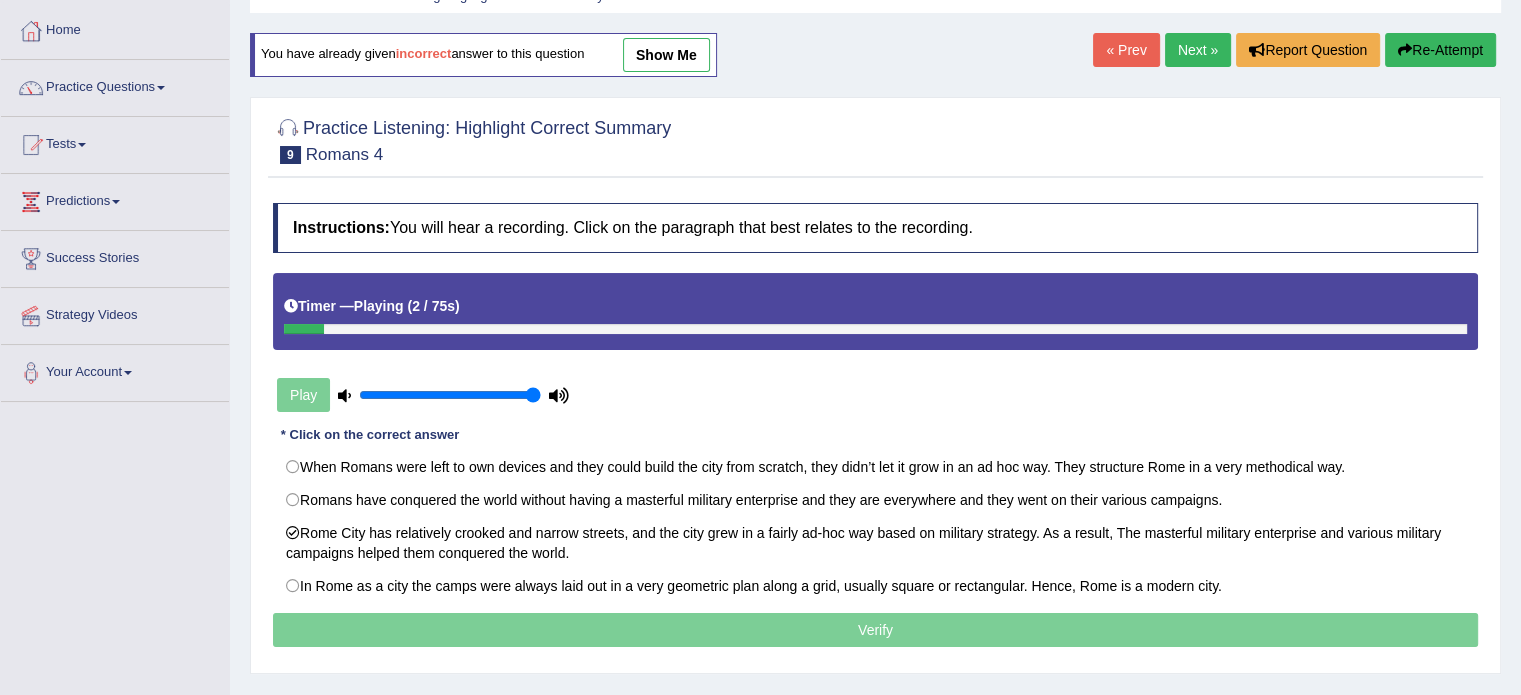scroll, scrollTop: 0, scrollLeft: 0, axis: both 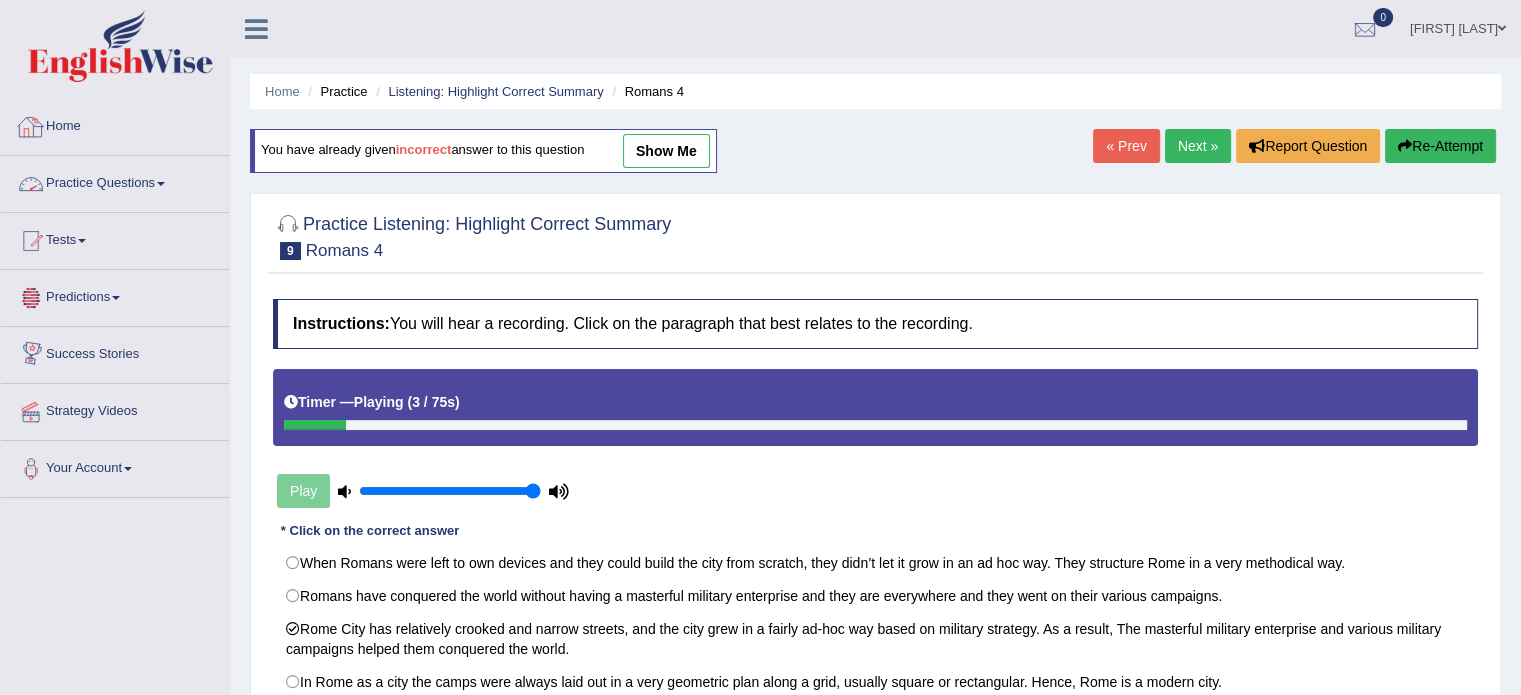 click on "Home" at bounding box center (115, 124) 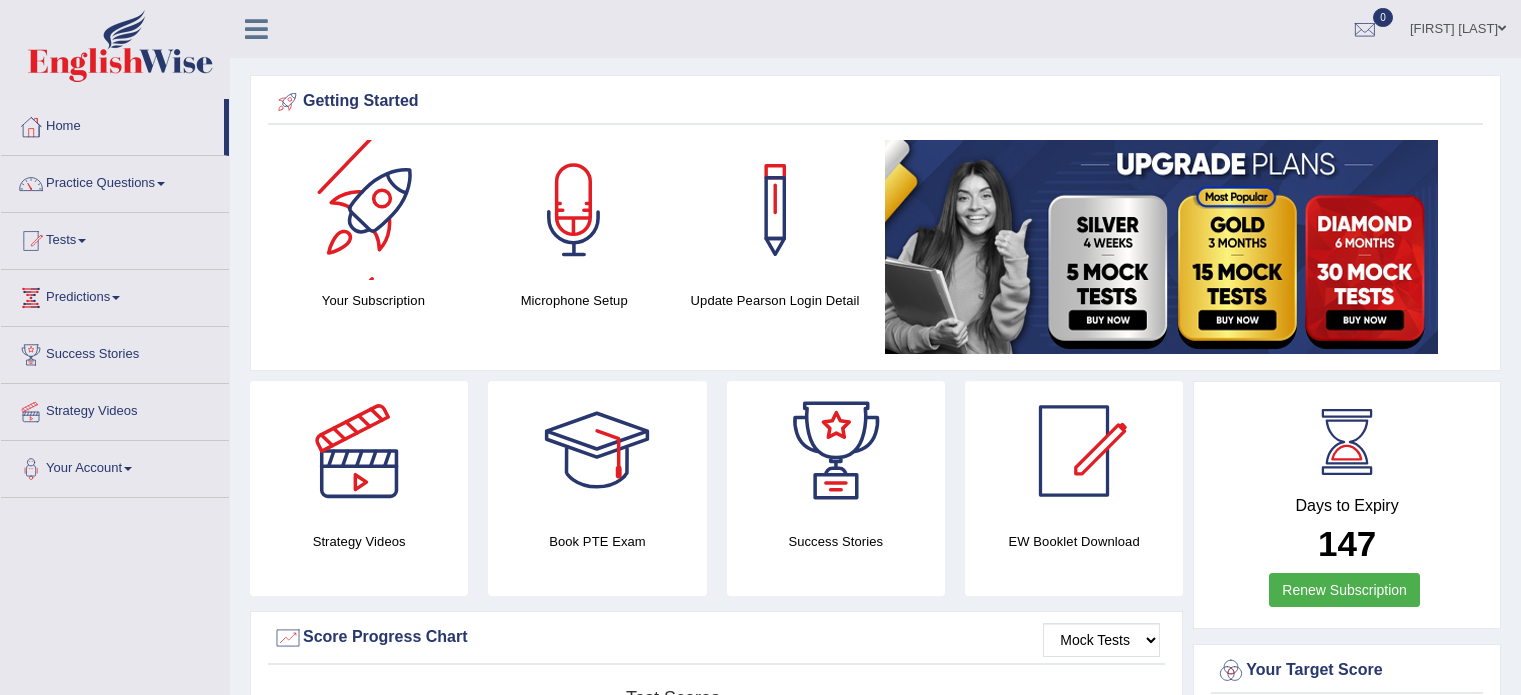 scroll, scrollTop: 0, scrollLeft: 0, axis: both 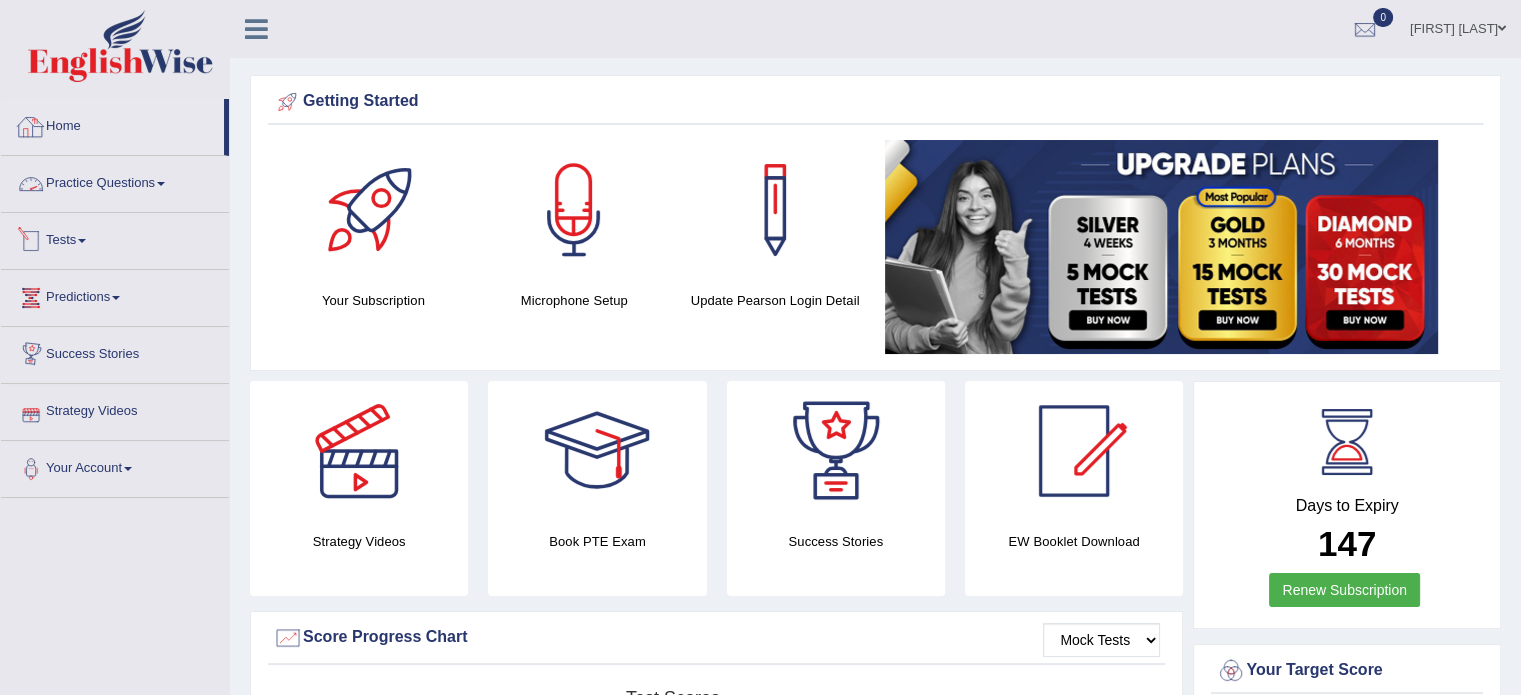 click on "Practice Questions" at bounding box center [115, 181] 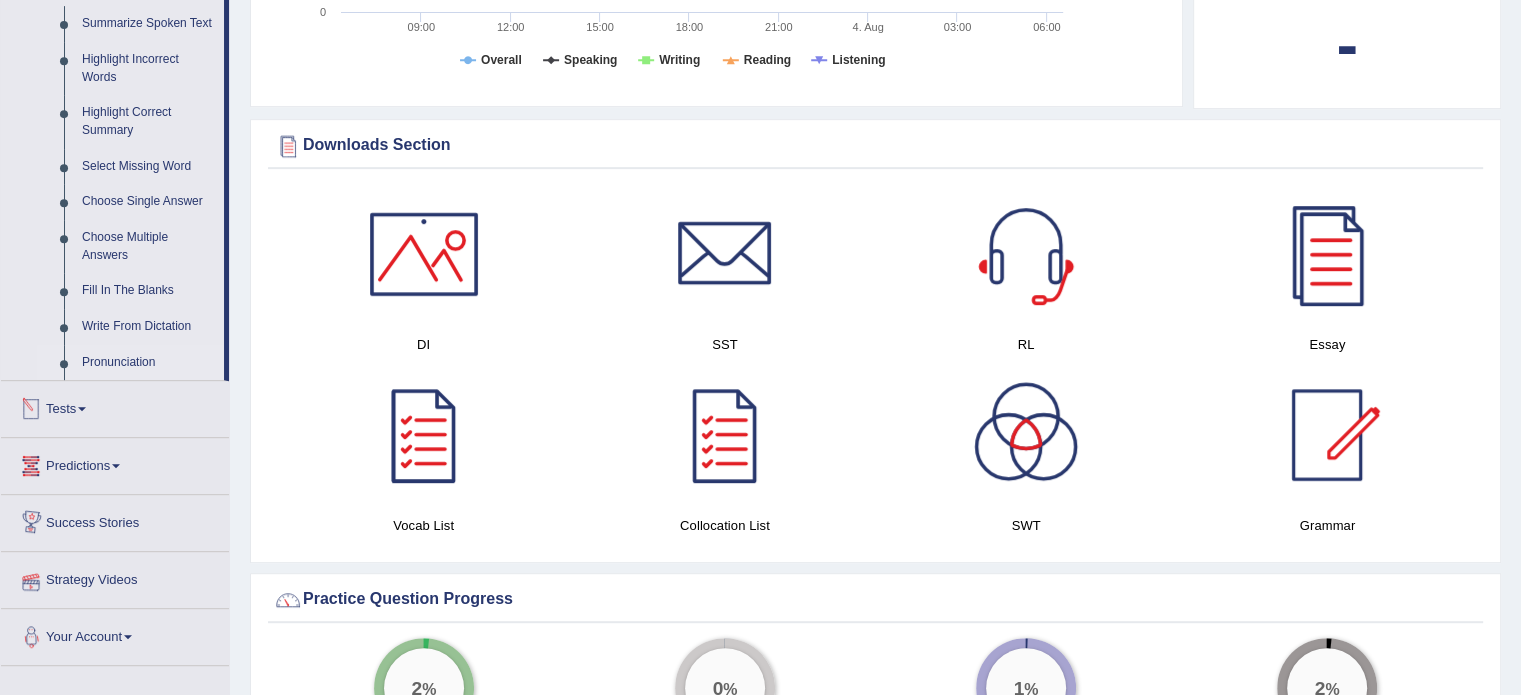 scroll, scrollTop: 700, scrollLeft: 0, axis: vertical 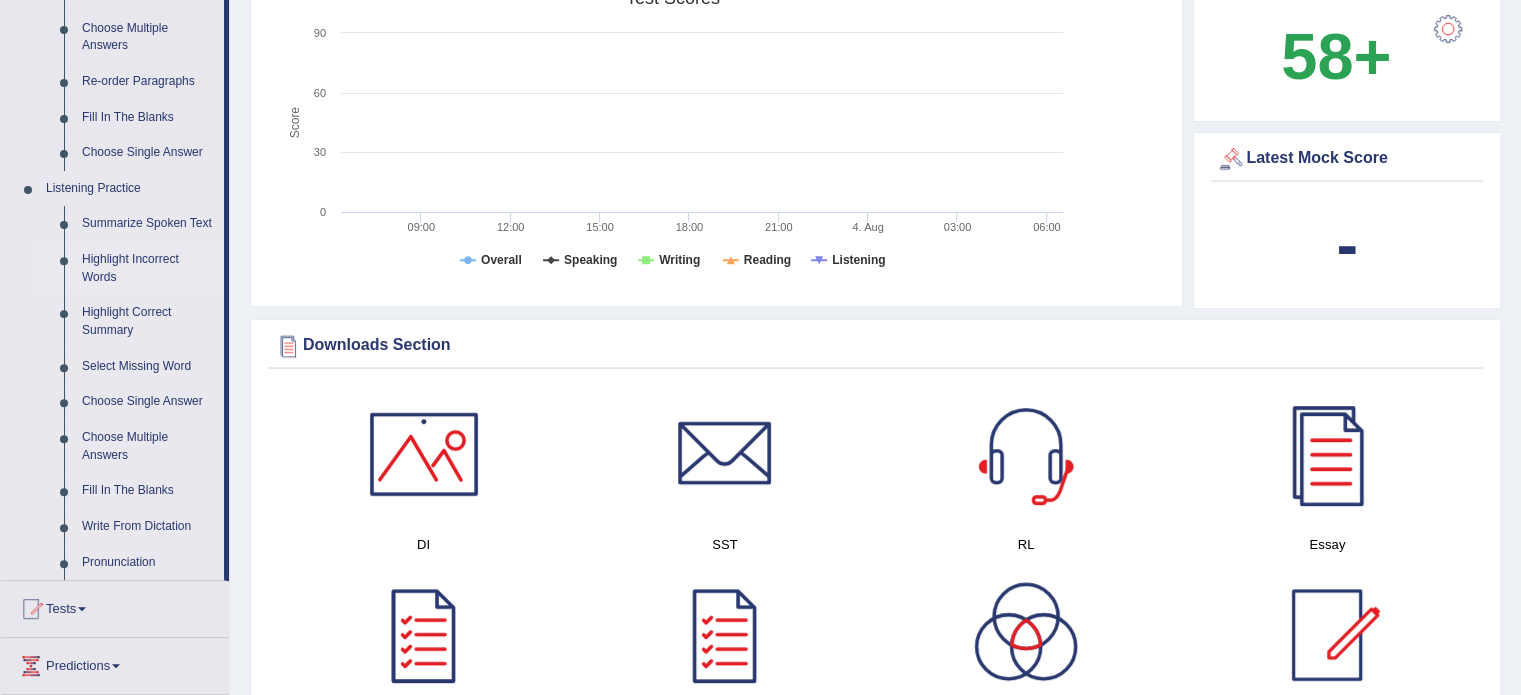 click on "Highlight Incorrect Words" at bounding box center (148, 268) 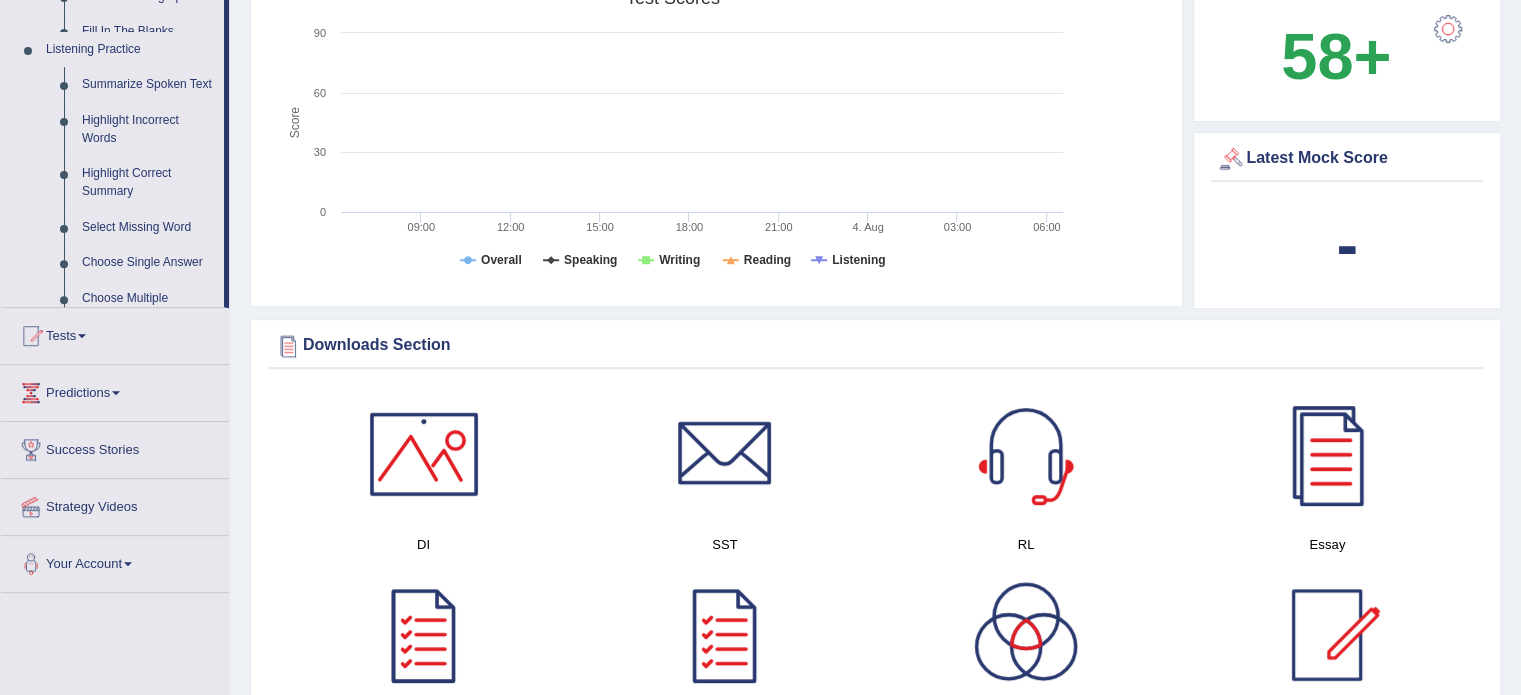 scroll, scrollTop: 352, scrollLeft: 0, axis: vertical 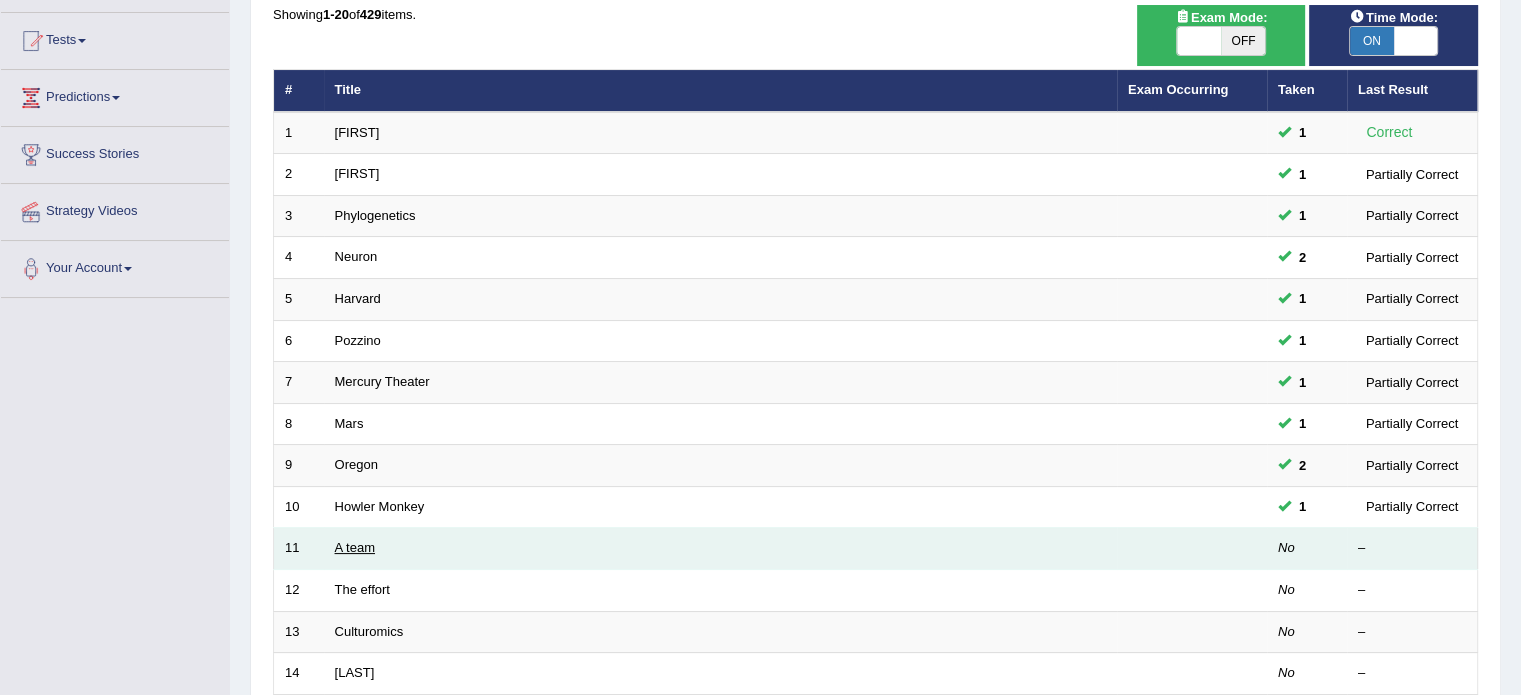 click on "A team" at bounding box center (355, 547) 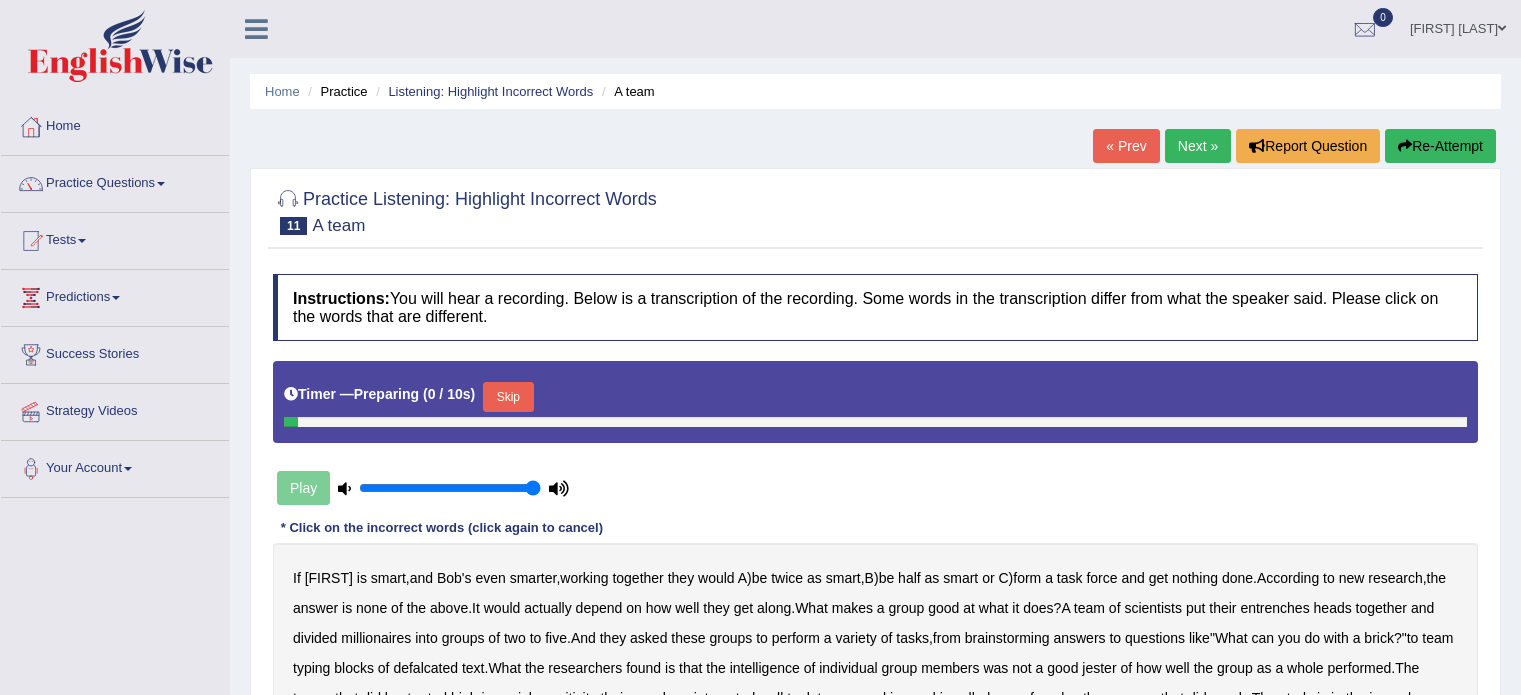 scroll, scrollTop: 0, scrollLeft: 0, axis: both 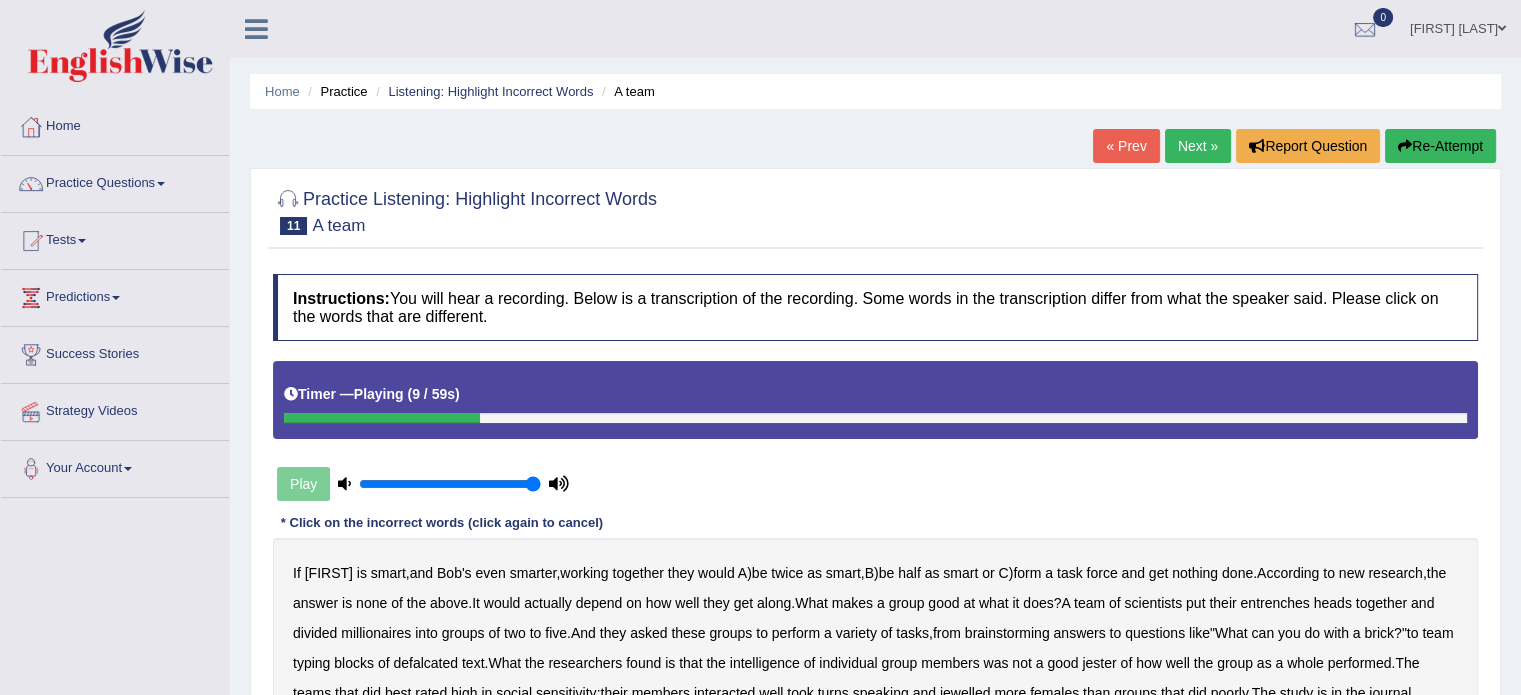 click on "Re-Attempt" at bounding box center (1440, 146) 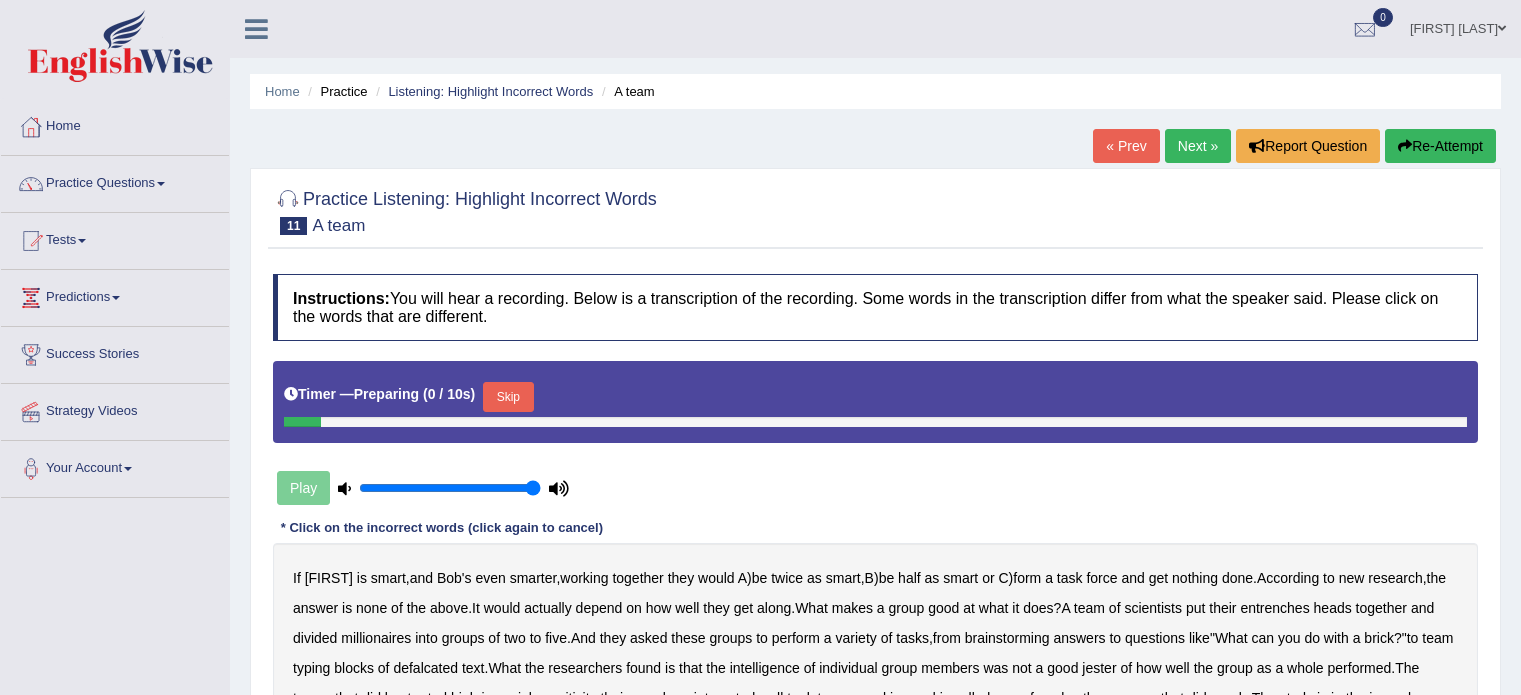 scroll, scrollTop: 100, scrollLeft: 0, axis: vertical 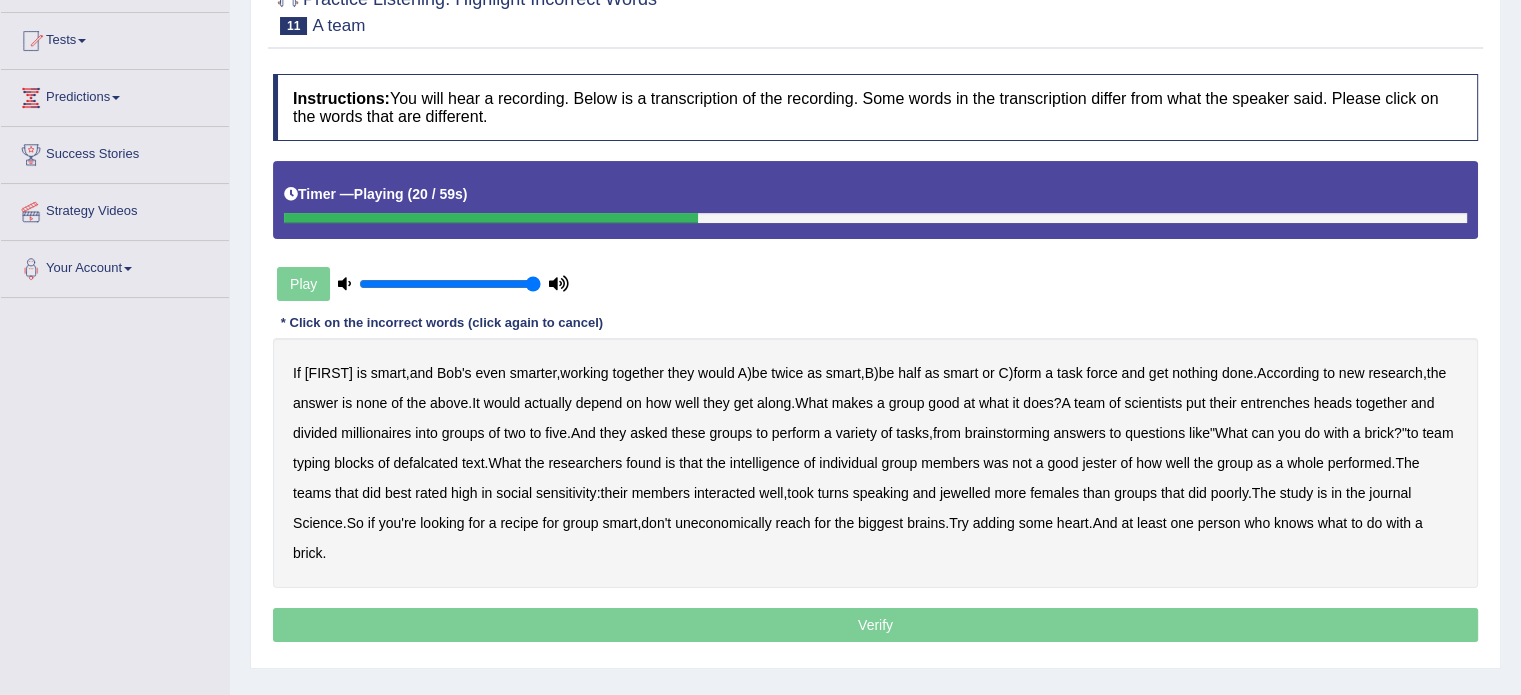 click on "entrenches" at bounding box center (1274, 403) 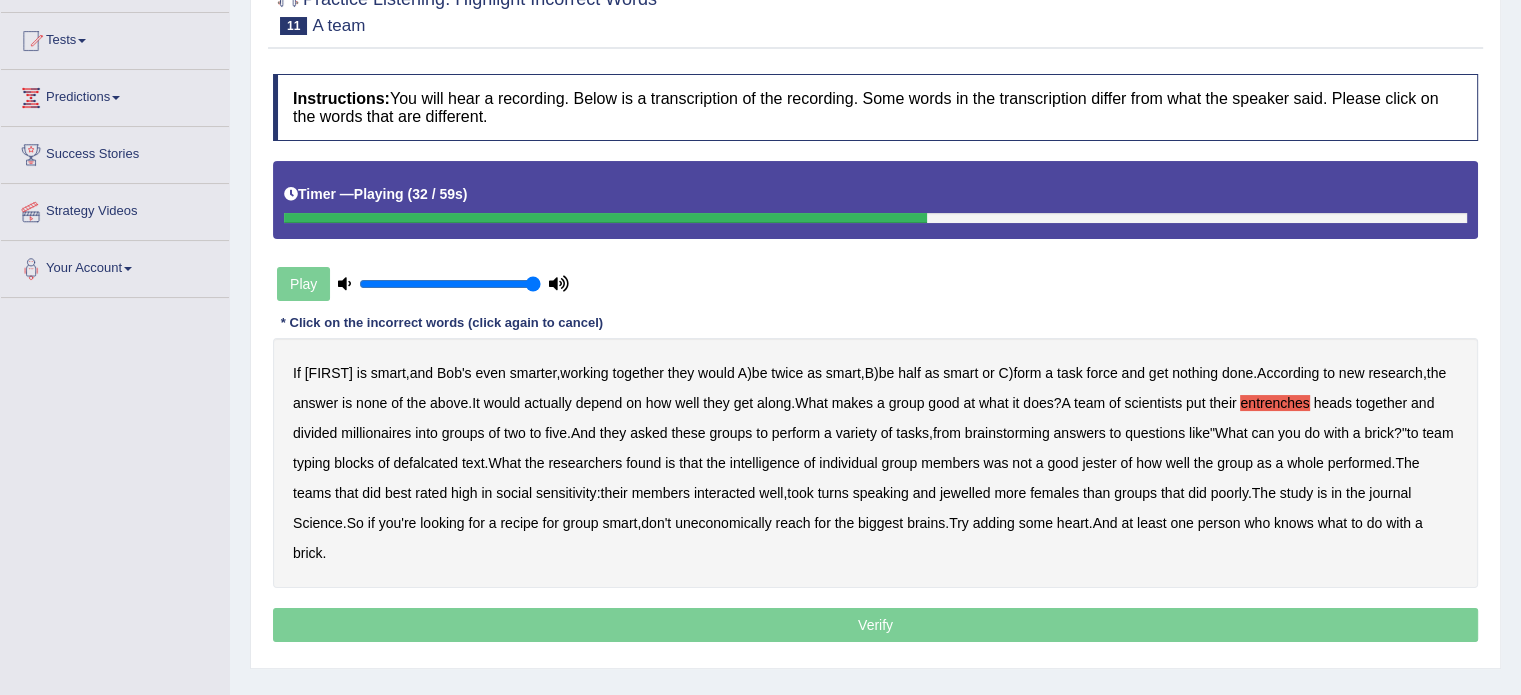 click on "defalcated" at bounding box center (425, 463) 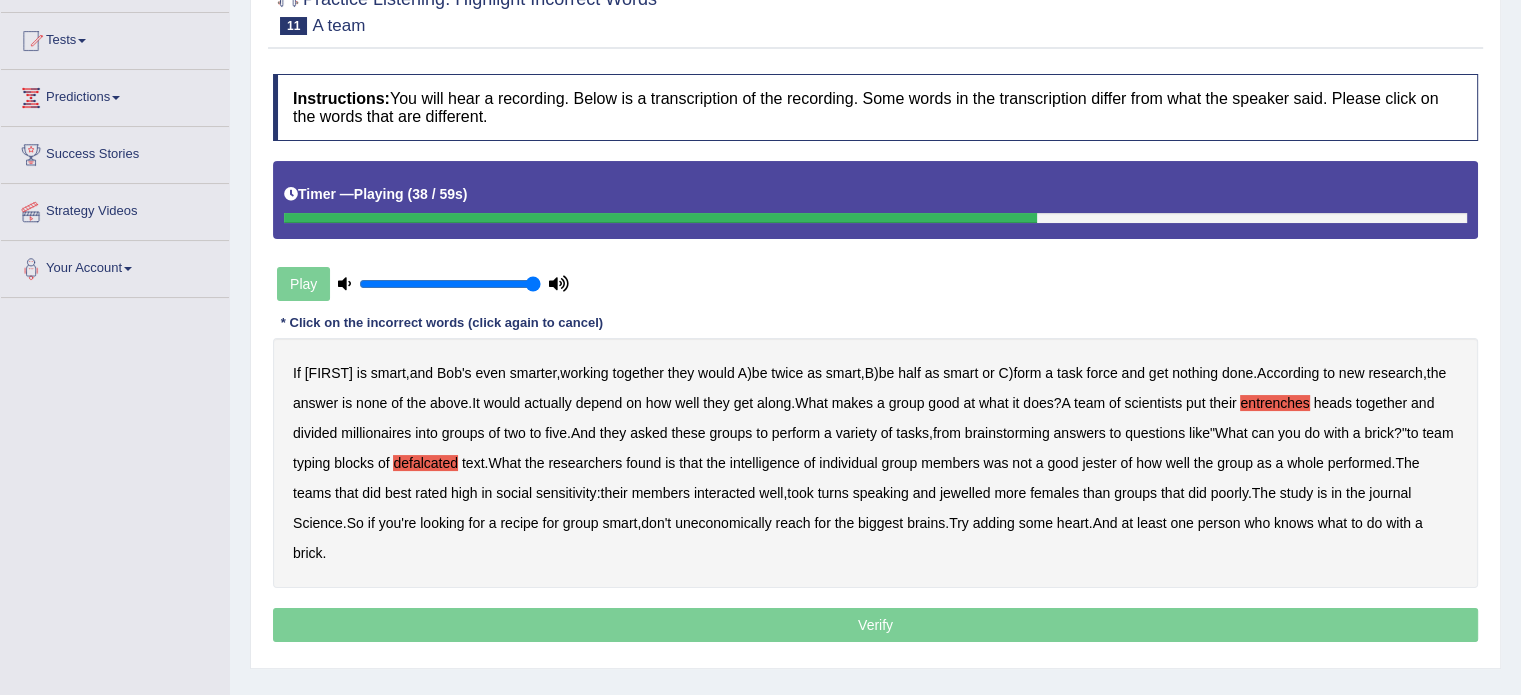 click on "jester" at bounding box center [1099, 463] 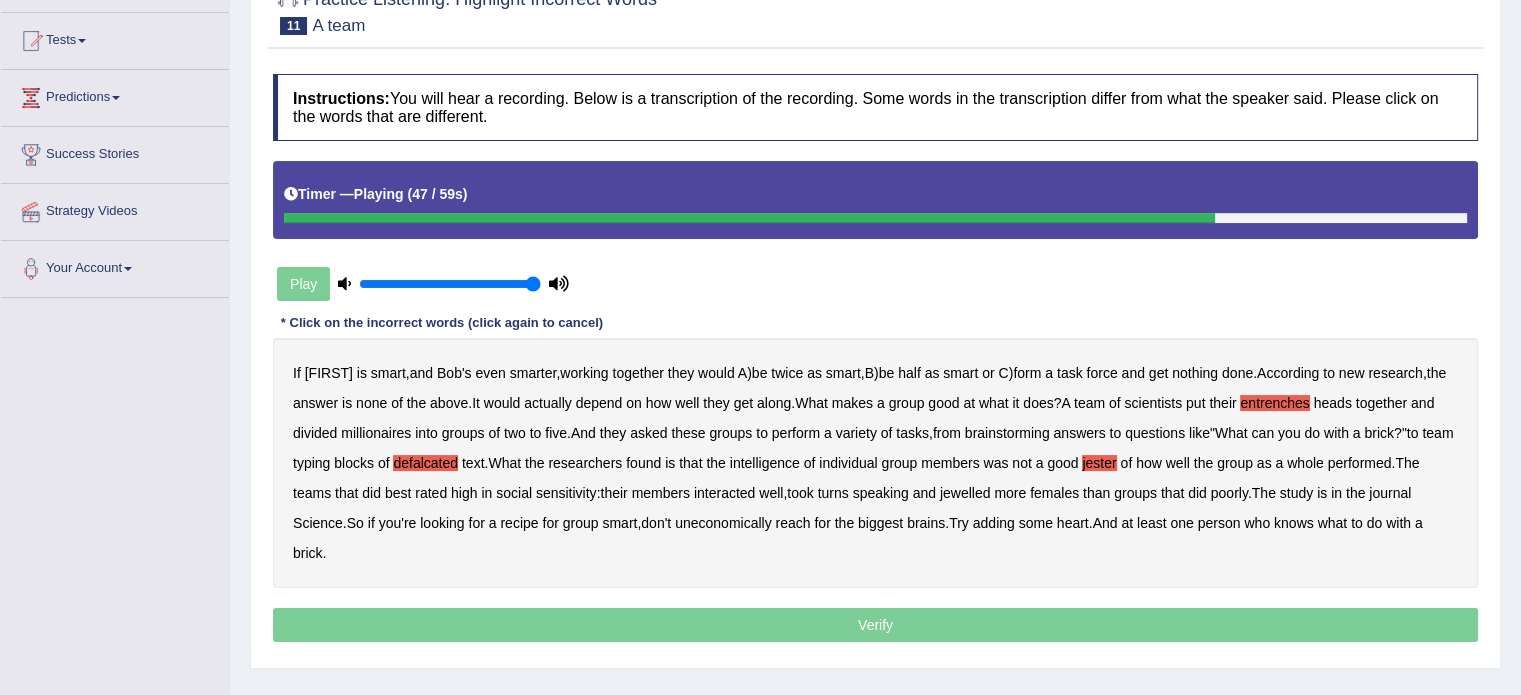 click on "jewelled" at bounding box center [965, 493] 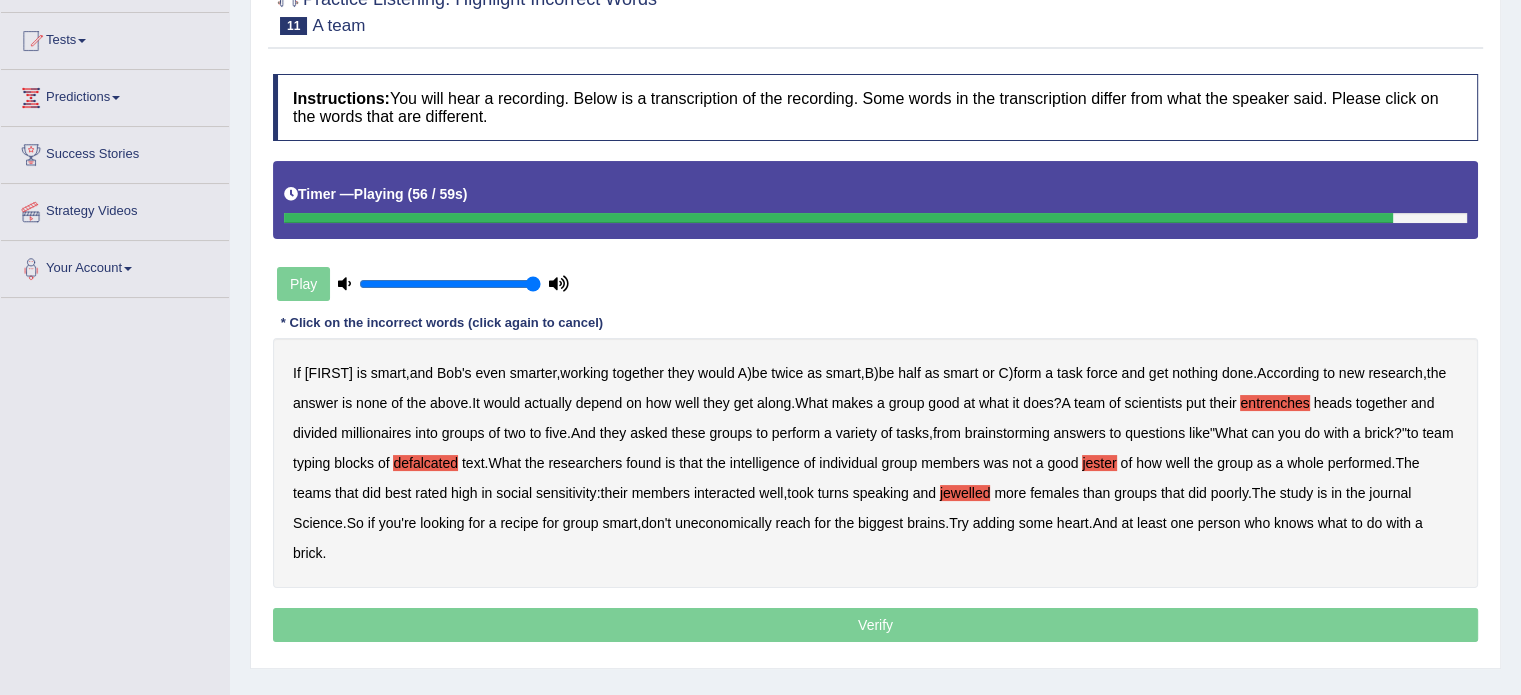 click on "uneconomically" at bounding box center [723, 523] 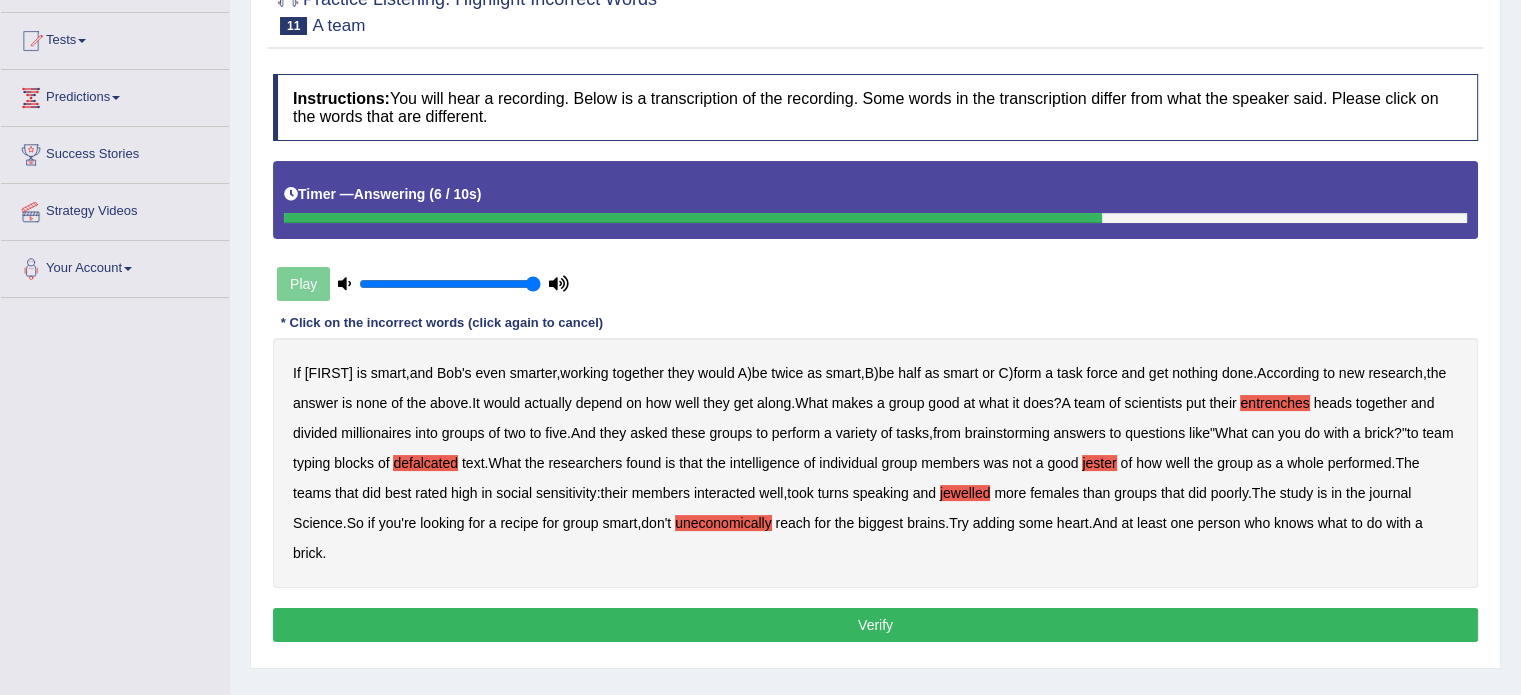click on "Verify" at bounding box center [875, 625] 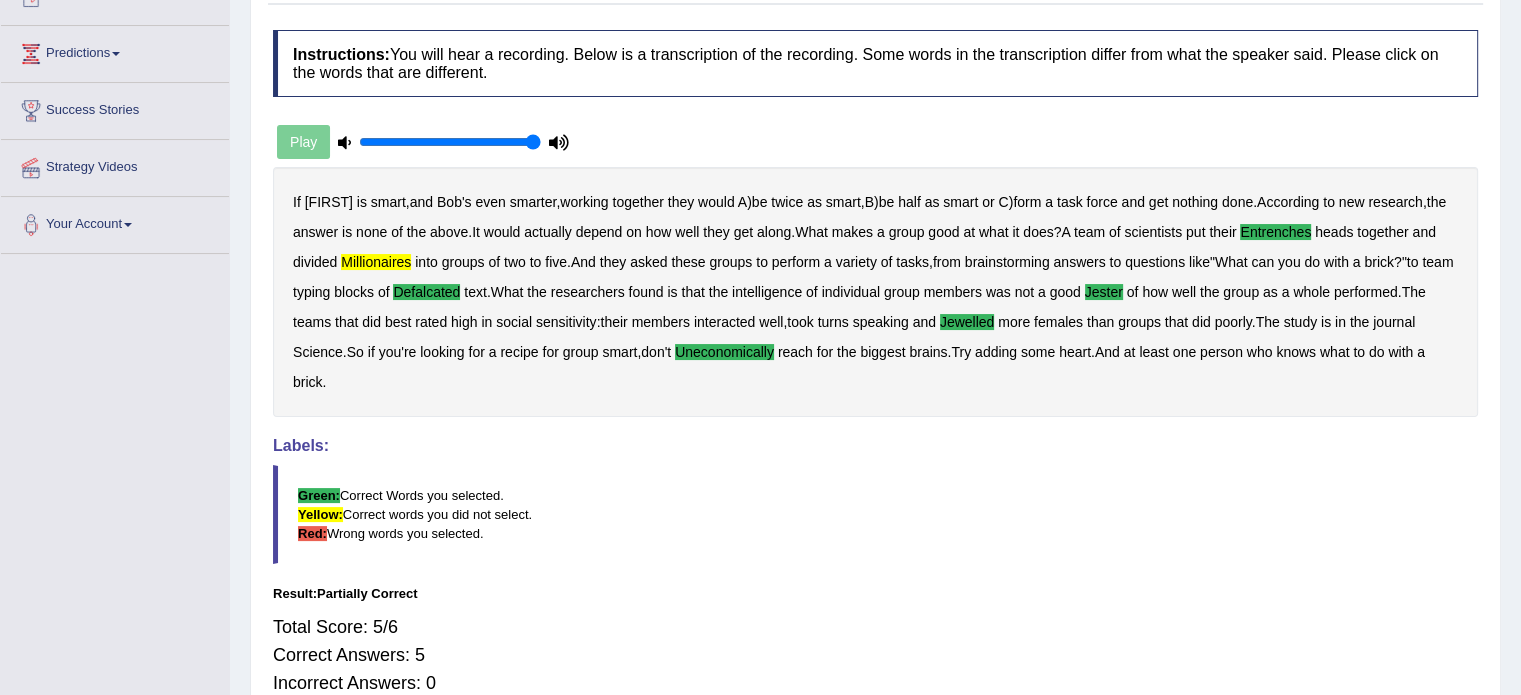 scroll, scrollTop: 200, scrollLeft: 0, axis: vertical 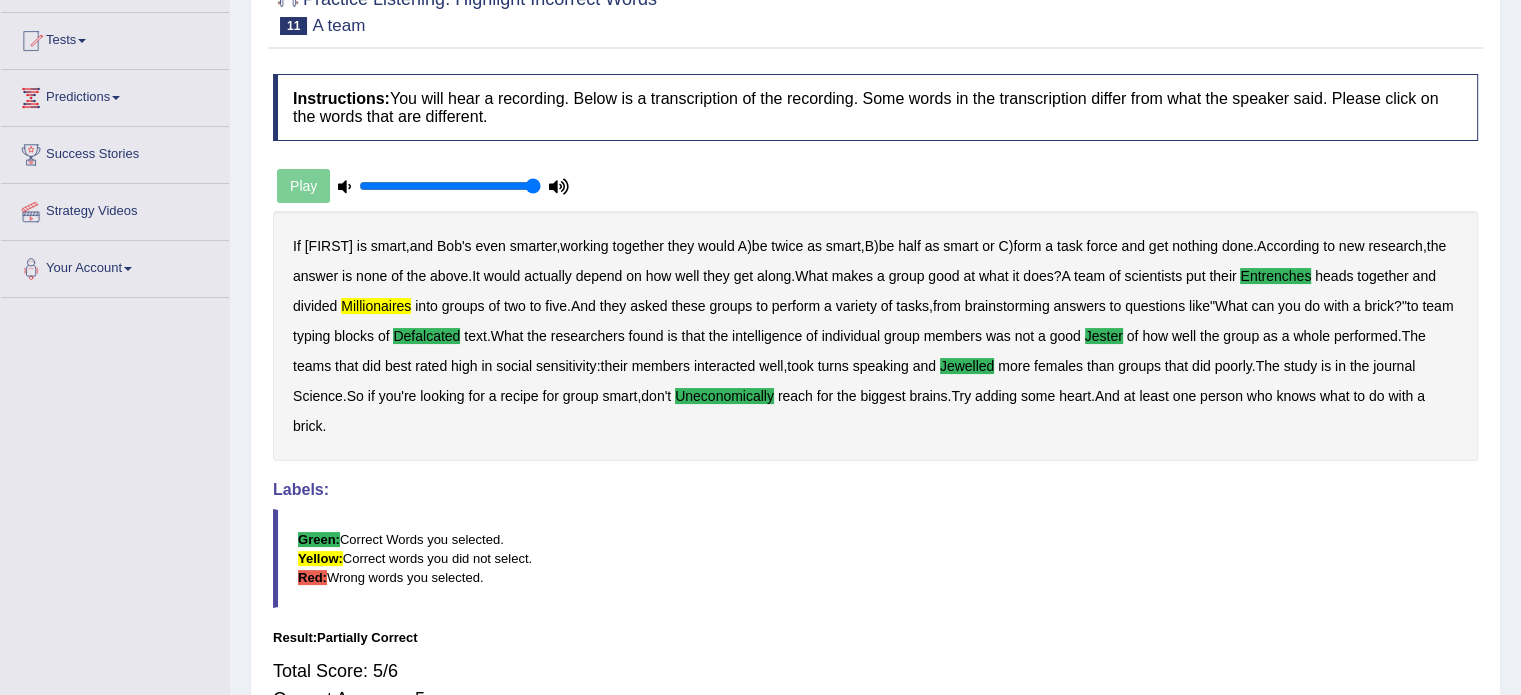 click on "millionaires" at bounding box center [376, 306] 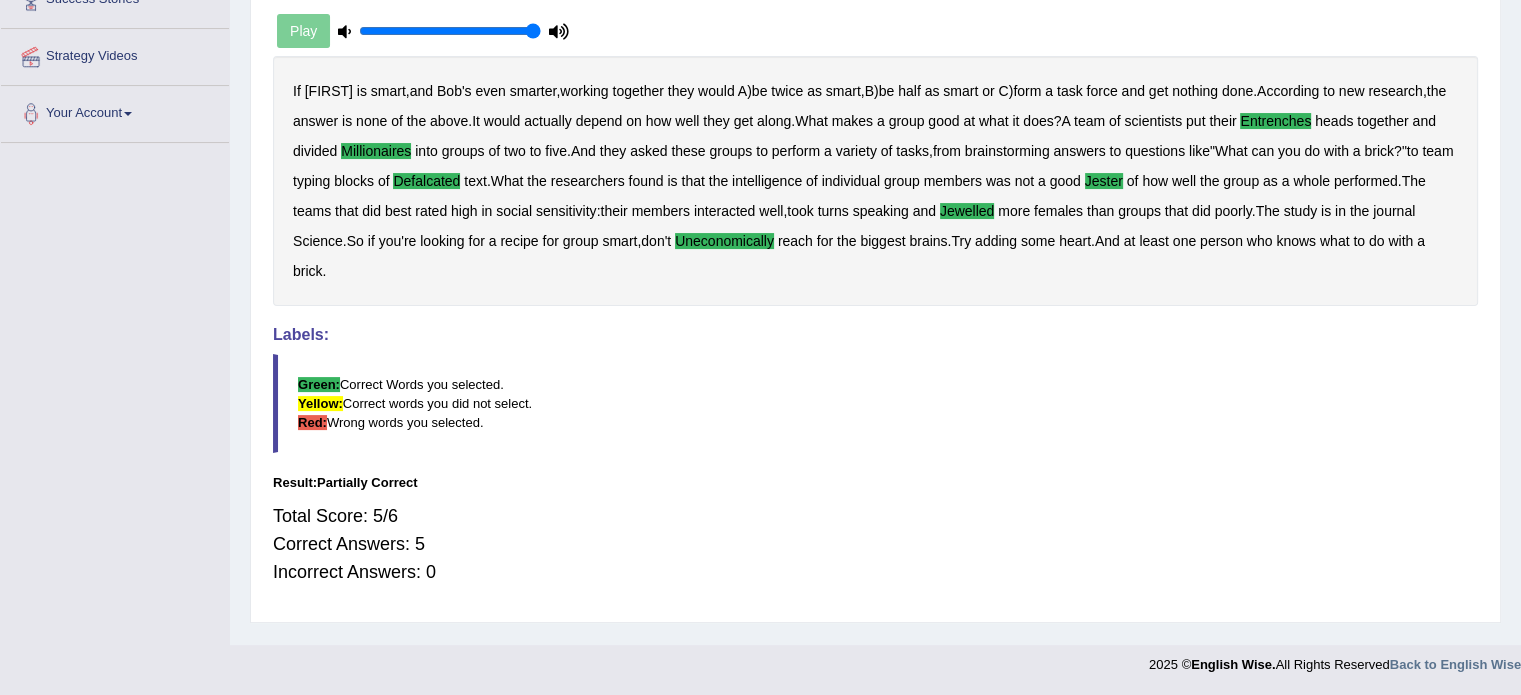 scroll, scrollTop: 55, scrollLeft: 0, axis: vertical 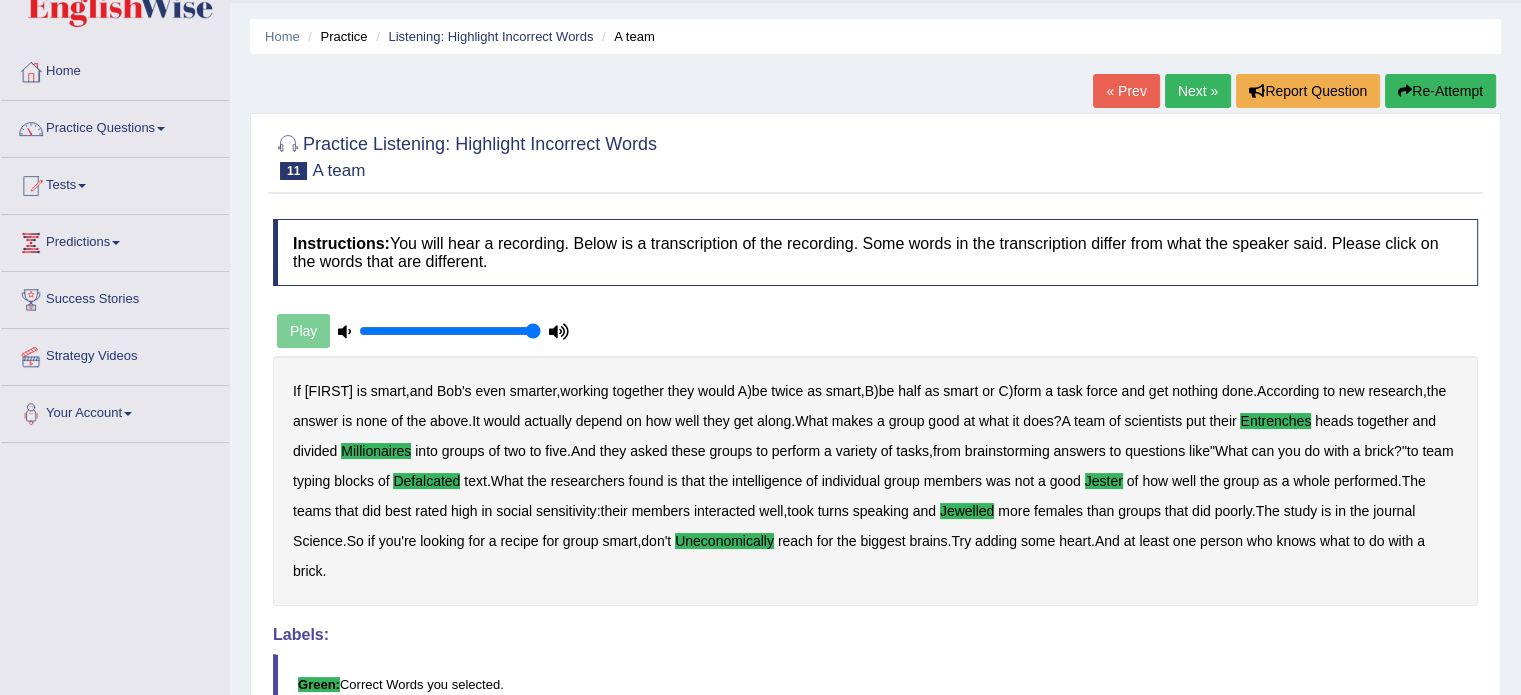 click on "millionaires" at bounding box center [376, 451] 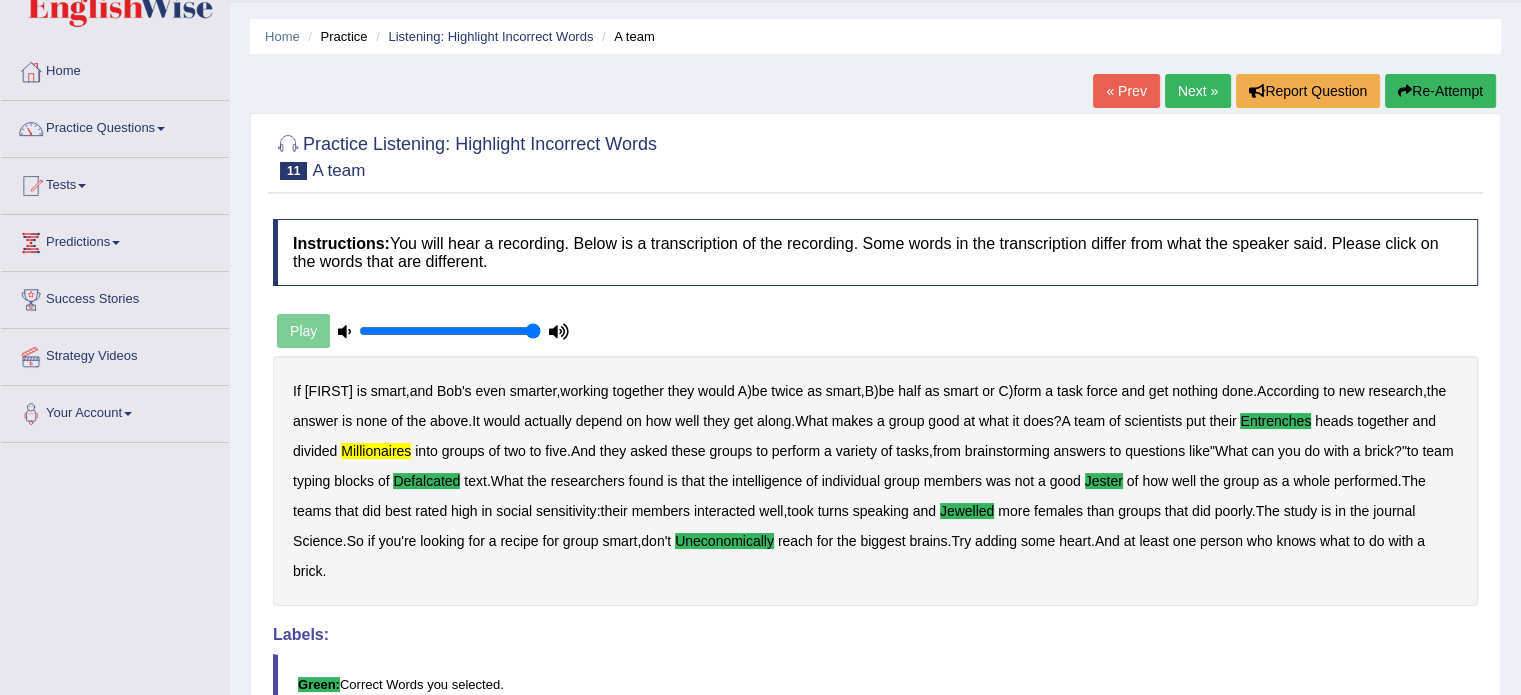 click on "defalcated" at bounding box center (426, 481) 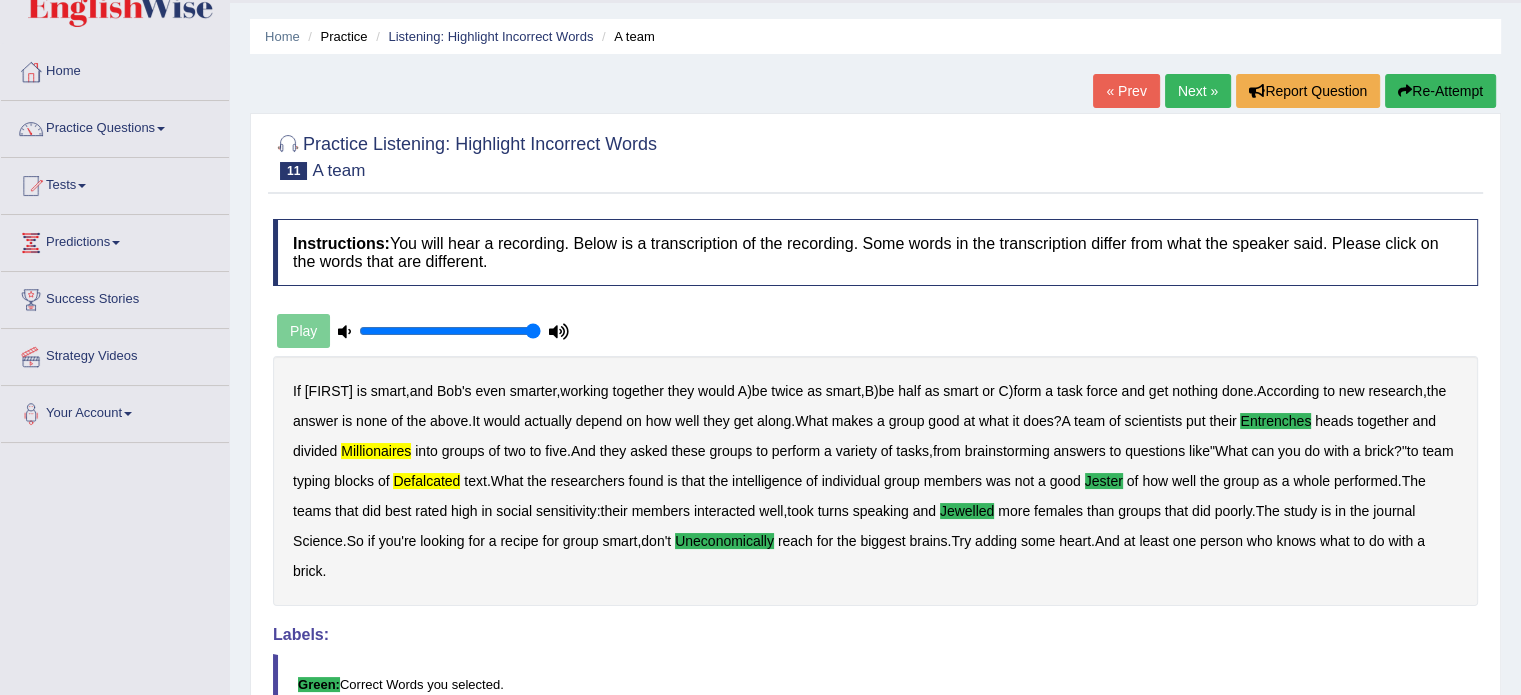 click on "defalcated" at bounding box center (426, 481) 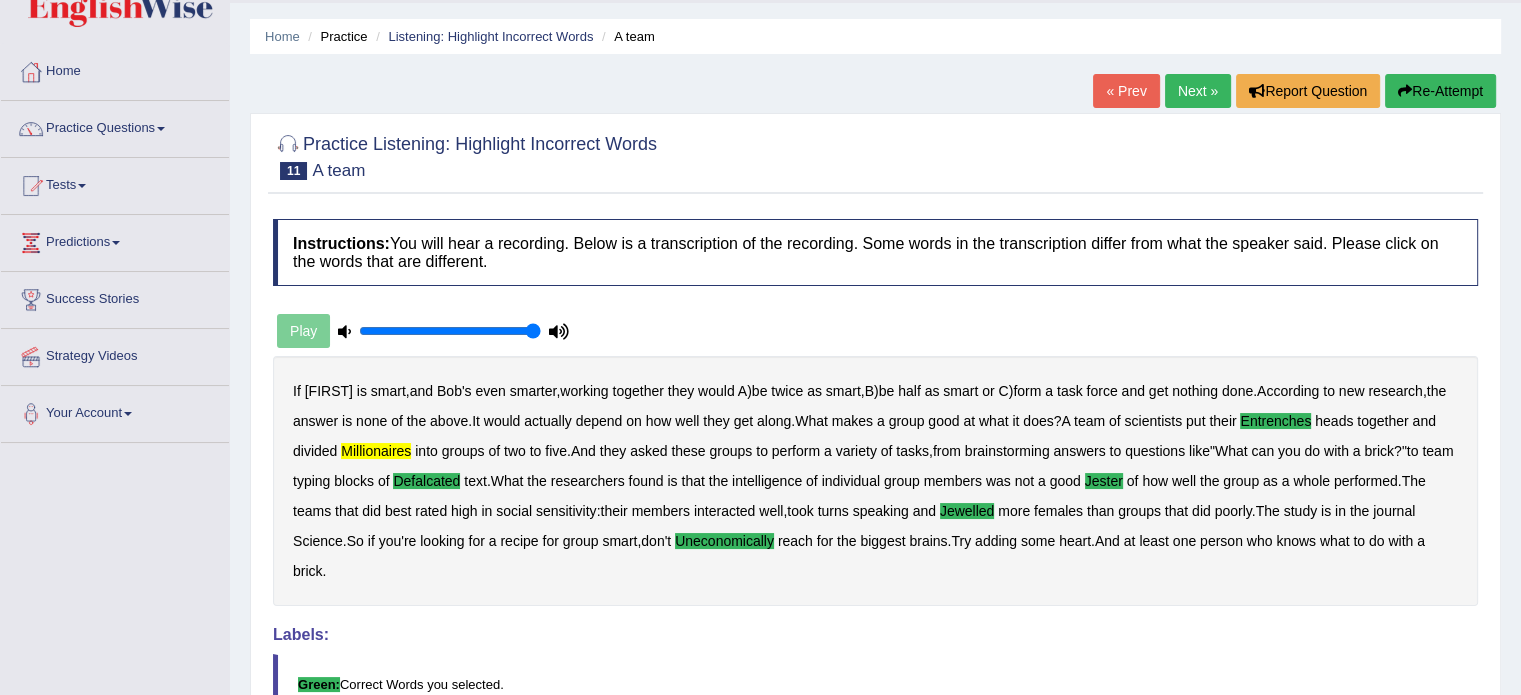 scroll, scrollTop: 255, scrollLeft: 0, axis: vertical 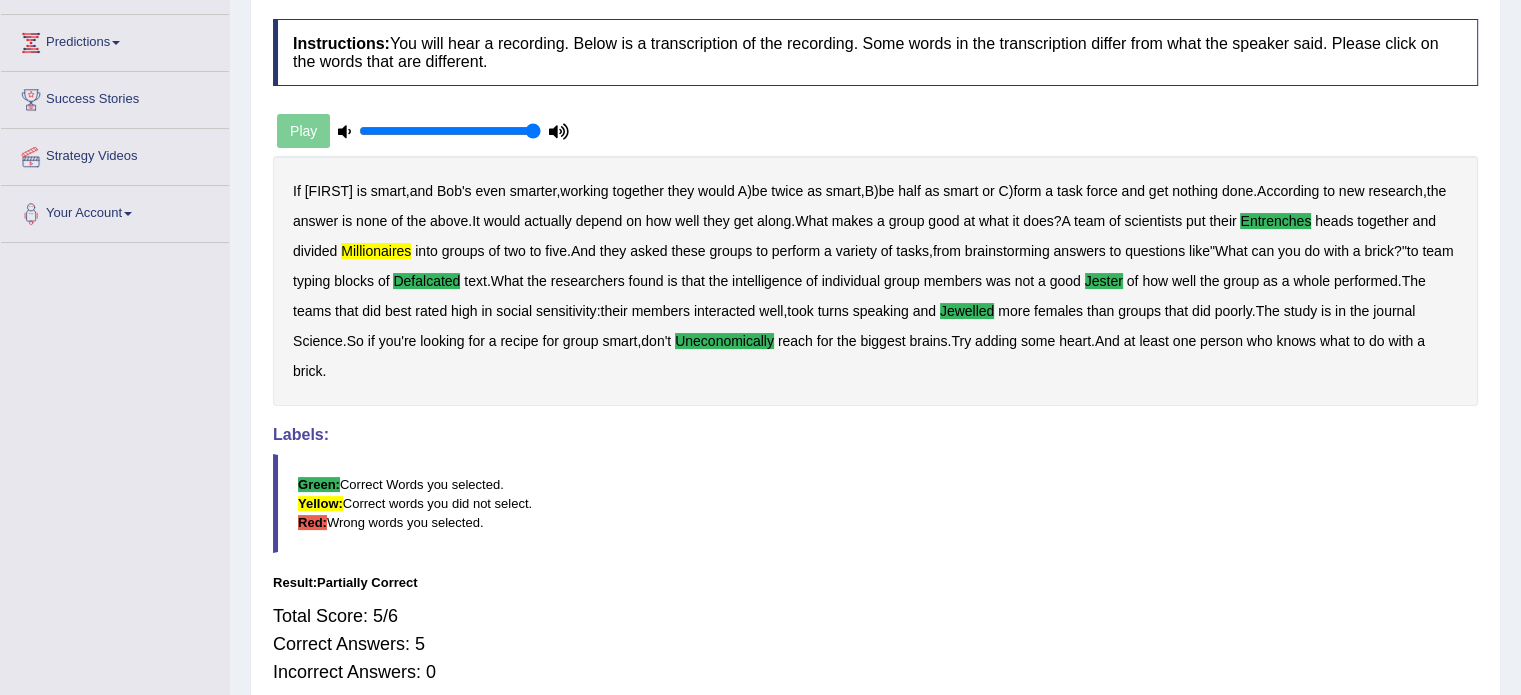 click on "defalcated" at bounding box center [426, 281] 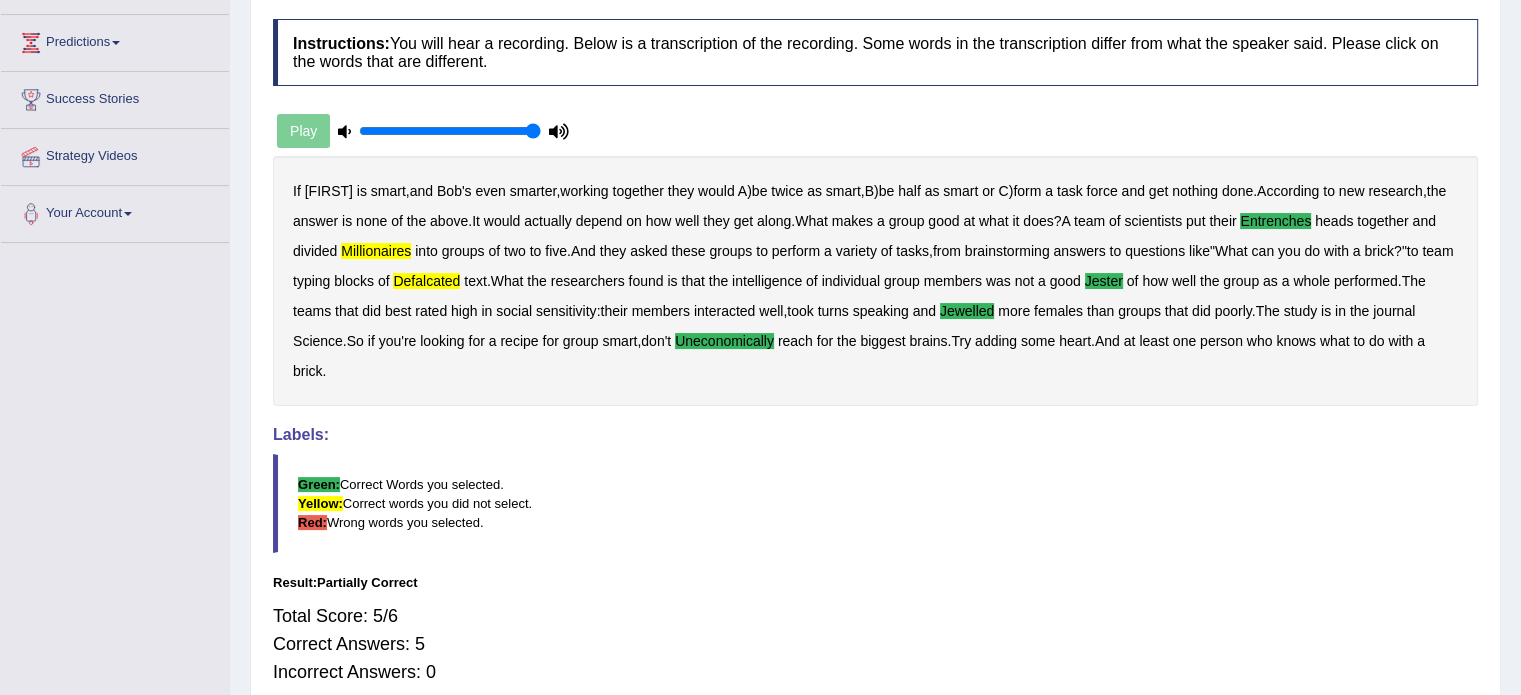 click on "defalcated" at bounding box center (426, 281) 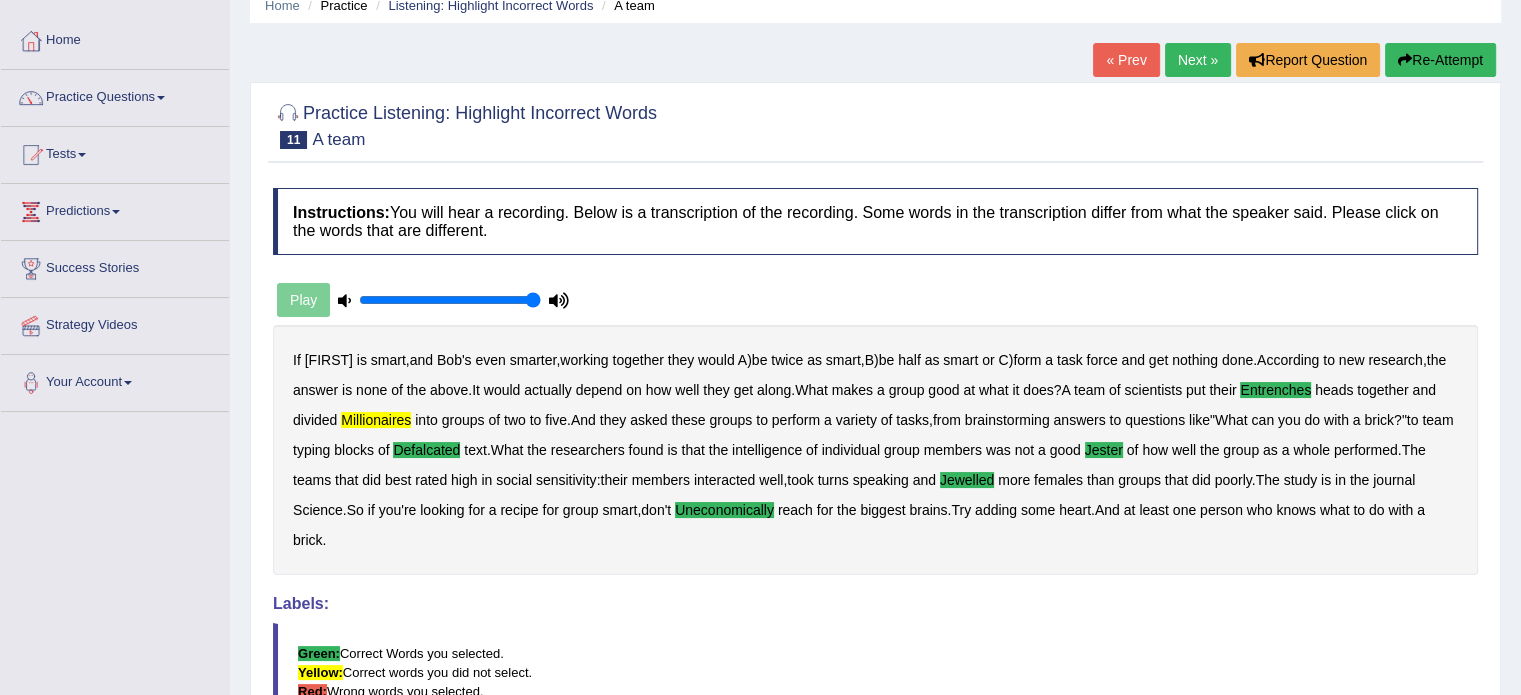 scroll, scrollTop: 0, scrollLeft: 0, axis: both 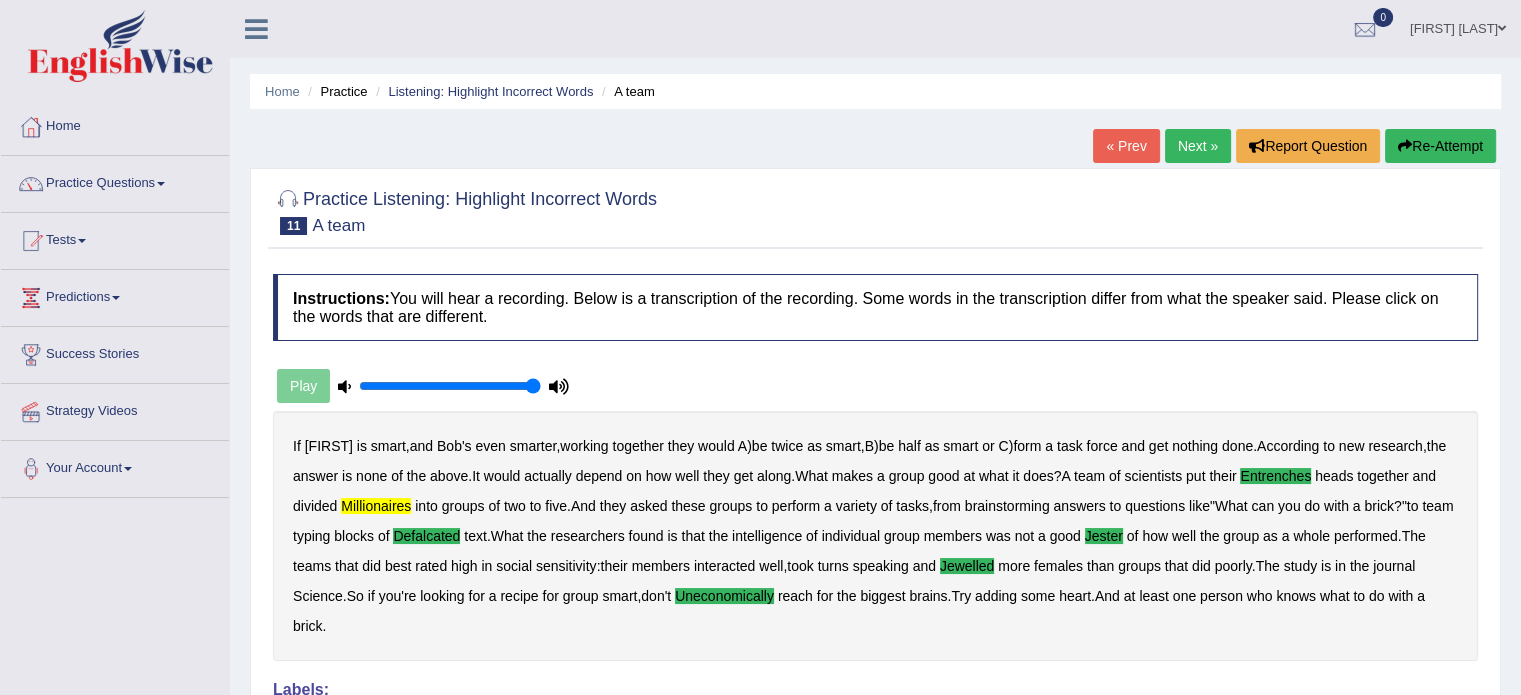 click on "Next »" at bounding box center [1198, 146] 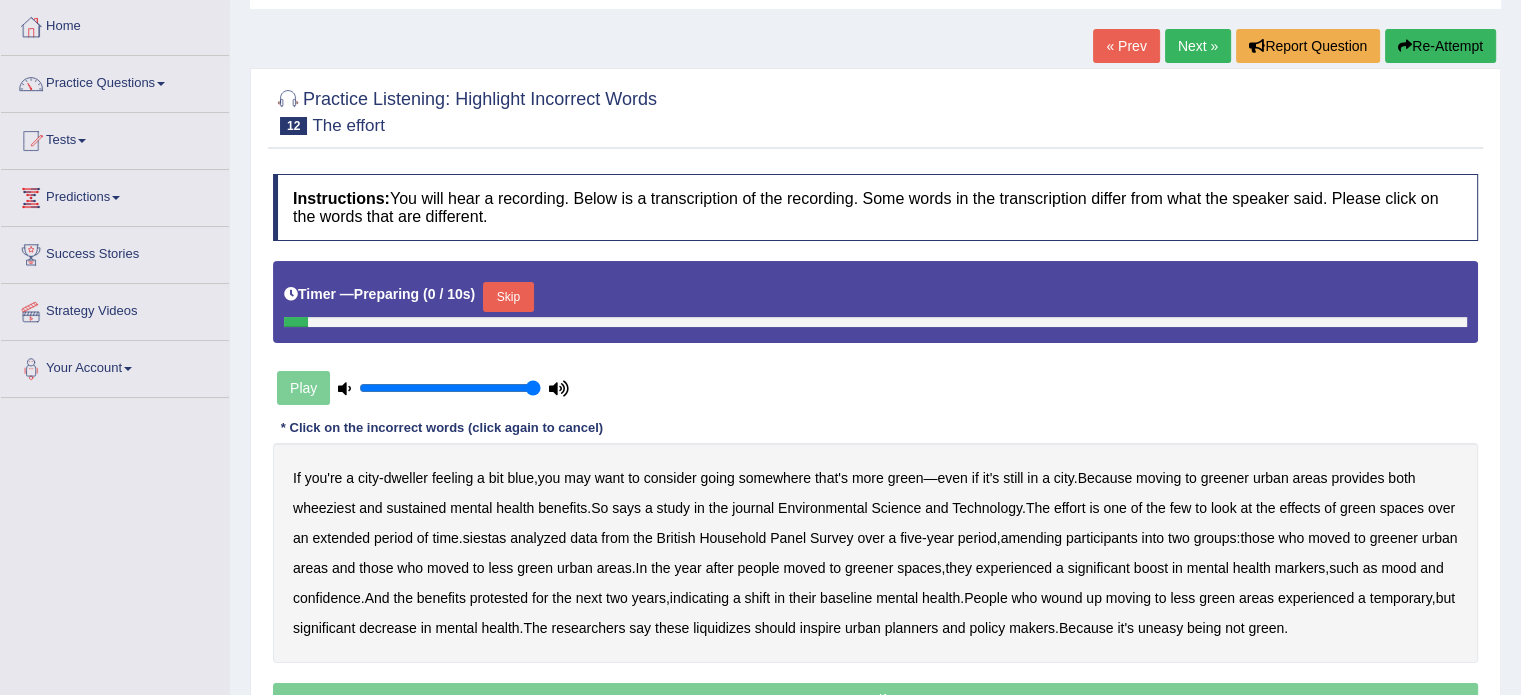 scroll, scrollTop: 0, scrollLeft: 0, axis: both 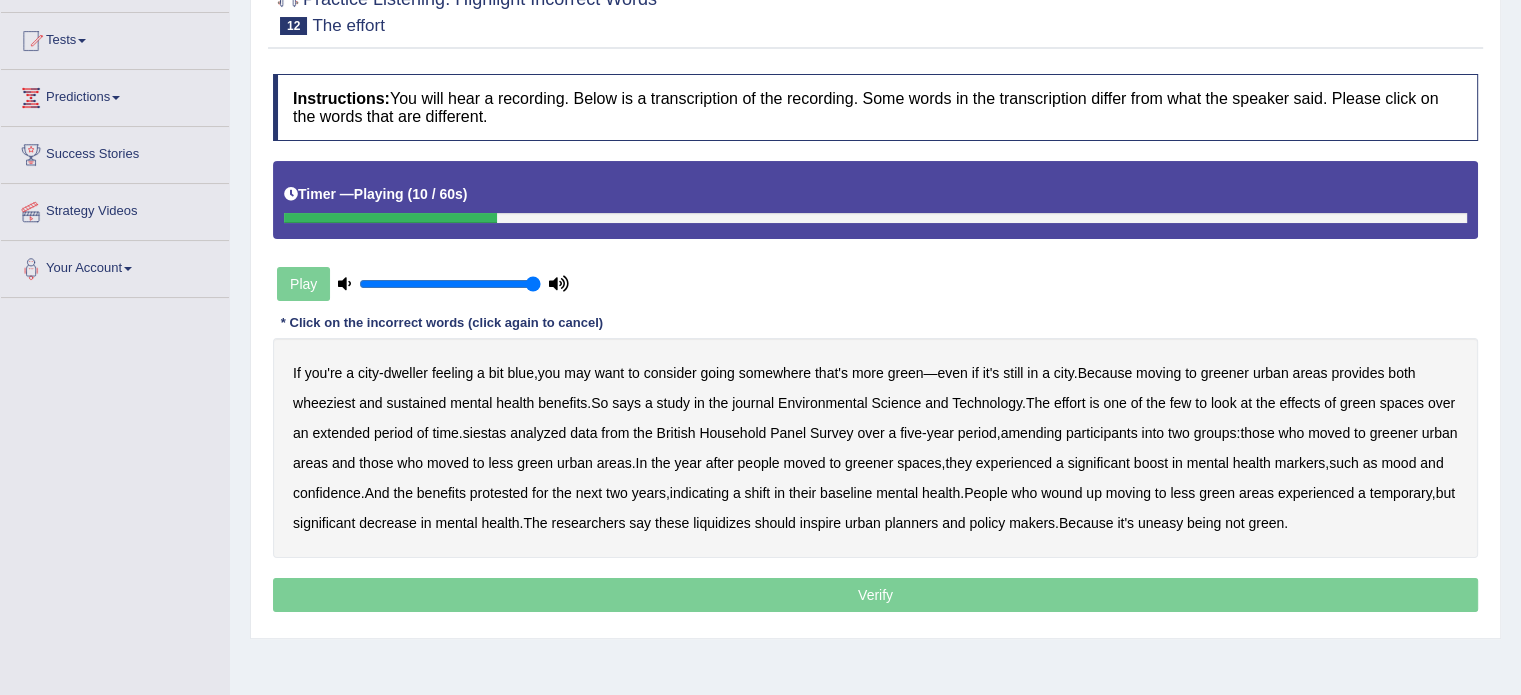 click on "wheeziest" at bounding box center (324, 403) 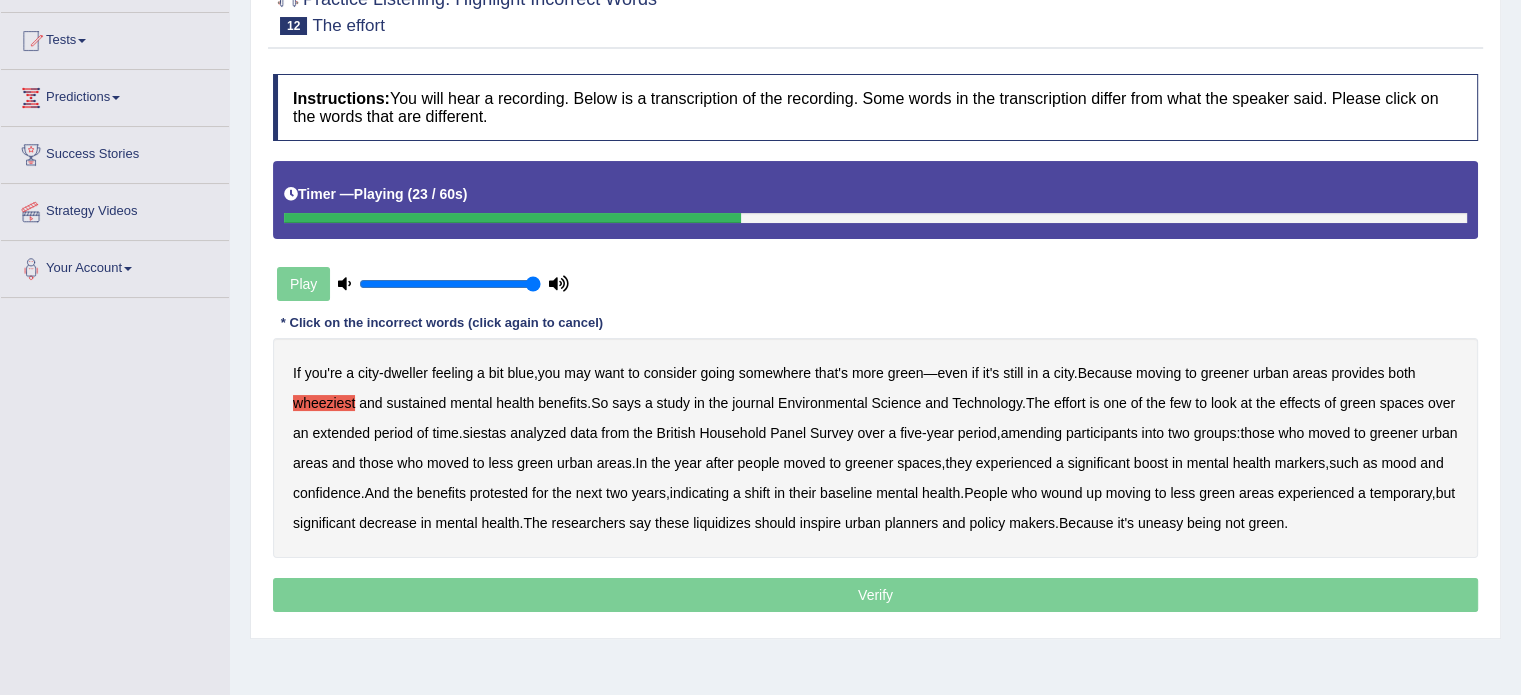 click on "siestas" at bounding box center (485, 433) 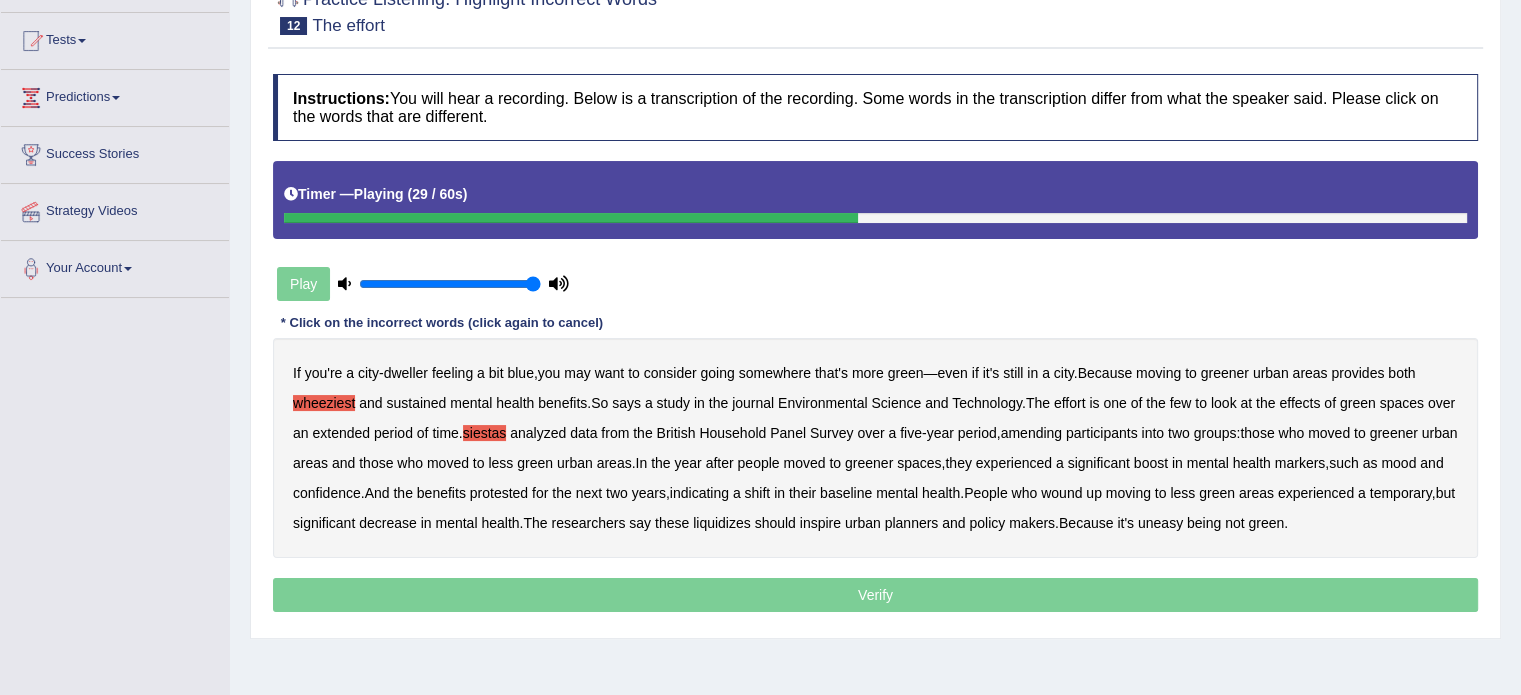 click on "amending" at bounding box center (1032, 433) 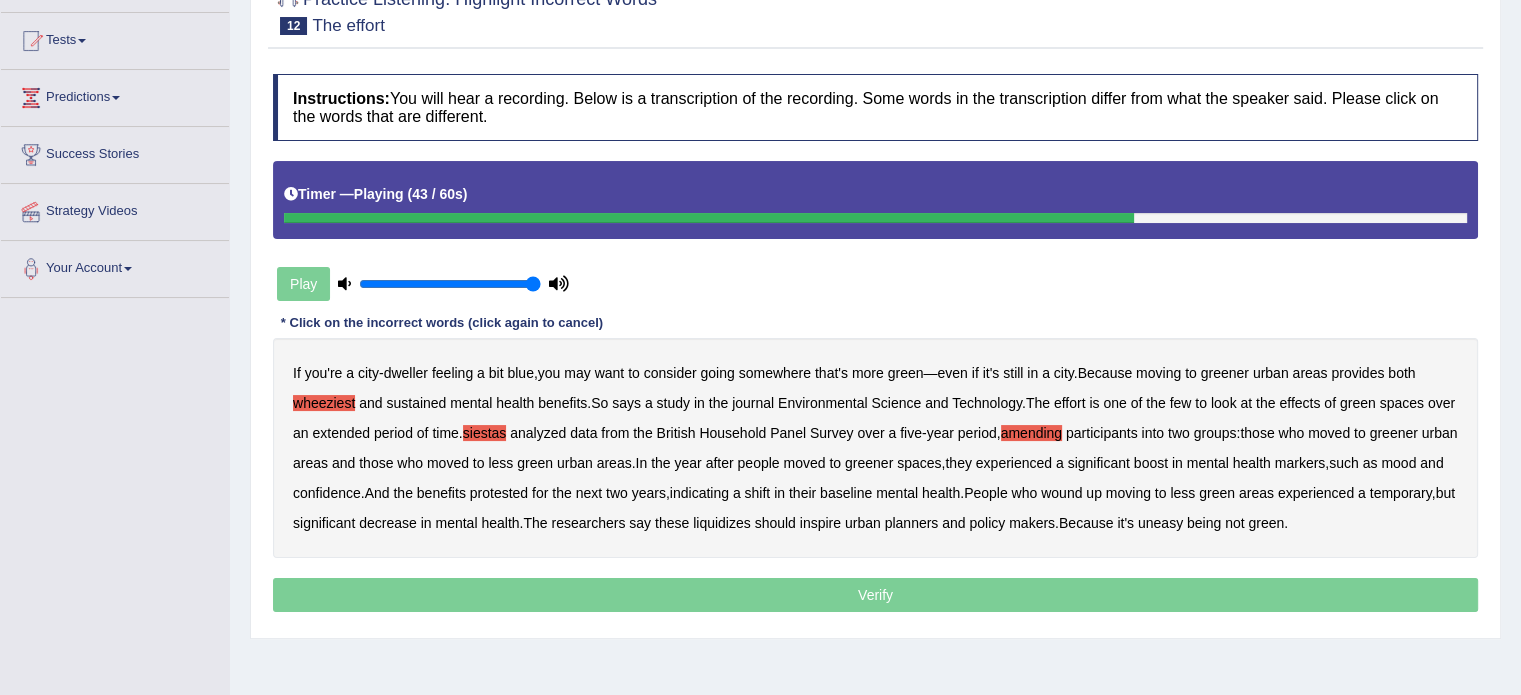 click on "protested" at bounding box center [499, 493] 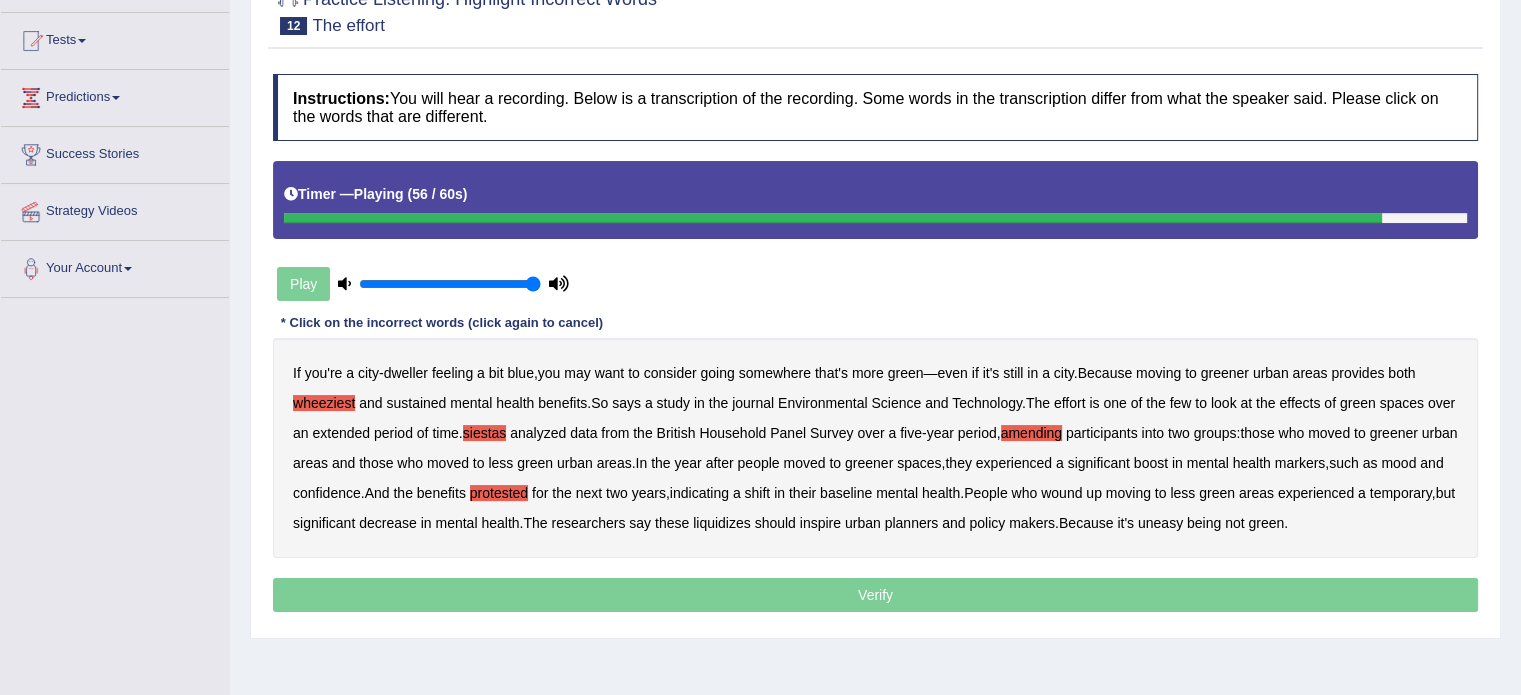 click on "liquidizes" at bounding box center (722, 523) 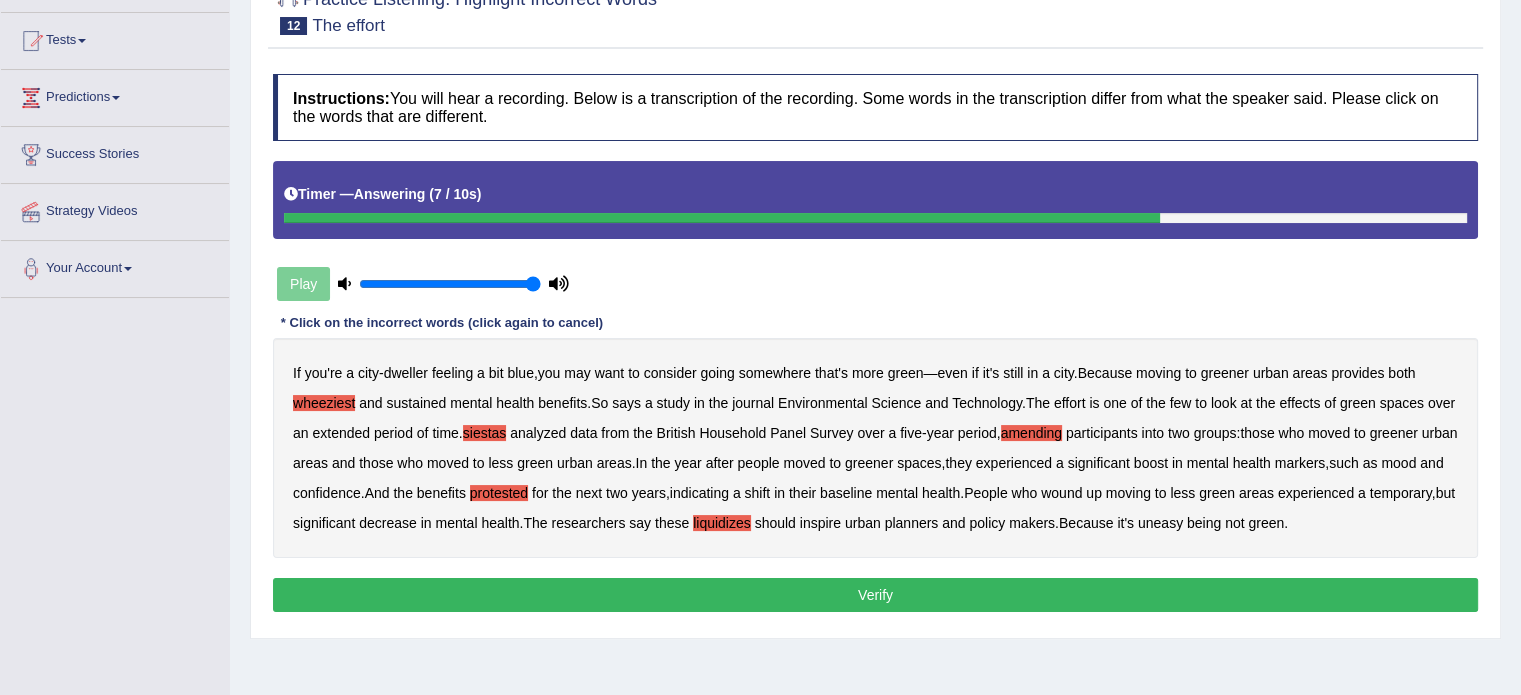 click on "Verify" at bounding box center (875, 595) 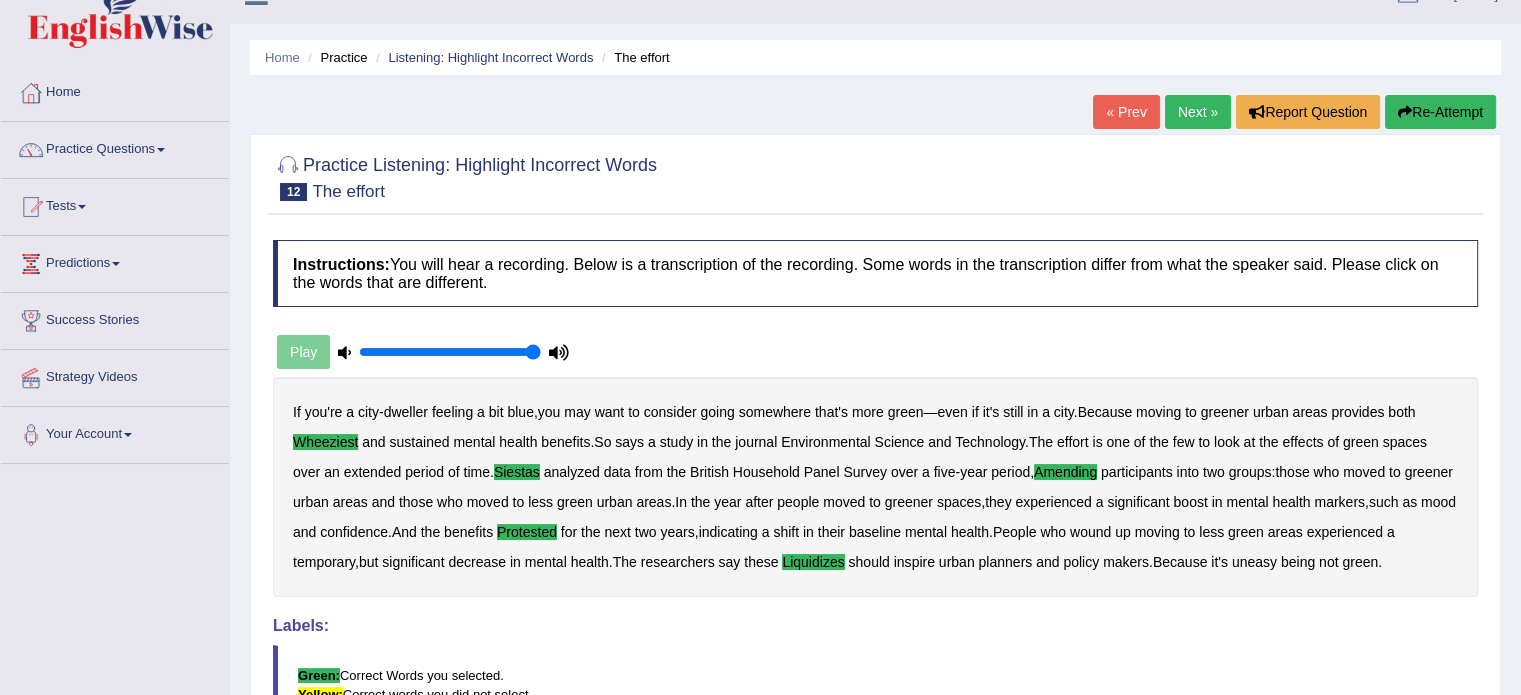 scroll, scrollTop: 0, scrollLeft: 0, axis: both 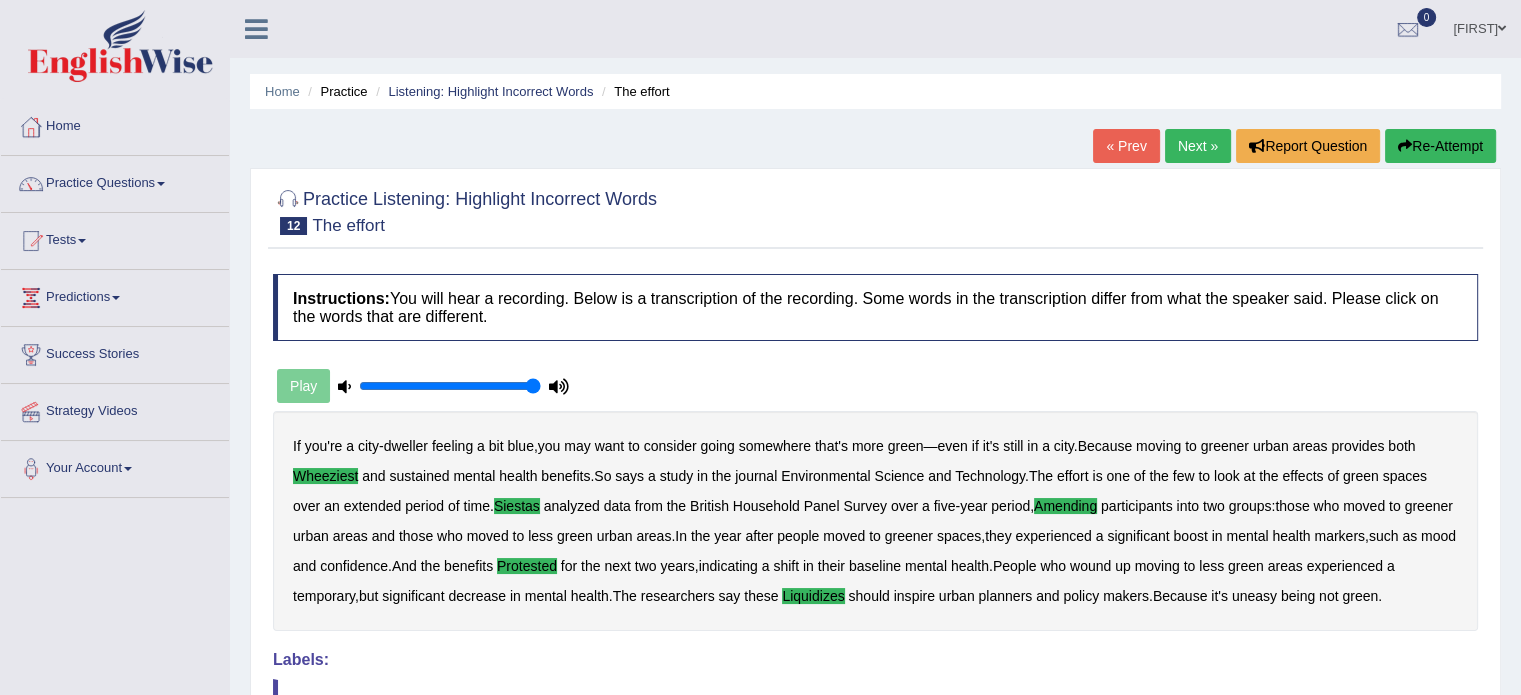 click on "Next »" at bounding box center (1198, 146) 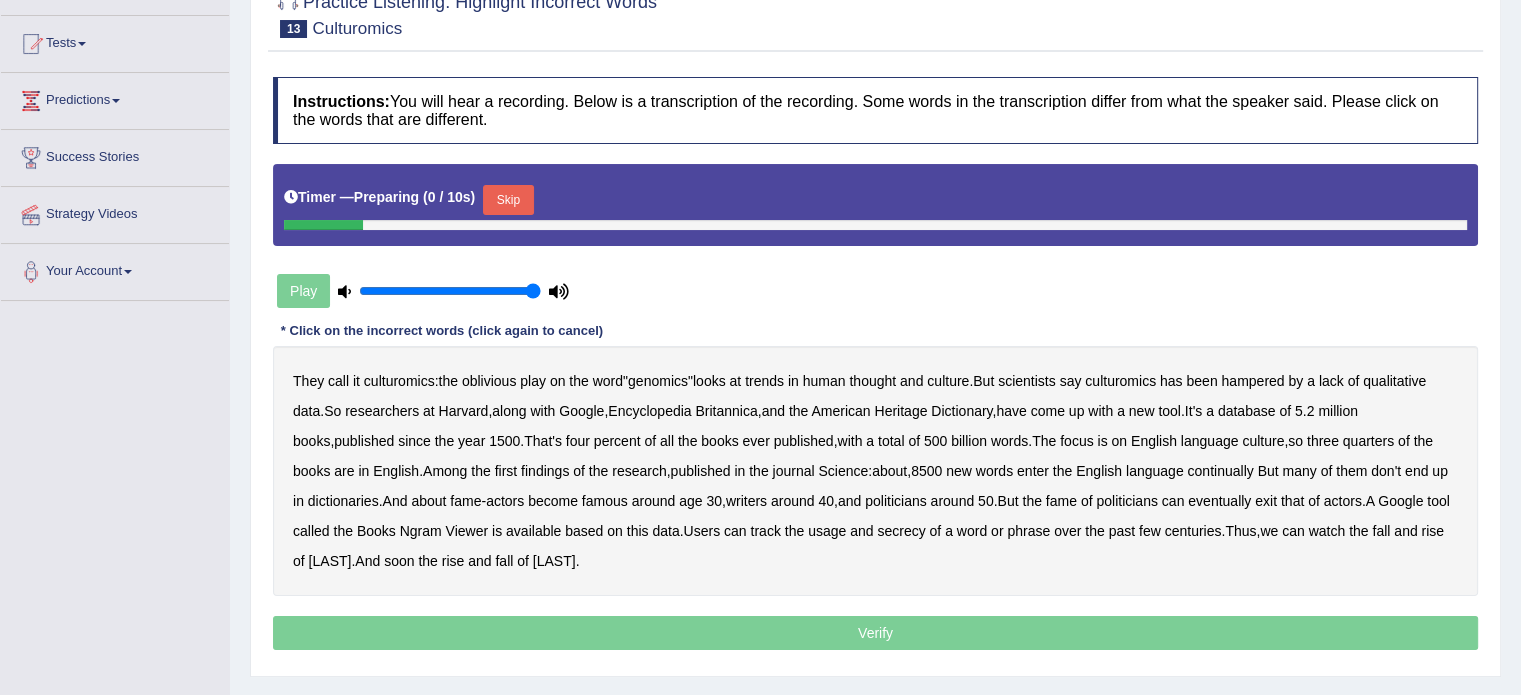 scroll, scrollTop: 0, scrollLeft: 0, axis: both 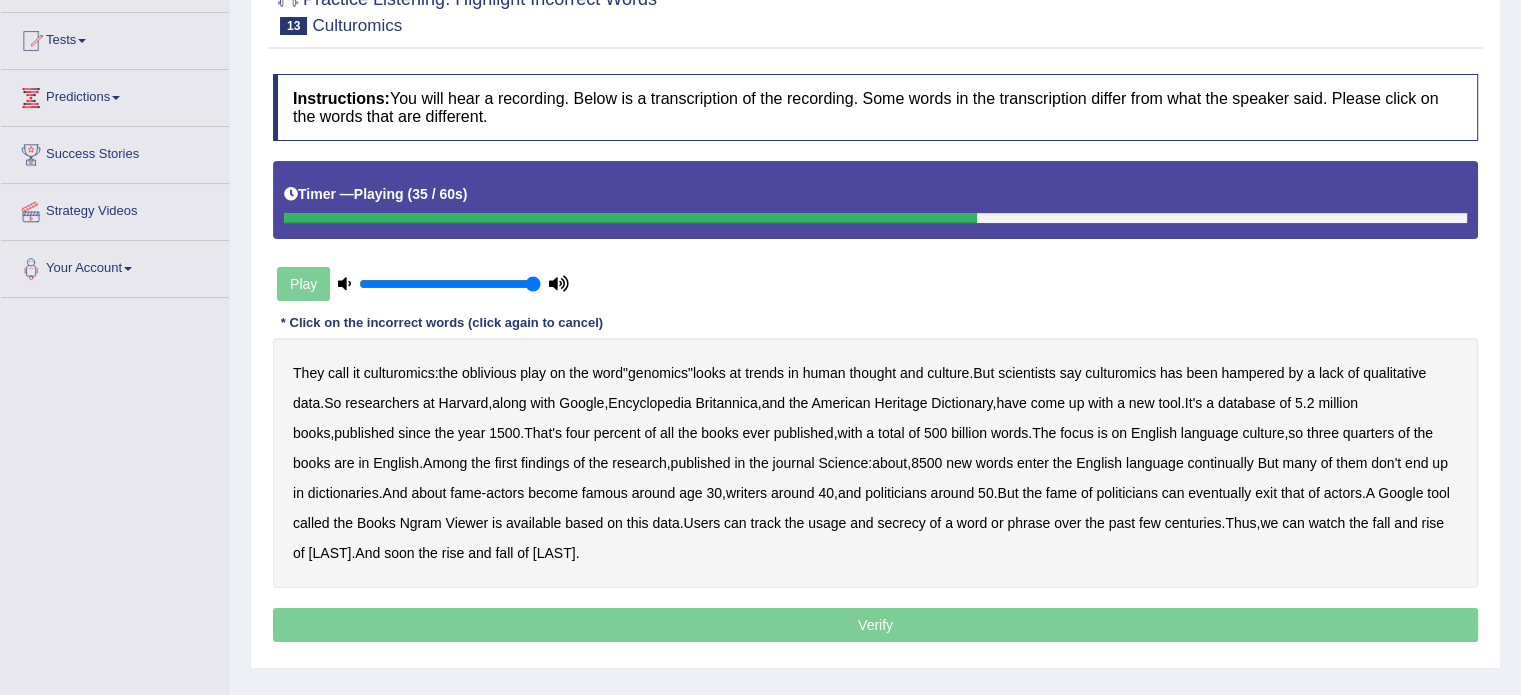 click on "continually" at bounding box center (1220, 463) 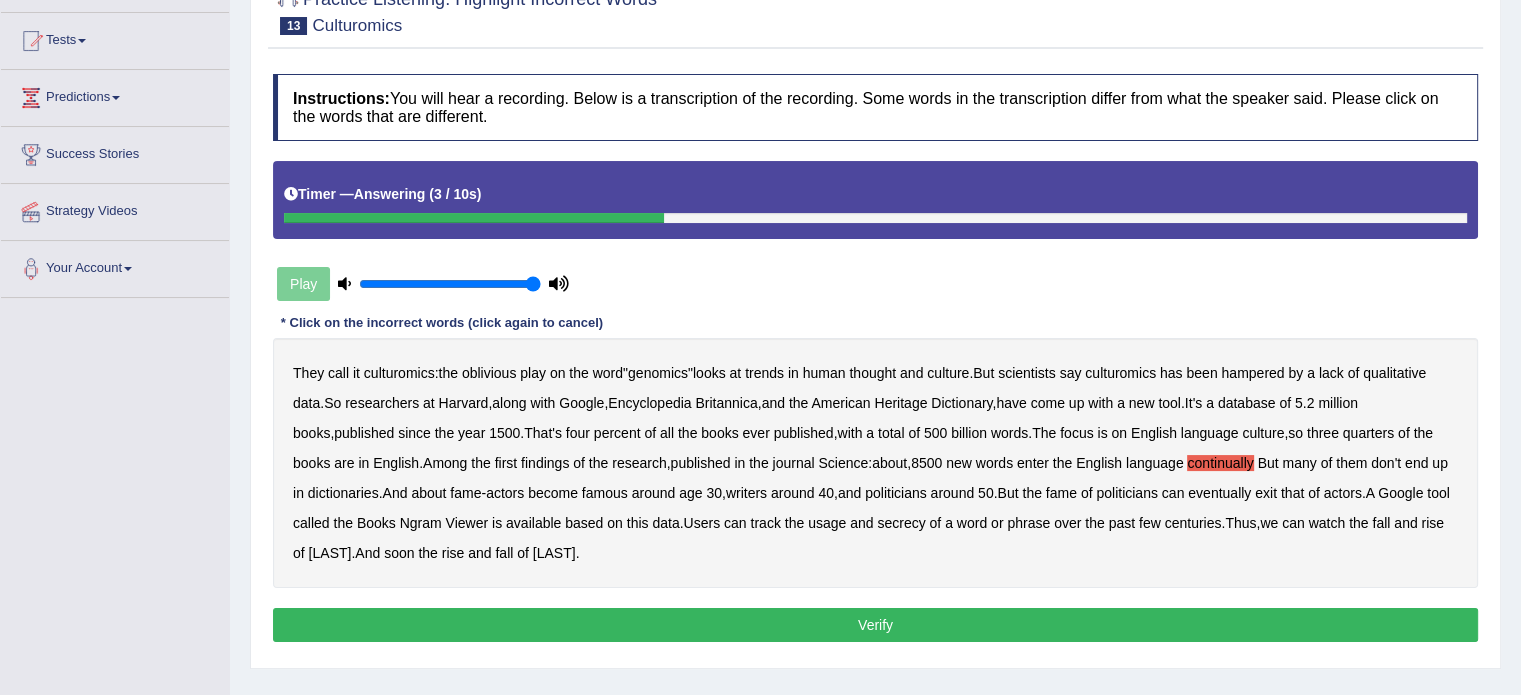 click on "usage" at bounding box center [827, 523] 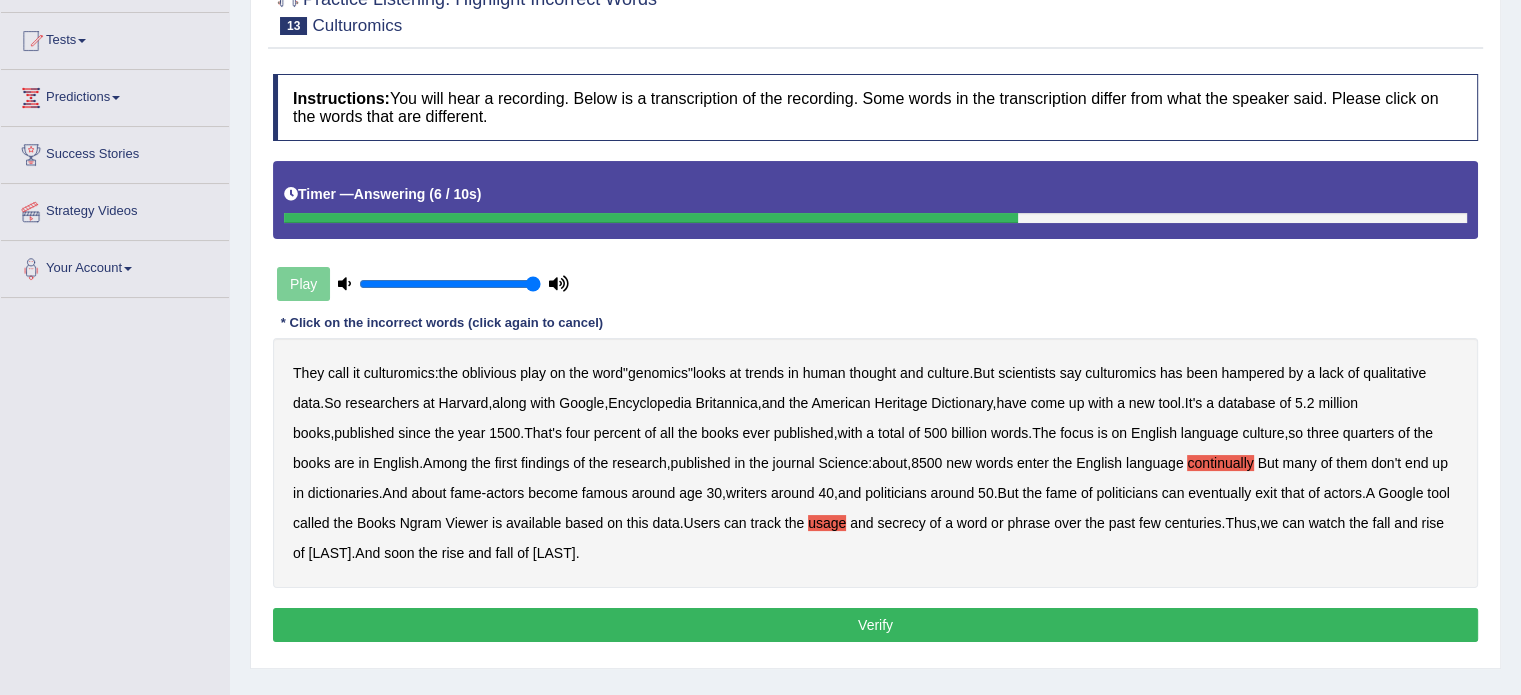 click on "Verify" at bounding box center [875, 625] 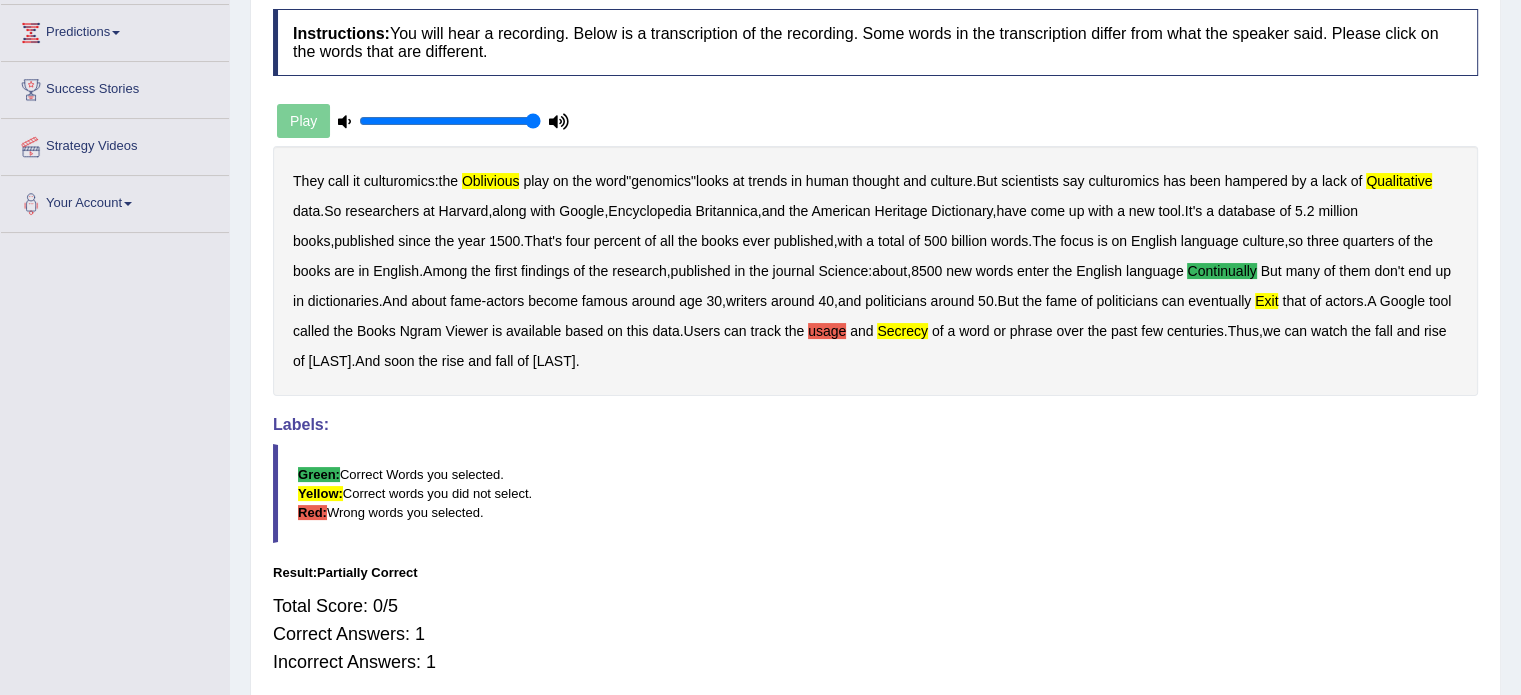 scroll, scrollTop: 300, scrollLeft: 0, axis: vertical 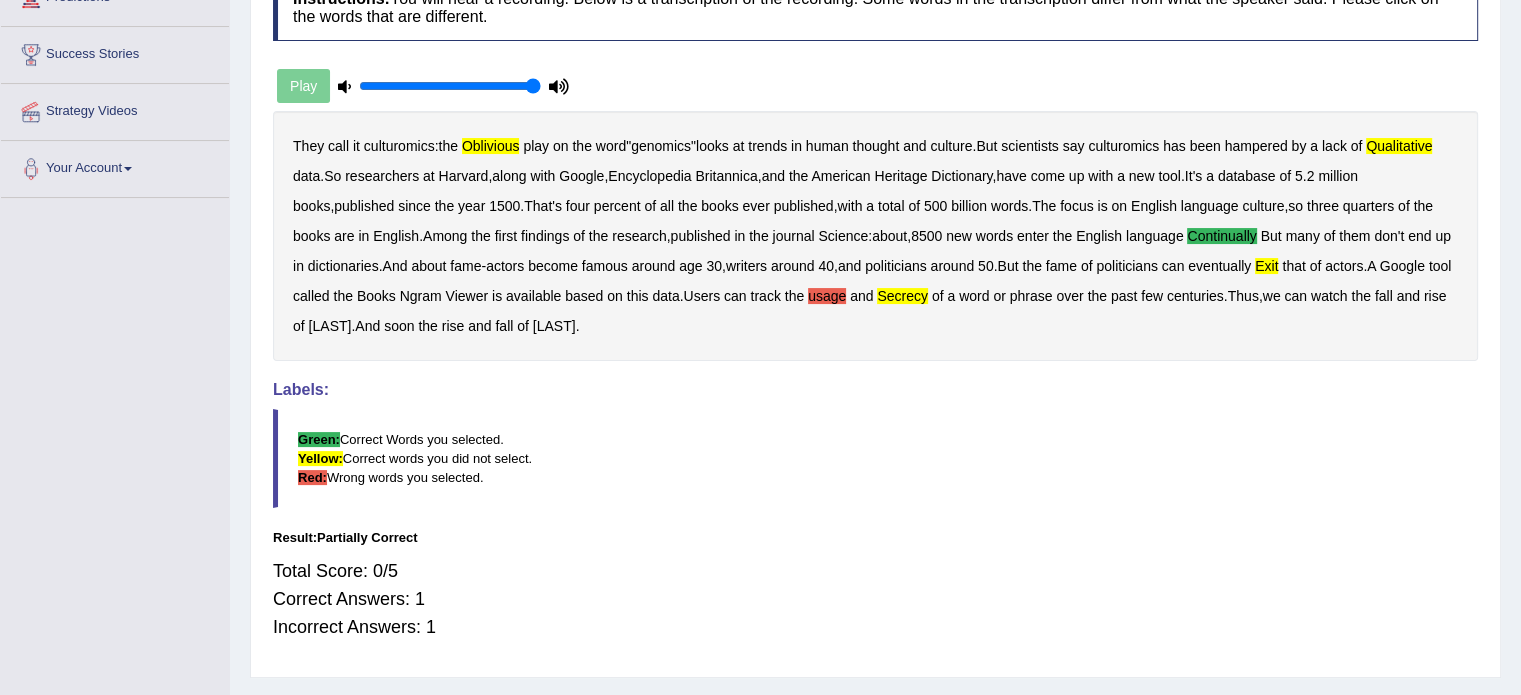 click on "usage" at bounding box center [827, 296] 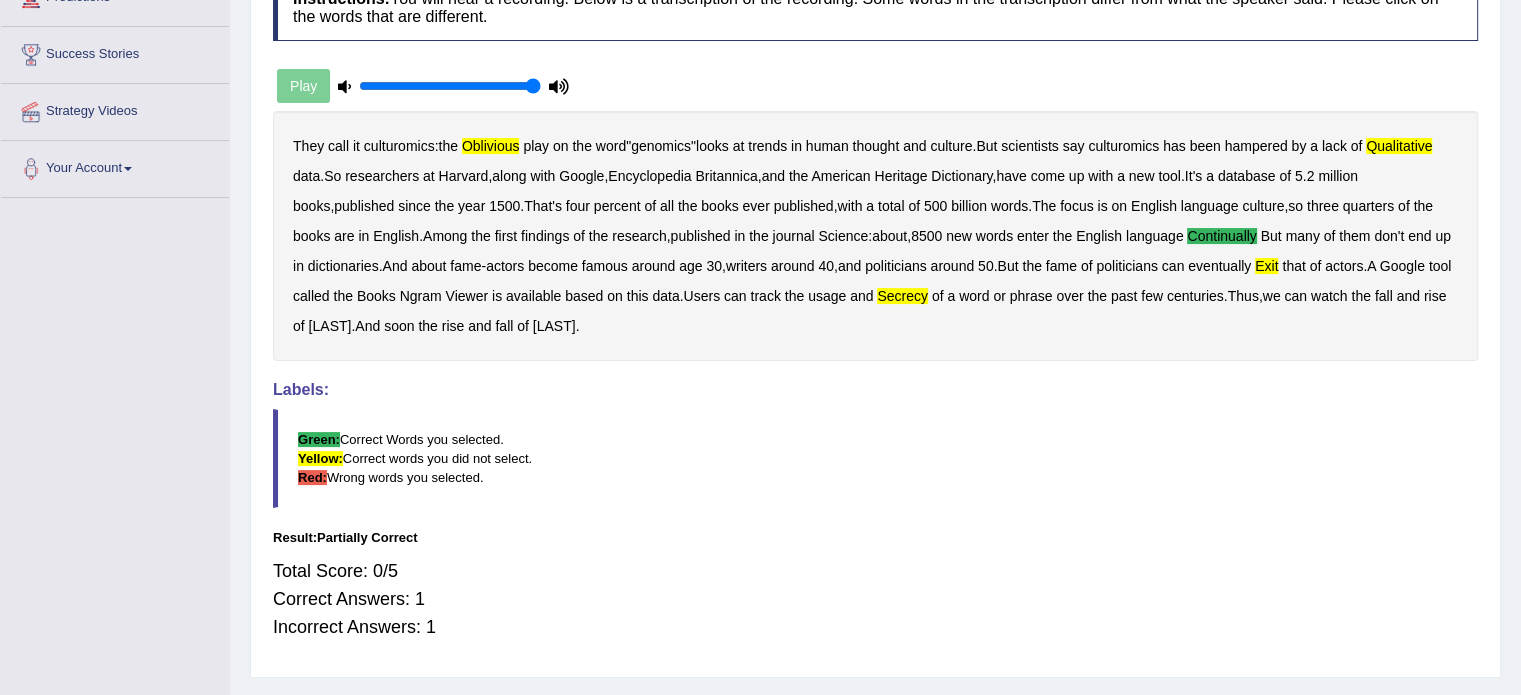 click on "usage" at bounding box center (827, 296) 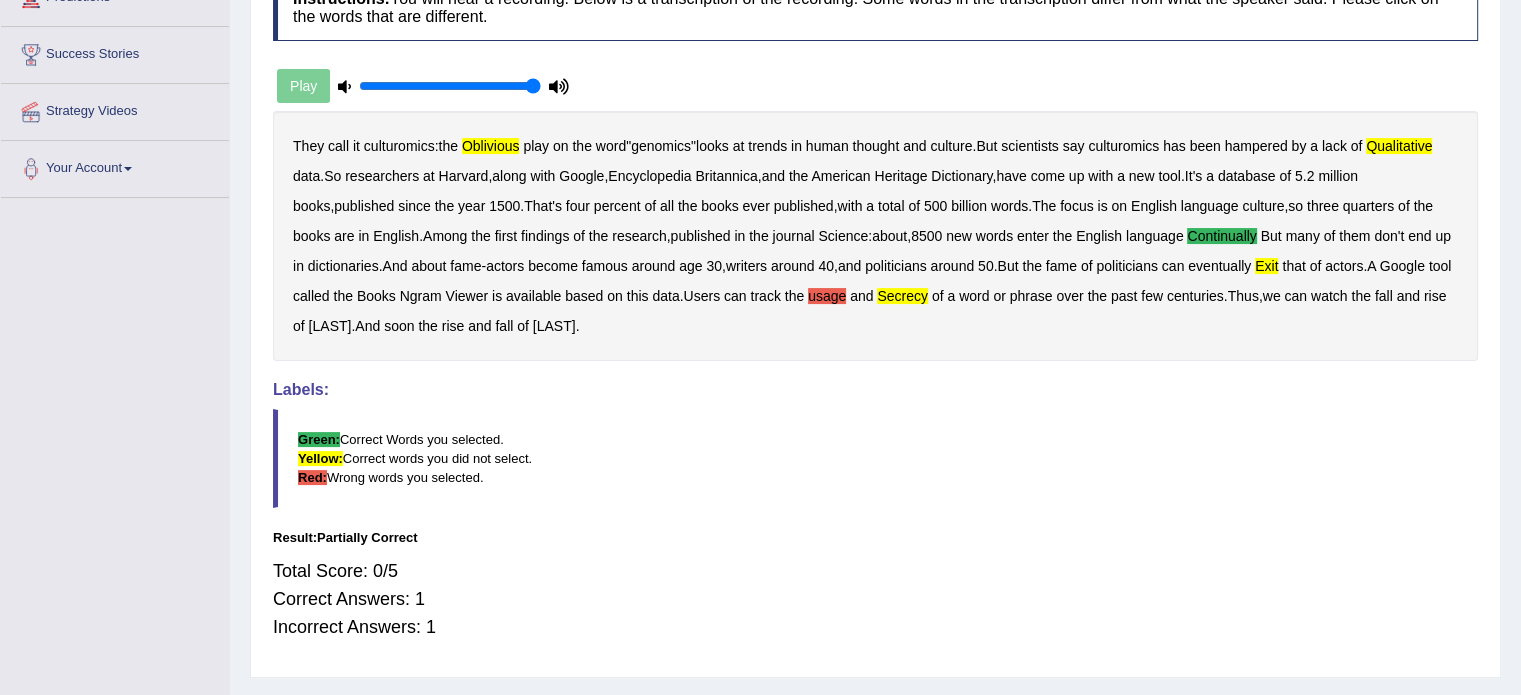 click on "secrecy" at bounding box center (902, 296) 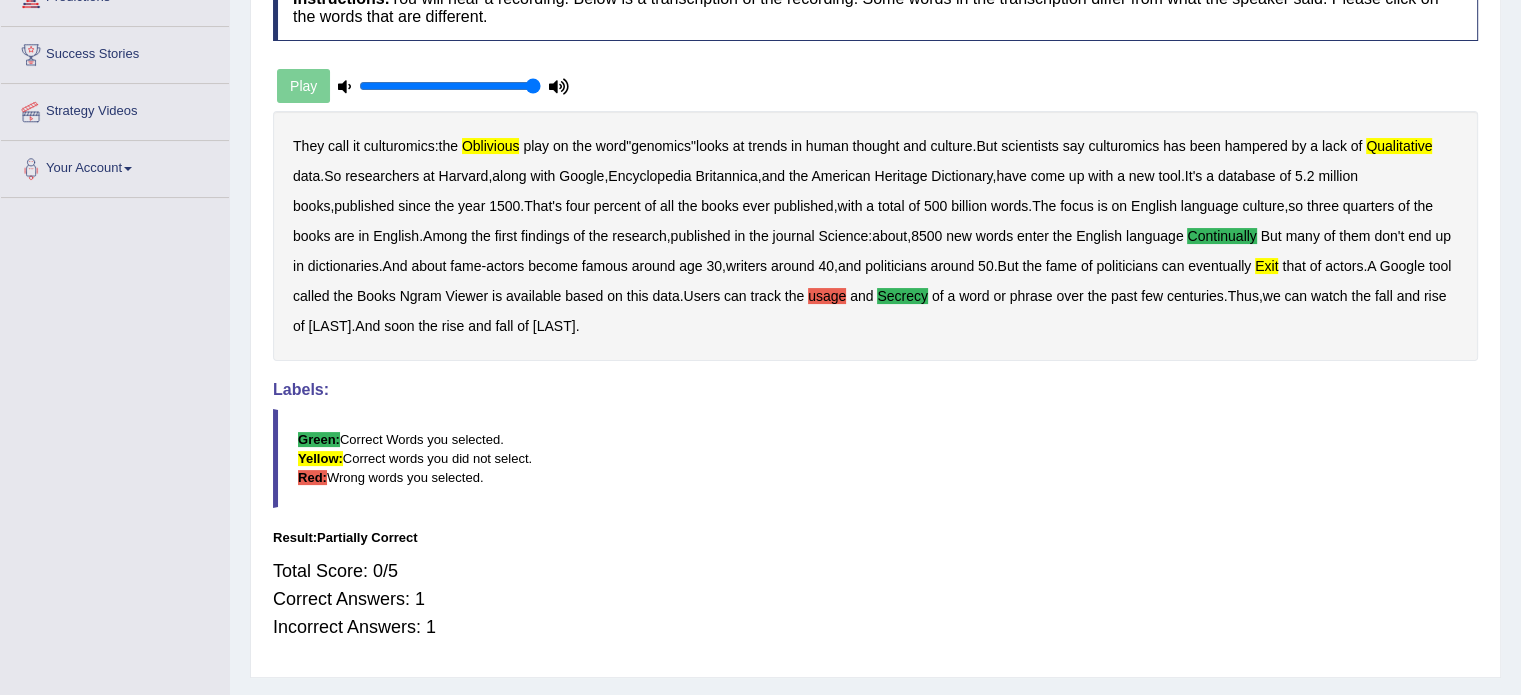 click on "usage" at bounding box center (827, 296) 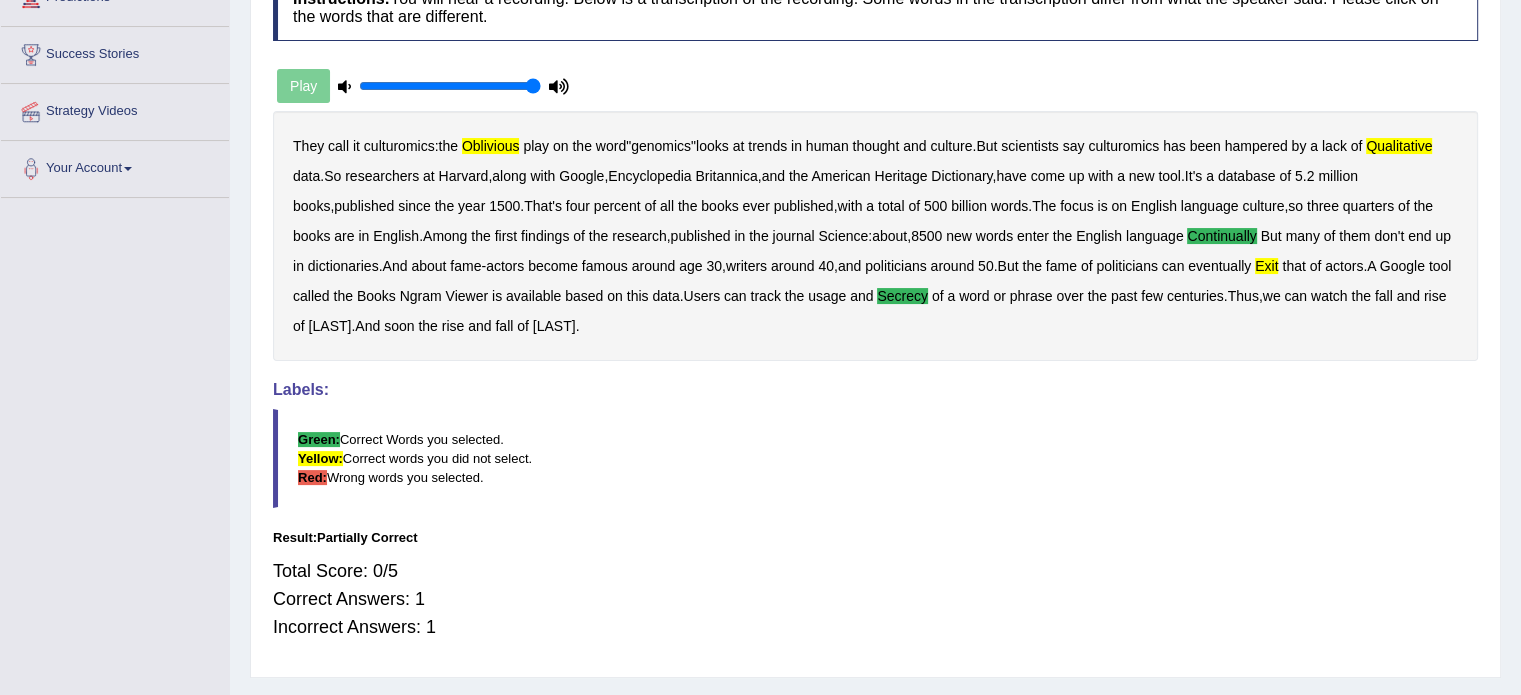 click on "secrecy" at bounding box center (902, 296) 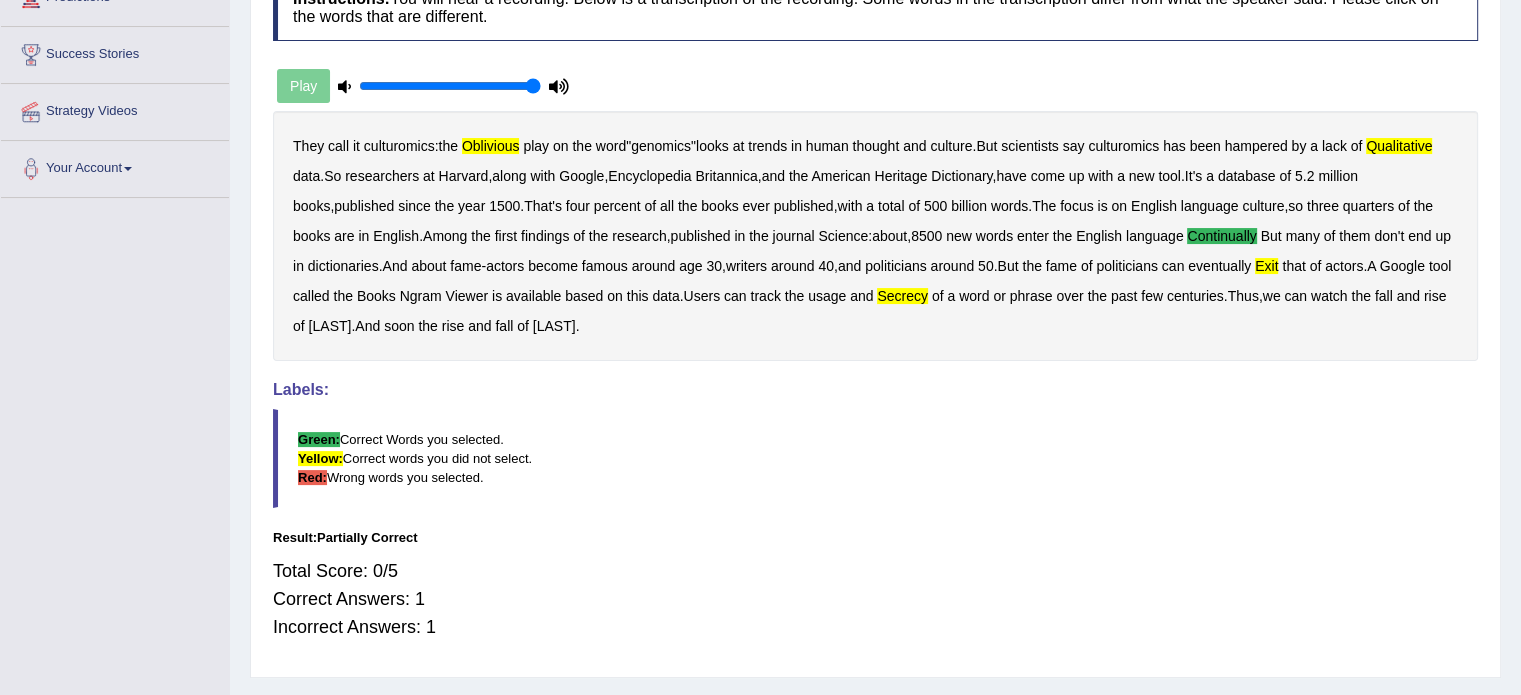 click on "usage" at bounding box center [827, 296] 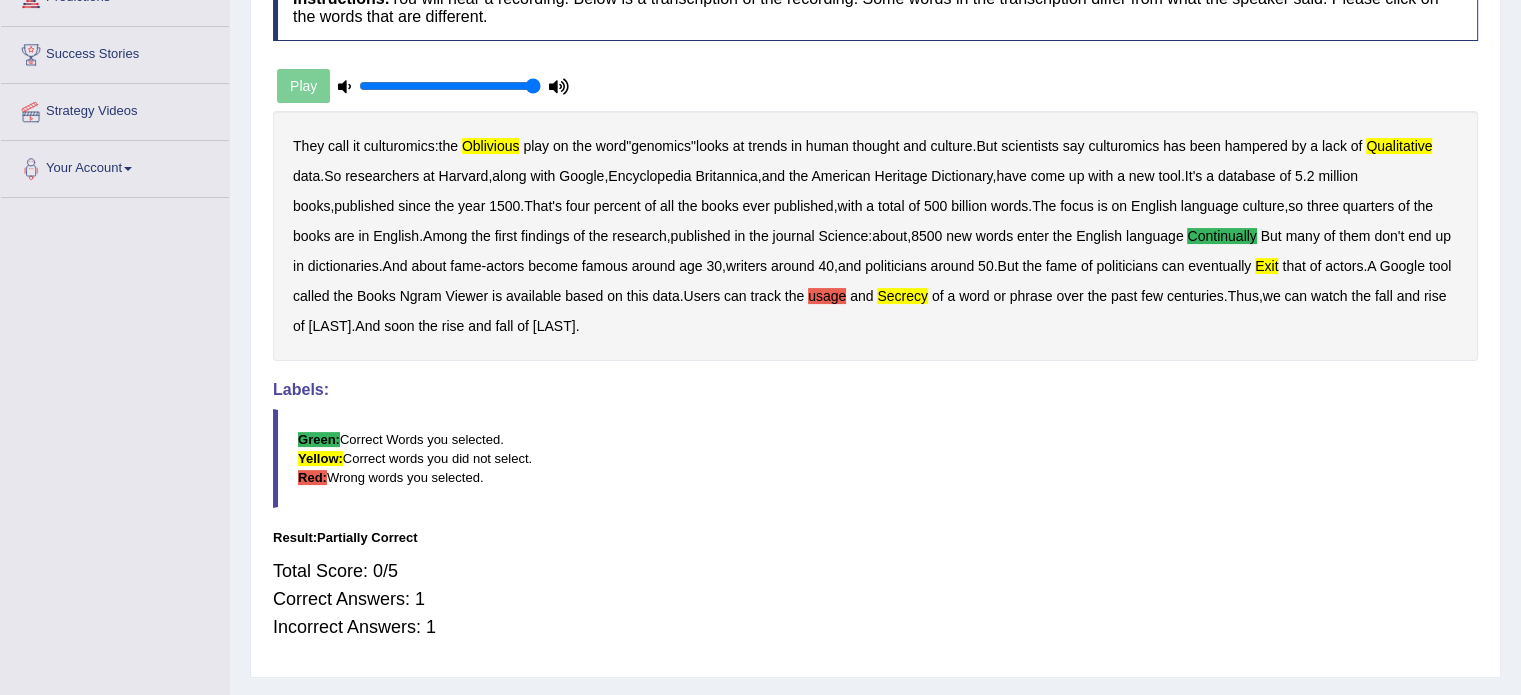scroll, scrollTop: 0, scrollLeft: 0, axis: both 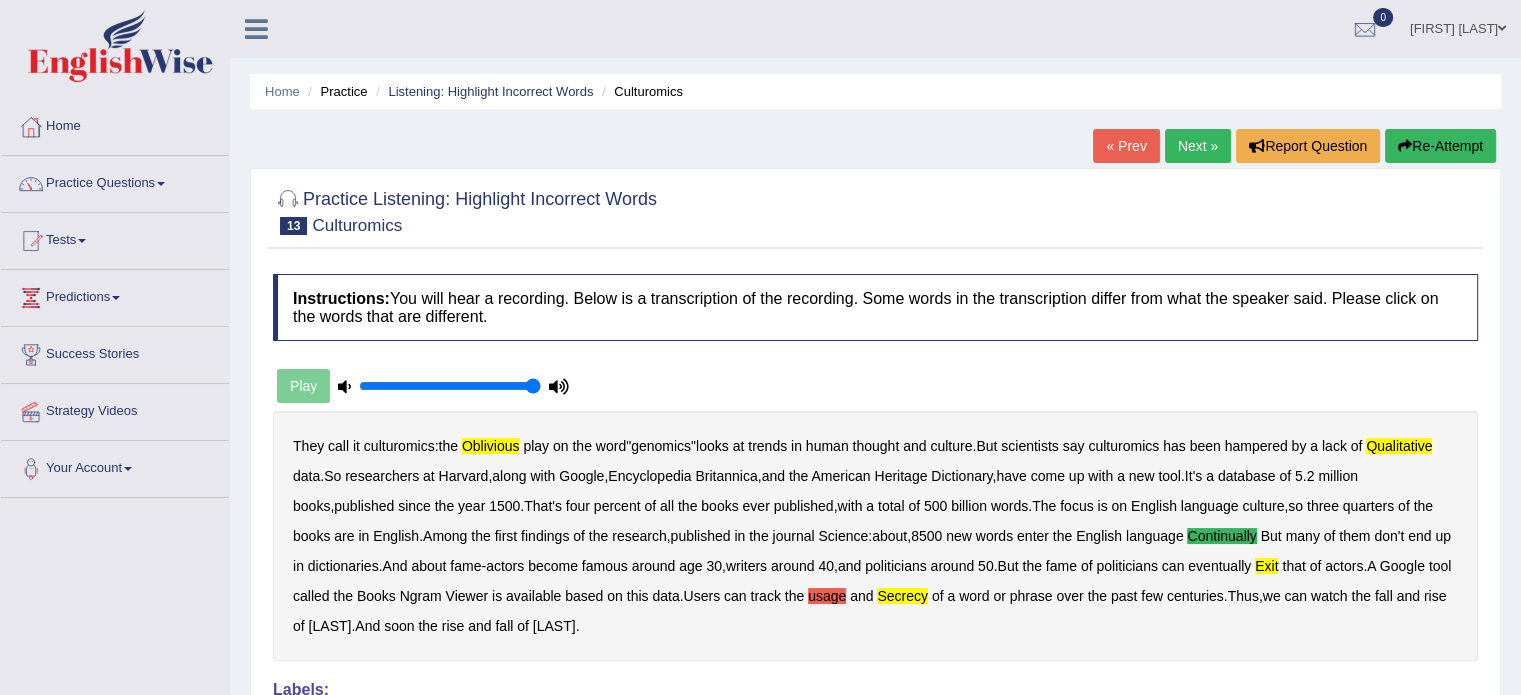click on "Re-Attempt" at bounding box center [1440, 146] 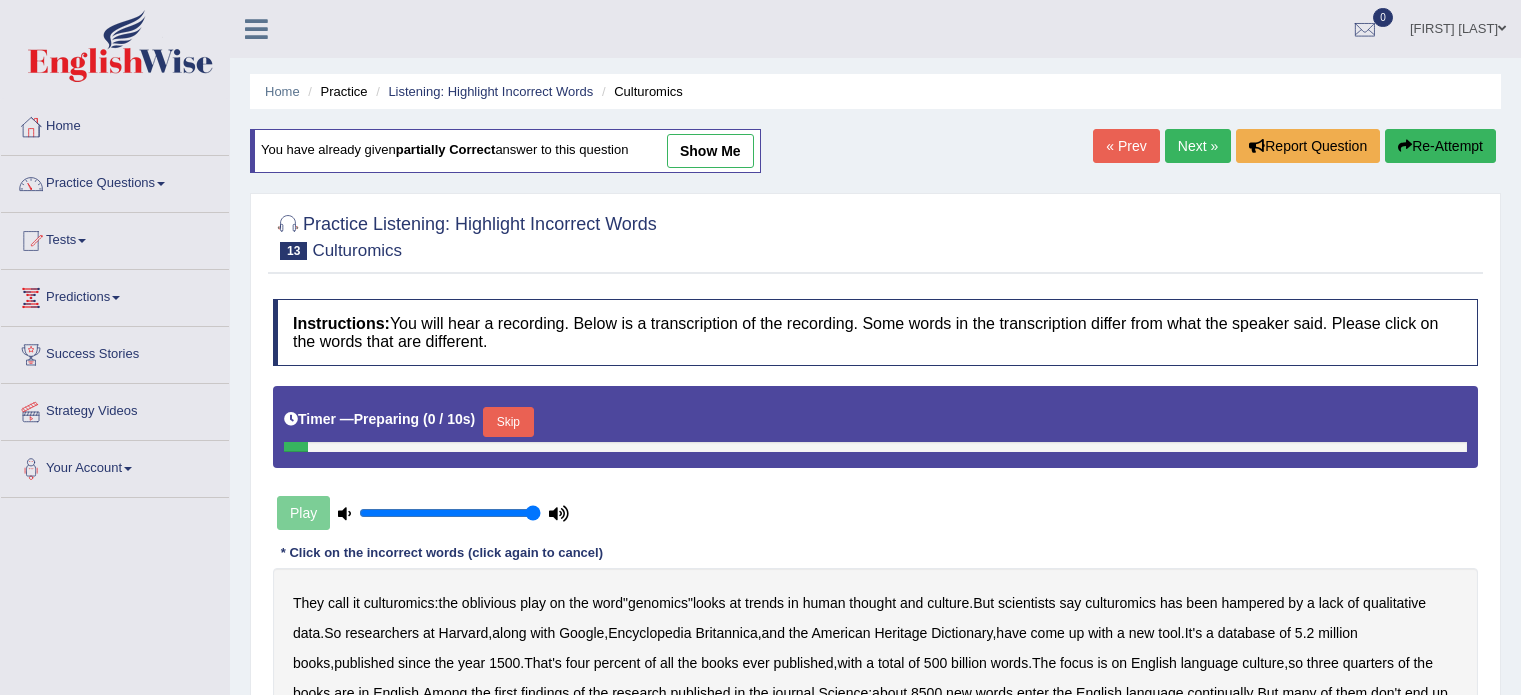 scroll, scrollTop: 0, scrollLeft: 0, axis: both 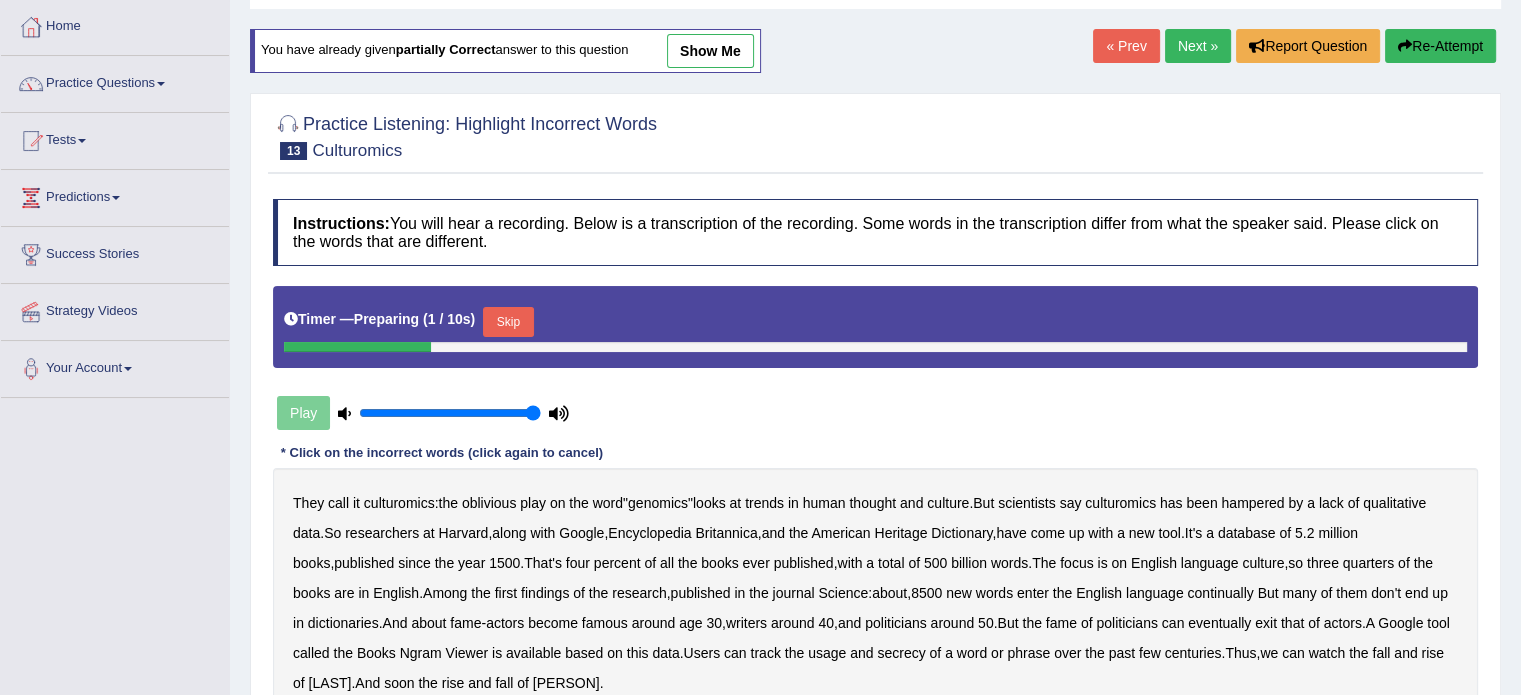 click on "Skip" at bounding box center [508, 322] 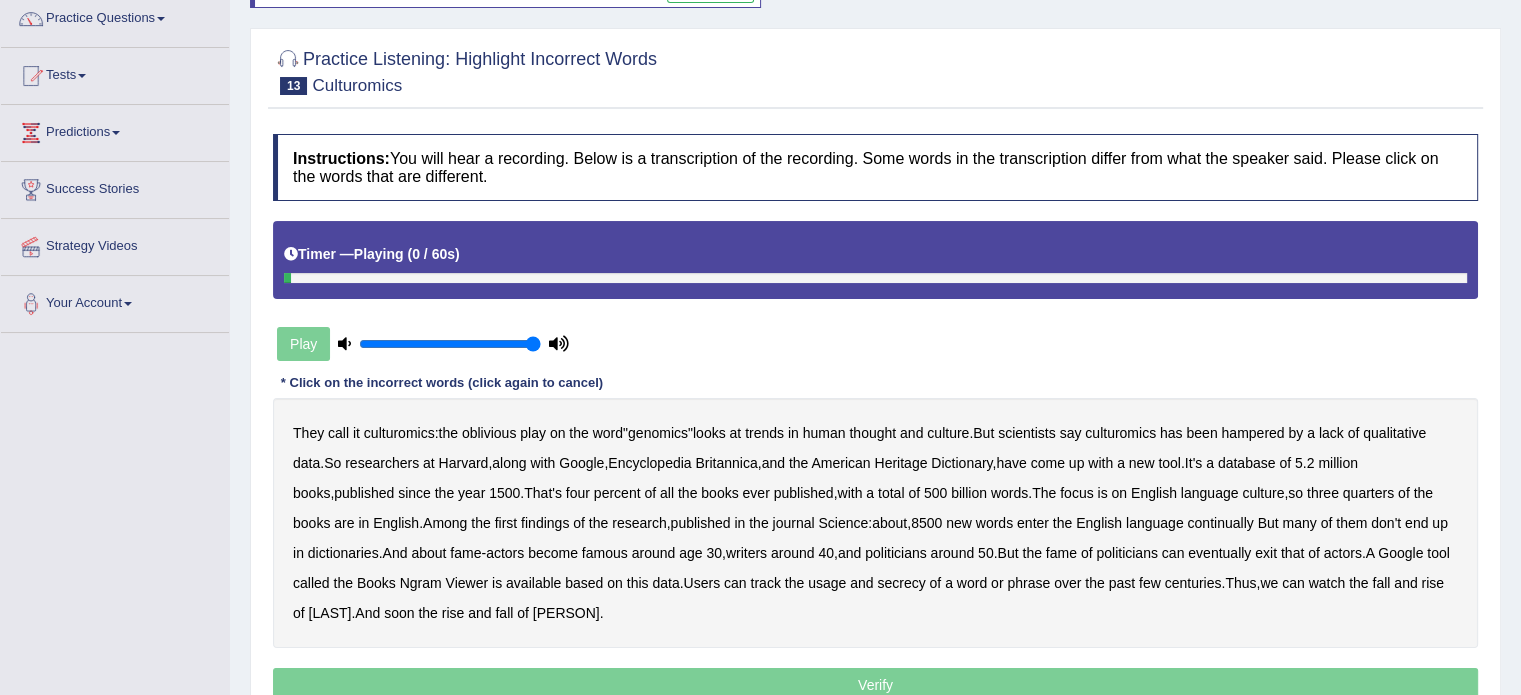 scroll, scrollTop: 200, scrollLeft: 0, axis: vertical 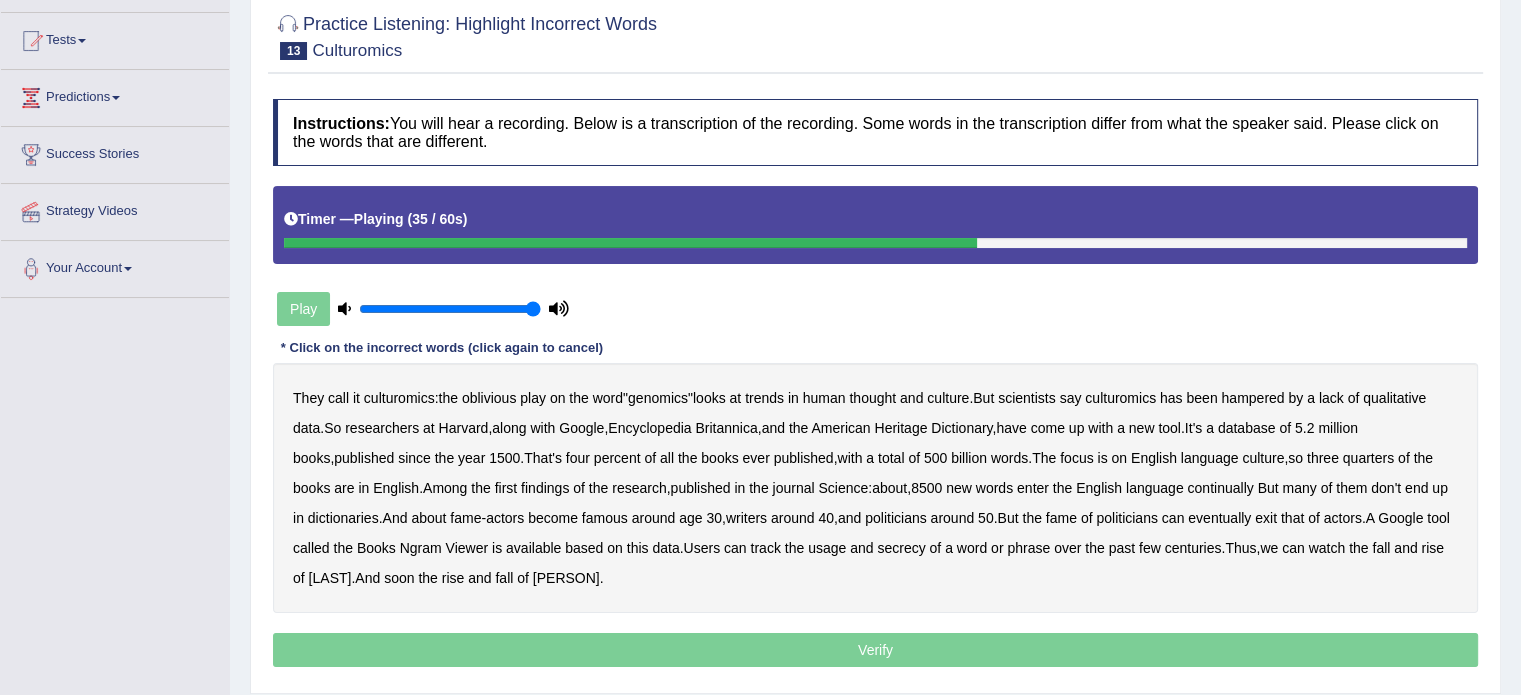 click on "continually" at bounding box center (1220, 488) 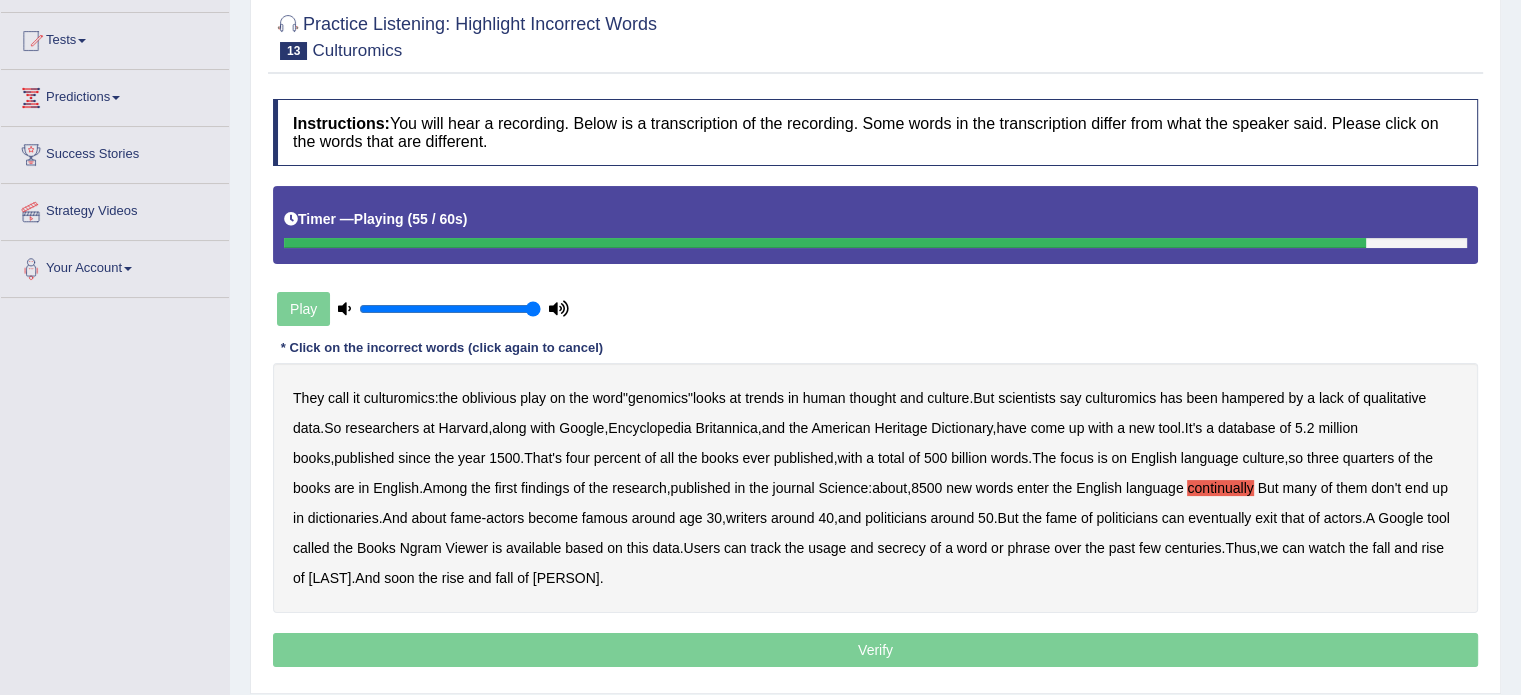 click on "secrecy" at bounding box center [901, 548] 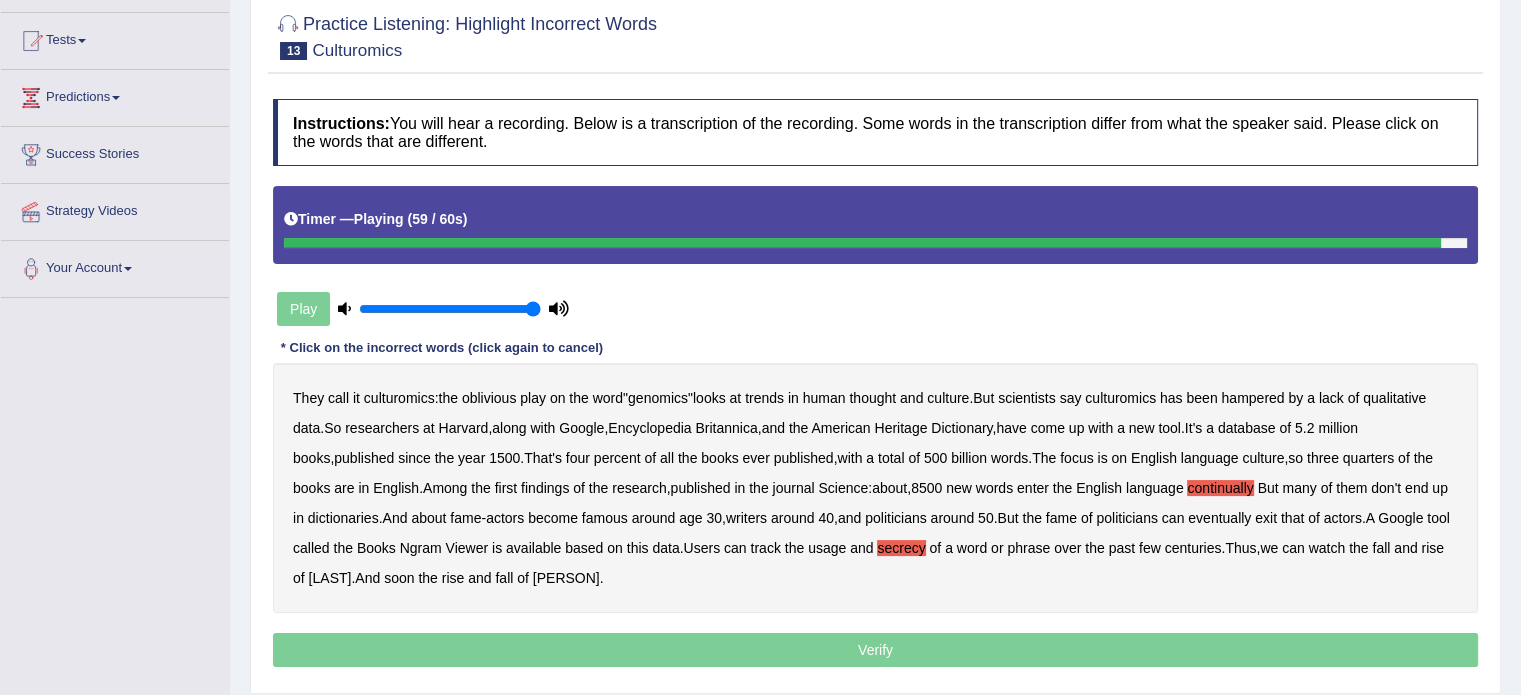 click on "Verify" at bounding box center (875, 650) 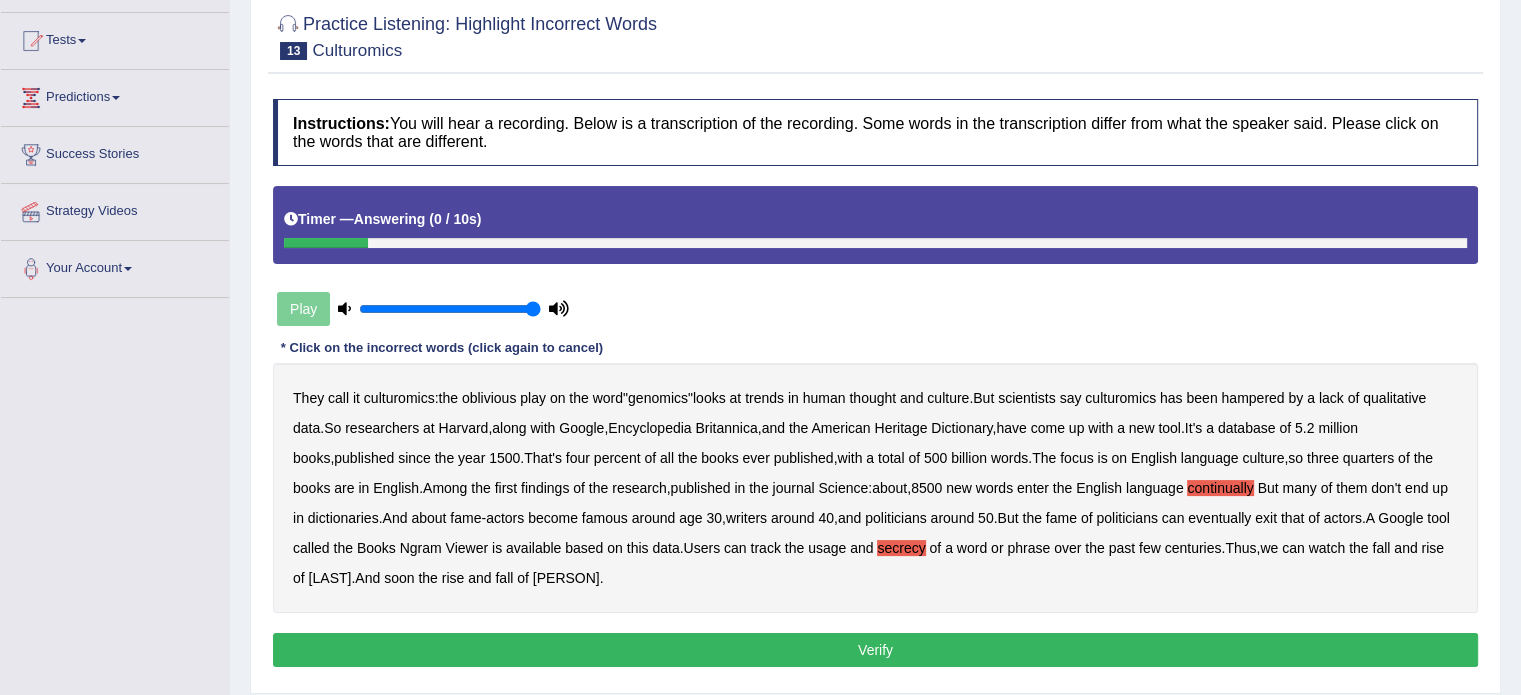 click on "Verify" at bounding box center [875, 650] 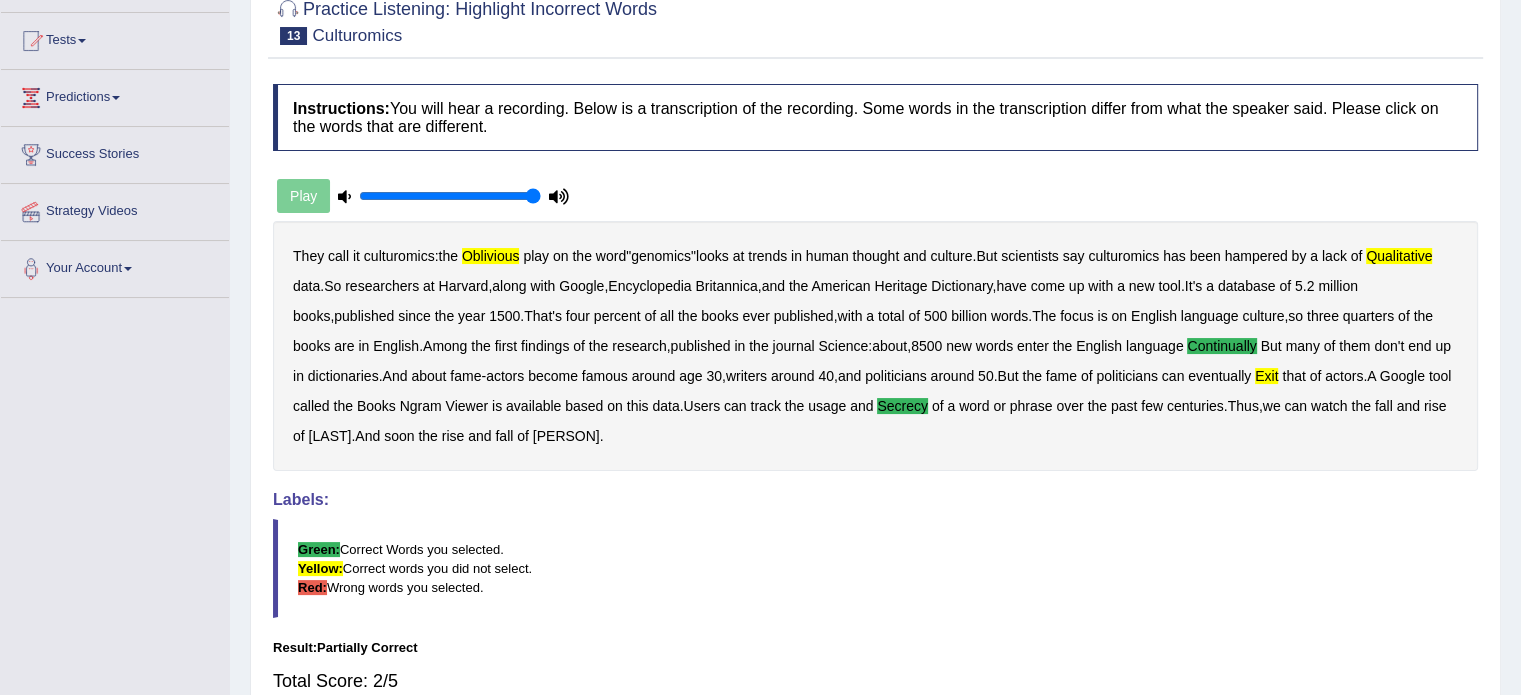 click on "oblivious" at bounding box center [491, 256] 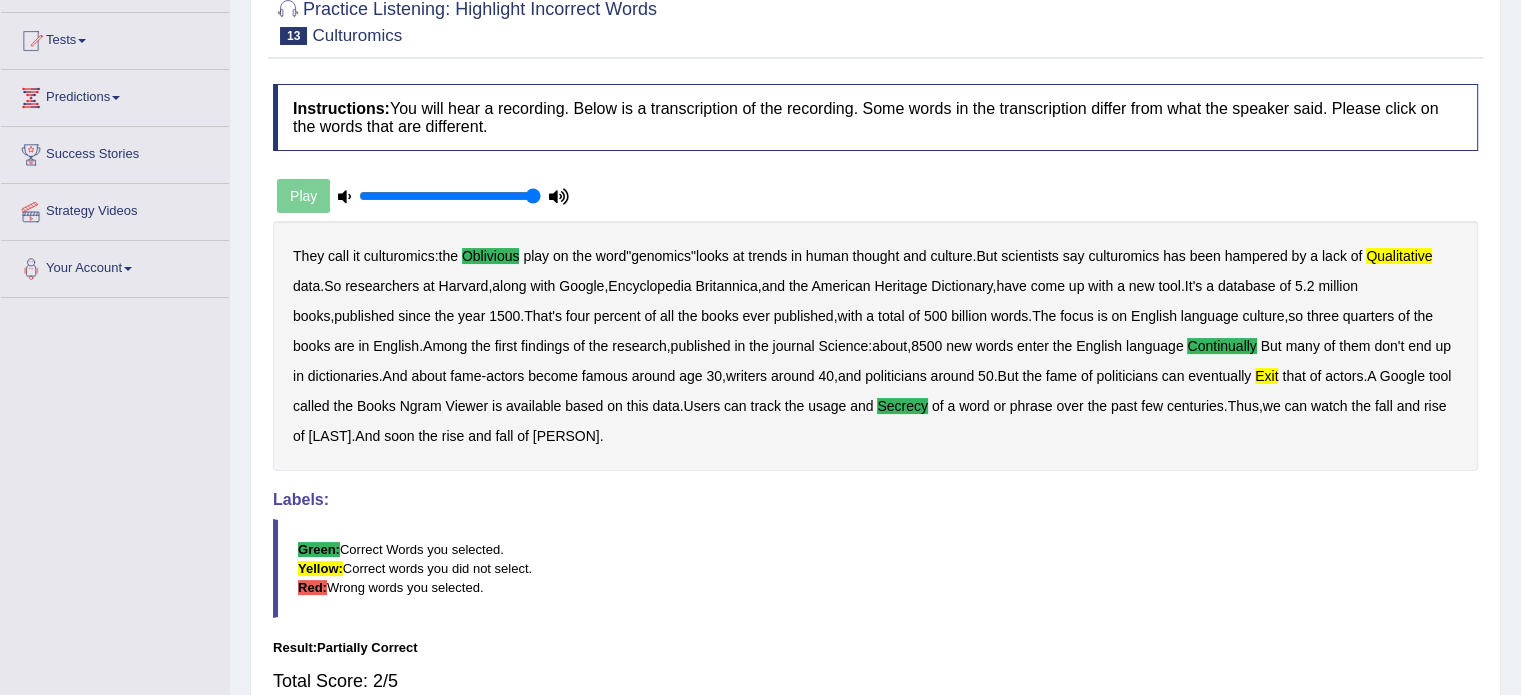 click on "oblivious" at bounding box center [491, 256] 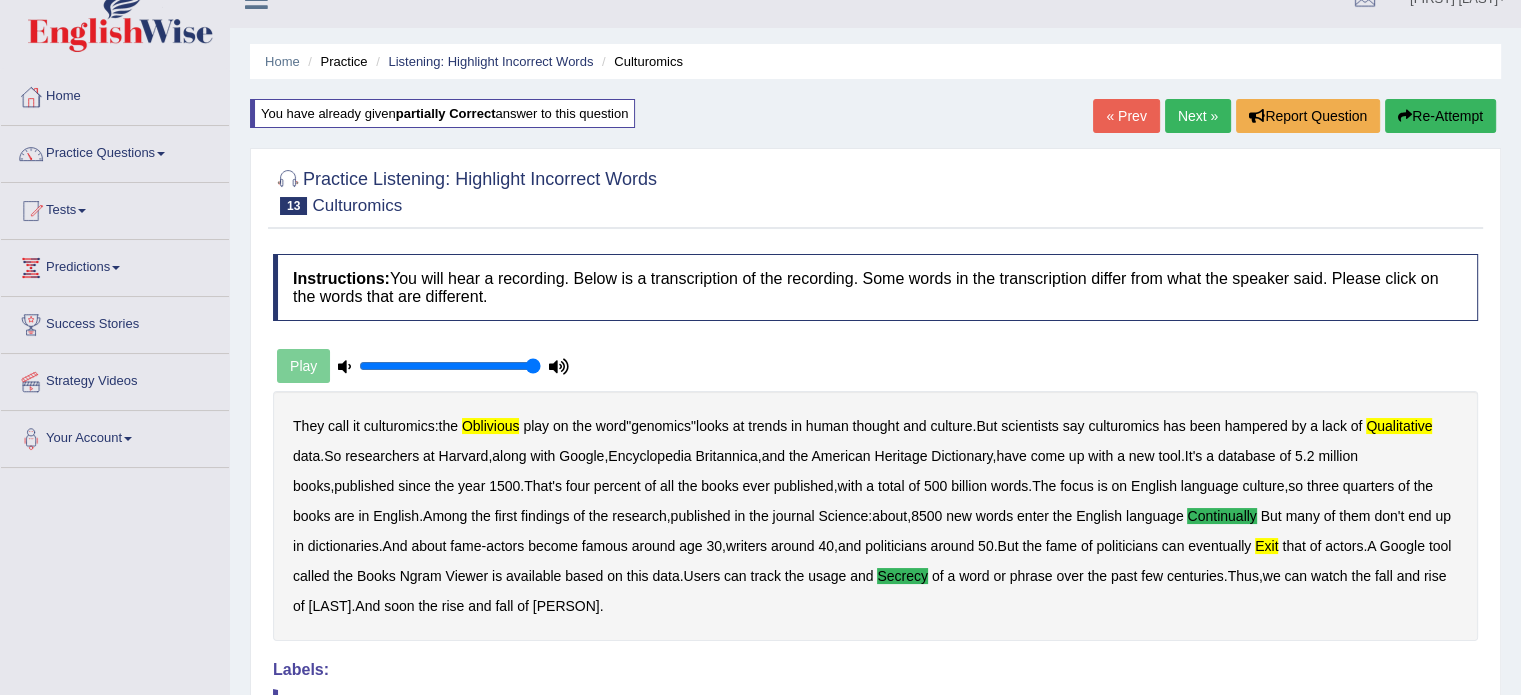 scroll, scrollTop: 0, scrollLeft: 0, axis: both 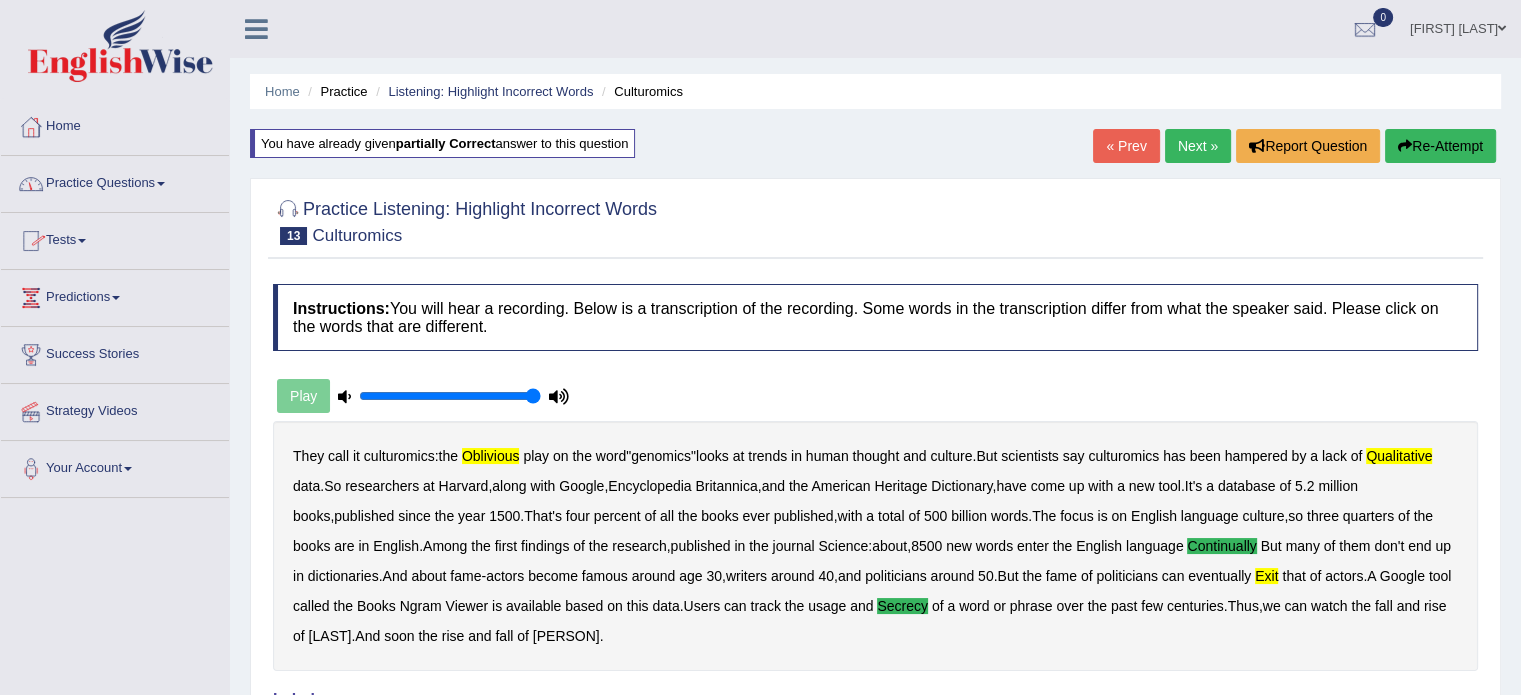 click on "Home" at bounding box center (115, 124) 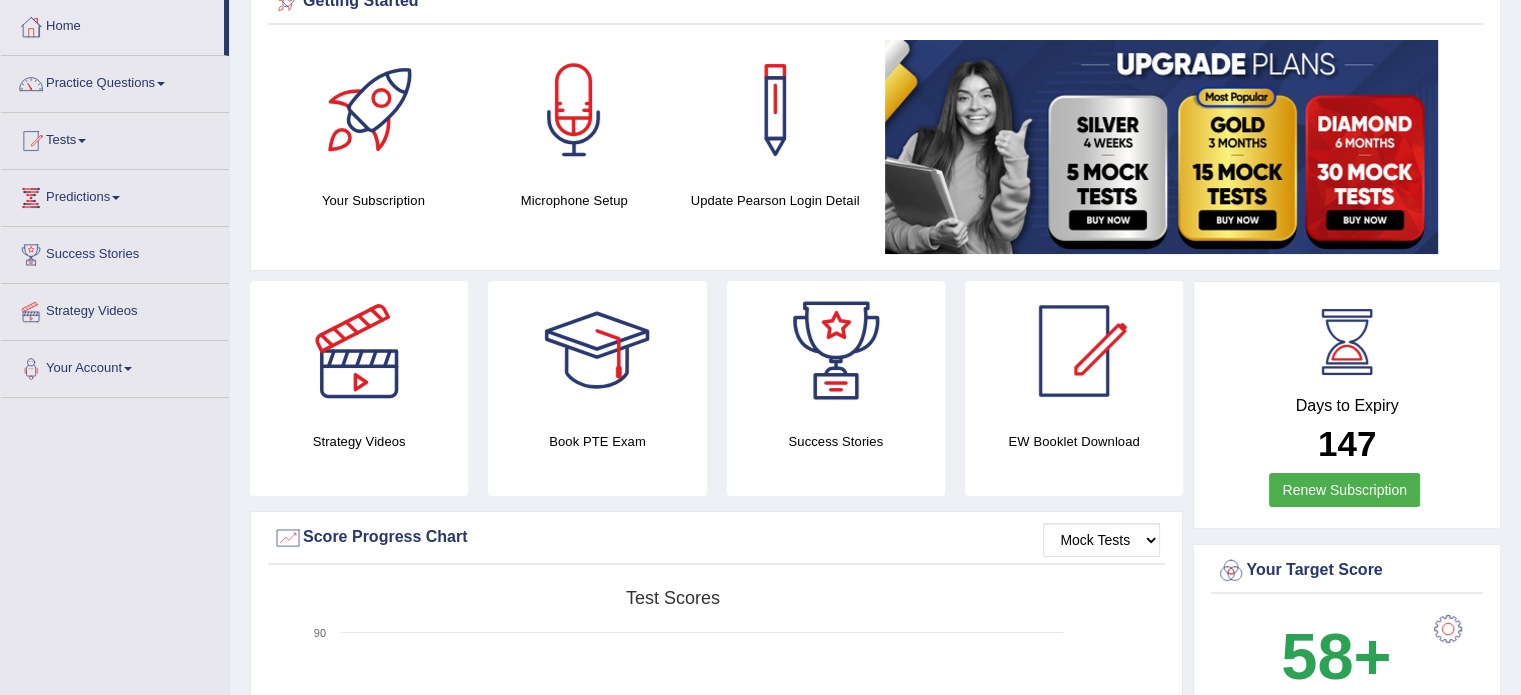 scroll, scrollTop: 0, scrollLeft: 0, axis: both 